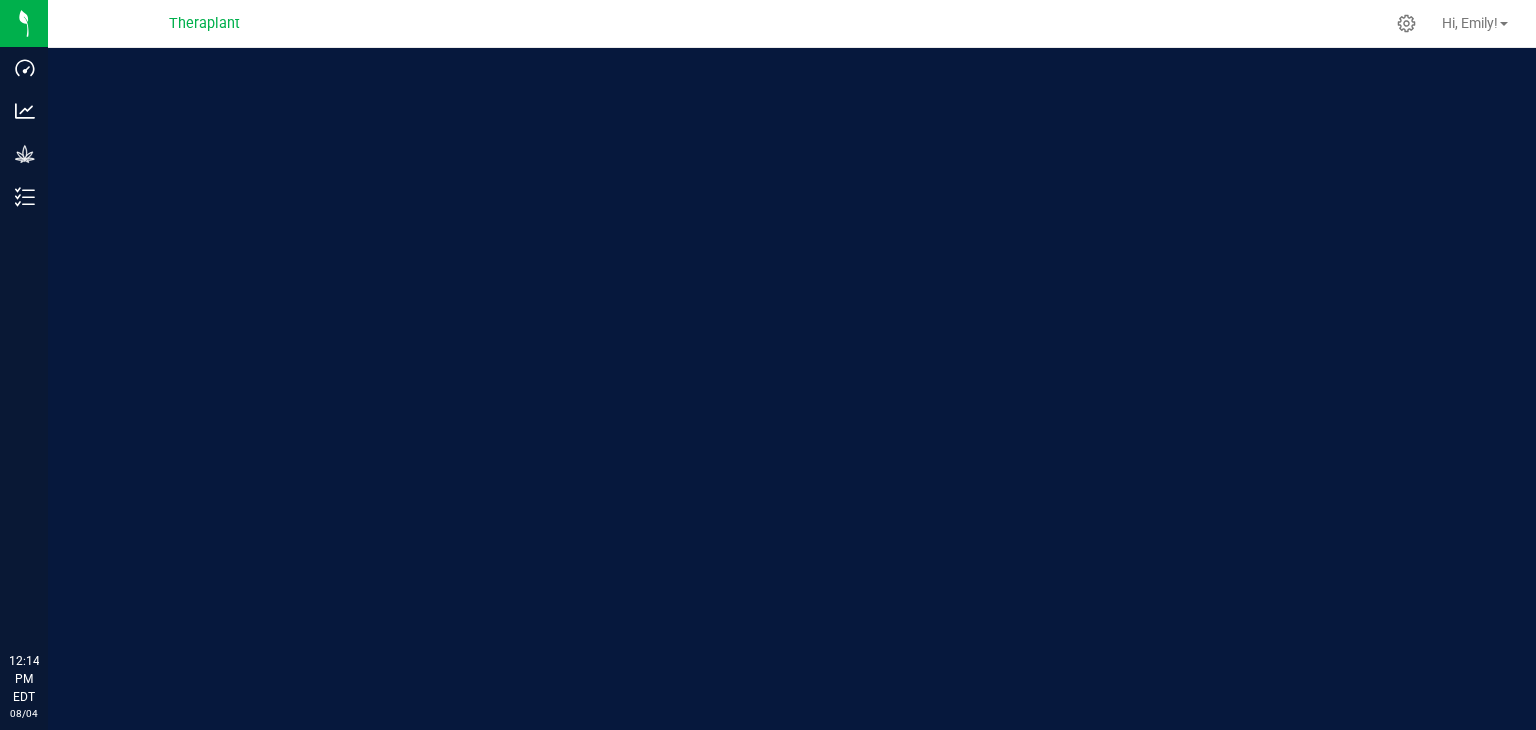 scroll, scrollTop: 0, scrollLeft: 0, axis: both 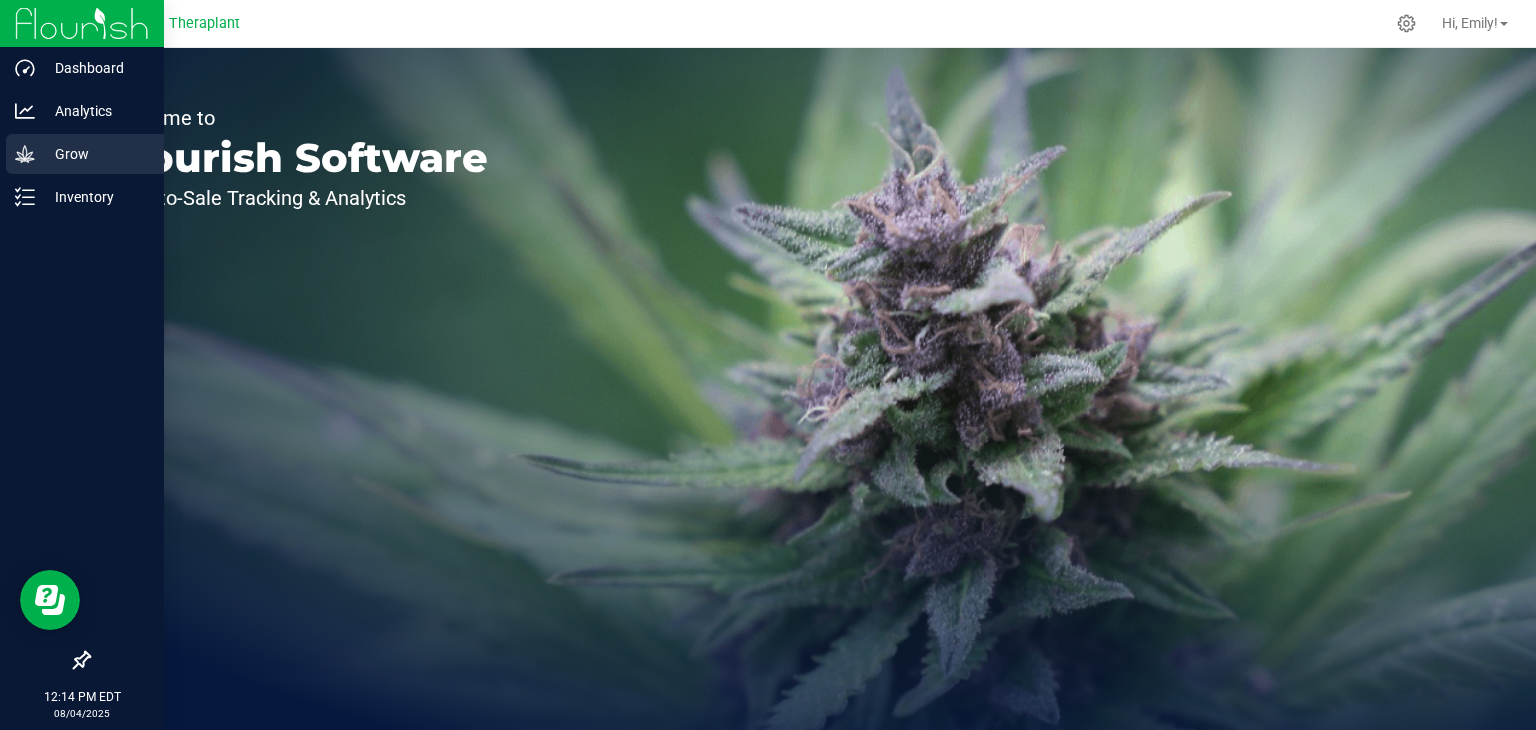 click on "Grow" at bounding box center [95, 154] 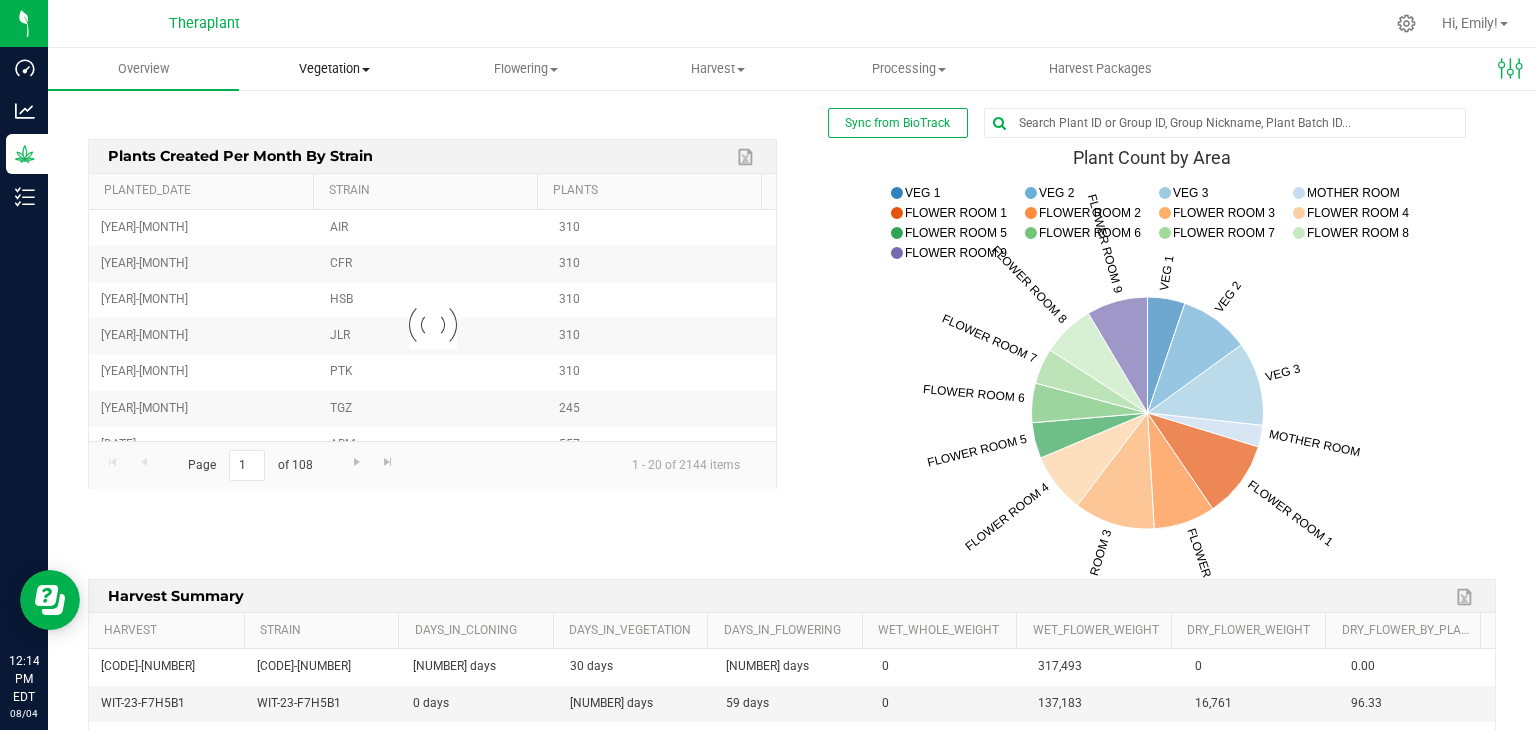 click on "Vegetation" at bounding box center (334, 69) 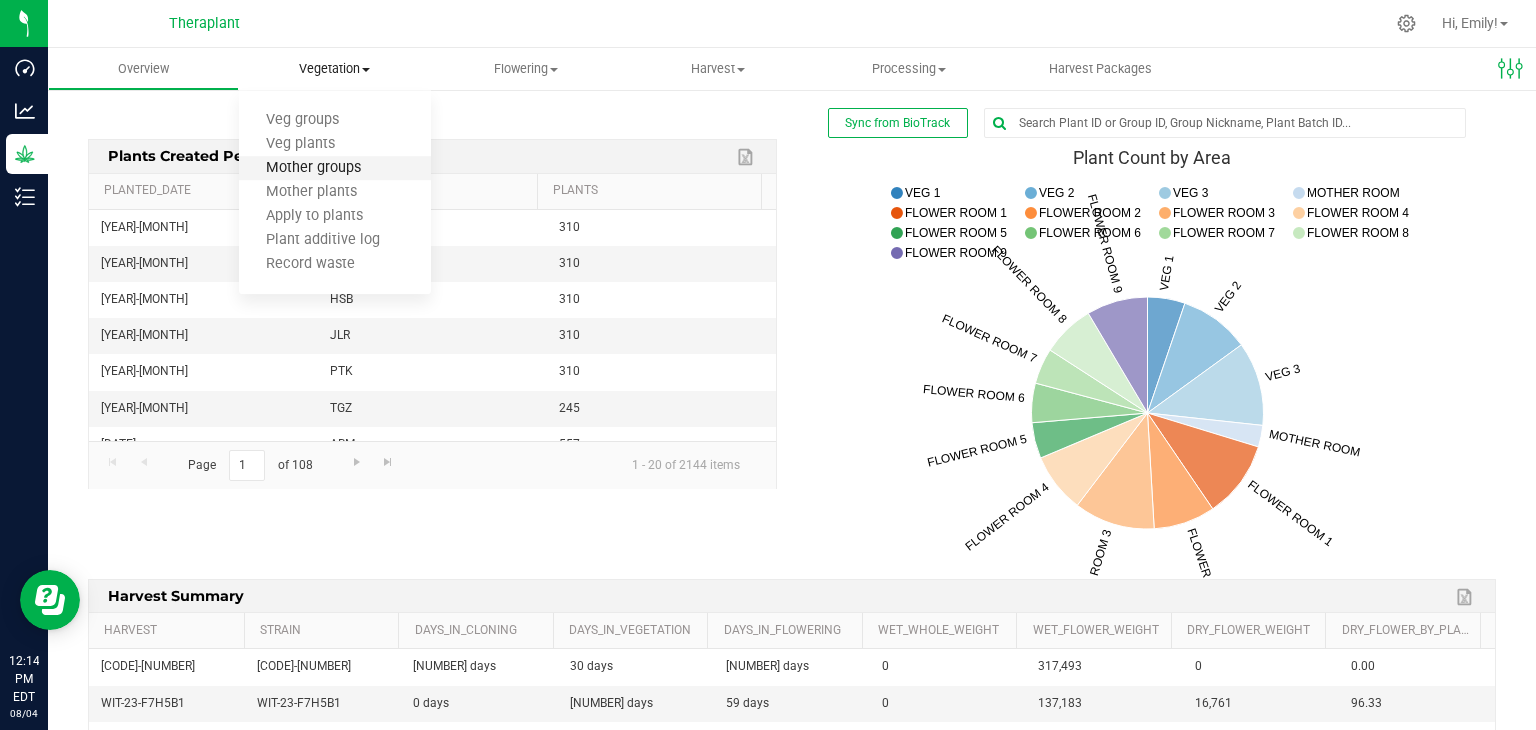 click on "Mother groups" at bounding box center [313, 168] 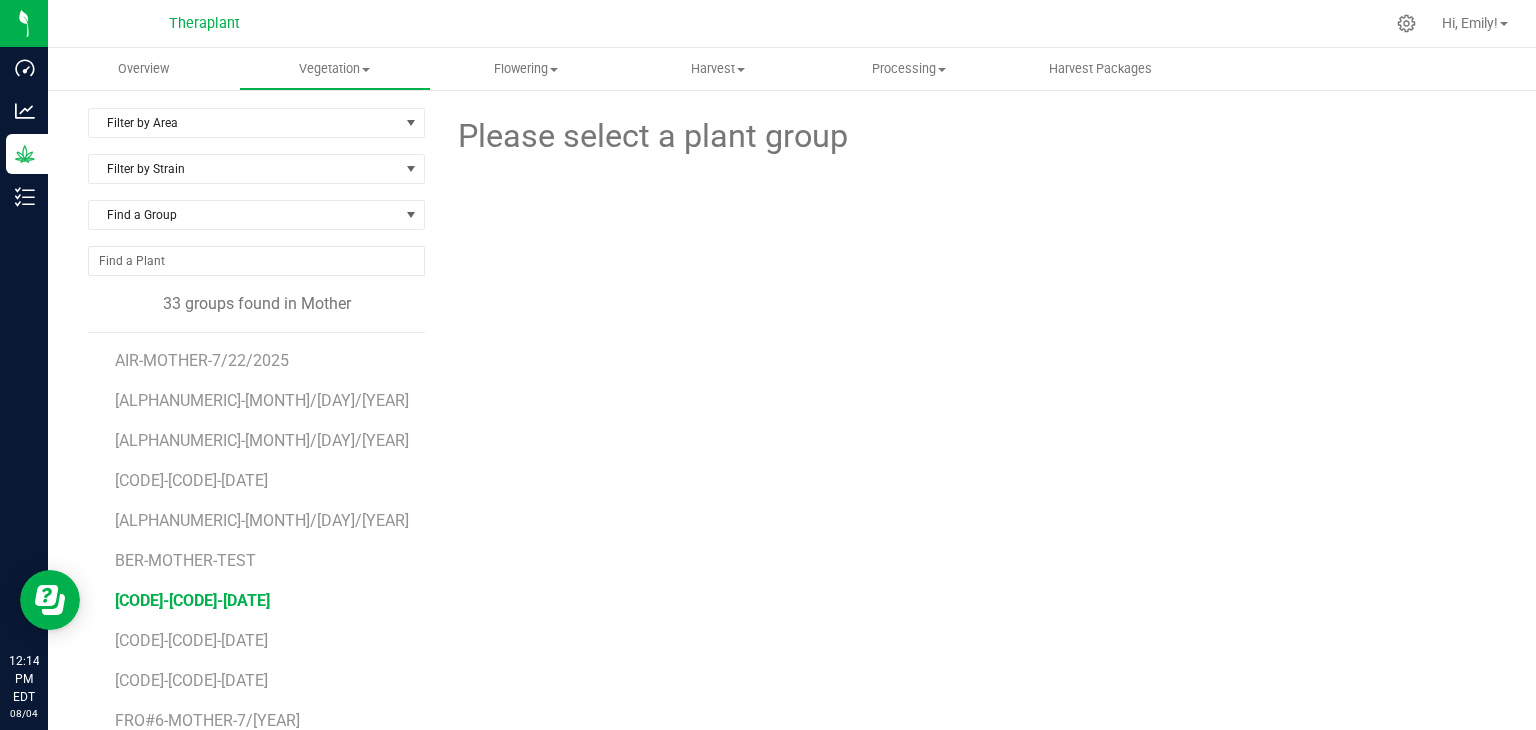 click on "[CODE]-[CODE]-[DATE]" at bounding box center (192, 600) 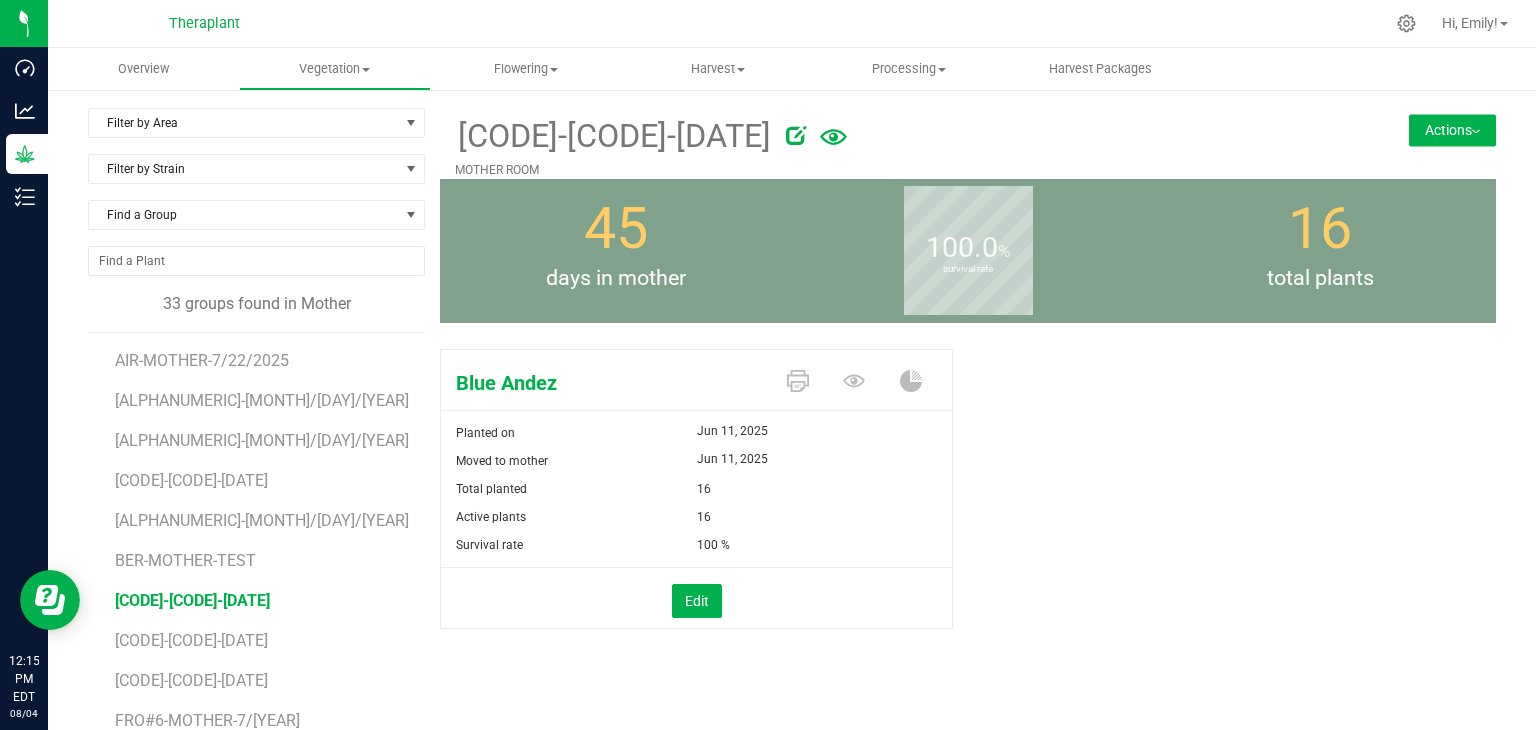 click at bounding box center (1476, 132) 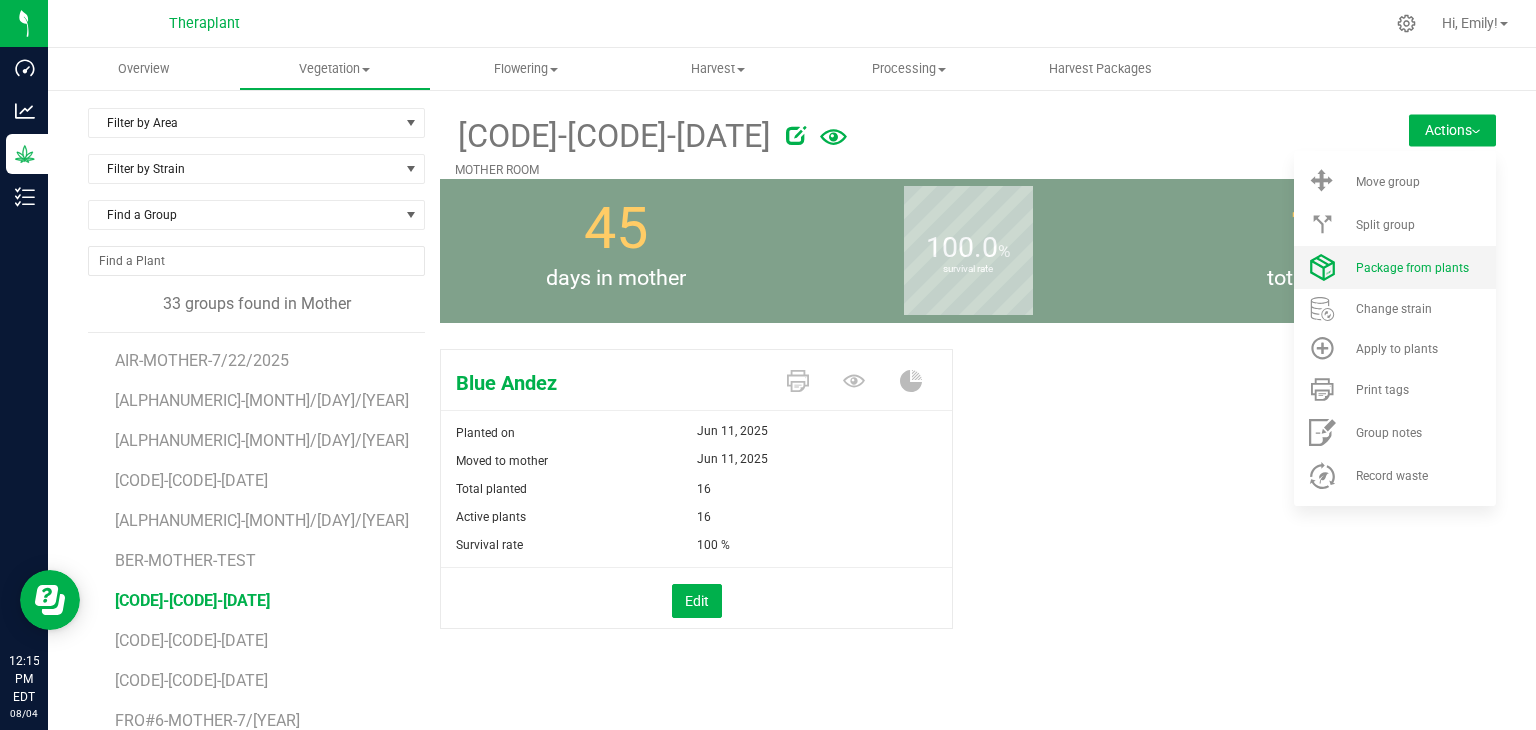 click on "Package from plants" at bounding box center (1424, 268) 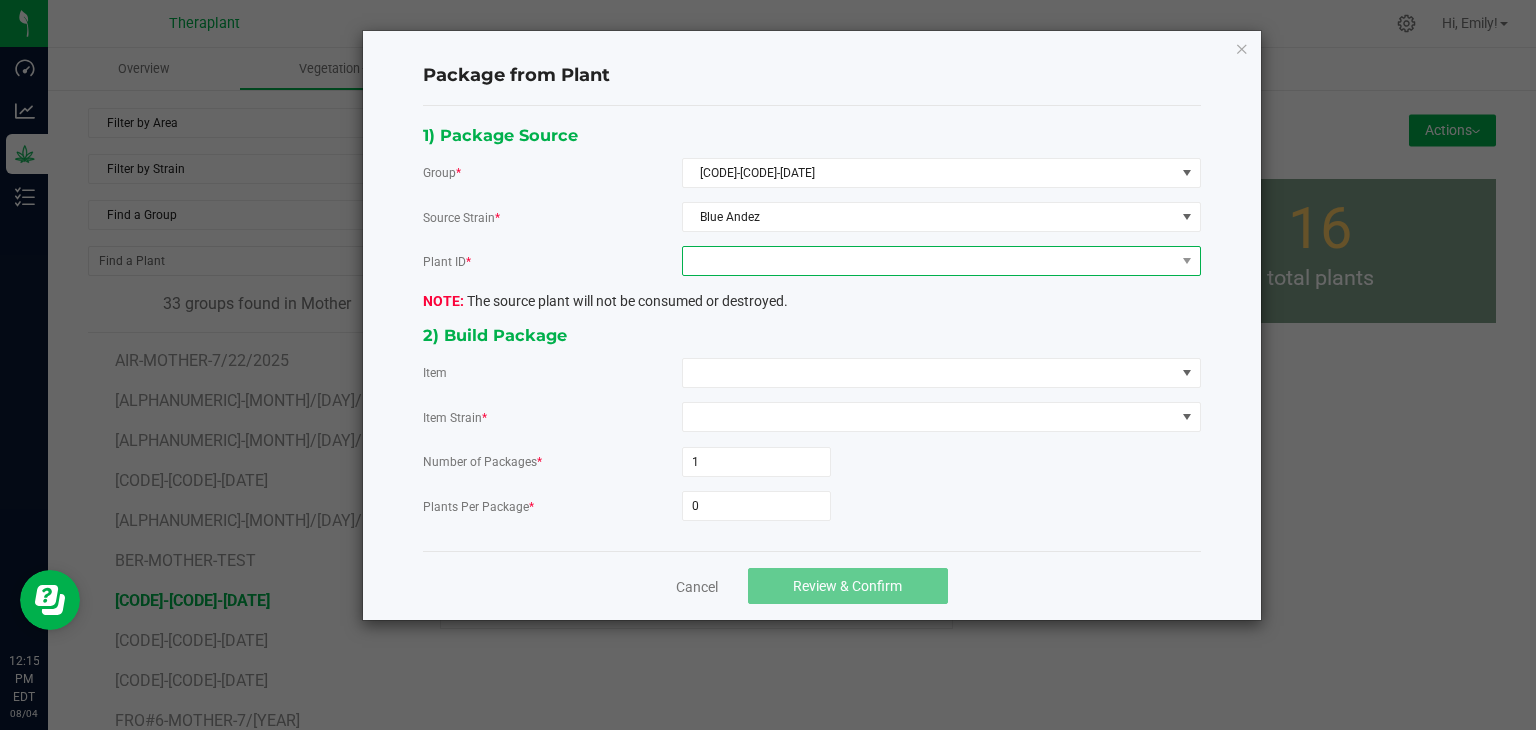 click at bounding box center [929, 261] 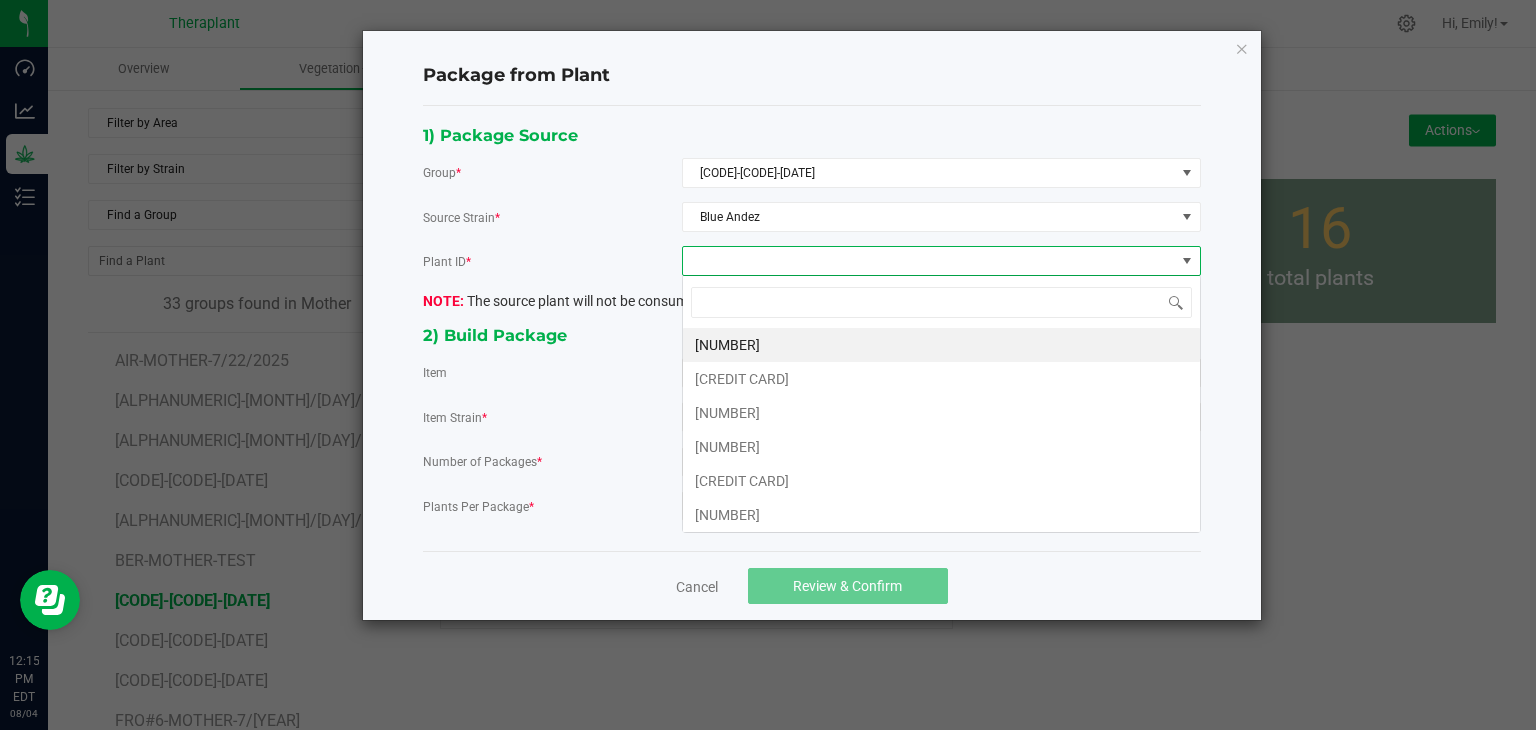 scroll, scrollTop: 99970, scrollLeft: 99480, axis: both 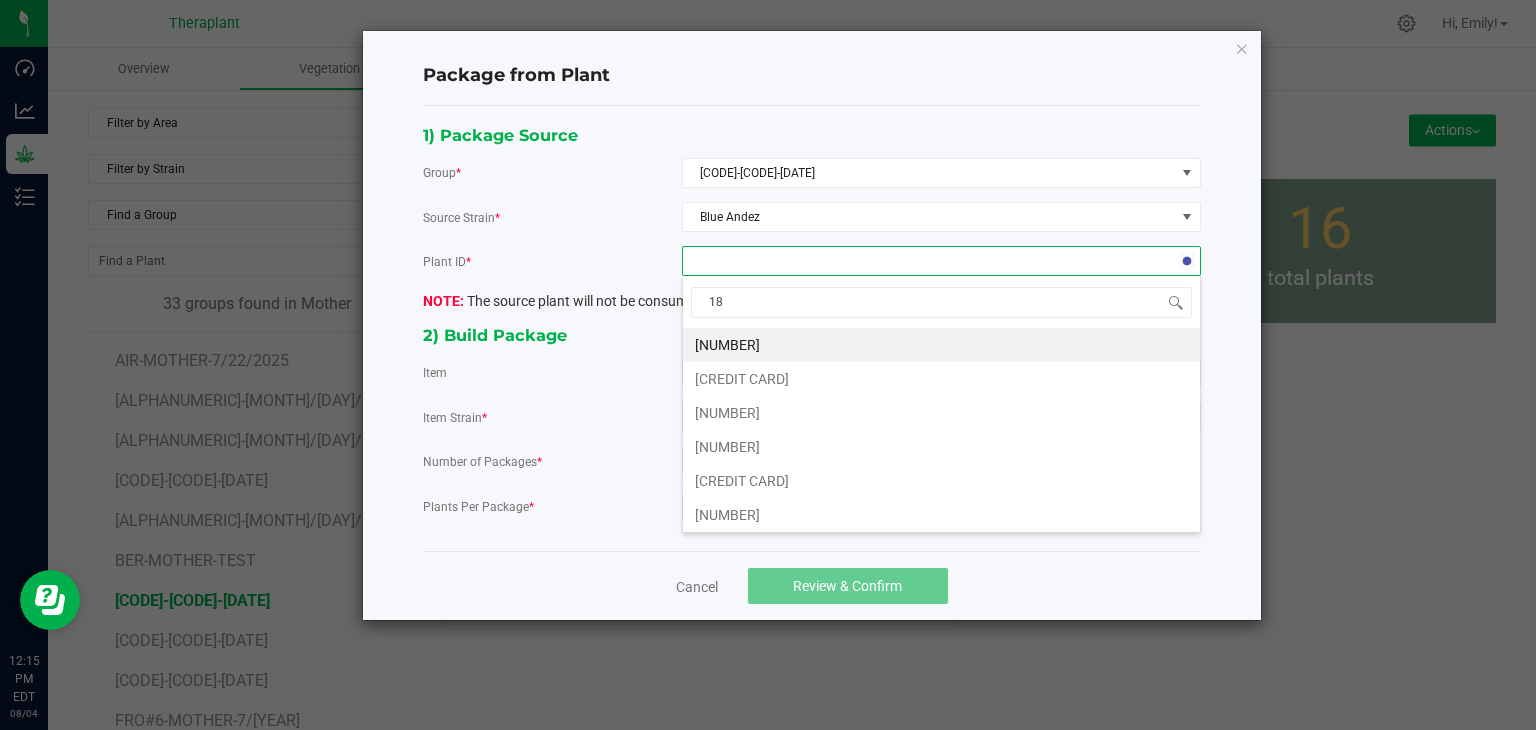 type on "180" 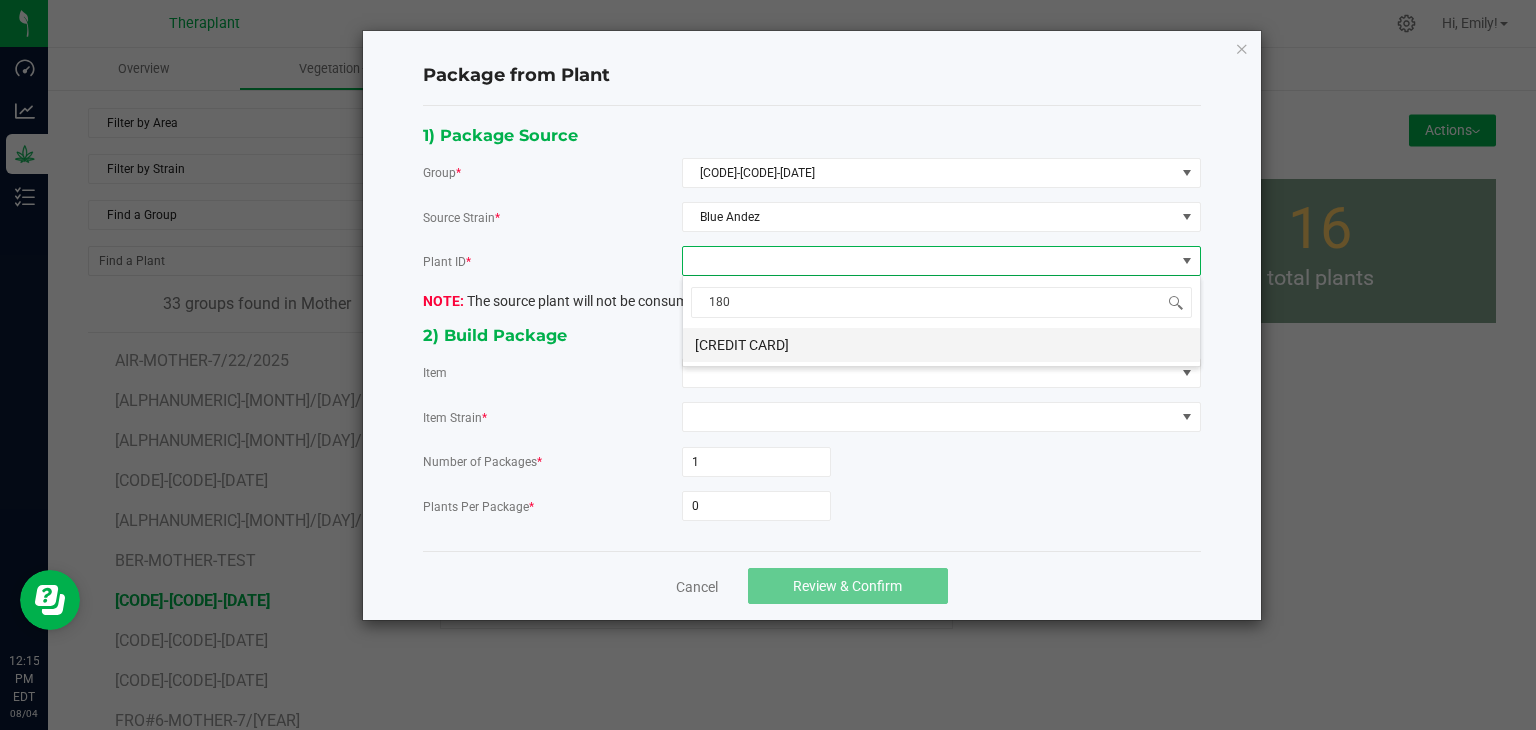 click on "[CREDIT CARD]" at bounding box center [941, 345] 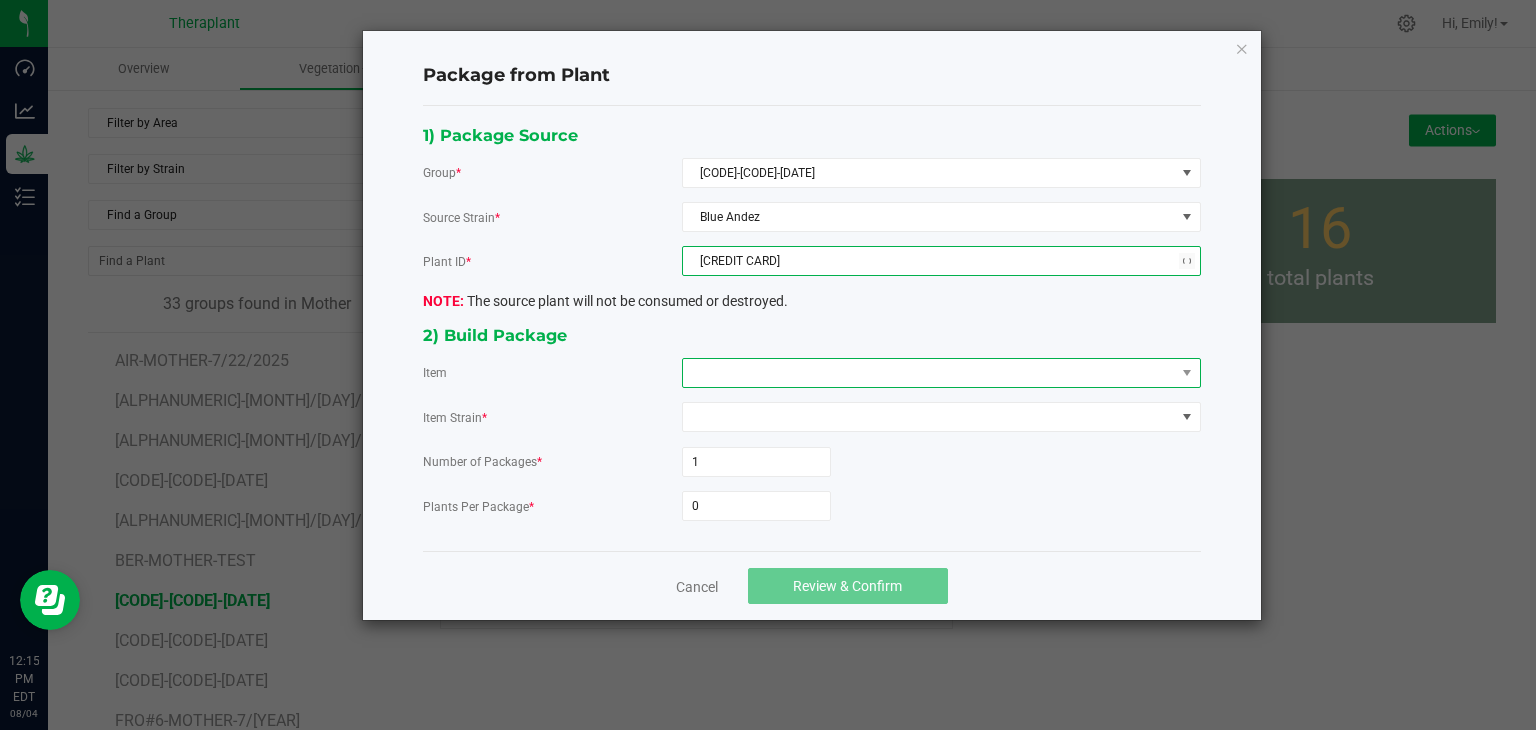 click at bounding box center (929, 373) 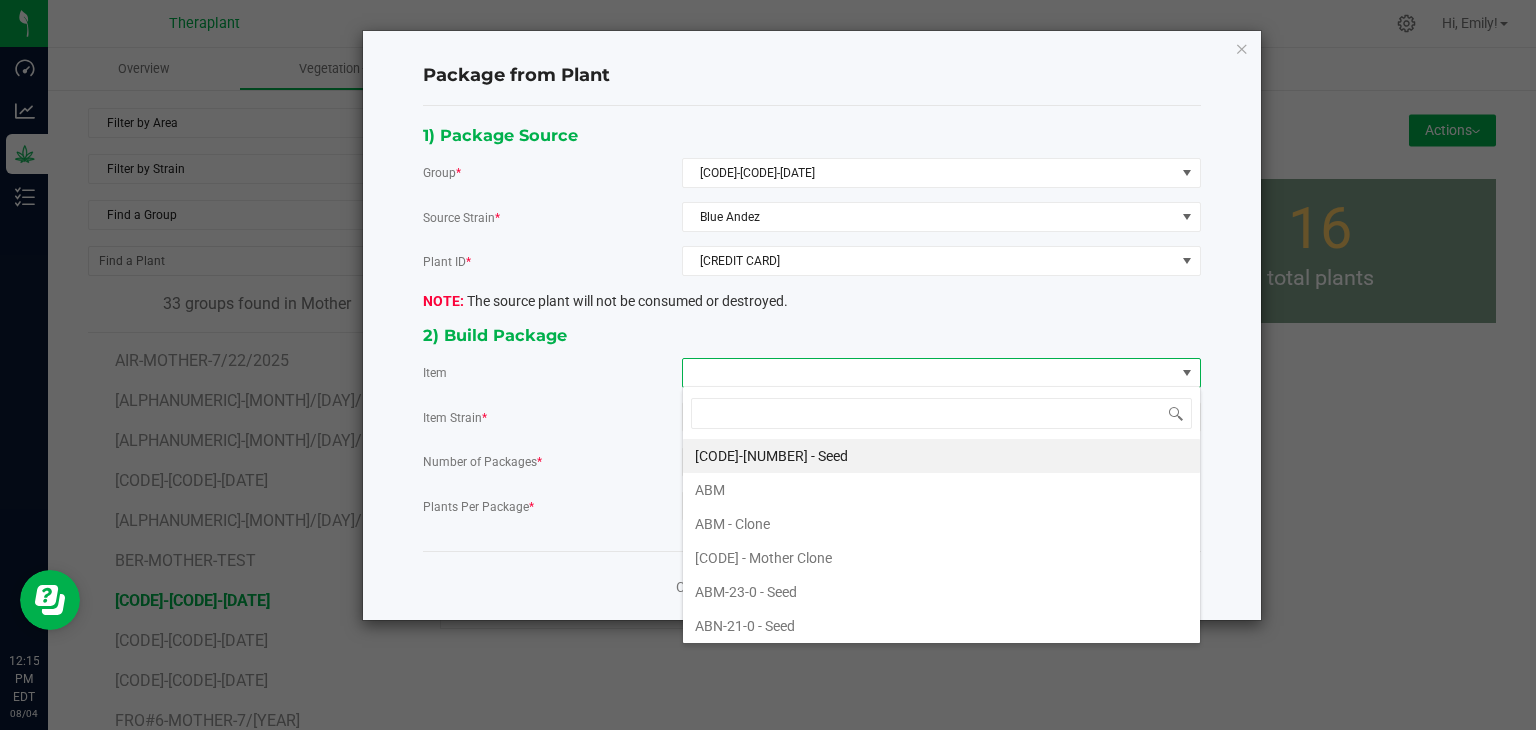 scroll, scrollTop: 99970, scrollLeft: 99480, axis: both 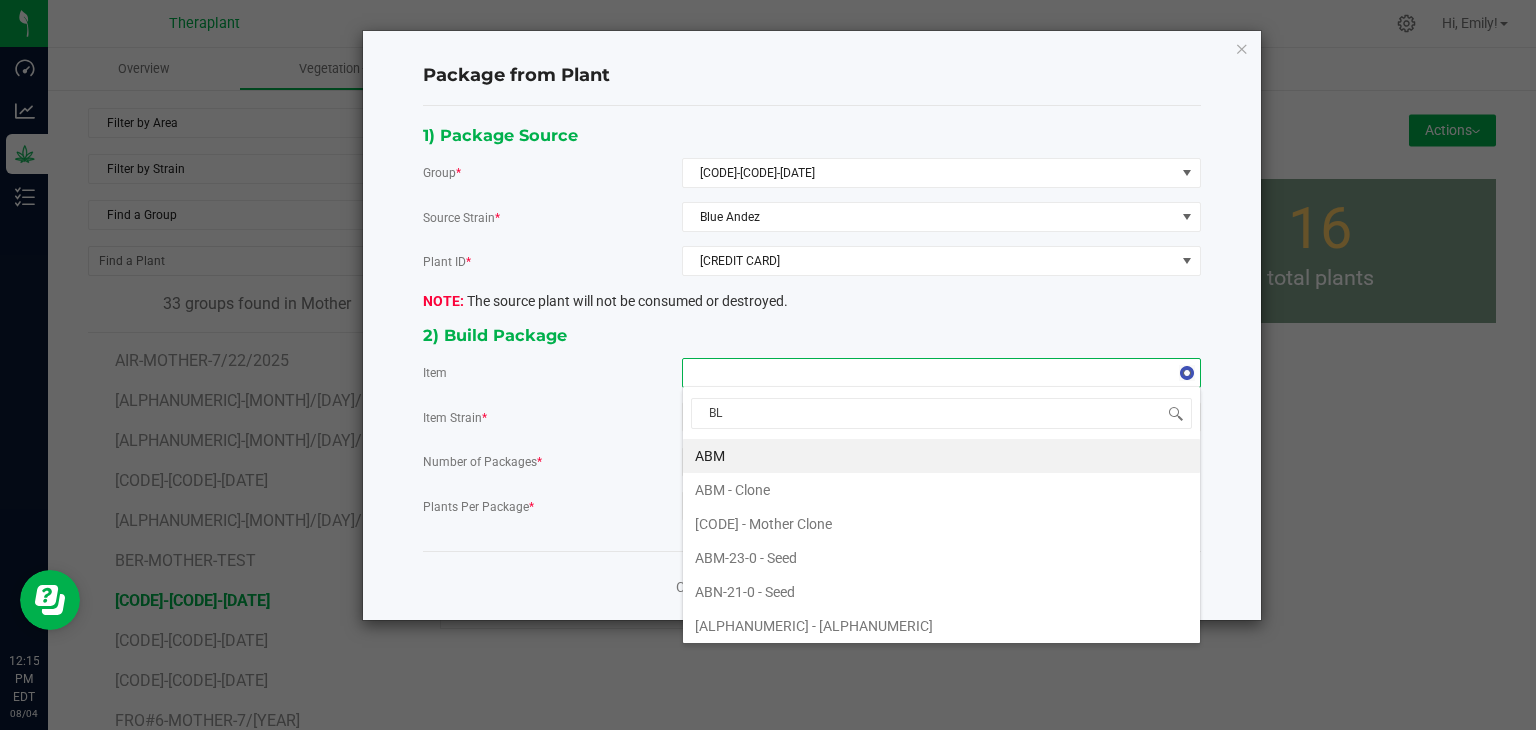 type on "BLU" 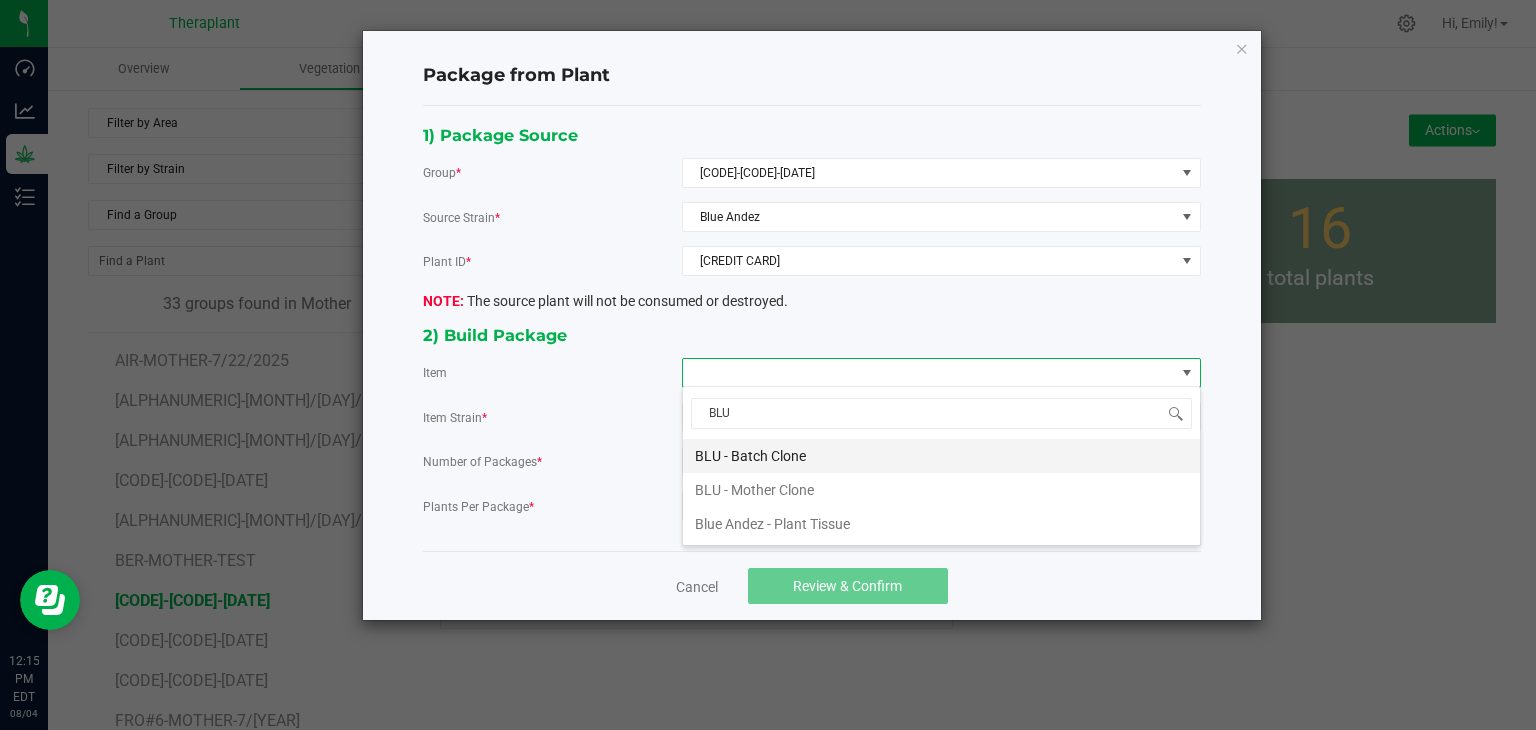 click on "BLU - Batch Clone" at bounding box center [941, 456] 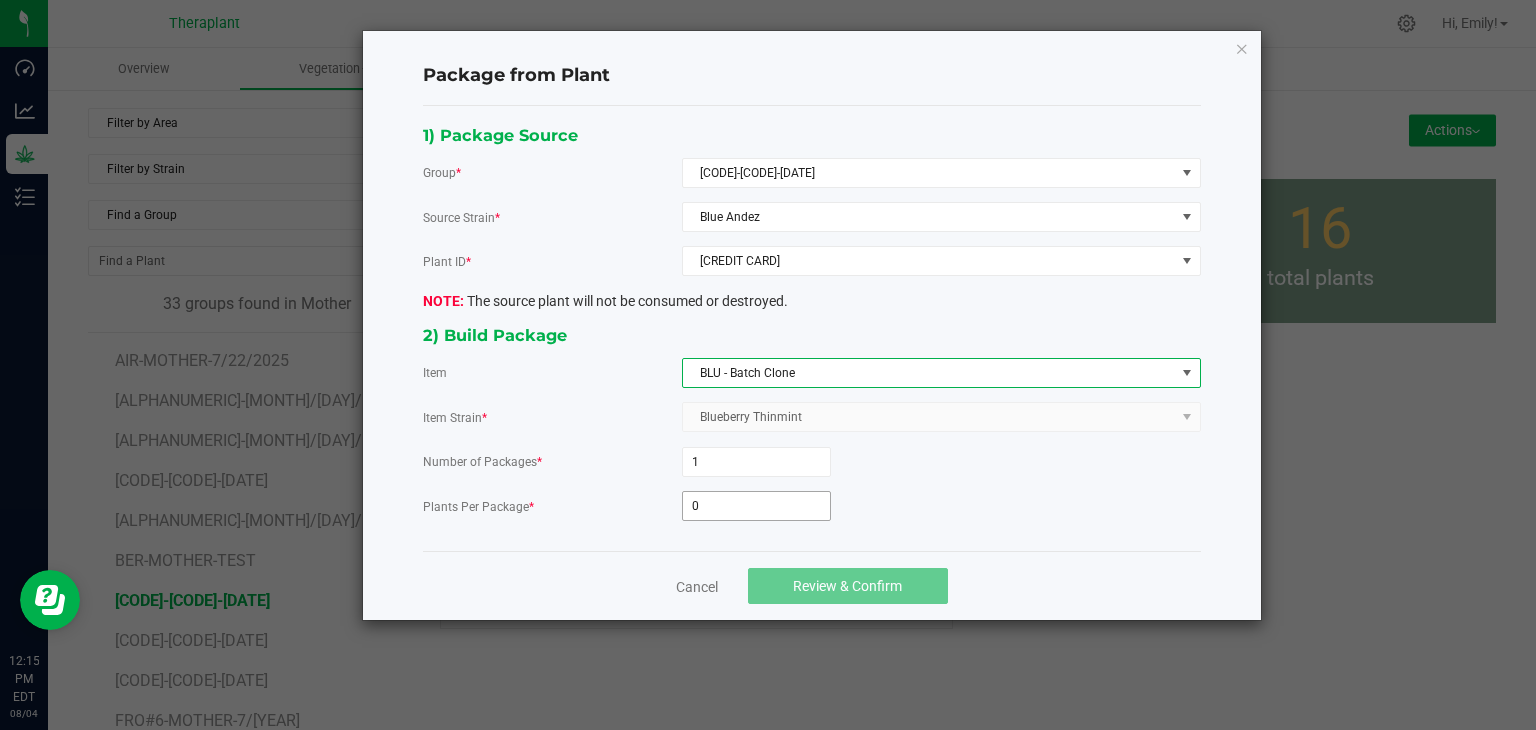 click on "0" at bounding box center [756, 506] 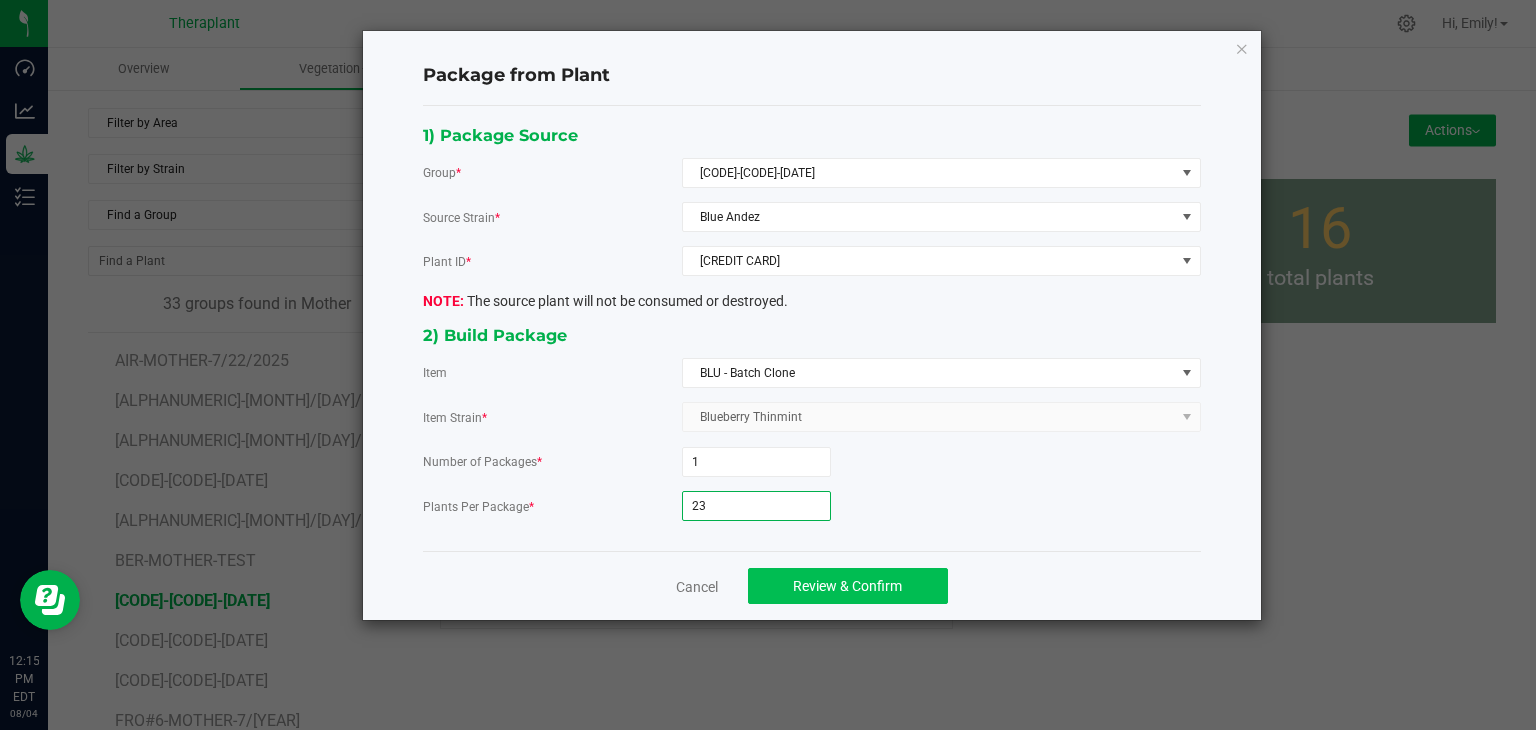 type on "23" 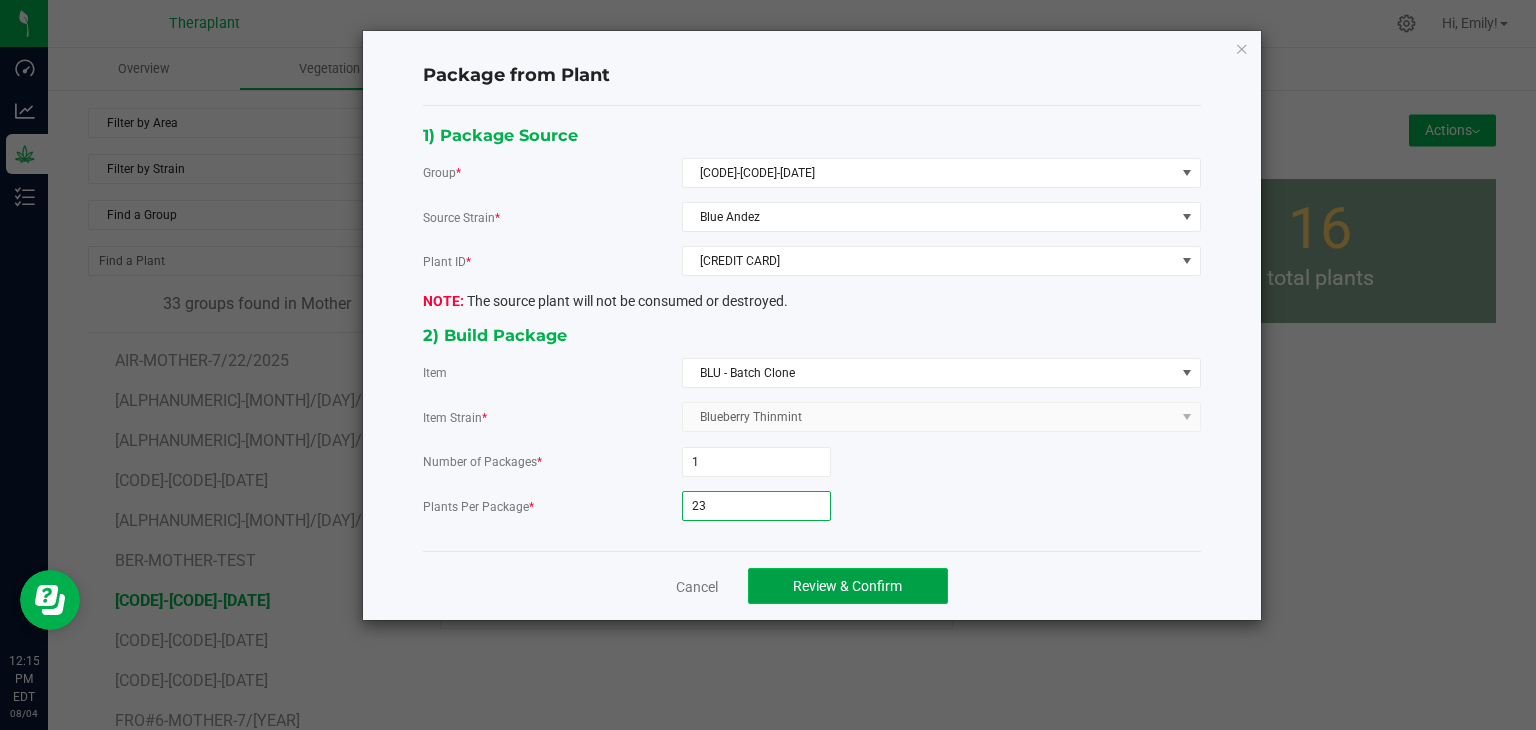 click on "Review & Confirm" 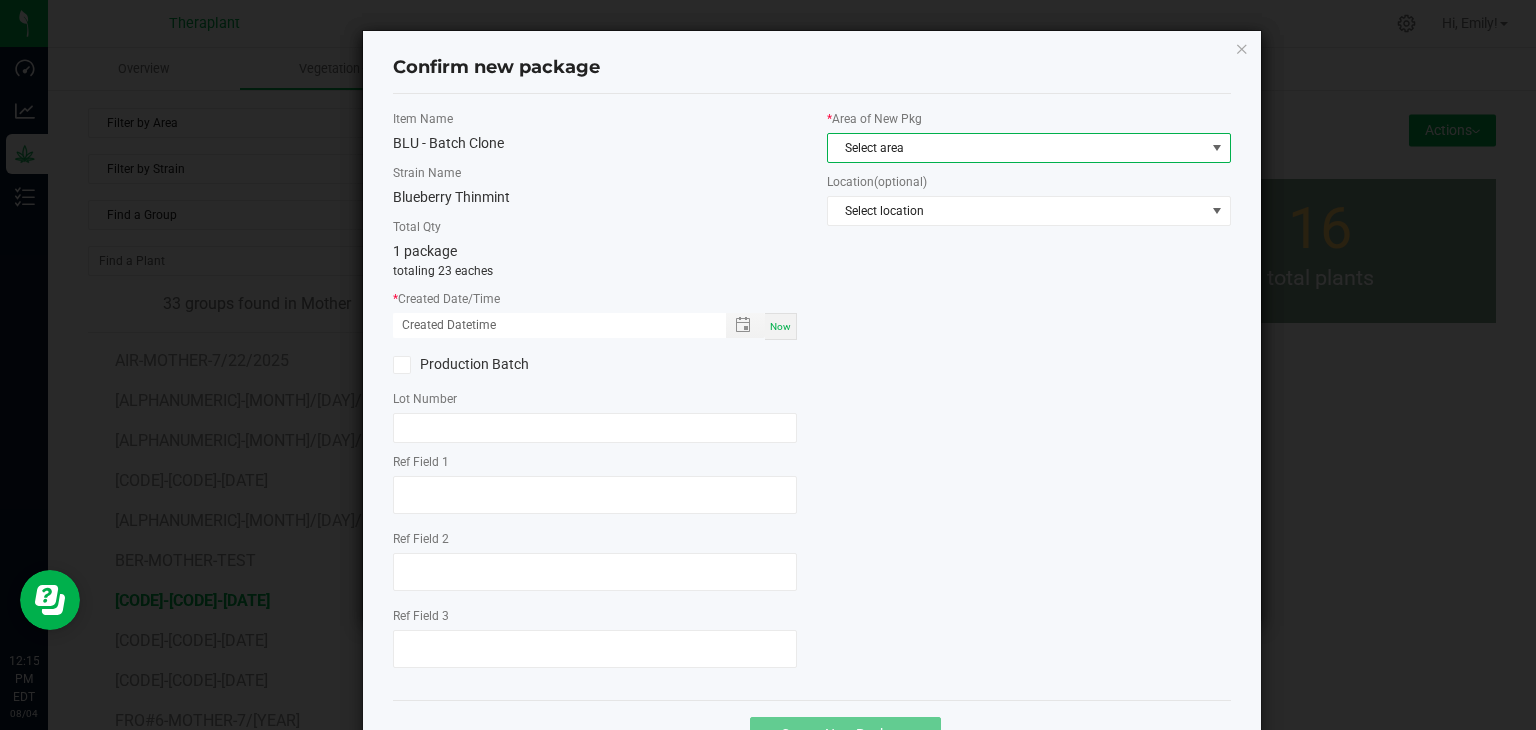 click on "Select area" at bounding box center [1016, 148] 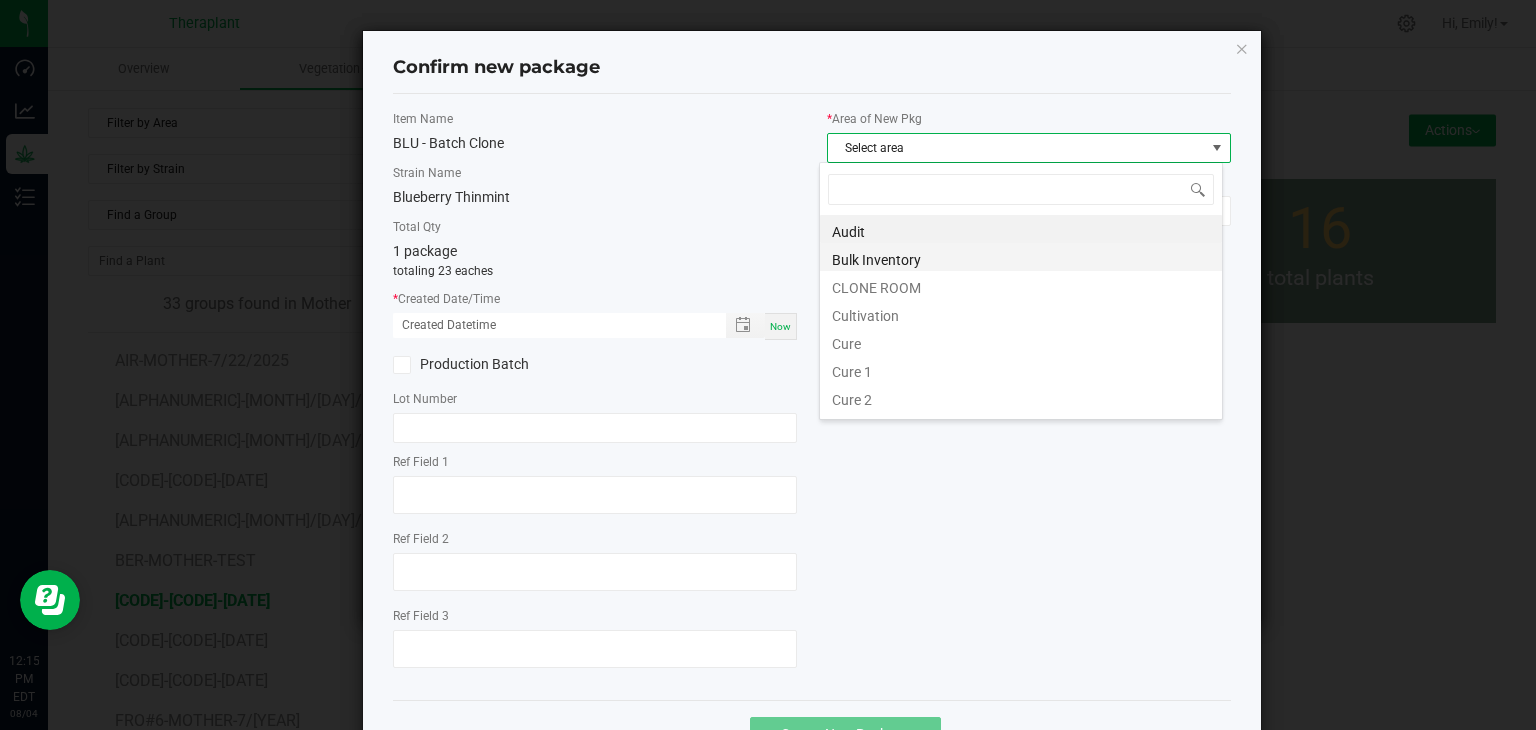 scroll, scrollTop: 99970, scrollLeft: 99596, axis: both 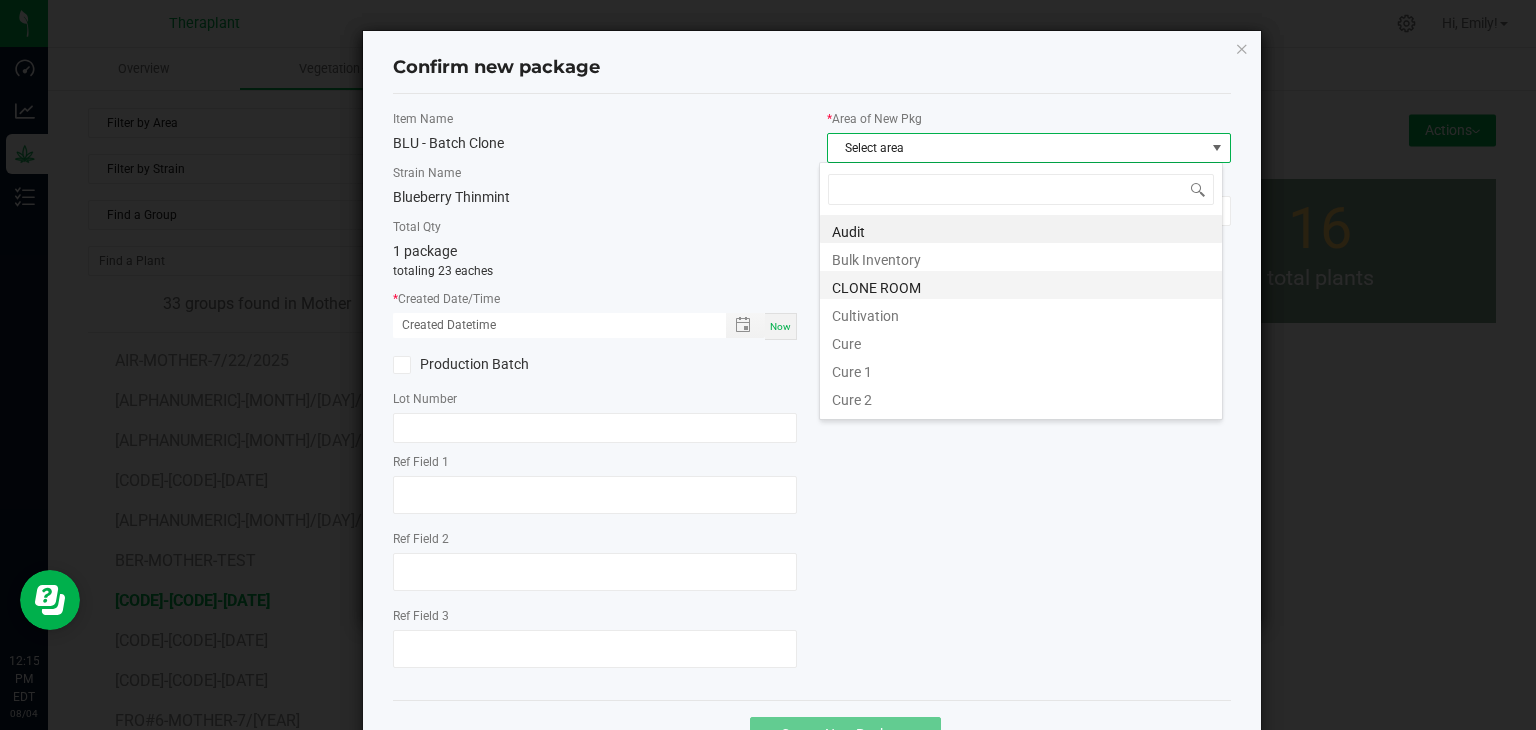 click on "CLONE ROOM" at bounding box center [1021, 285] 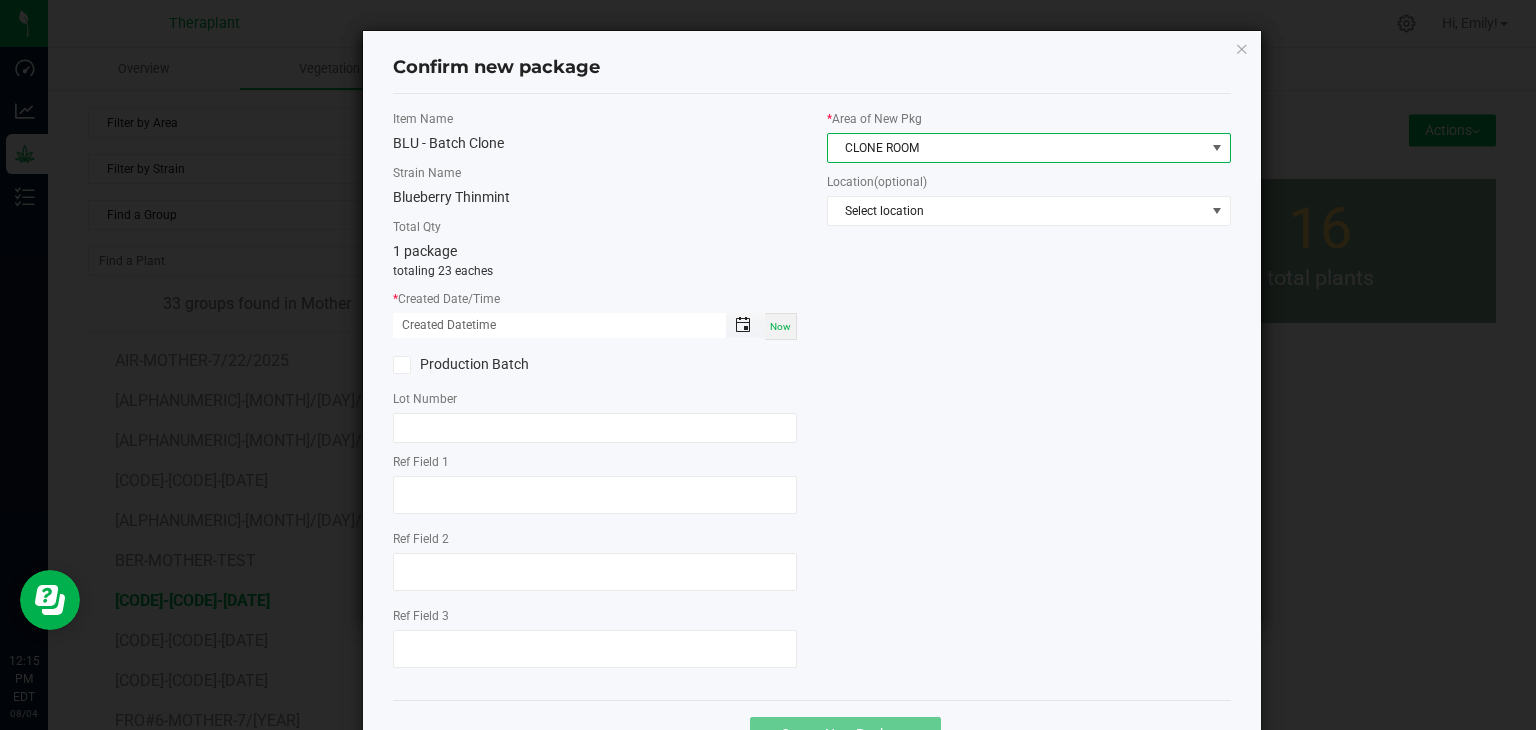 click at bounding box center [743, 325] 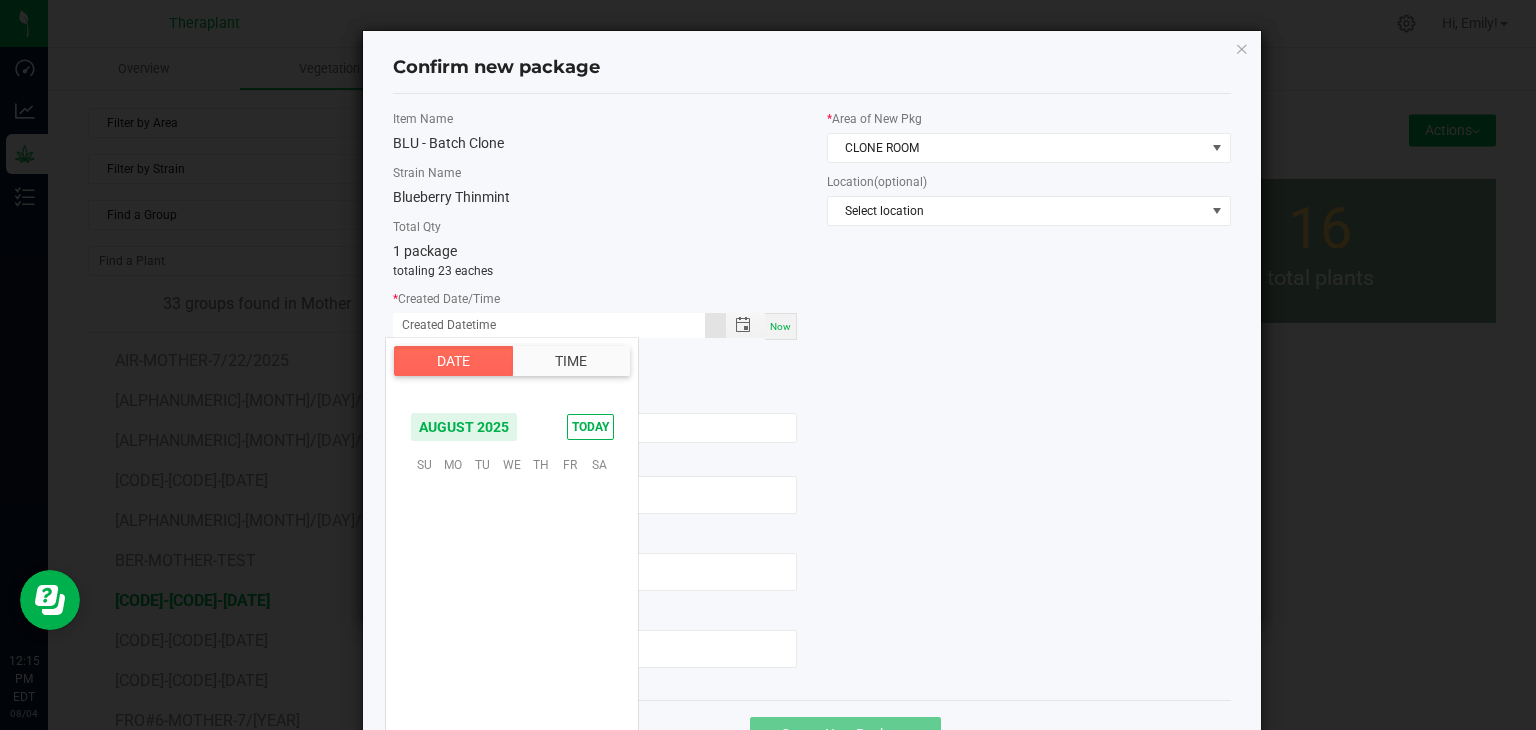 scroll, scrollTop: 324156, scrollLeft: 0, axis: vertical 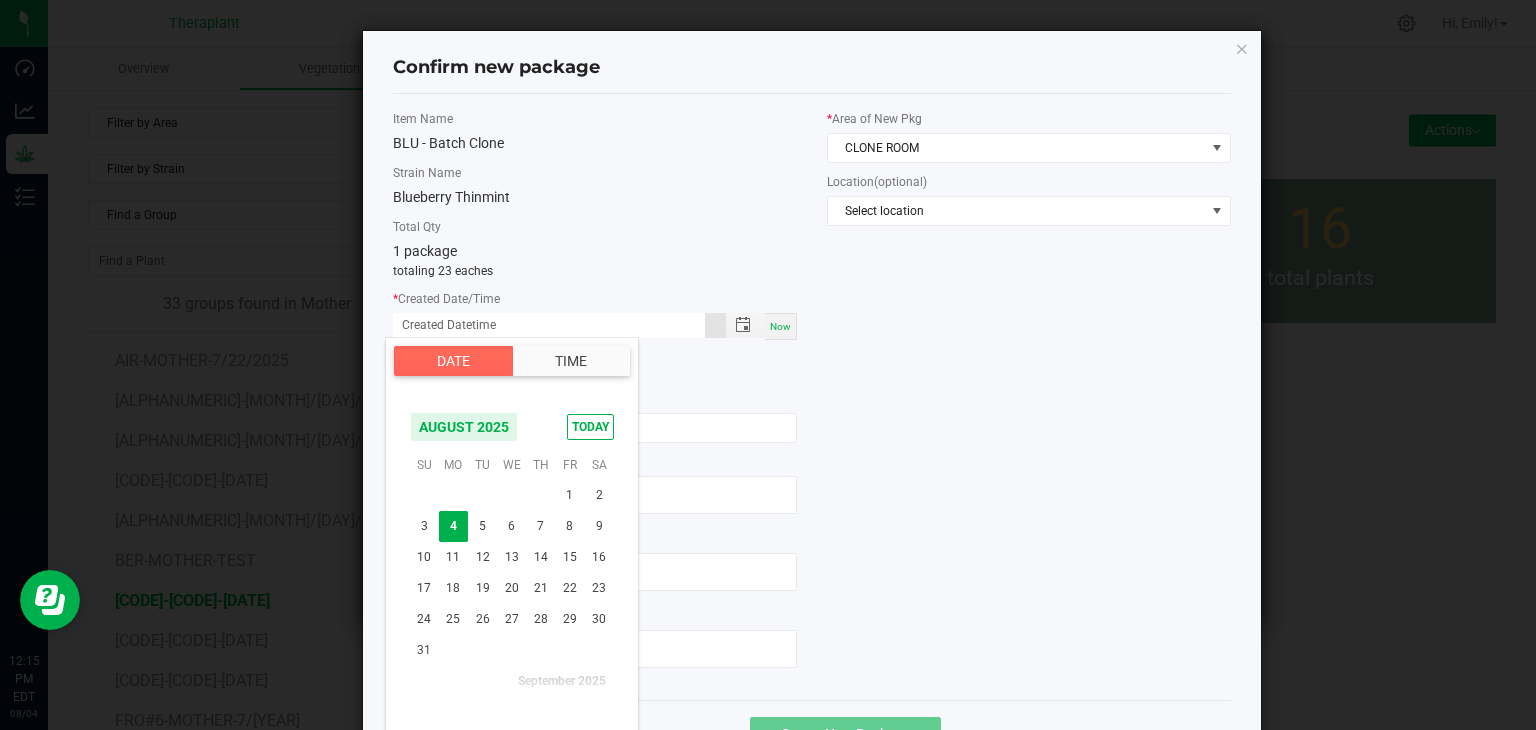 click on "Now" at bounding box center [780, 326] 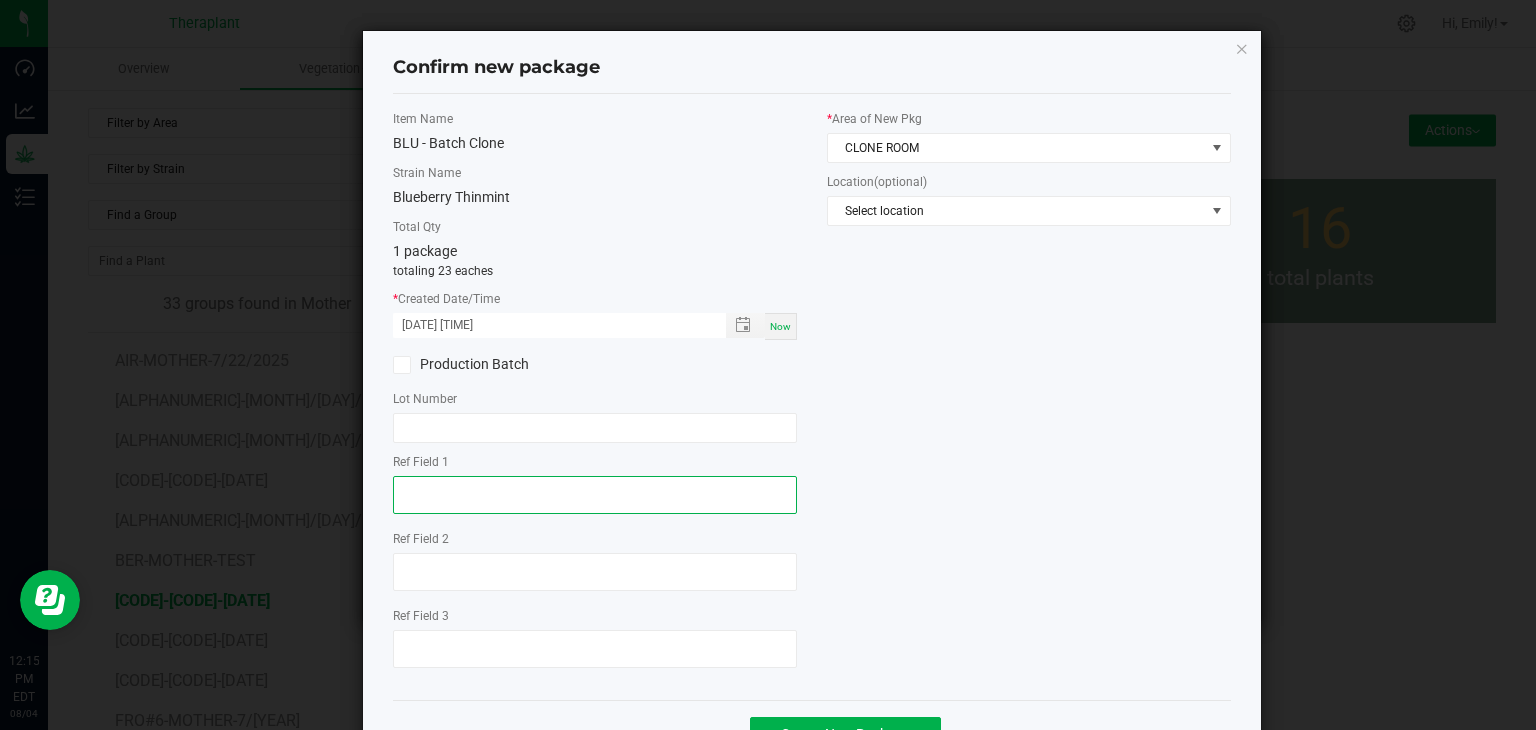 click 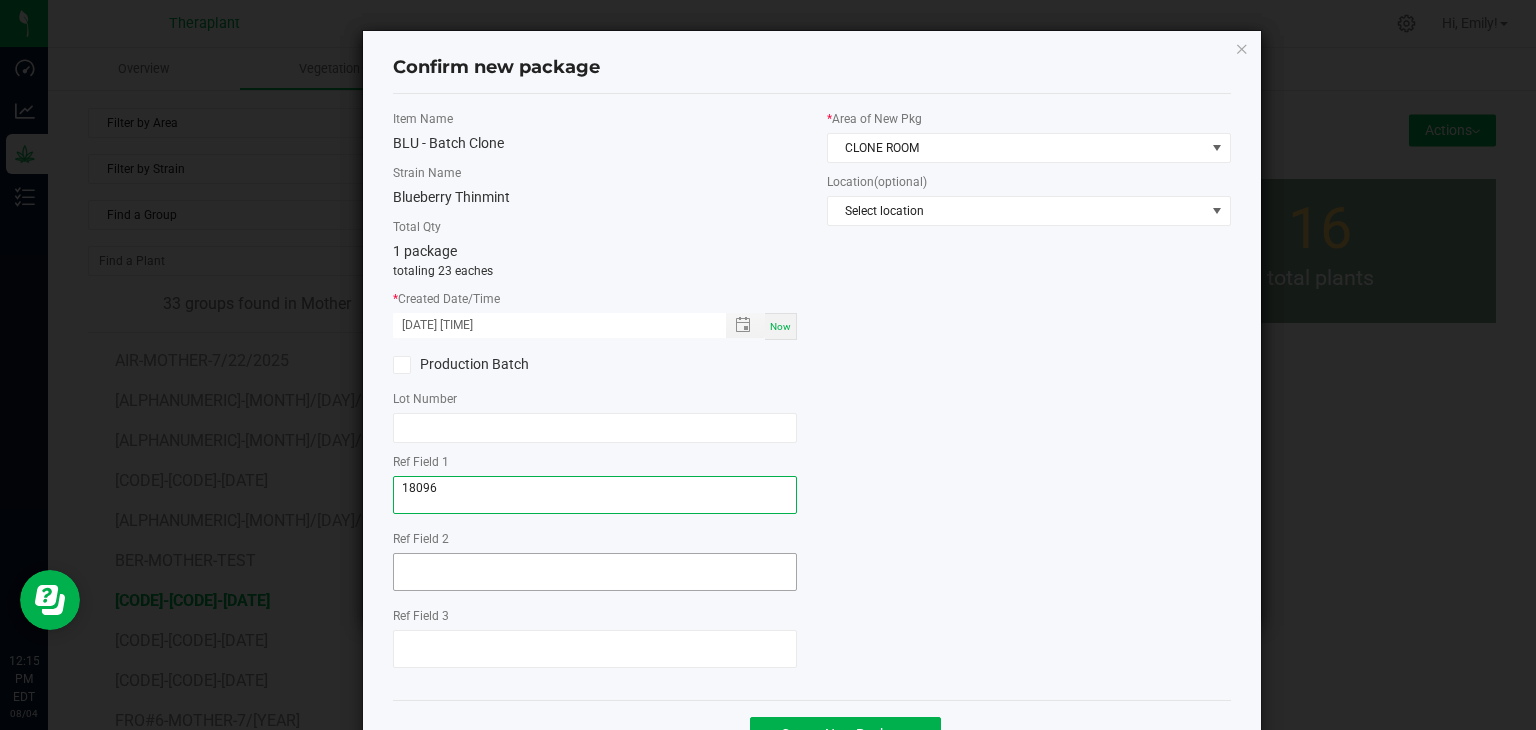 type on "18096" 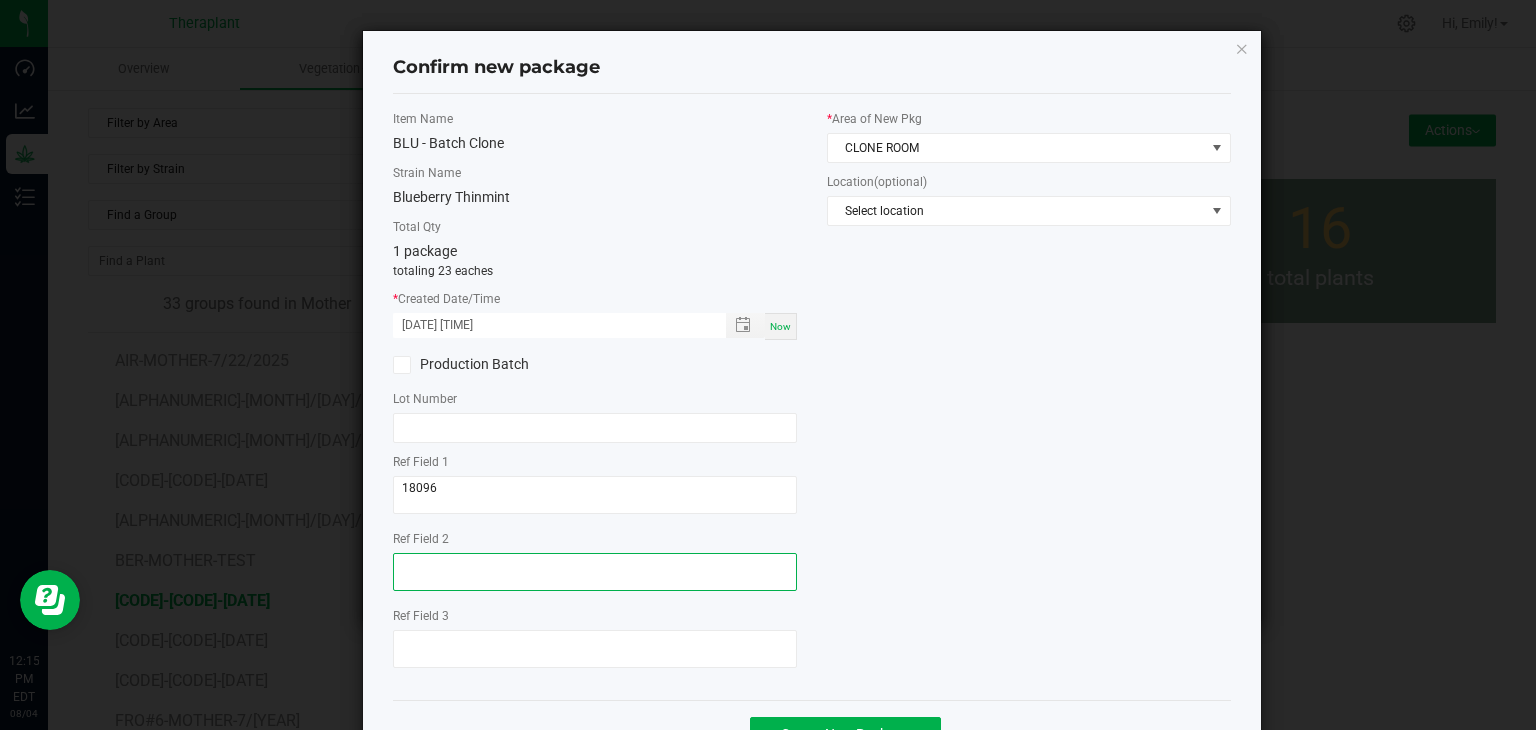click at bounding box center (595, 572) 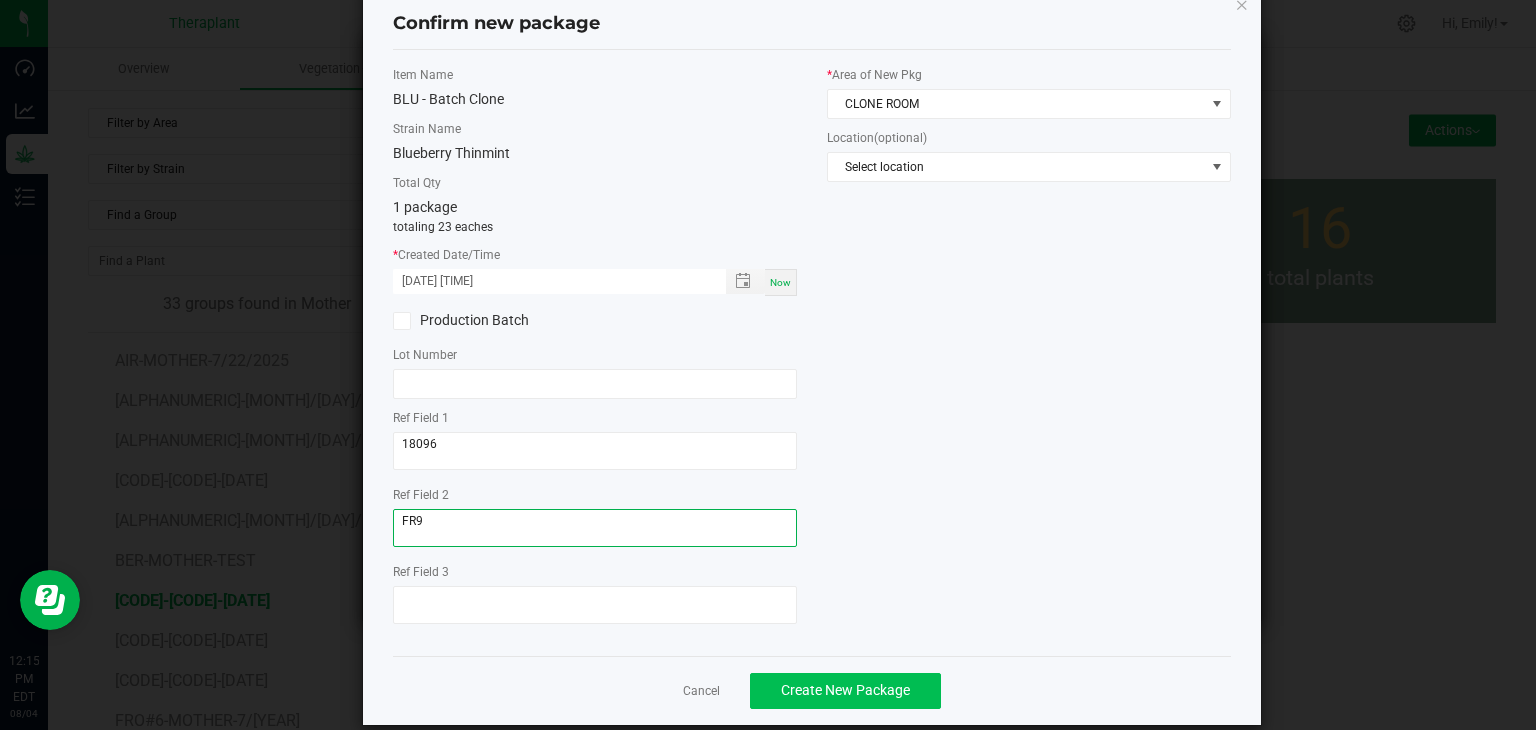scroll, scrollTop: 69, scrollLeft: 0, axis: vertical 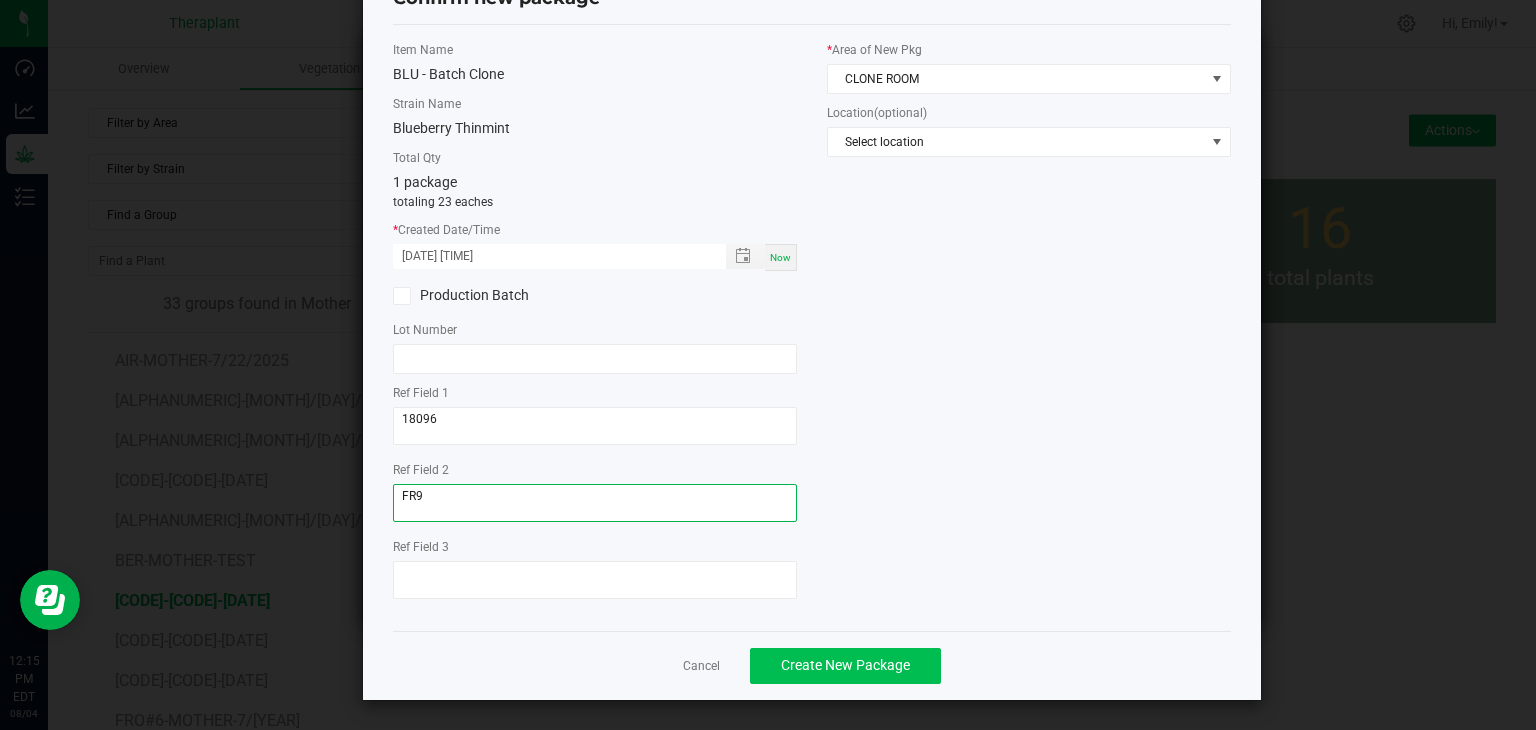 type on "FR9" 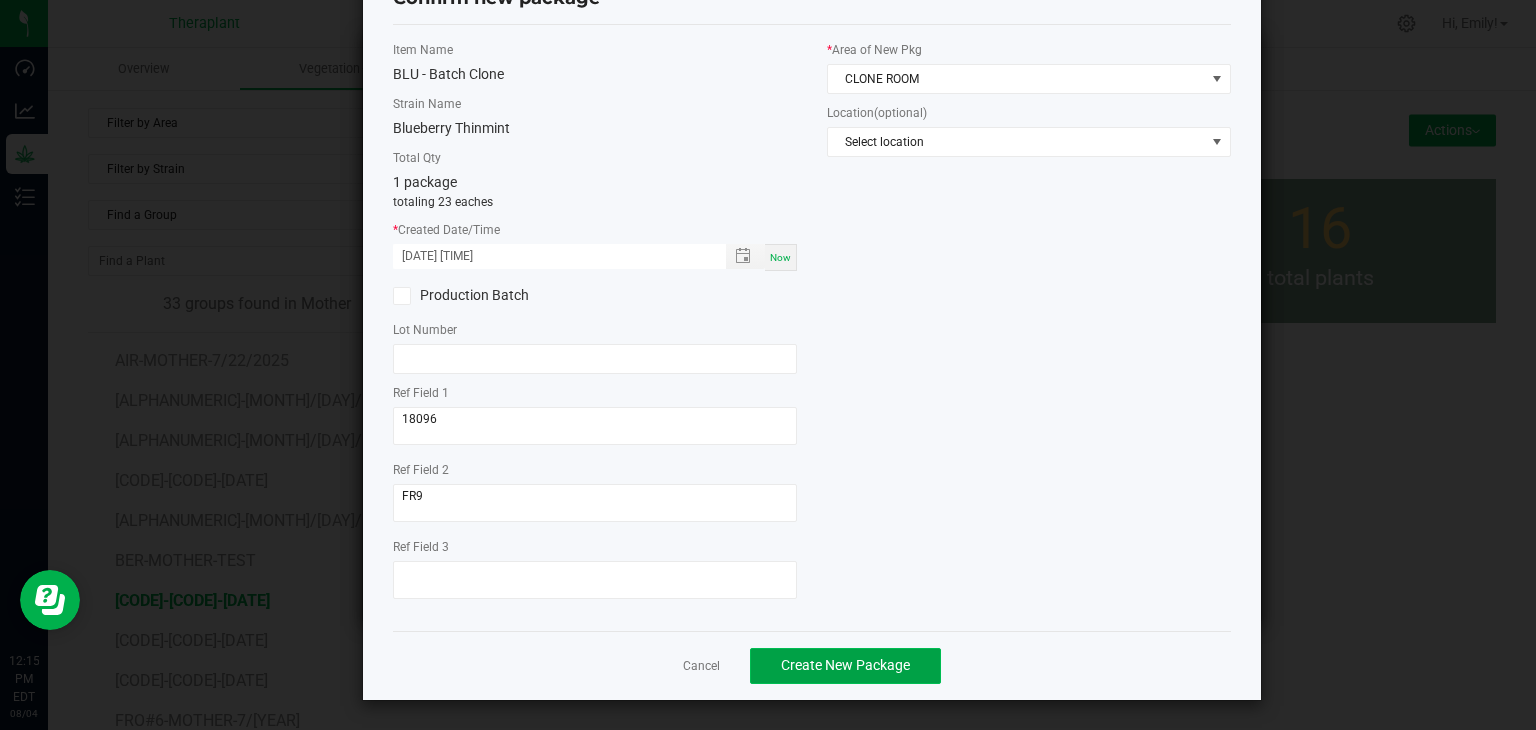 click on "Create New Package" 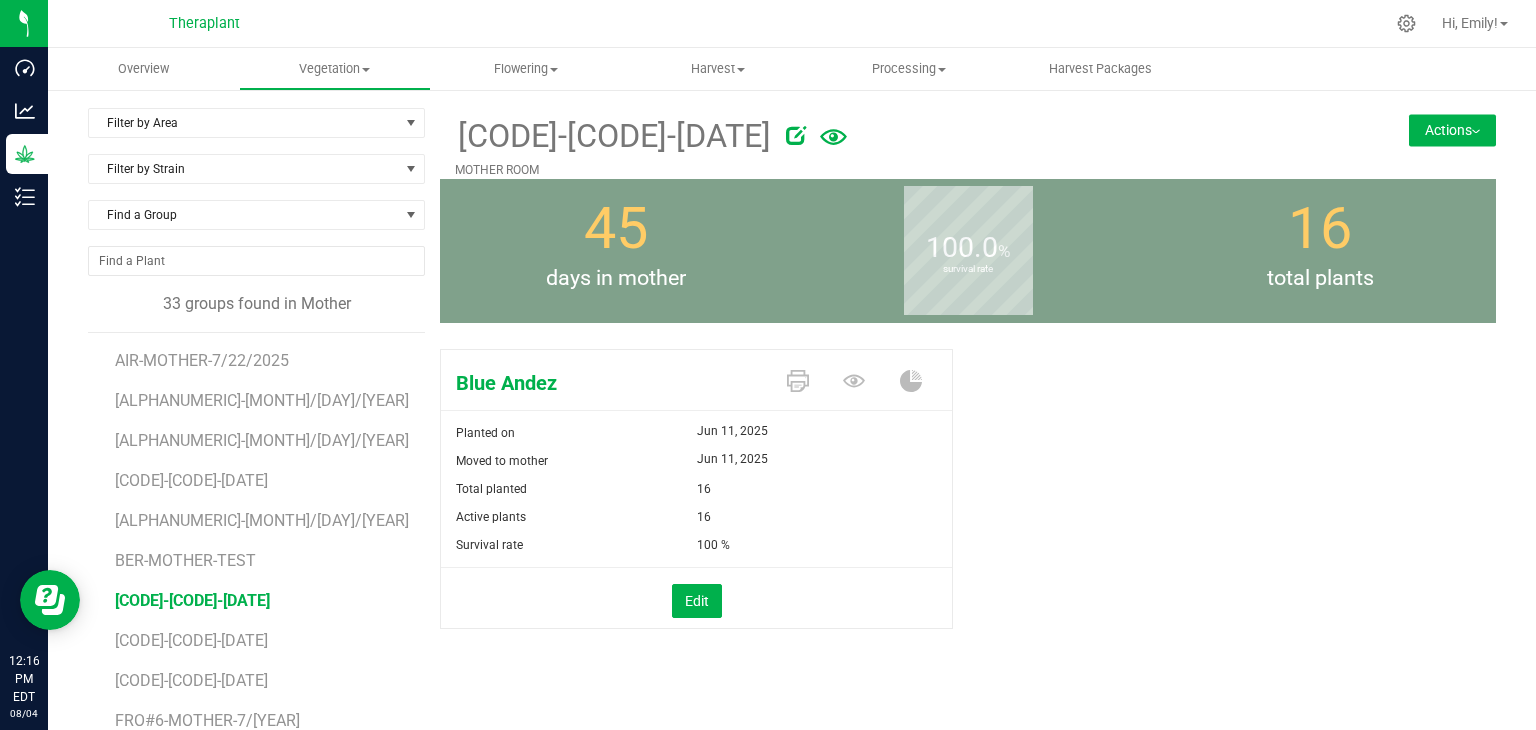 click on "Actions" at bounding box center [1452, 130] 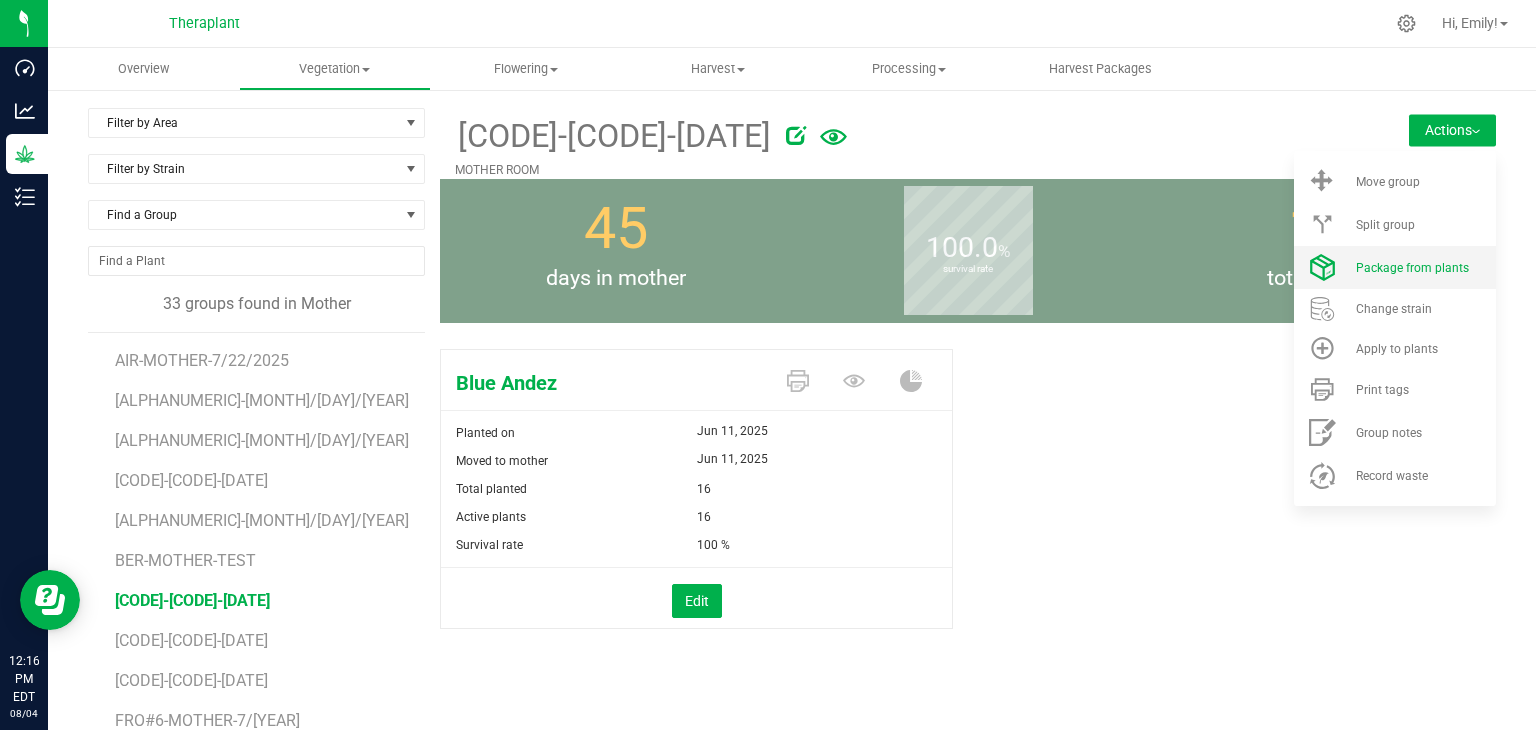click on "Package from plants" at bounding box center [1412, 268] 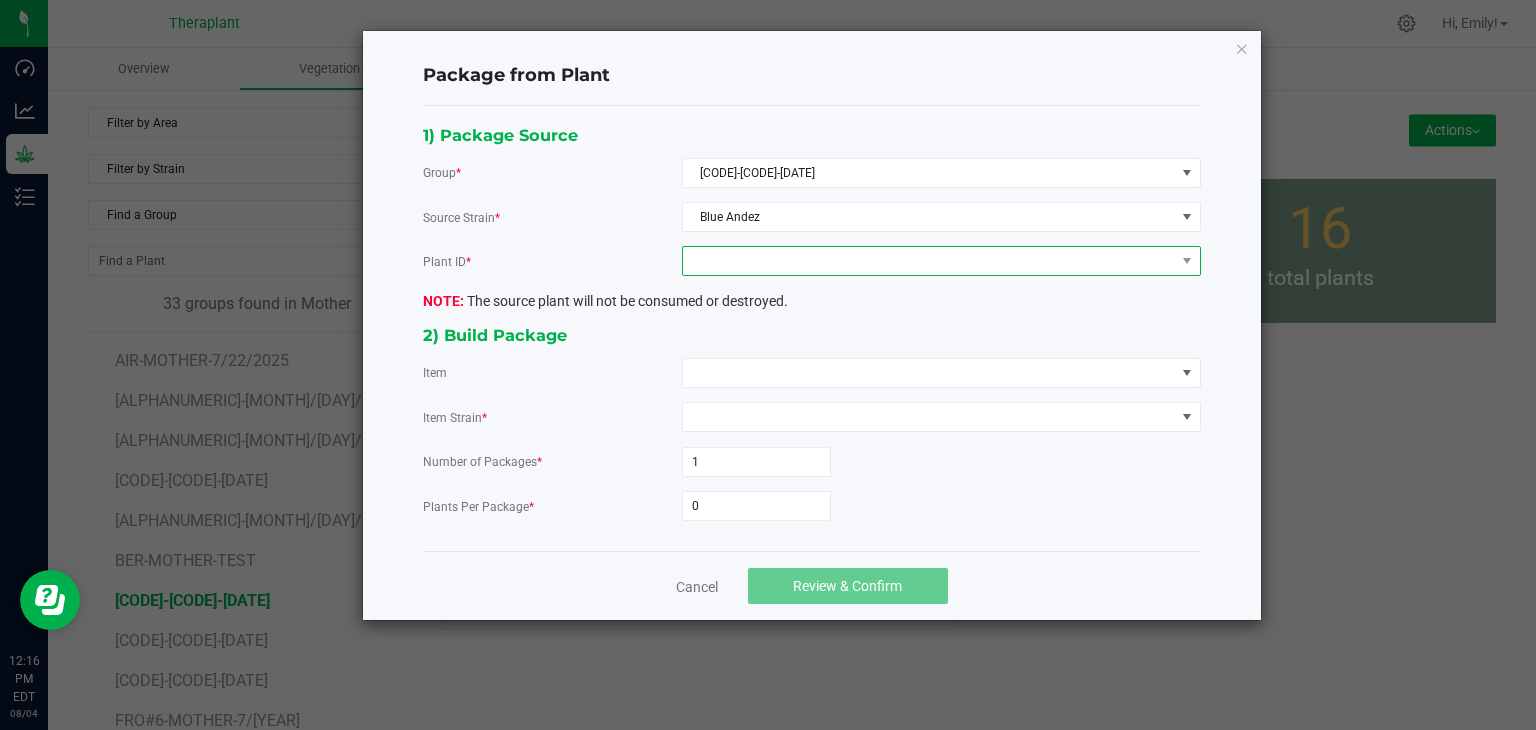 click at bounding box center [929, 261] 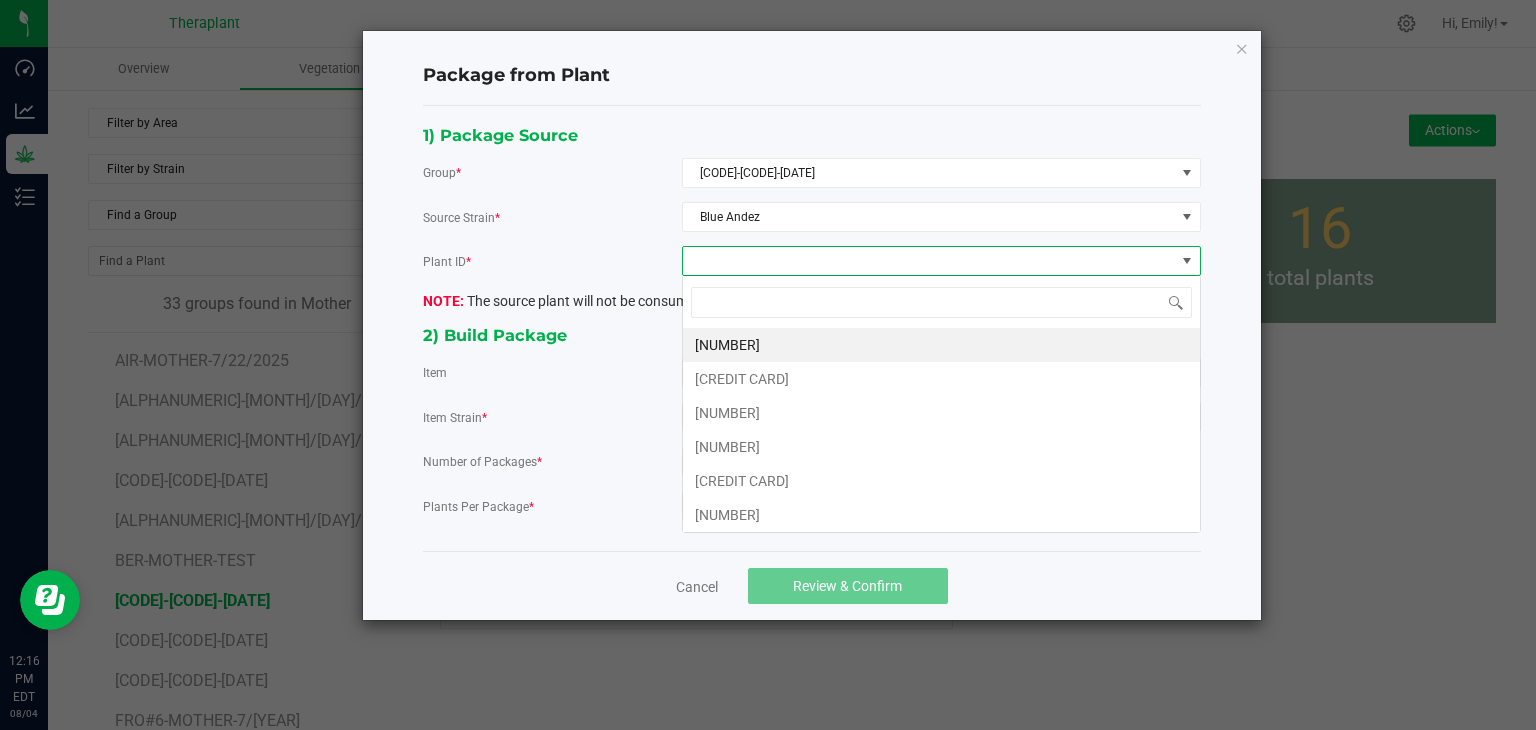 scroll, scrollTop: 99970, scrollLeft: 99480, axis: both 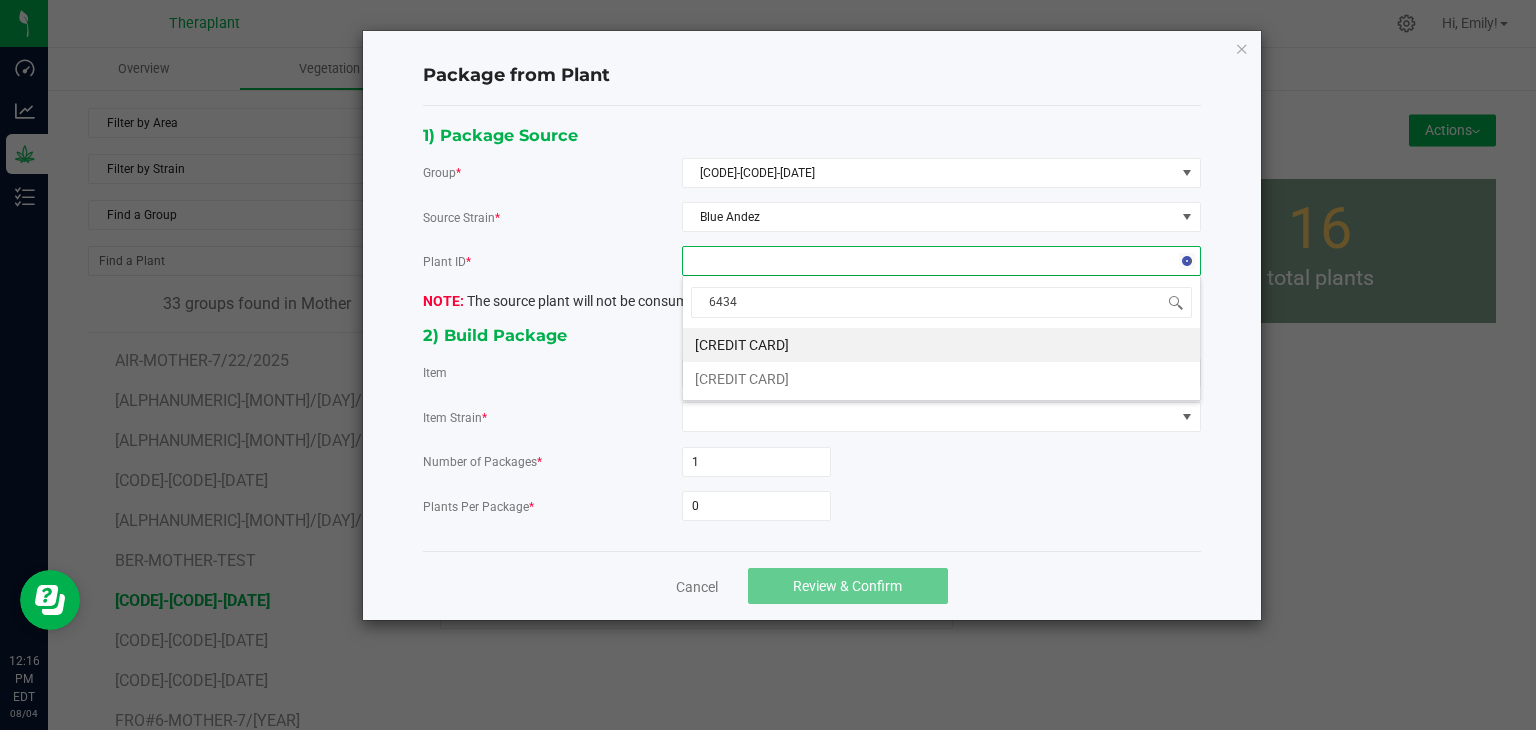 type on "64340" 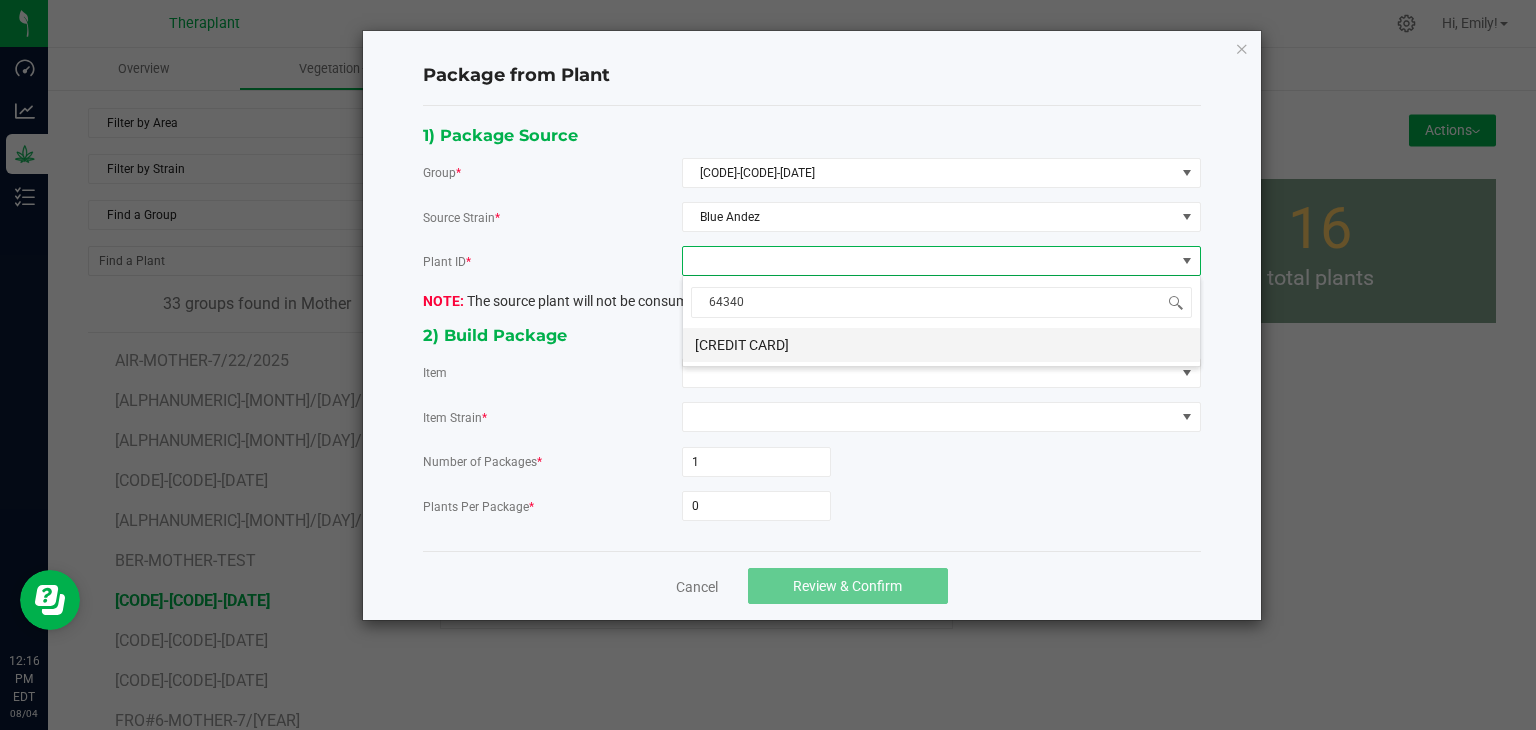 click on "[CREDIT CARD]" at bounding box center [941, 345] 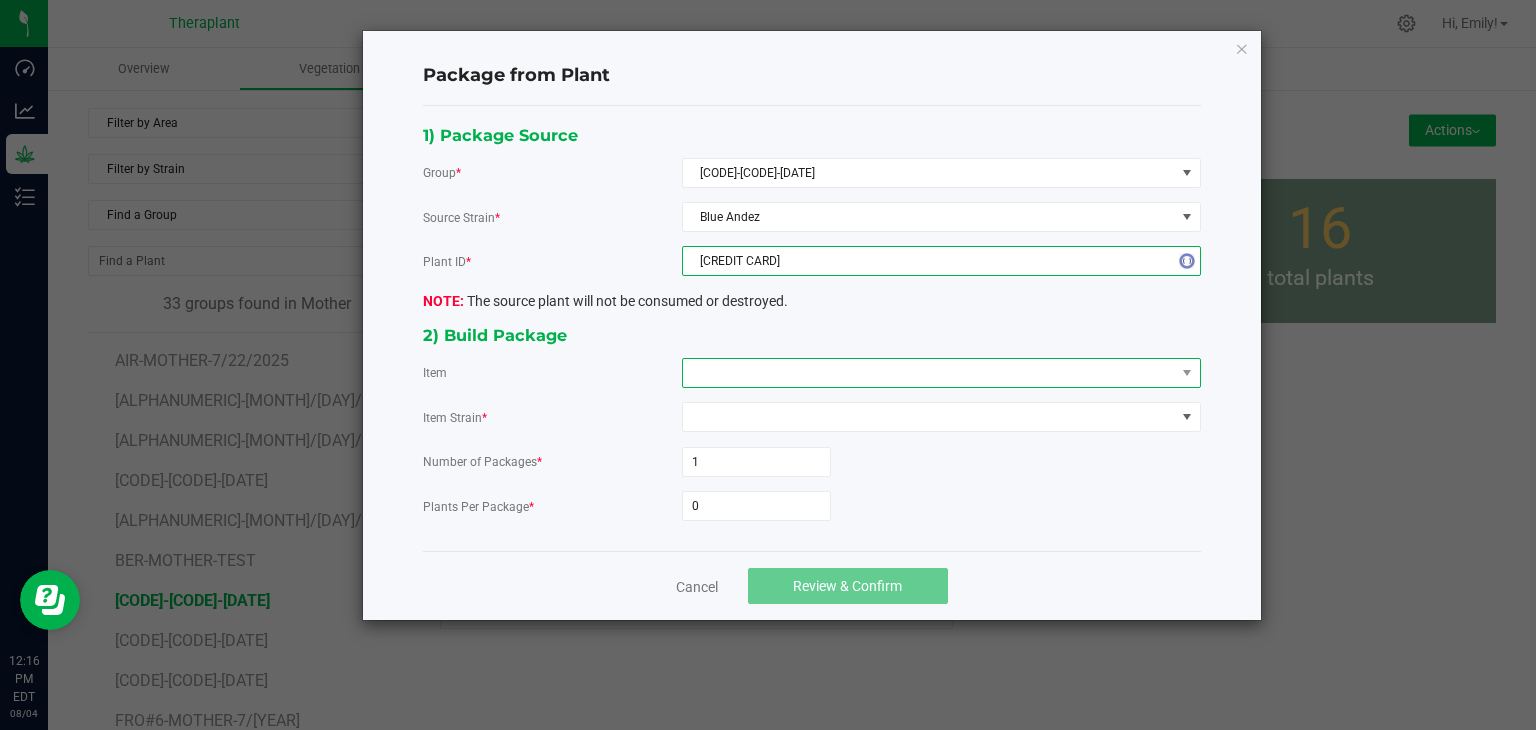 click at bounding box center (929, 373) 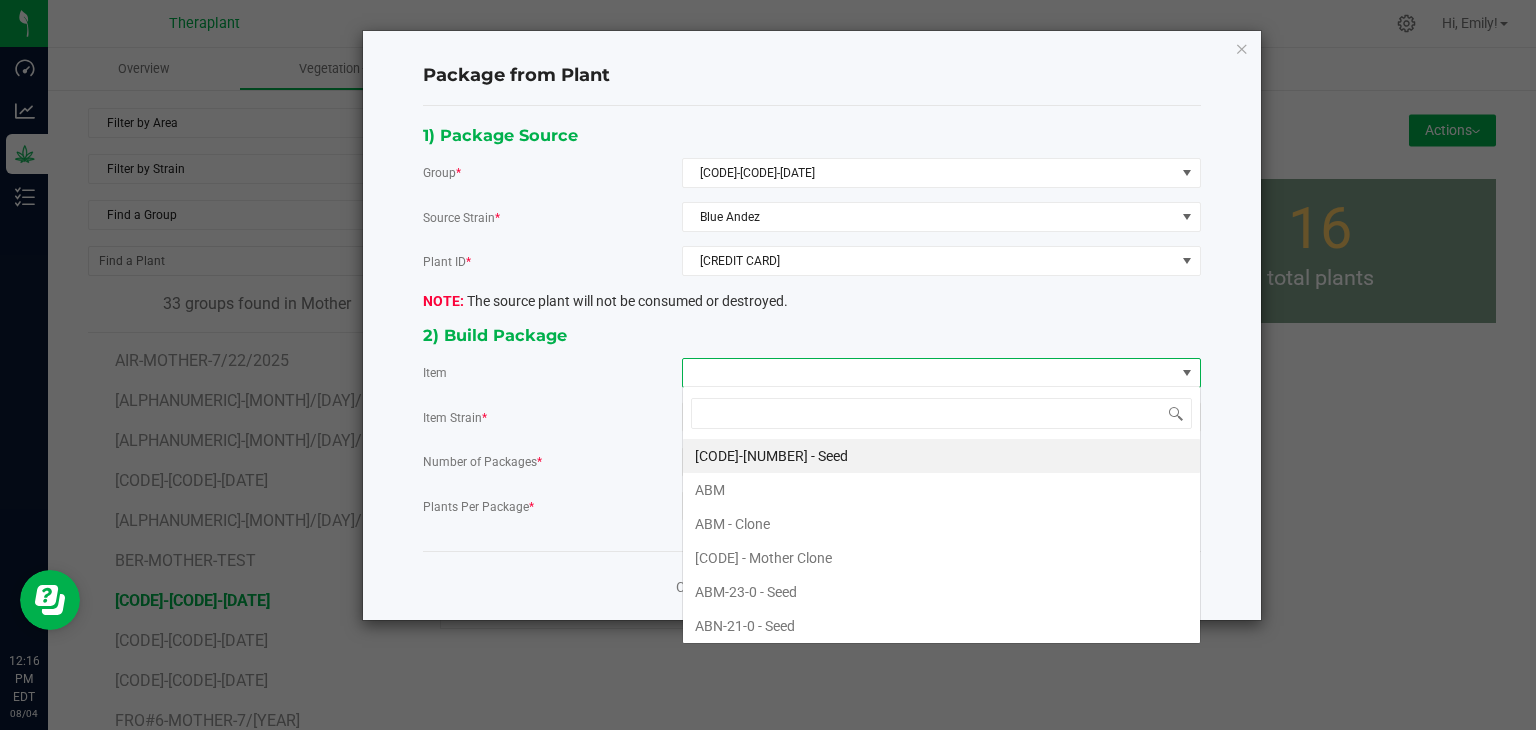 scroll, scrollTop: 99970, scrollLeft: 99480, axis: both 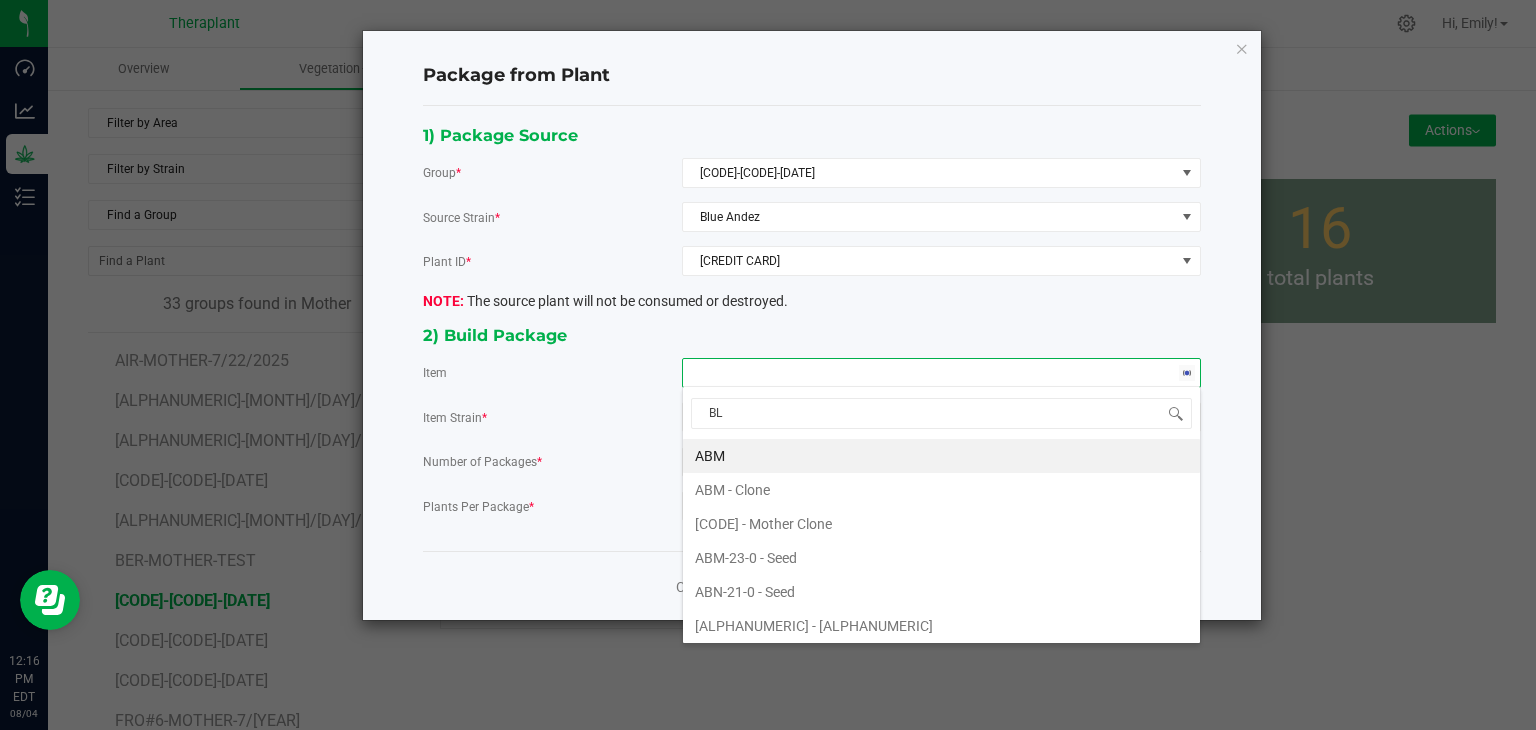 type on "BLU" 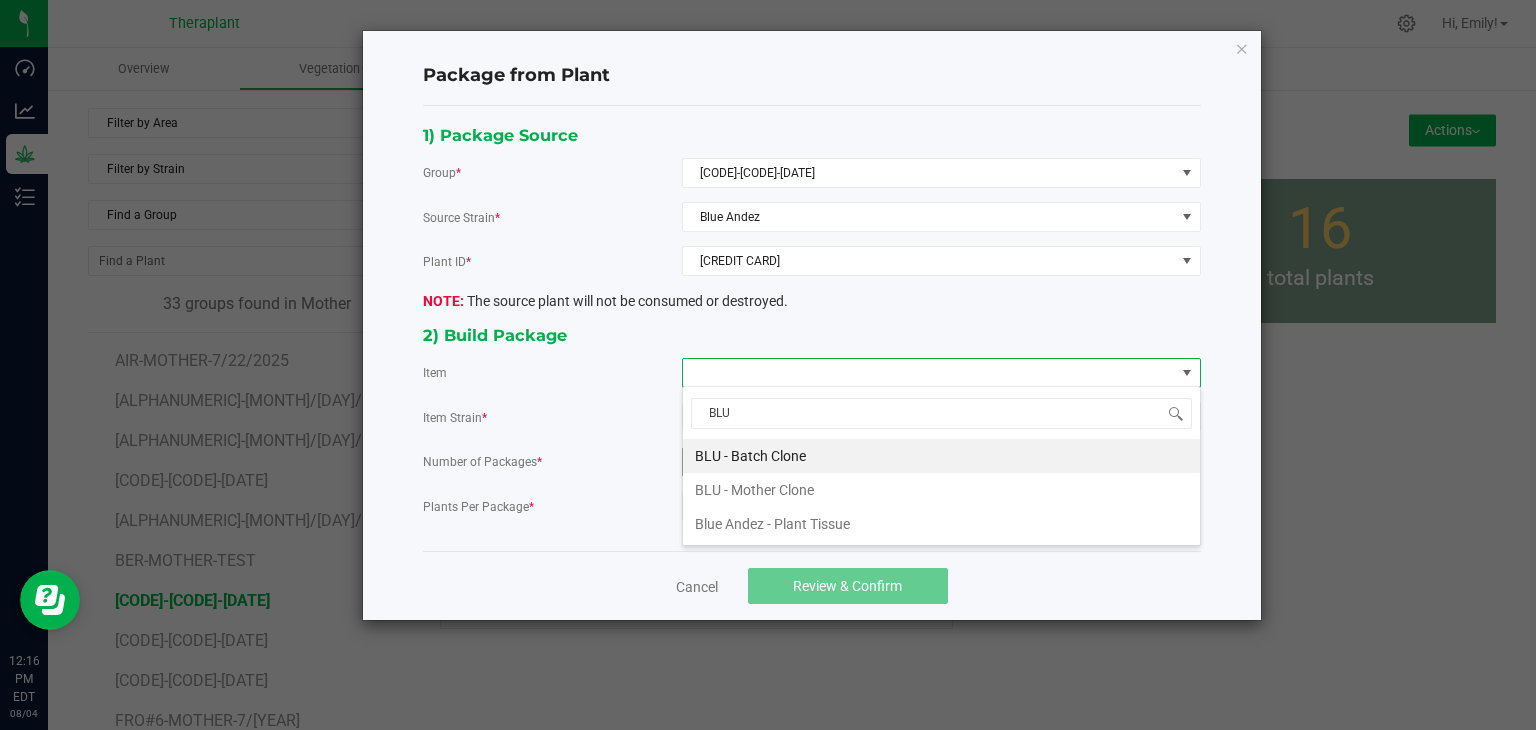 click on "BLU - Batch Clone" at bounding box center (941, 456) 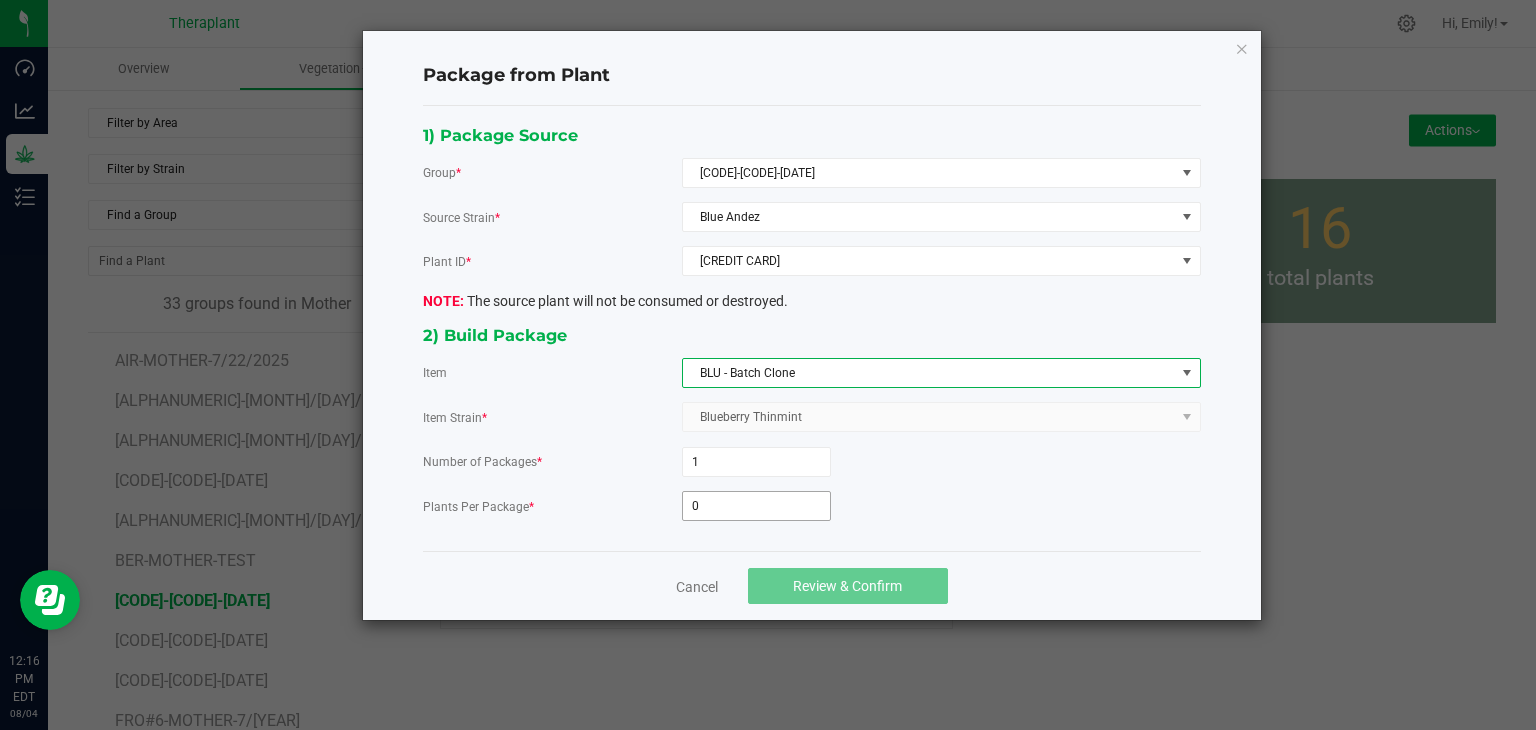 click on "0" at bounding box center [756, 506] 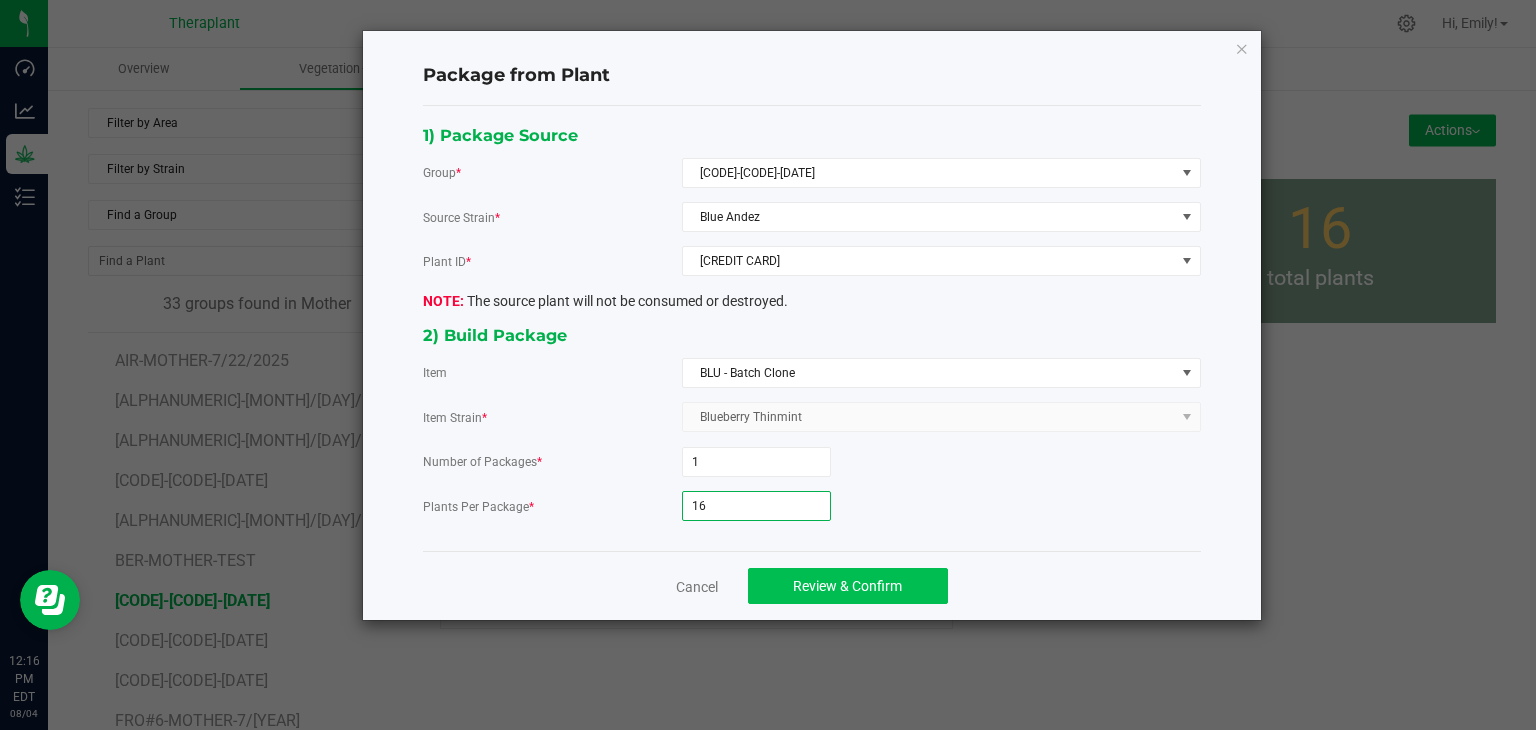 type on "16" 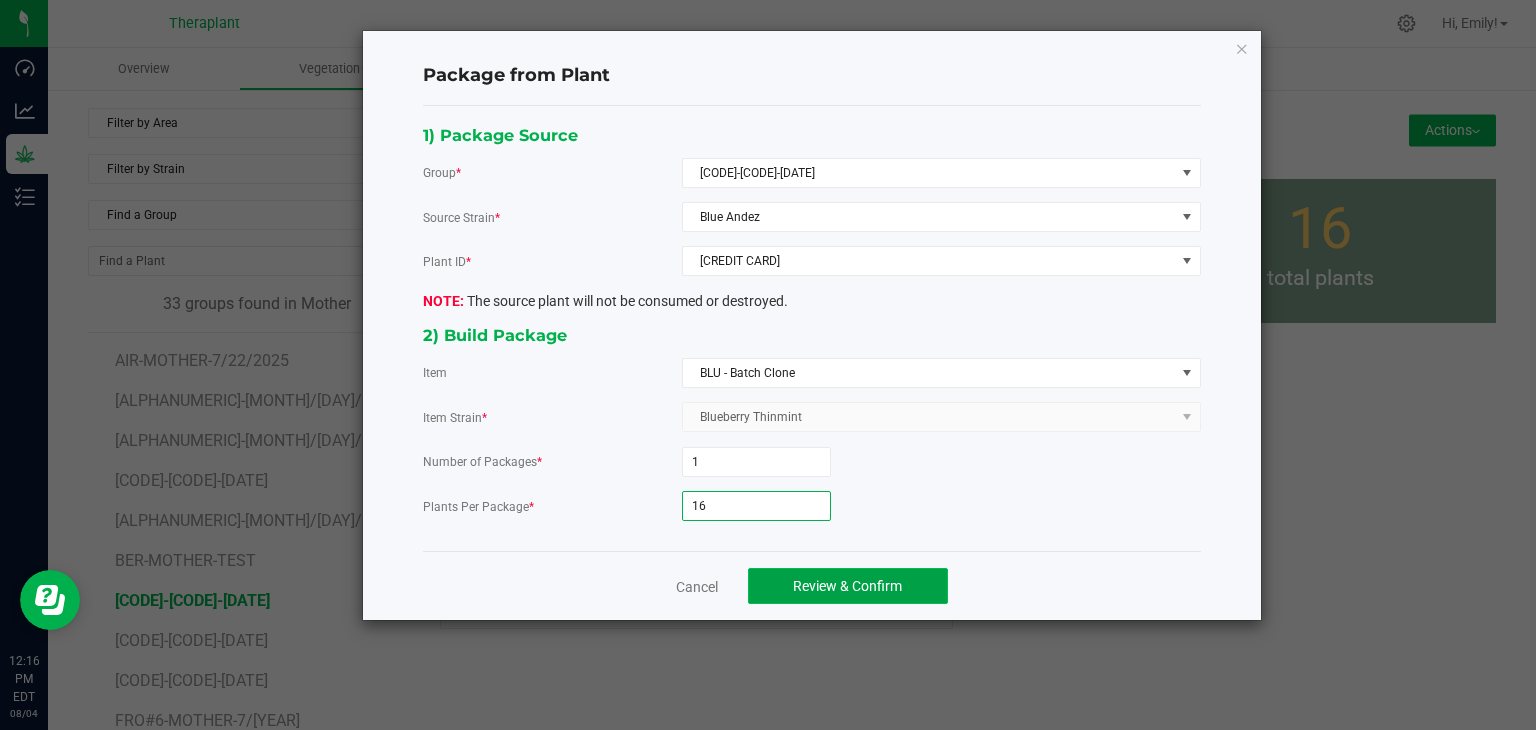 click on "Review & Confirm" 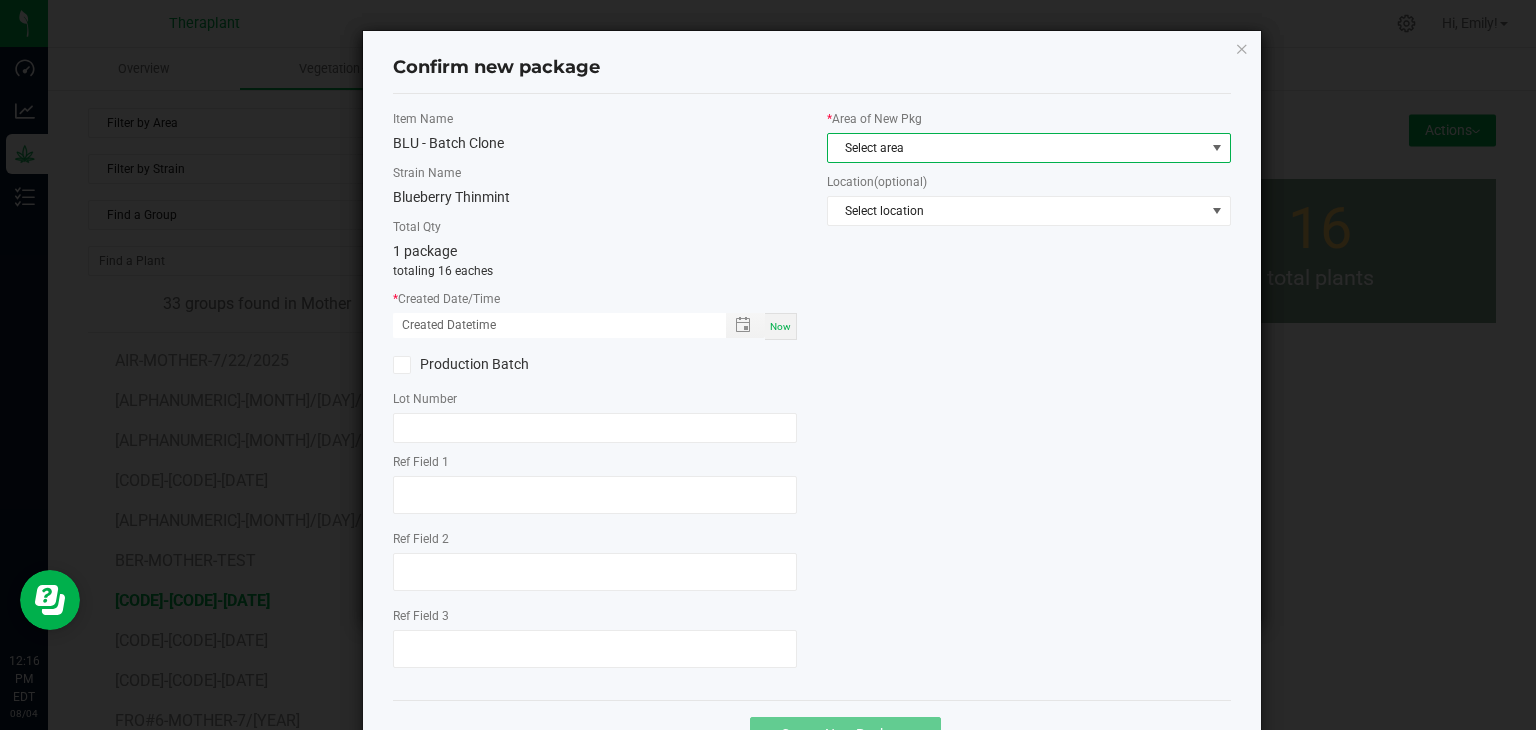 click on "Select area" at bounding box center [1016, 148] 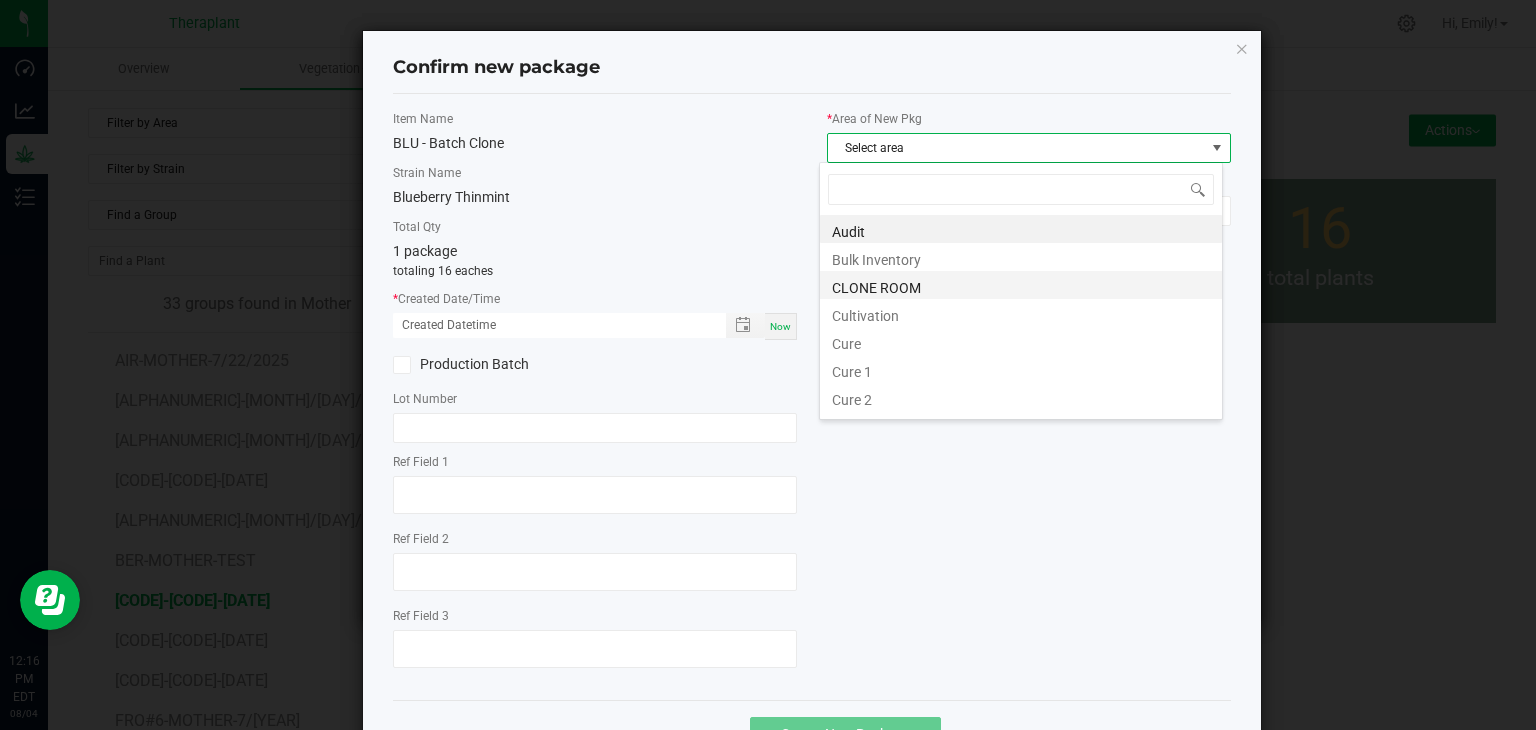 scroll, scrollTop: 99970, scrollLeft: 99596, axis: both 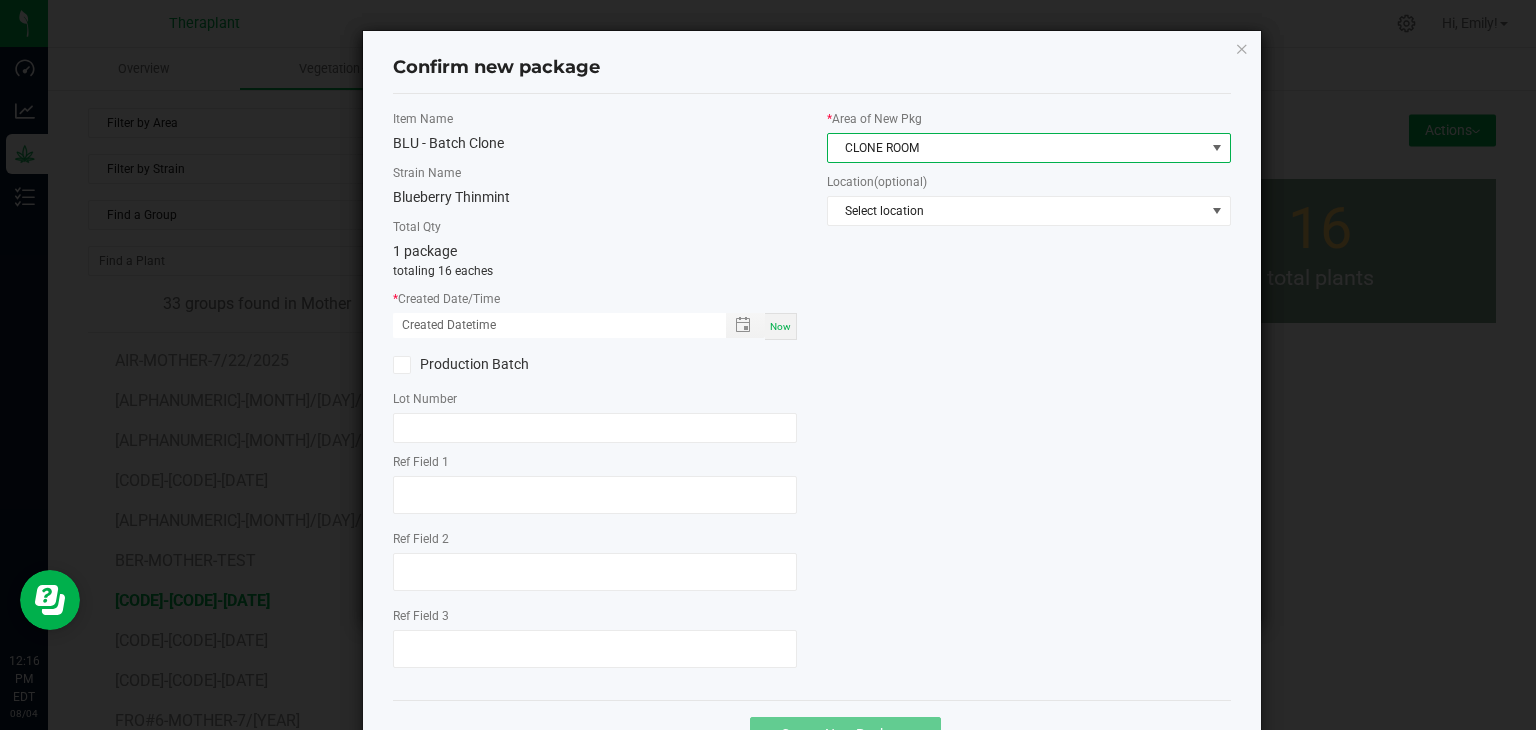 click on "Now" at bounding box center (780, 326) 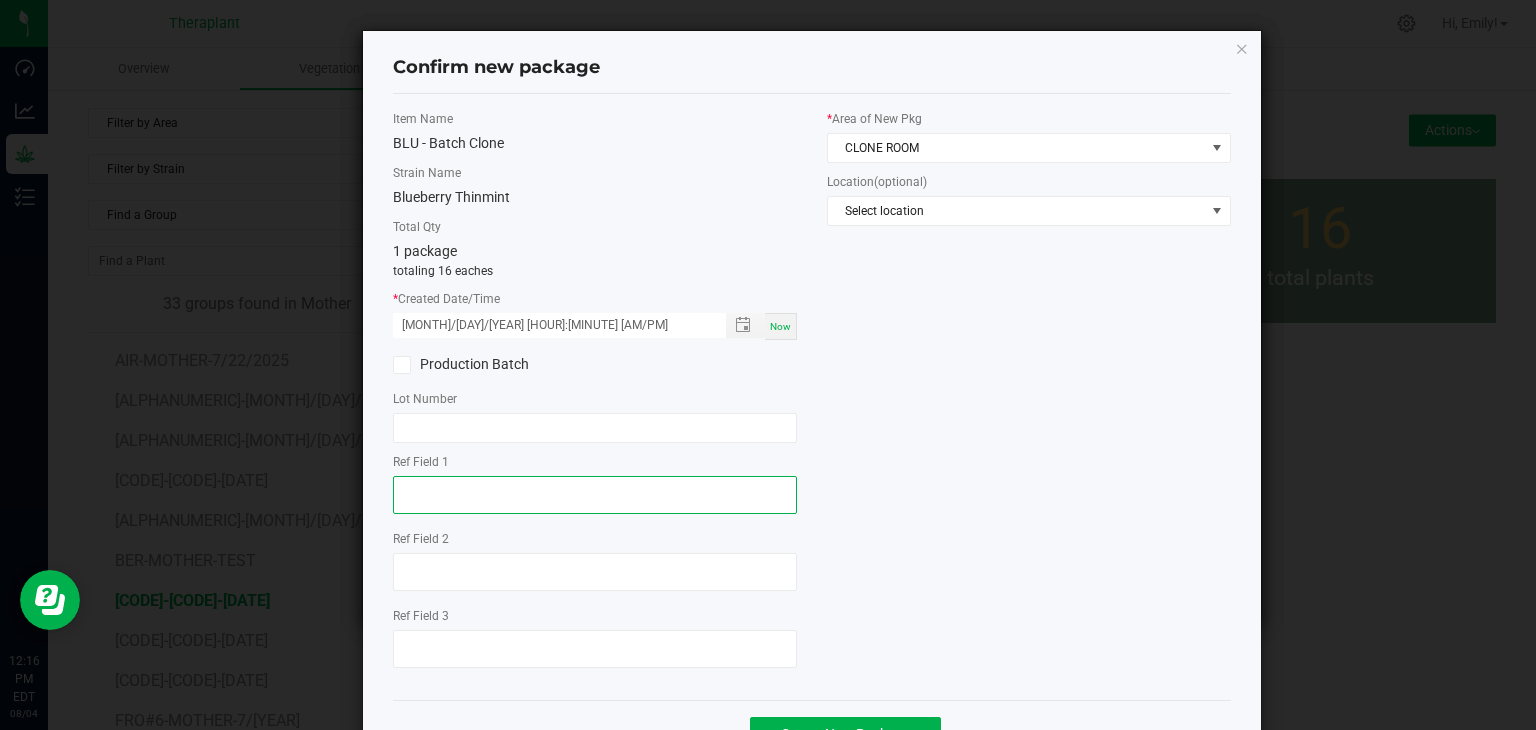 click 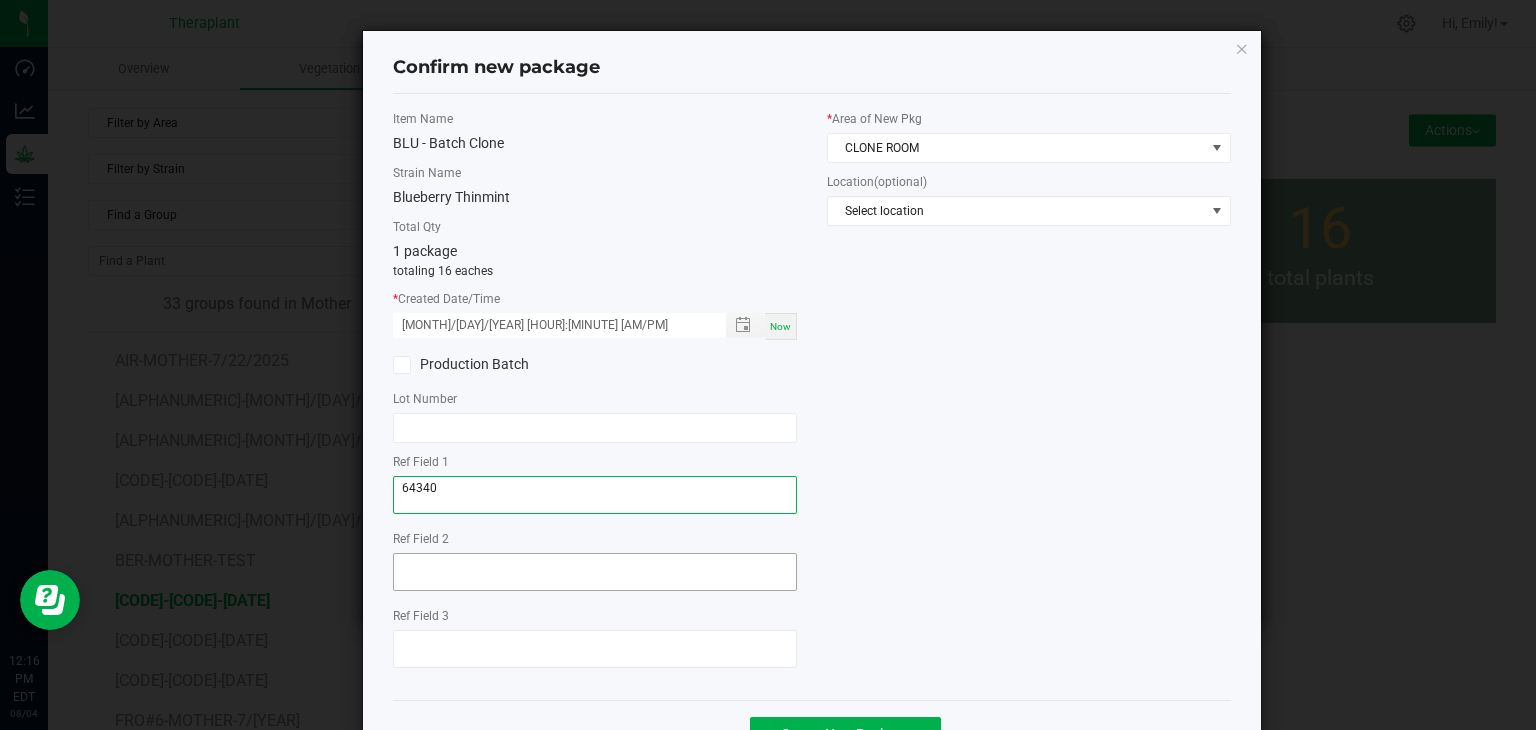 type on "64340" 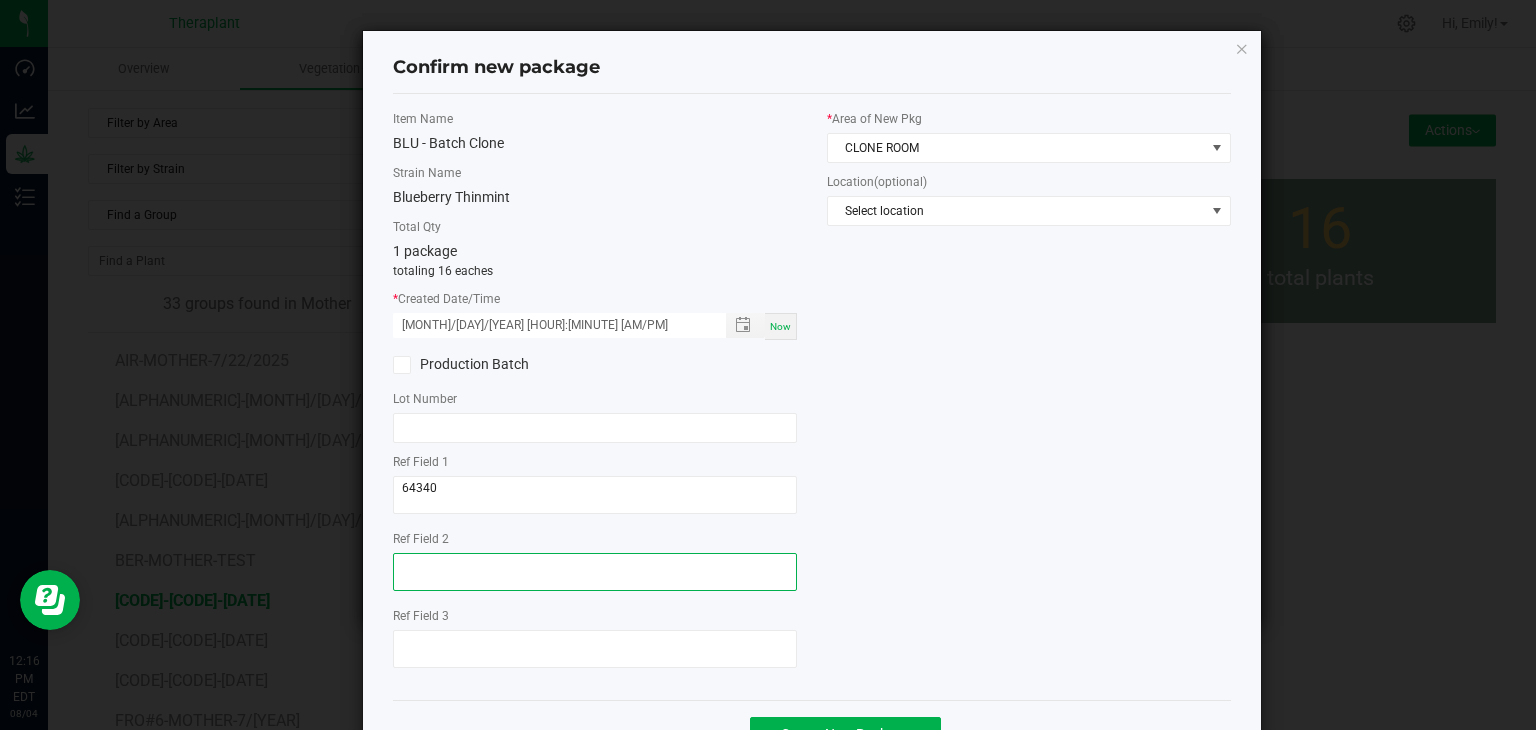 click at bounding box center [595, 572] 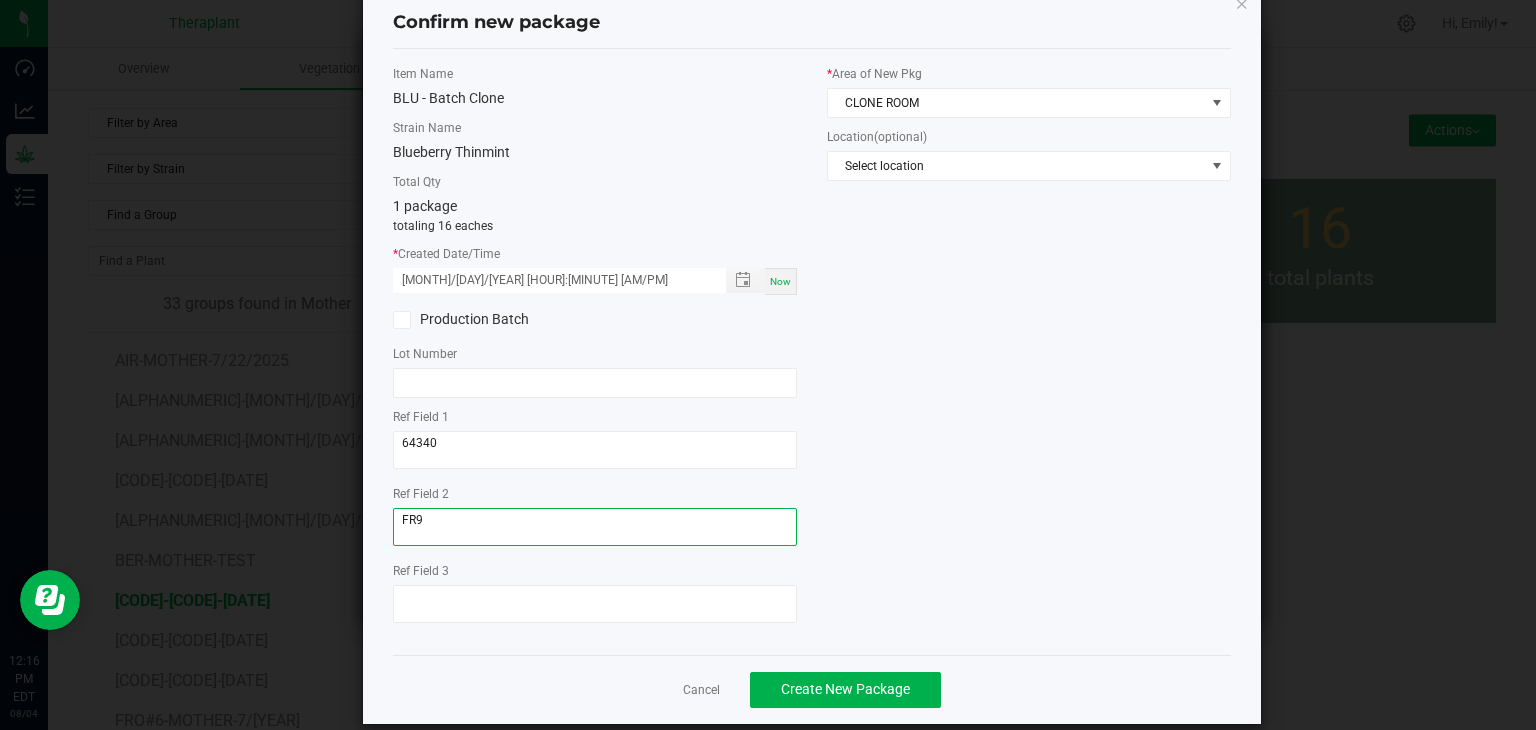 scroll, scrollTop: 69, scrollLeft: 0, axis: vertical 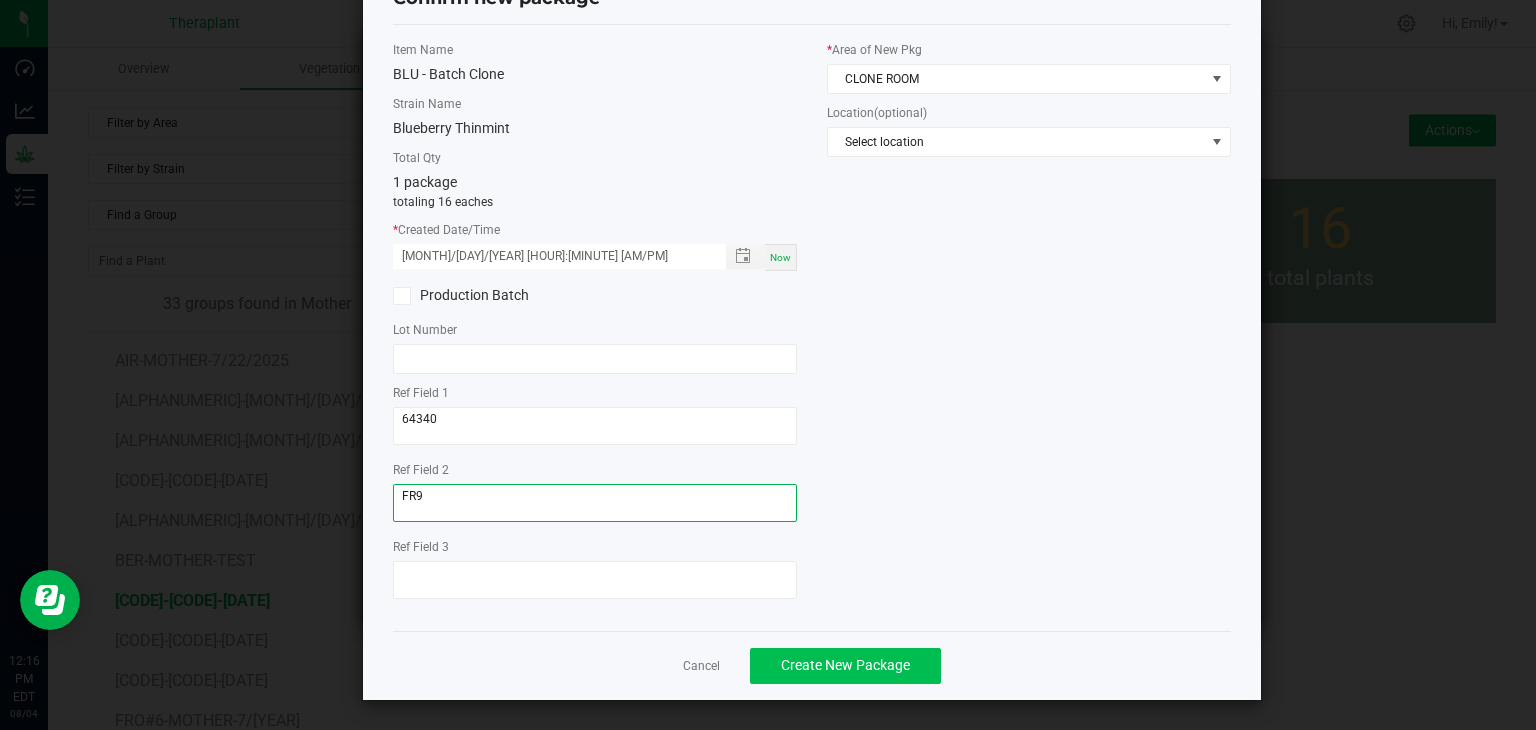 type on "FR9" 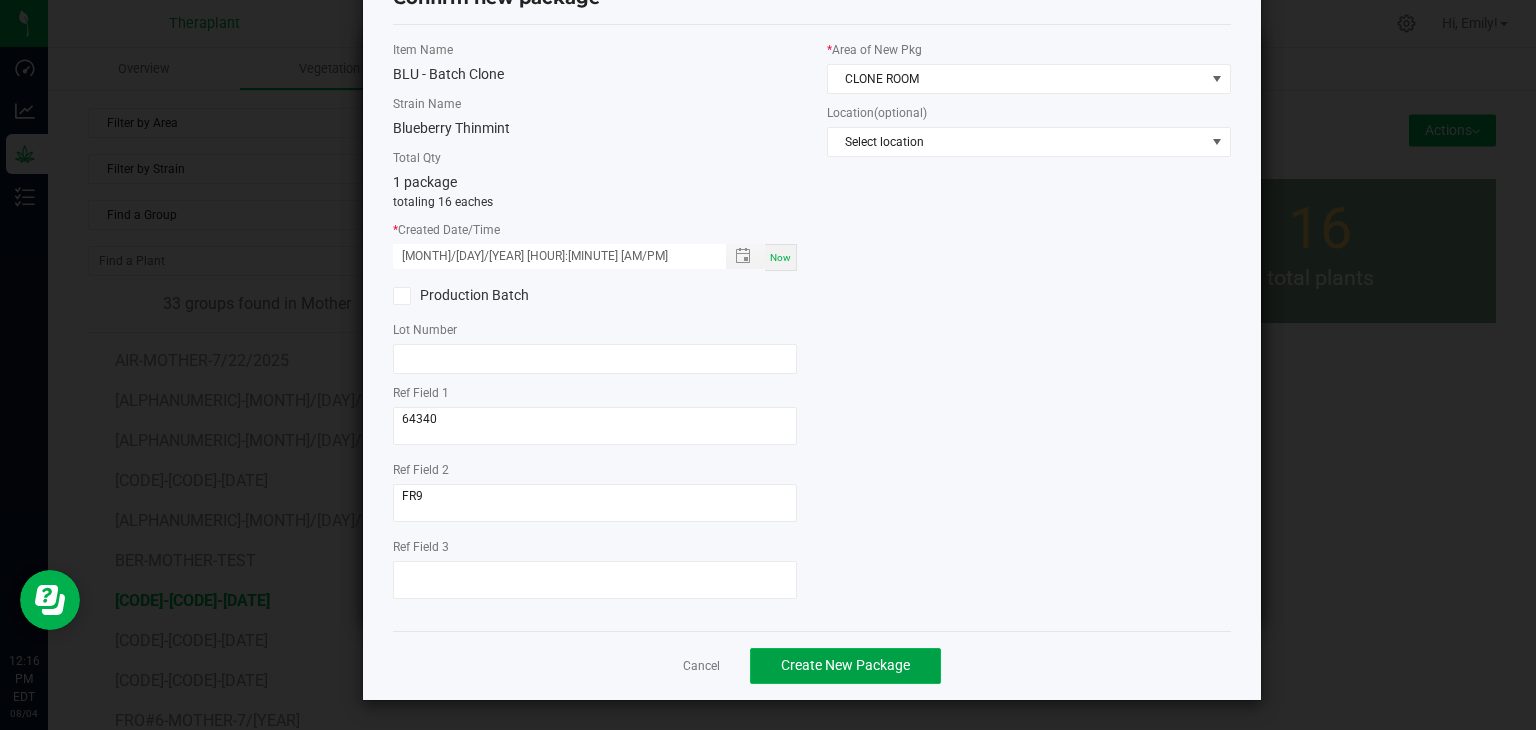 click on "Create New Package" 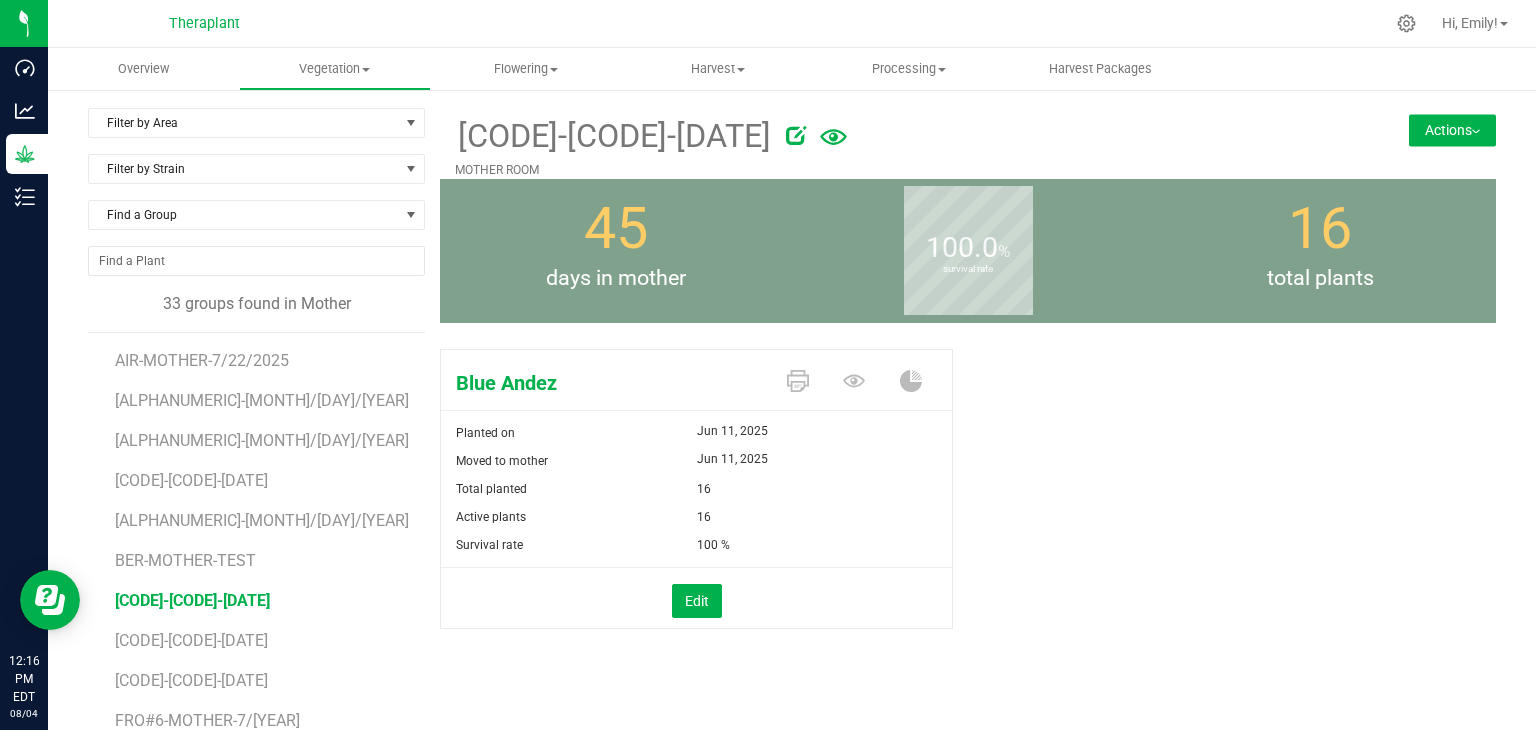 click on "Actions" at bounding box center (1452, 130) 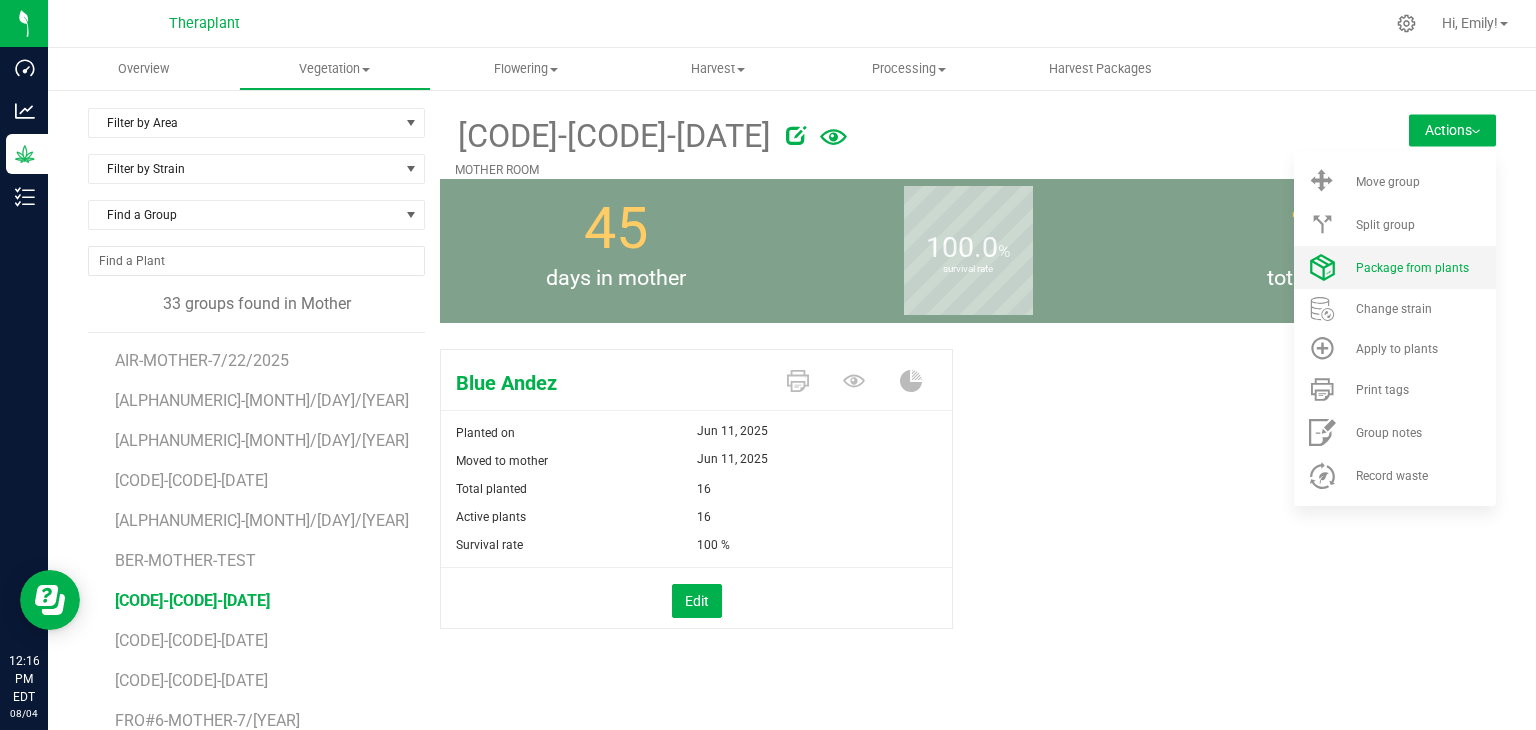 click on "Package from plants" at bounding box center [1395, 267] 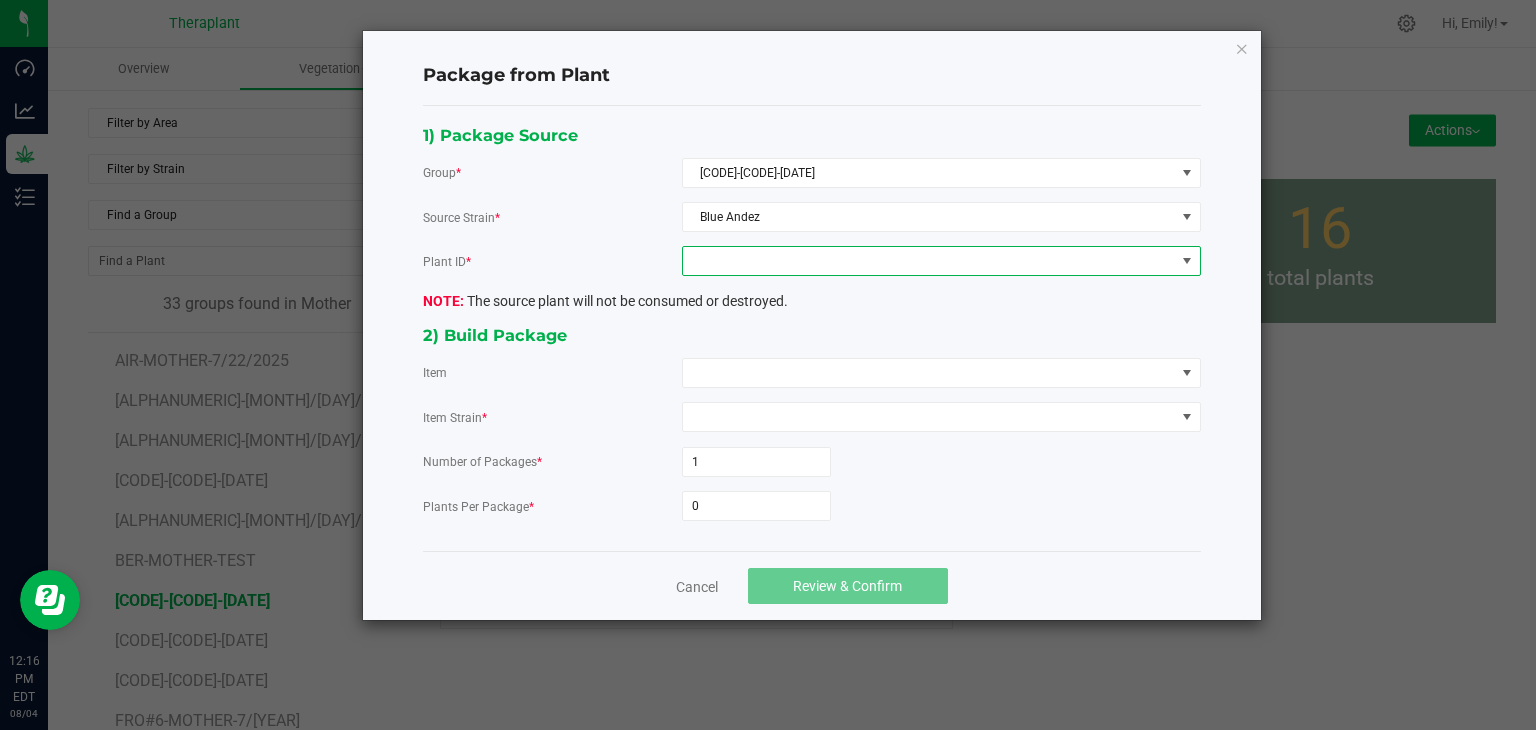 click at bounding box center [929, 261] 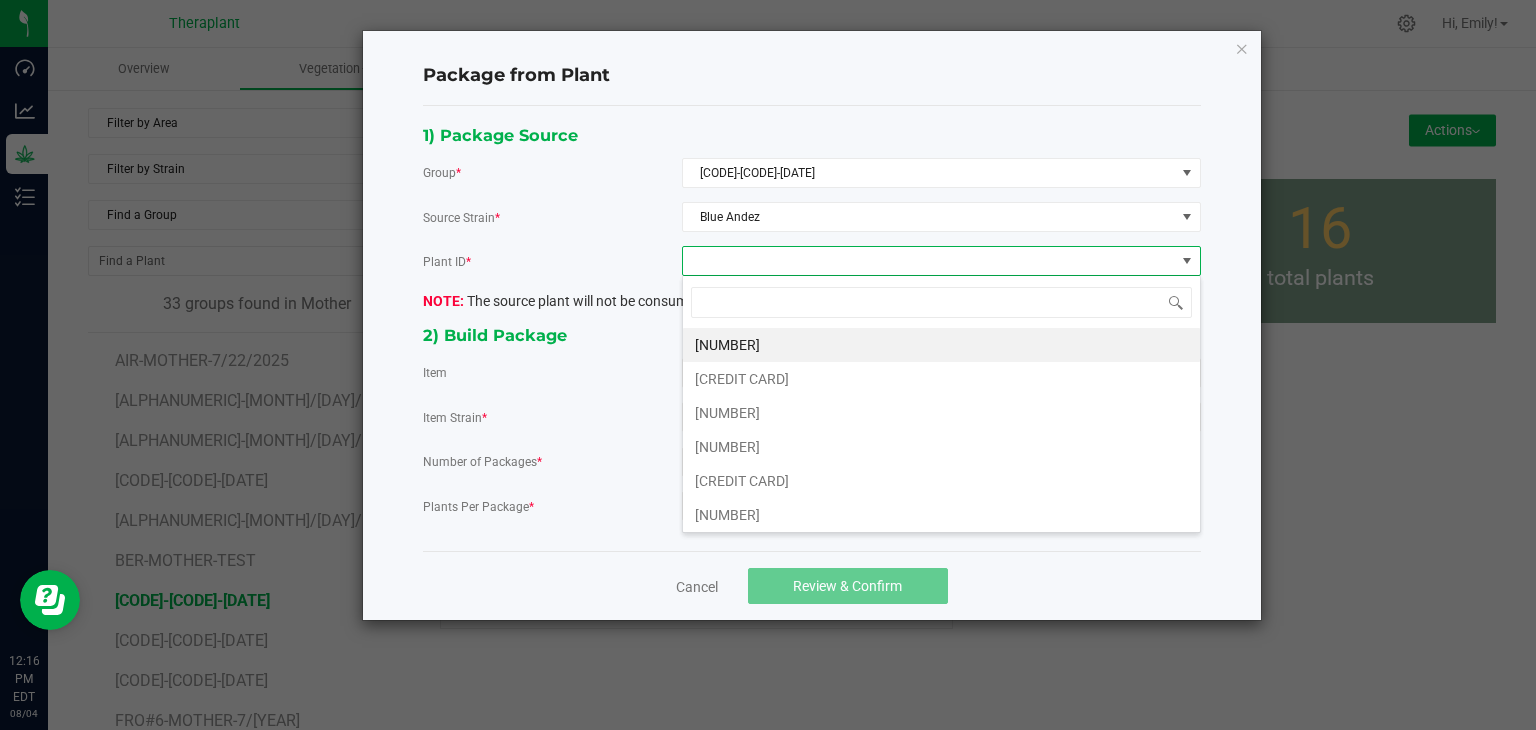 scroll, scrollTop: 99970, scrollLeft: 99480, axis: both 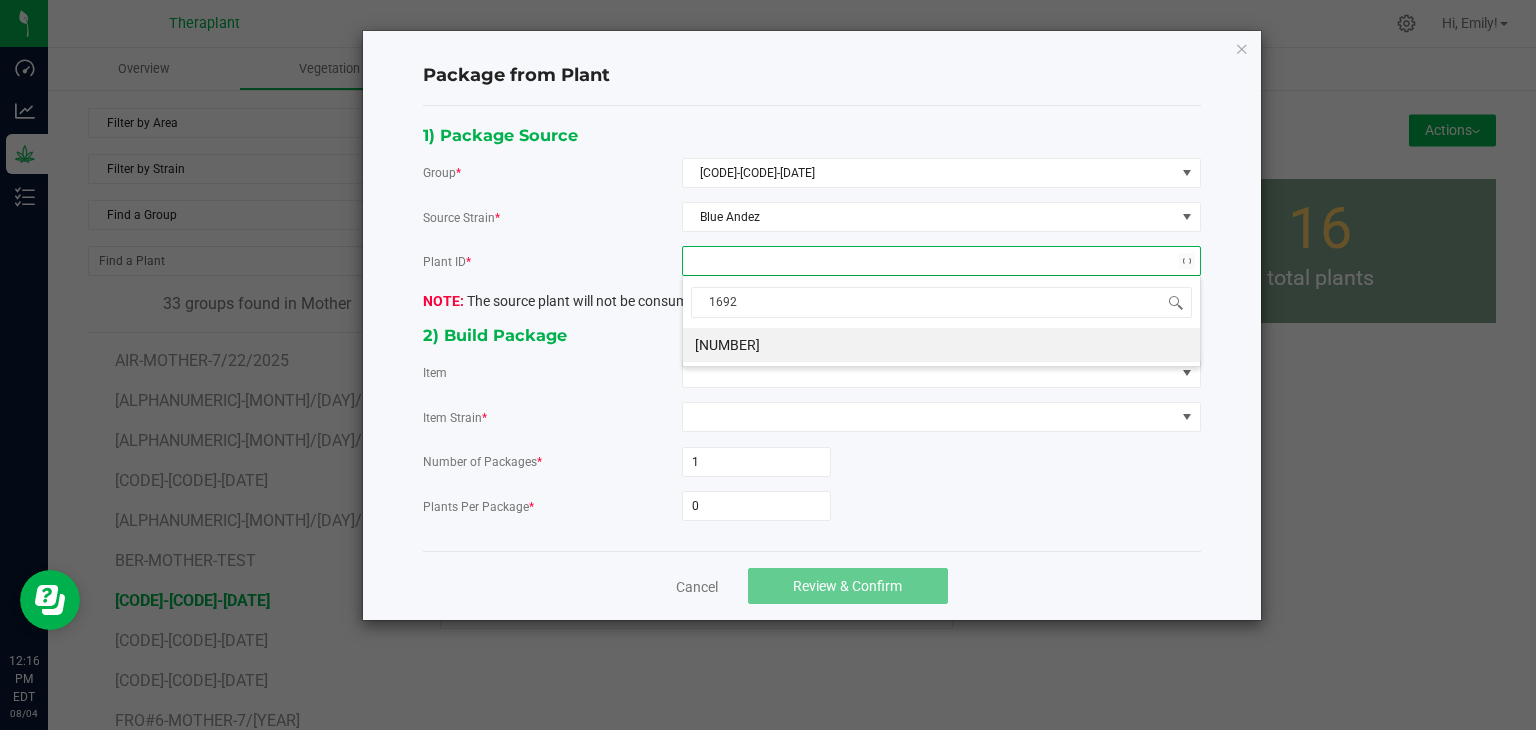 type on "16926" 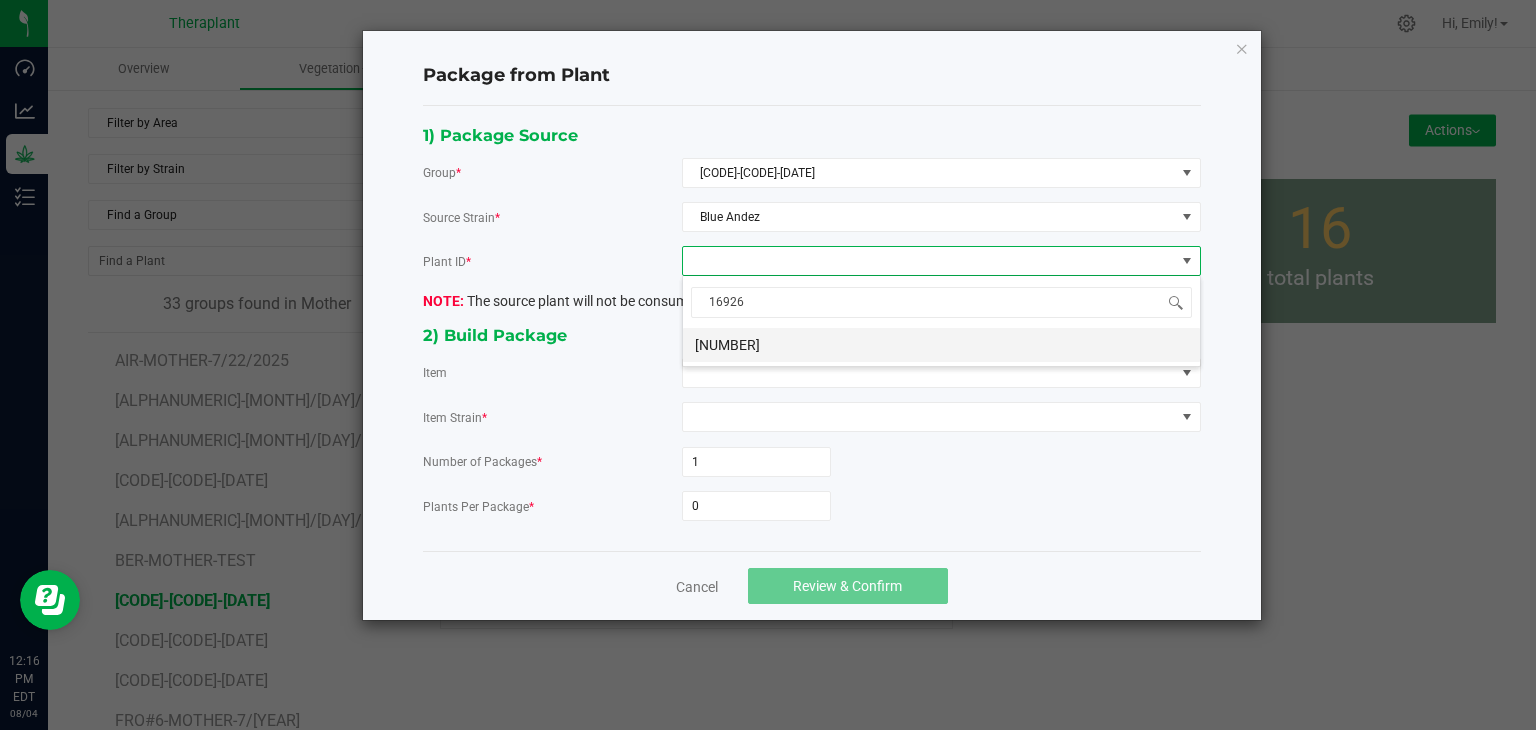 click on "[NUMBER]" at bounding box center (941, 345) 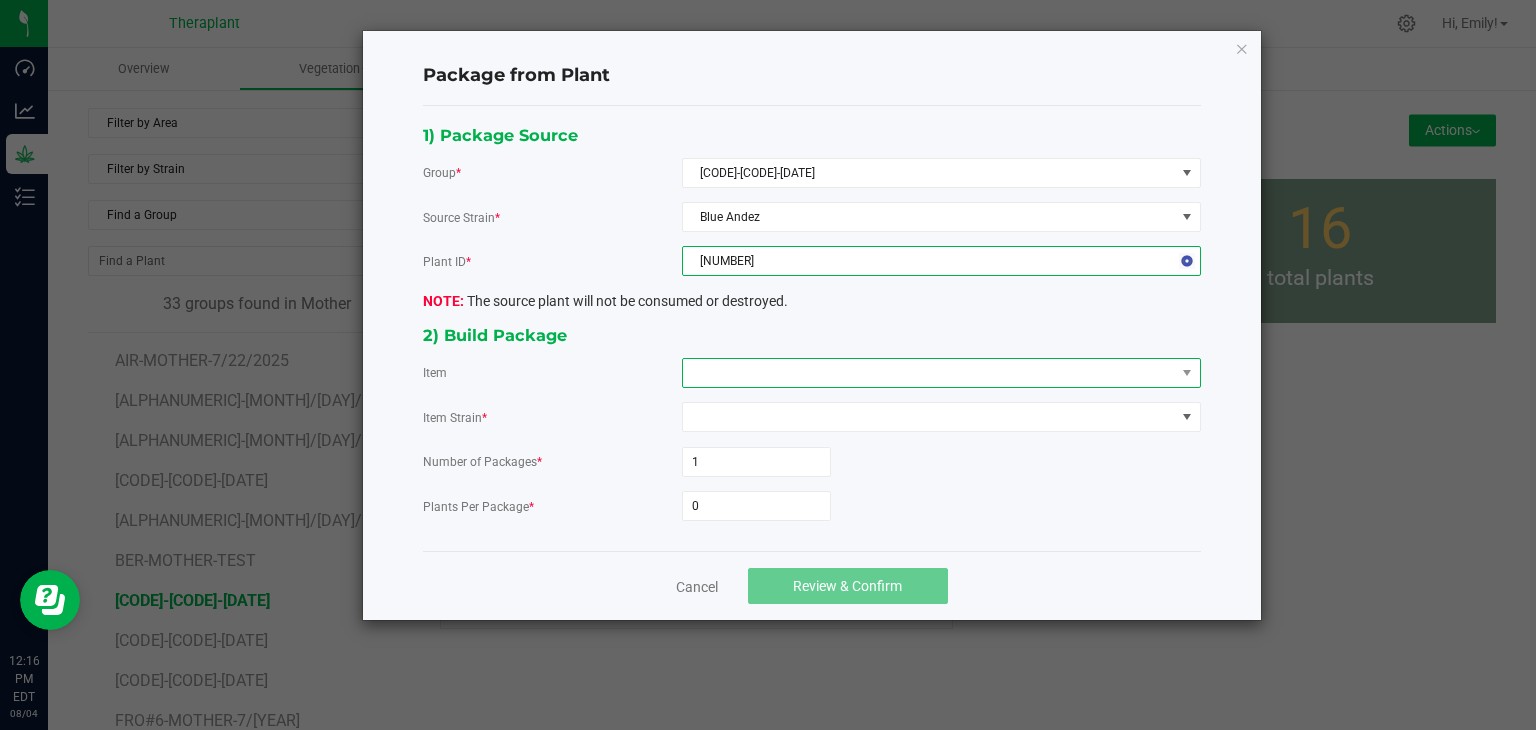 click at bounding box center (929, 373) 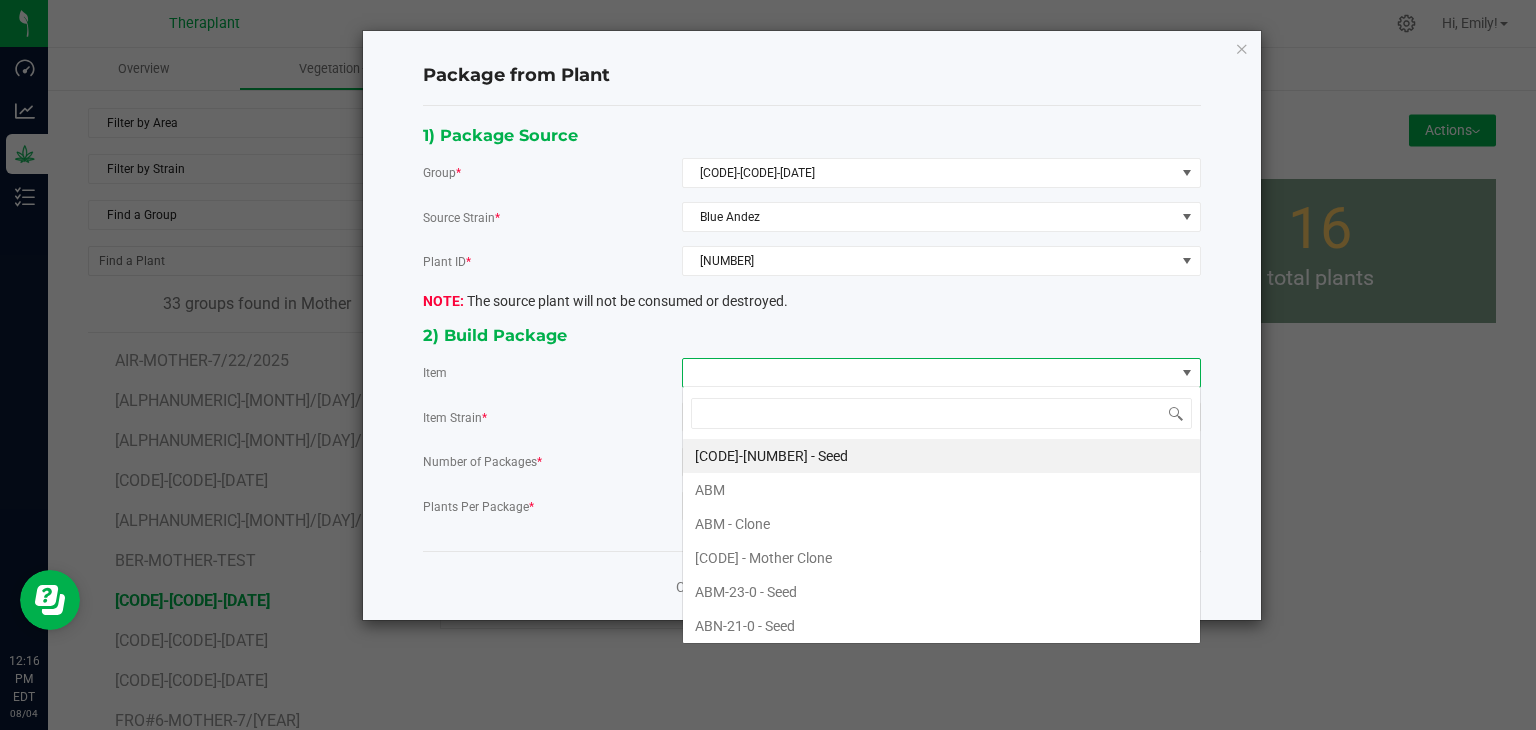 scroll, scrollTop: 99970, scrollLeft: 99480, axis: both 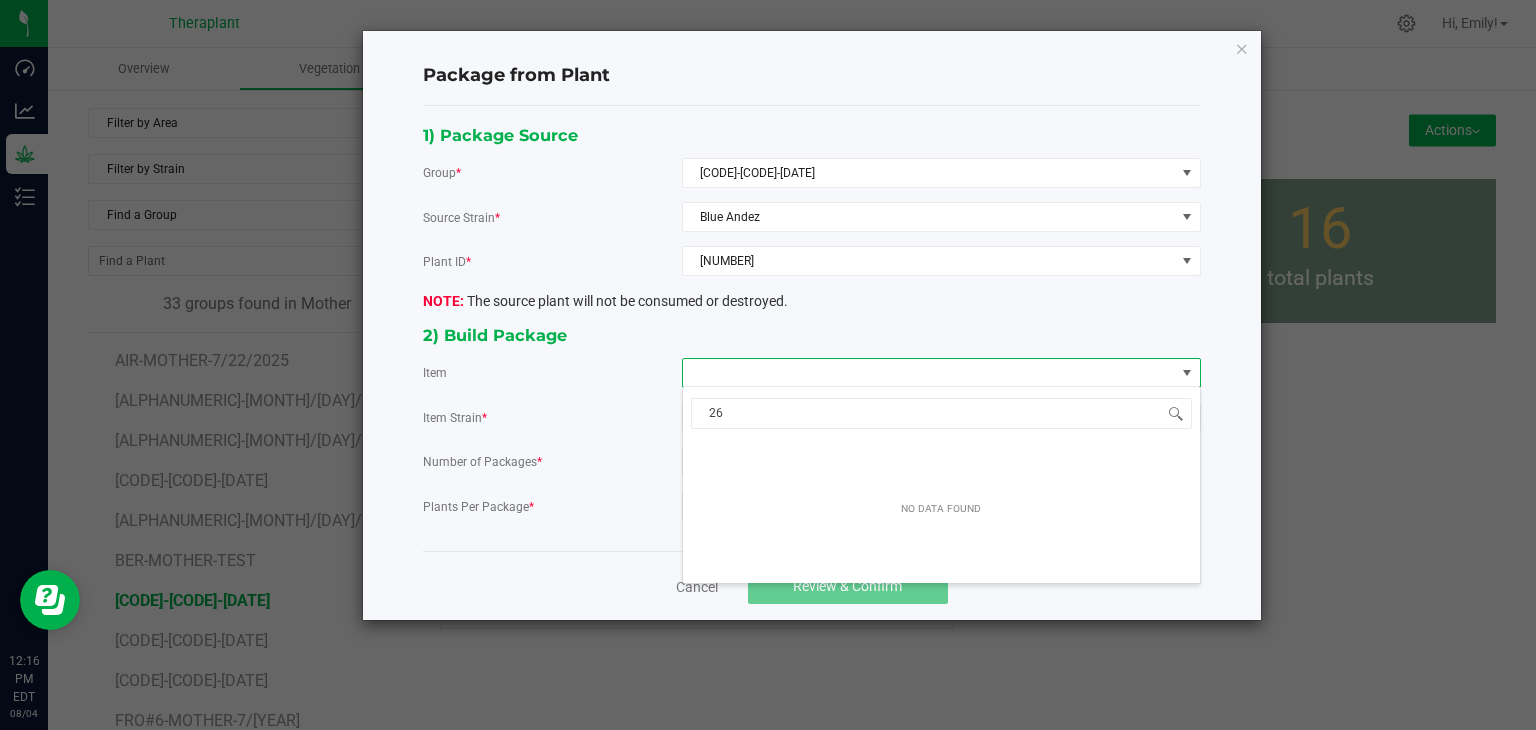 type on "2" 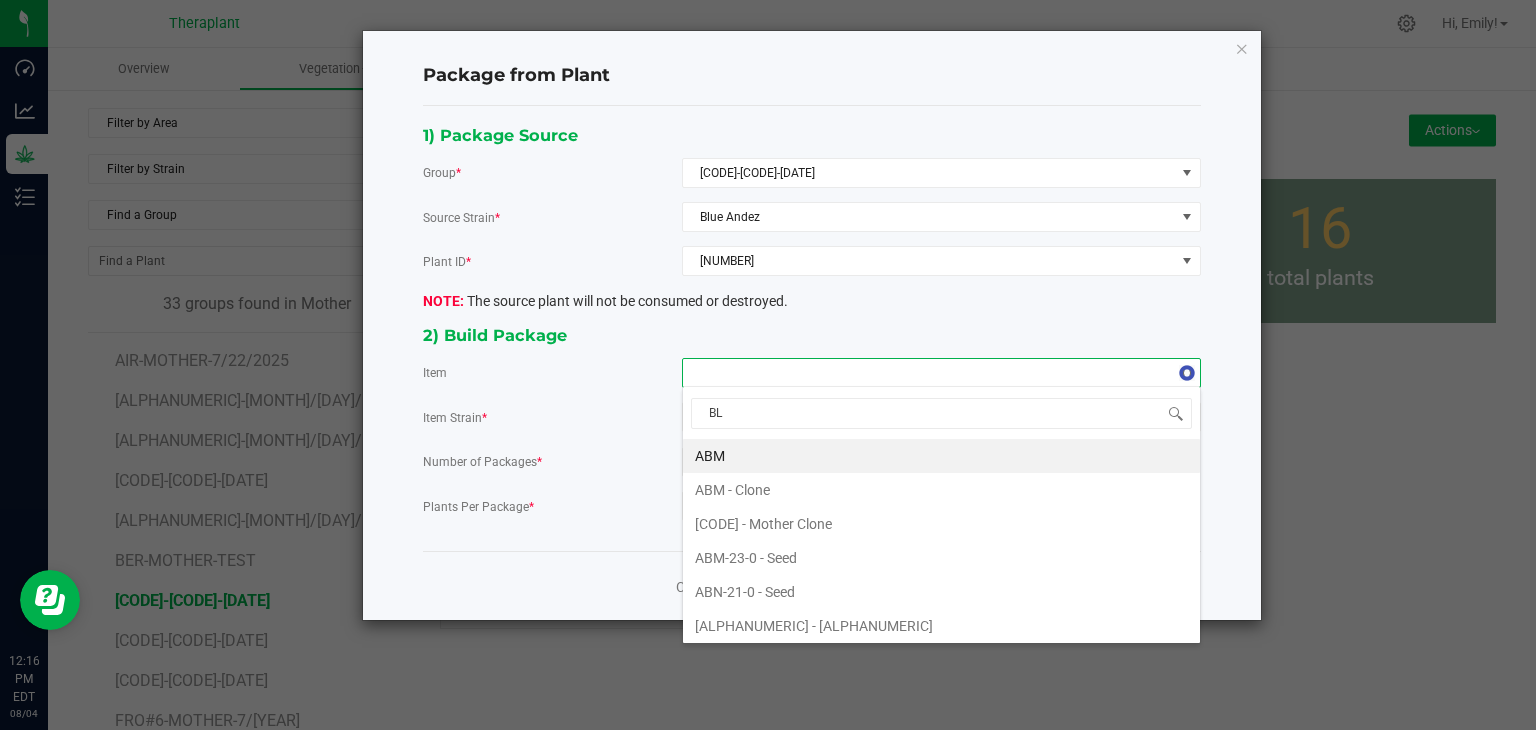 type on "BLU" 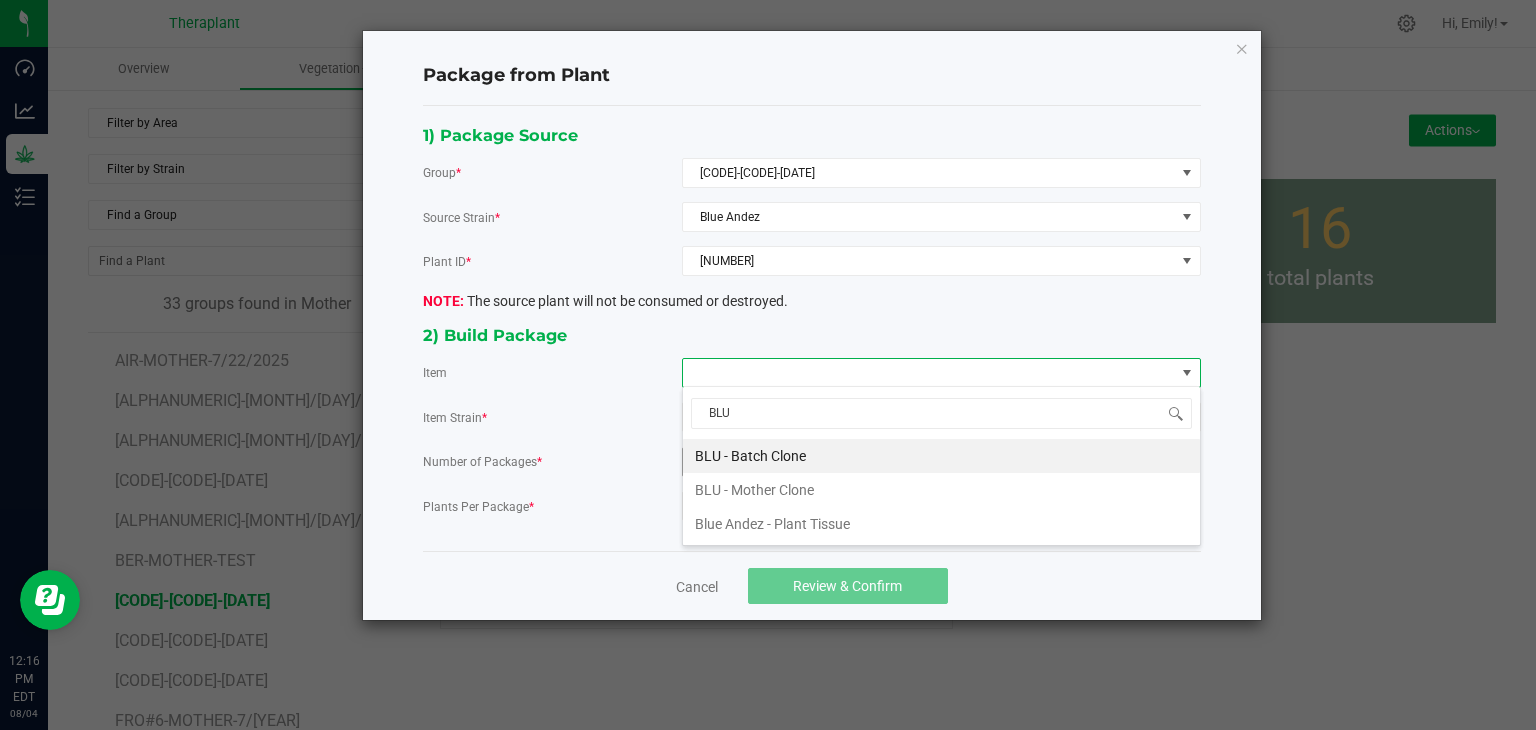 click on "BLU - Batch Clone" at bounding box center [941, 456] 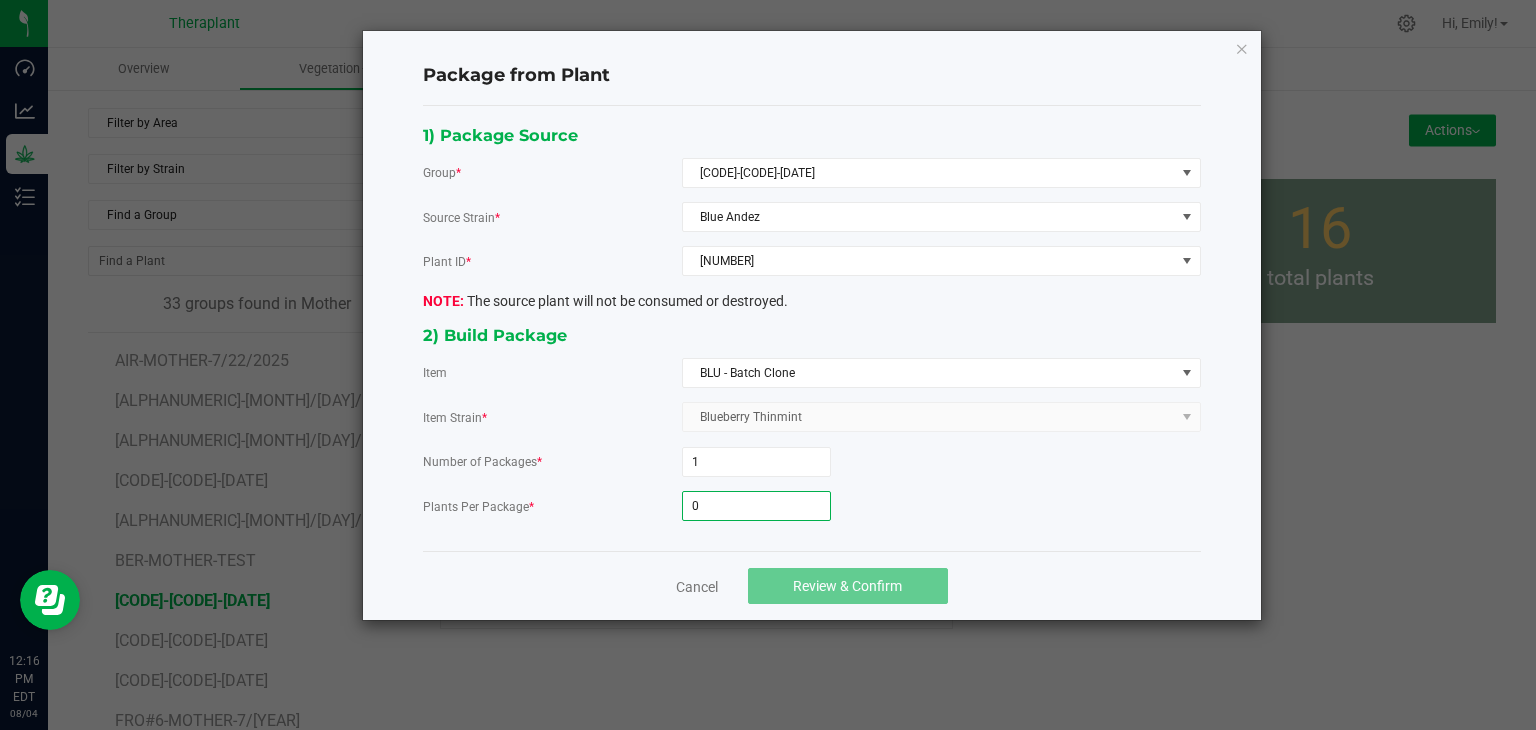 click on "0" at bounding box center [756, 506] 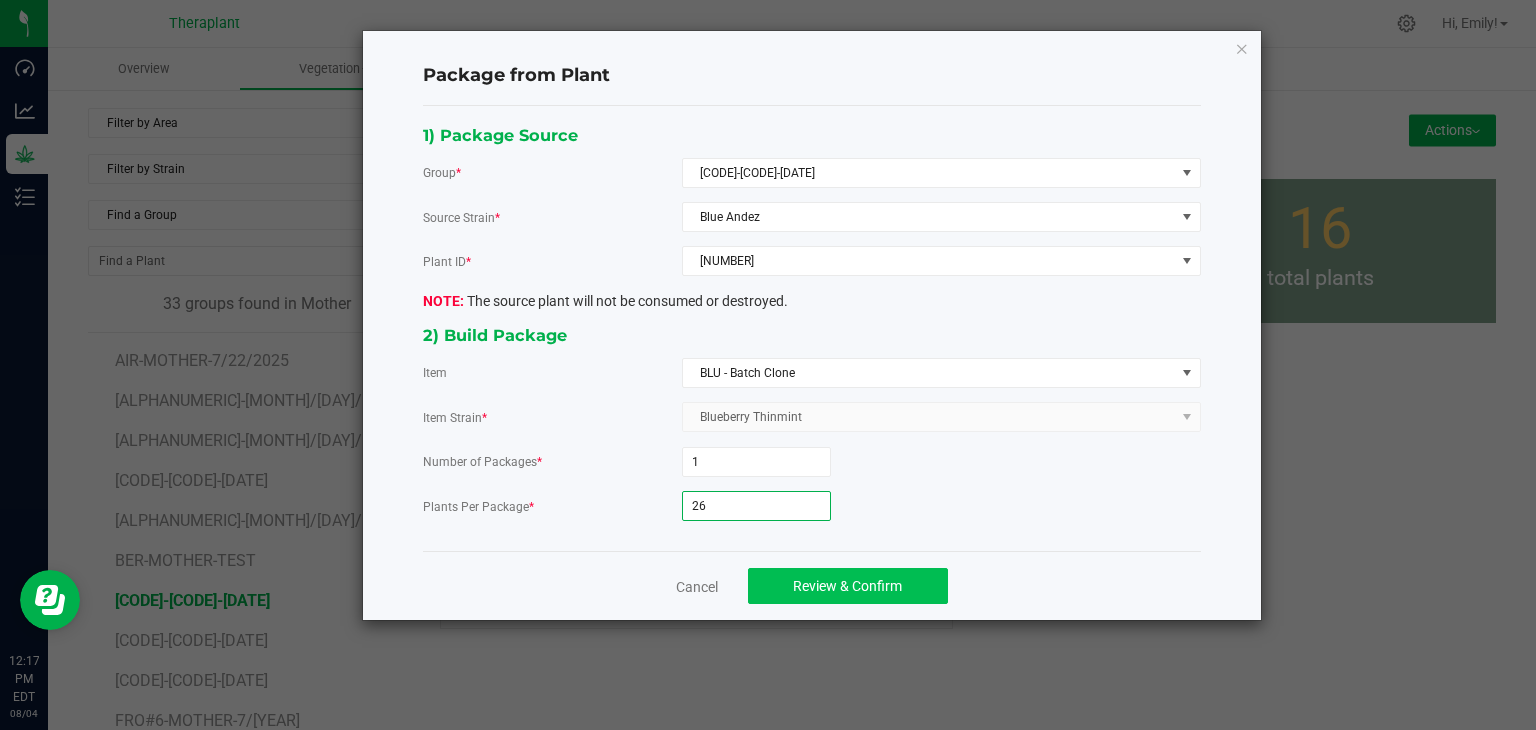 type on "26" 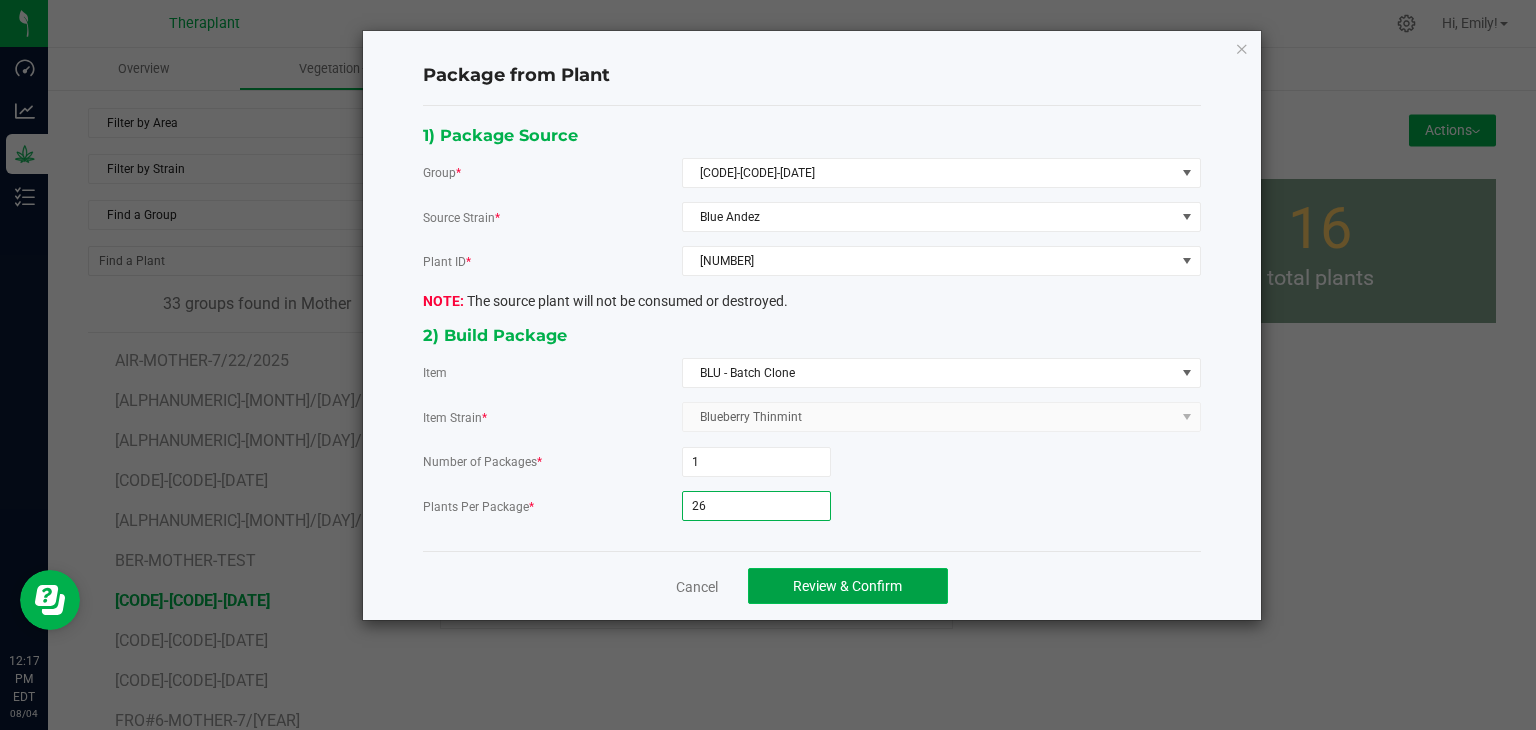 click on "Review & Confirm" 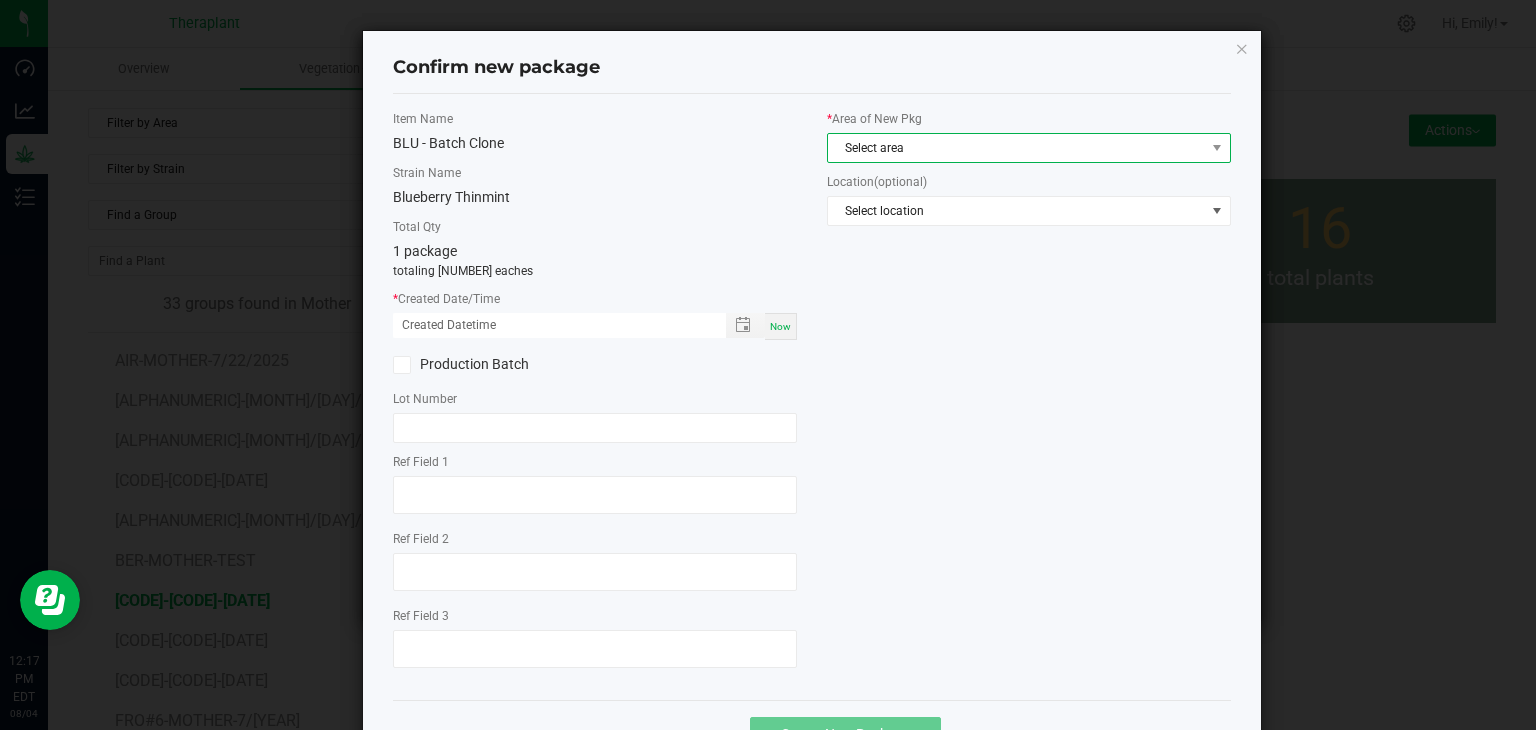 click on "Select area" at bounding box center [1016, 148] 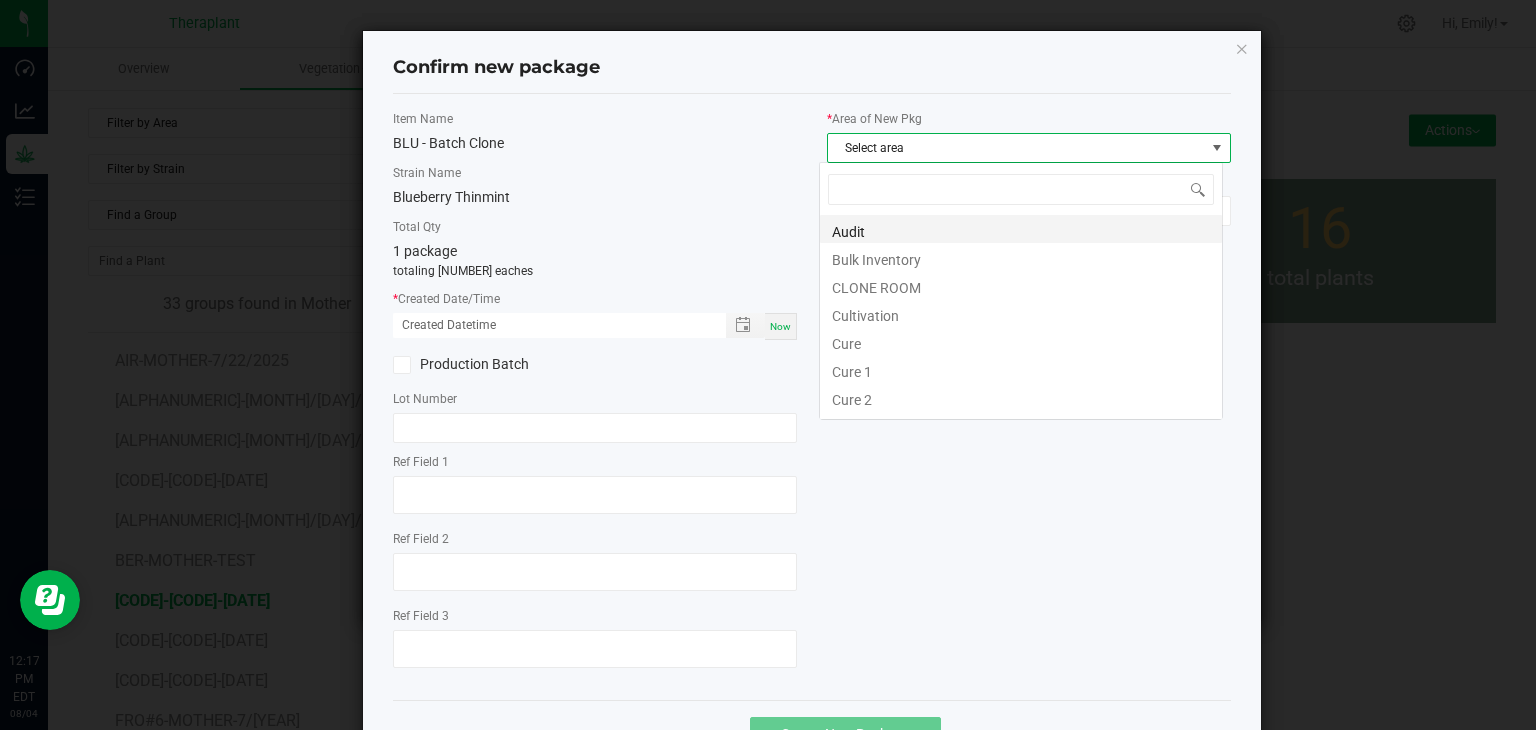 scroll, scrollTop: 99970, scrollLeft: 99596, axis: both 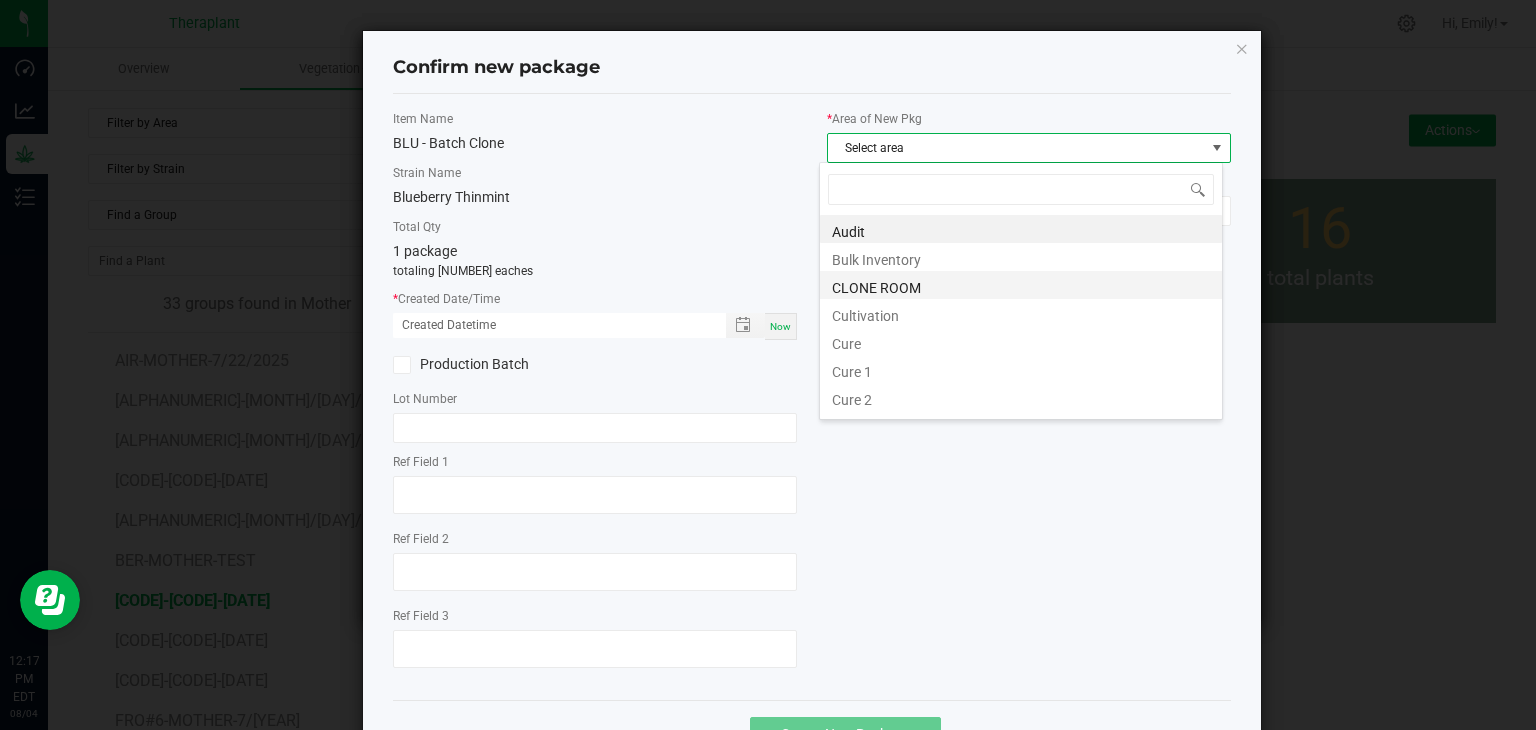 click on "CLONE ROOM" at bounding box center [1021, 285] 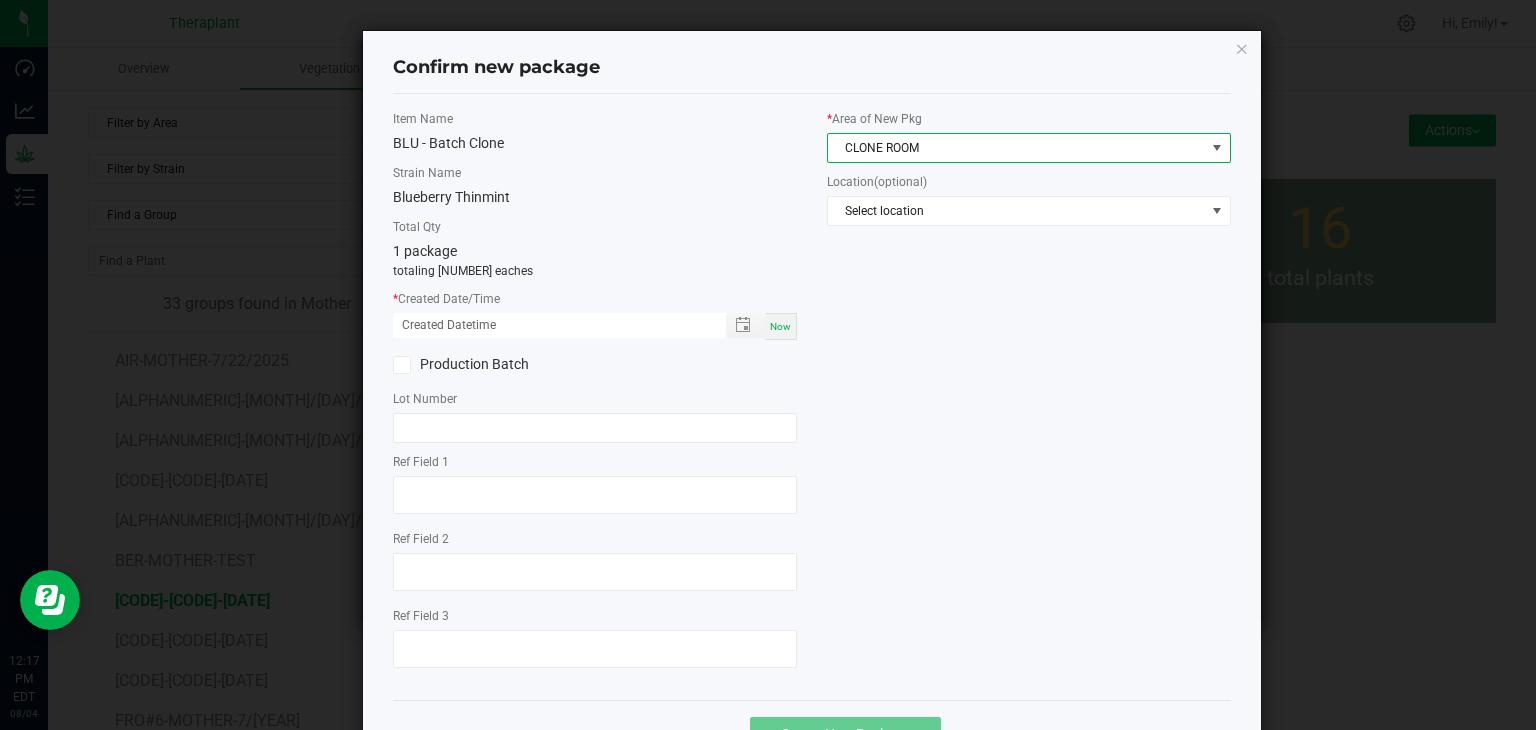 click on "Now" at bounding box center [780, 326] 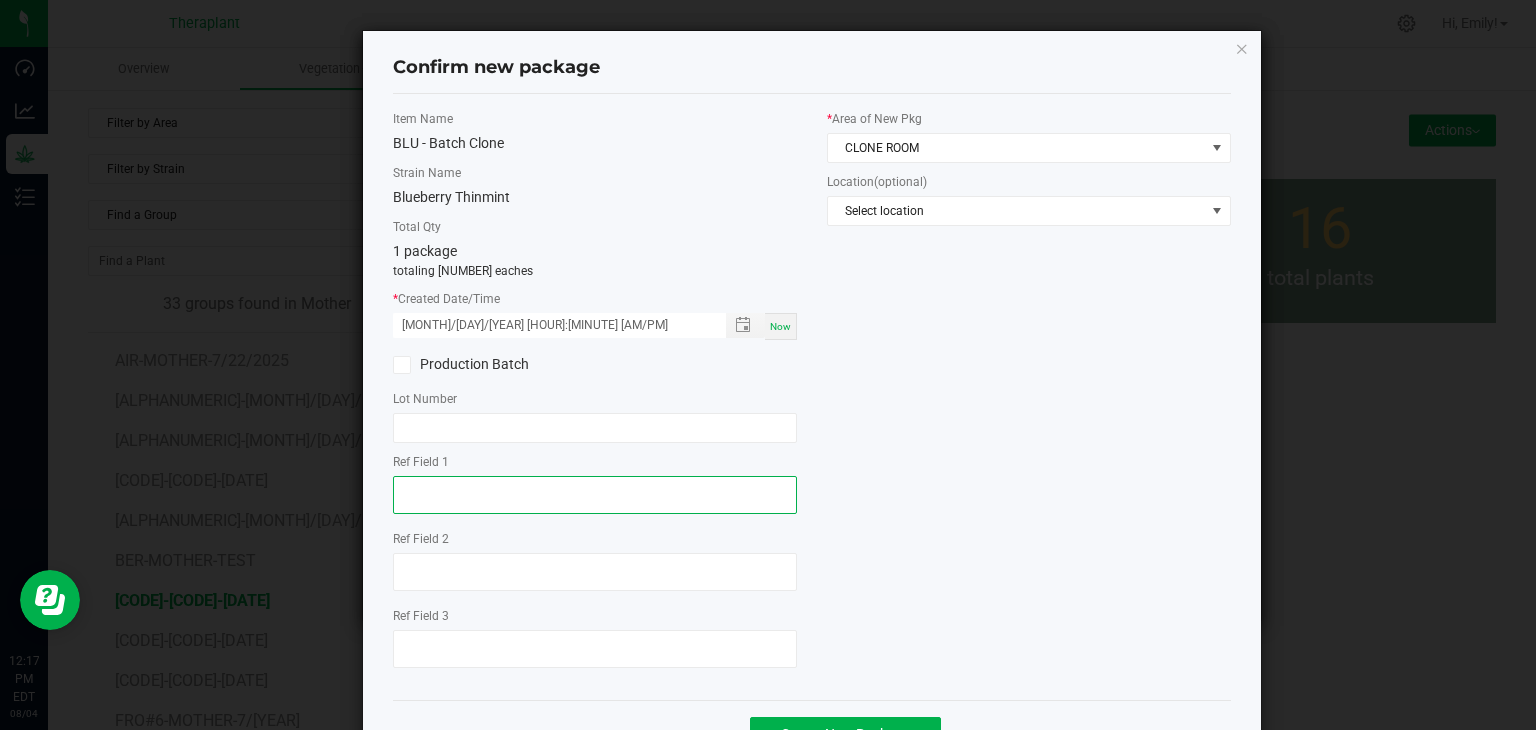 click 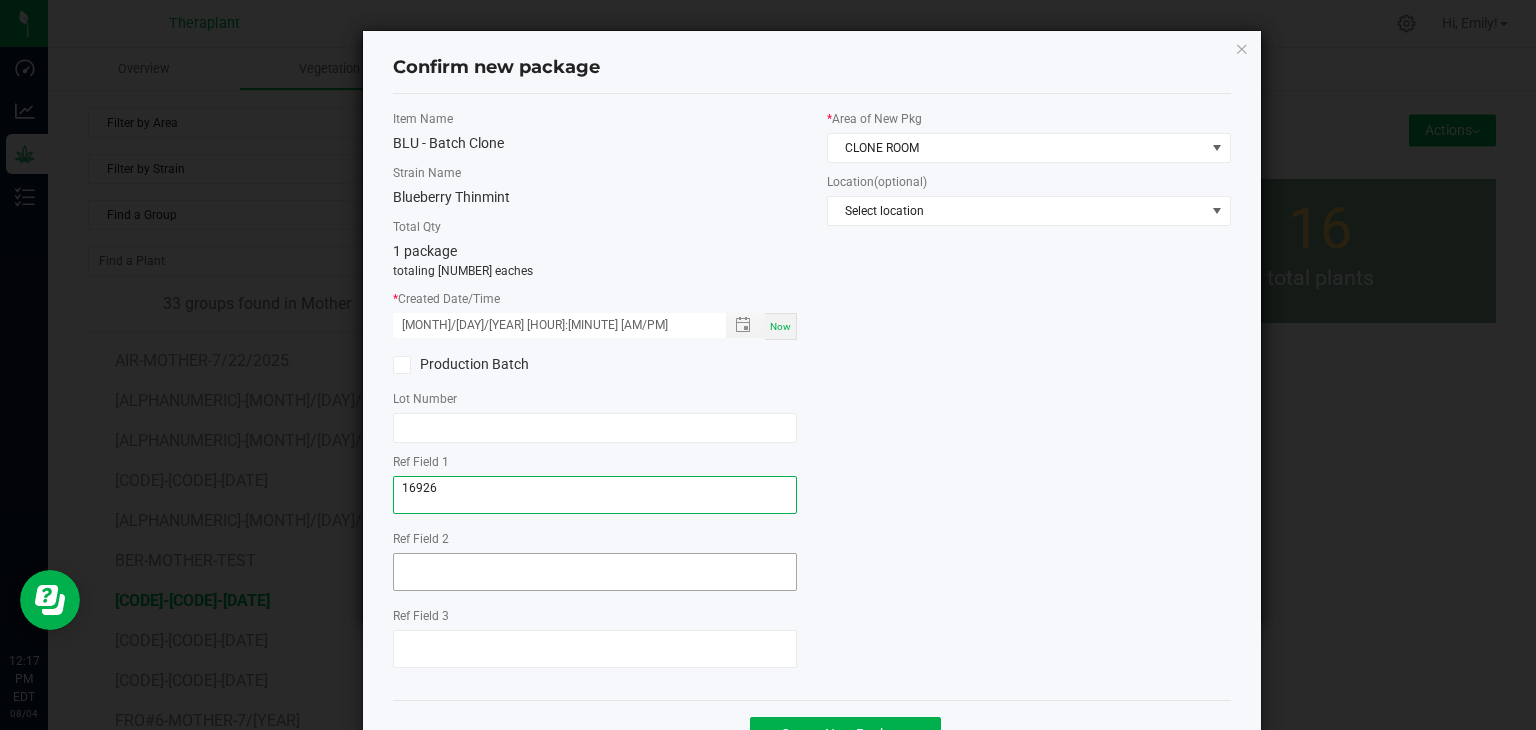 type on "16926" 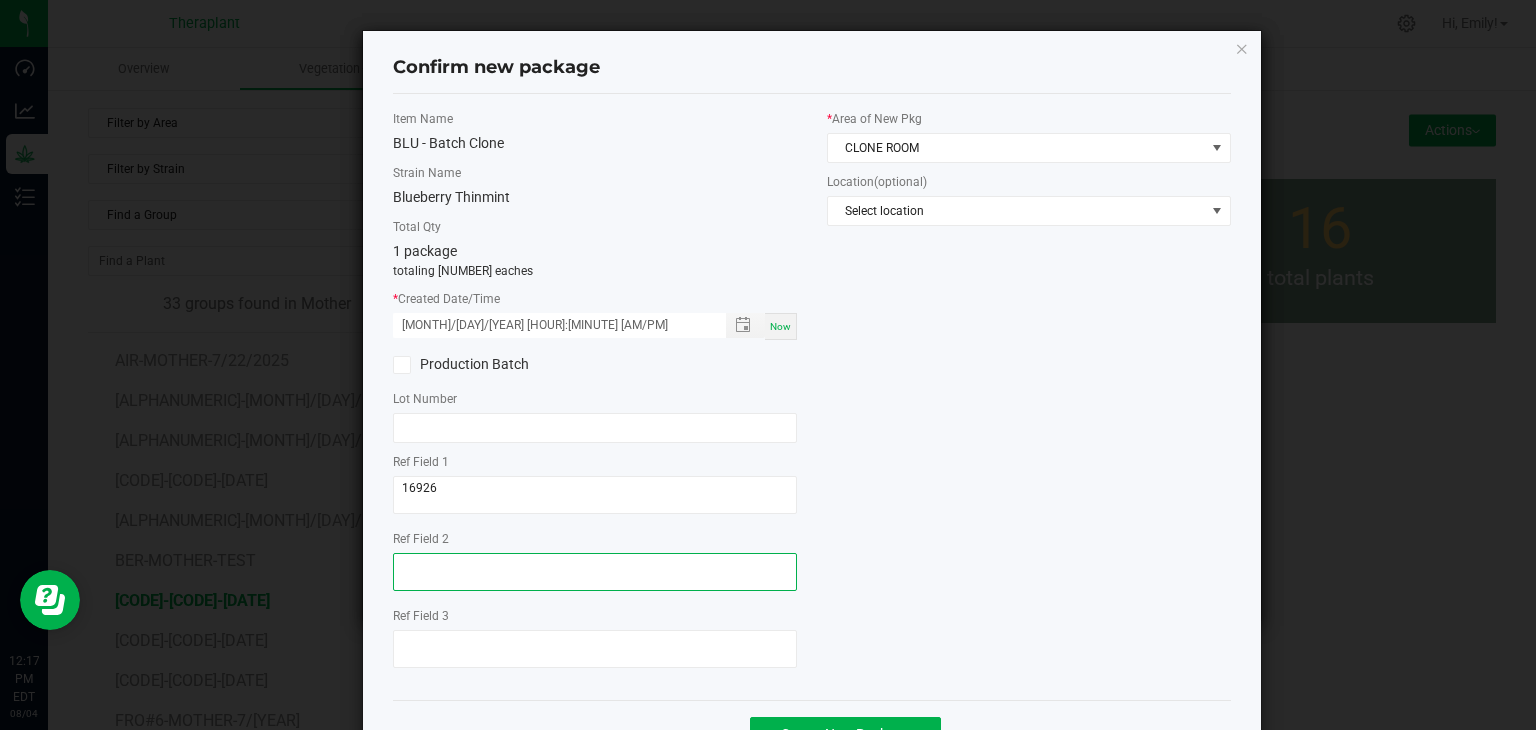 click at bounding box center (595, 572) 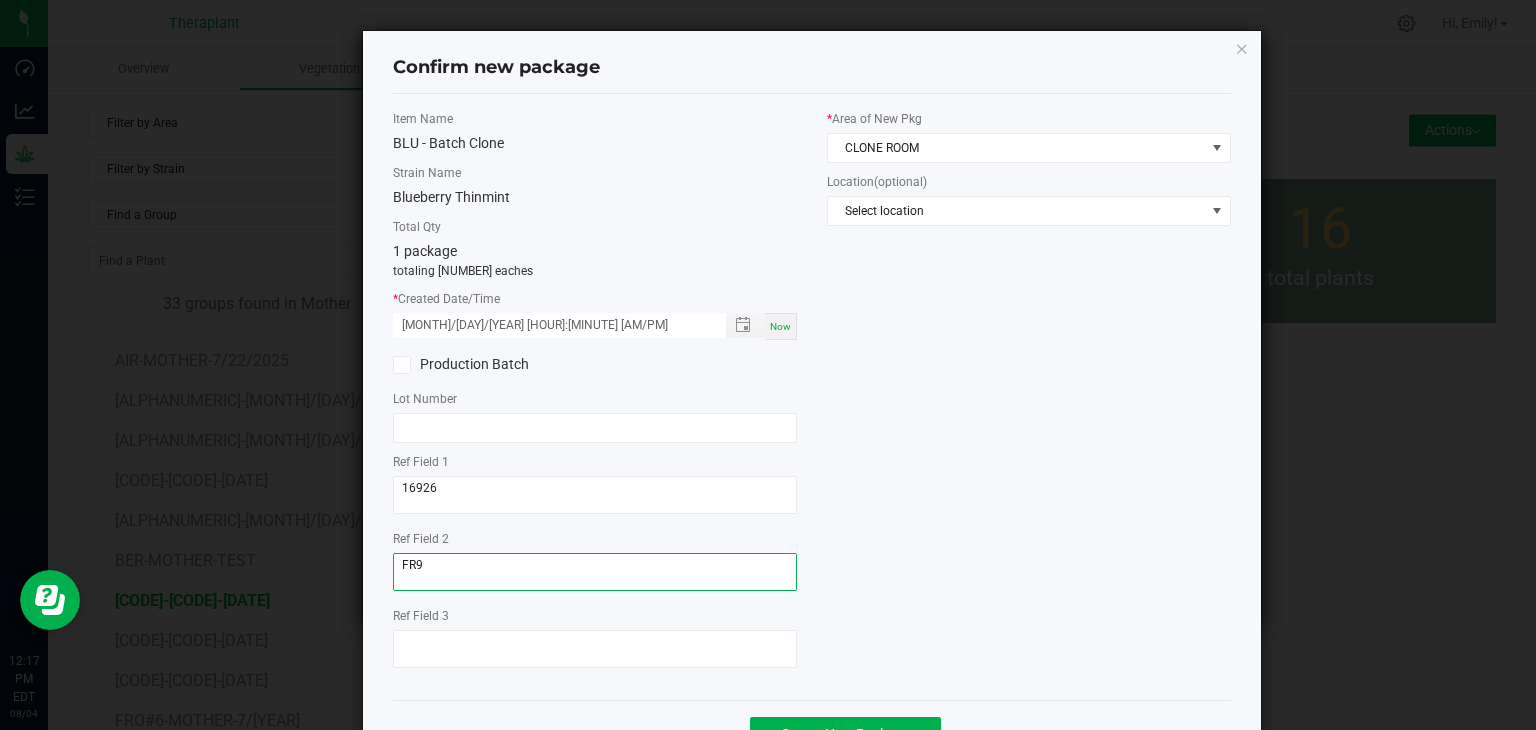 scroll, scrollTop: 69, scrollLeft: 0, axis: vertical 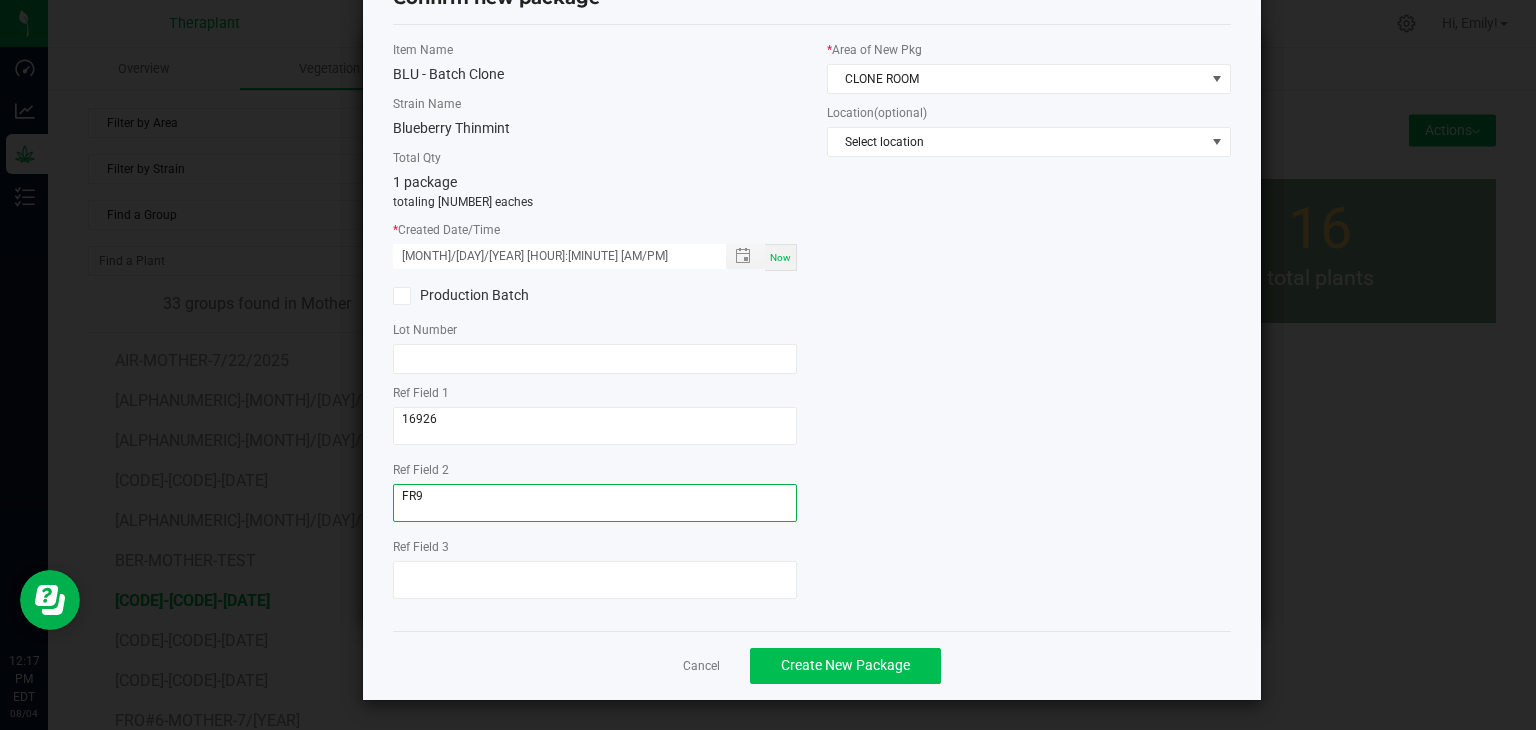 type on "FR9" 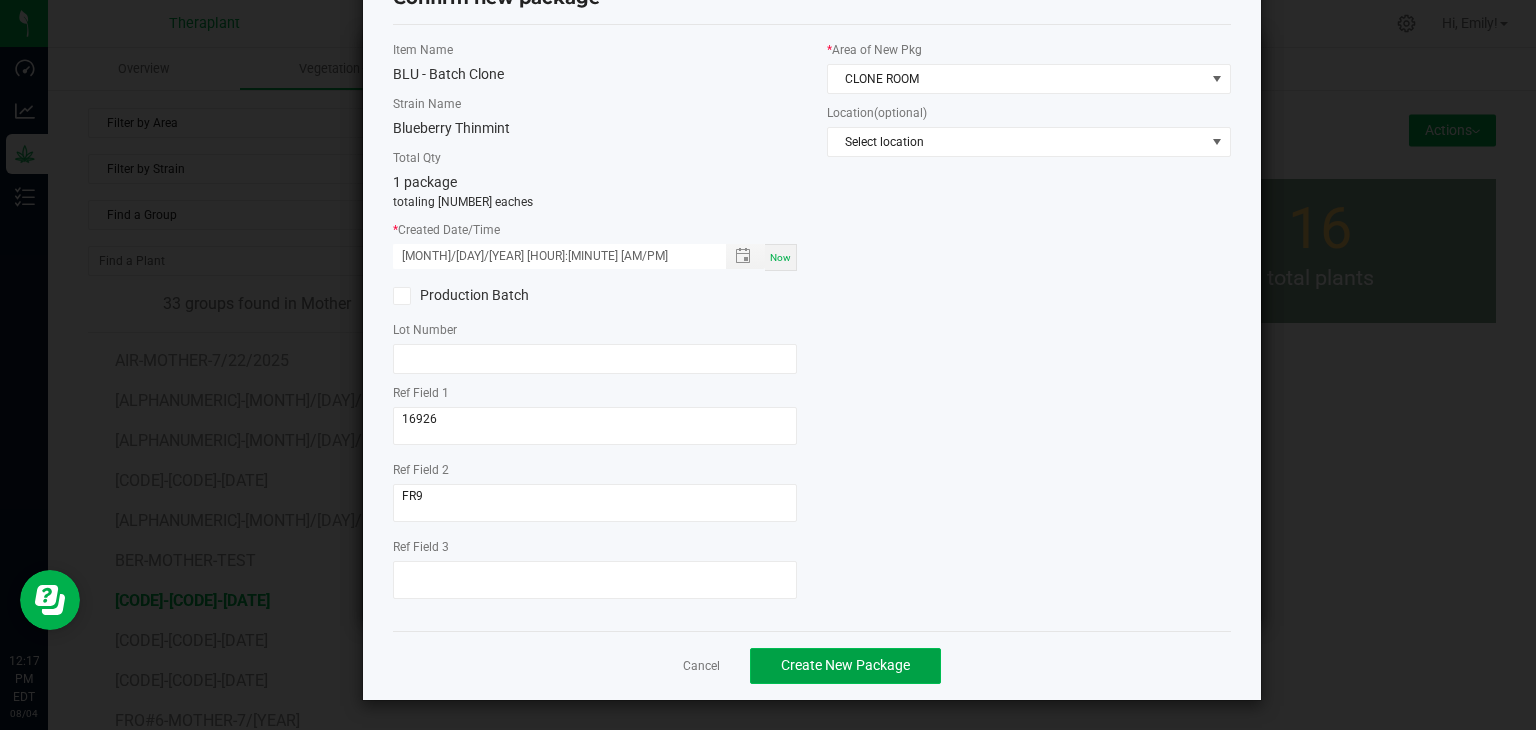 click on "Create New Package" 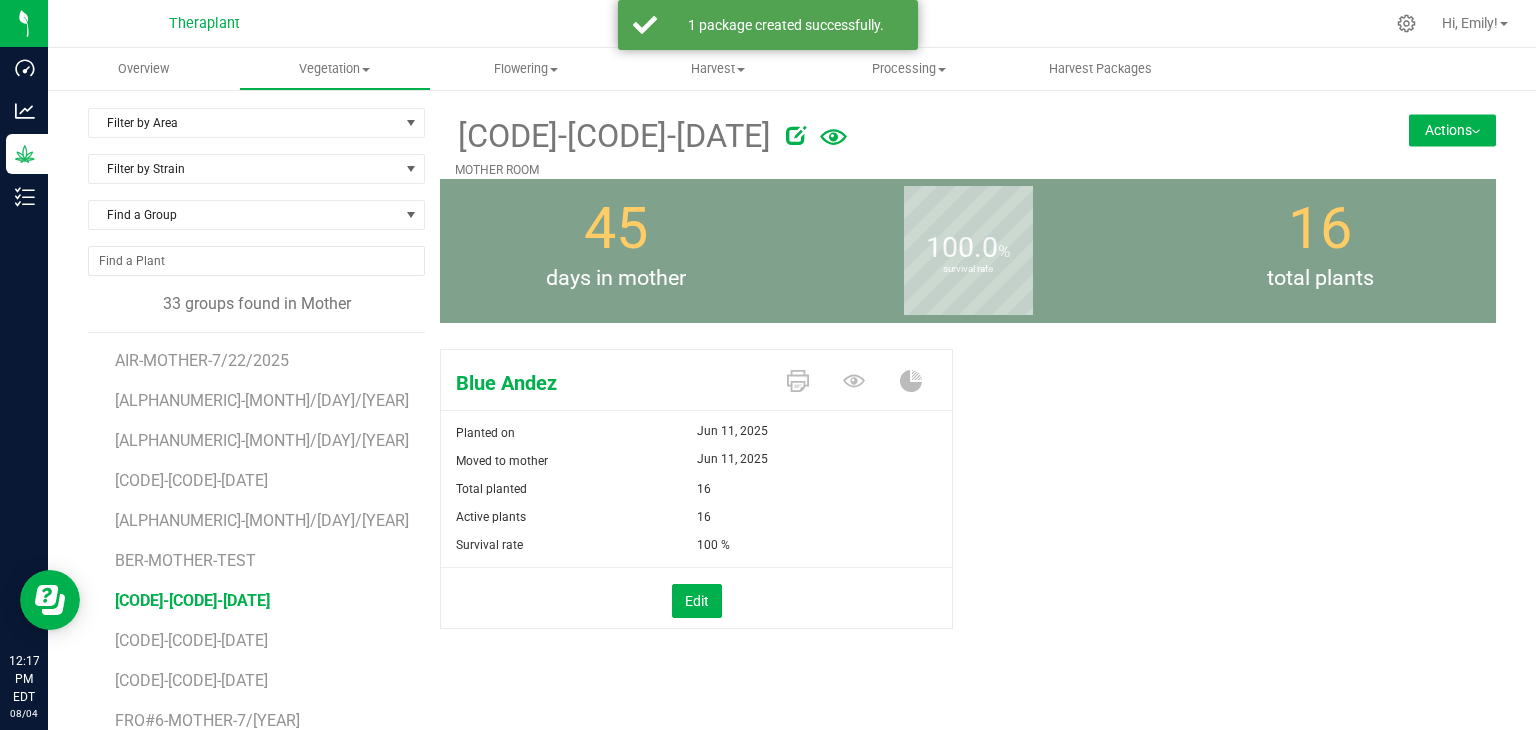 click on "Actions" at bounding box center (1452, 130) 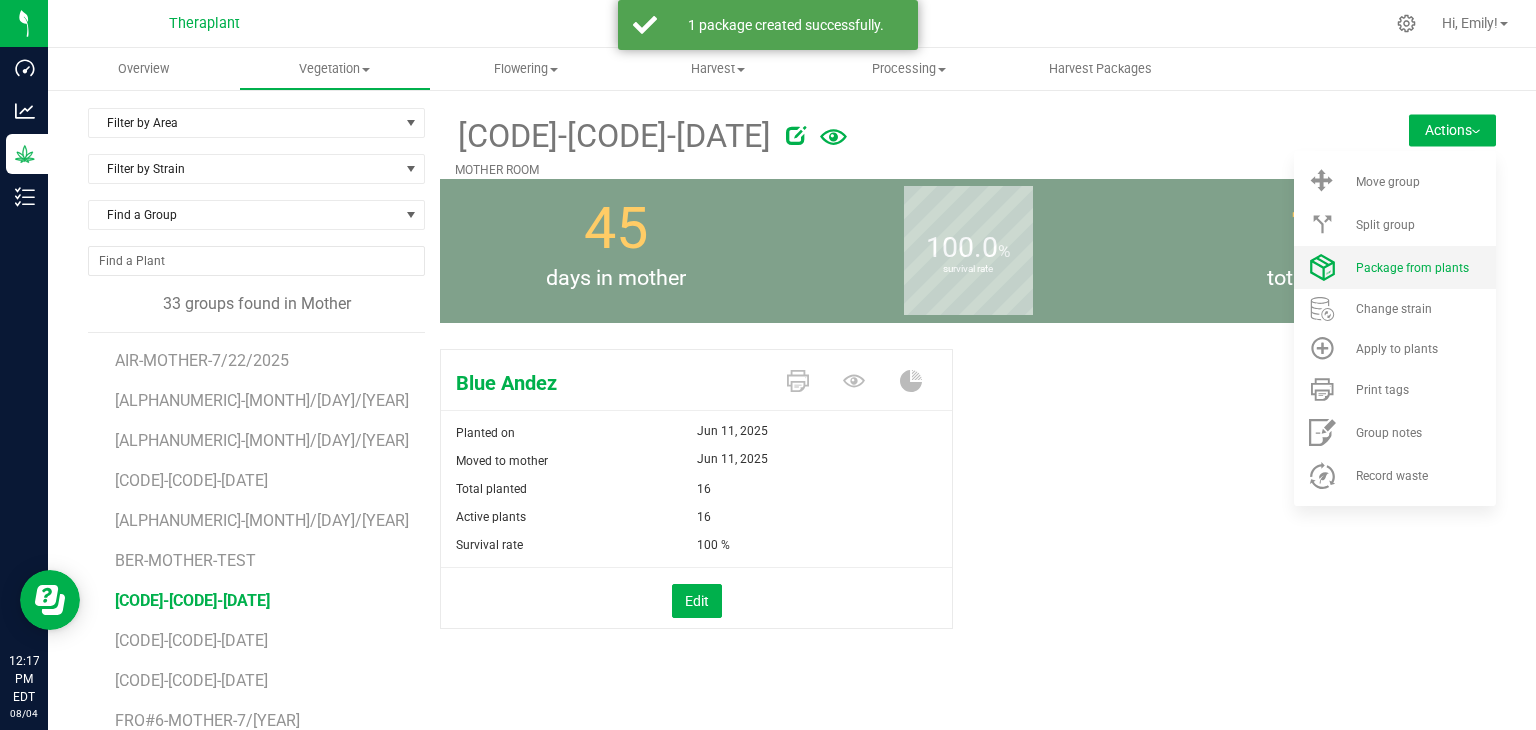 click on "Package from plants" at bounding box center (1395, 267) 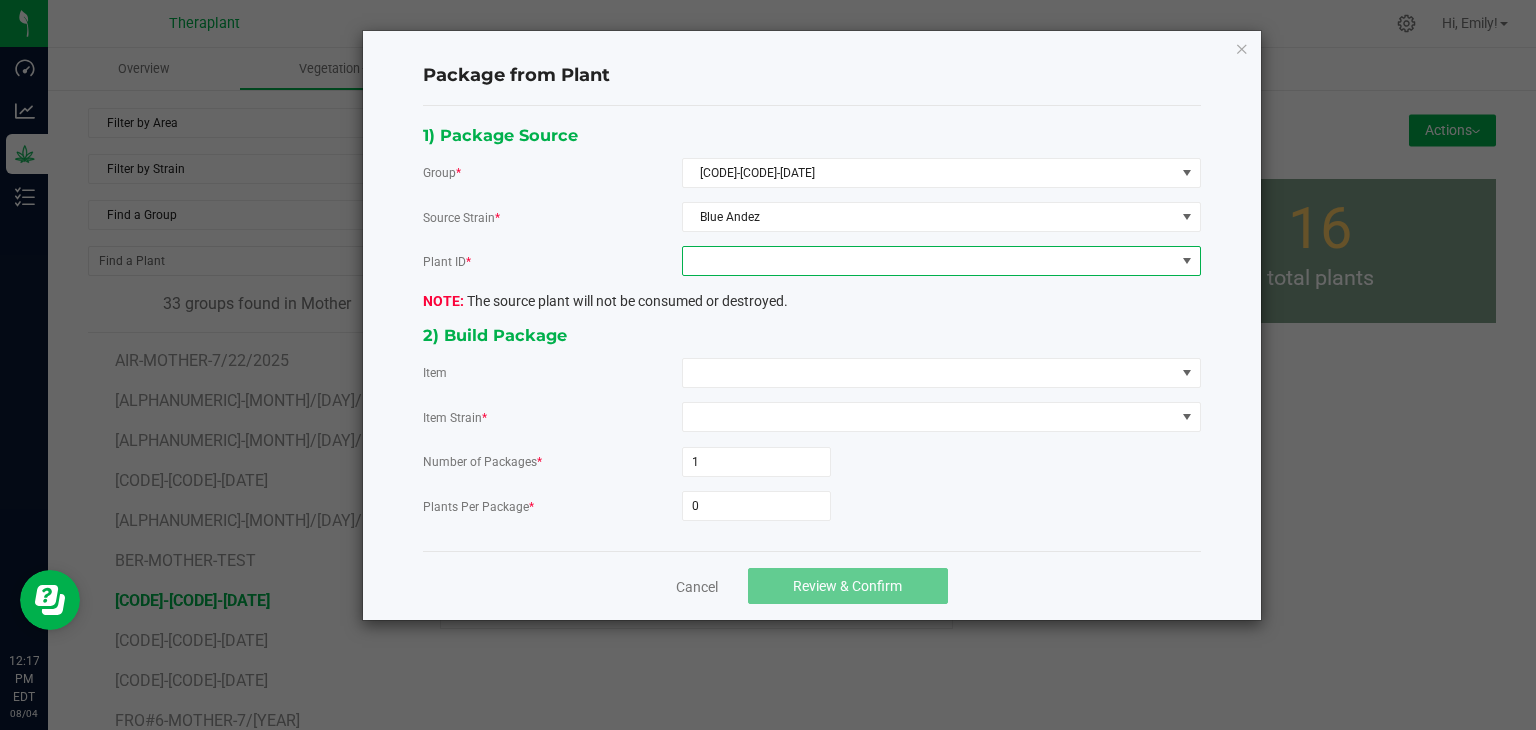 click at bounding box center (929, 261) 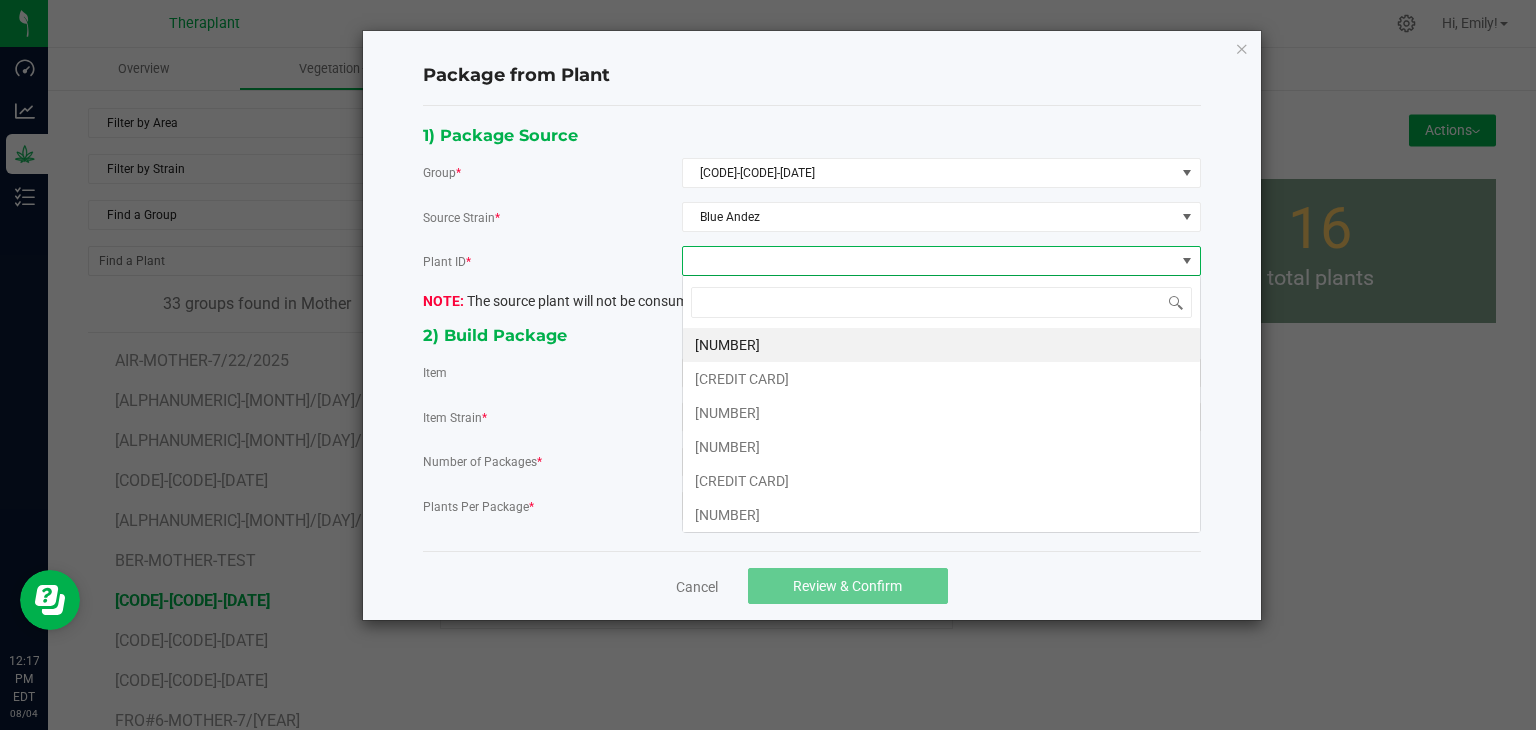 scroll, scrollTop: 99970, scrollLeft: 99480, axis: both 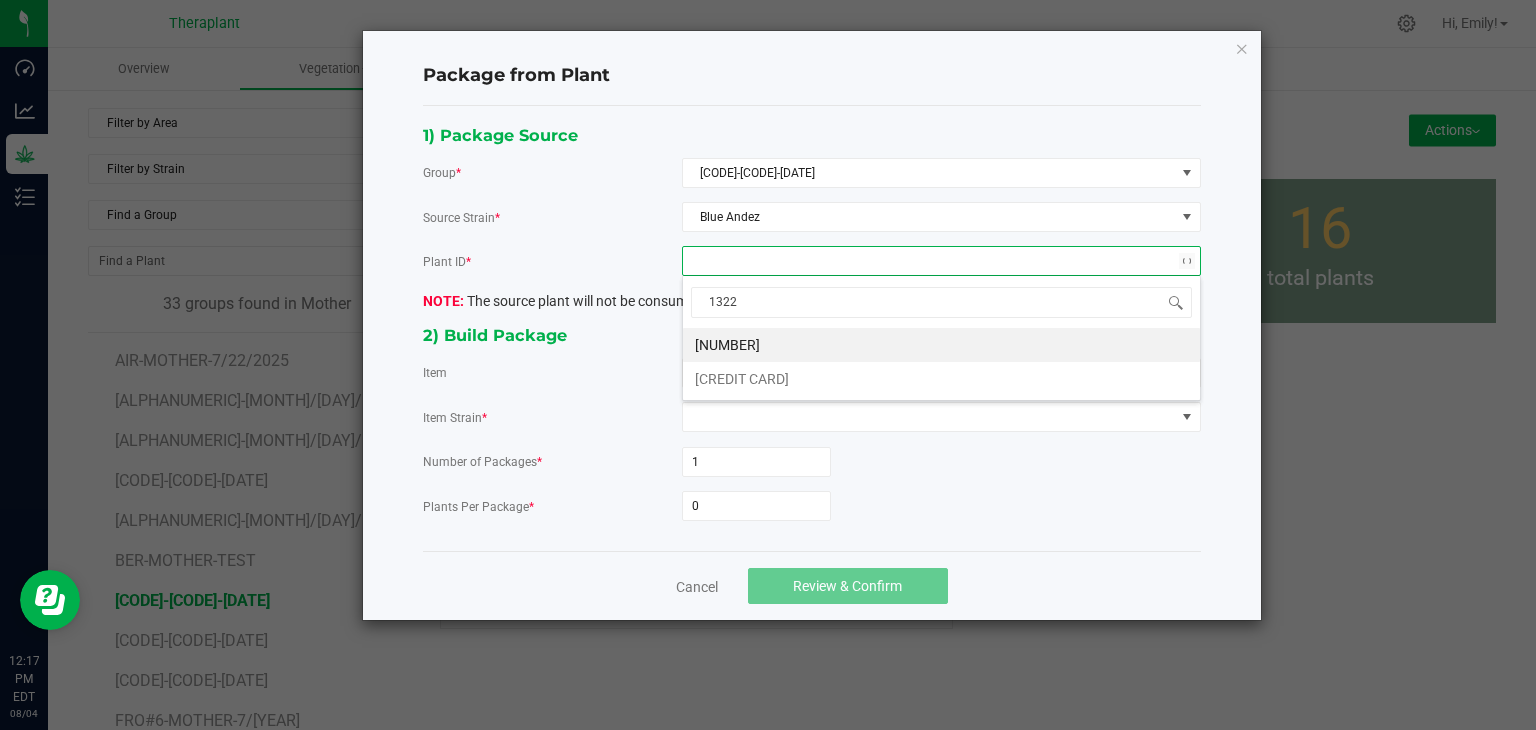 type on "13227" 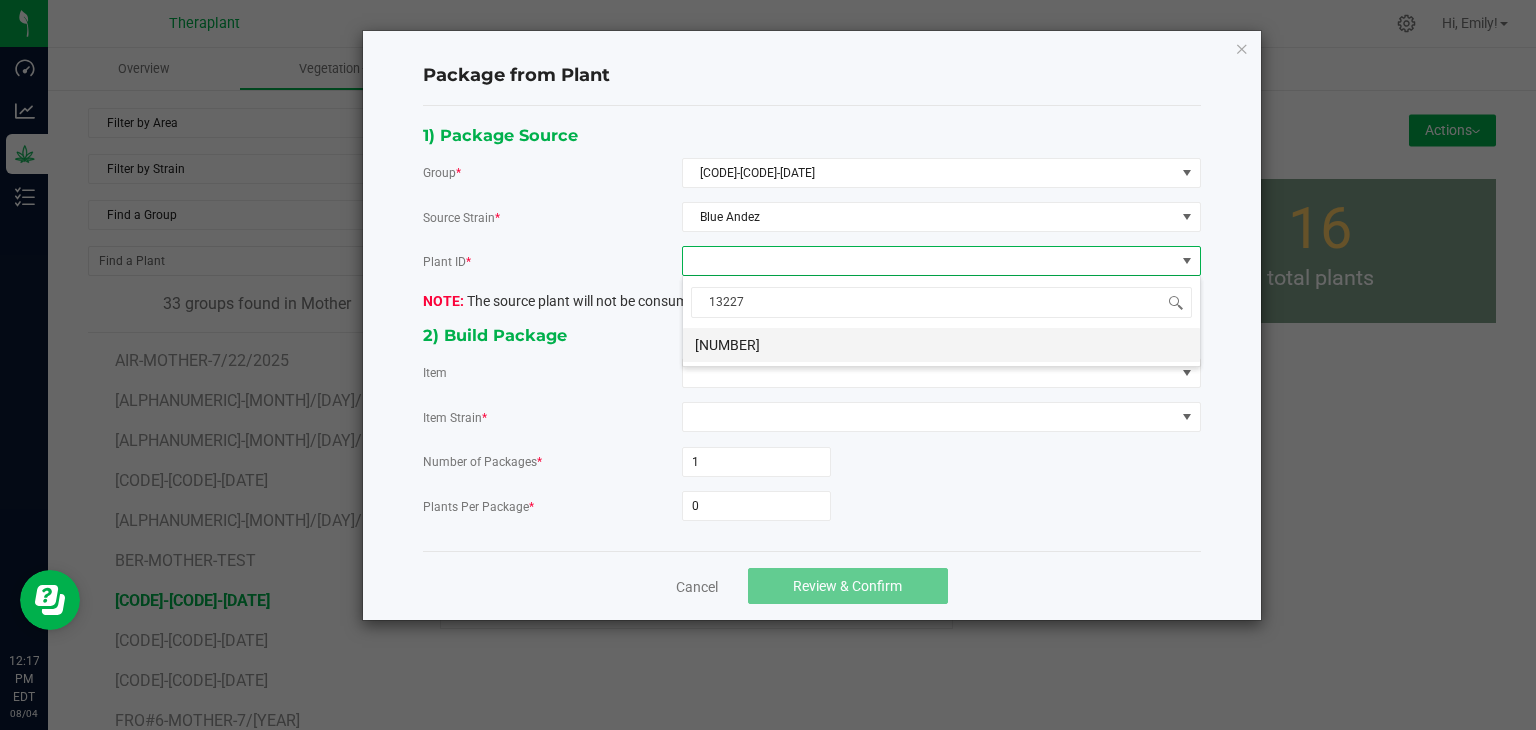 click on "[NUMBER]" at bounding box center [941, 345] 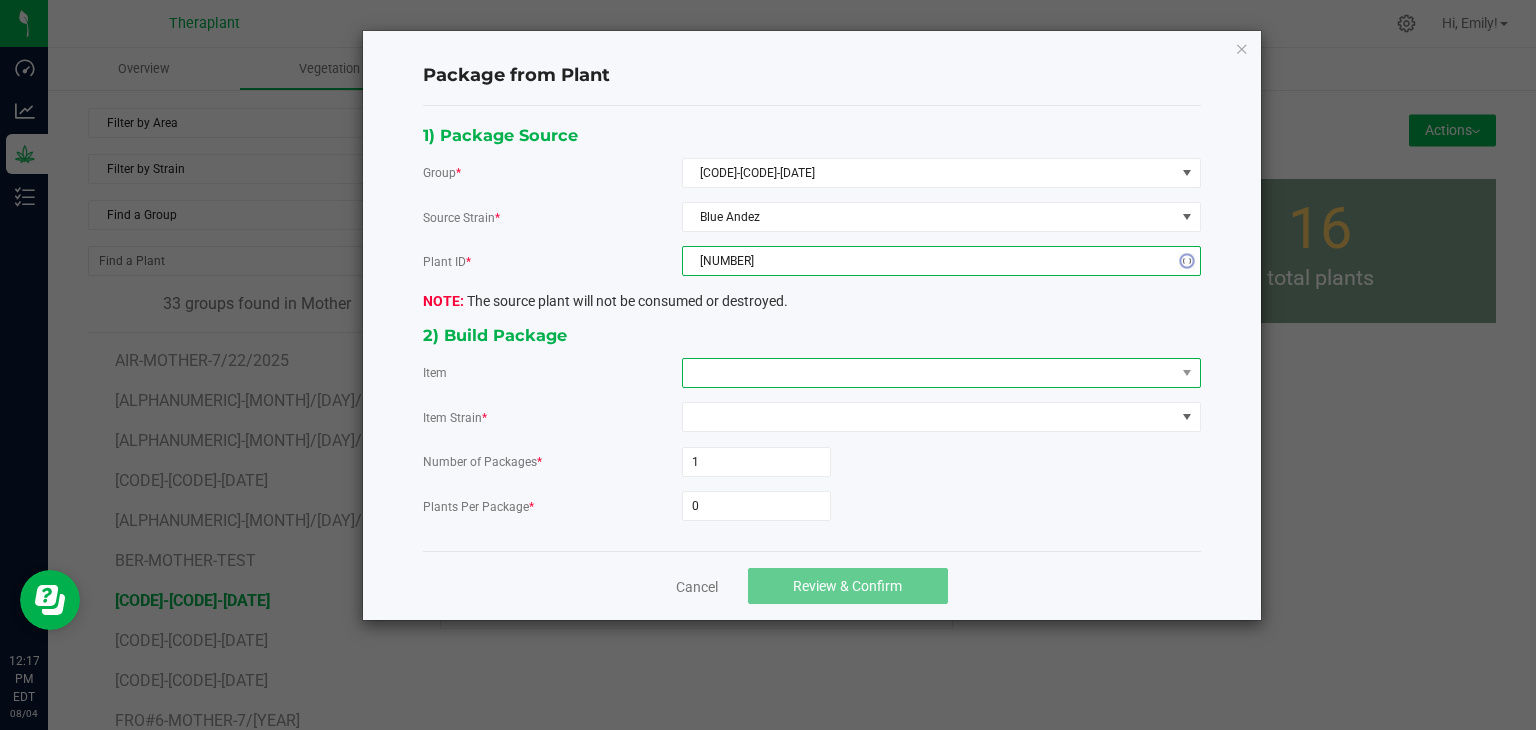 click at bounding box center (929, 373) 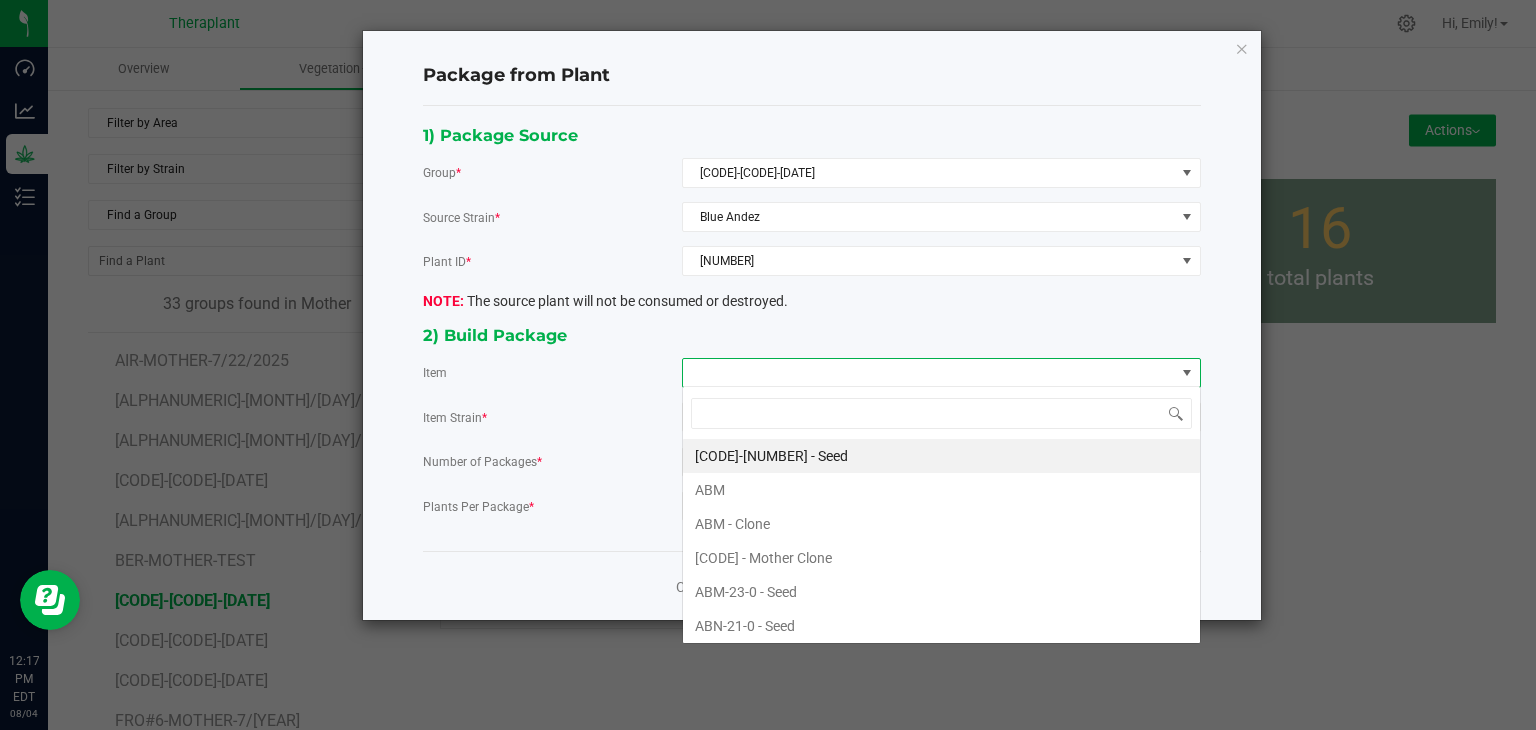 scroll, scrollTop: 99970, scrollLeft: 99480, axis: both 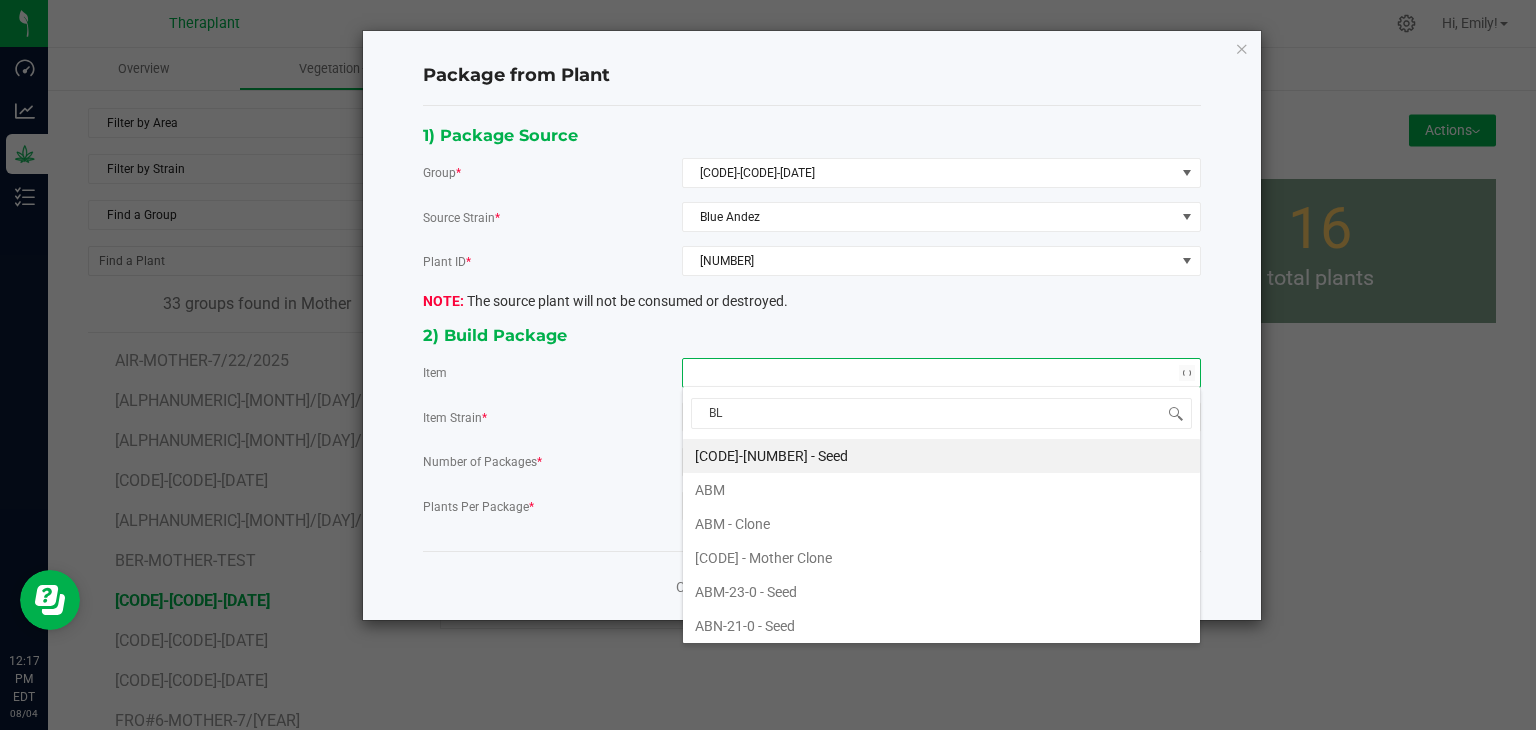 type on "BLU" 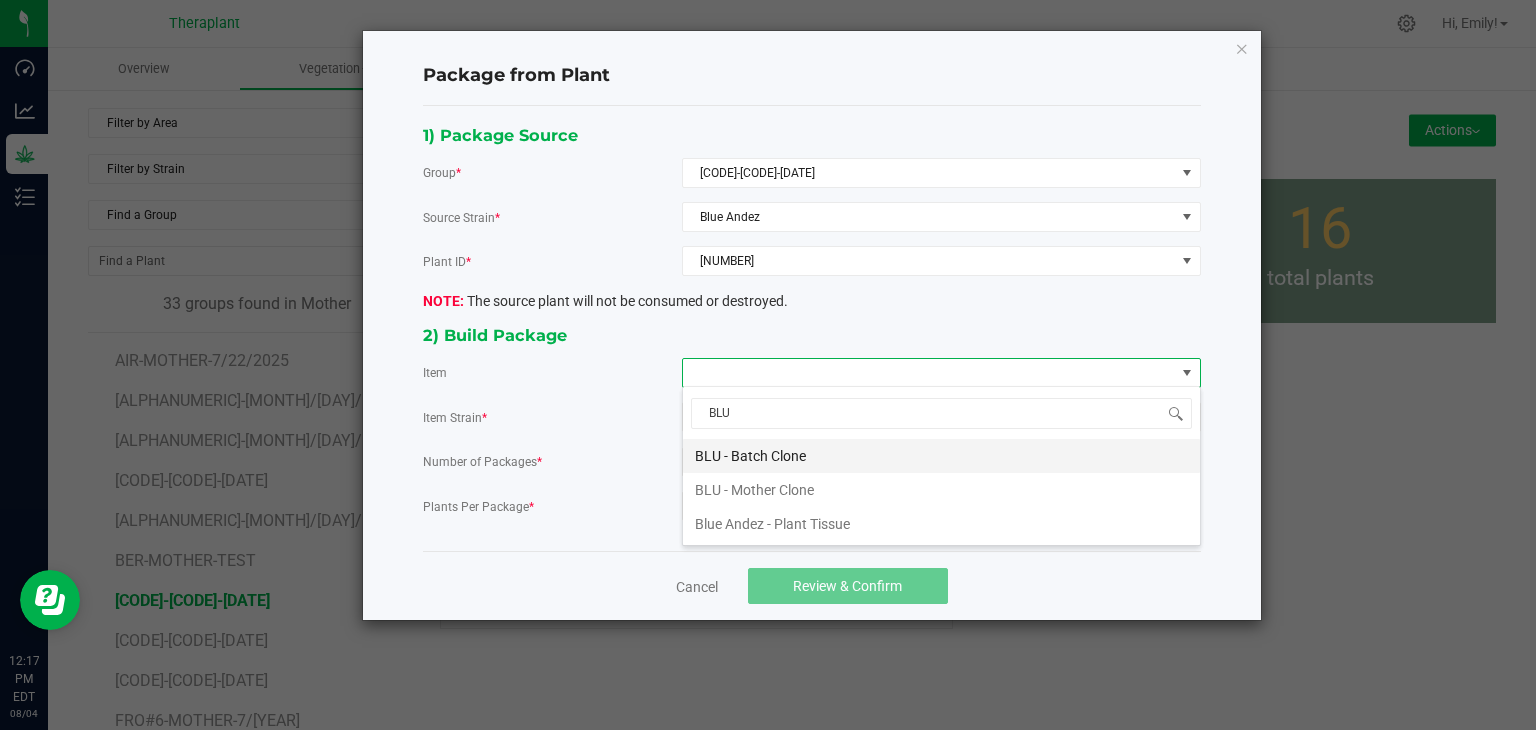 click on "BLU - Batch Clone" at bounding box center (941, 456) 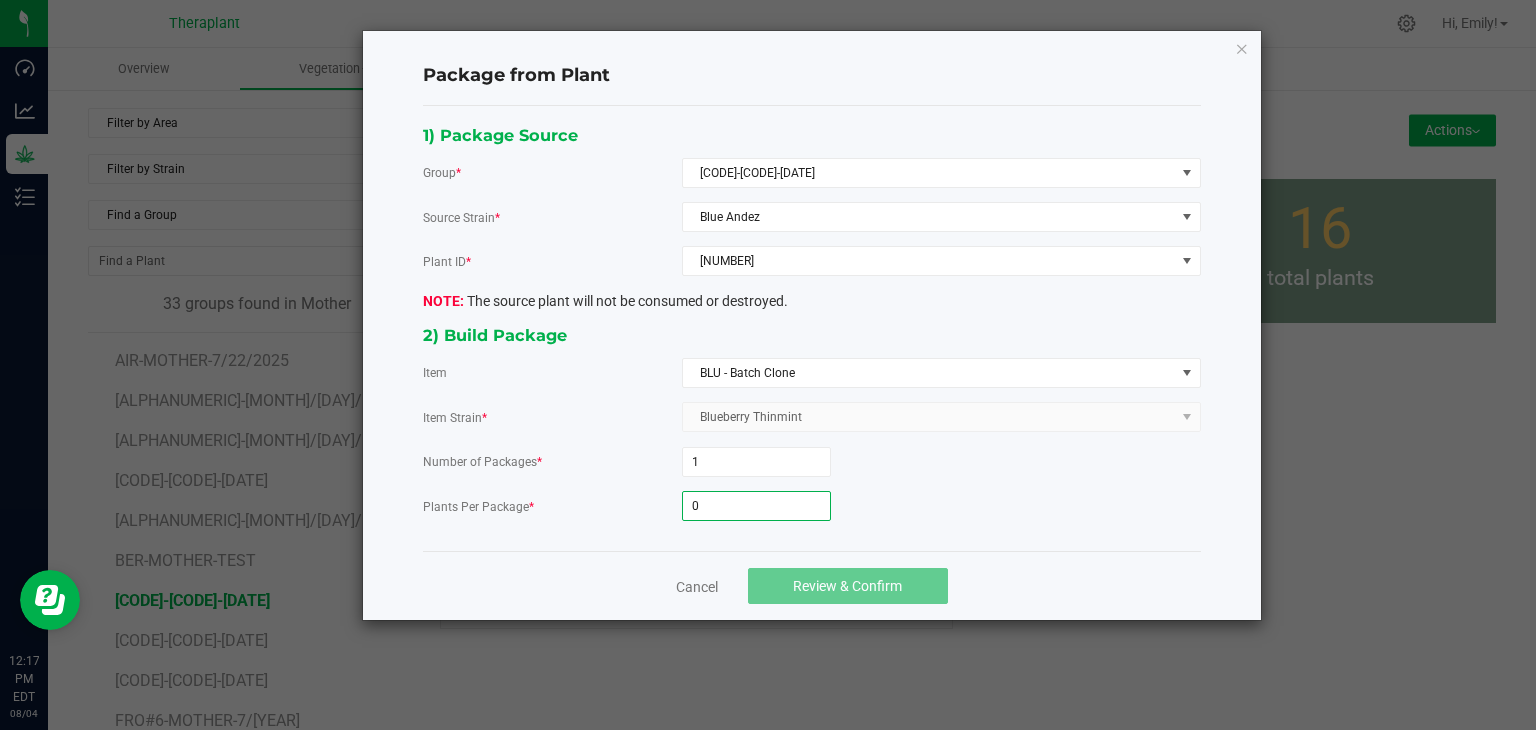 click on "0" at bounding box center [756, 506] 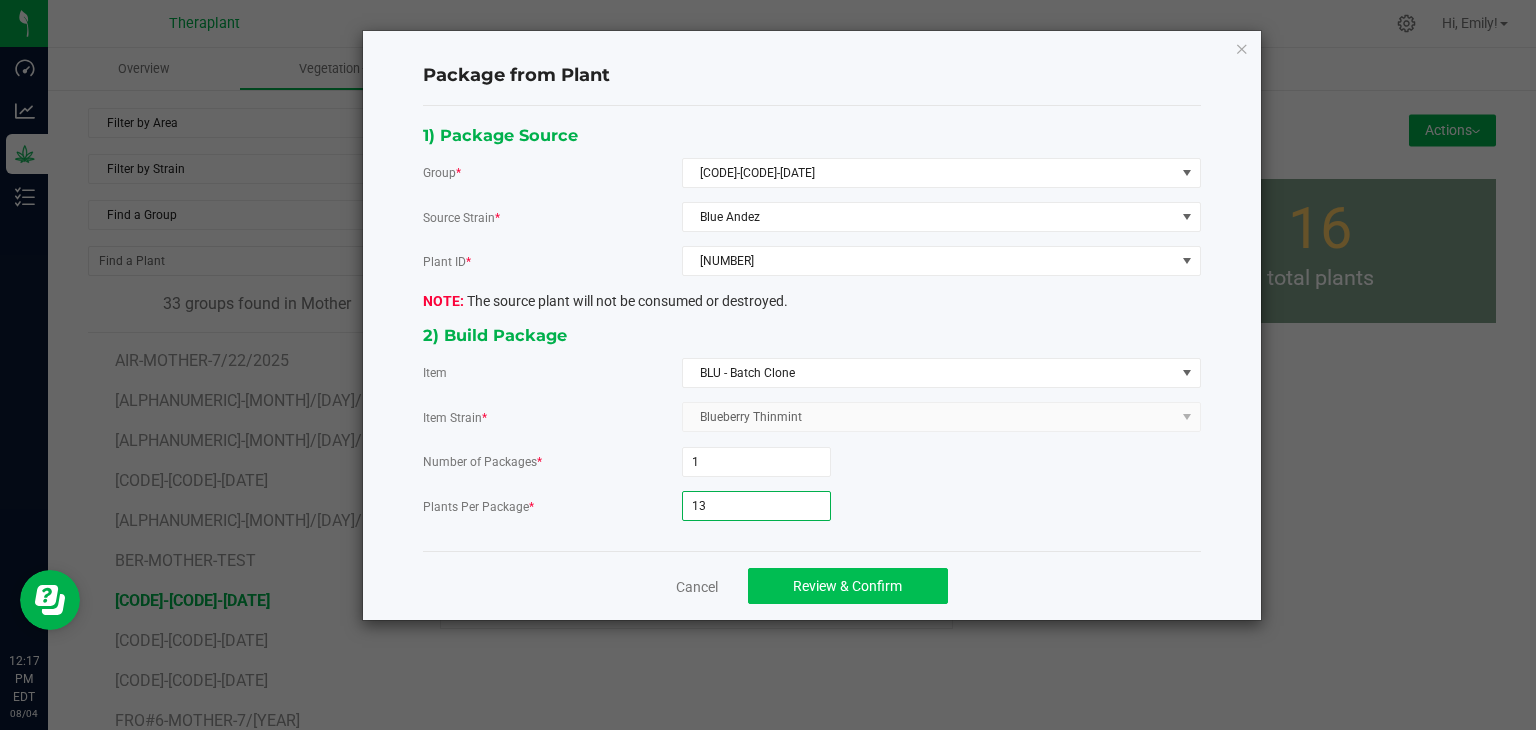 type on "13" 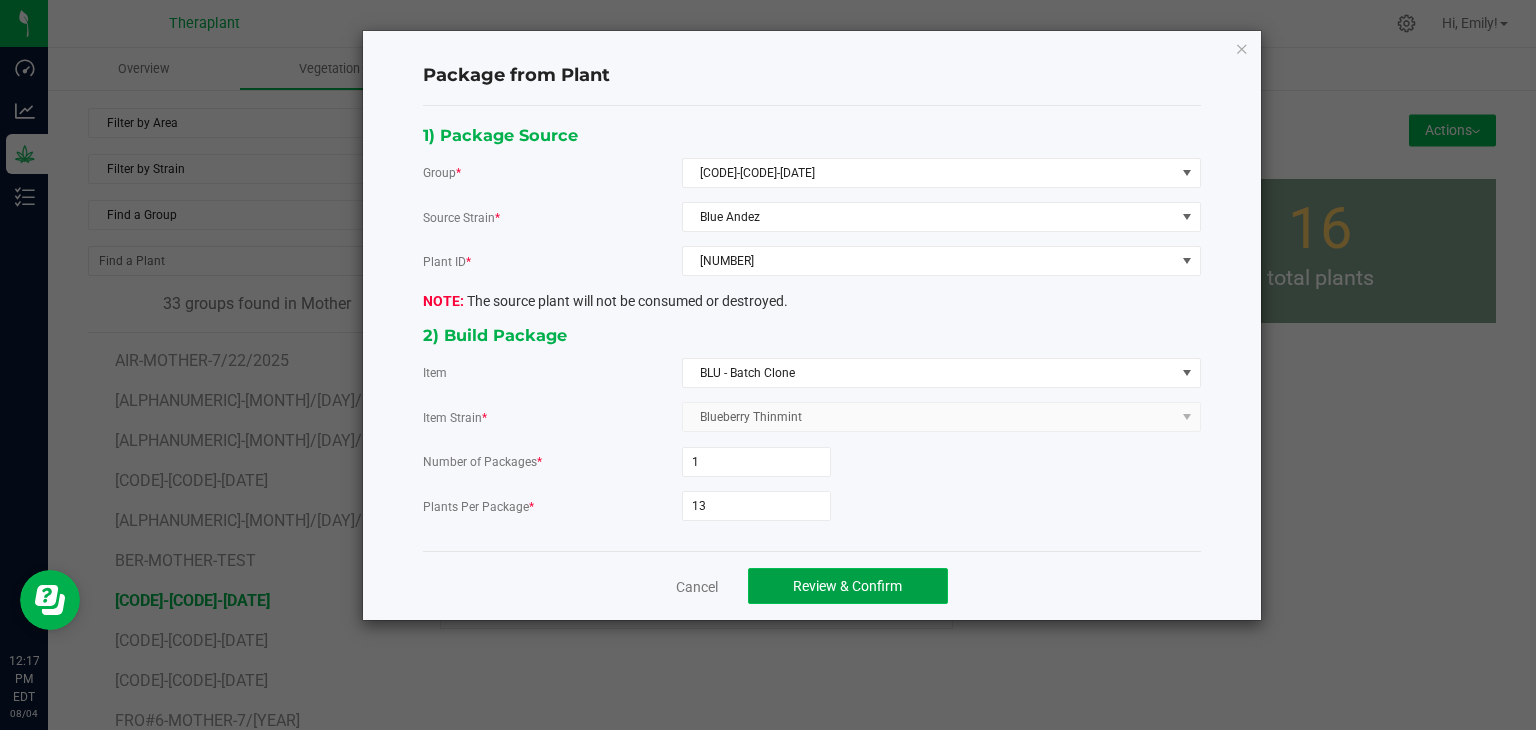 click on "Review & Confirm" 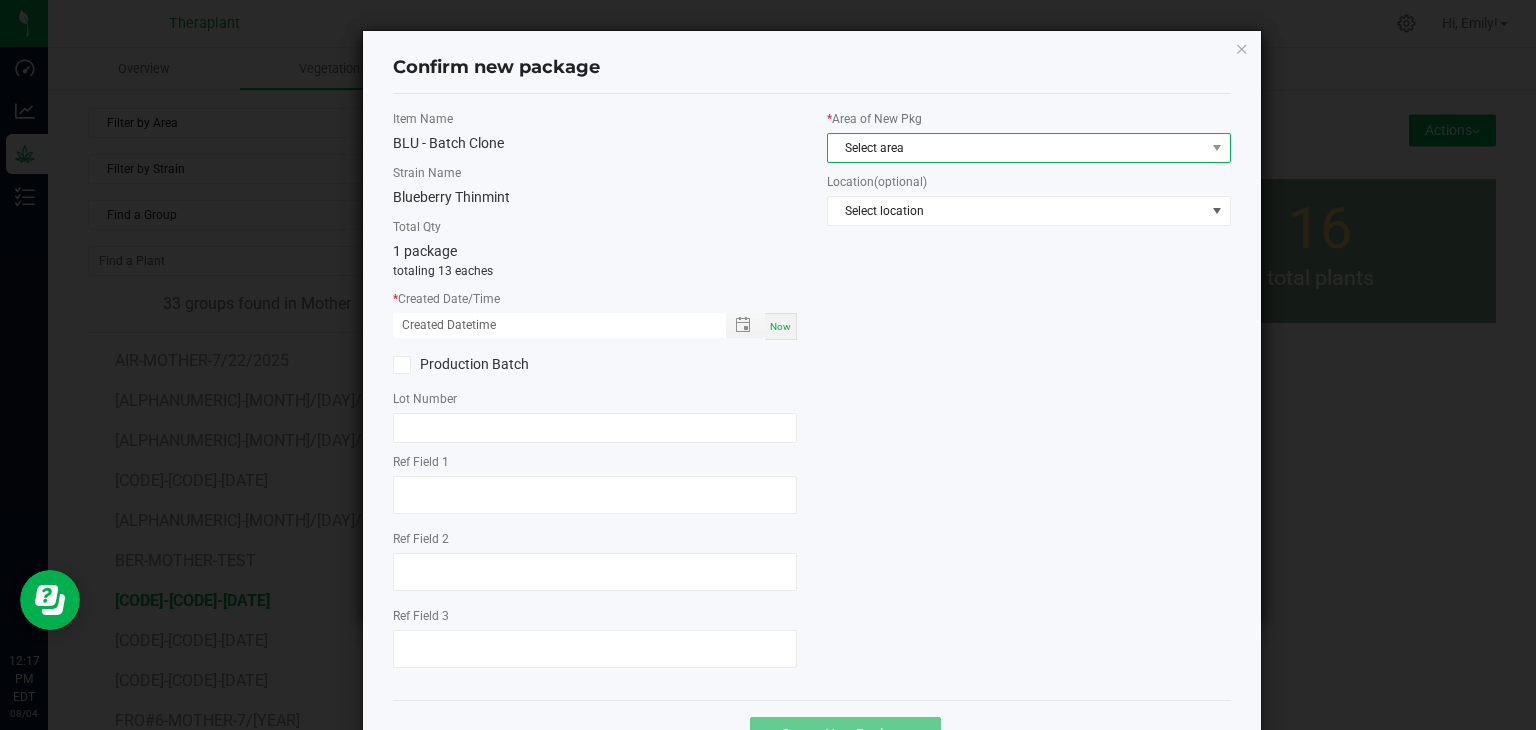 click on "Select area" at bounding box center [1016, 148] 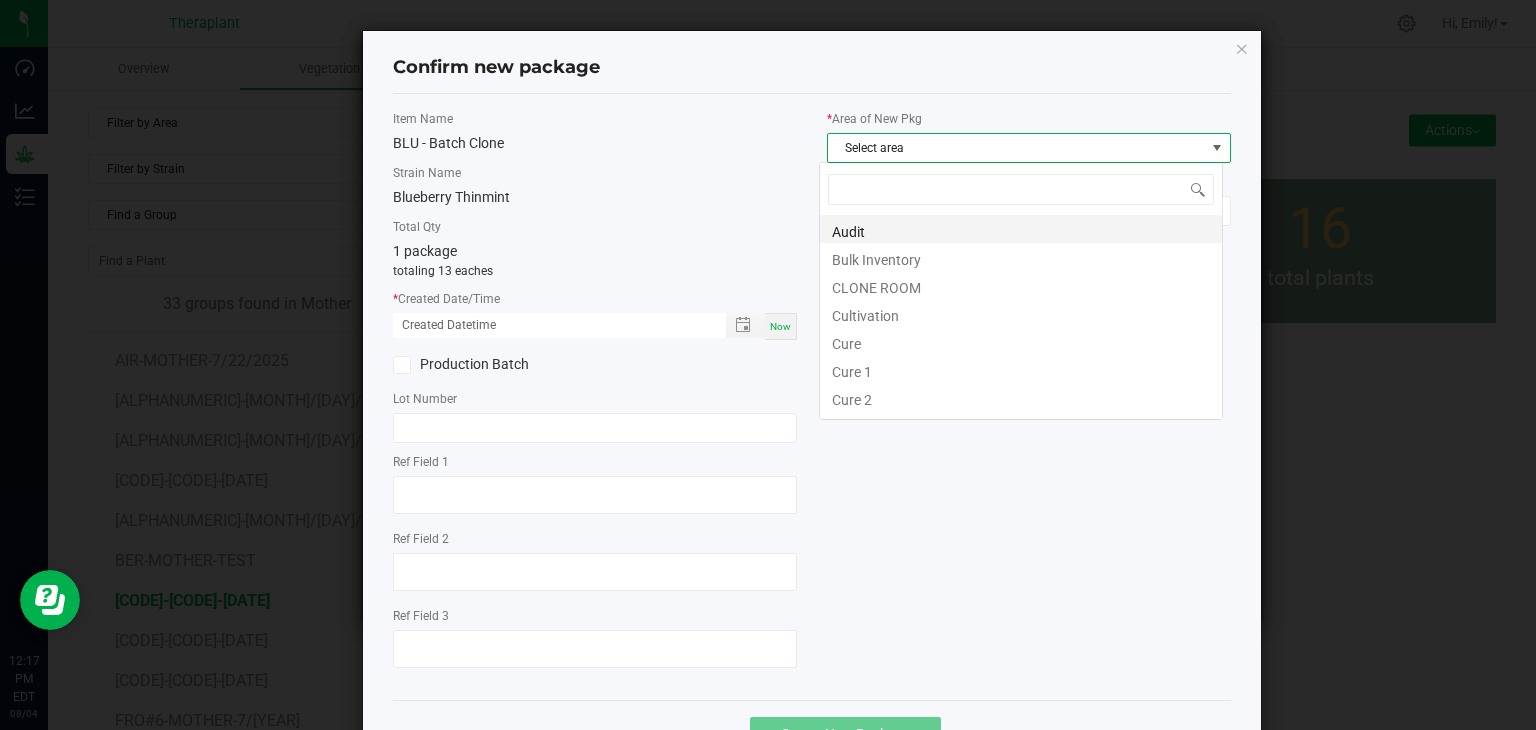 scroll, scrollTop: 99970, scrollLeft: 99596, axis: both 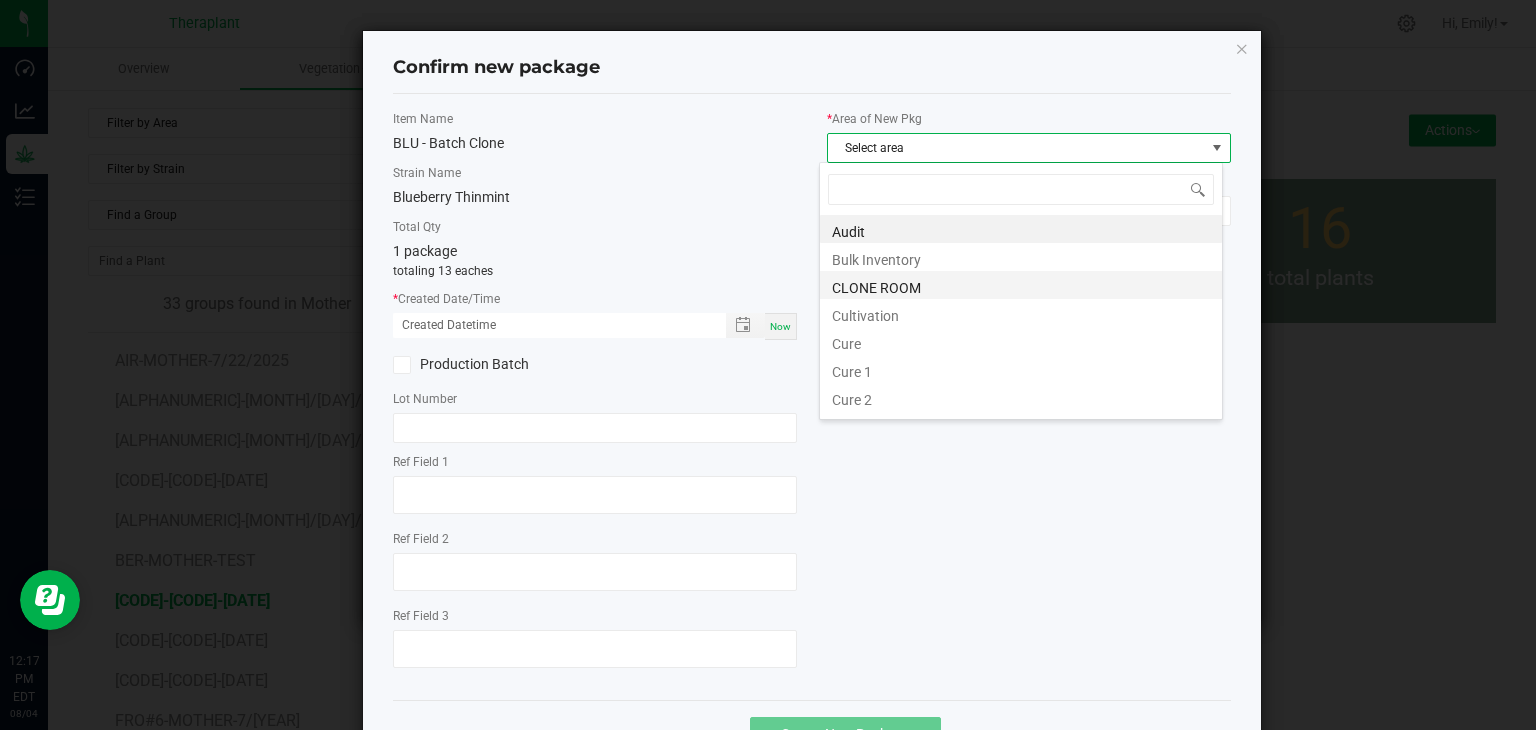 click on "CLONE ROOM" at bounding box center [1021, 285] 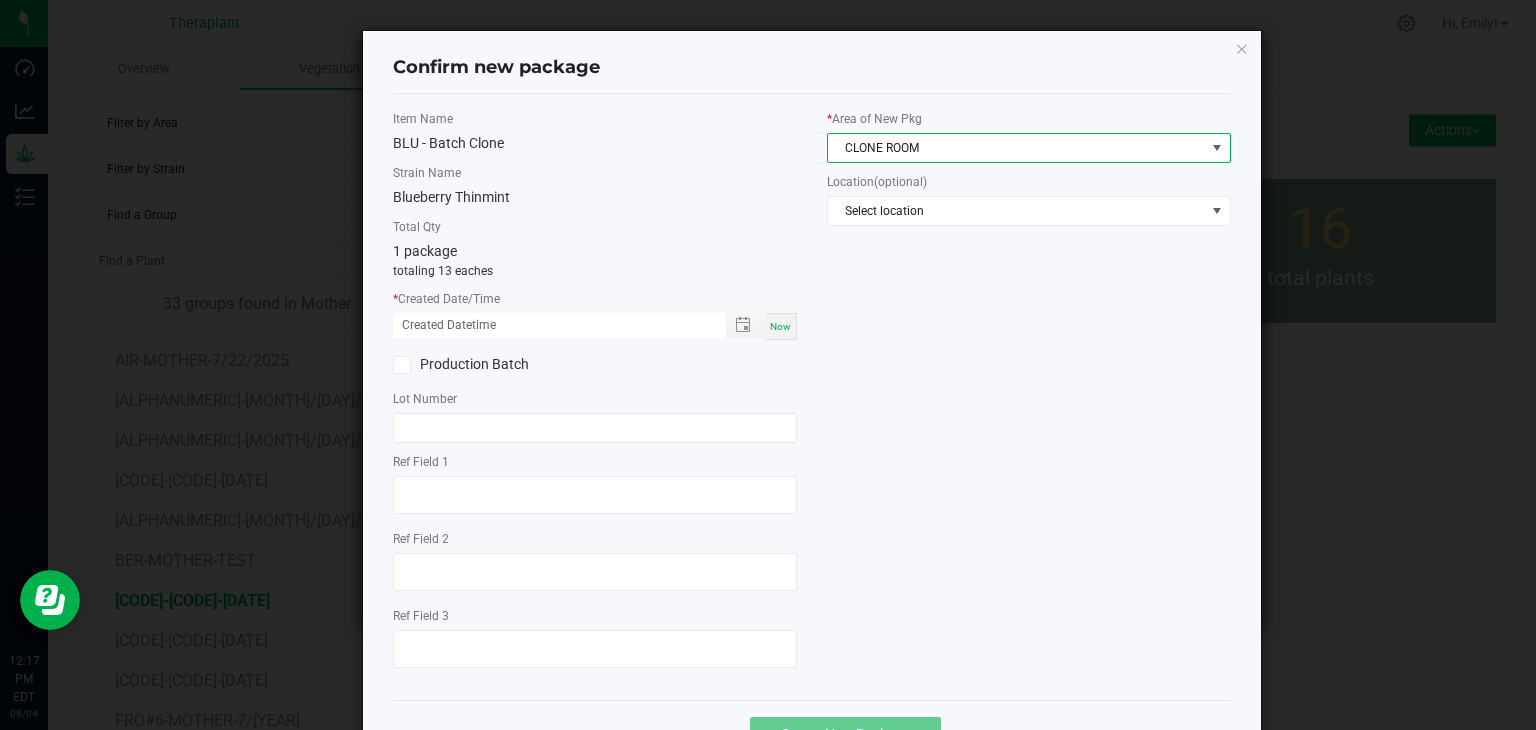 click on "Now" at bounding box center (781, 326) 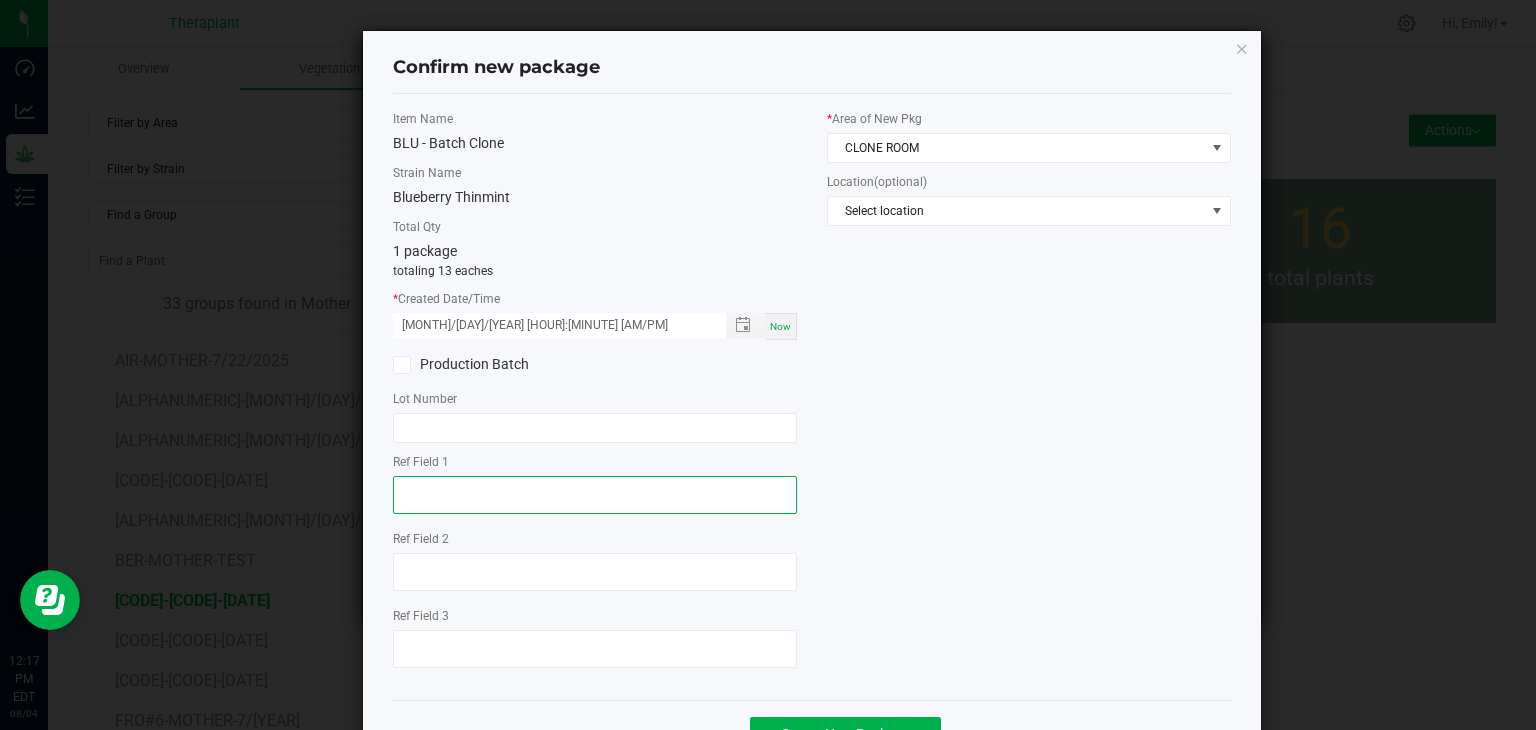 click 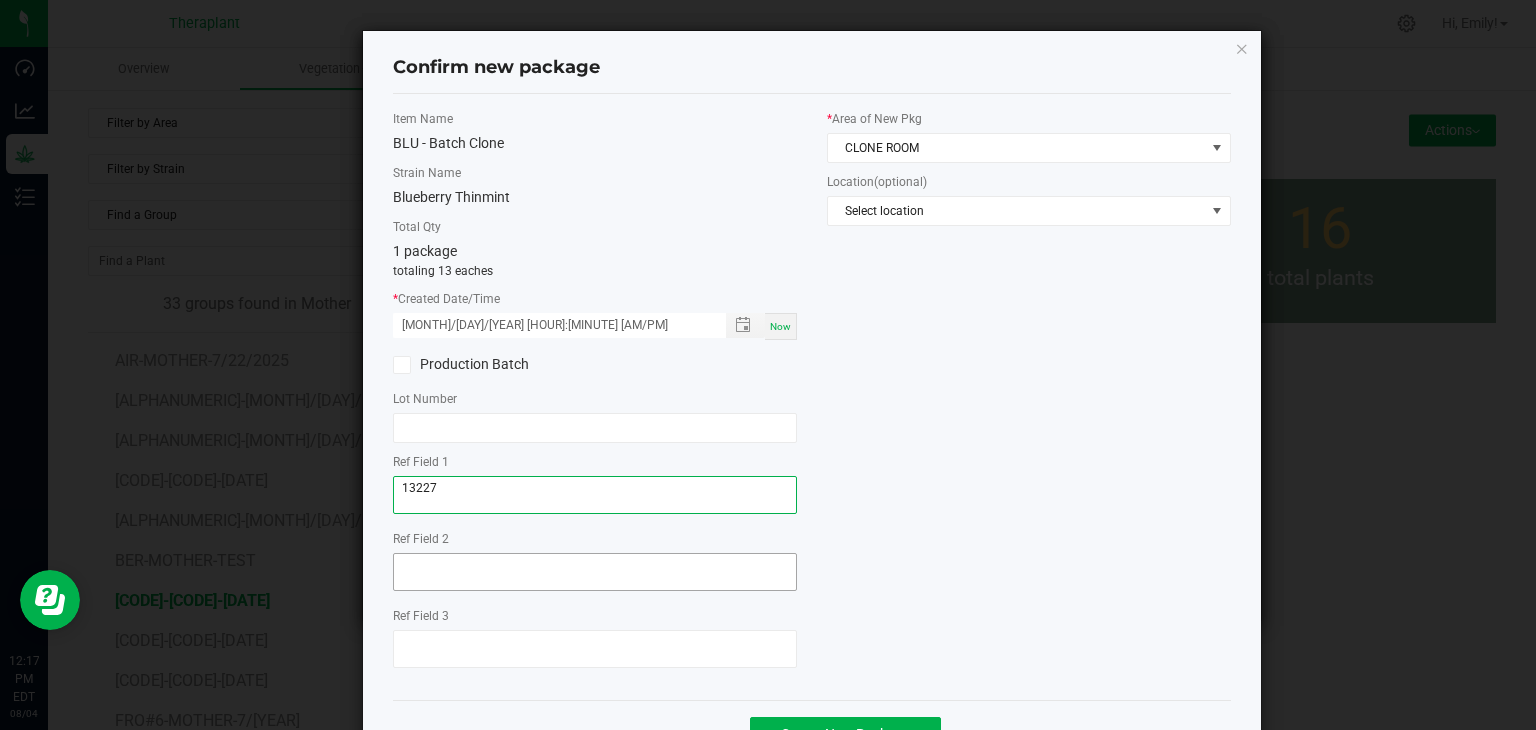type on "13227" 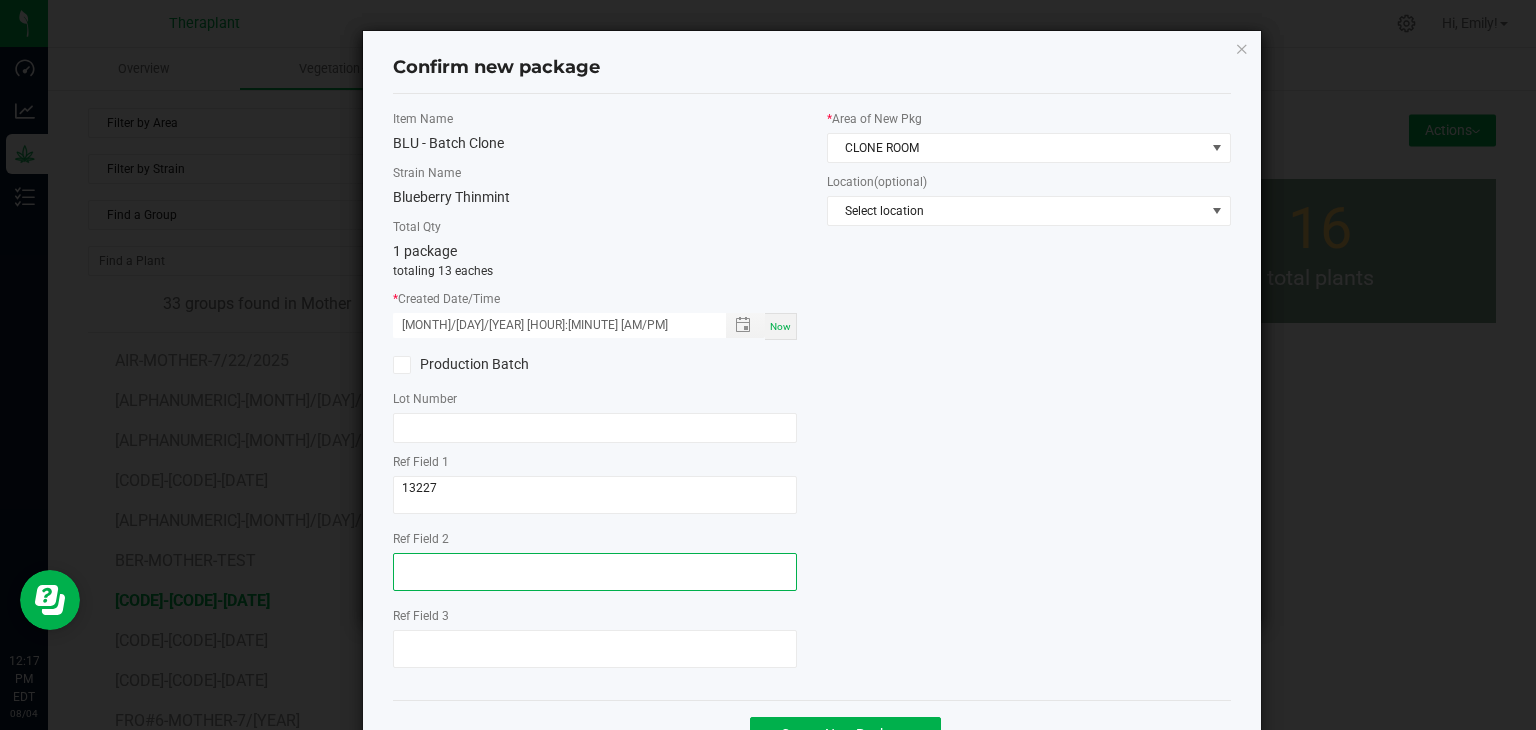 click at bounding box center [595, 572] 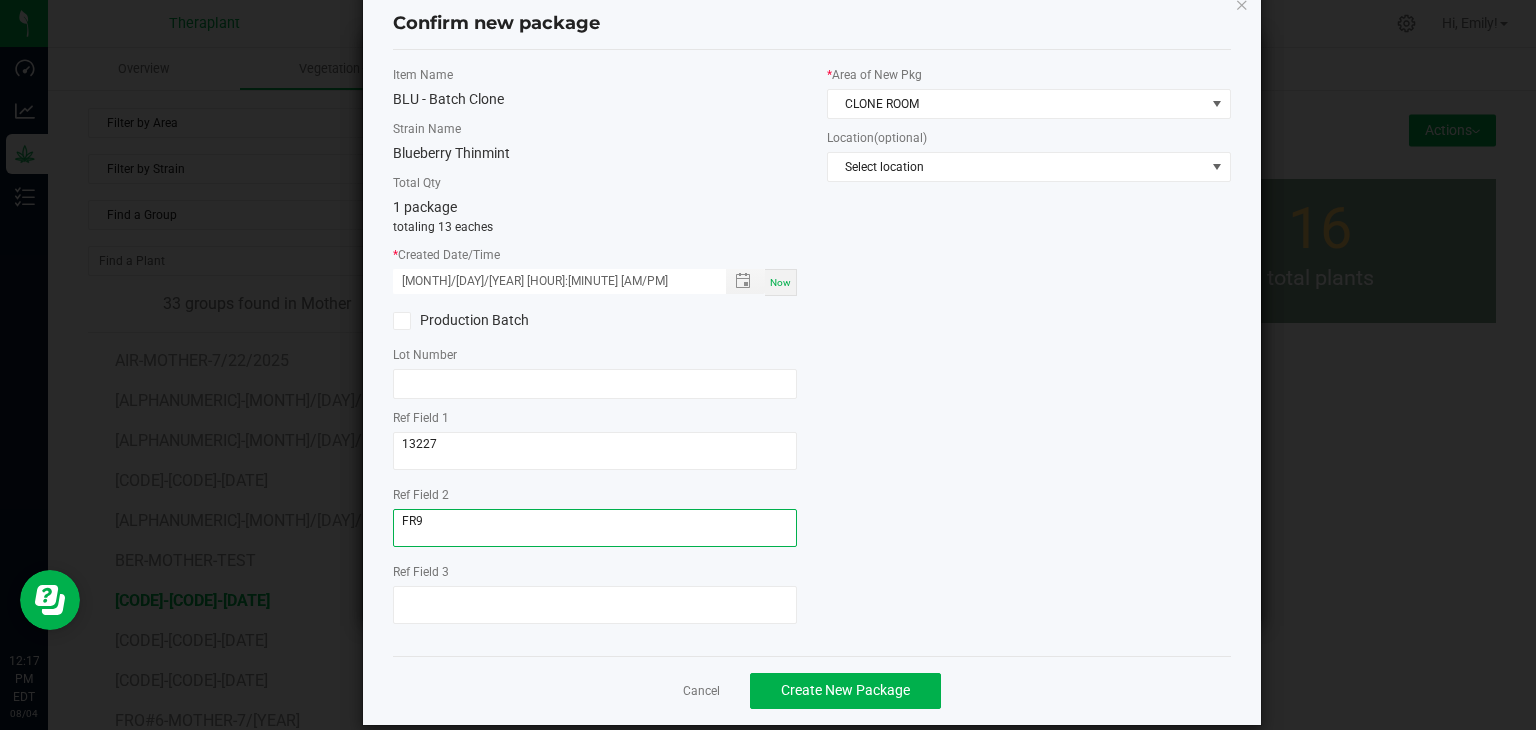 scroll, scrollTop: 69, scrollLeft: 0, axis: vertical 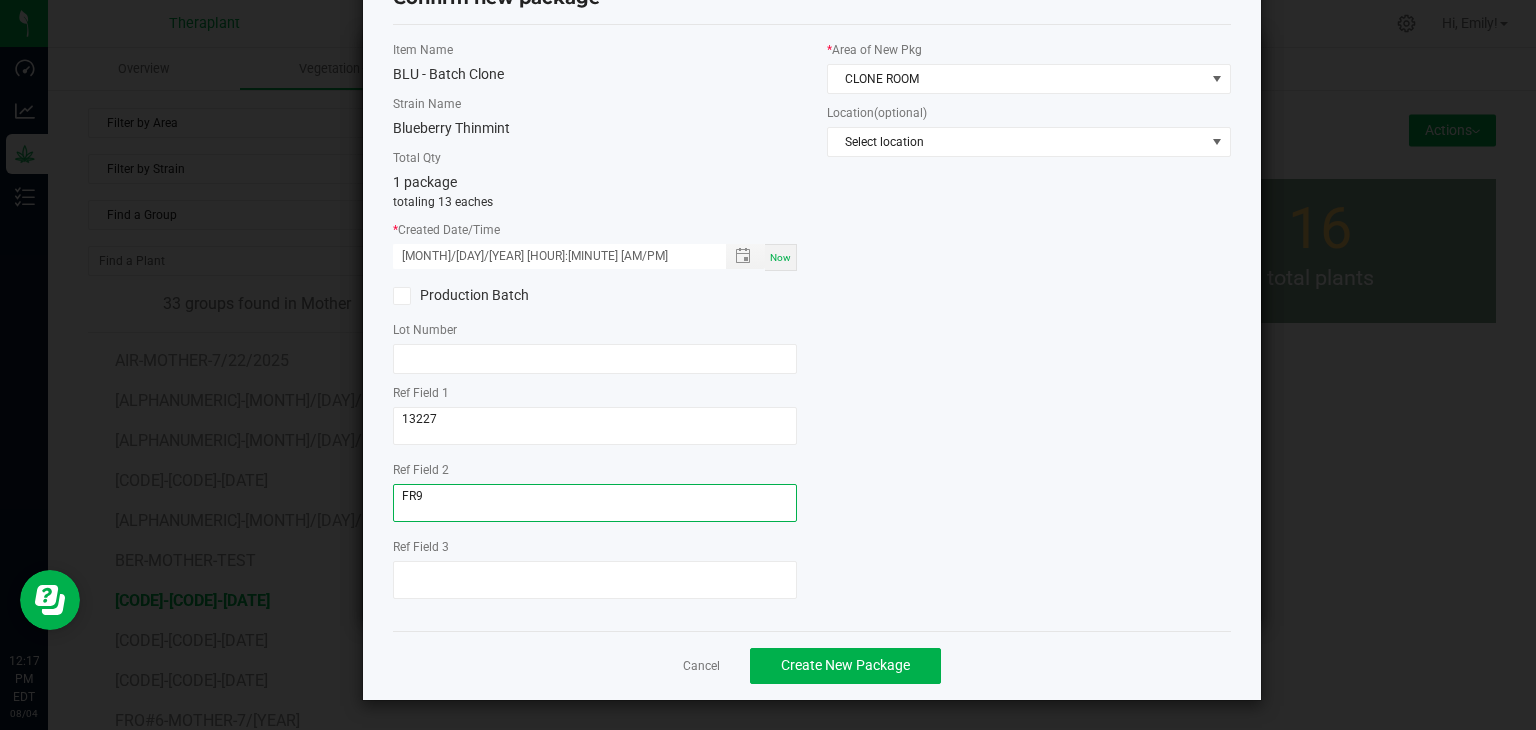 type on "FR9" 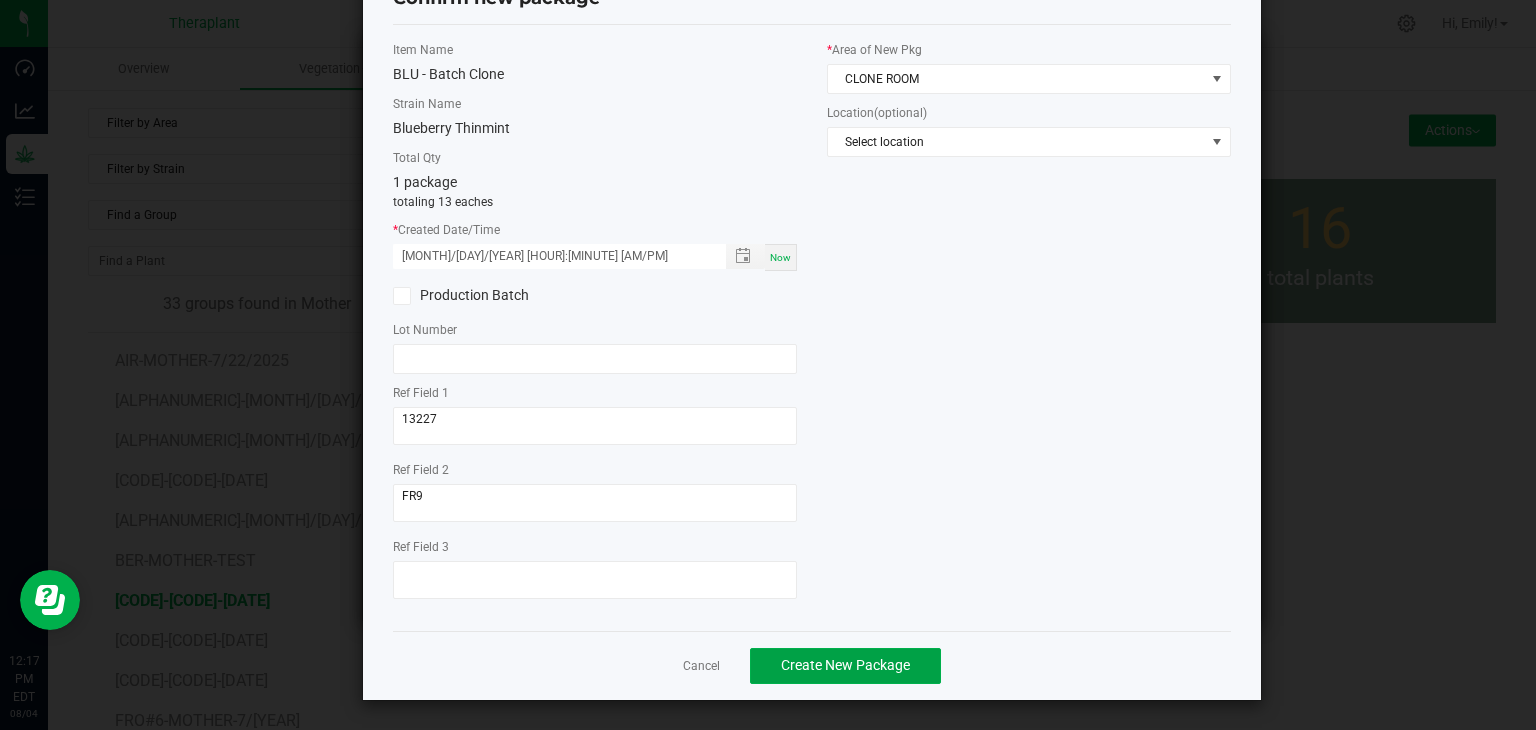 click on "Create New Package" 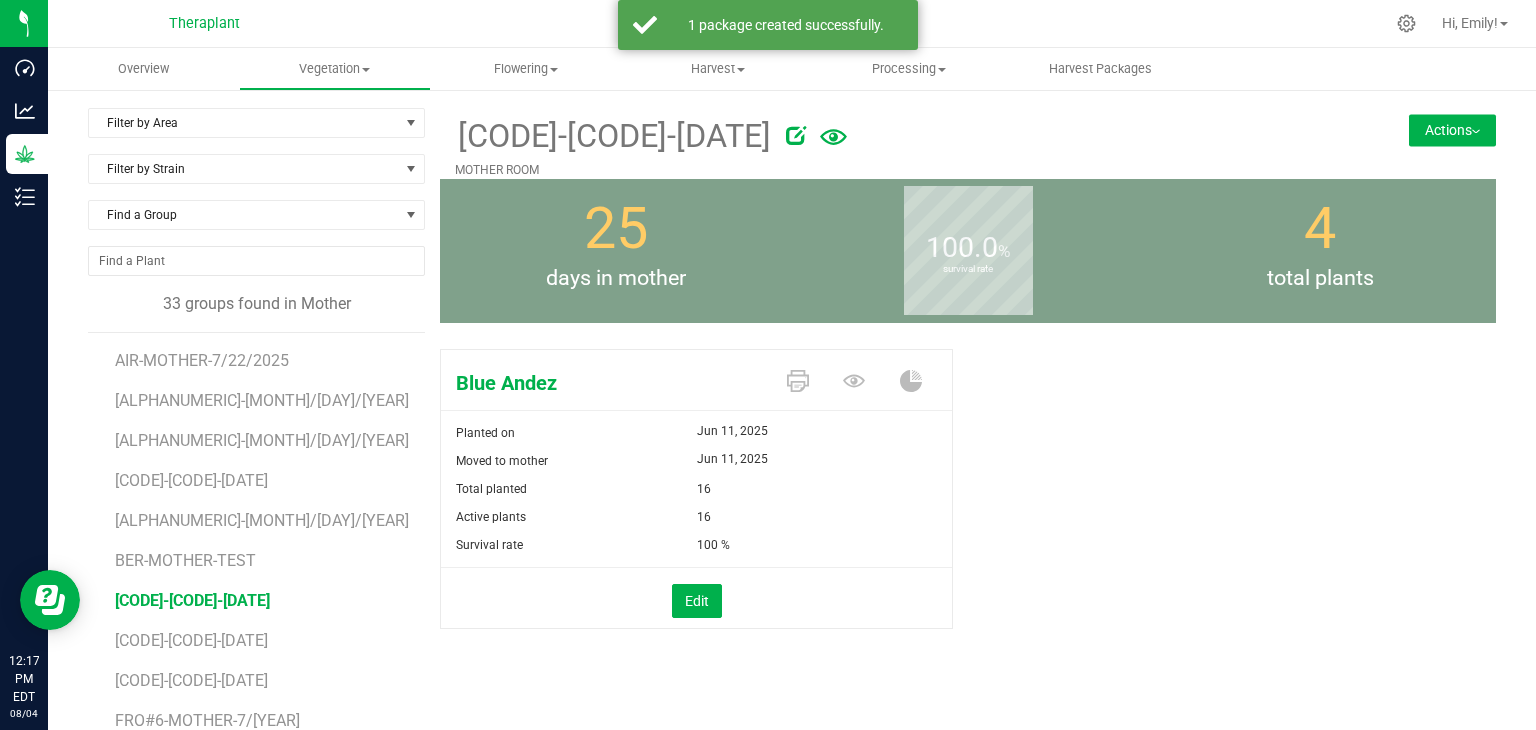 click on "Actions" at bounding box center [1452, 130] 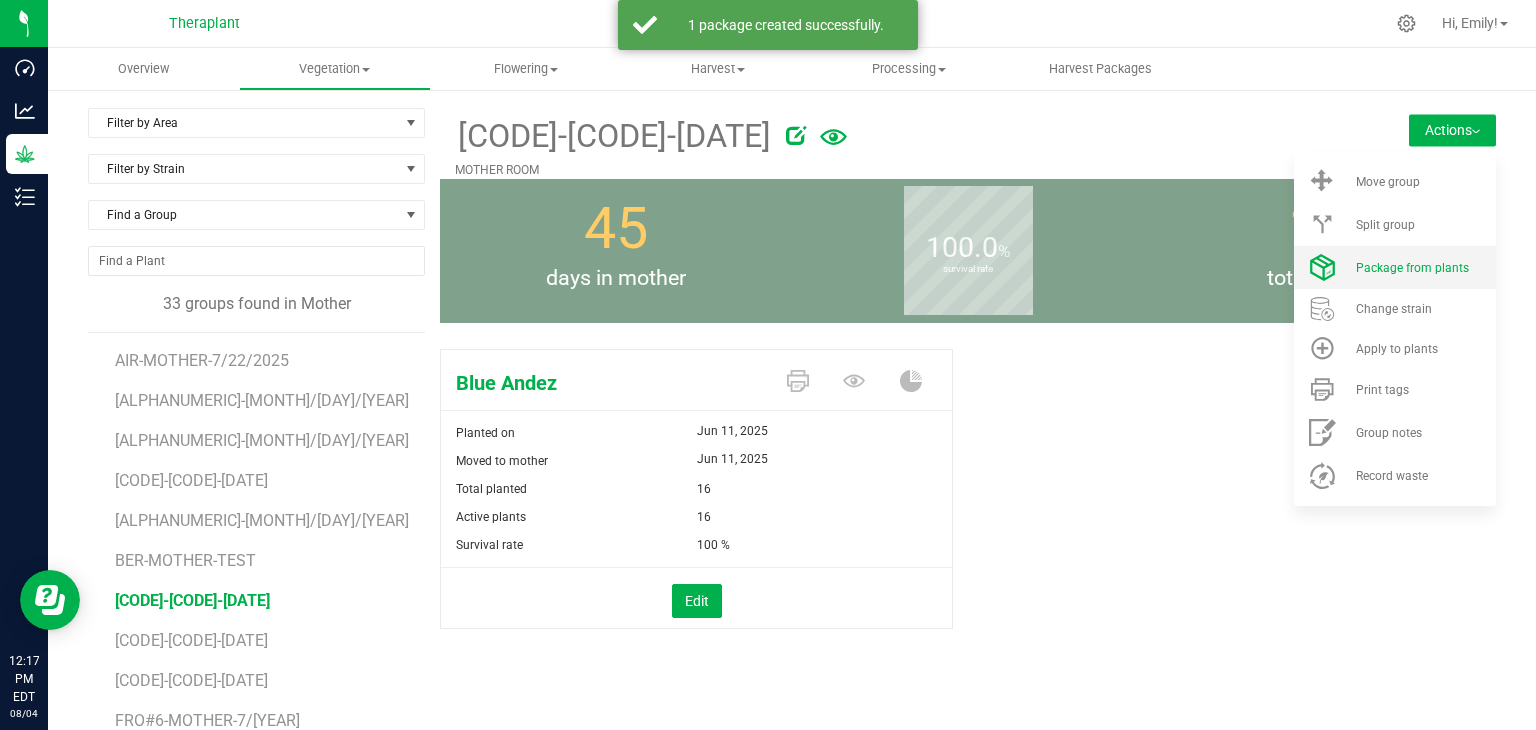 click on "Package from plants" at bounding box center (1395, 267) 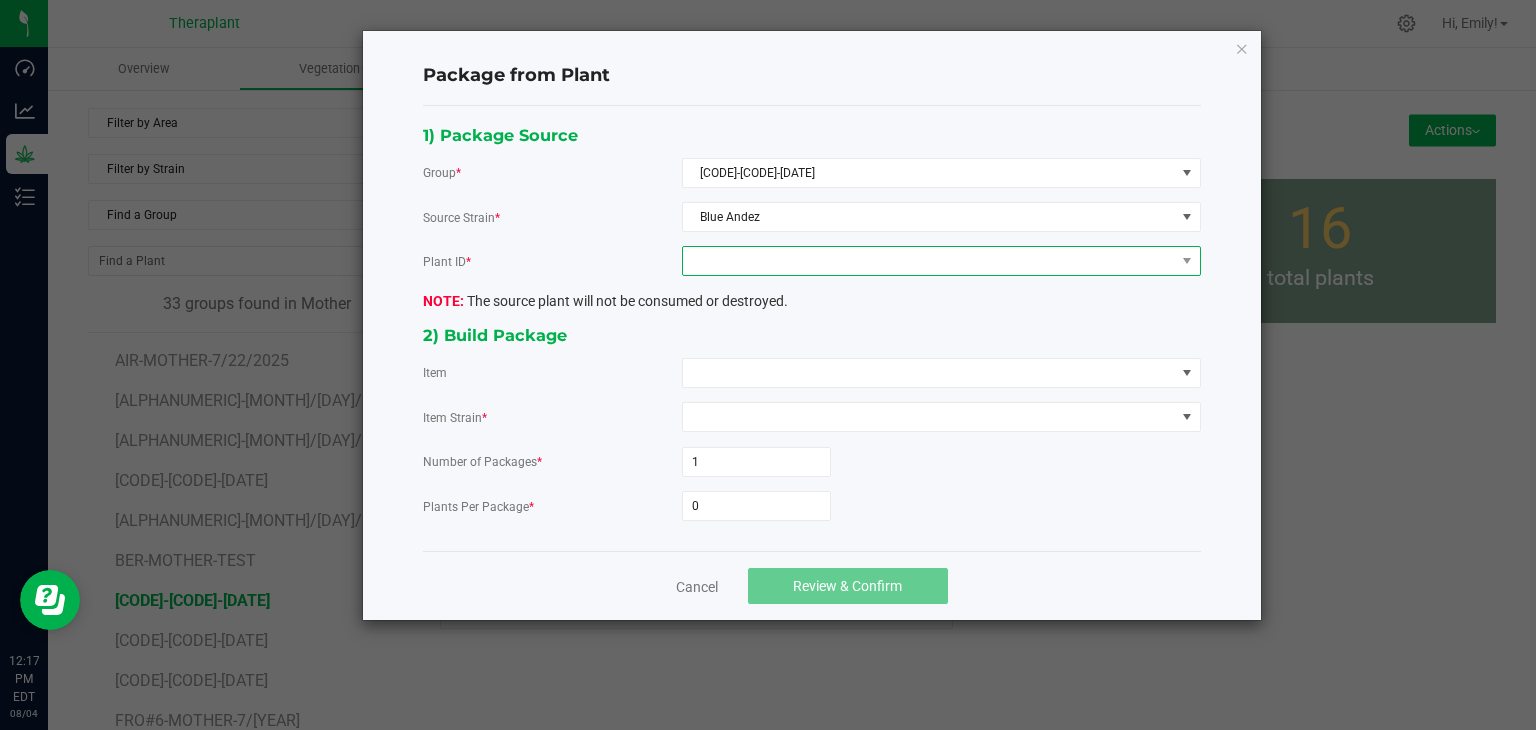 click at bounding box center (929, 261) 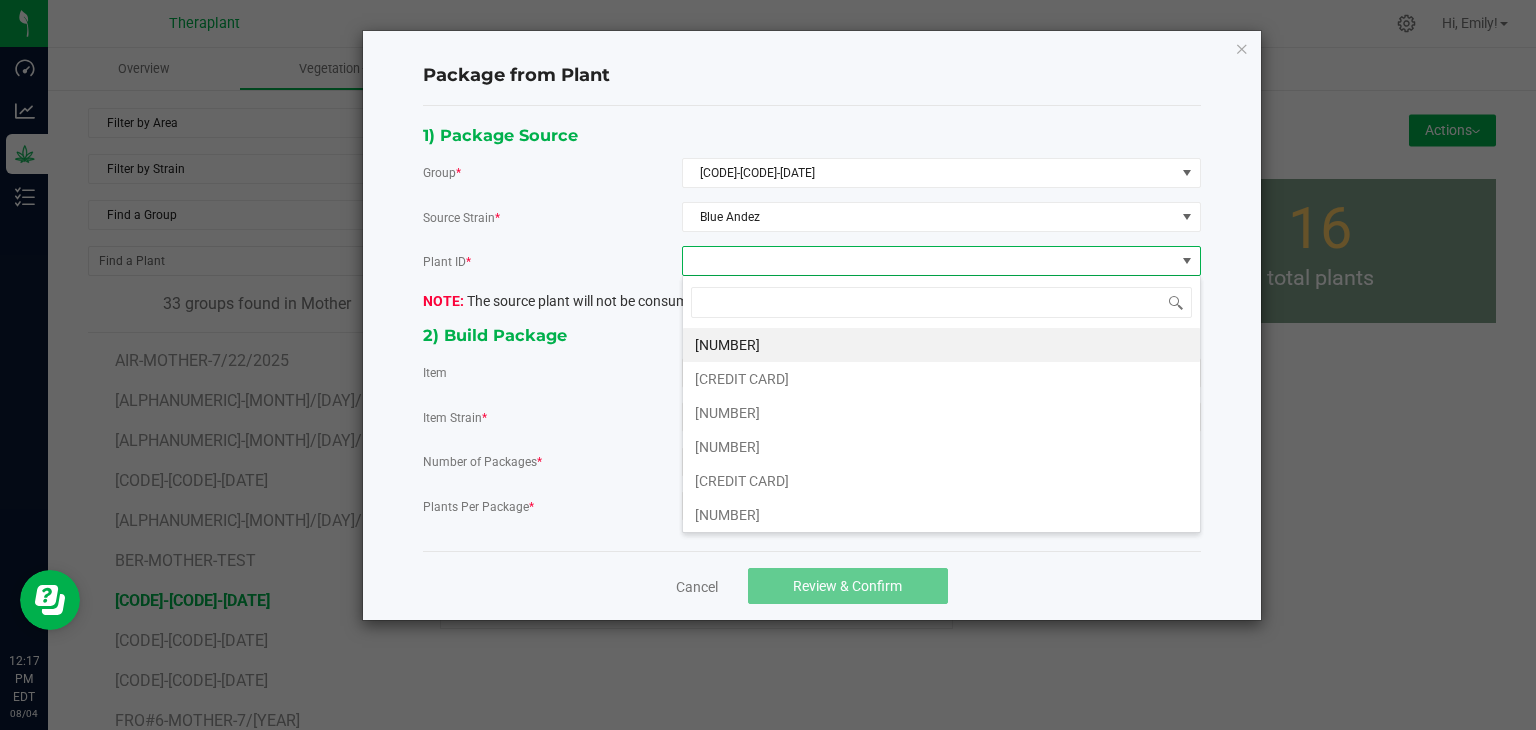 scroll, scrollTop: 99970, scrollLeft: 99480, axis: both 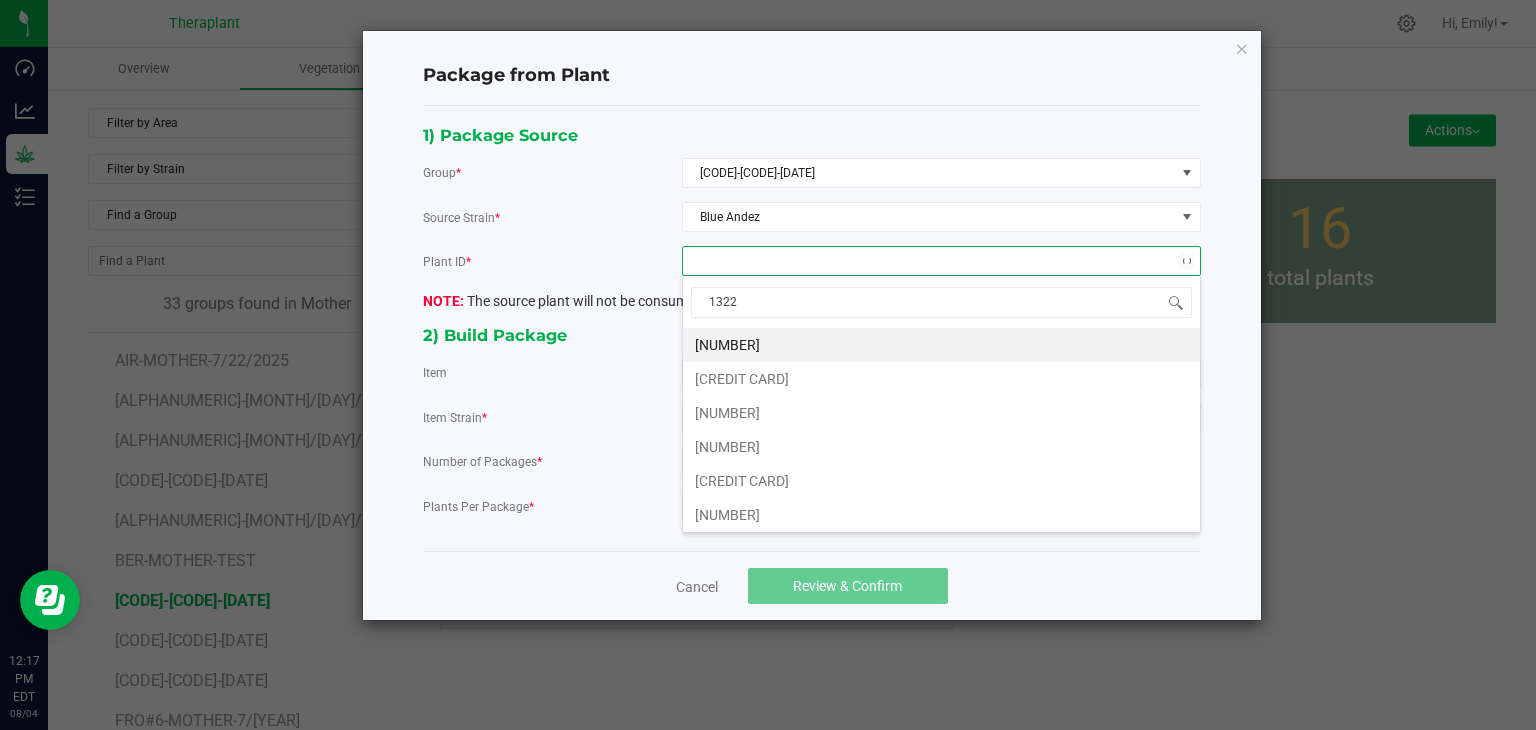type on "13227" 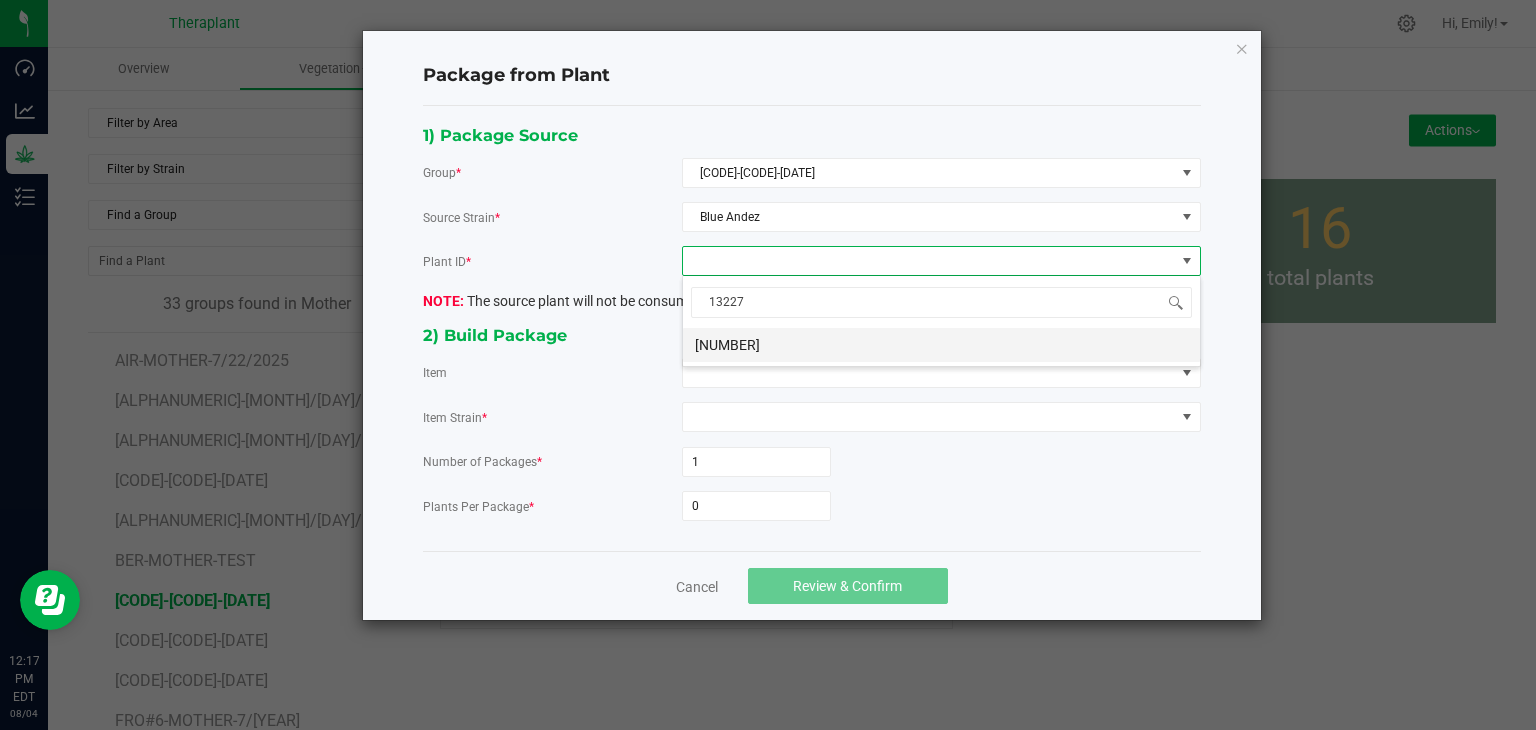 click on "[NUMBER]" at bounding box center (941, 345) 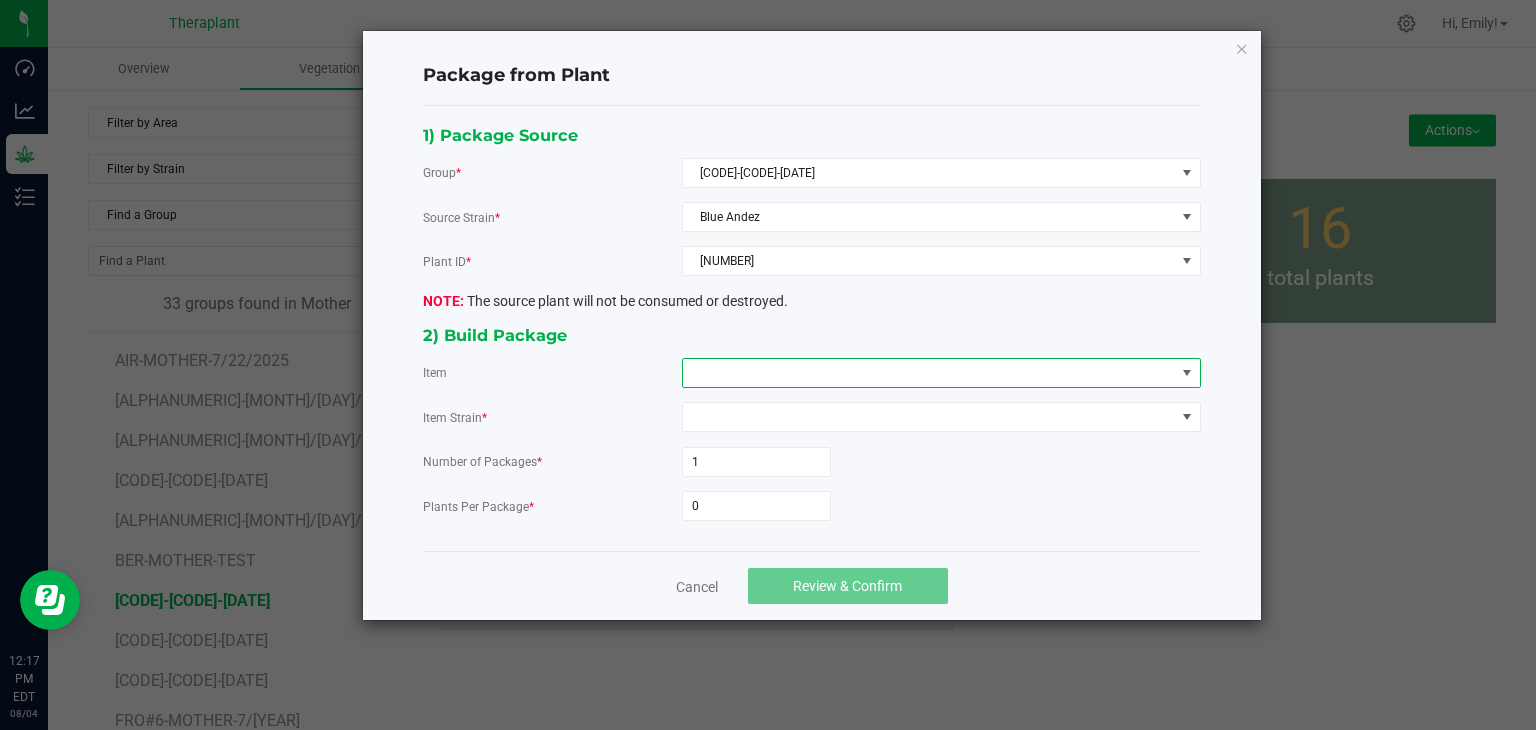 click at bounding box center [929, 373] 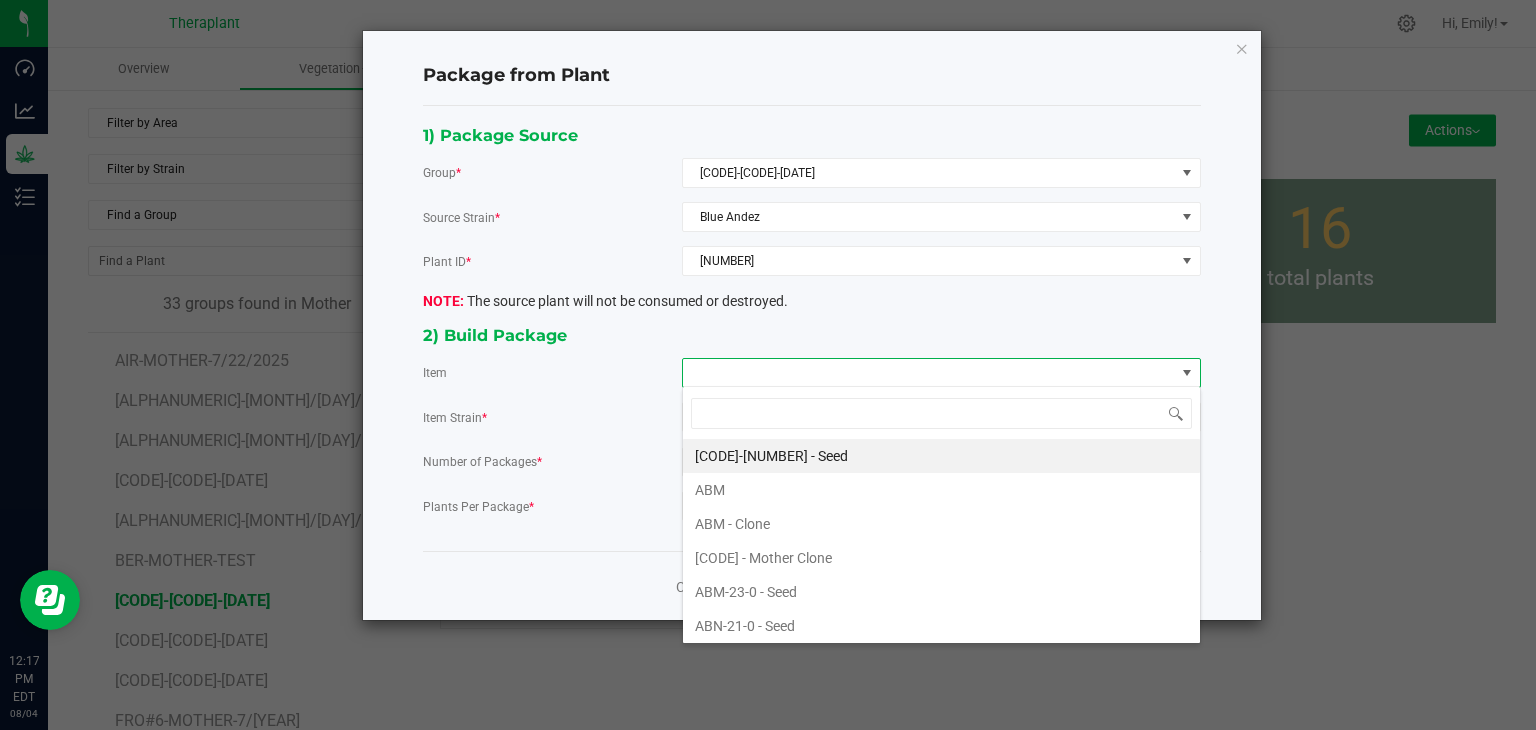 scroll, scrollTop: 99970, scrollLeft: 99480, axis: both 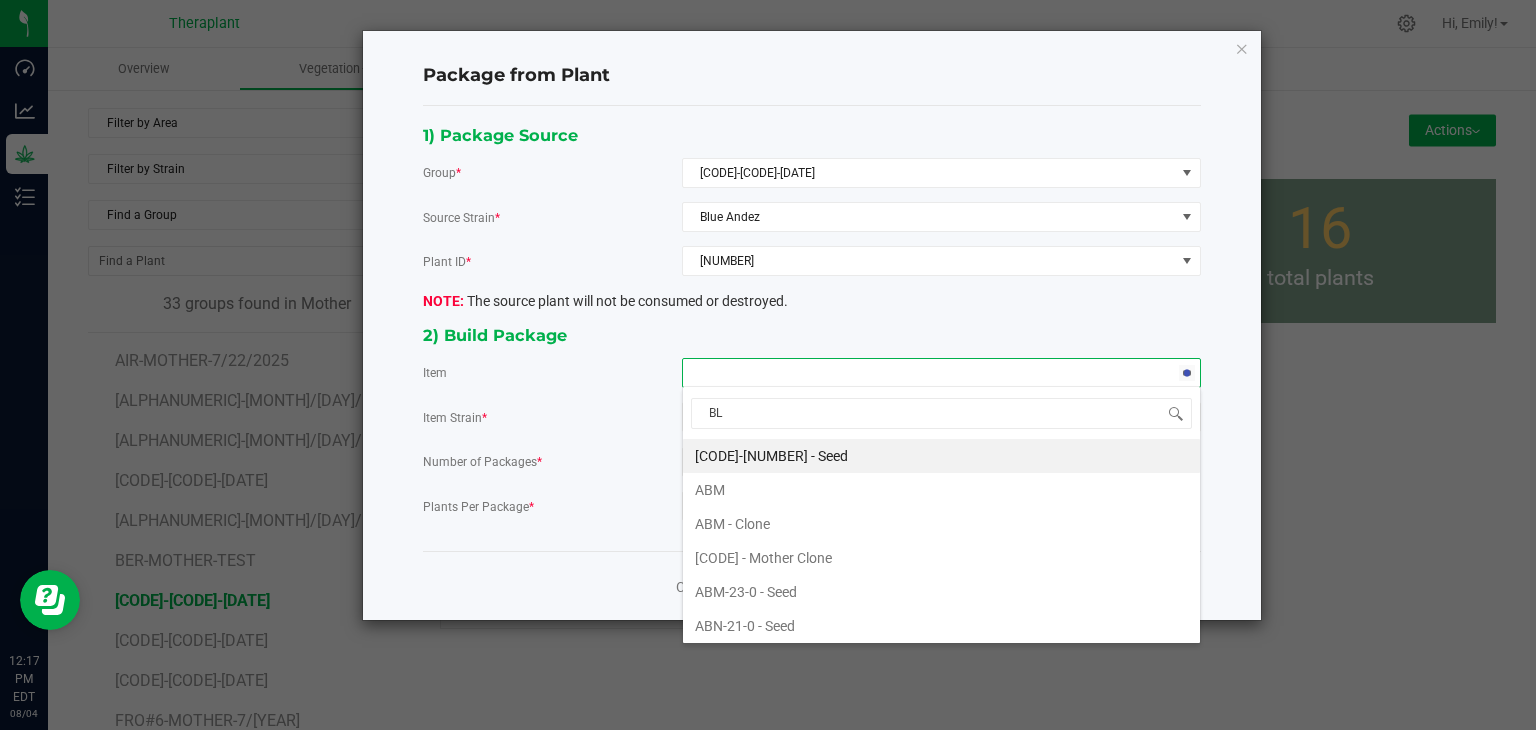 type on "BLU" 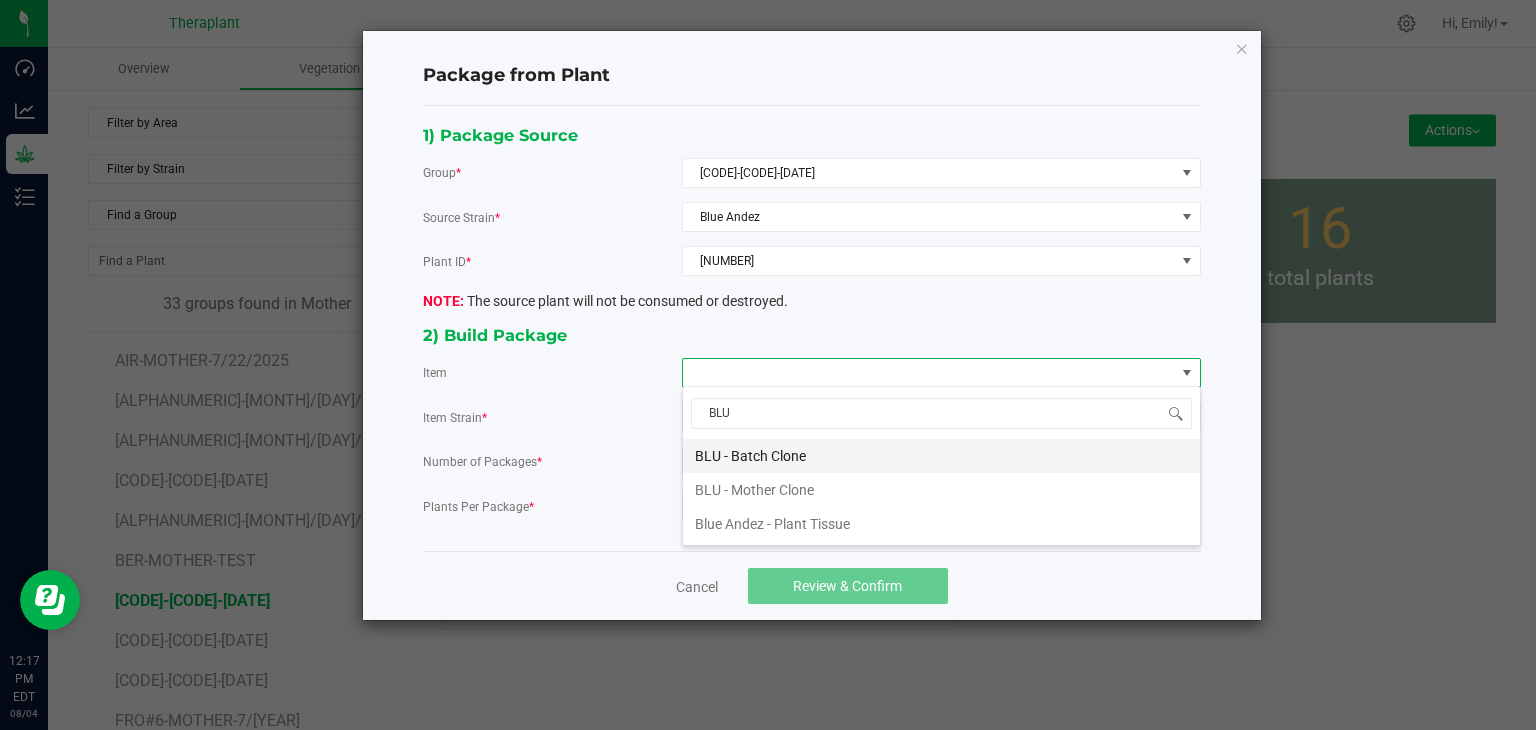 click on "BLU - Batch Clone" at bounding box center [941, 456] 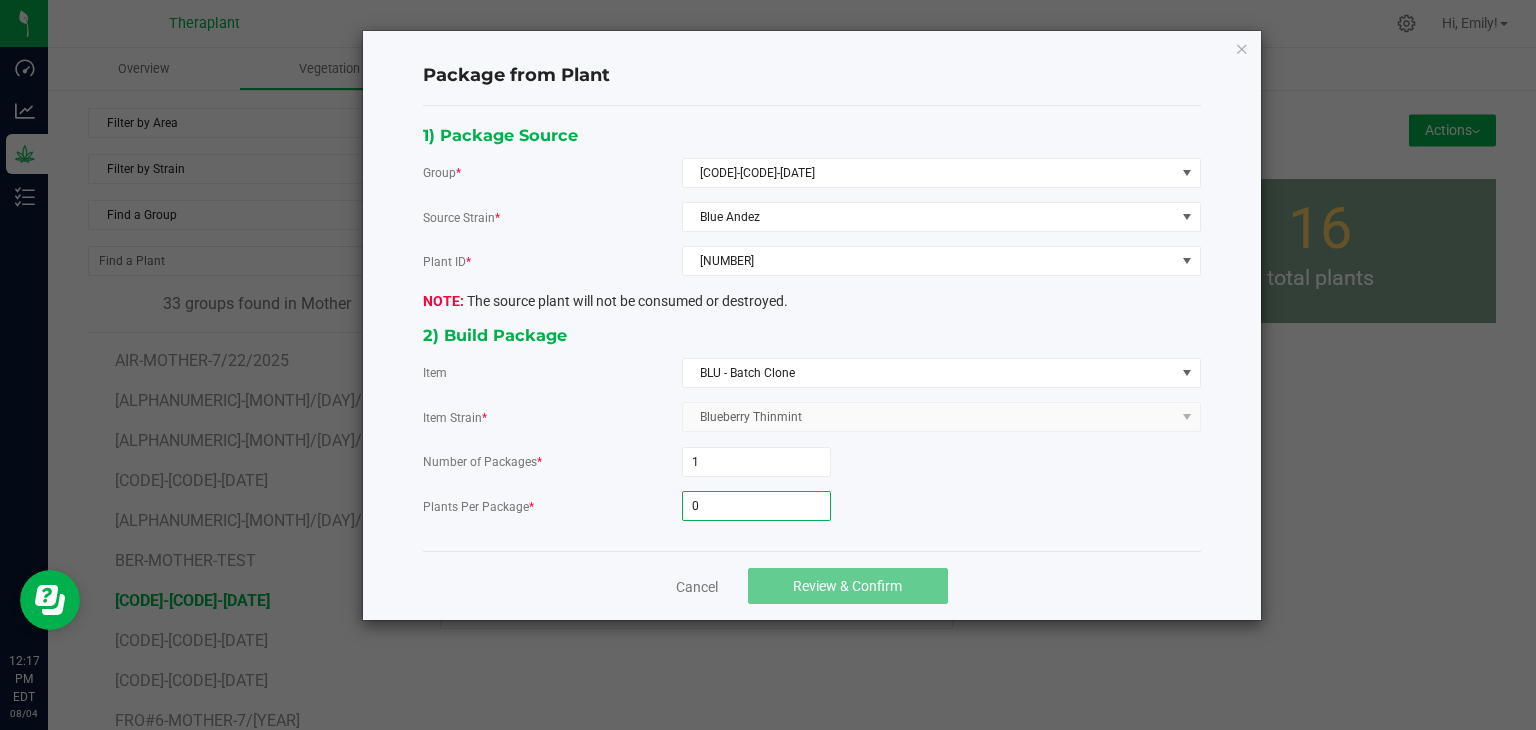 click on "0" at bounding box center (756, 506) 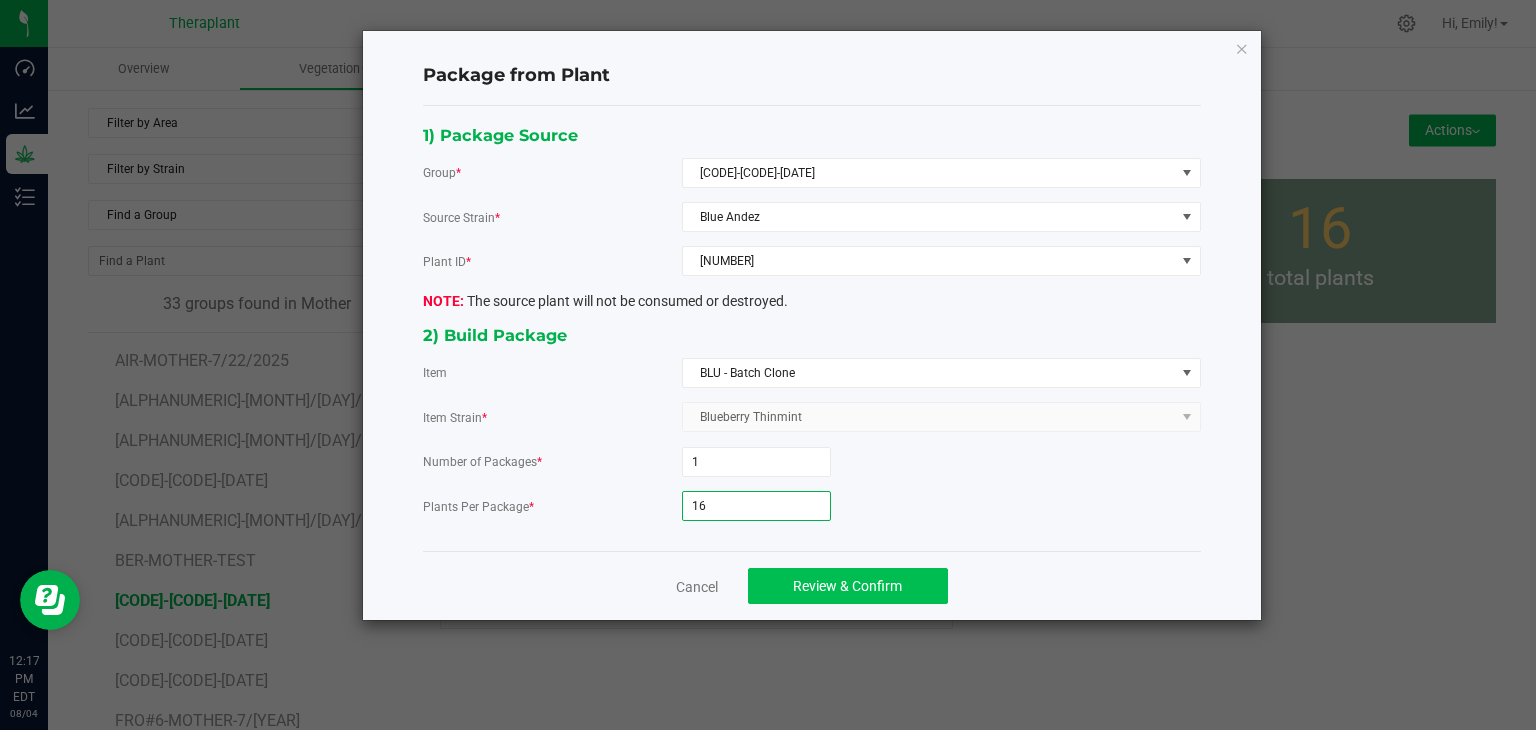 type on "16" 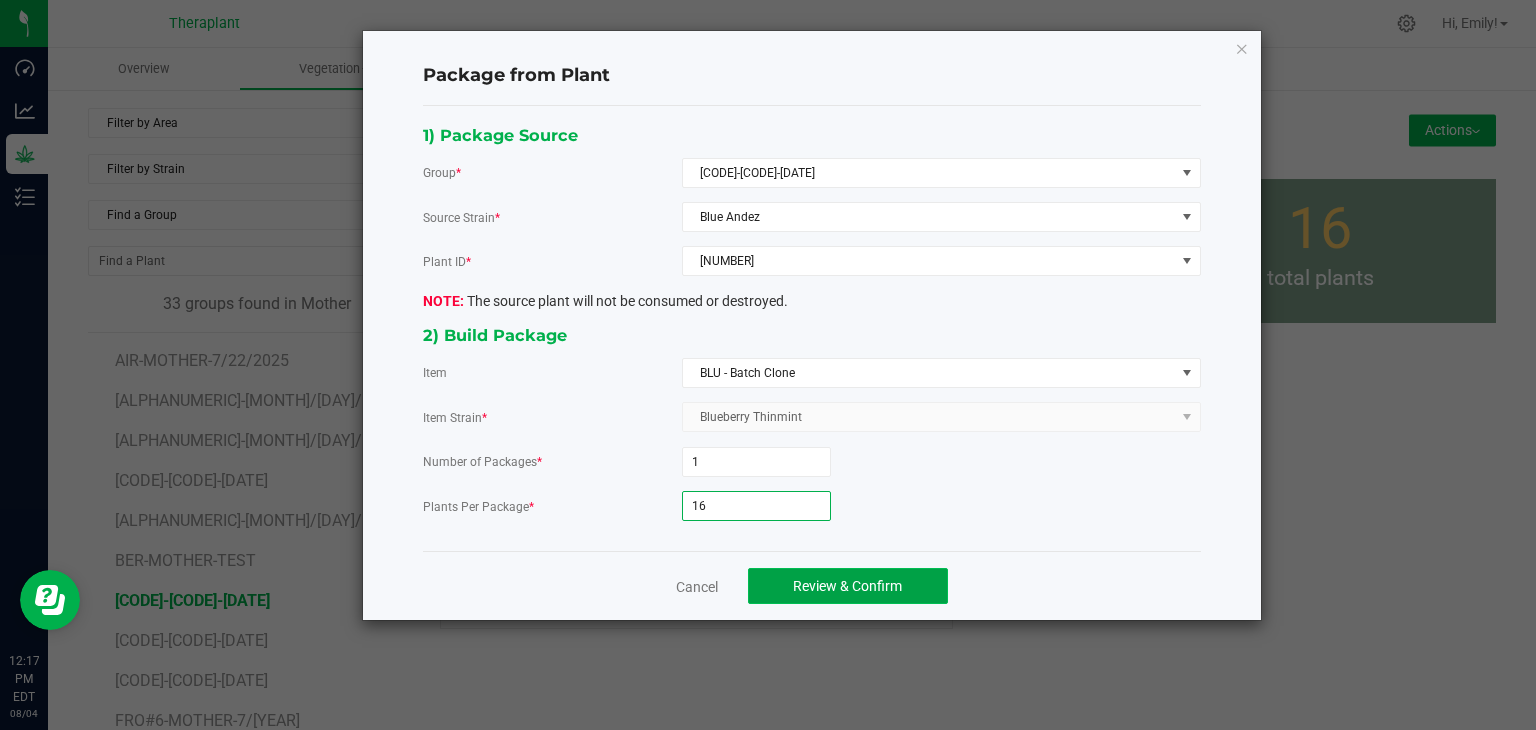 click on "Review & Confirm" 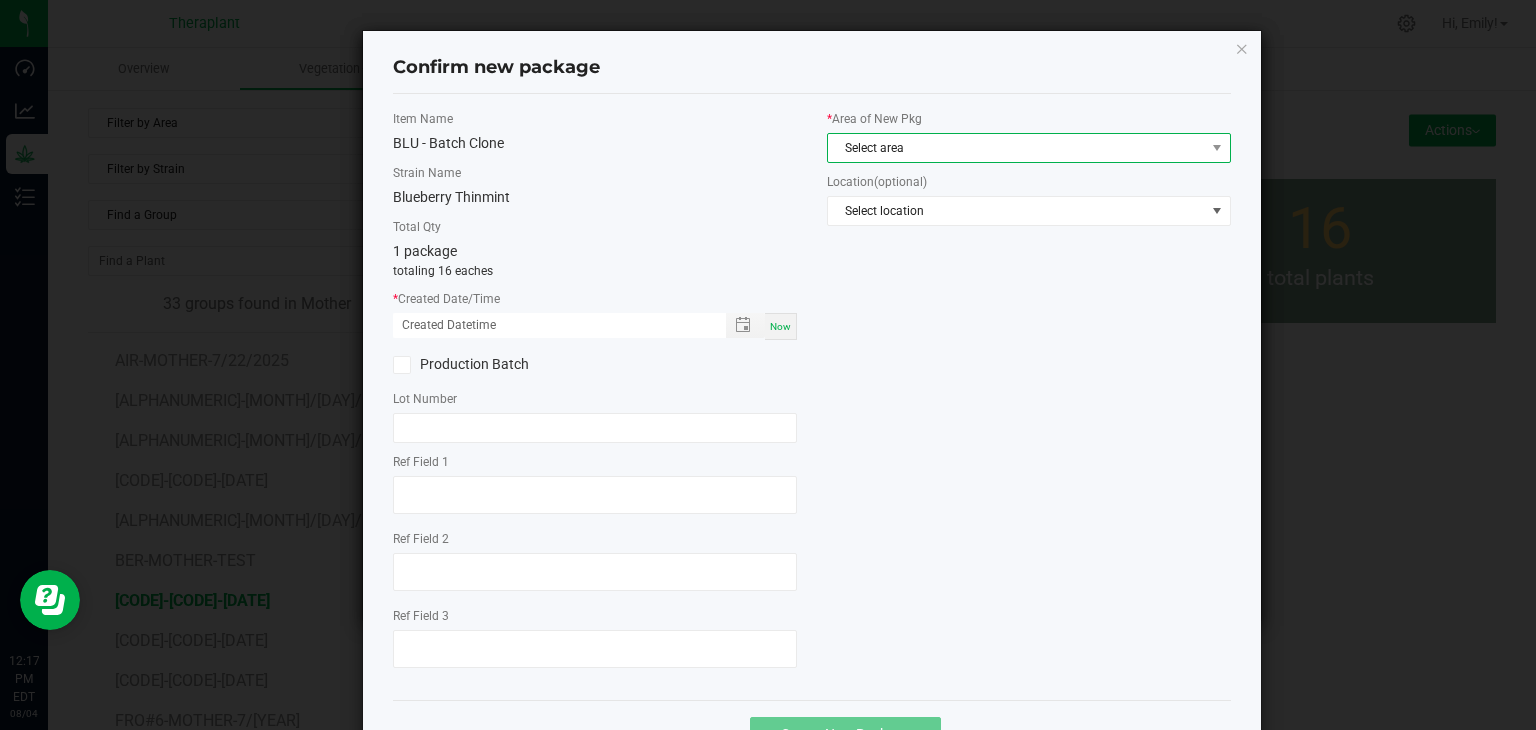click on "Select area" at bounding box center (1029, 148) 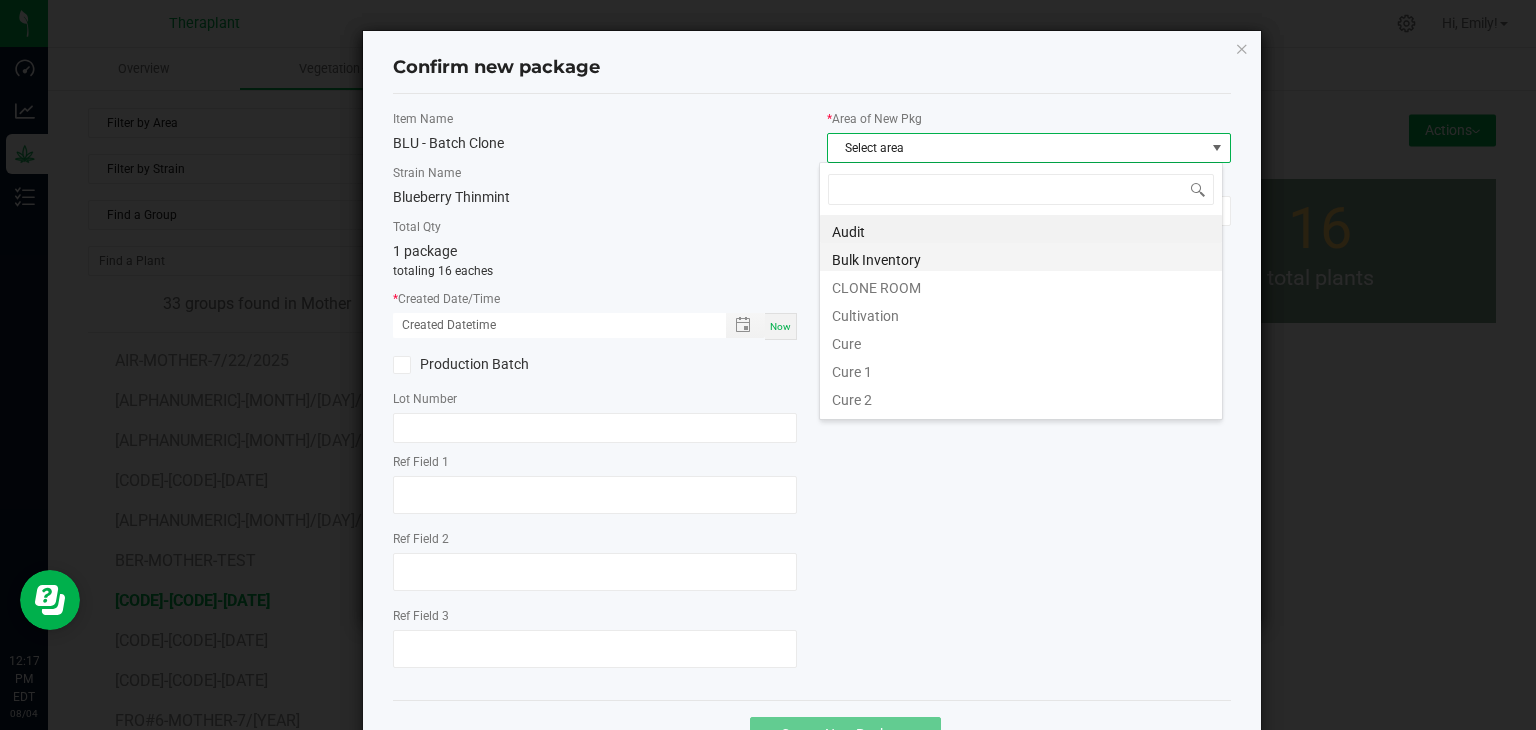 scroll, scrollTop: 99970, scrollLeft: 99596, axis: both 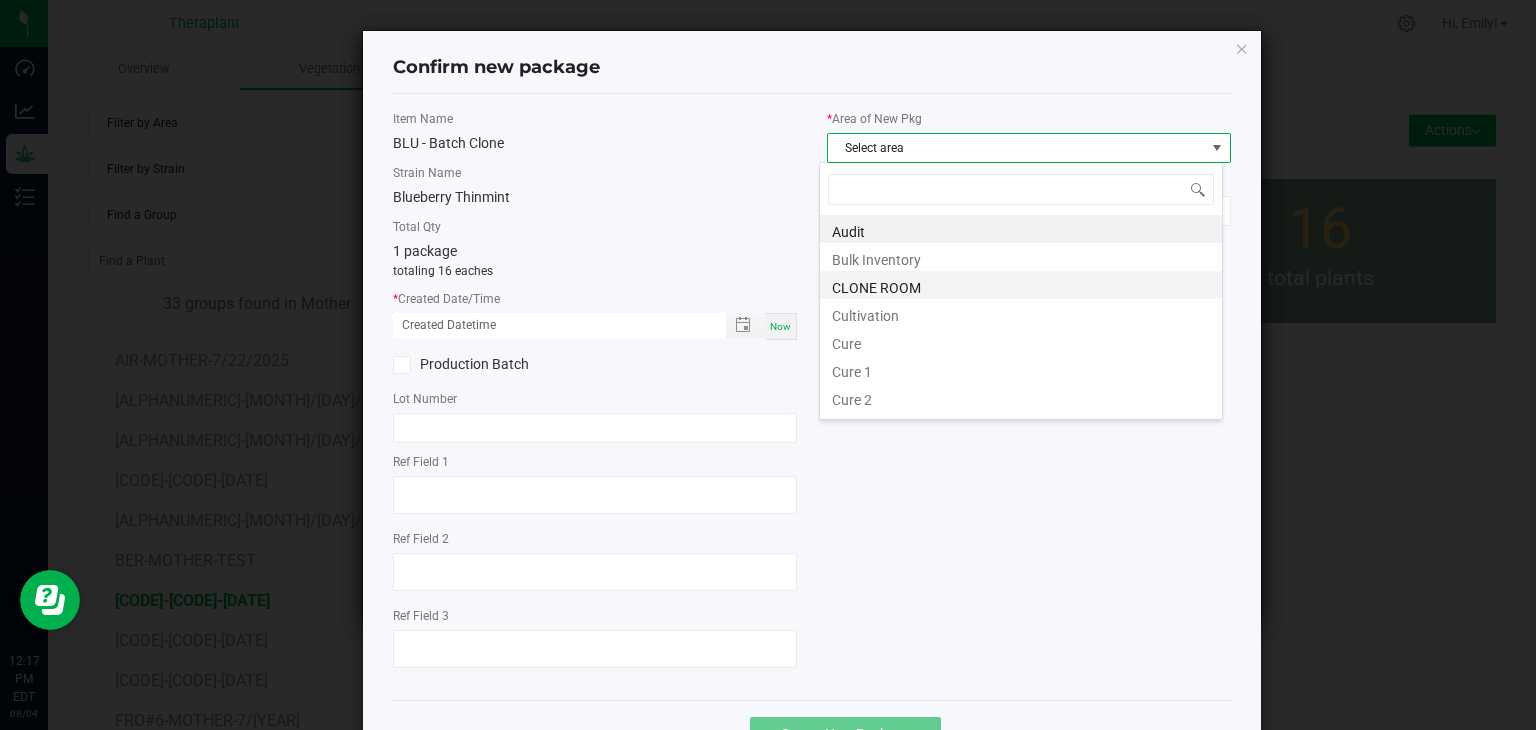 click on "CLONE ROOM" at bounding box center (1021, 285) 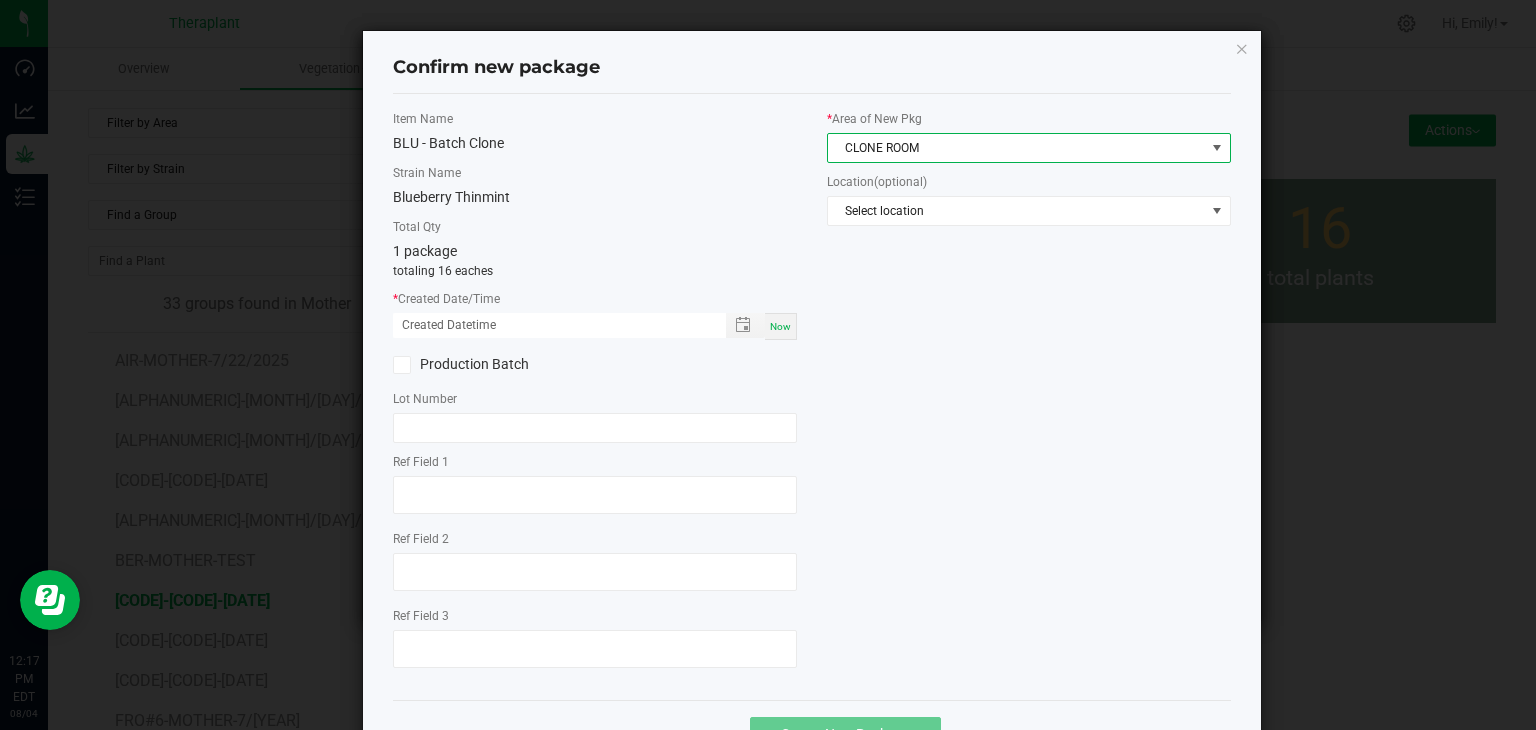 click on "Now" at bounding box center (781, 326) 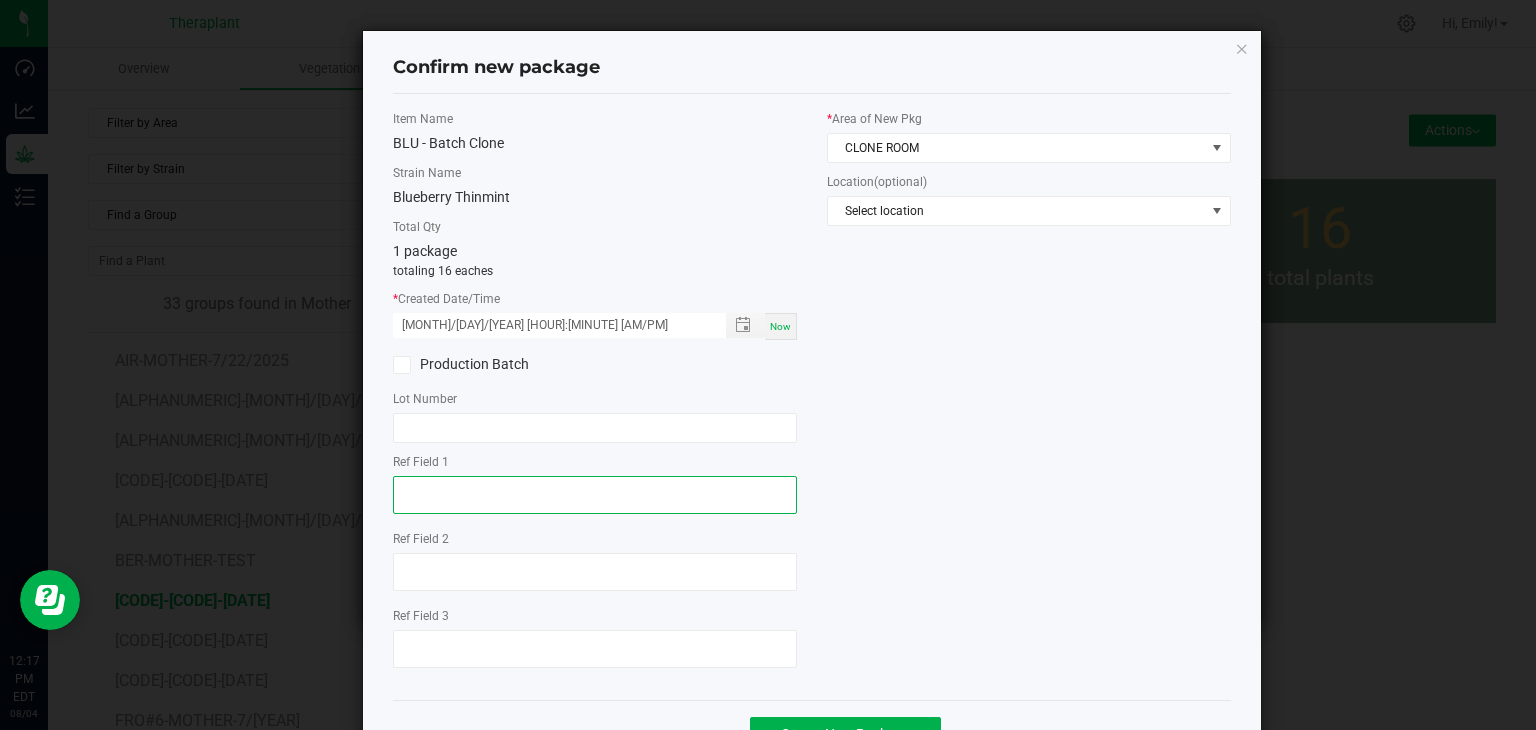 click 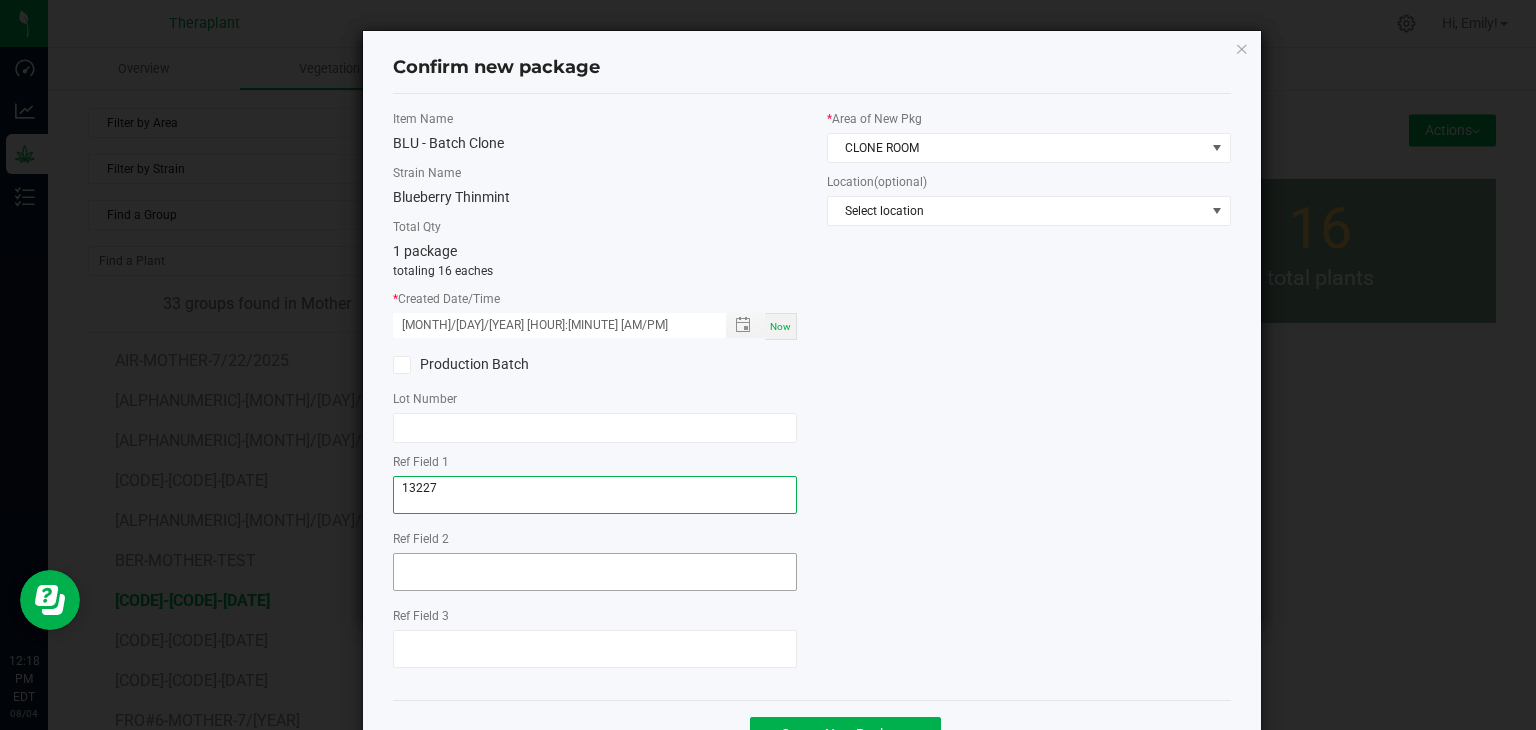type on "13227" 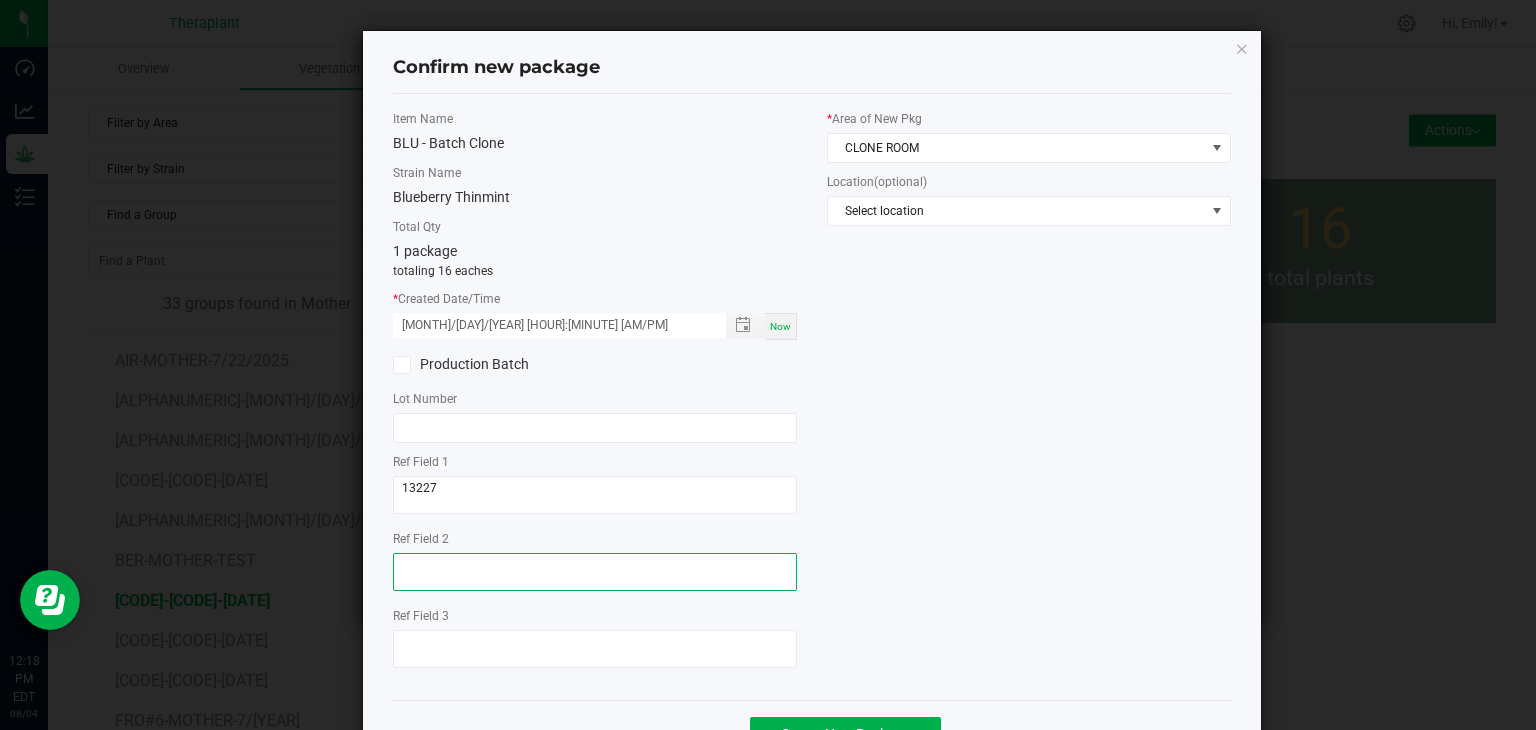 click at bounding box center (595, 572) 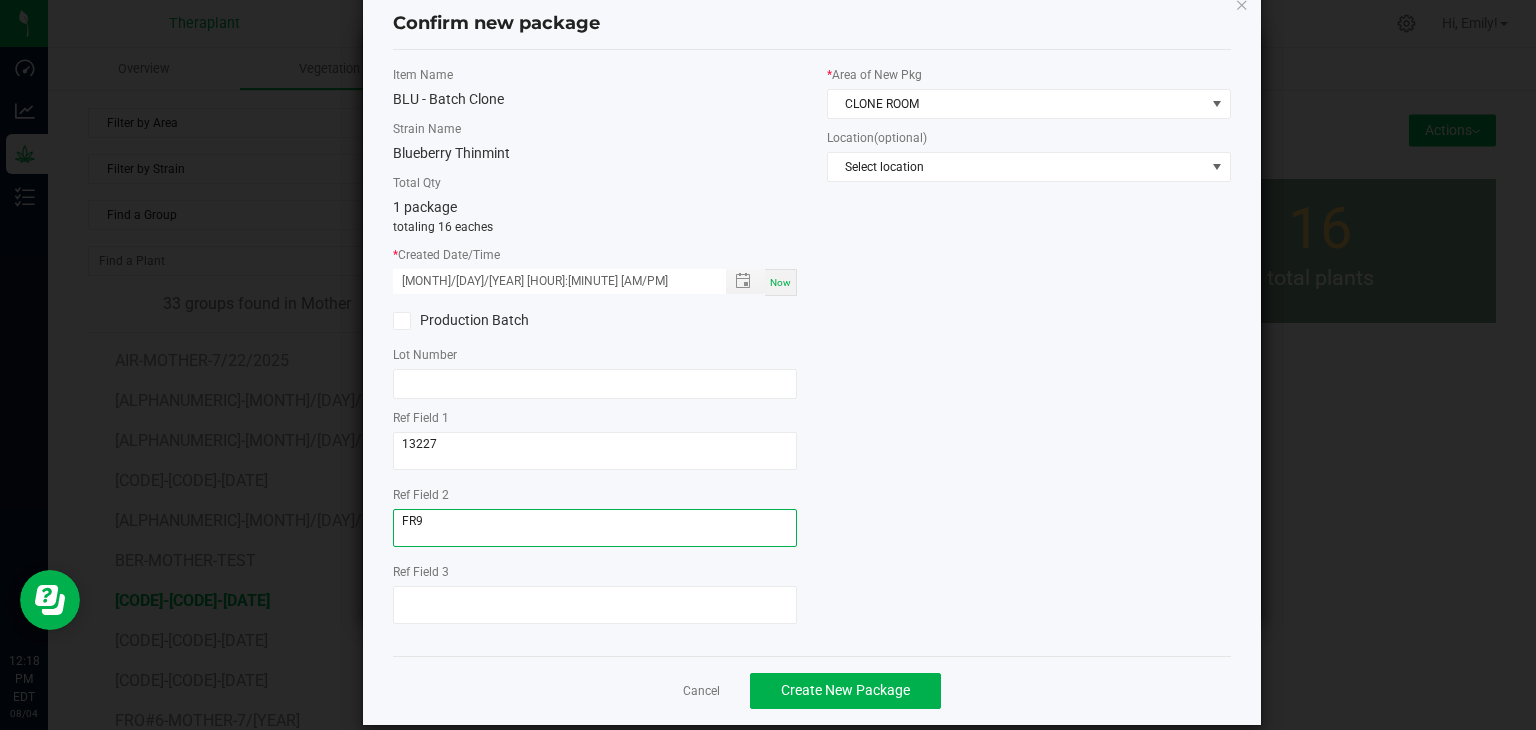 scroll, scrollTop: 69, scrollLeft: 0, axis: vertical 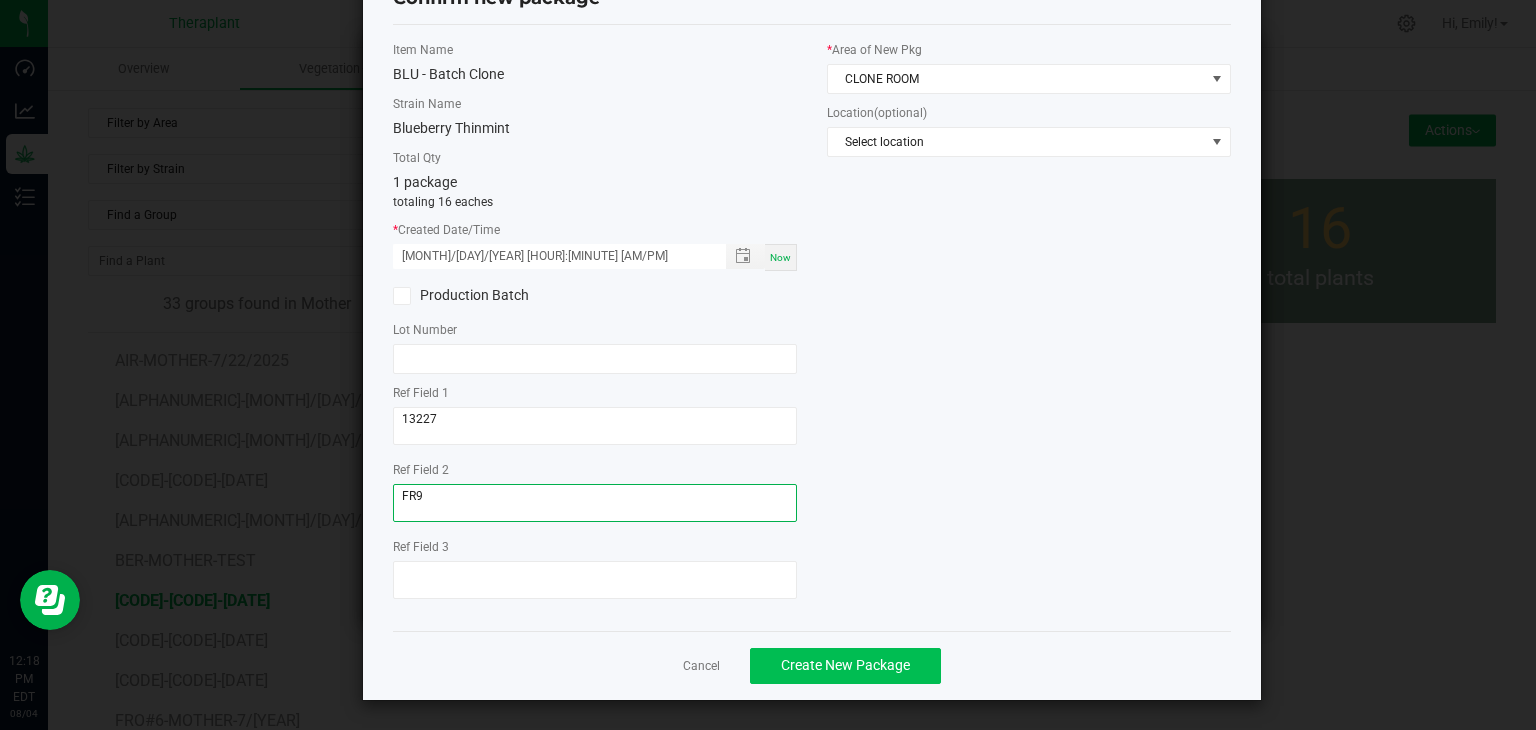 type on "FR9" 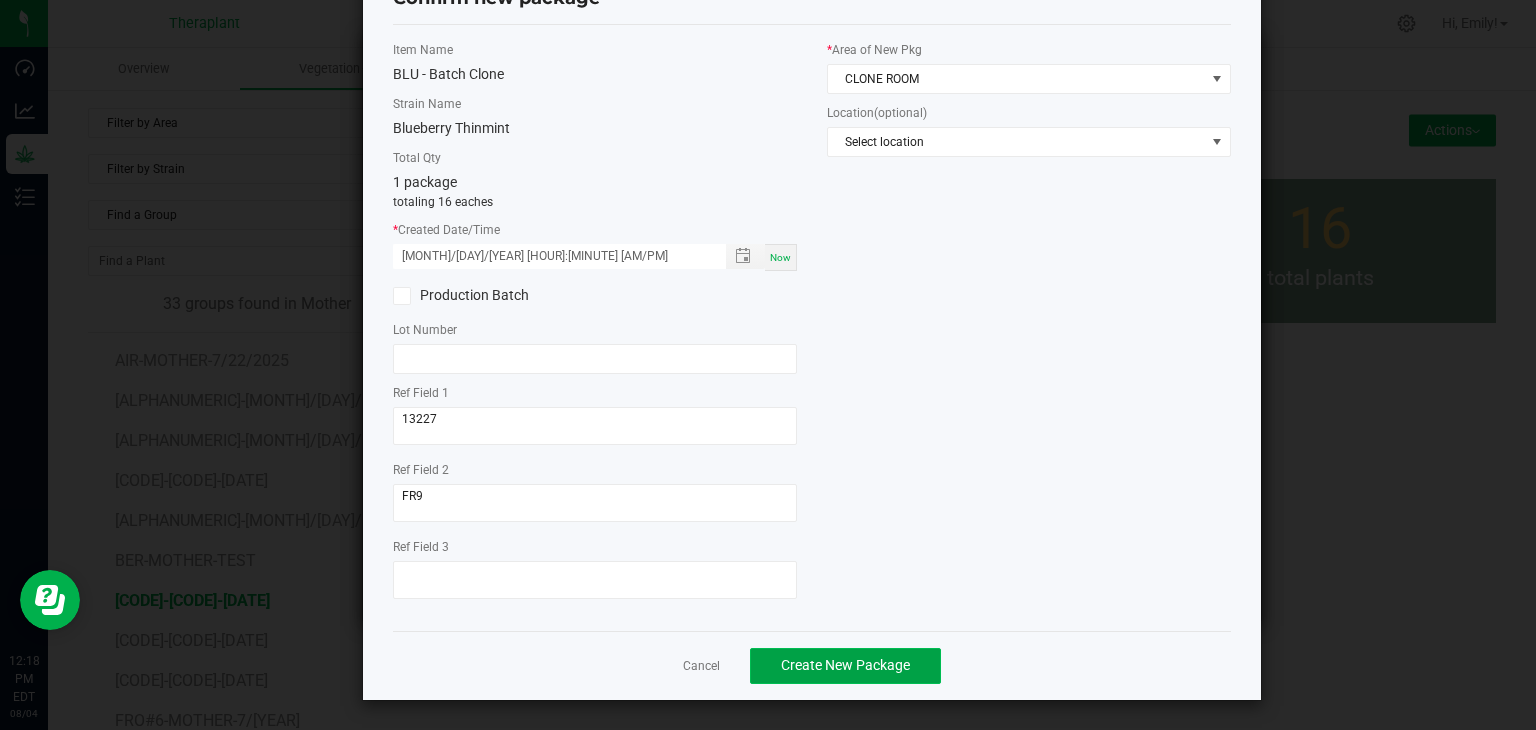 click on "Create New Package" 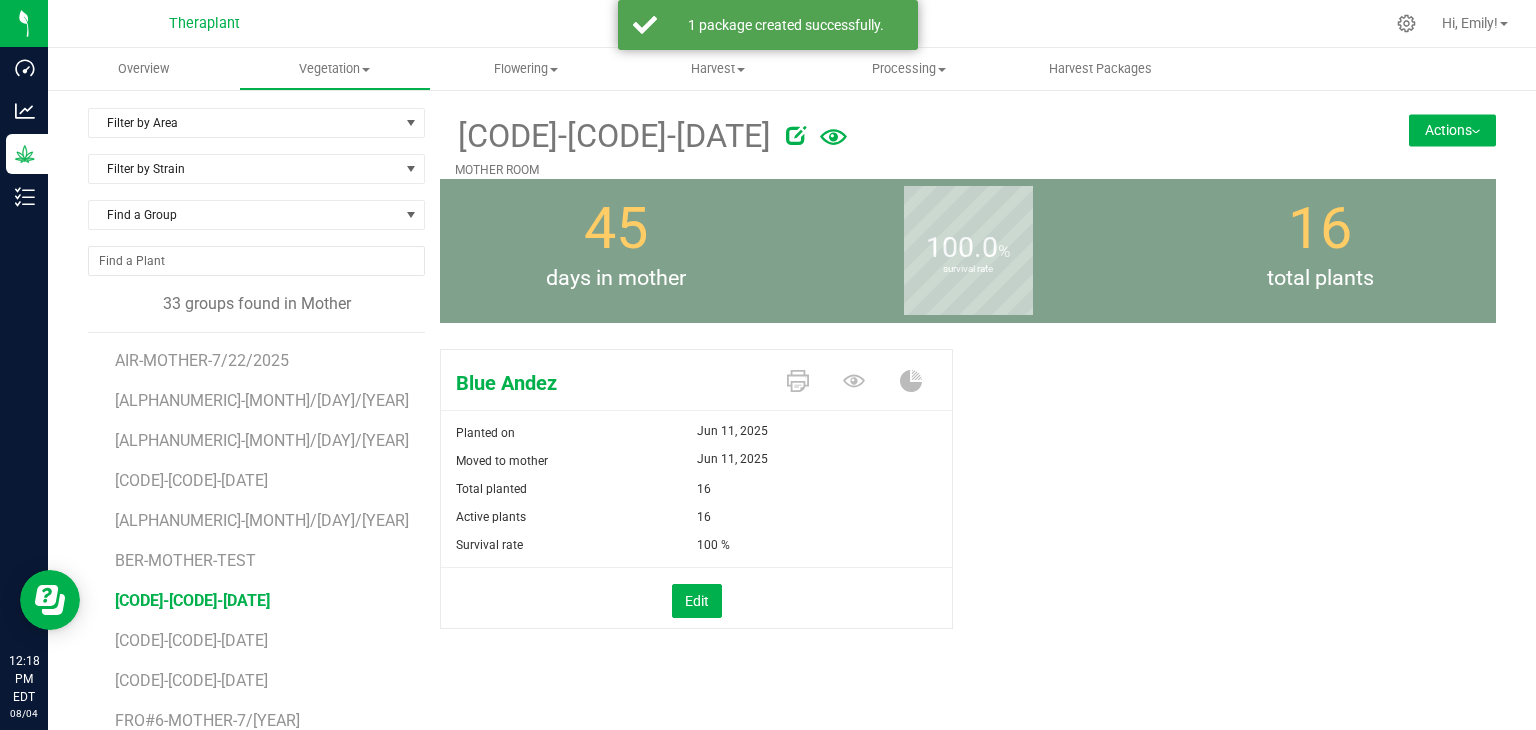 click on "Actions" at bounding box center (1452, 130) 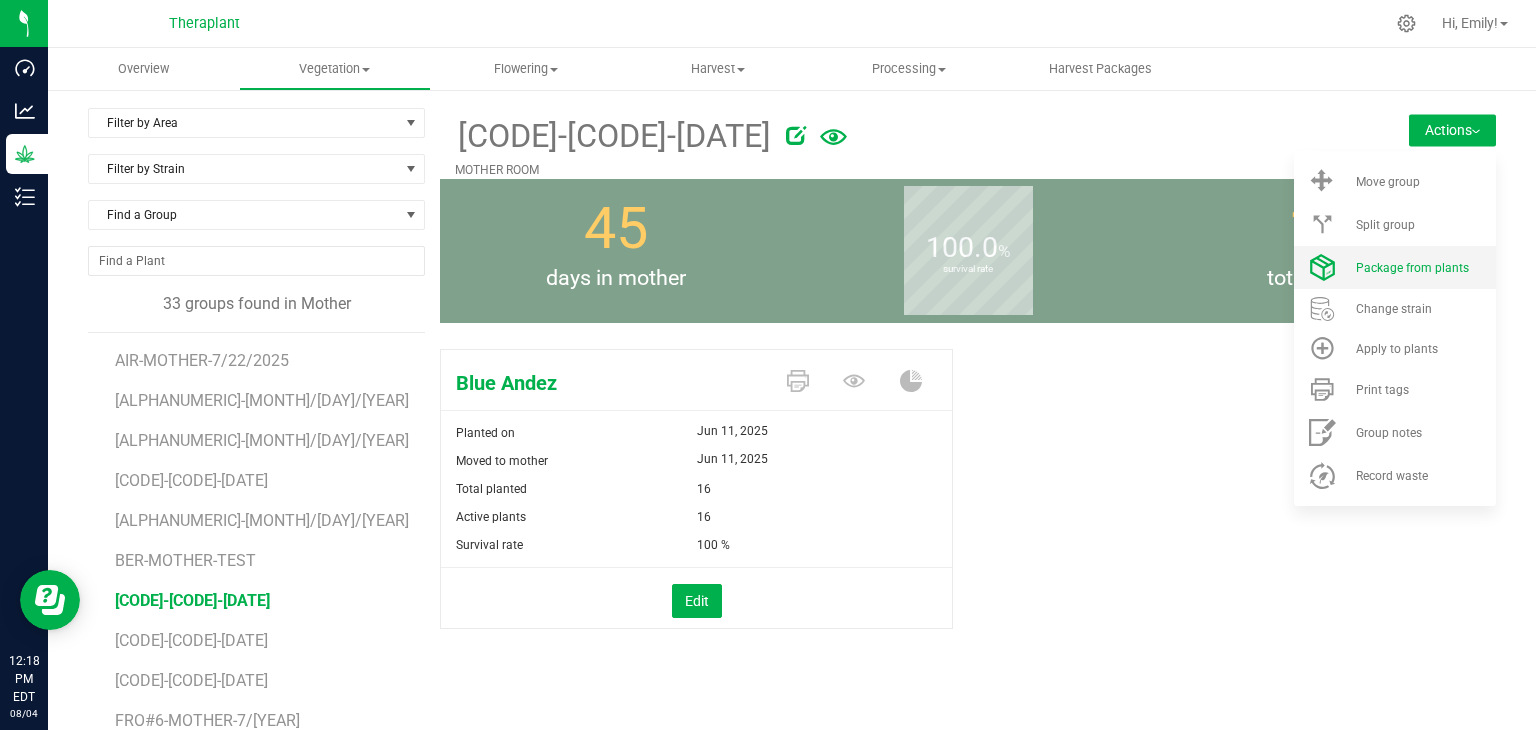 click on "Package from plants" at bounding box center [1412, 268] 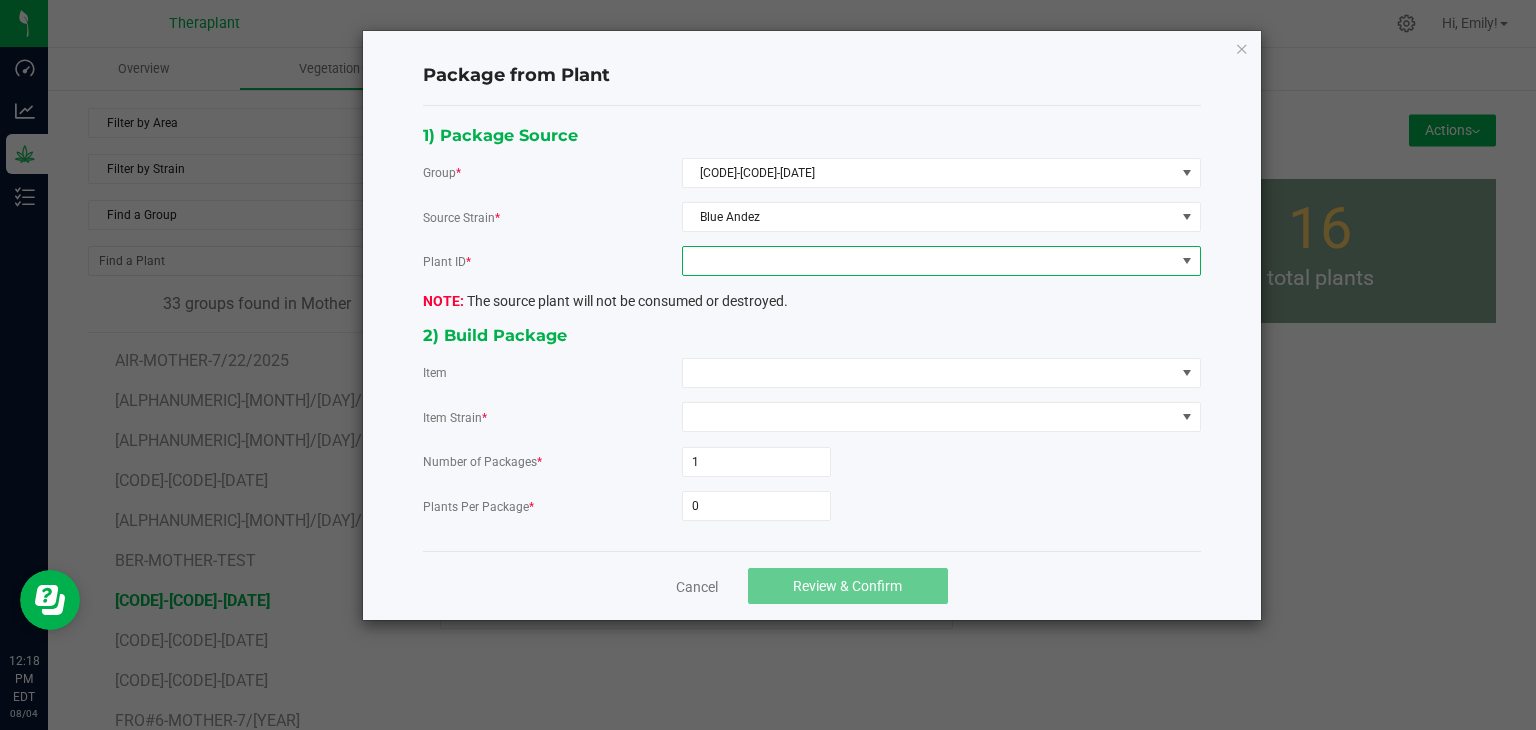 click at bounding box center [929, 261] 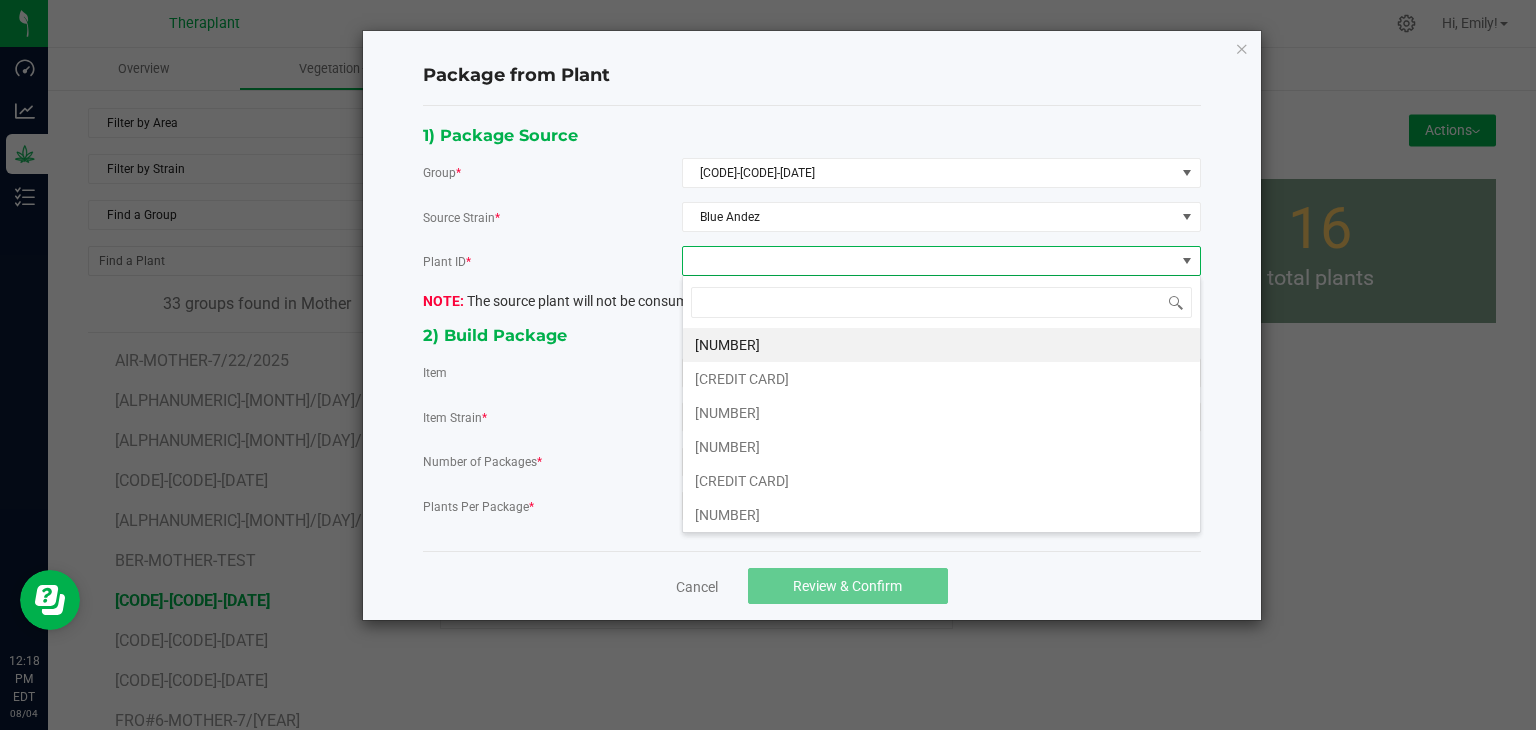 scroll, scrollTop: 99970, scrollLeft: 99480, axis: both 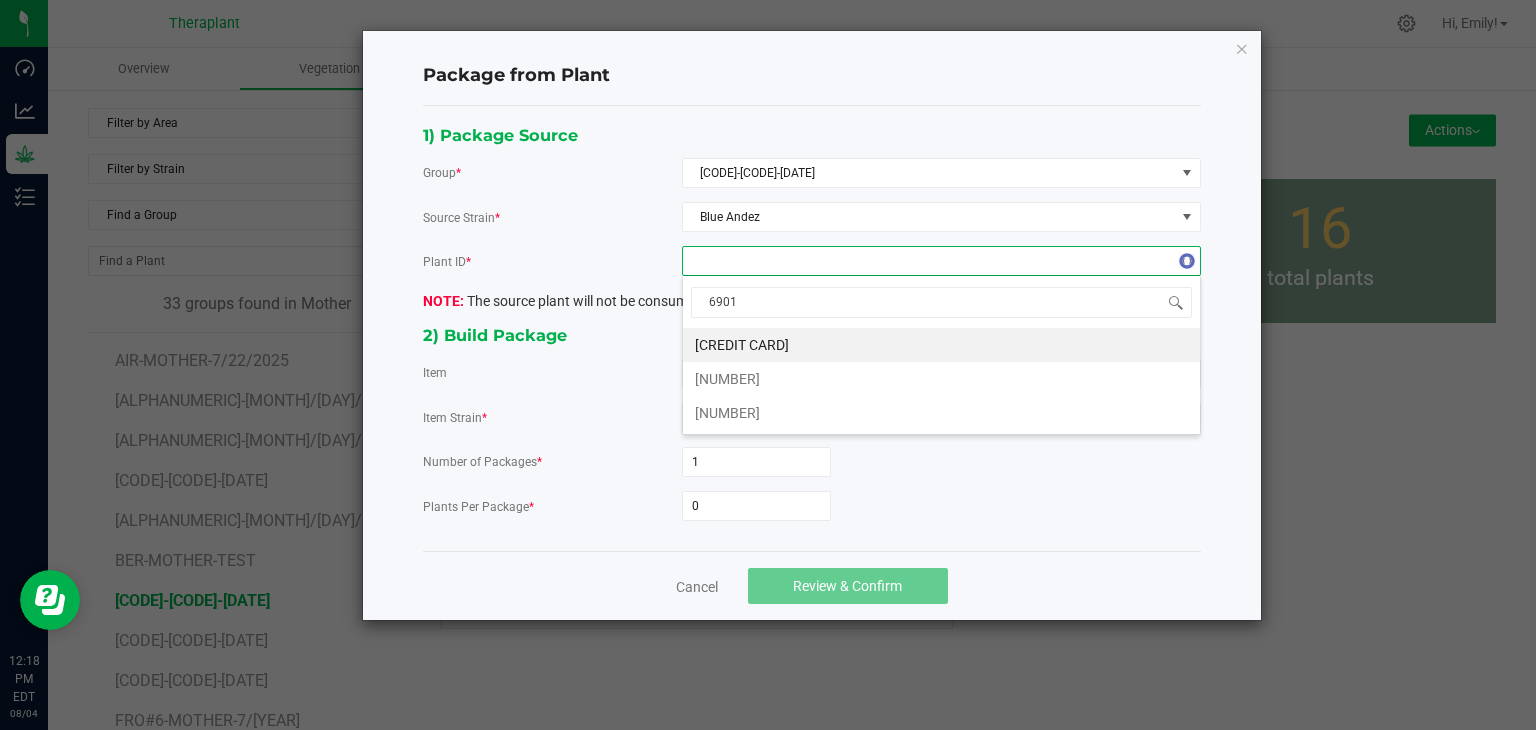 type on "69014" 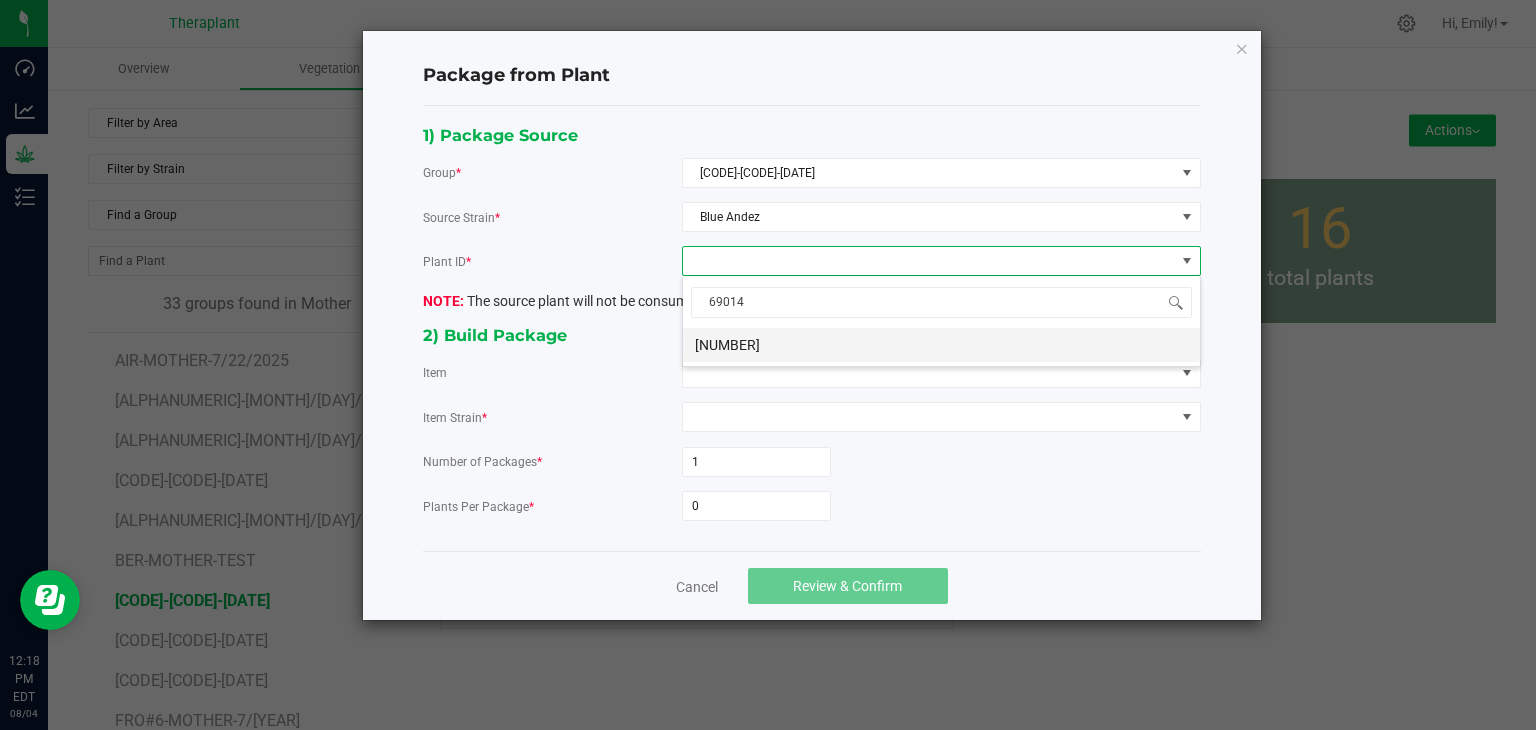 click on "[NUMBER]" at bounding box center [941, 345] 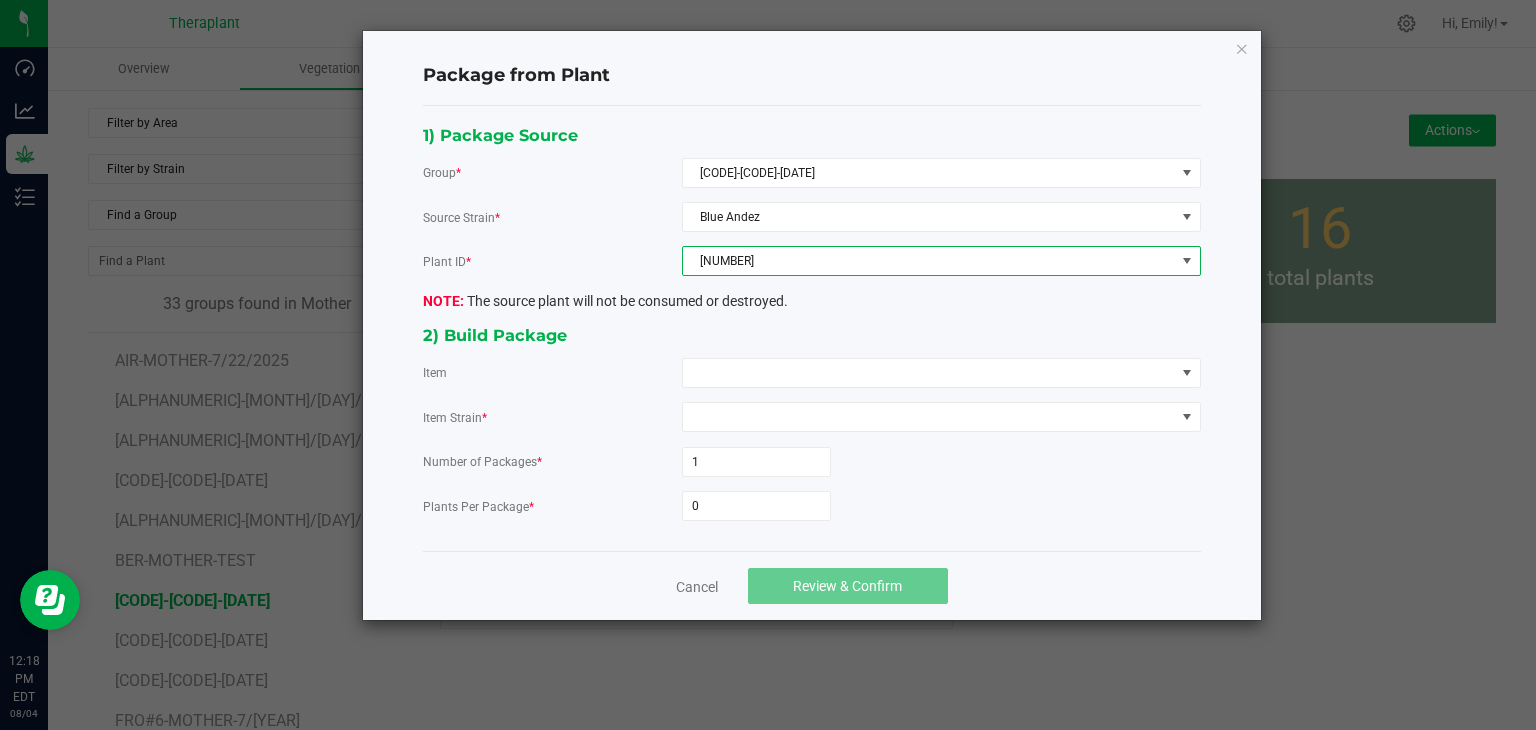 click on "1) Package Source Group * [ALPHANUMERIC]-[MONTH]/[DAY]/[YEAR] Source Strain * [ALPHANUMERIC] Plant ID * [CREDIT CARD] The source plant will not be consumed or destroyed. 2) Build Package Item Item Strain * Number of Packages * 1 Plants Per Package * 0" 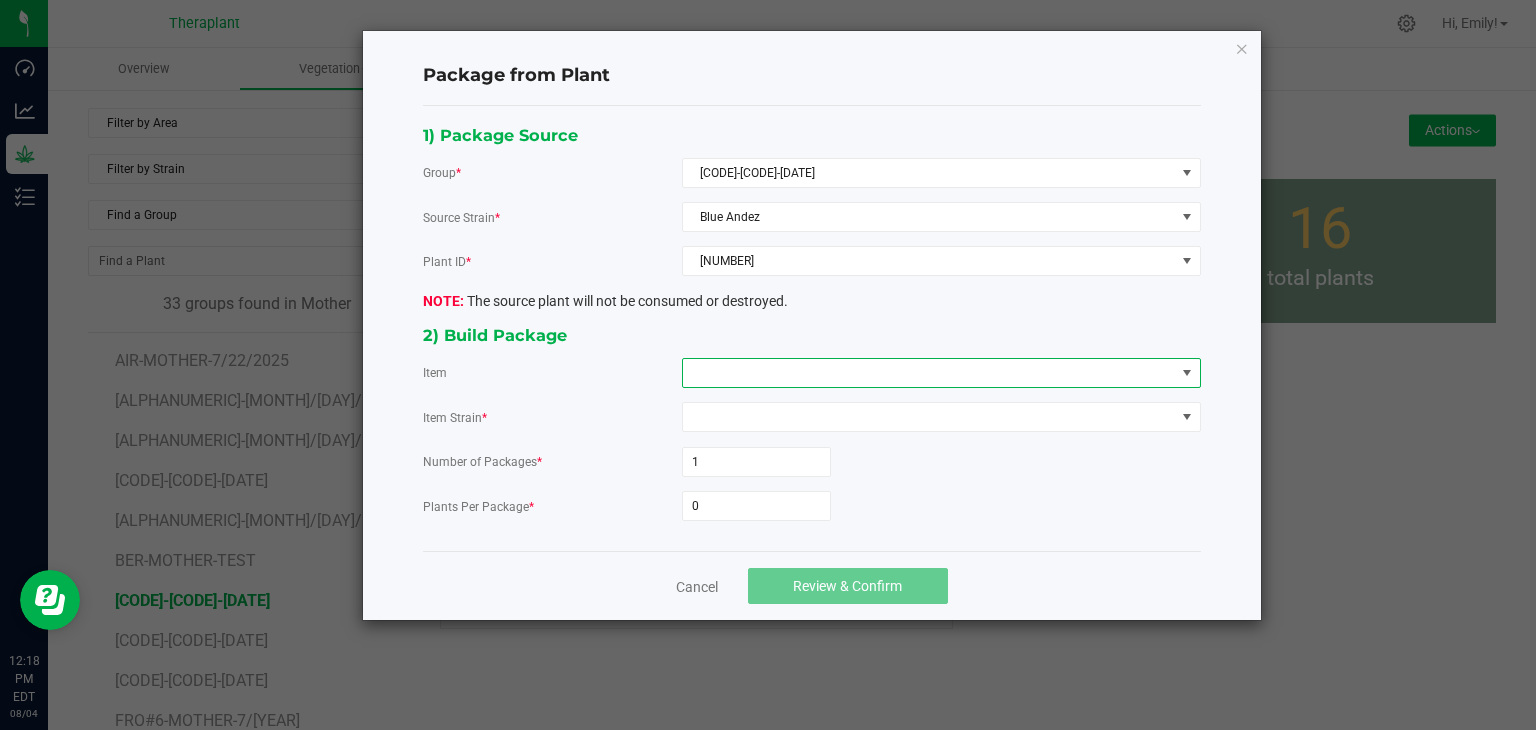 click at bounding box center [929, 373] 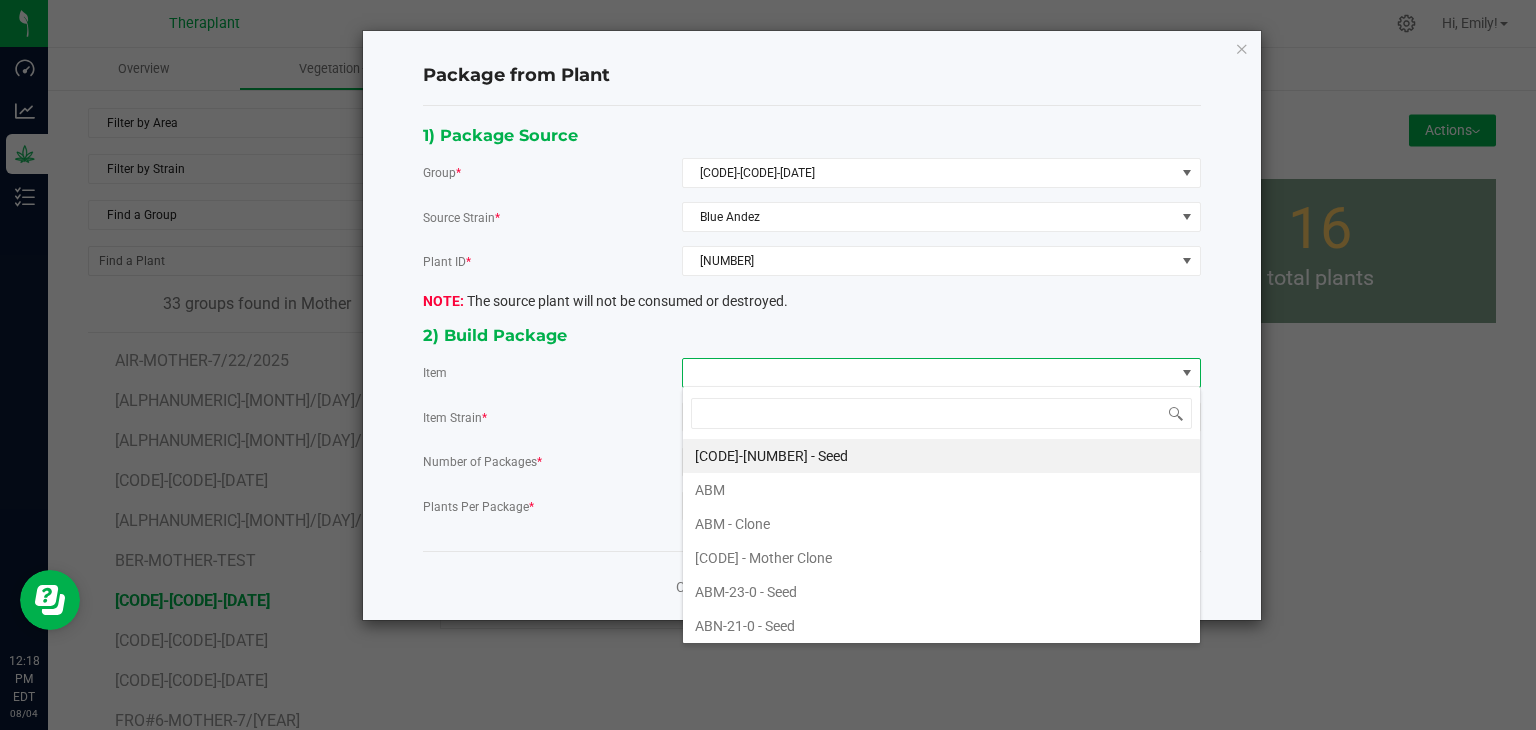 scroll, scrollTop: 99970, scrollLeft: 99480, axis: both 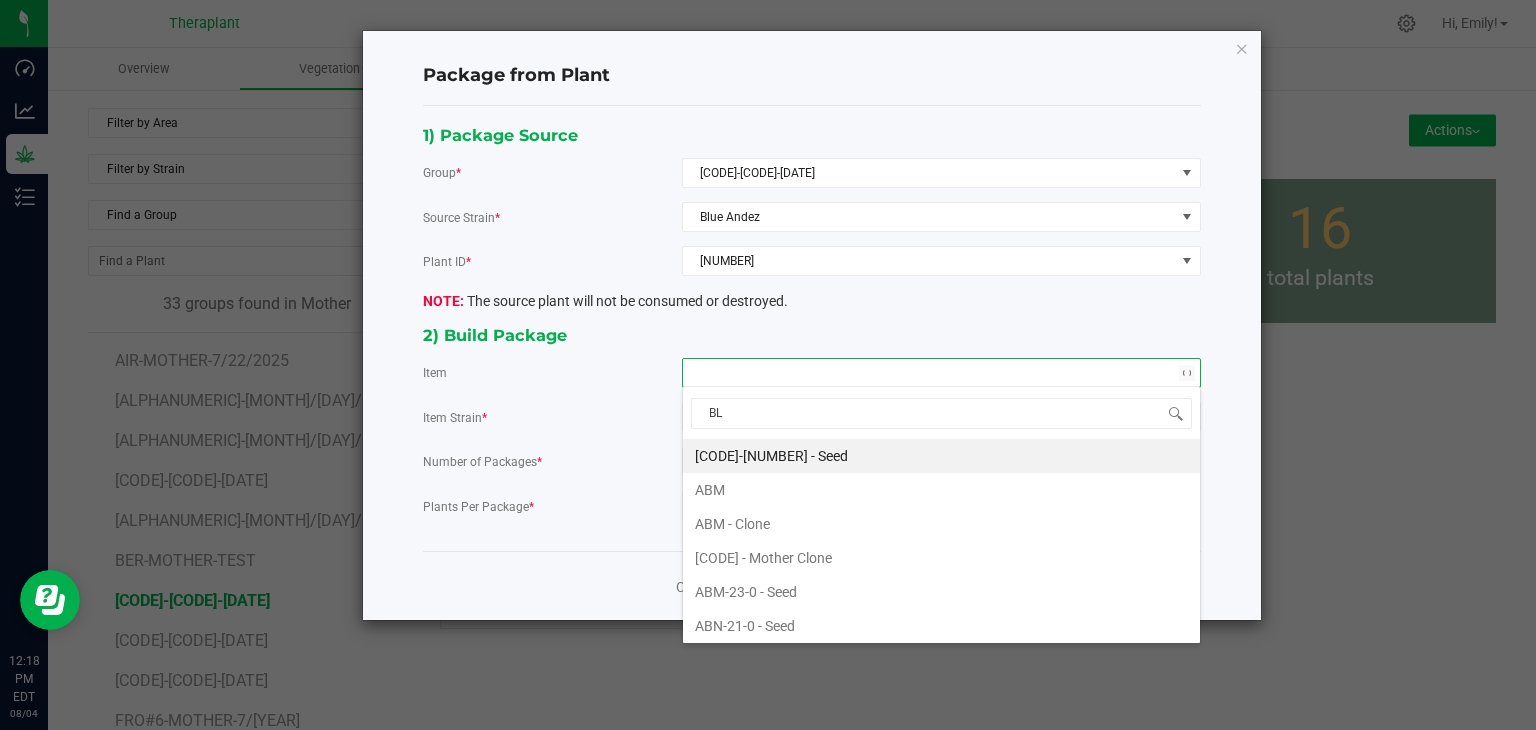 type on "BLU" 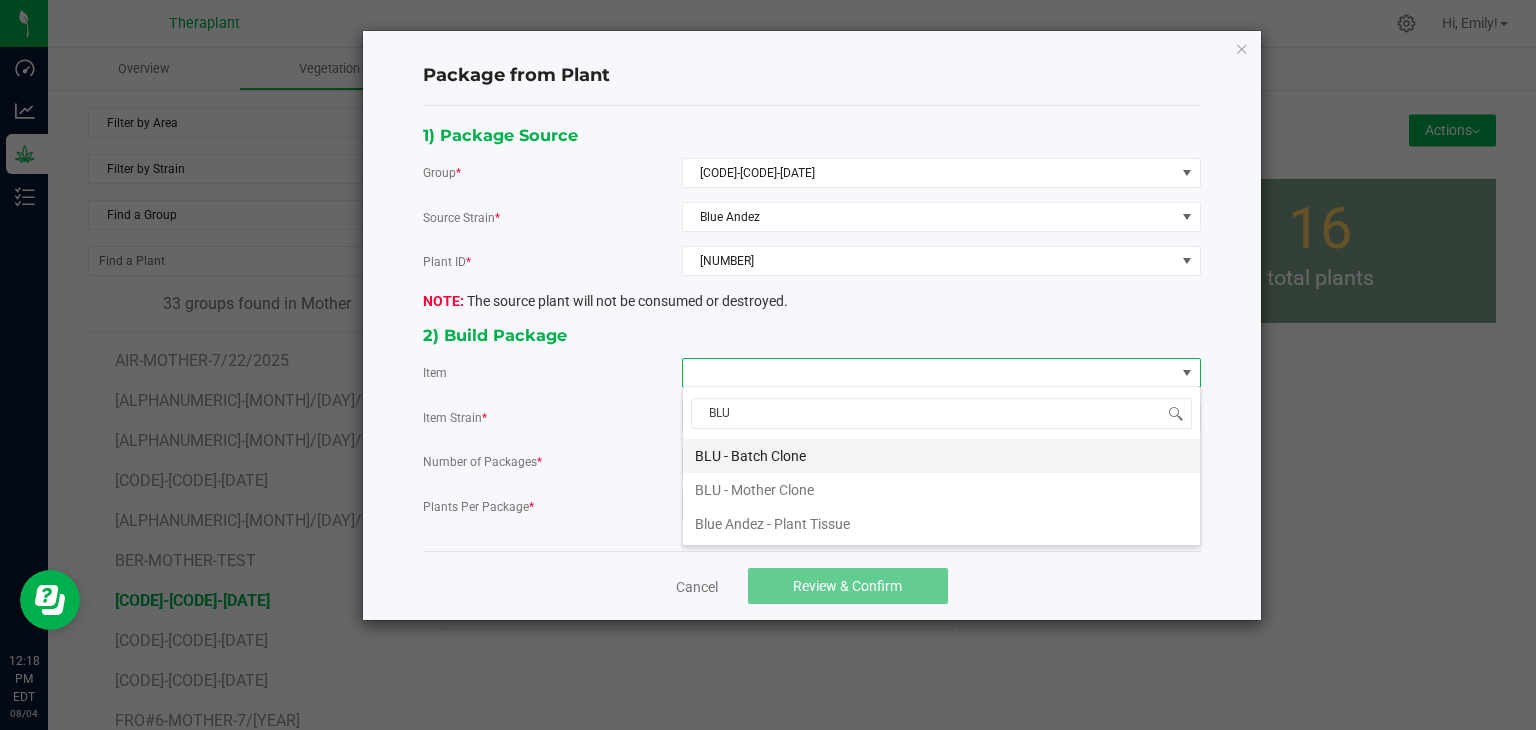 click on "BLU - Batch Clone" at bounding box center [941, 456] 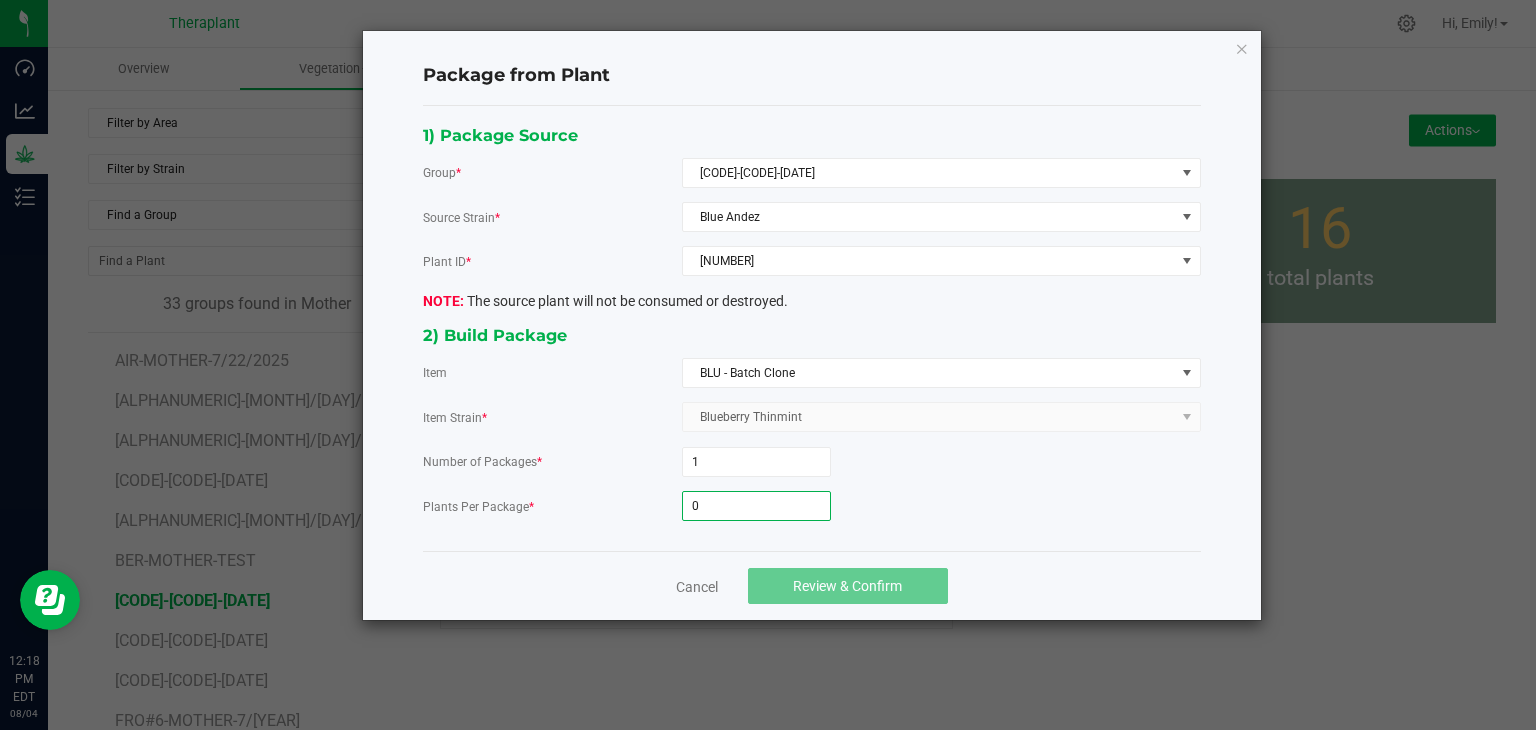 click on "0" at bounding box center [756, 506] 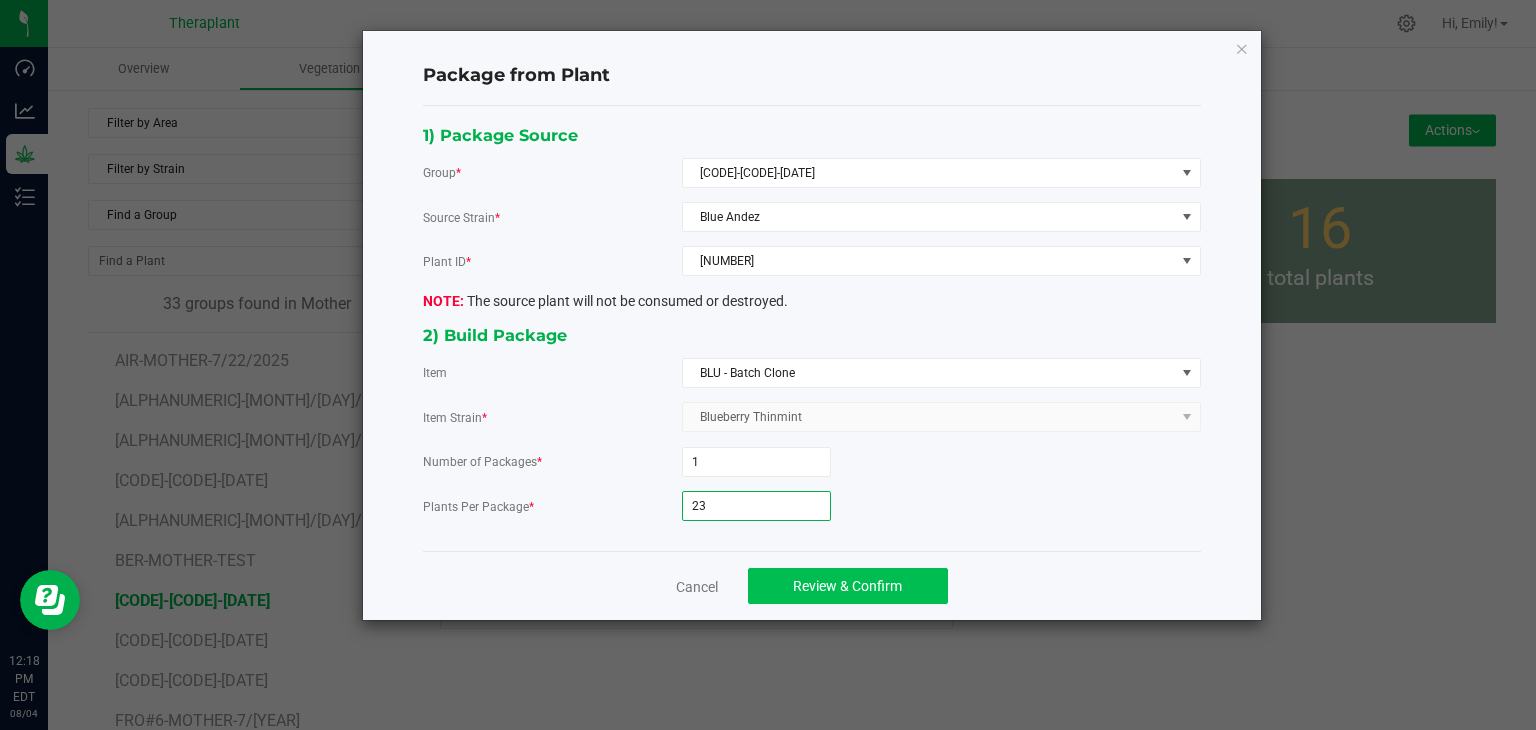type on "23" 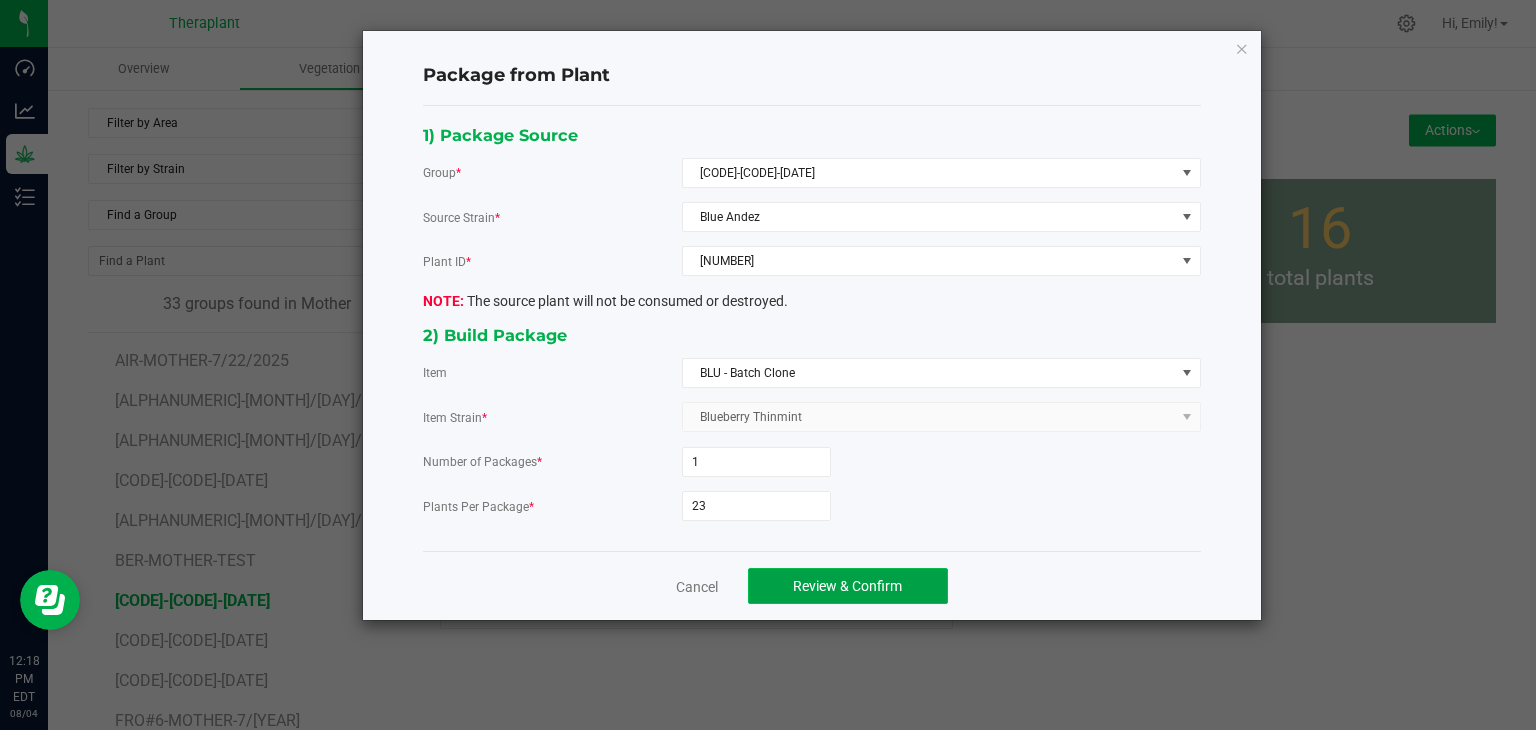 click on "Review & Confirm" 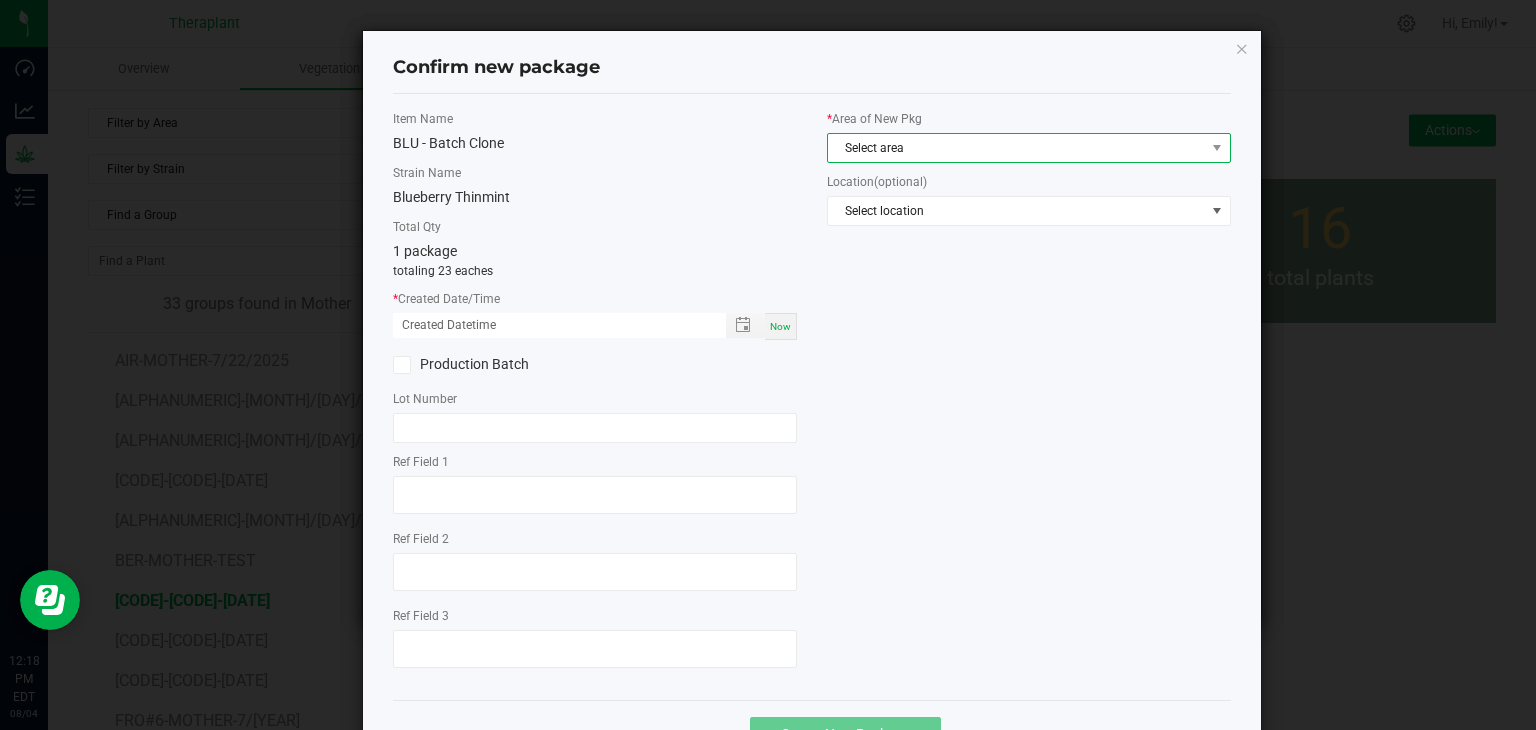 click on "Select area" at bounding box center (1016, 148) 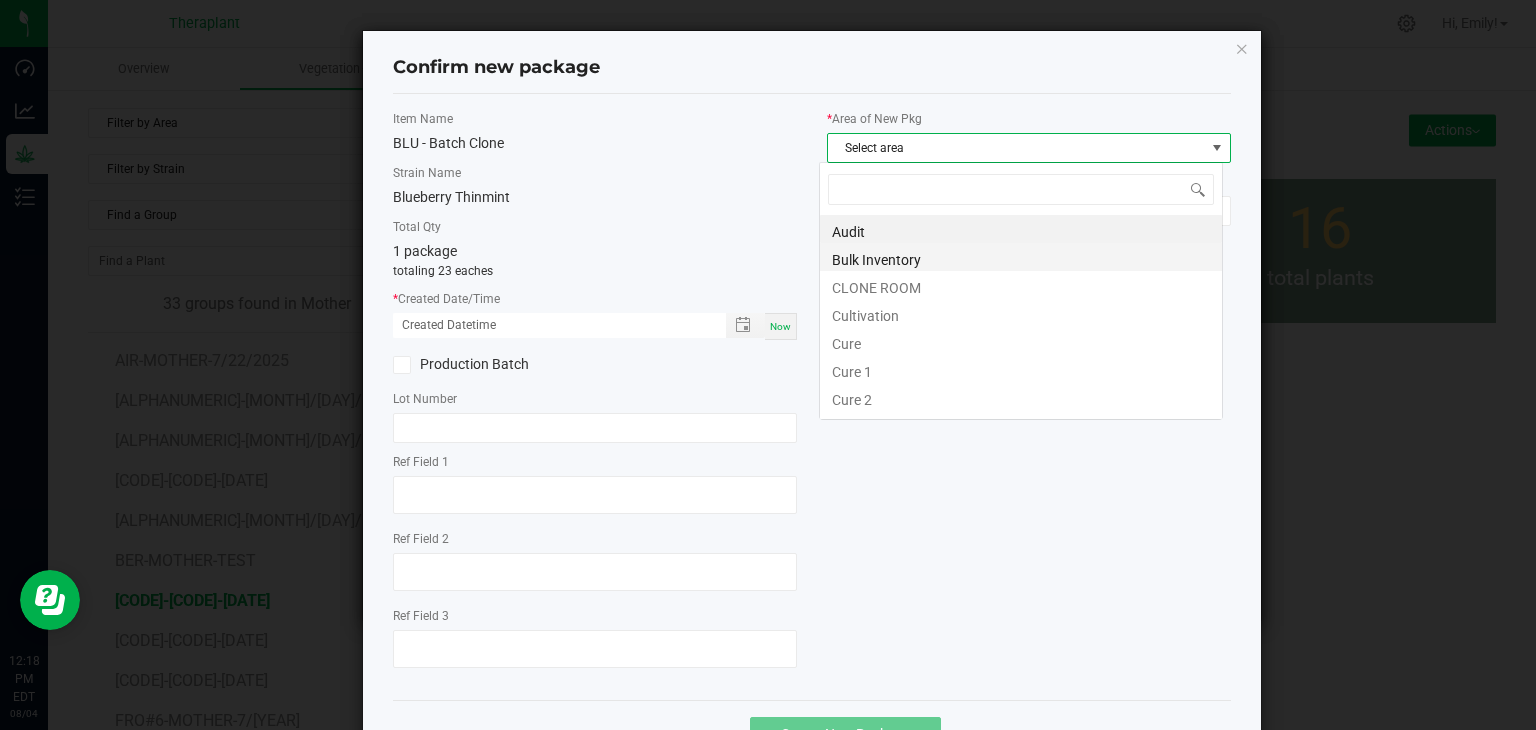 scroll, scrollTop: 99970, scrollLeft: 99596, axis: both 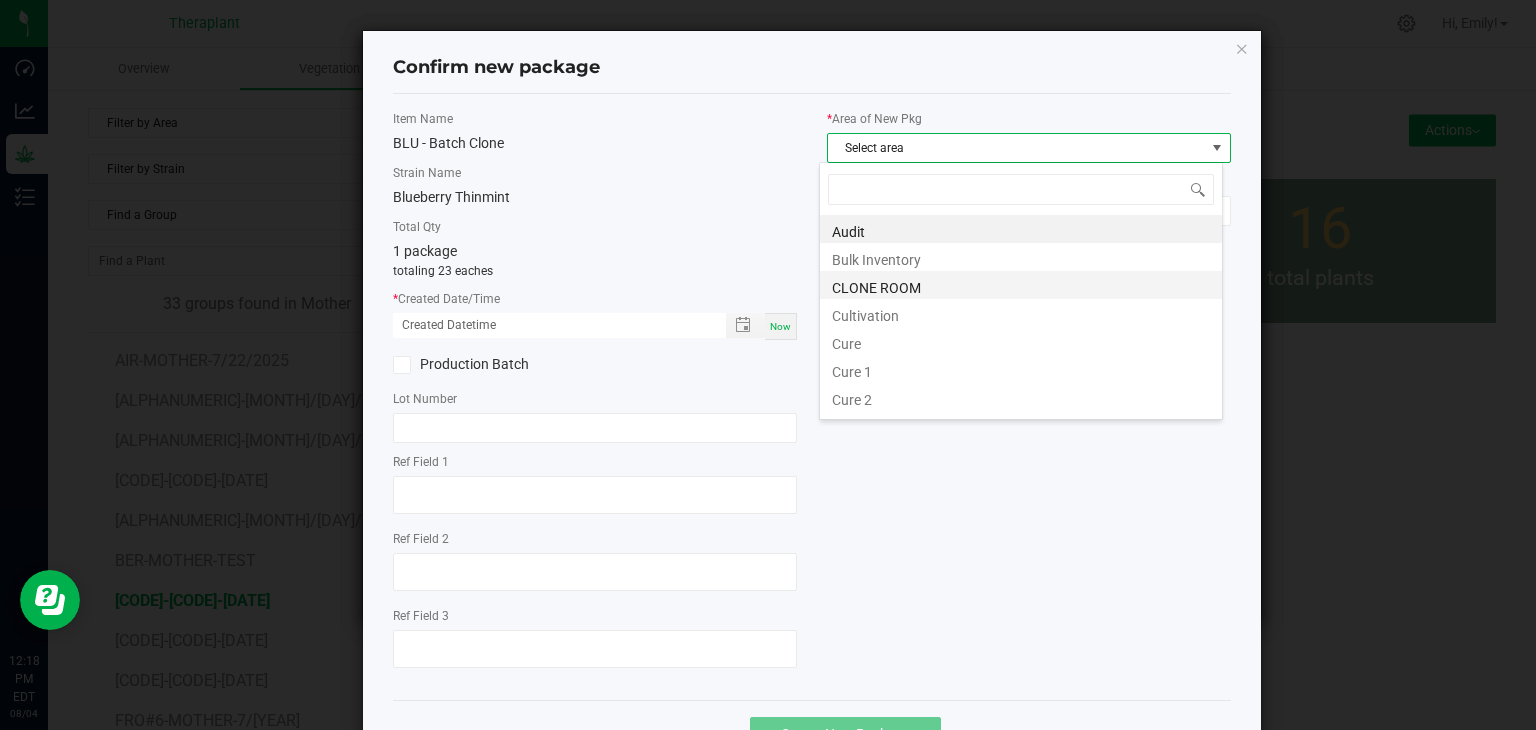 click on "CLONE ROOM" at bounding box center [1021, 285] 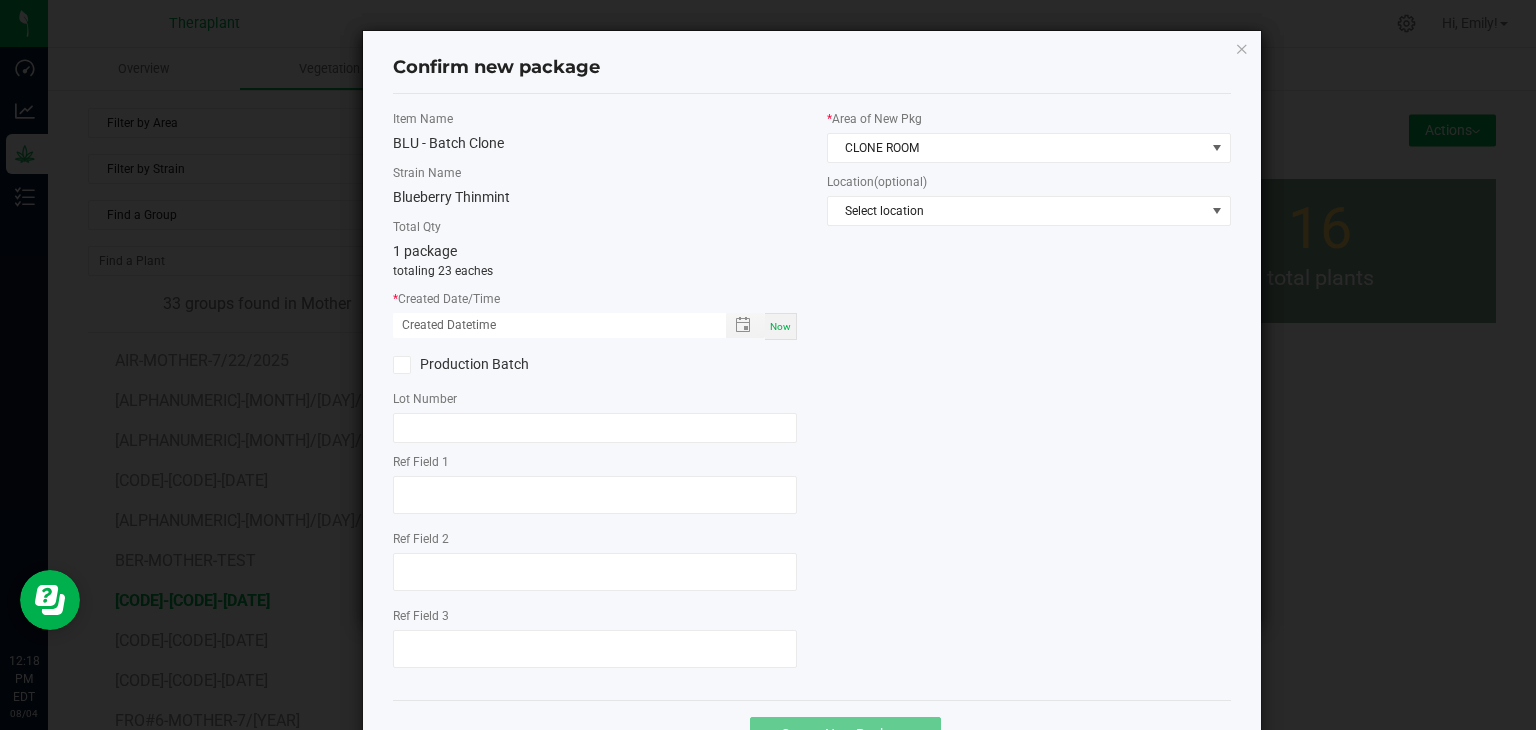 click on "Now" at bounding box center (780, 326) 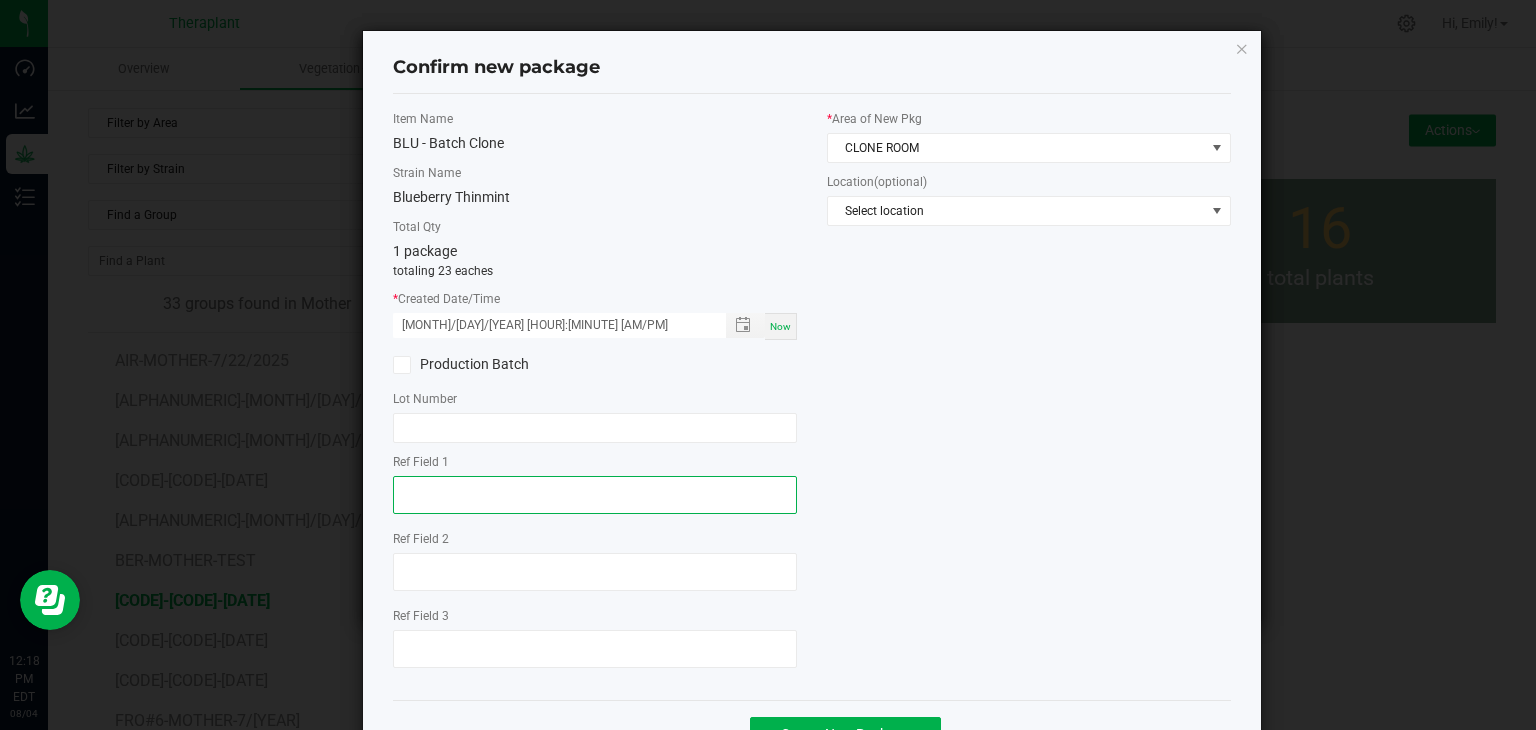click 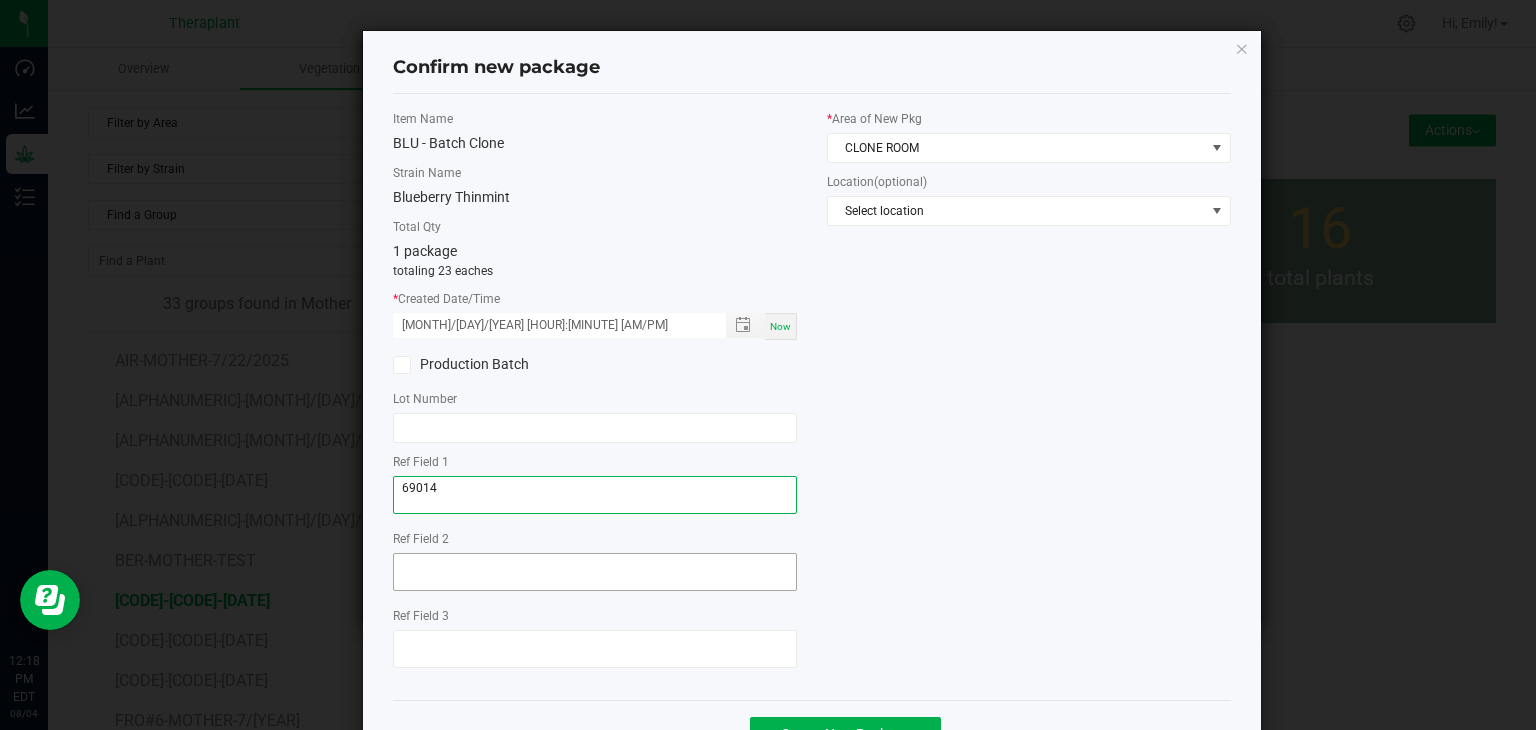 type on "69014" 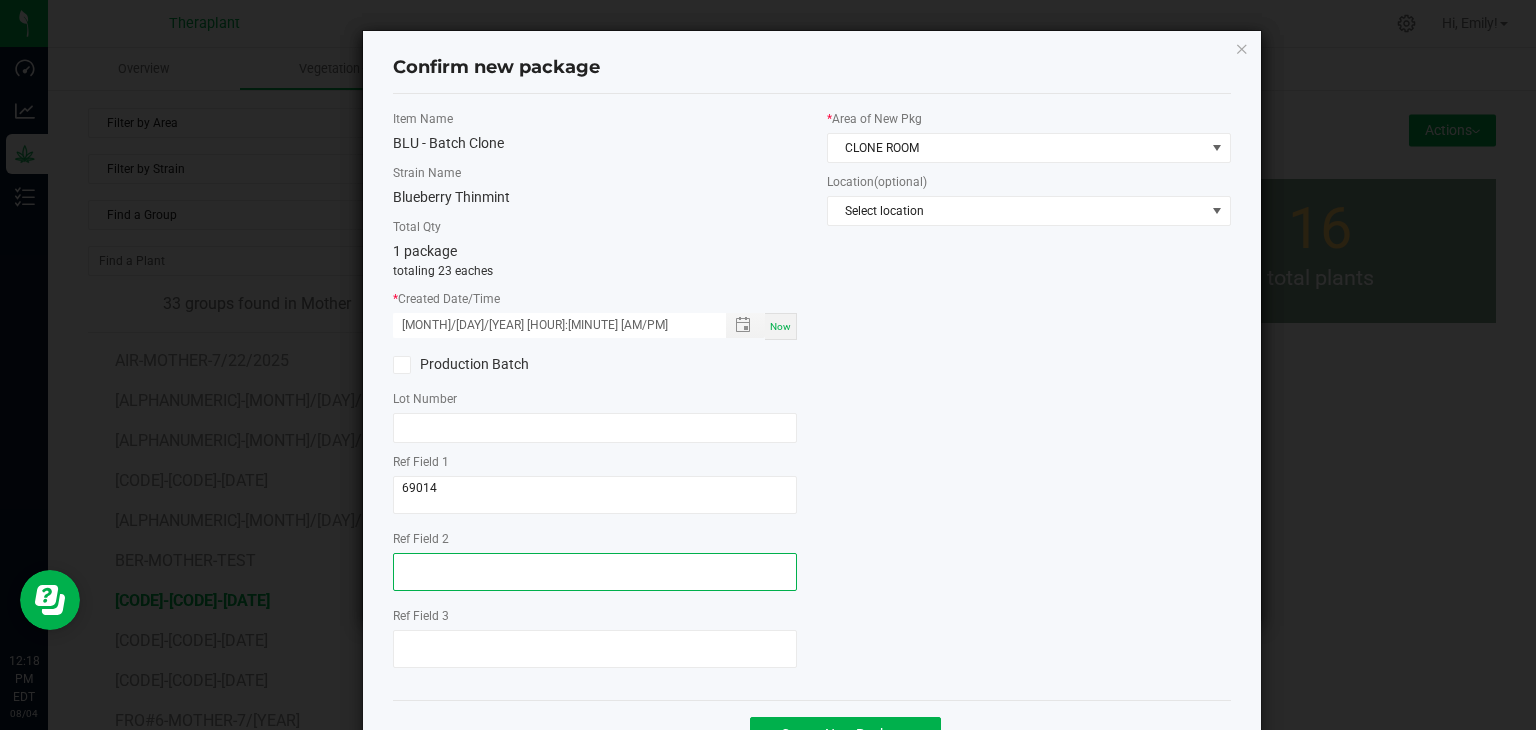 click at bounding box center (595, 572) 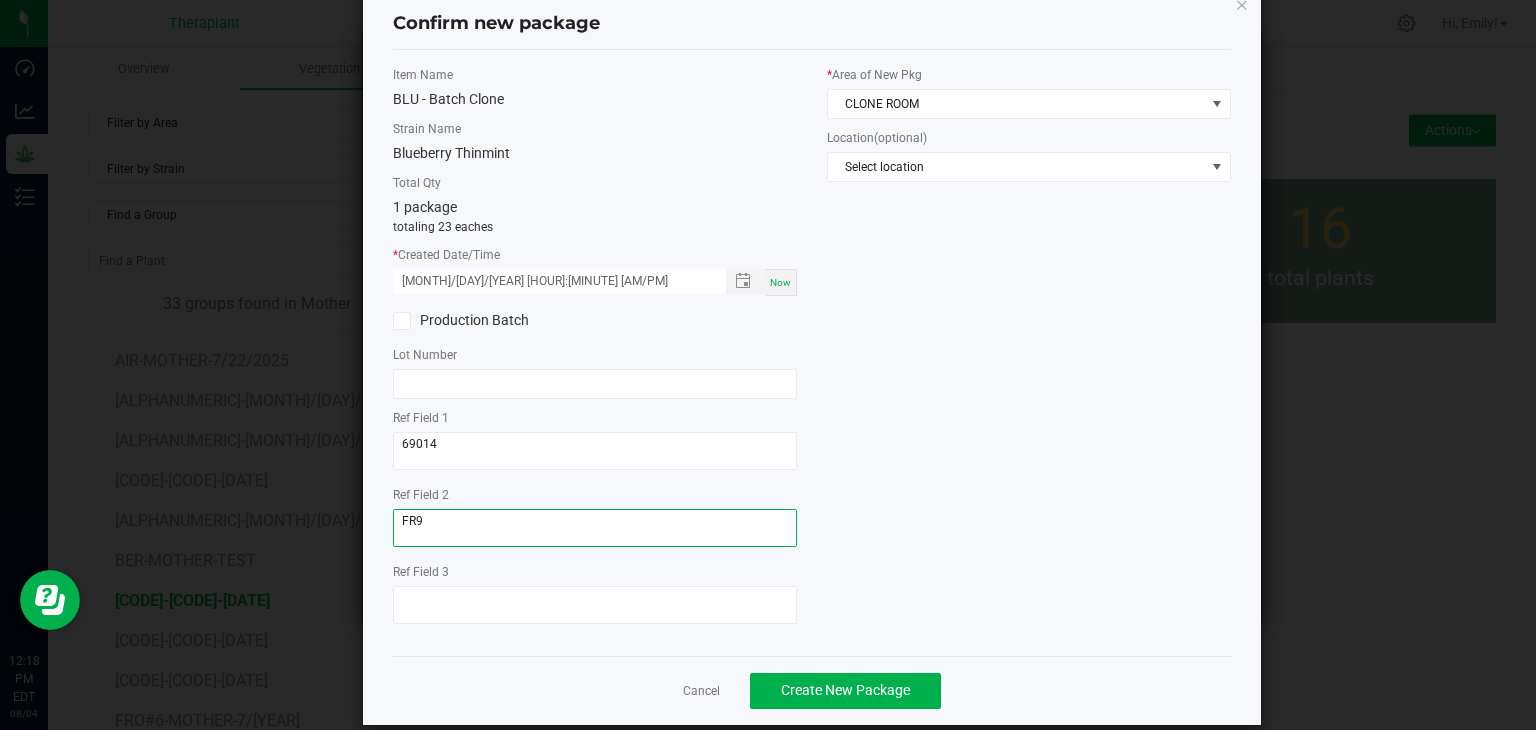 scroll, scrollTop: 69, scrollLeft: 0, axis: vertical 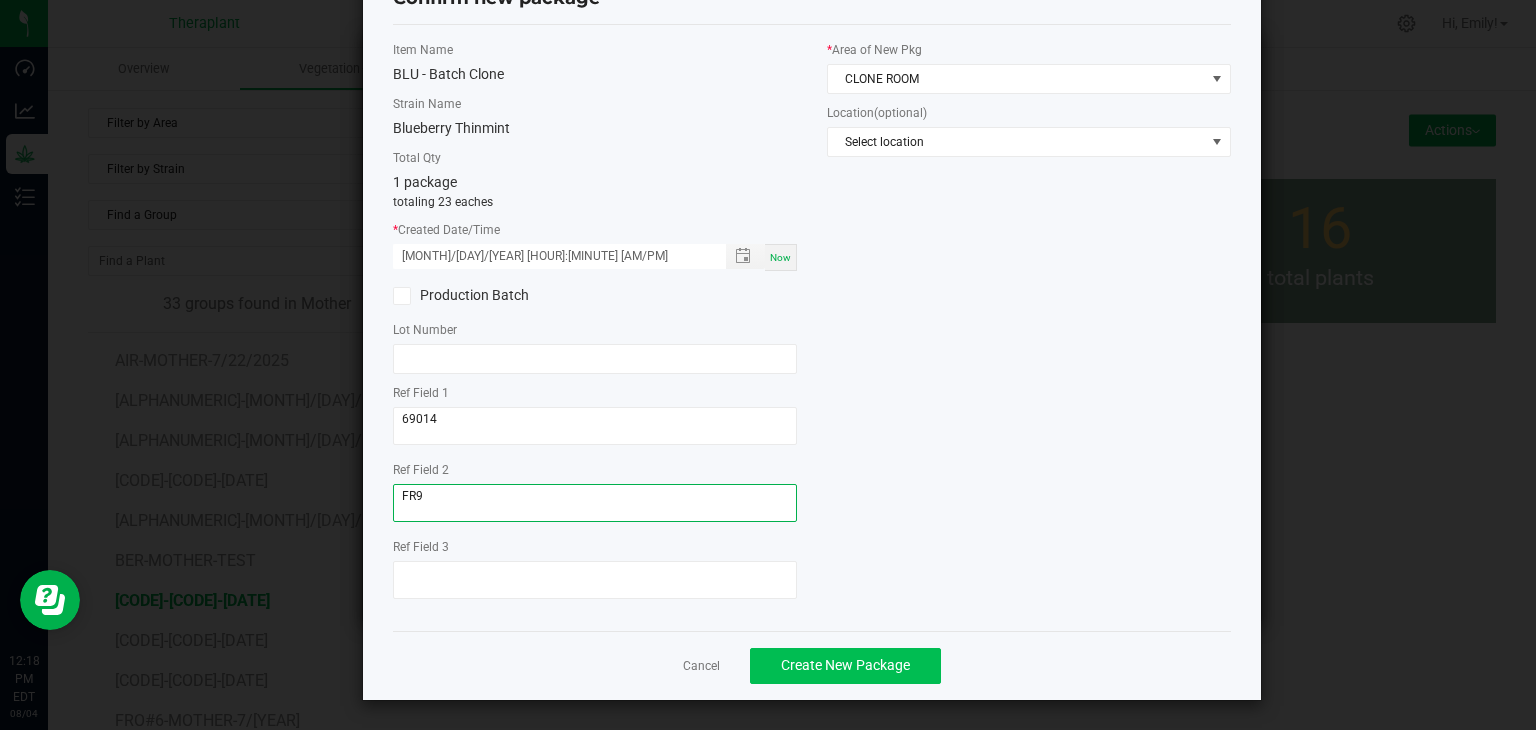 type on "FR9" 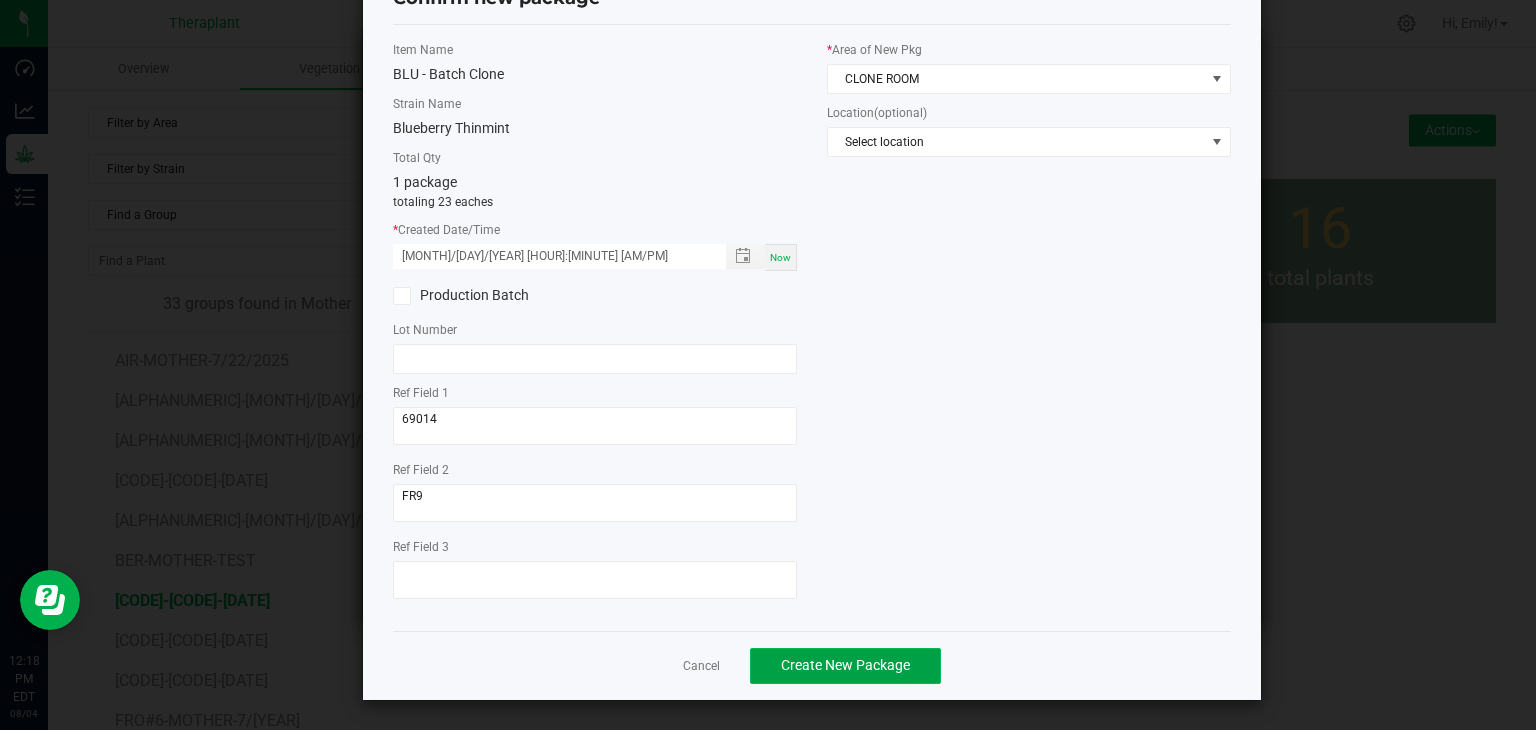 click on "Create New Package" 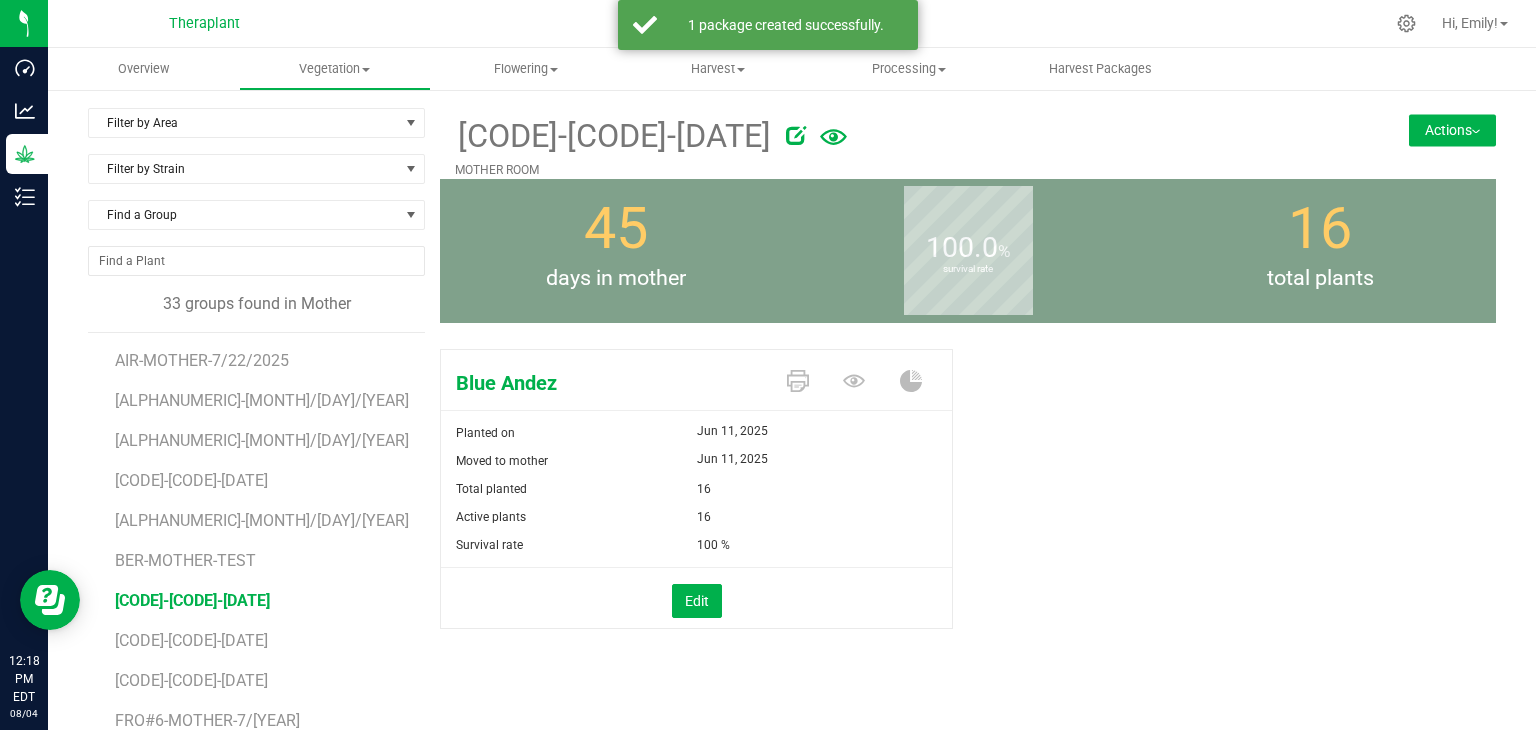 click on "Actions" at bounding box center [1452, 130] 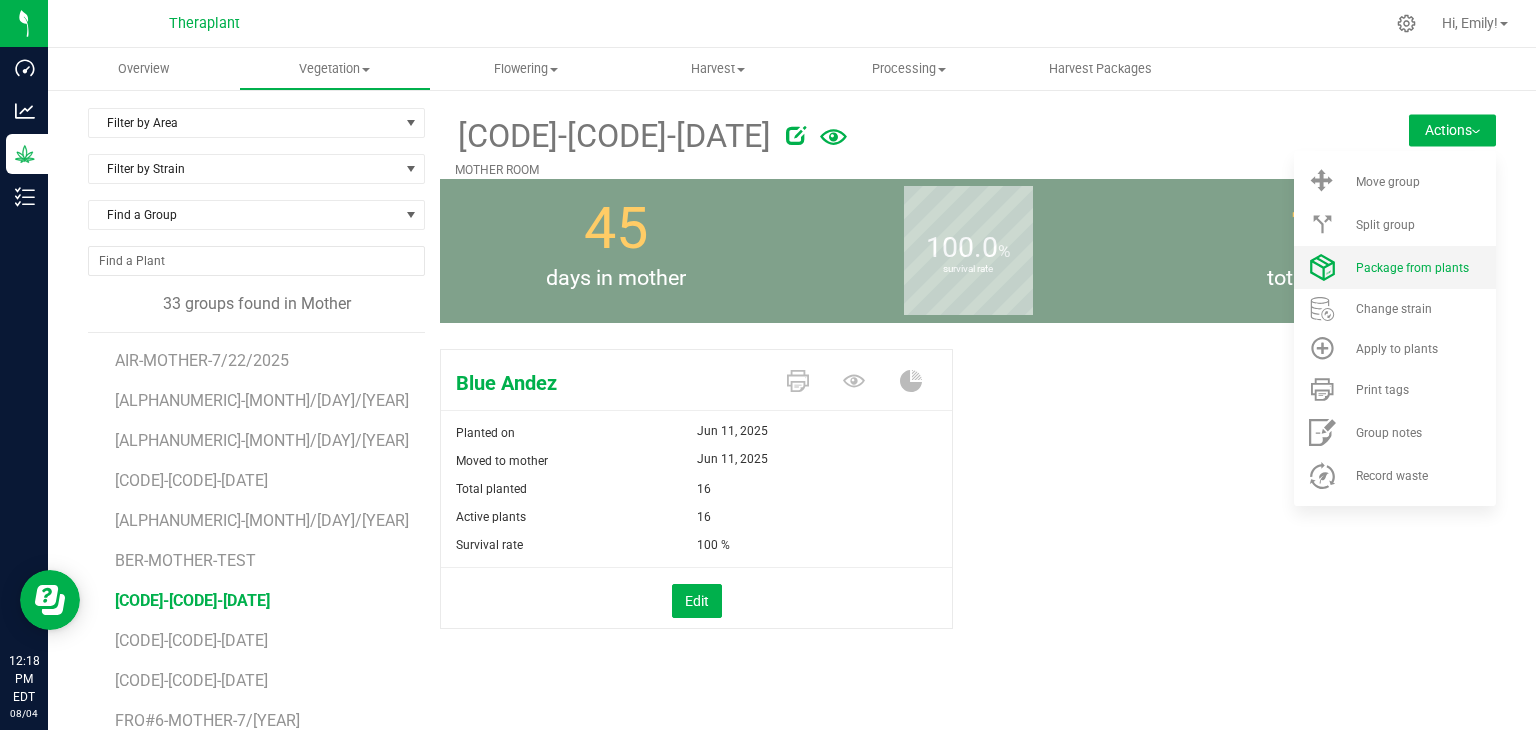 click on "Package from plants" at bounding box center (1395, 267) 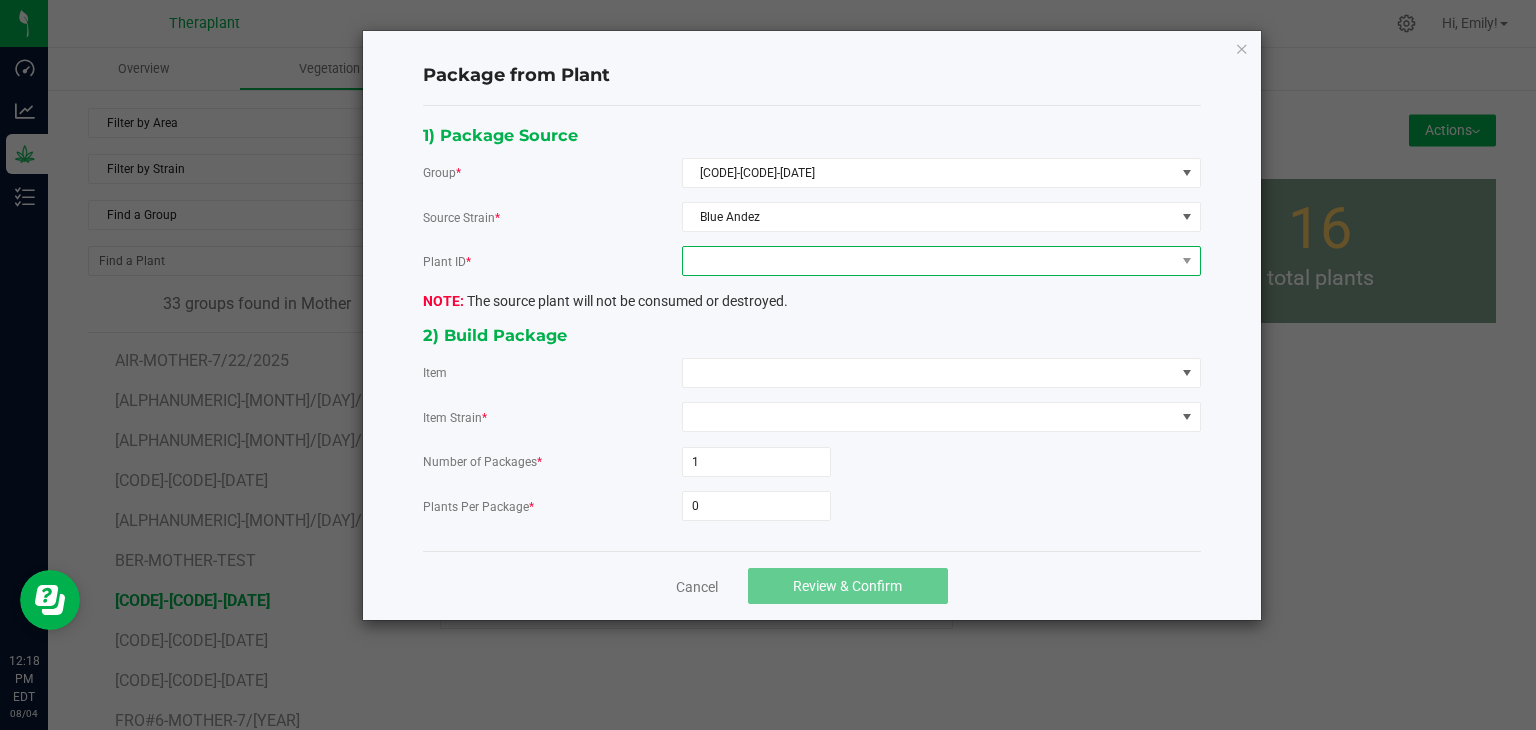 click at bounding box center [929, 261] 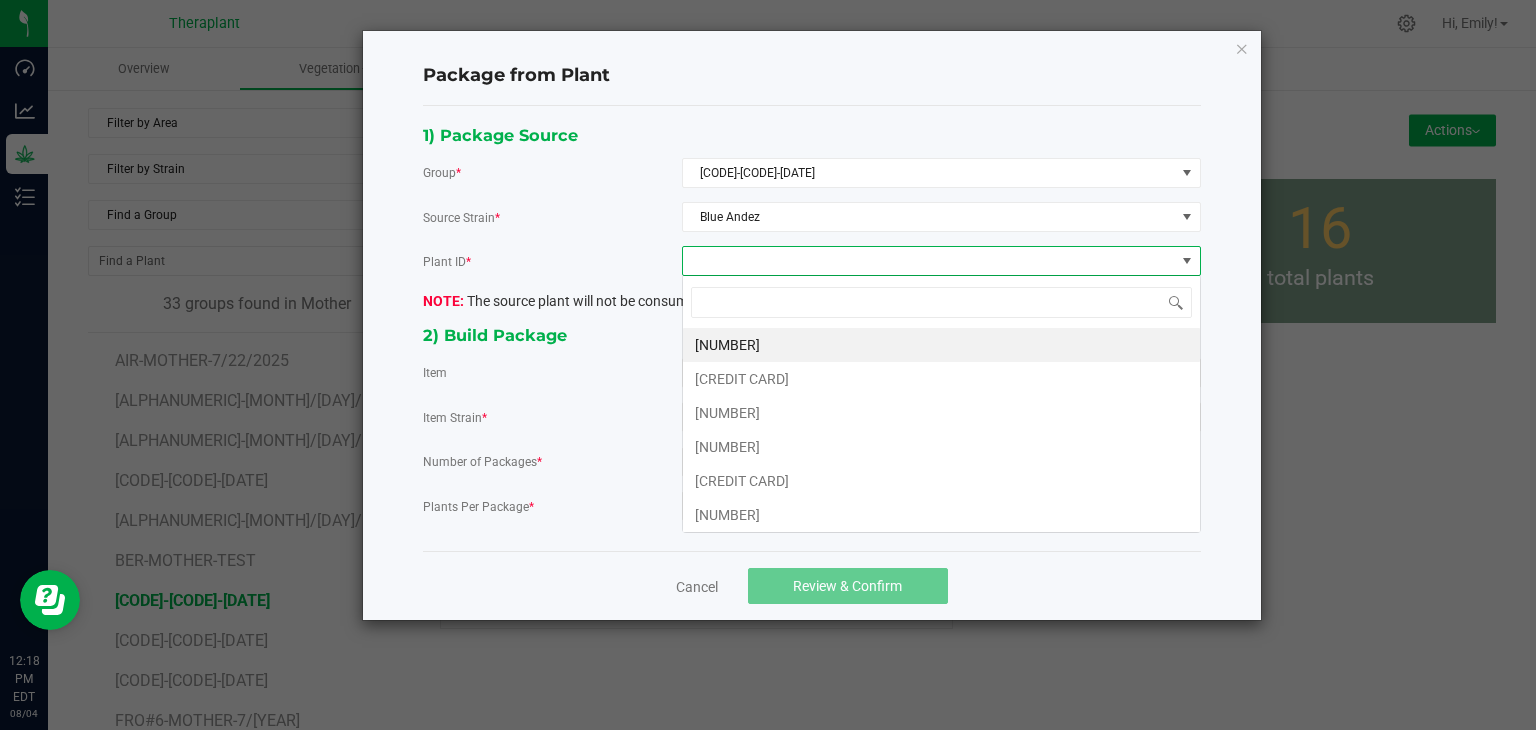 scroll, scrollTop: 99970, scrollLeft: 99480, axis: both 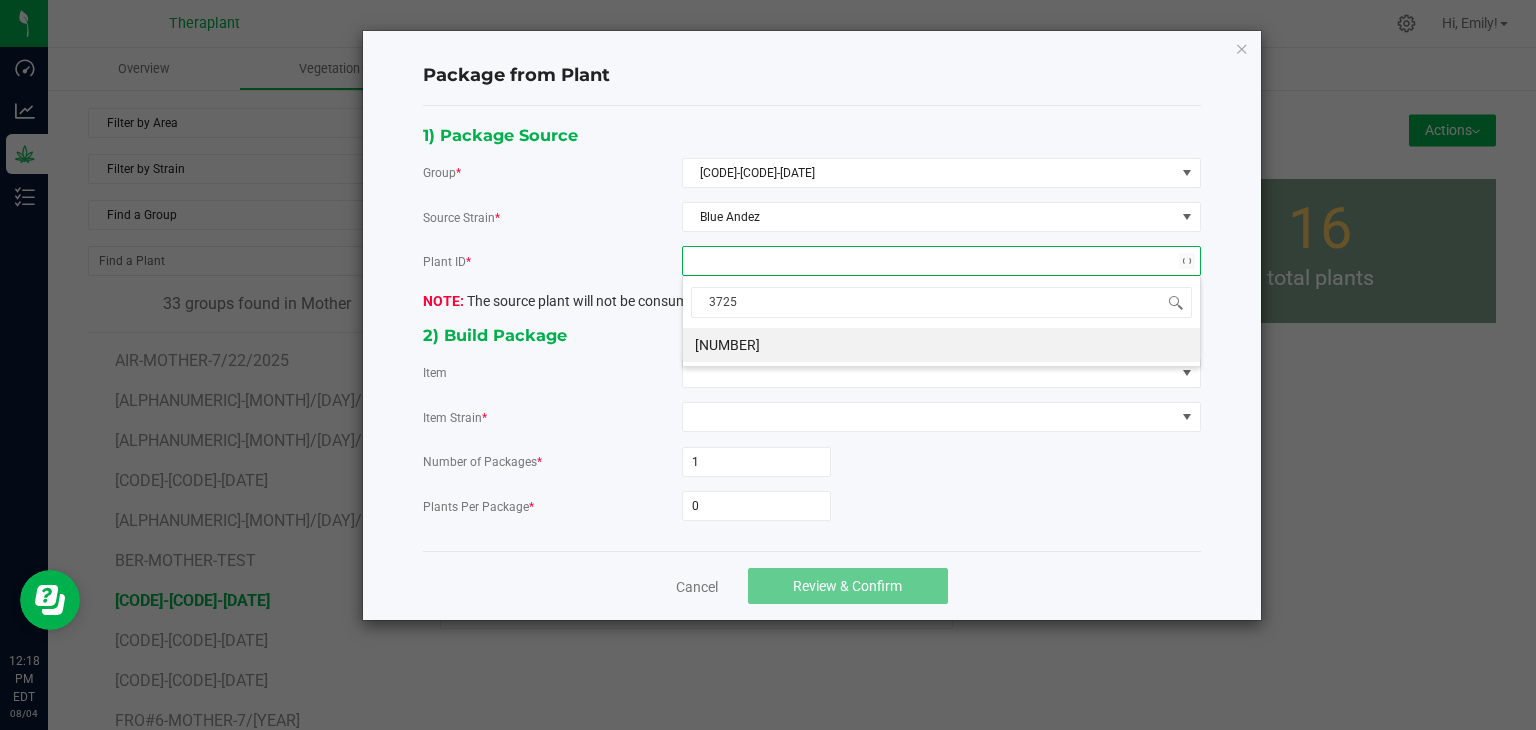 type on "37253" 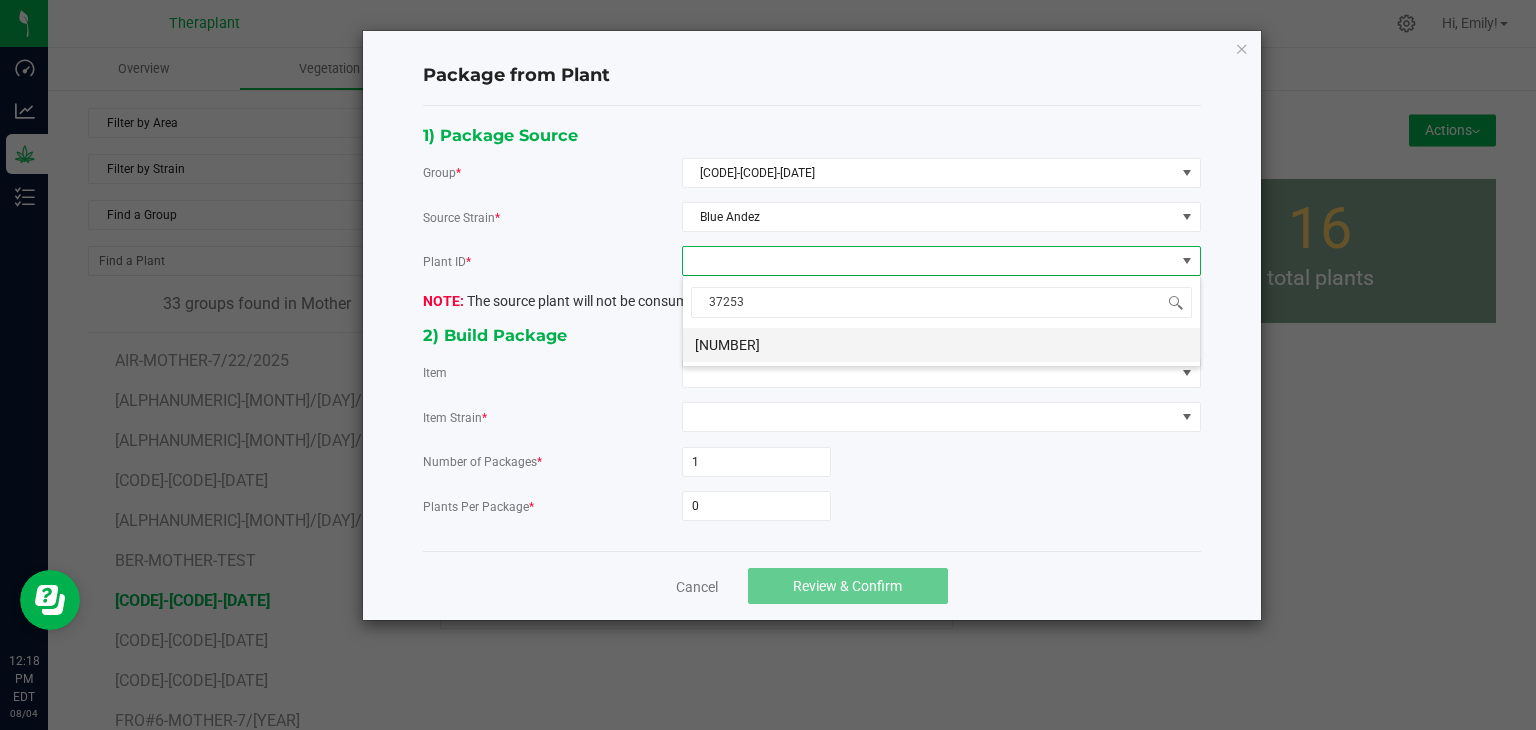 click on "[NUMBER]" at bounding box center (941, 345) 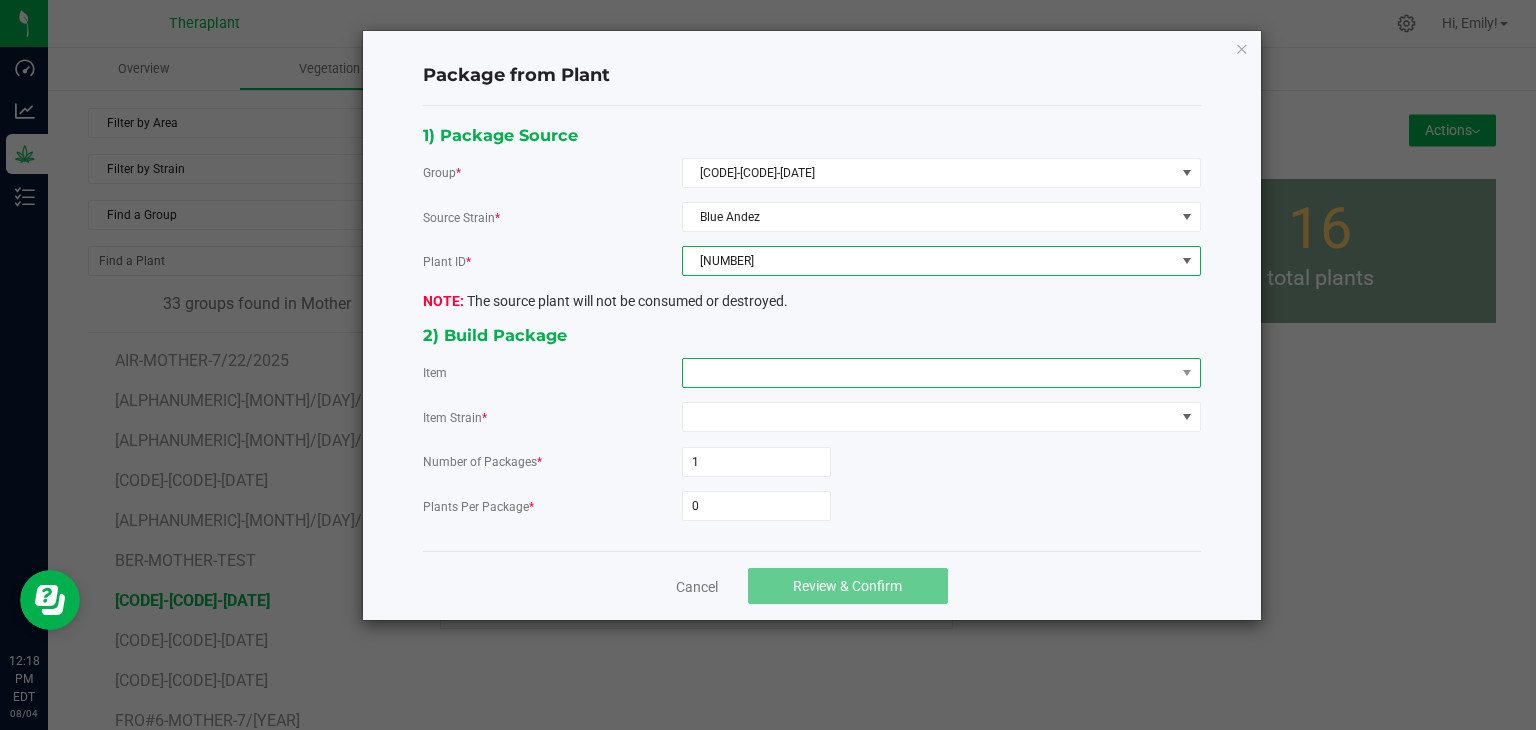 click at bounding box center (929, 373) 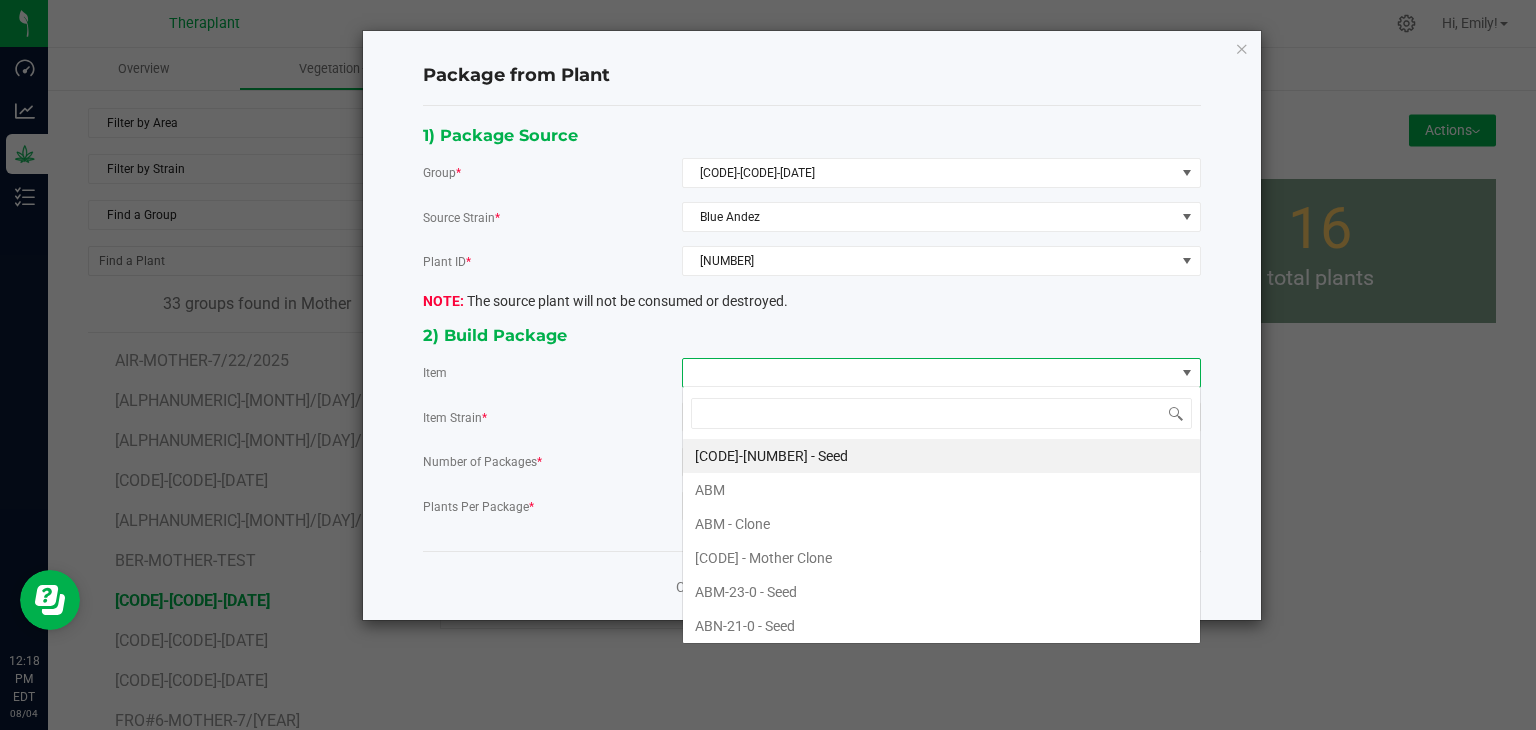 scroll, scrollTop: 99970, scrollLeft: 99480, axis: both 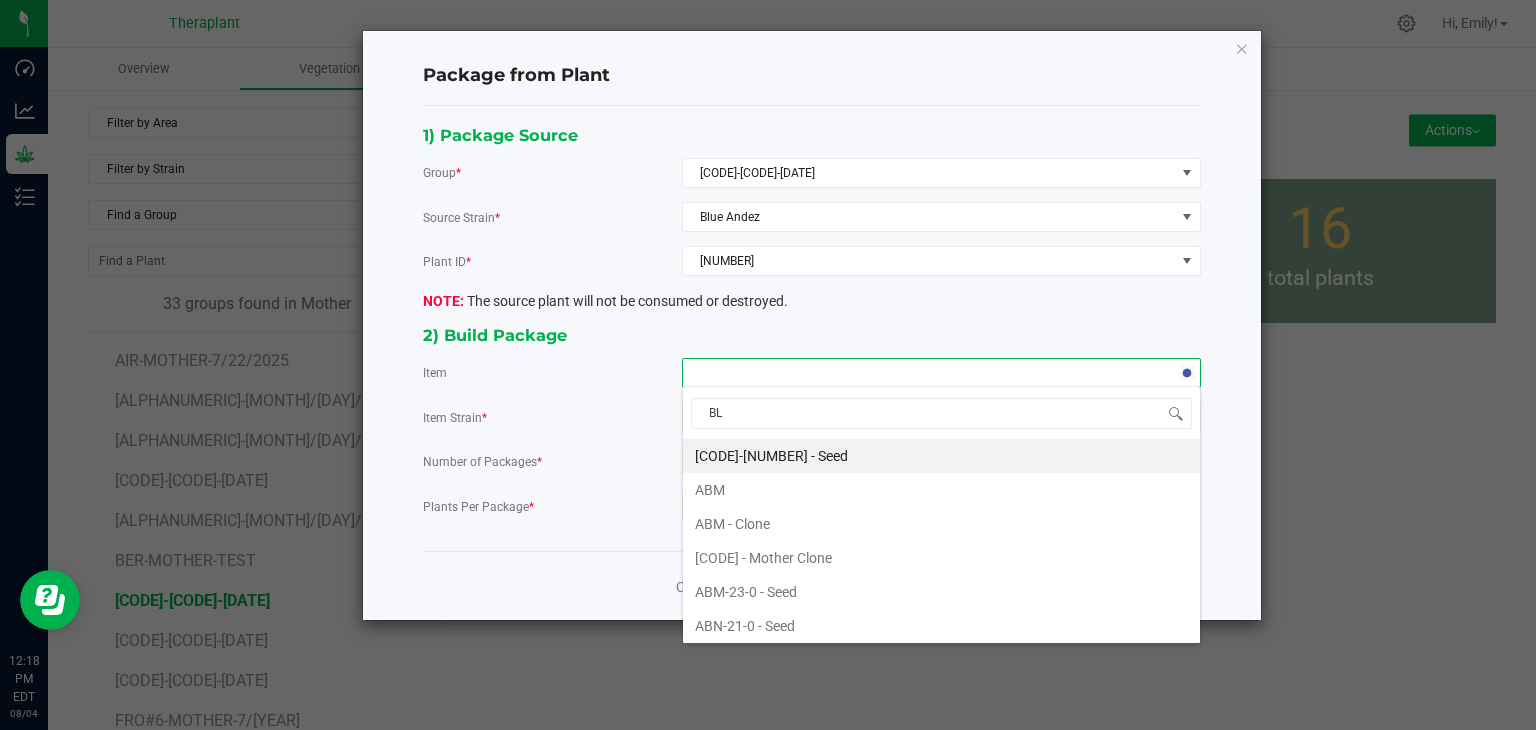 type on "BLU" 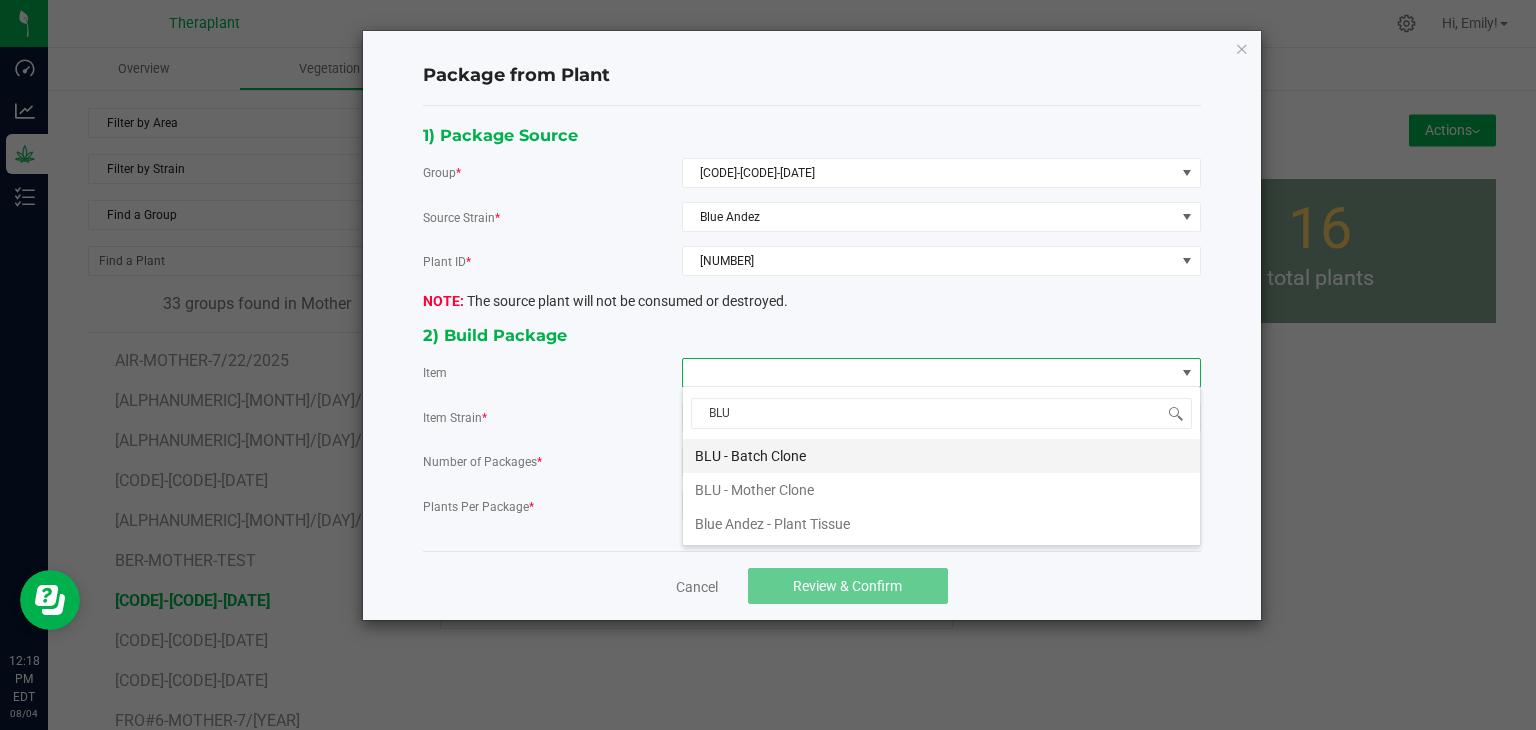 click on "BLU - Batch Clone" at bounding box center (941, 456) 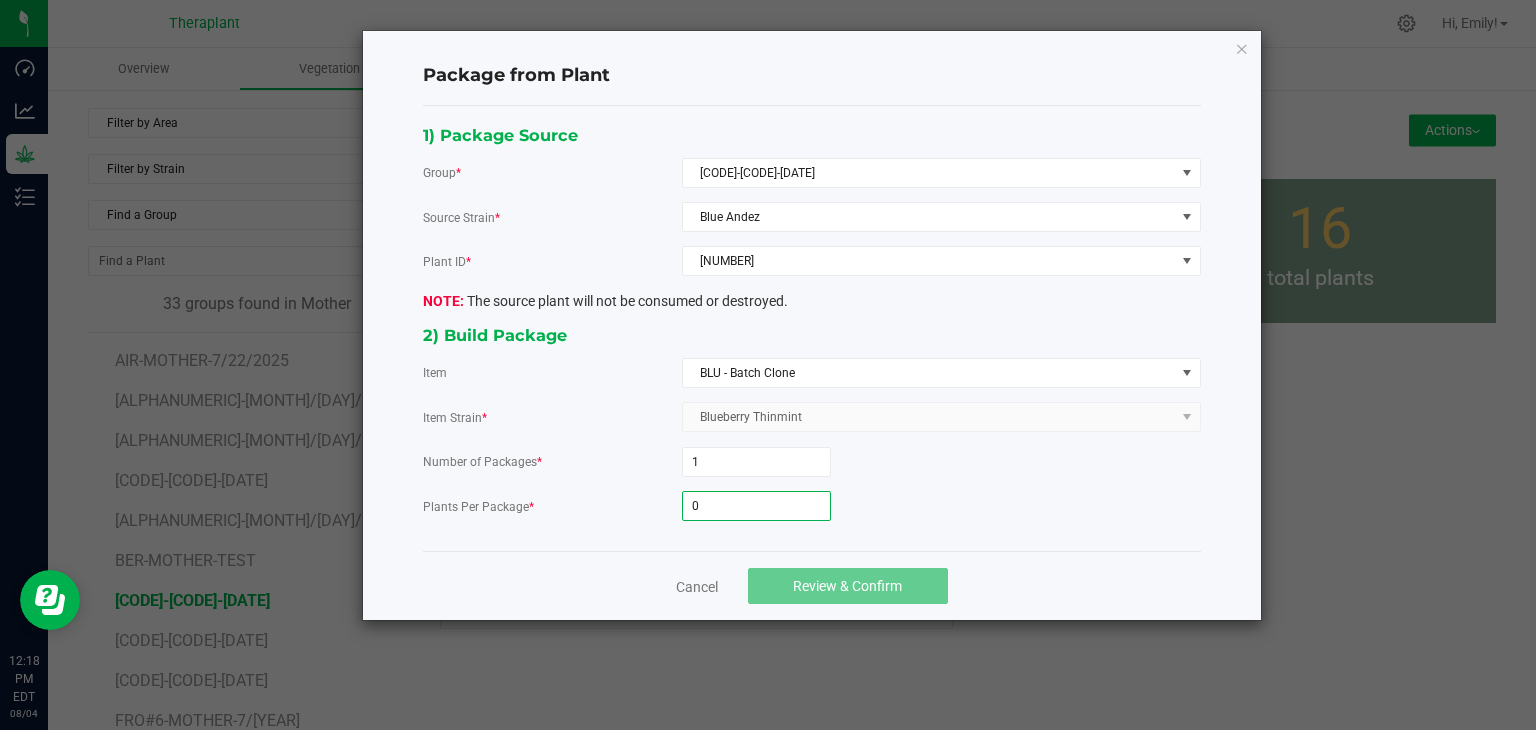 click on "0" at bounding box center [756, 506] 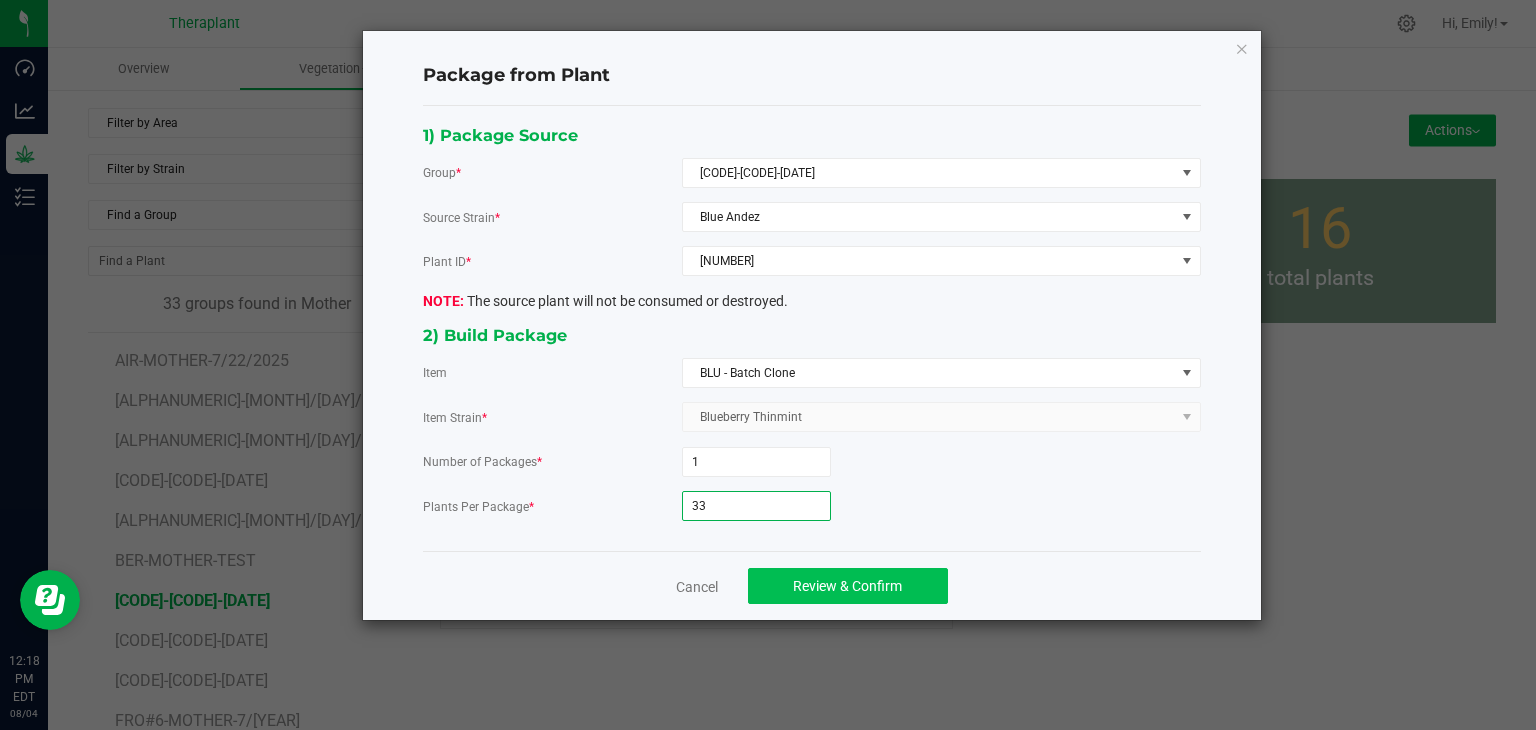 type on "33" 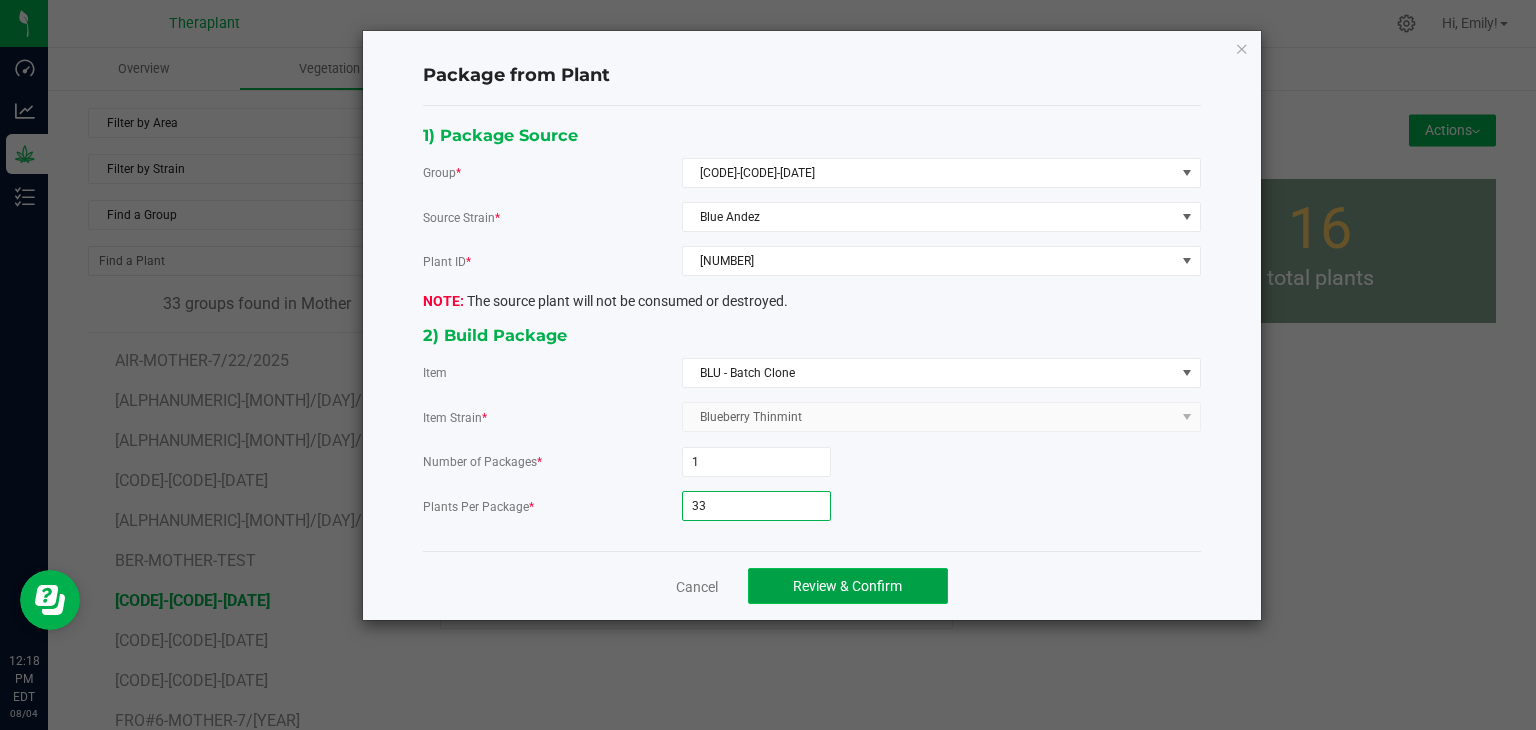 click on "Review & Confirm" 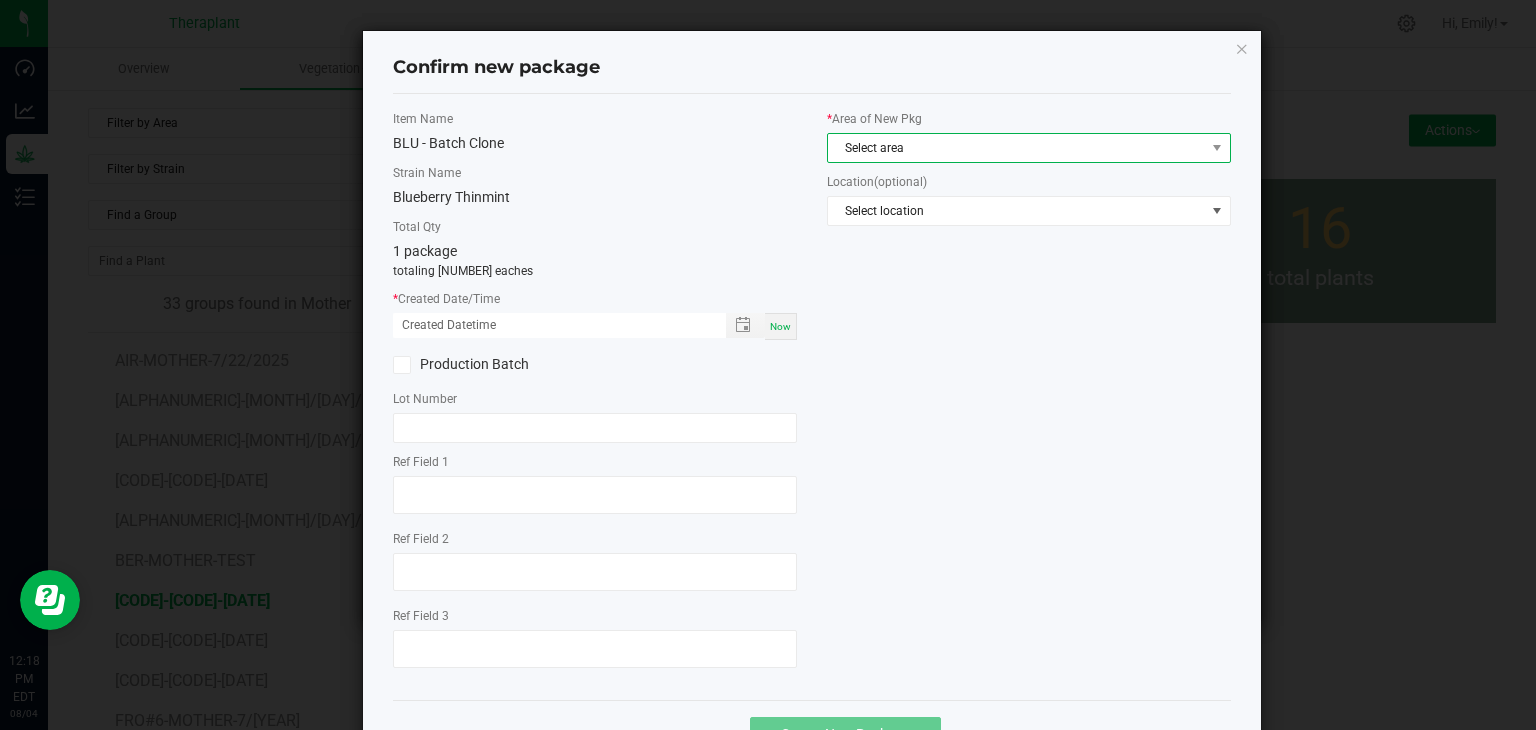 click on "Select area" at bounding box center [1016, 148] 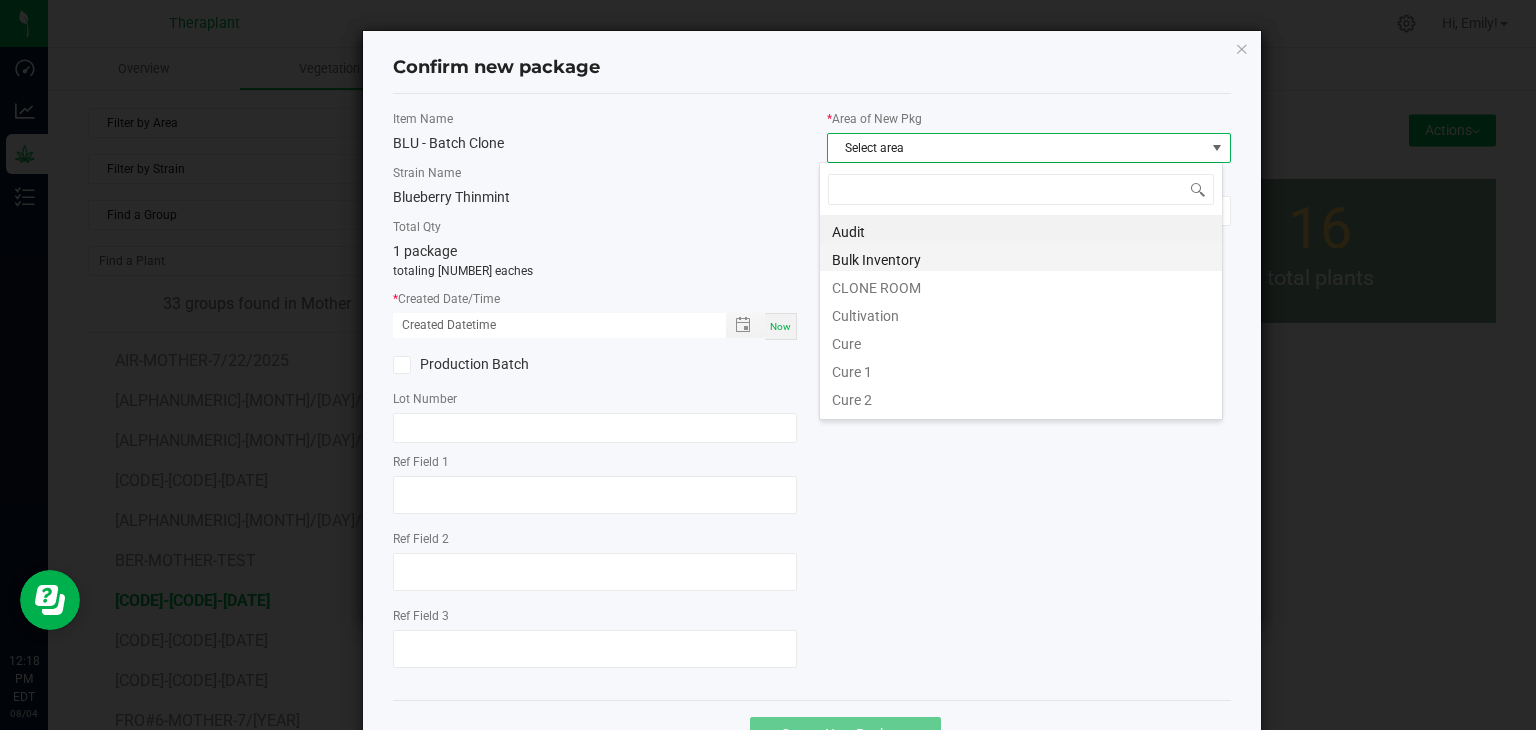 scroll, scrollTop: 99970, scrollLeft: 99596, axis: both 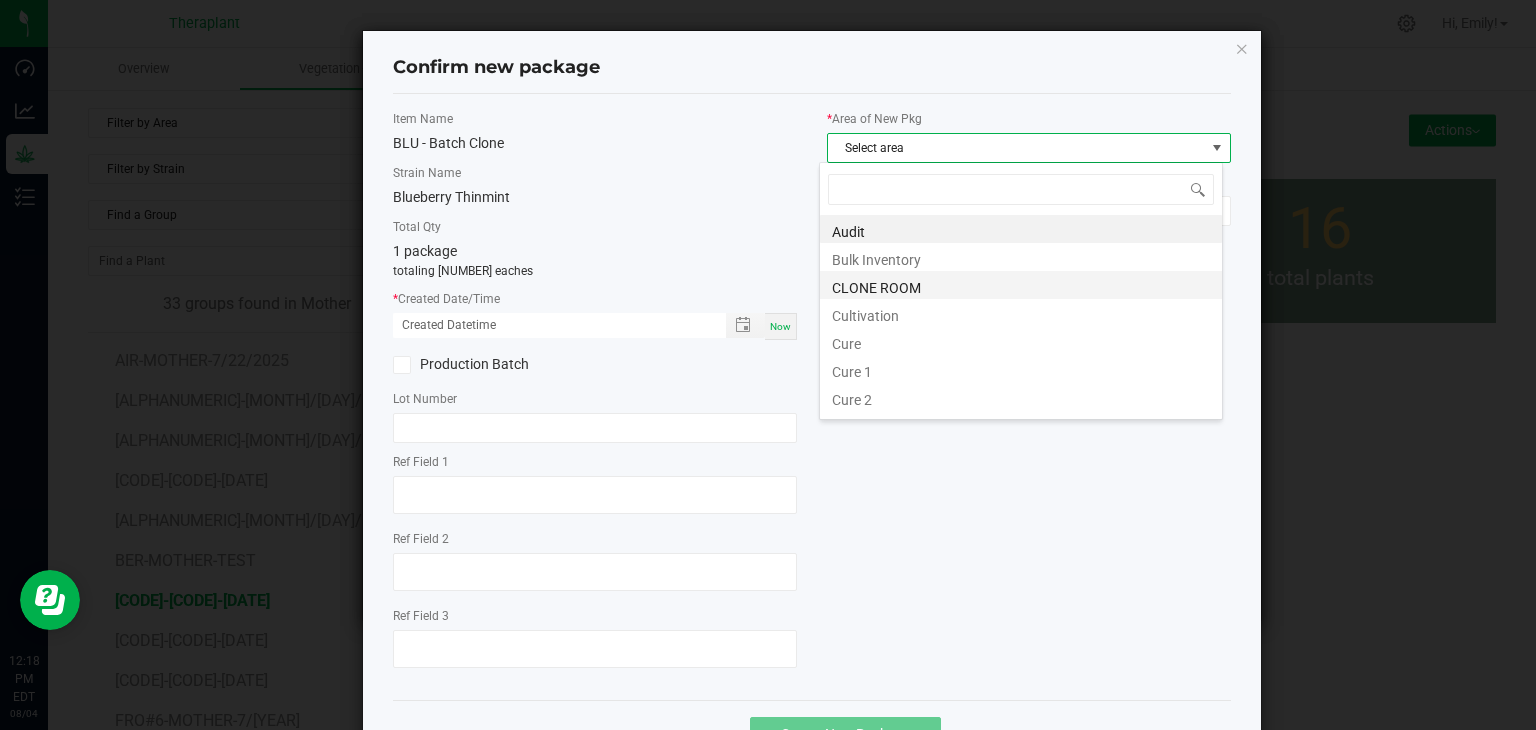 click on "CLONE ROOM" at bounding box center [1021, 285] 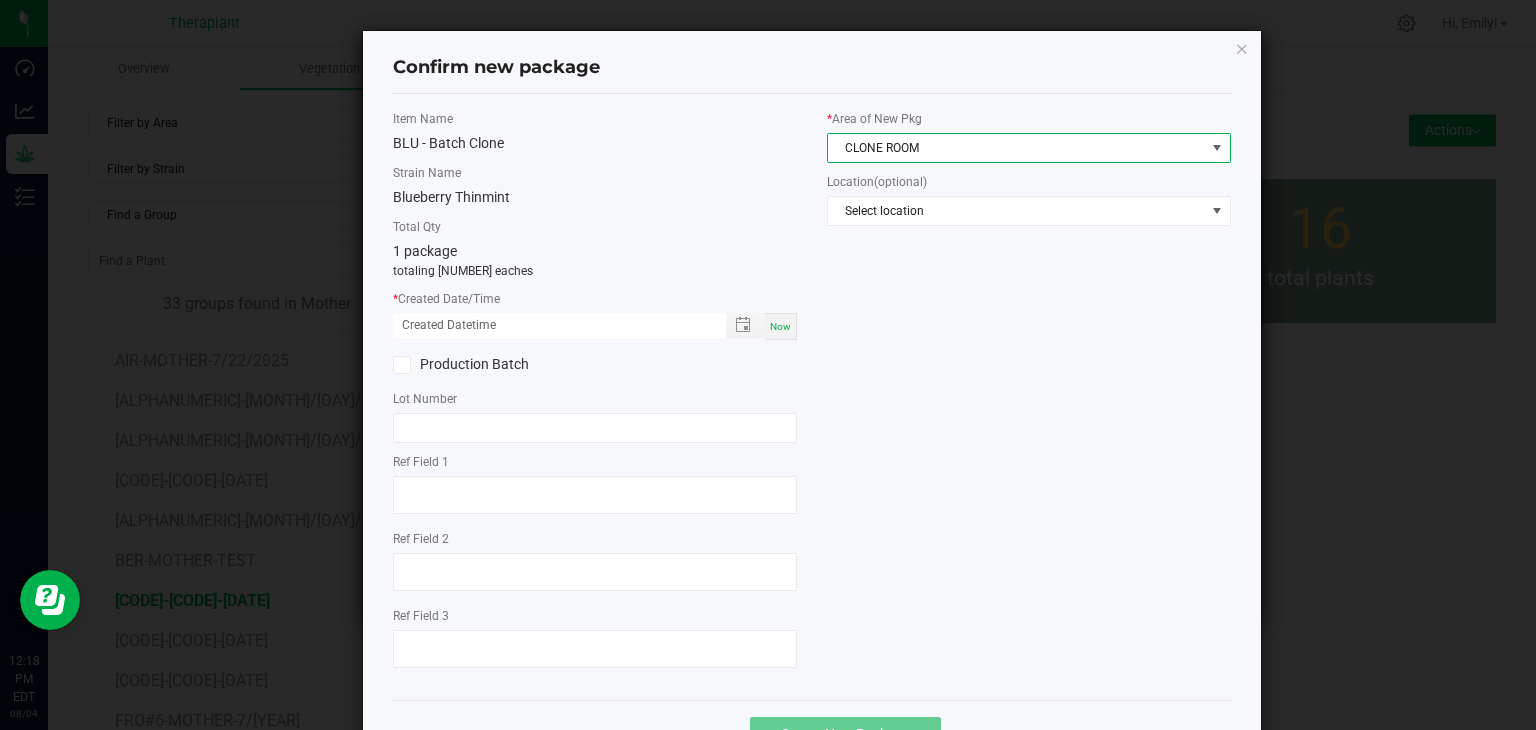 click on "Now" at bounding box center [781, 326] 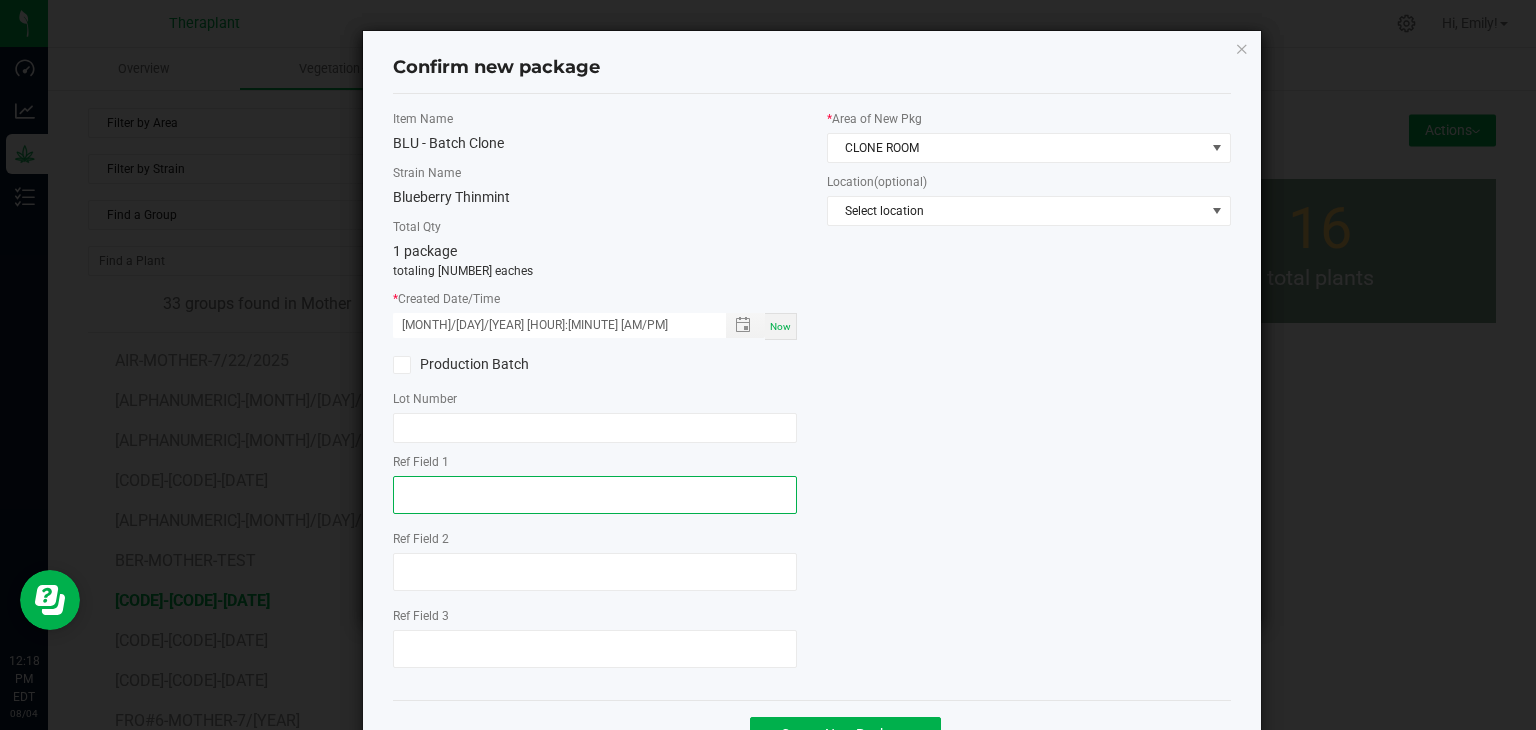 click 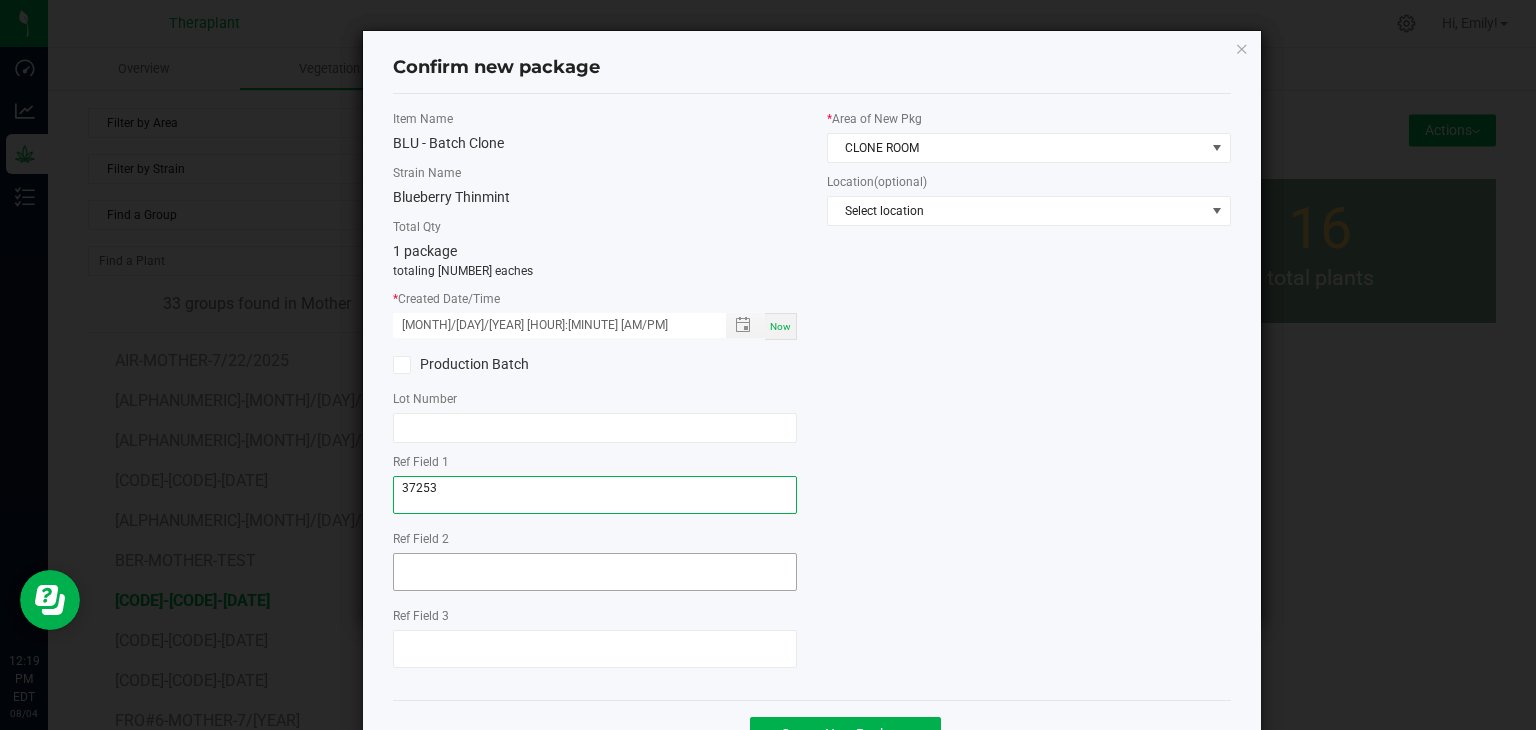type on "37253" 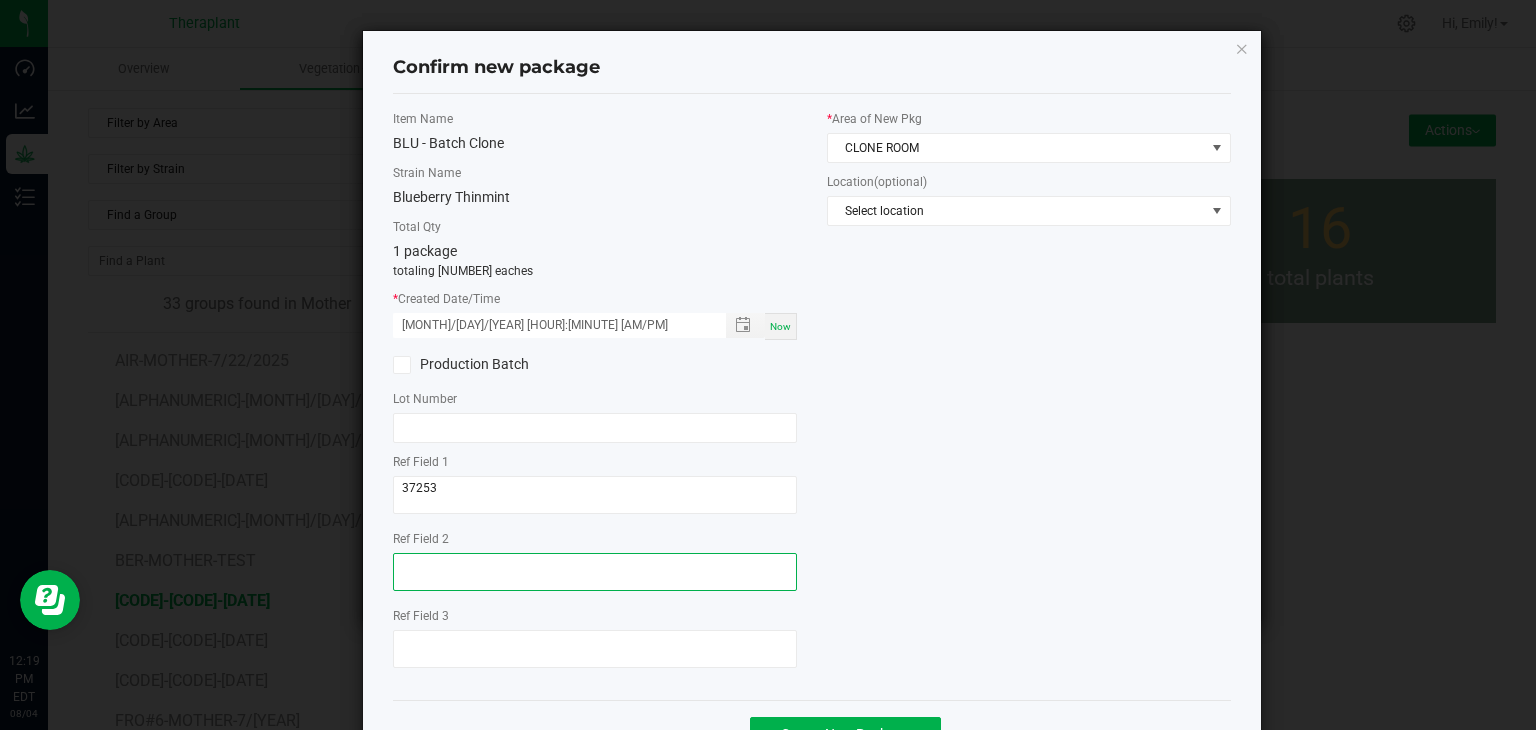 click at bounding box center [595, 572] 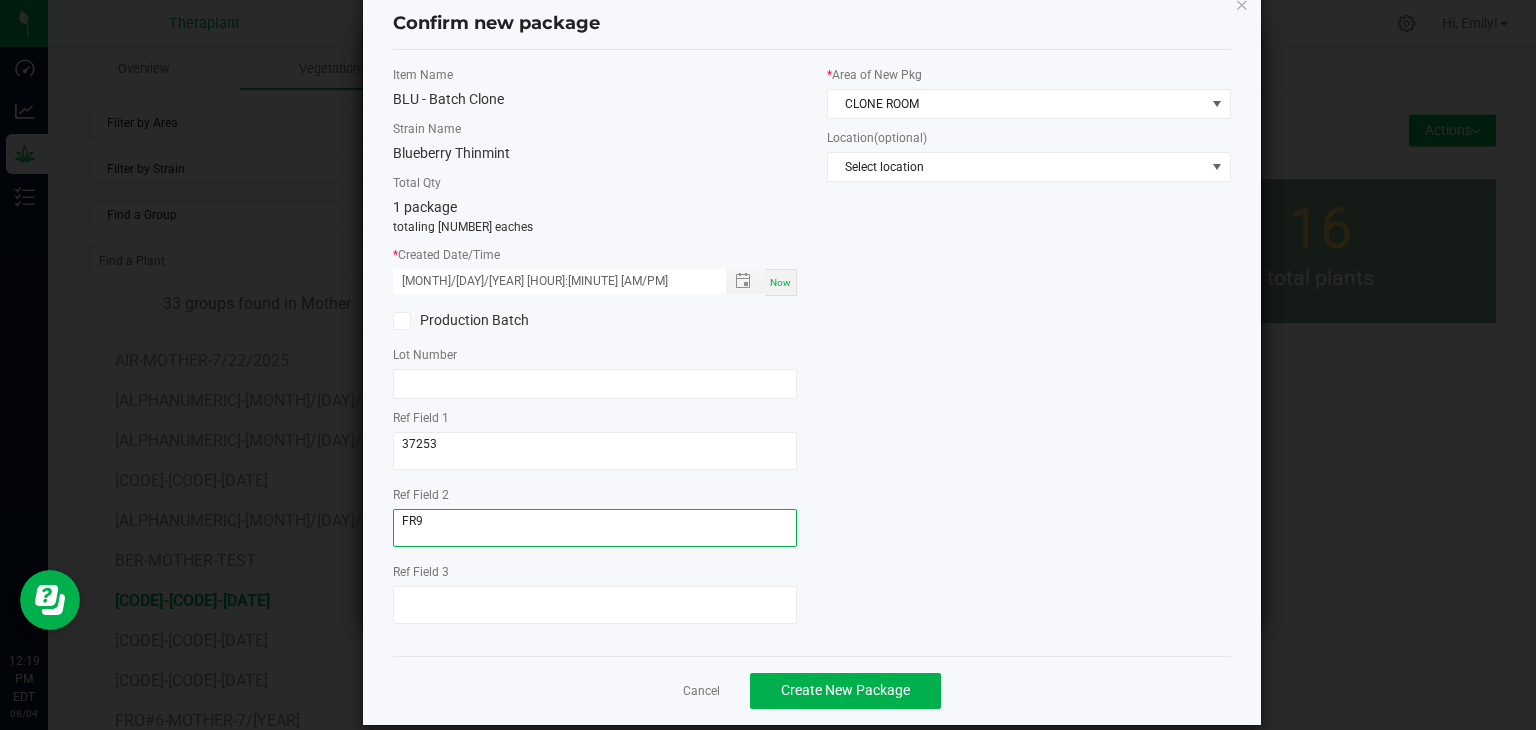 scroll, scrollTop: 69, scrollLeft: 0, axis: vertical 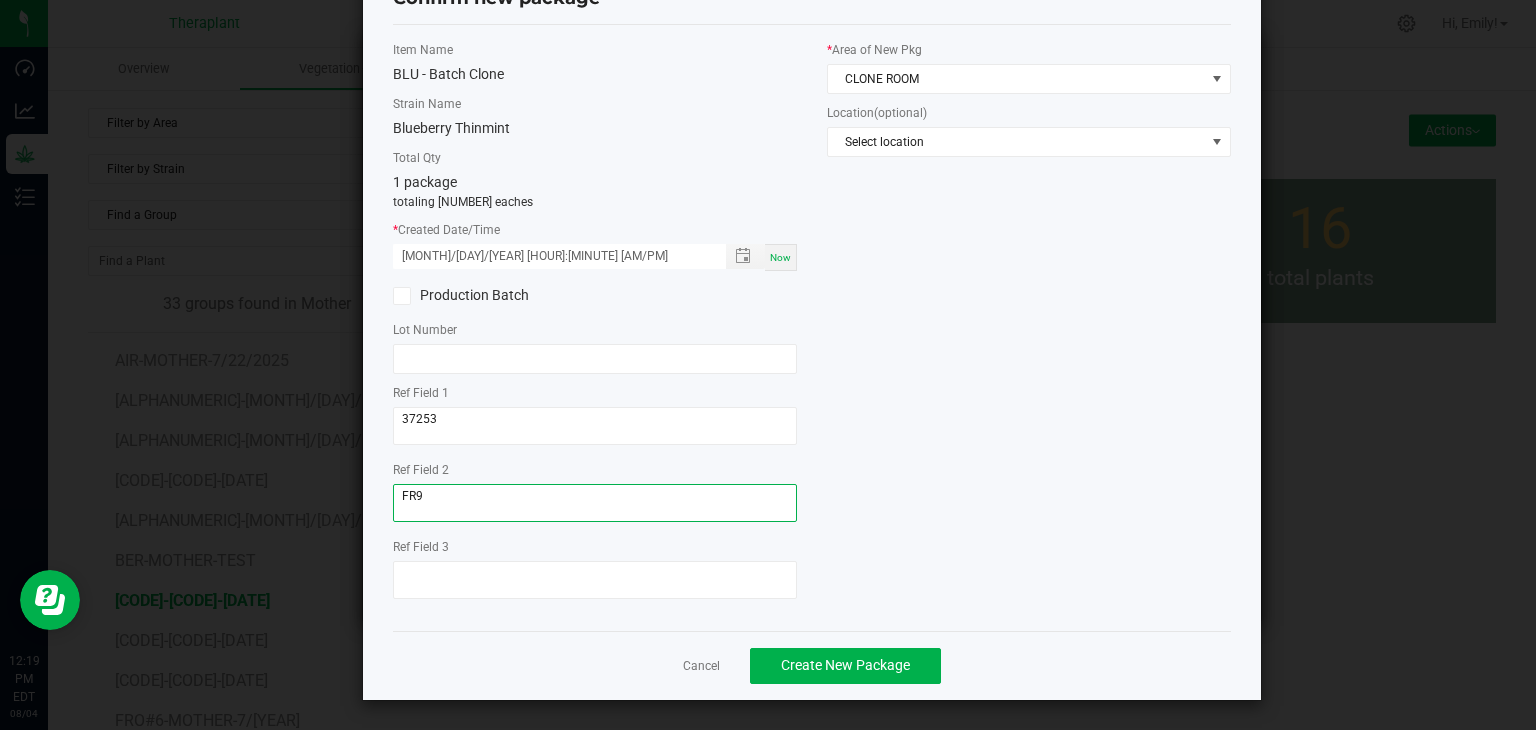 type on "FR9" 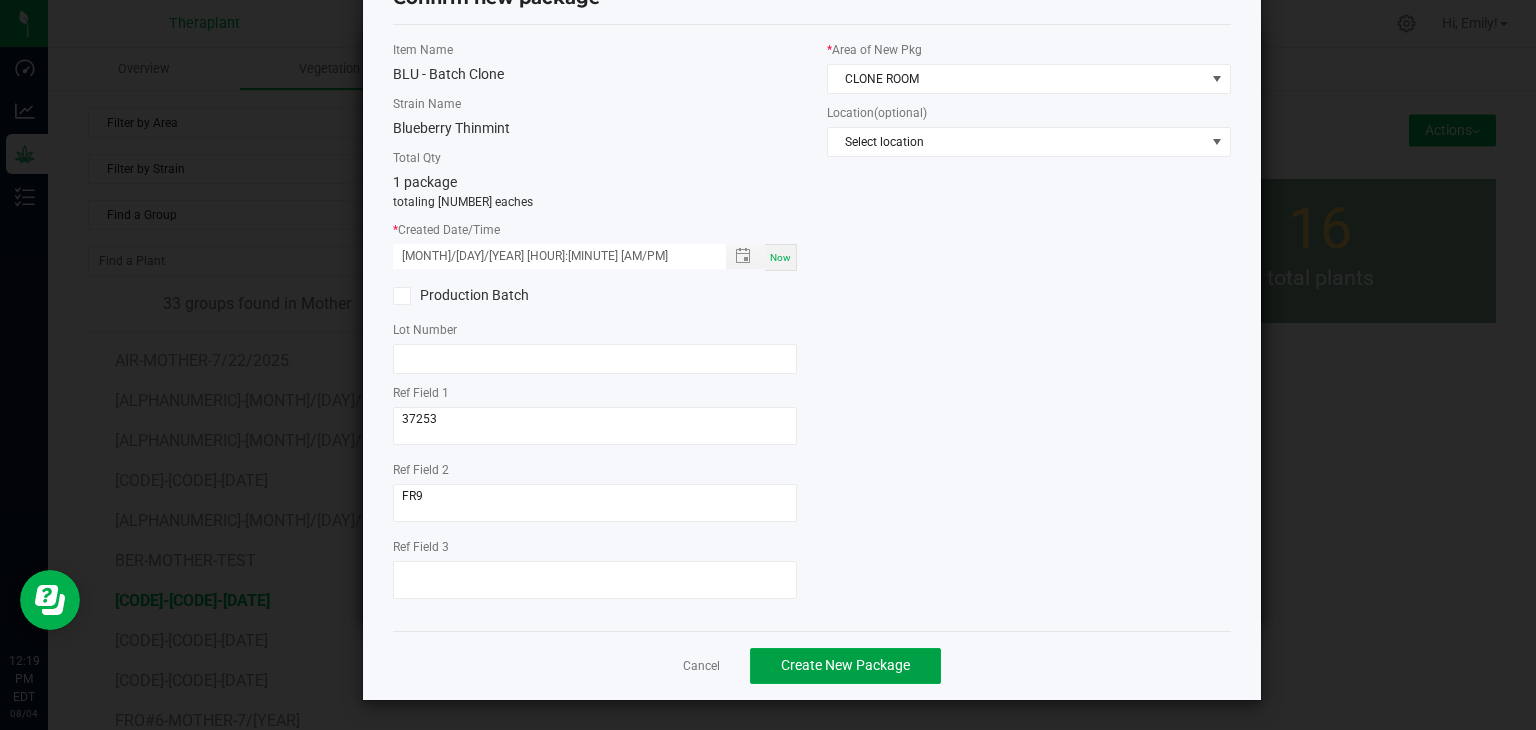 click on "Create New Package" 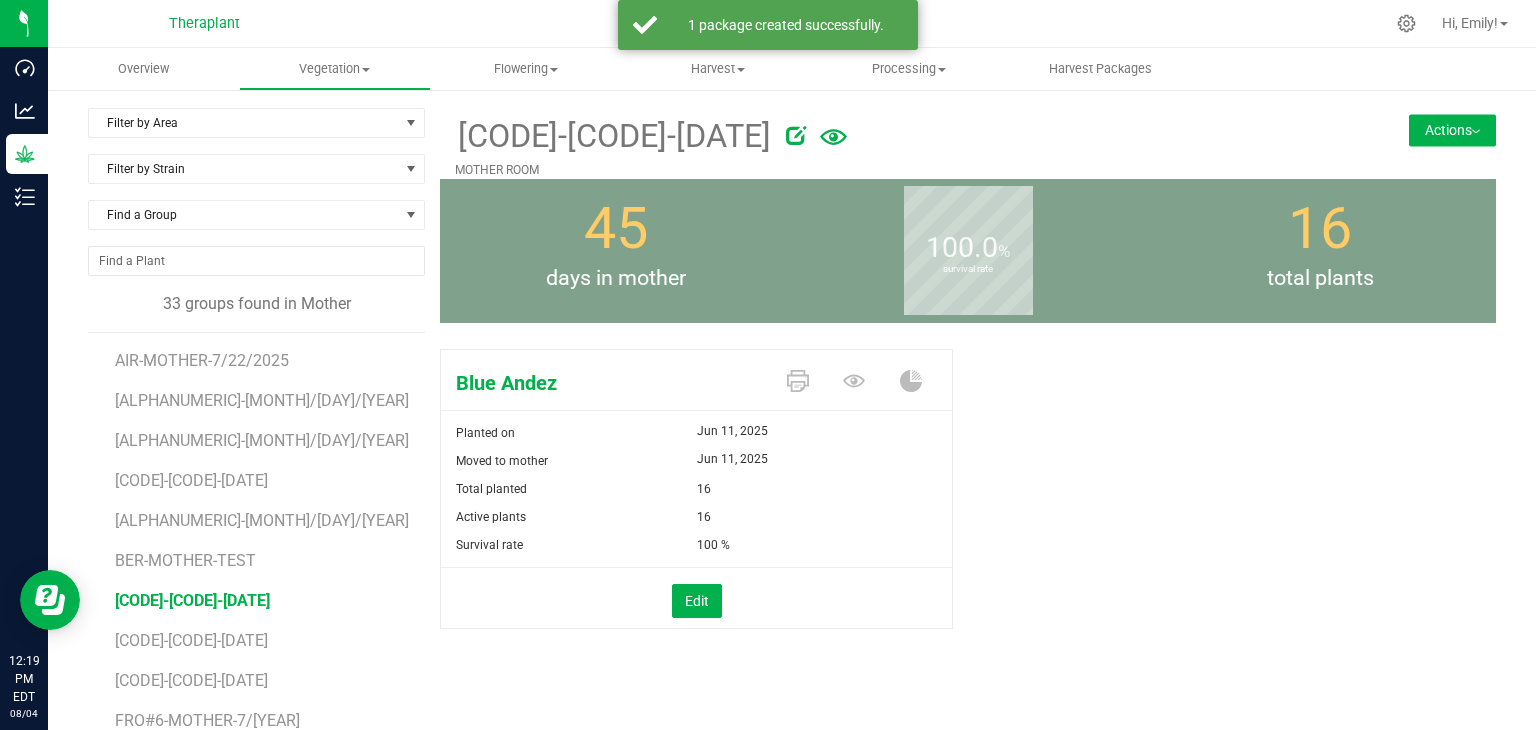 click at bounding box center [1476, 132] 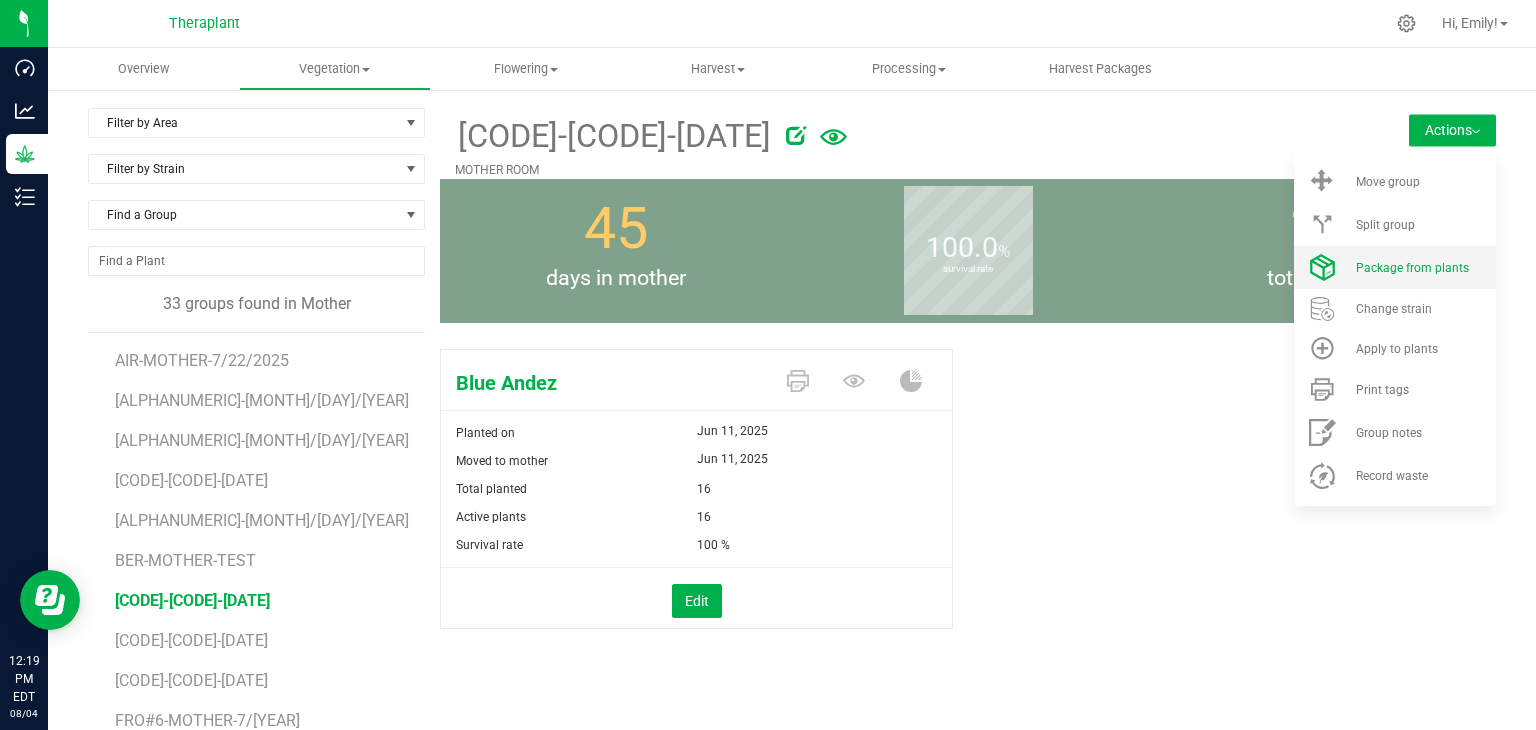 click on "Package from plants" at bounding box center [1412, 268] 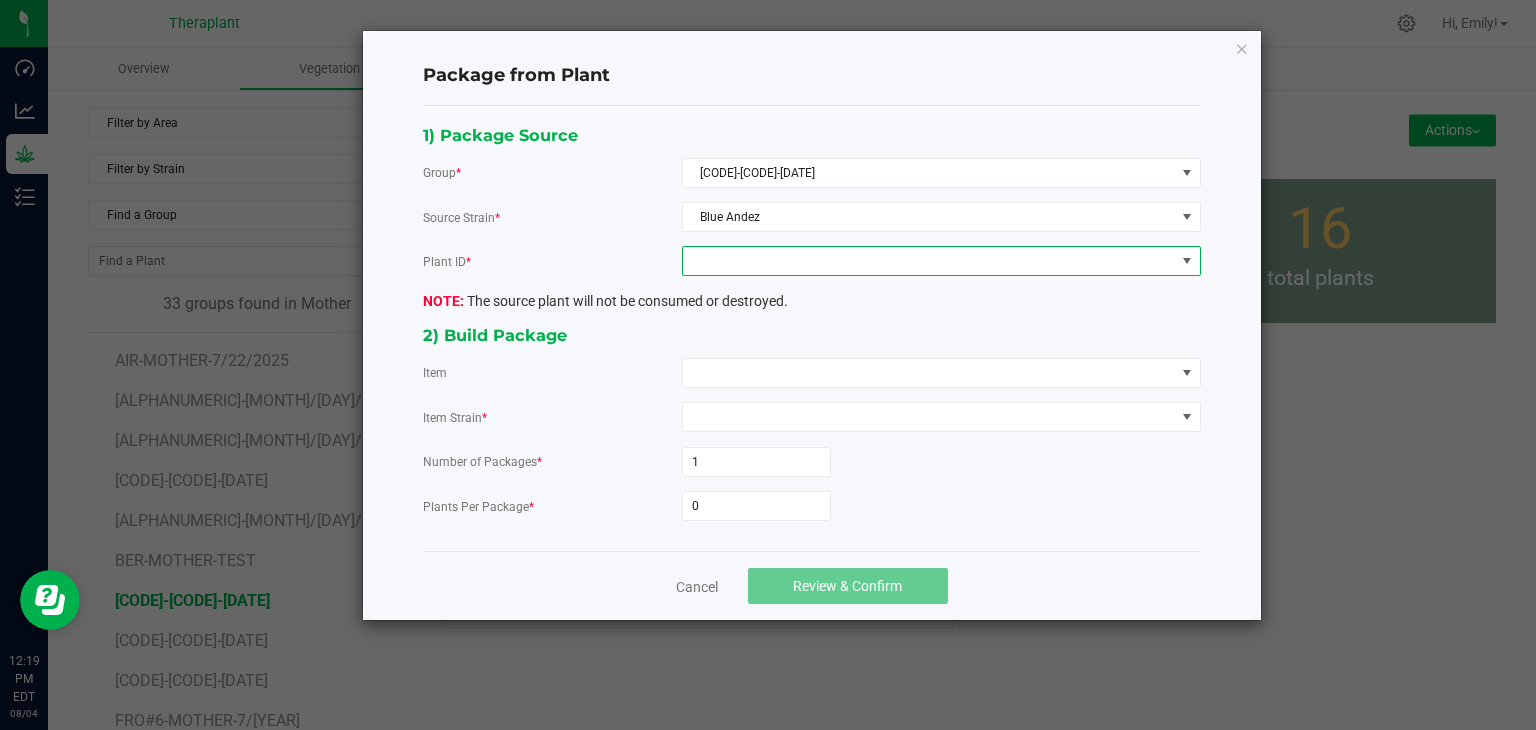 click at bounding box center (929, 261) 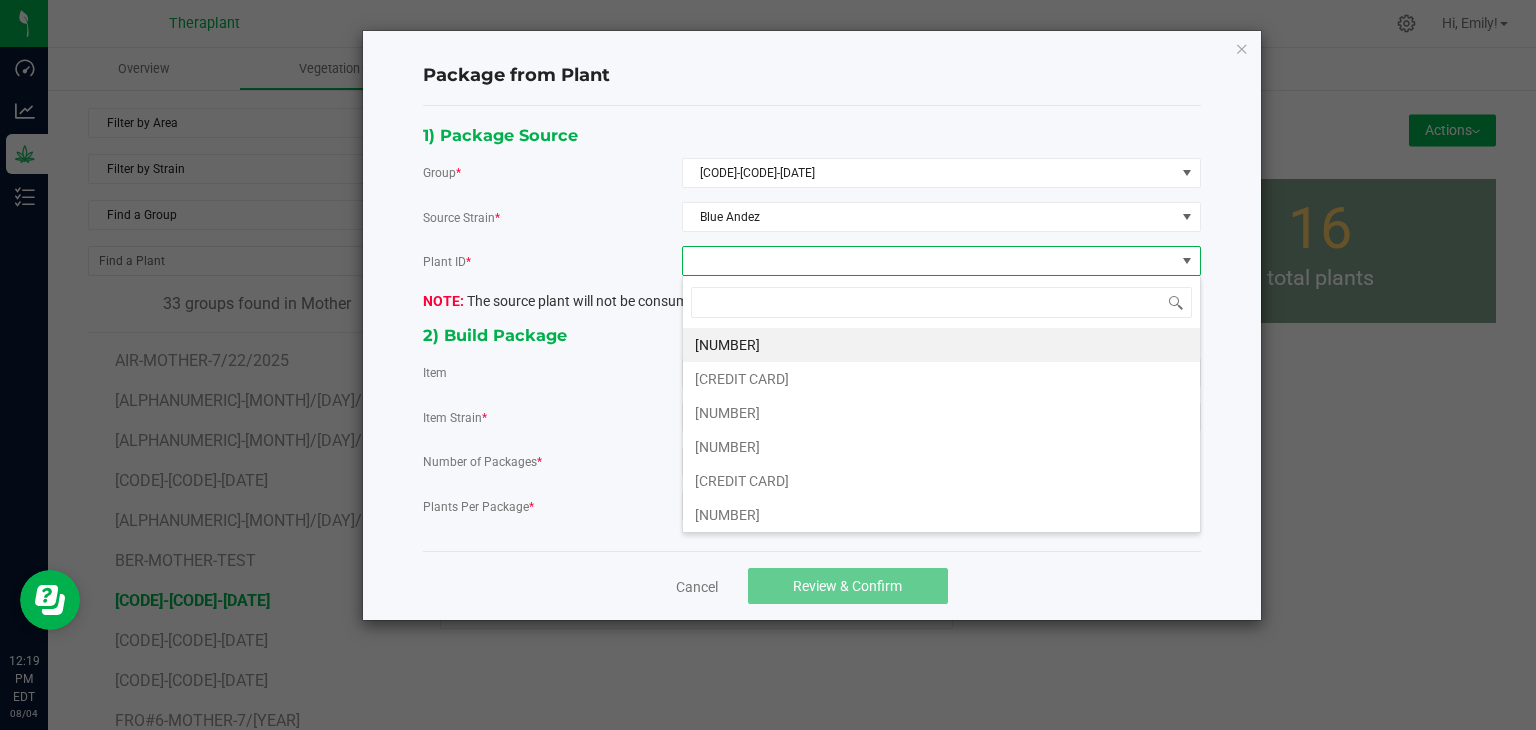 scroll, scrollTop: 99970, scrollLeft: 99480, axis: both 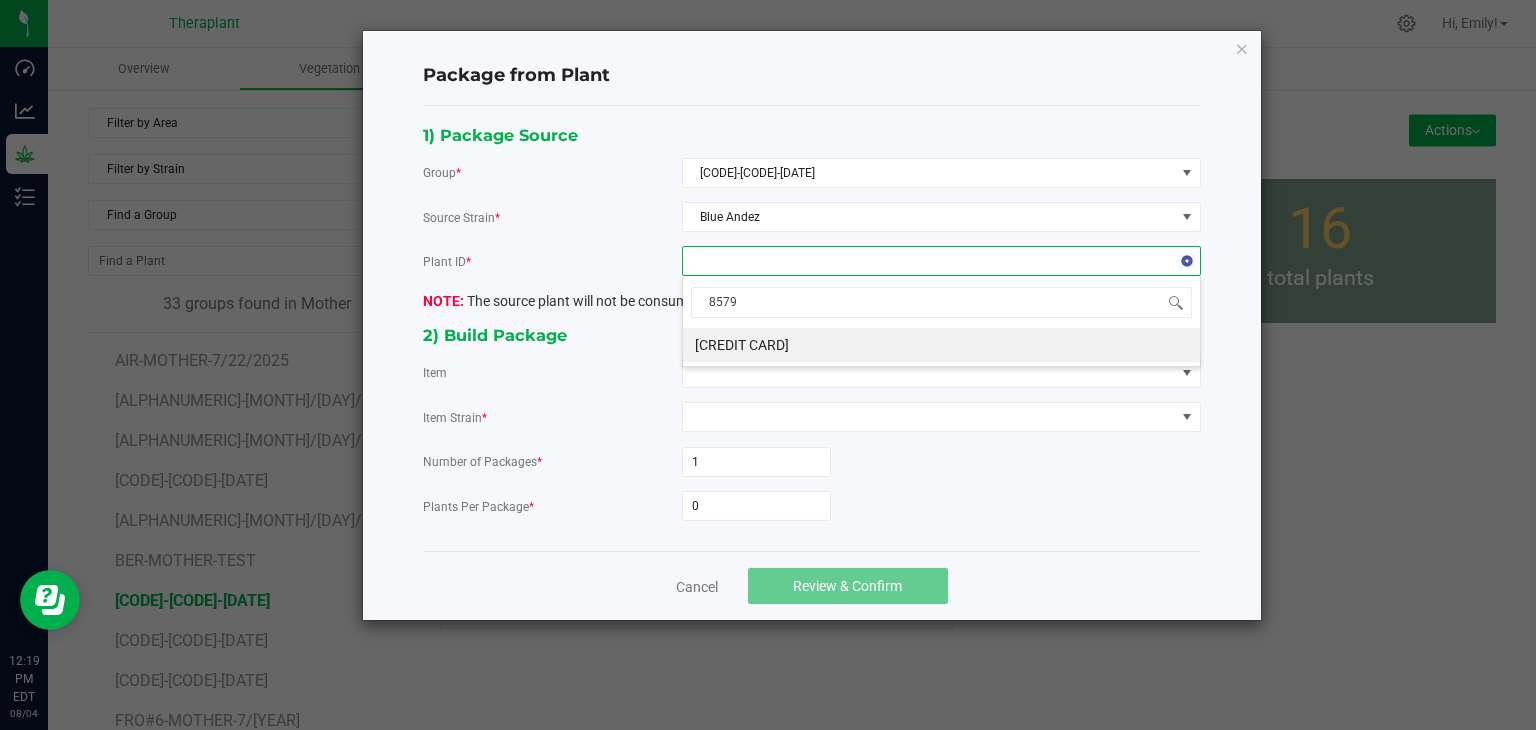 type on "85795" 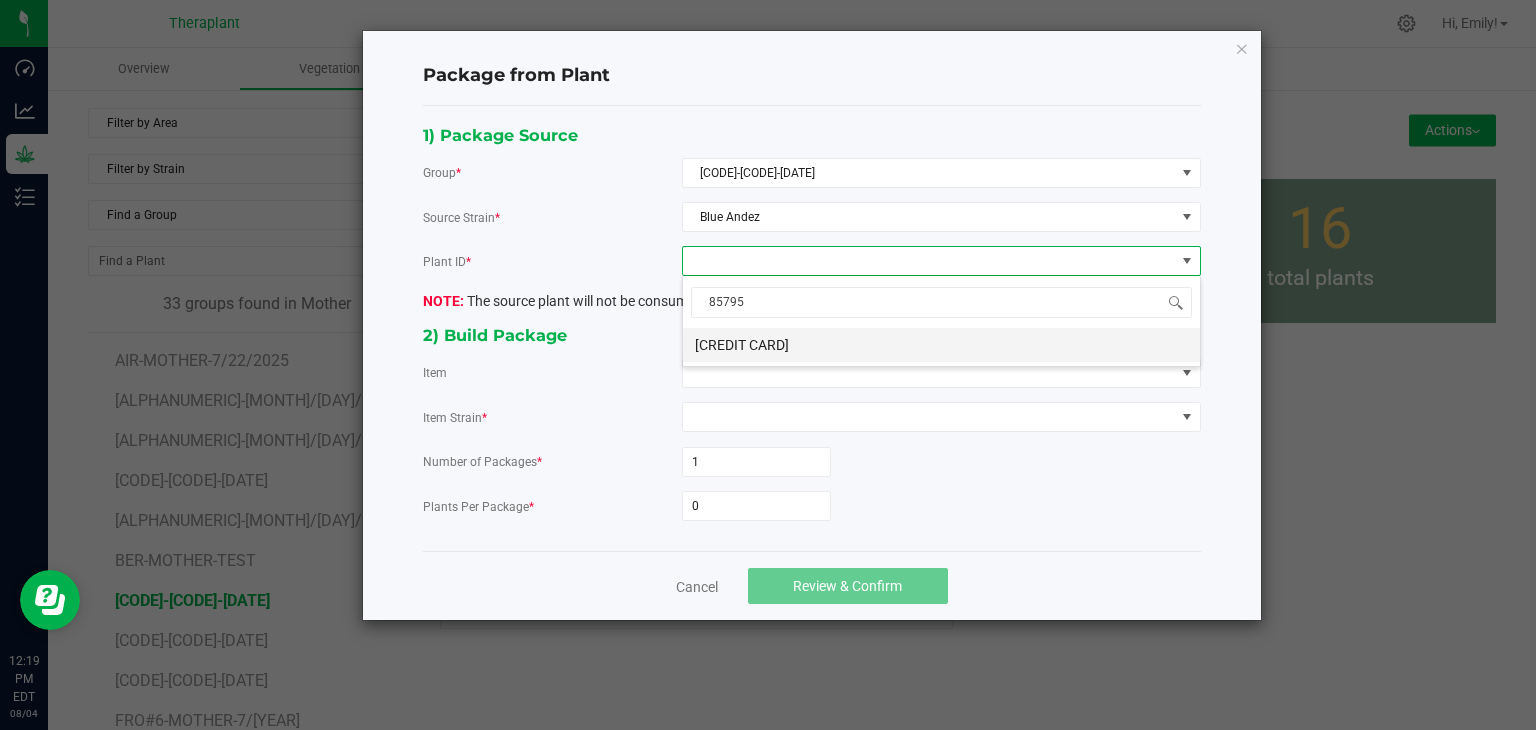 click on "[CREDIT CARD]" at bounding box center [941, 345] 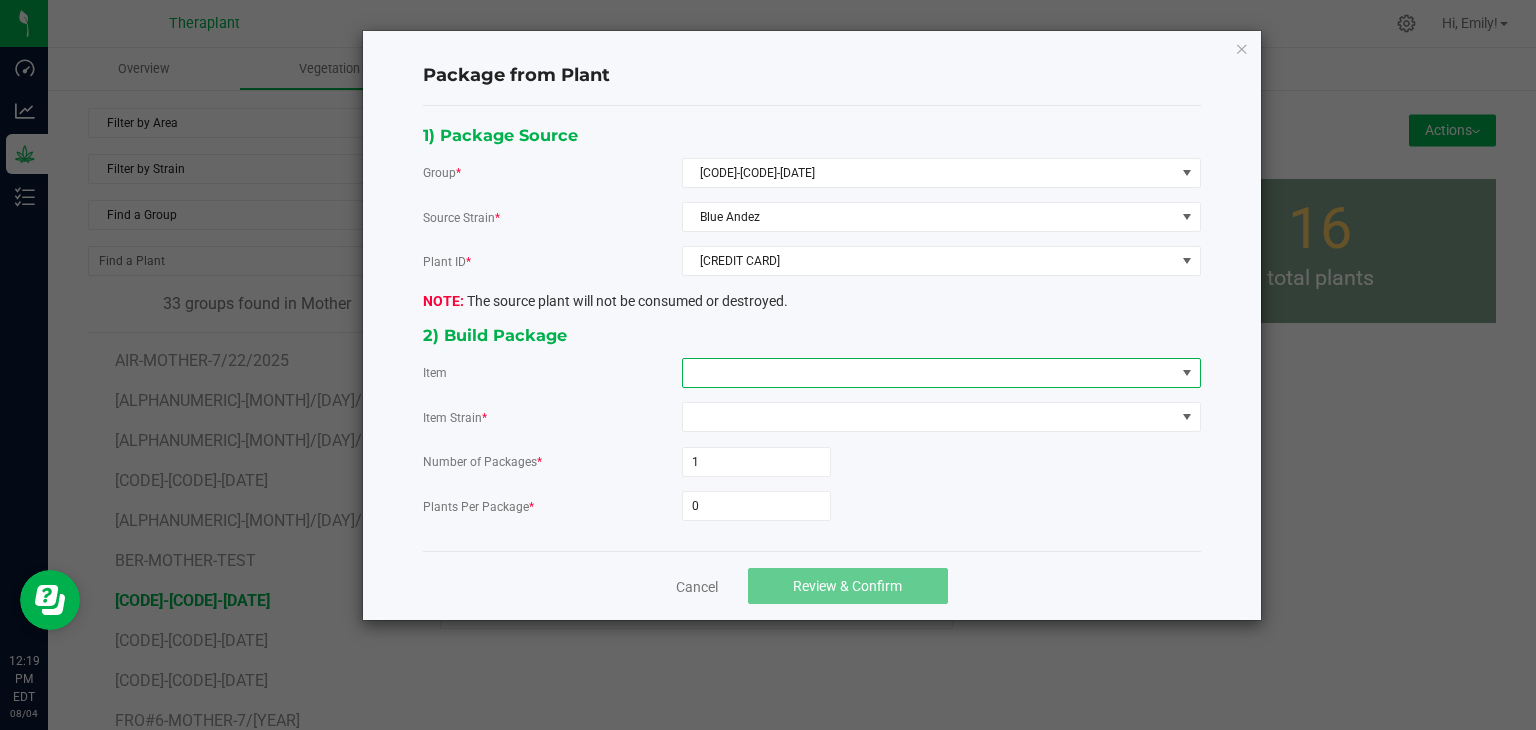 click at bounding box center (929, 373) 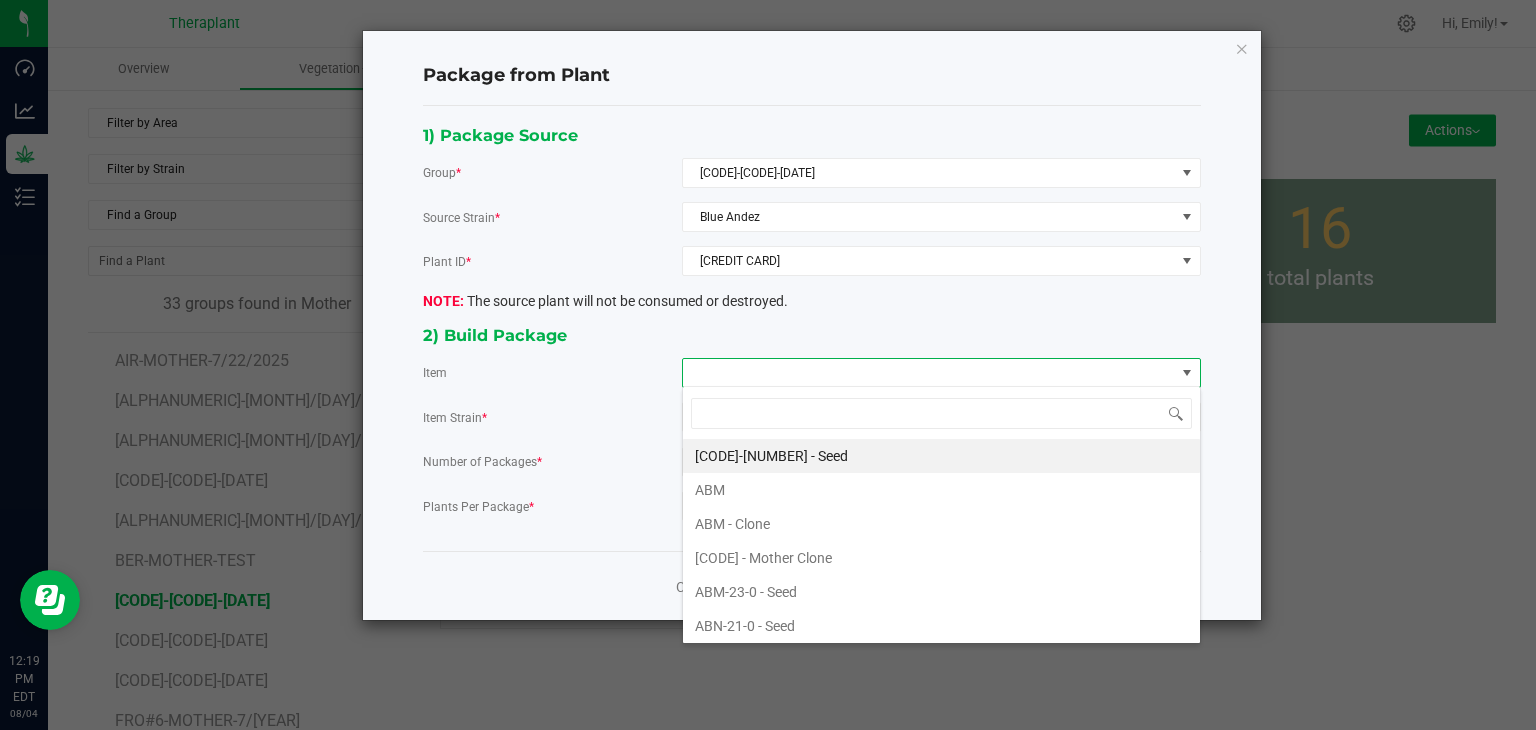 scroll, scrollTop: 99970, scrollLeft: 99480, axis: both 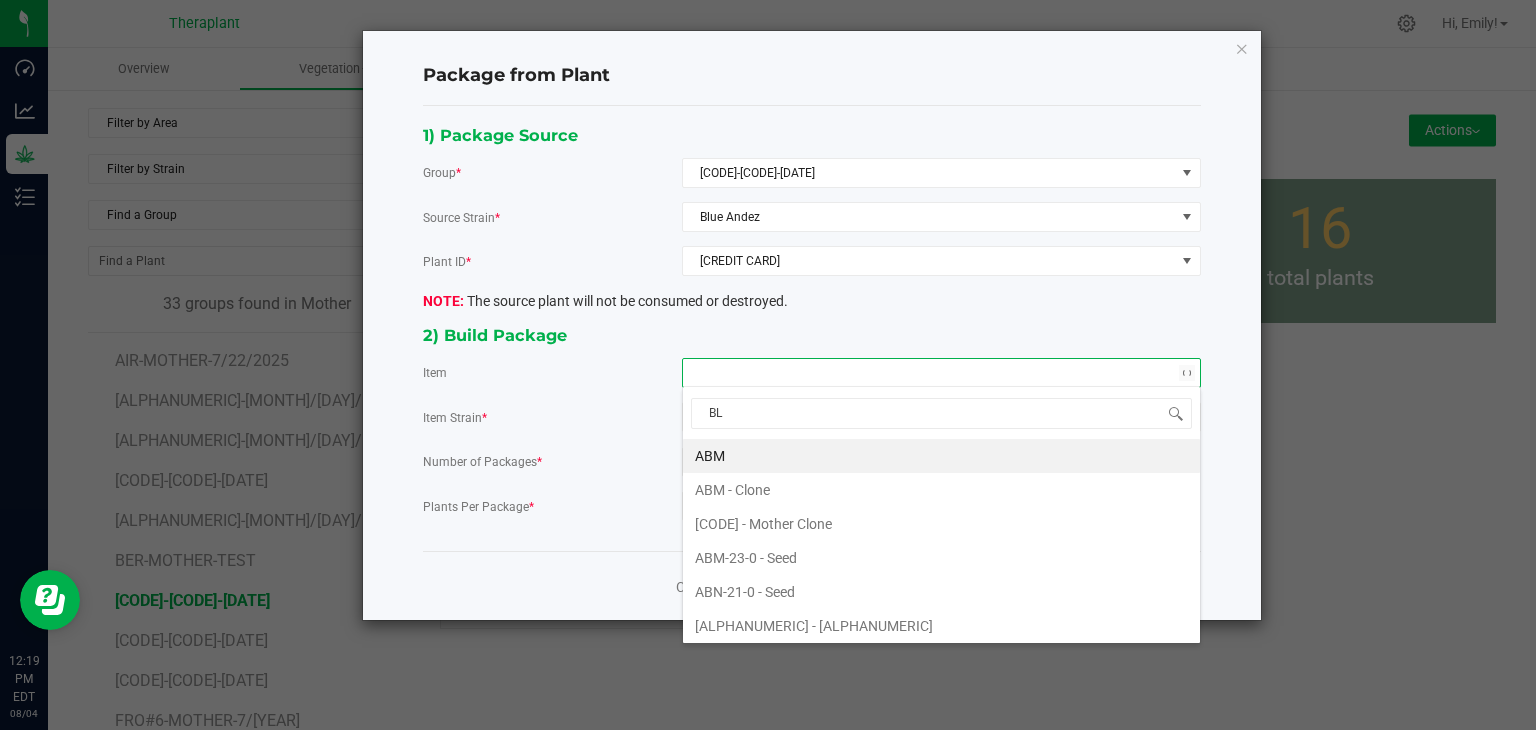 type on "BLU" 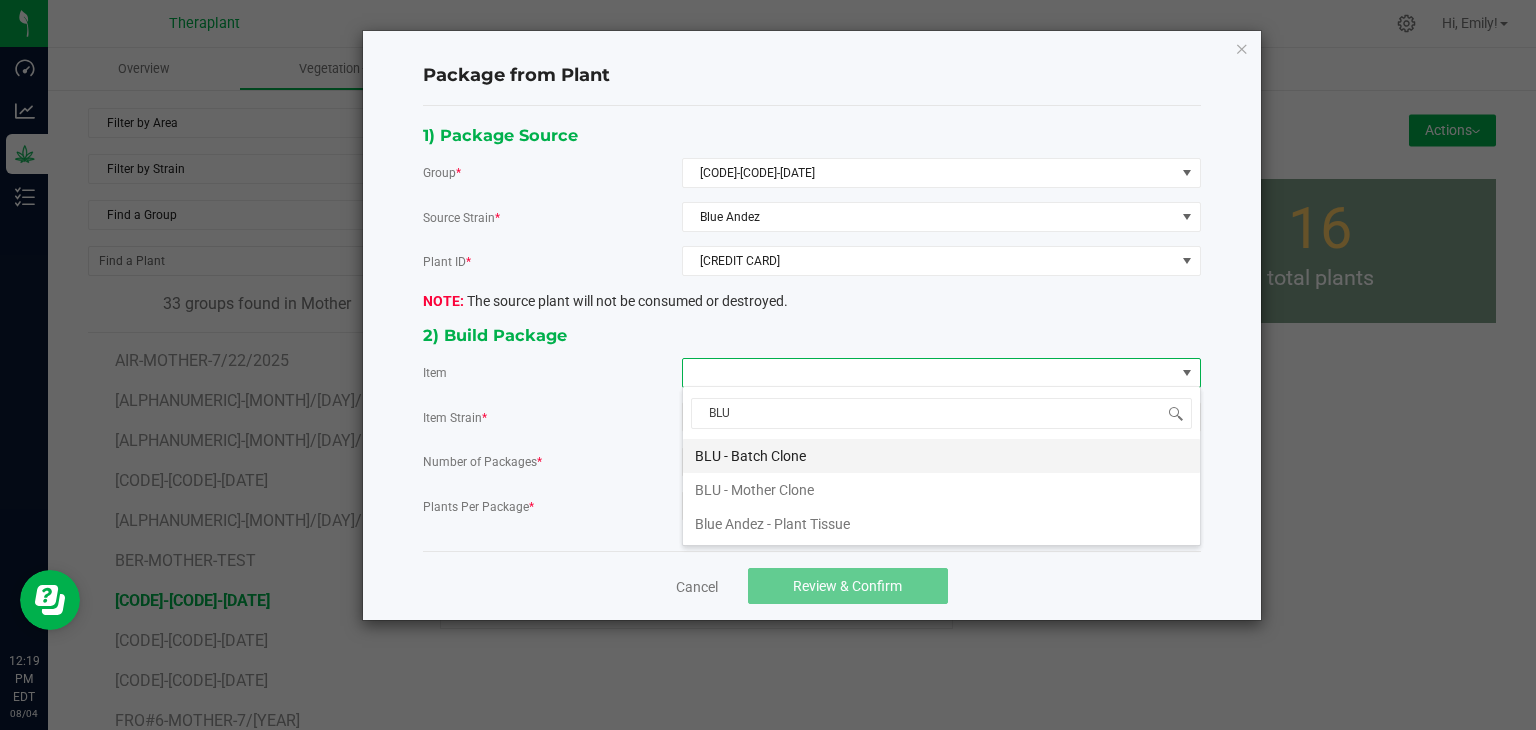 click on "BLU - Batch Clone" at bounding box center [941, 456] 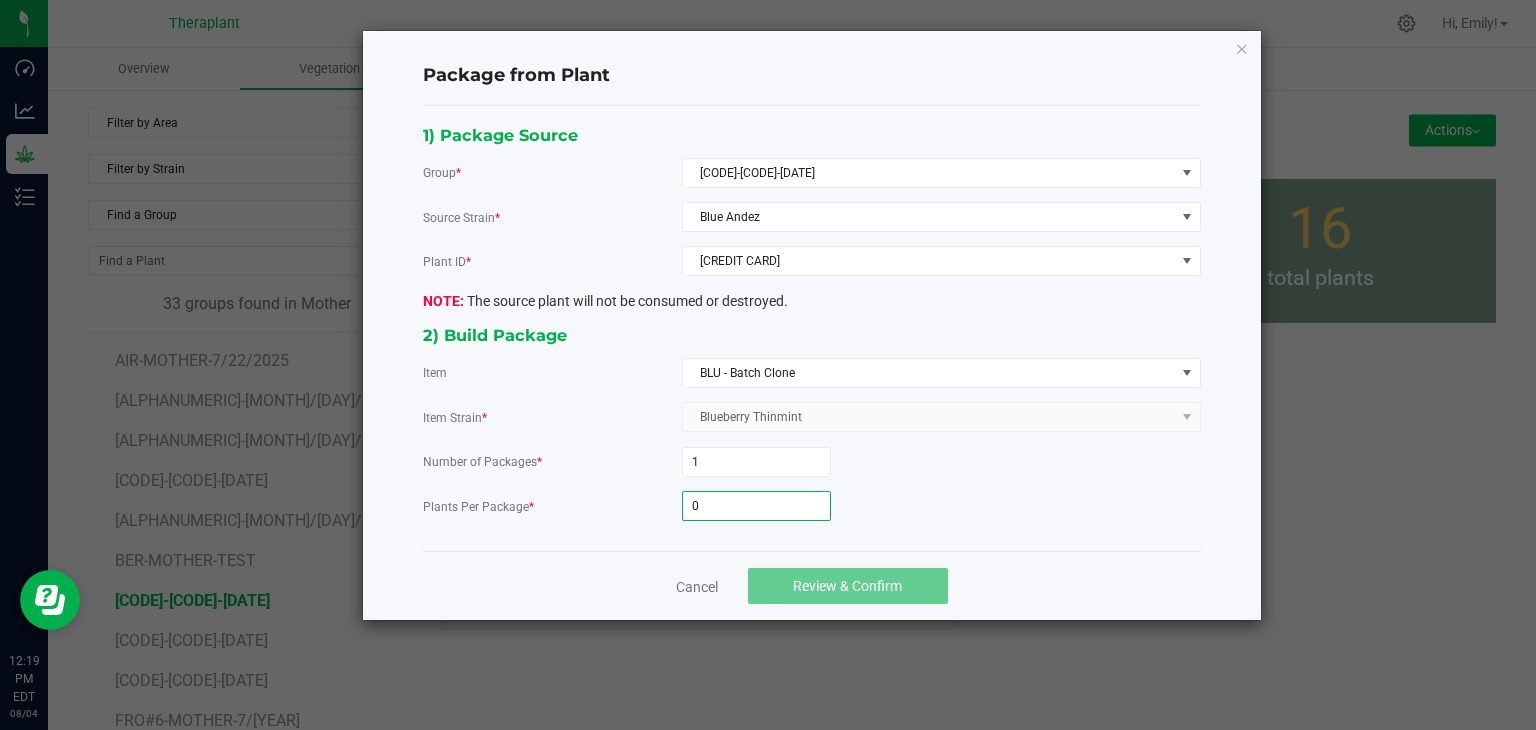 click on "0" at bounding box center (756, 506) 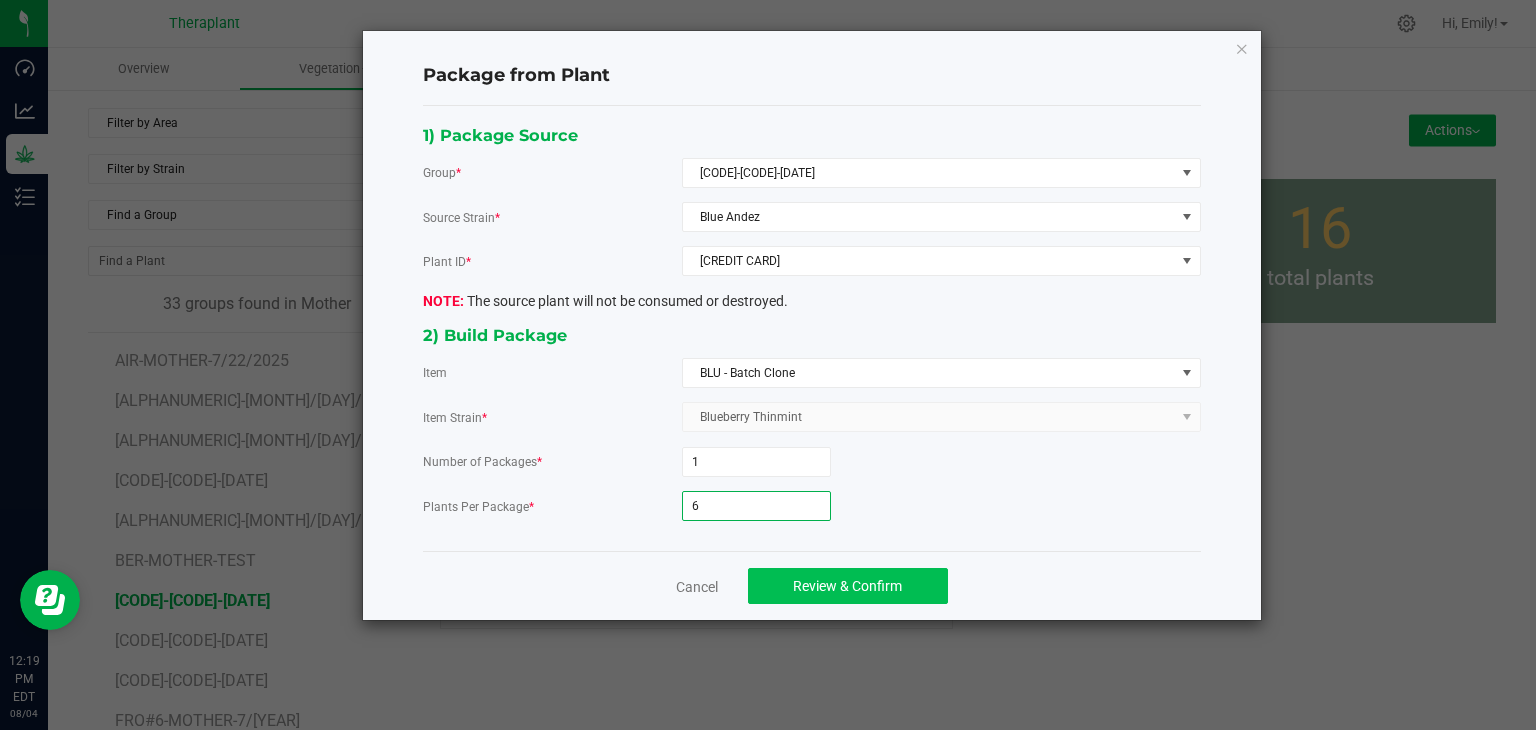type on "6" 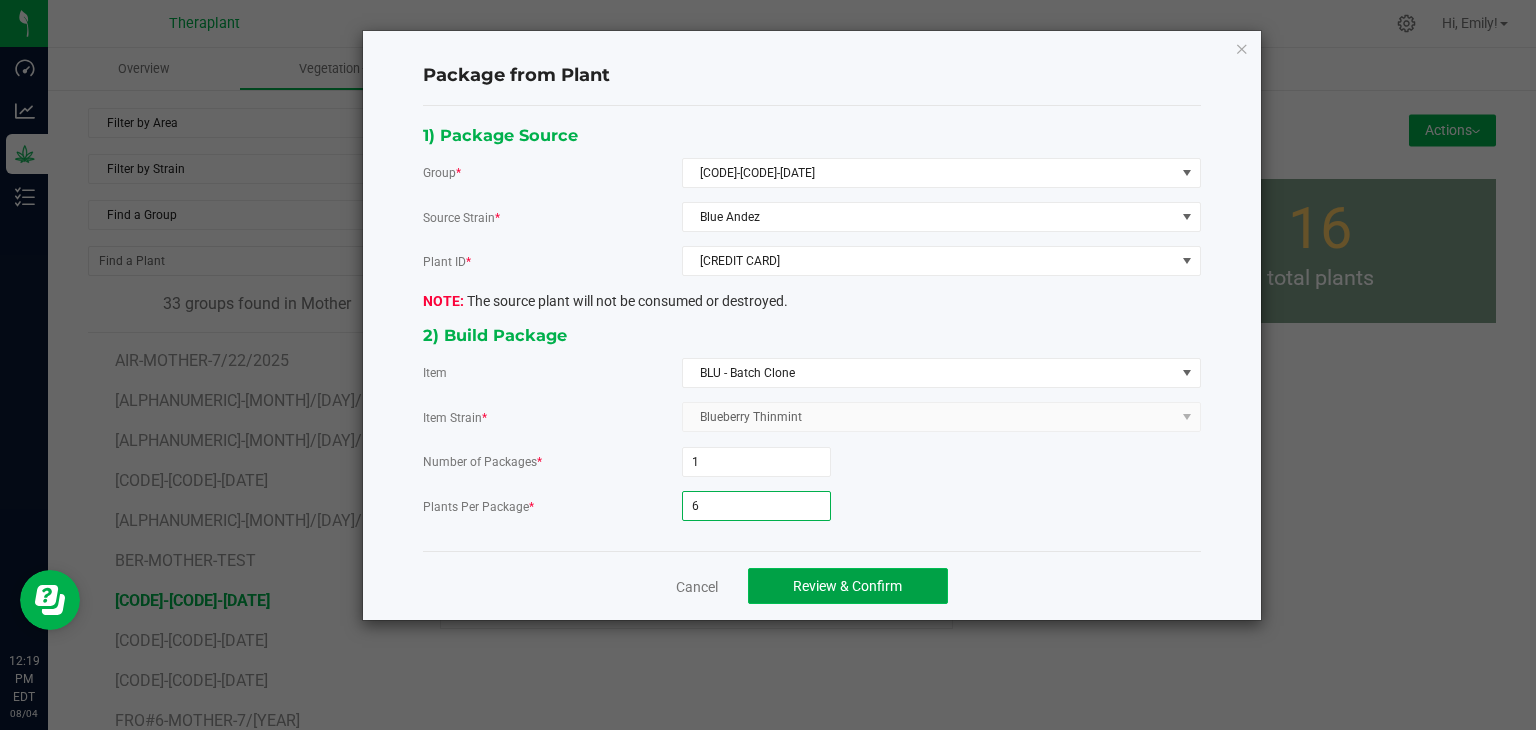 click on "Review & Confirm" 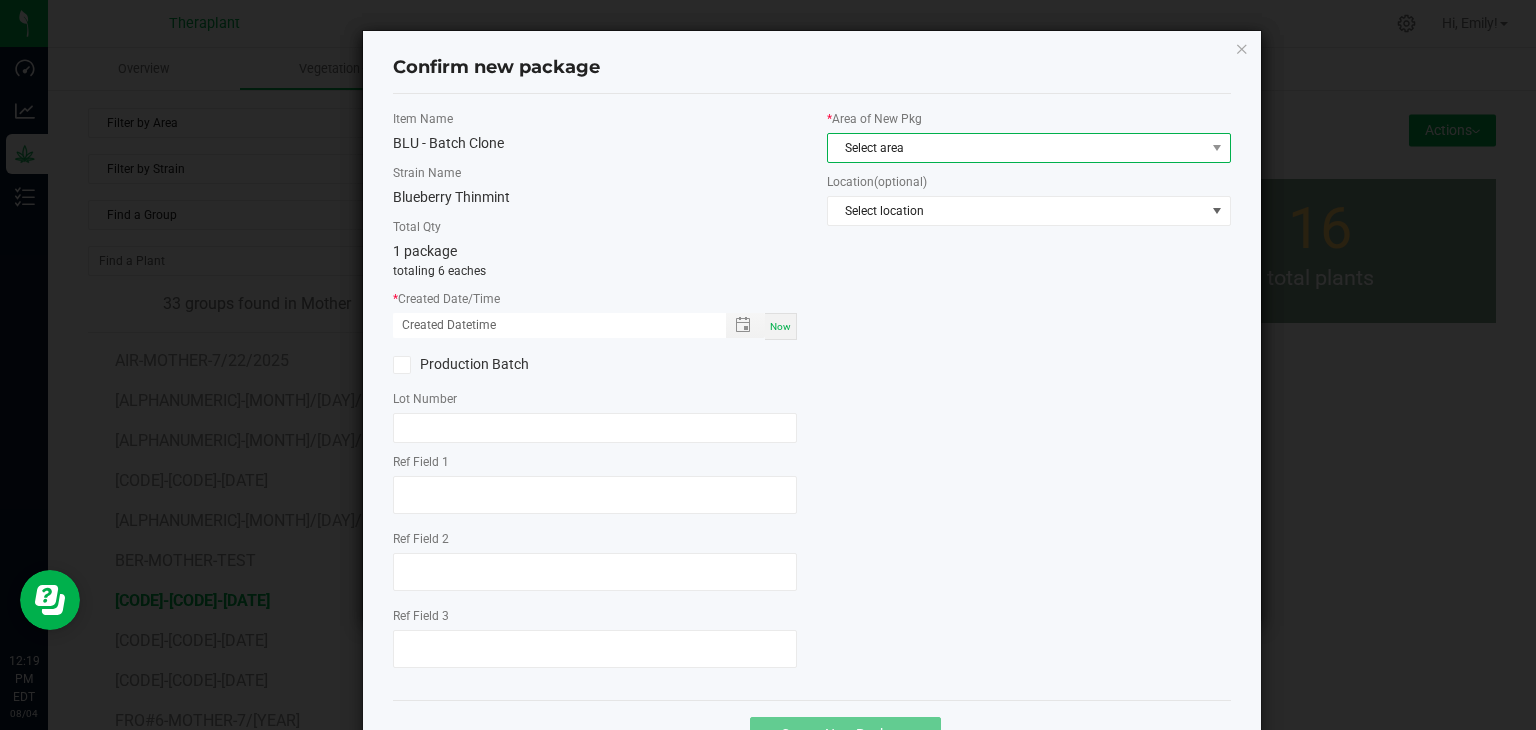 click on "Select area" at bounding box center [1016, 148] 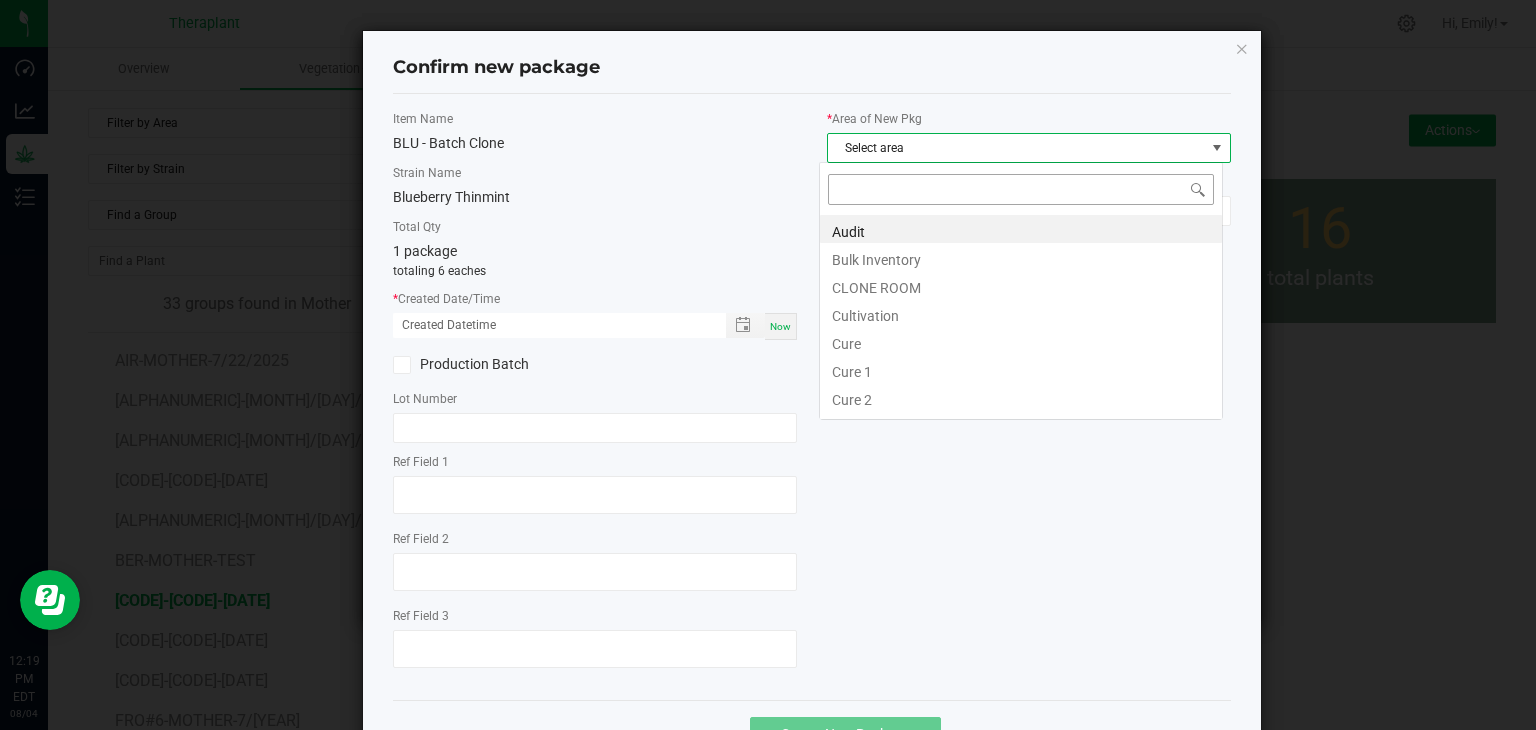 scroll, scrollTop: 99970, scrollLeft: 99596, axis: both 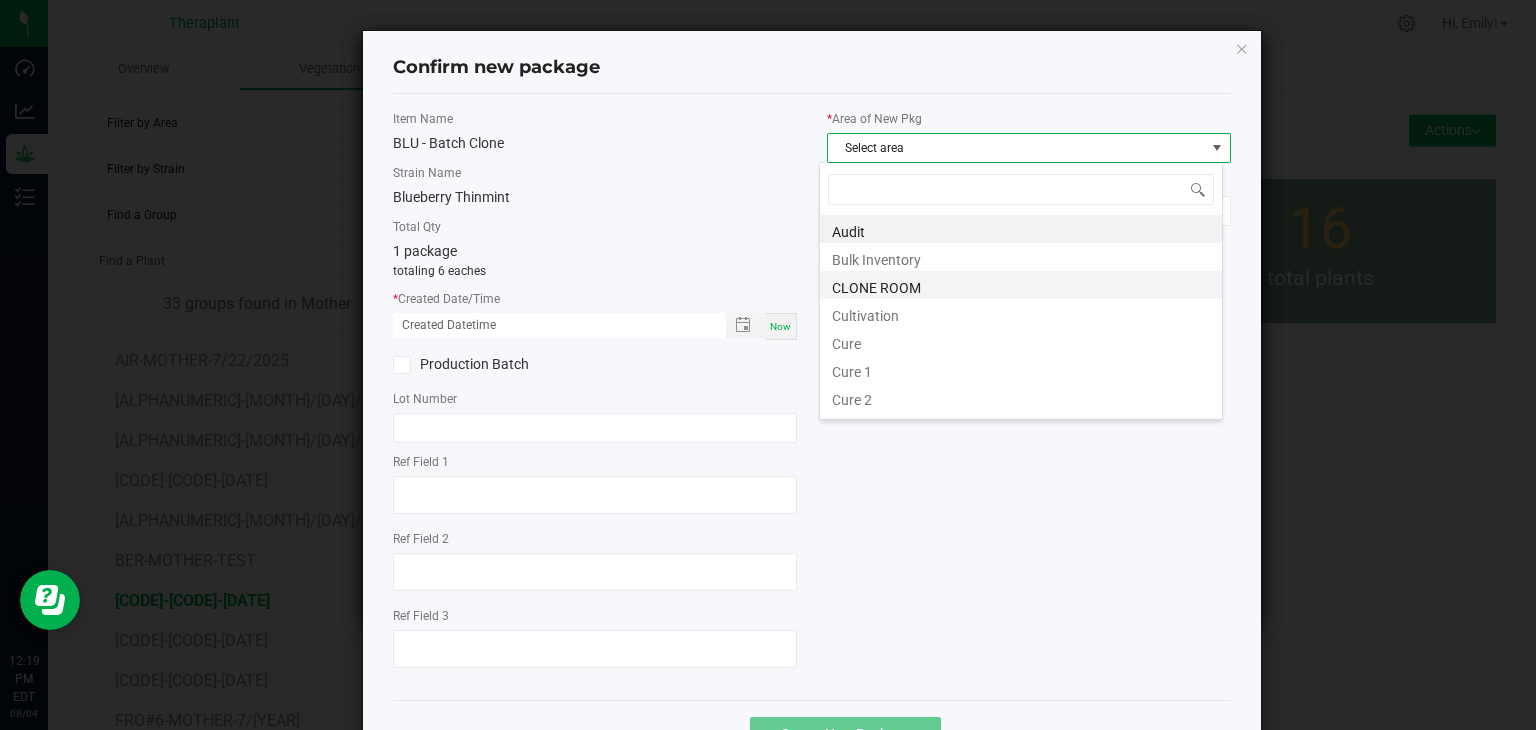 click on "CLONE ROOM" at bounding box center (1021, 285) 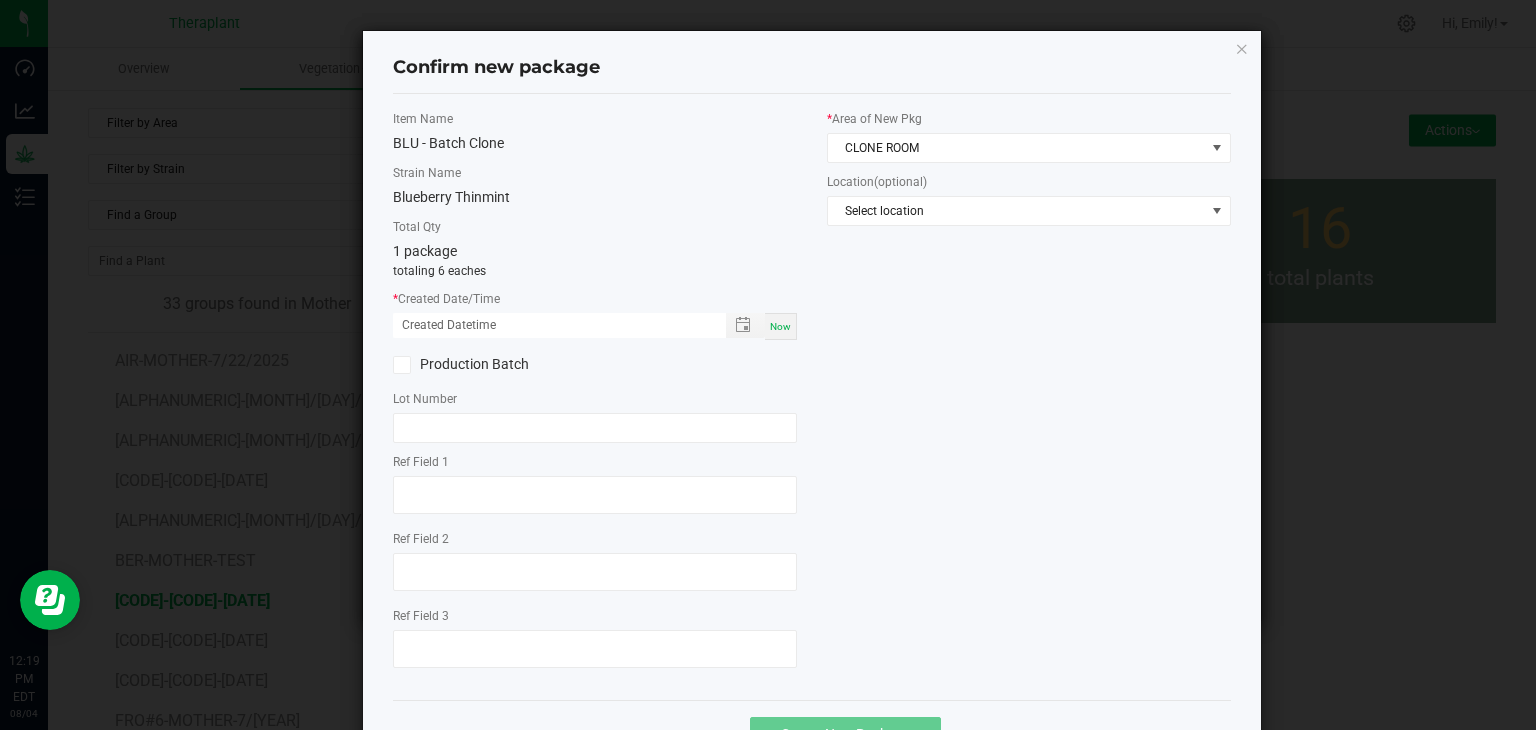 click on "Now" at bounding box center [780, 326] 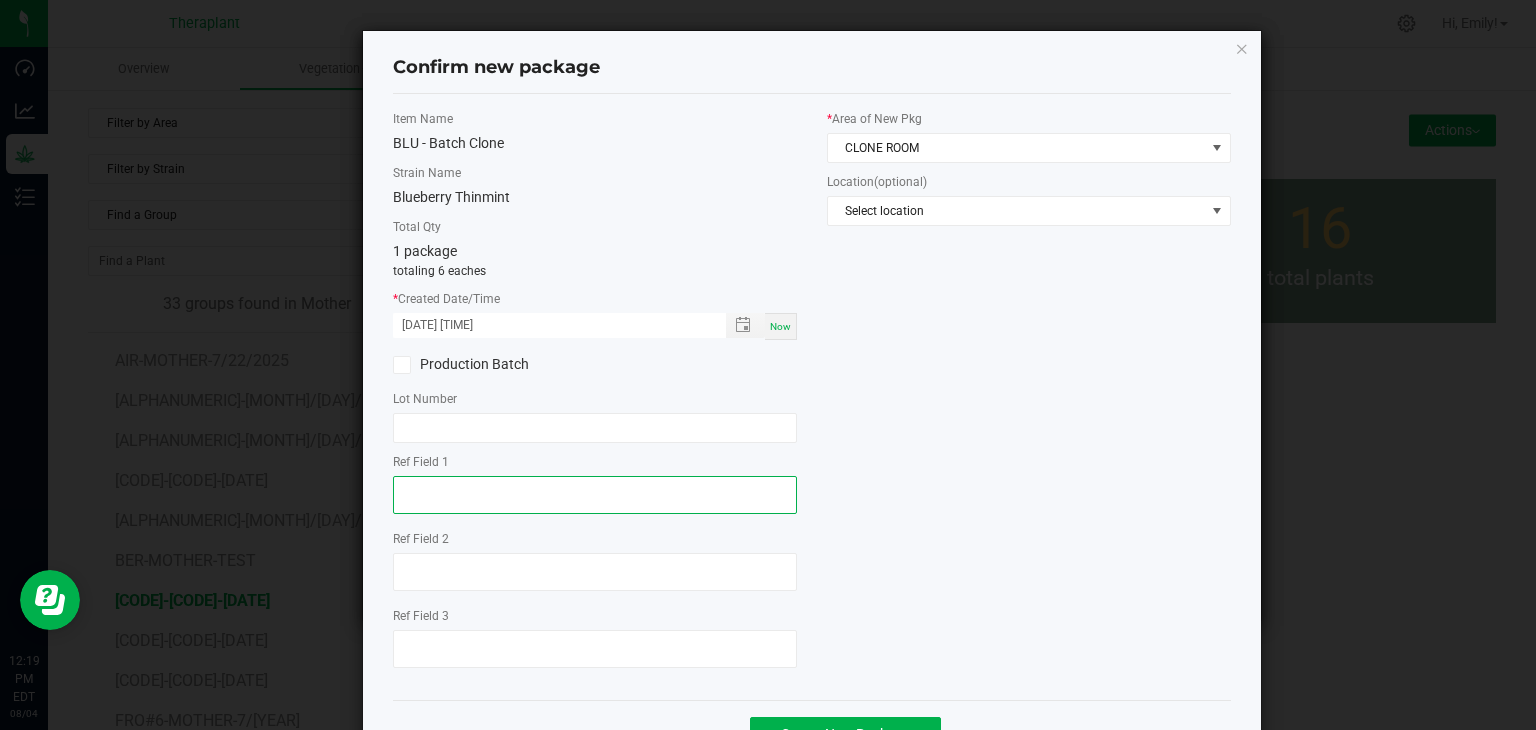 click 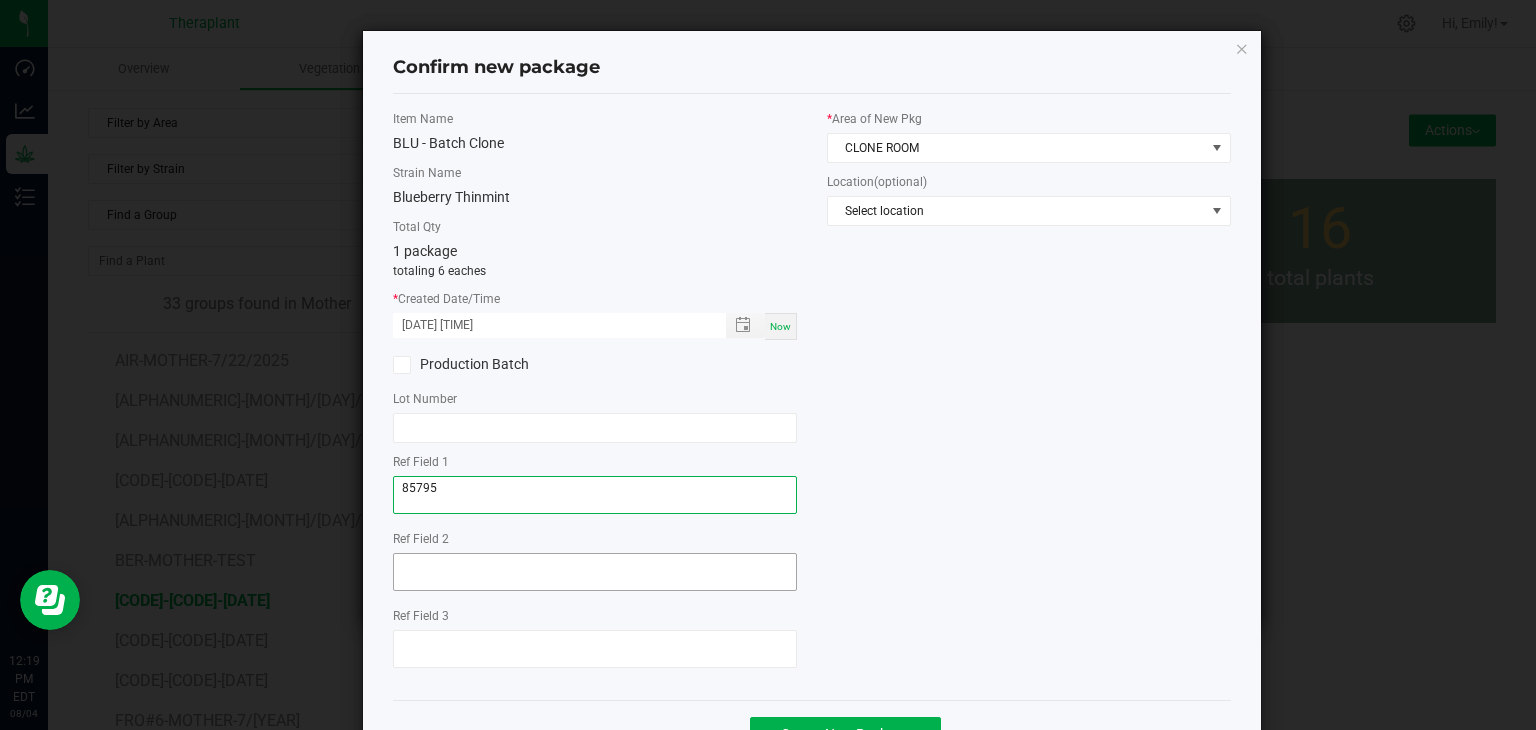 type on "85795" 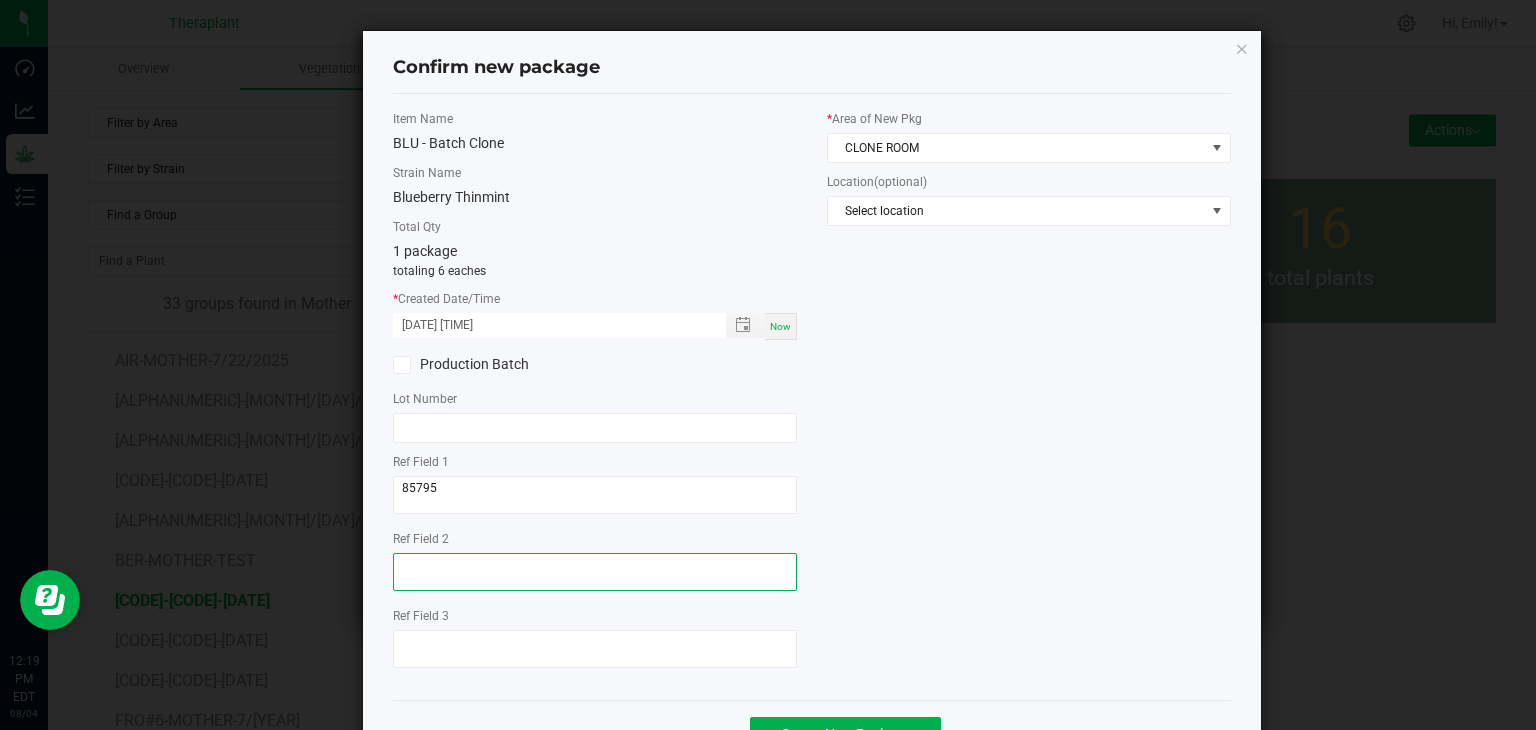 click at bounding box center [595, 572] 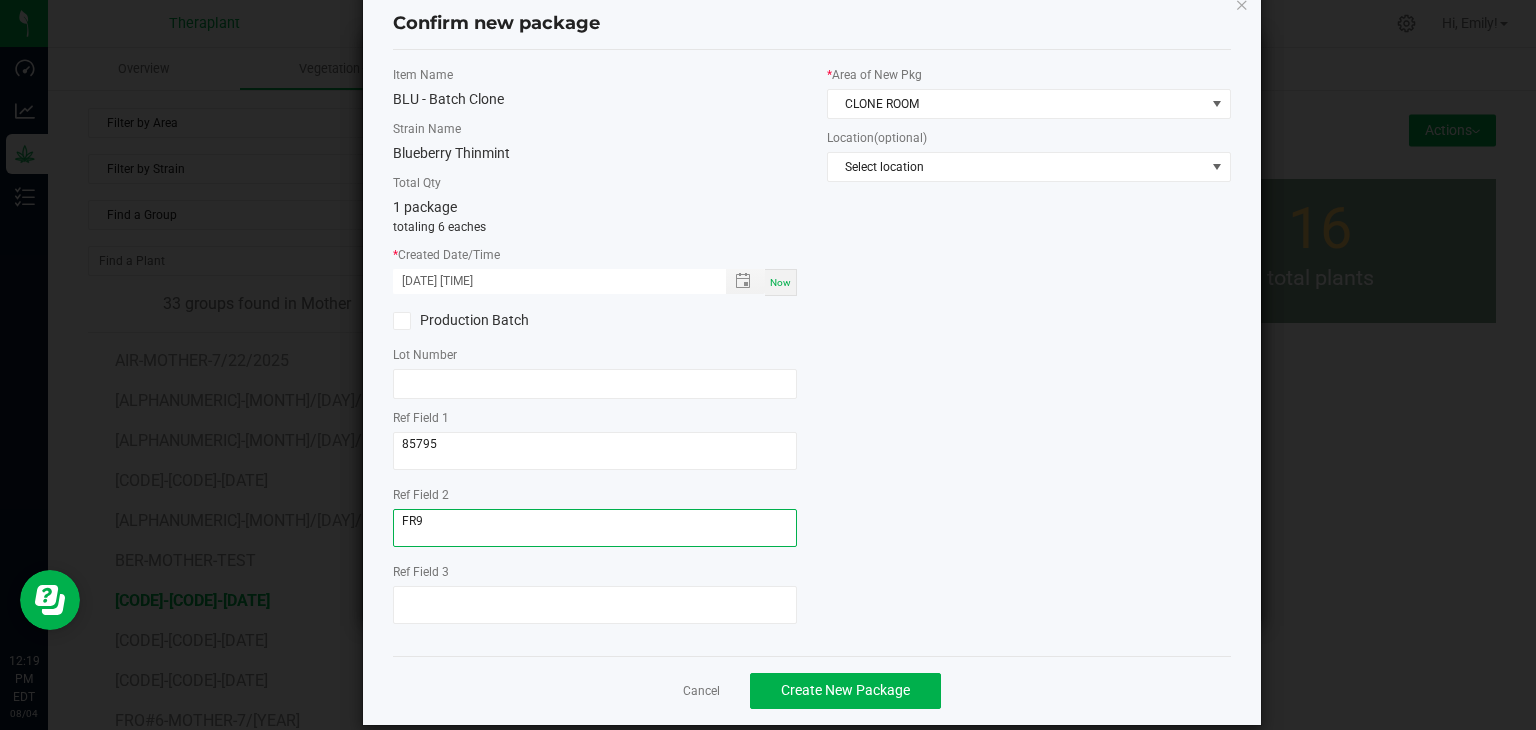 scroll, scrollTop: 69, scrollLeft: 0, axis: vertical 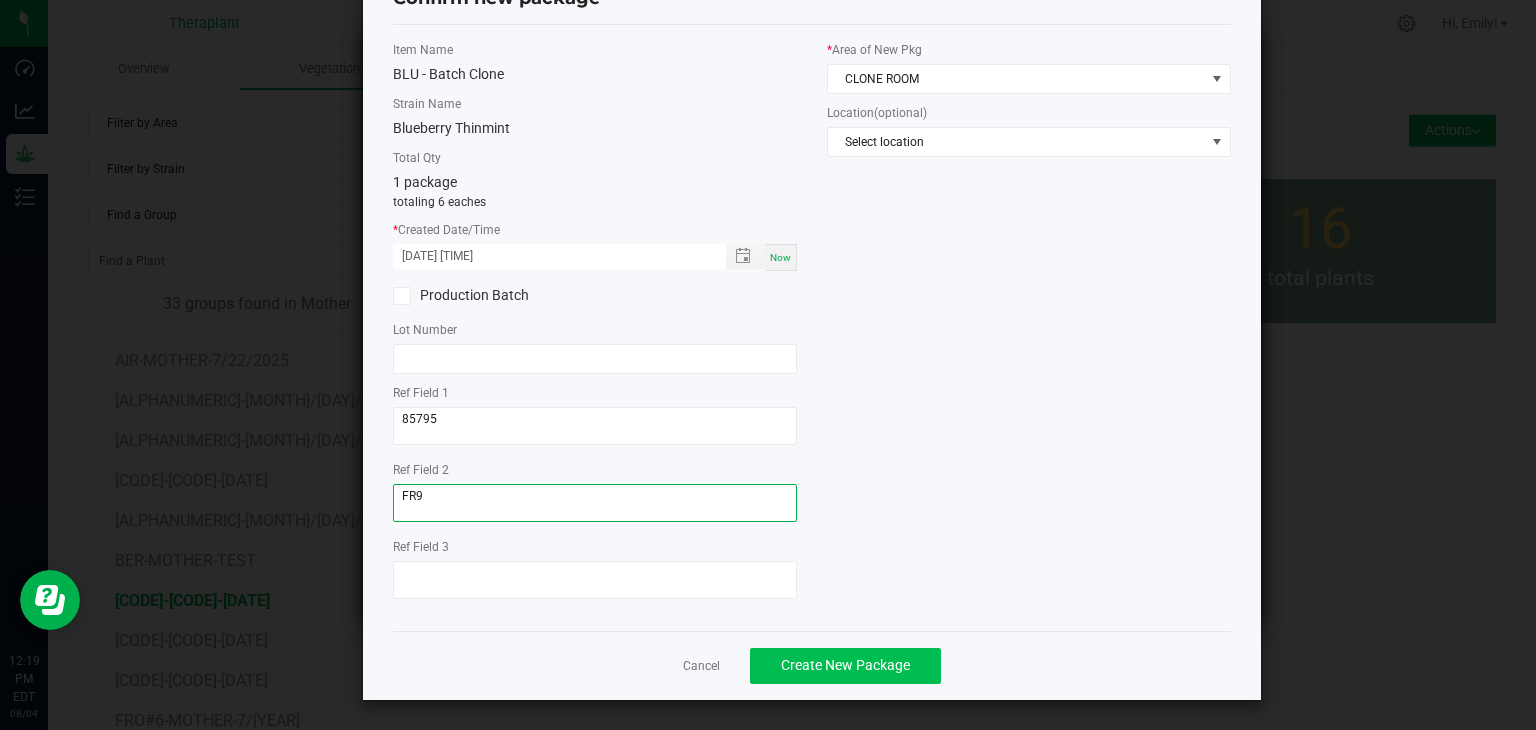 type on "FR9" 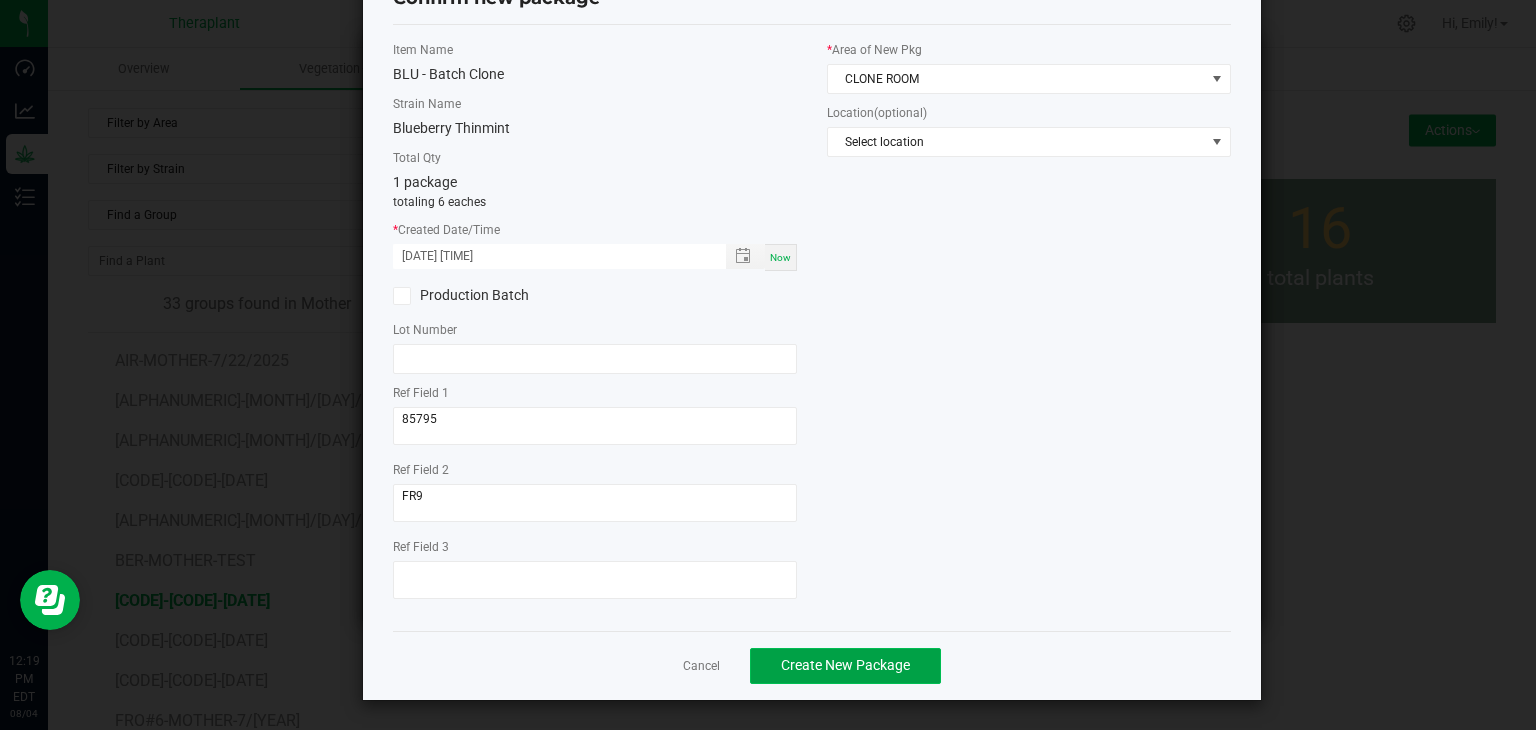 click on "Create New Package" 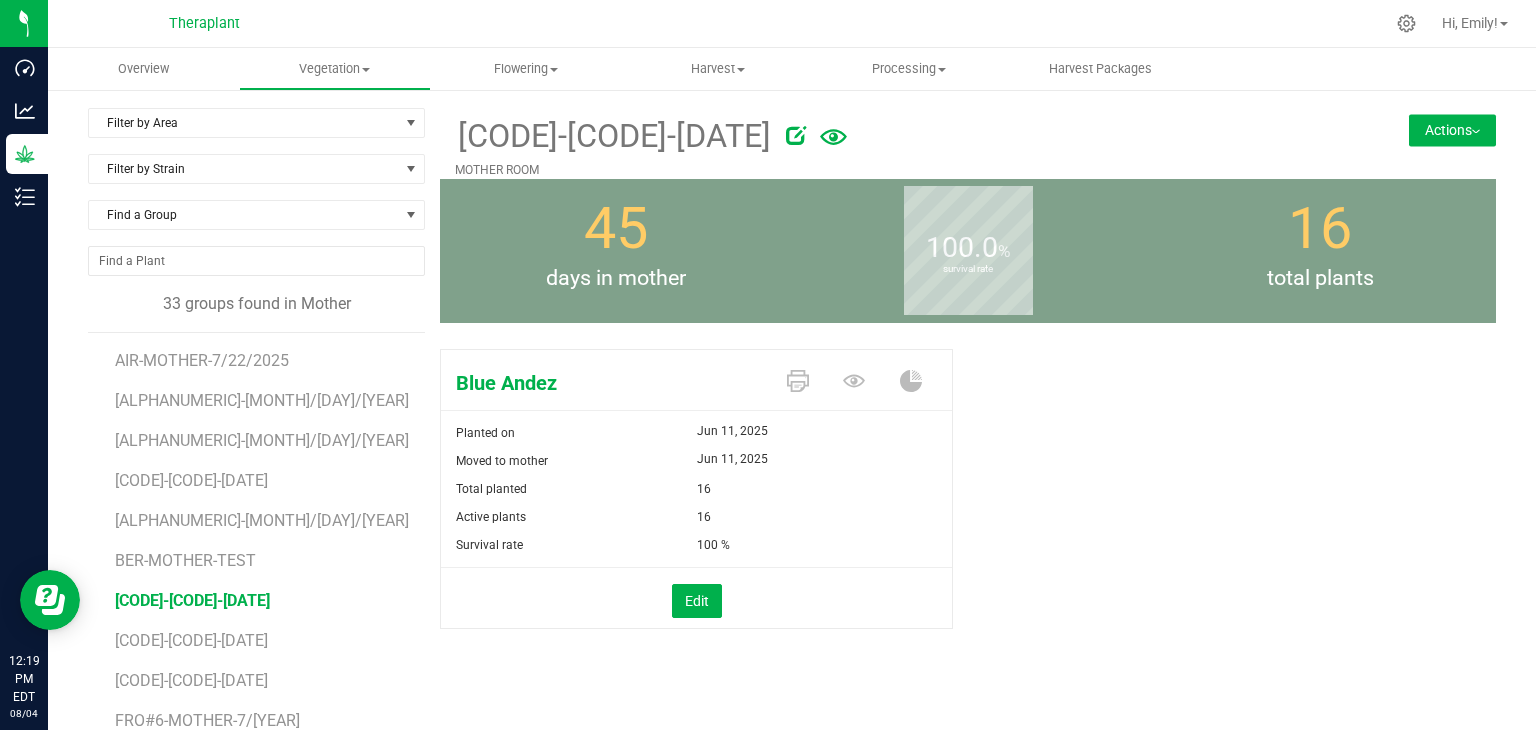 click on "BLU-MOTHER-06/11/[YEAR]
MOTHER ROOM
Actions
Move group
Split group" at bounding box center (968, 143) 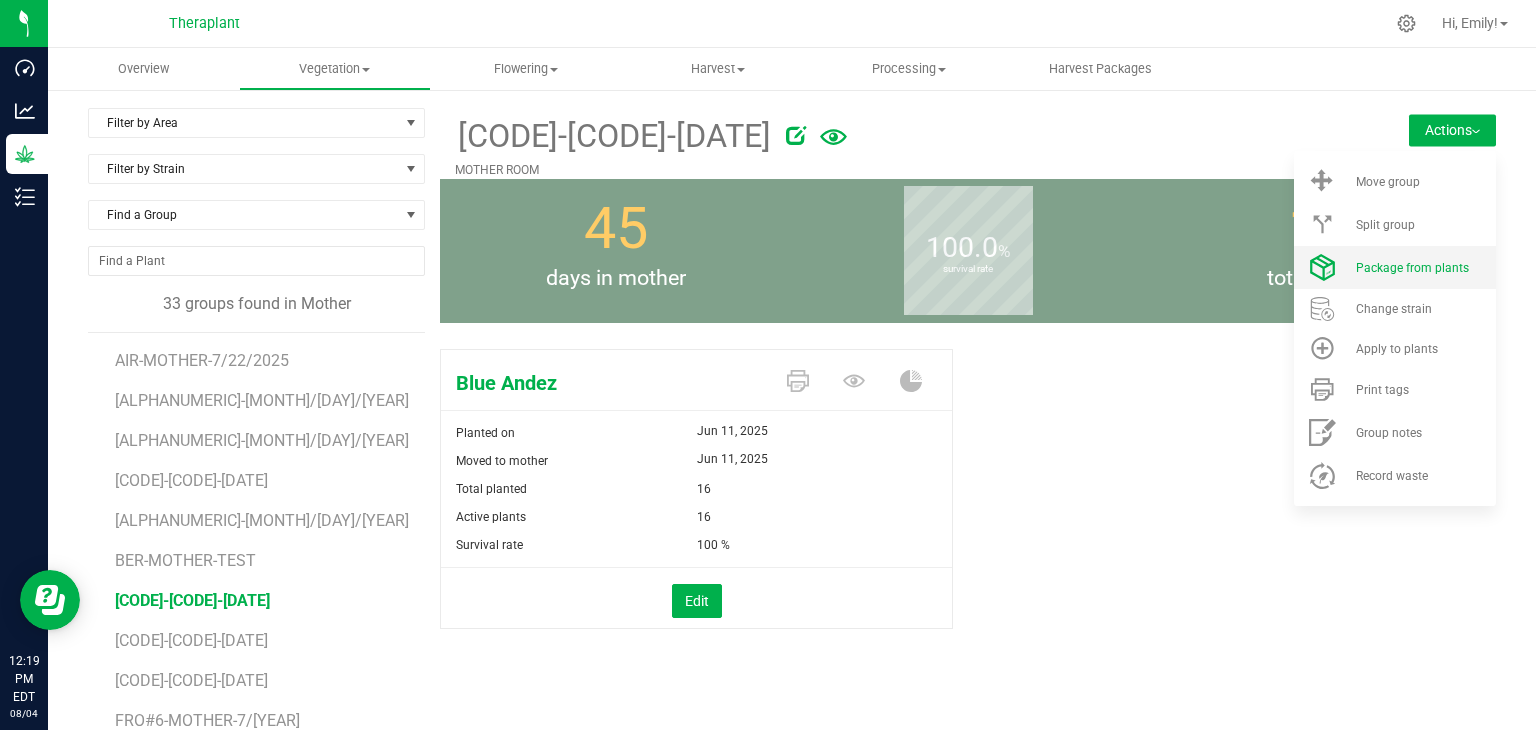 click on "Package from plants" at bounding box center (1412, 268) 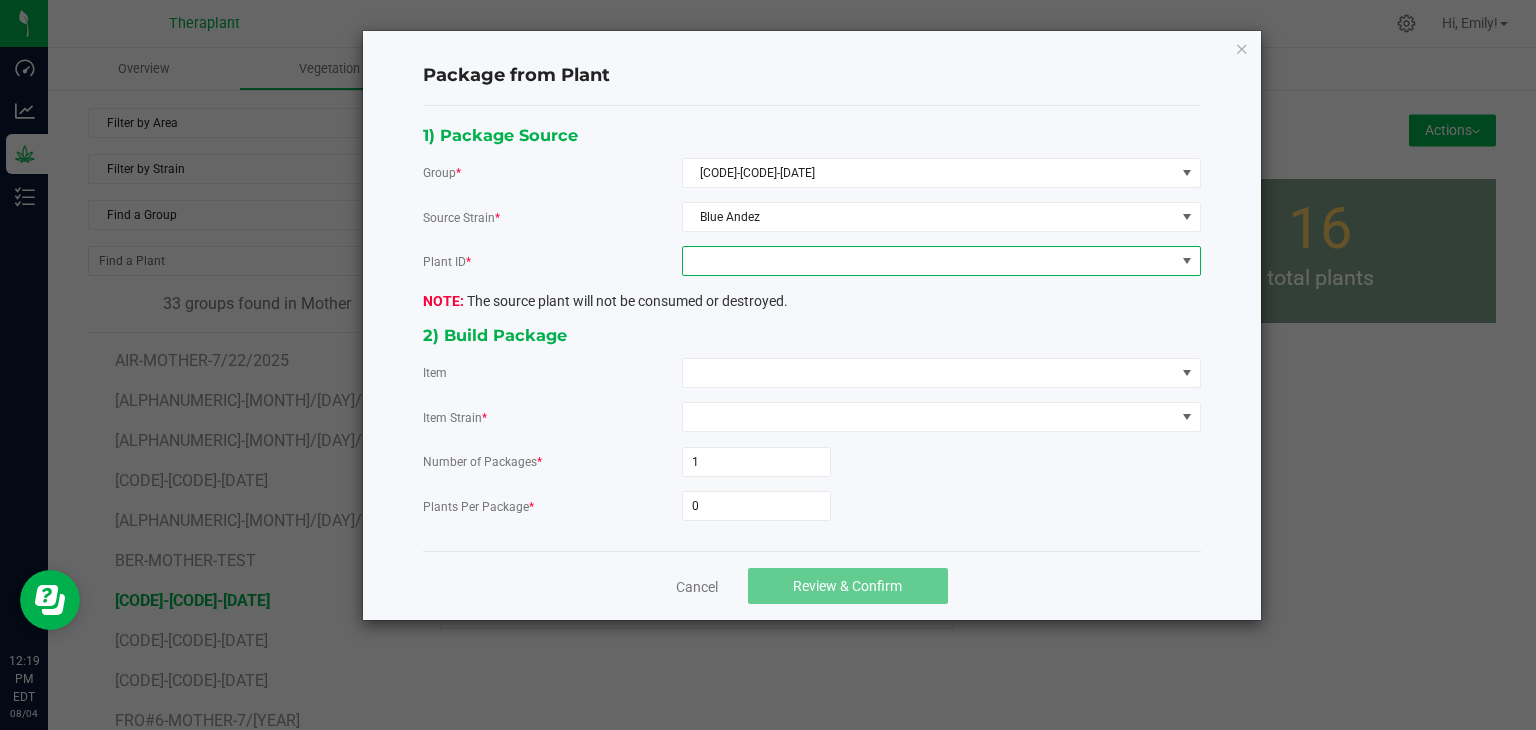 click at bounding box center (929, 261) 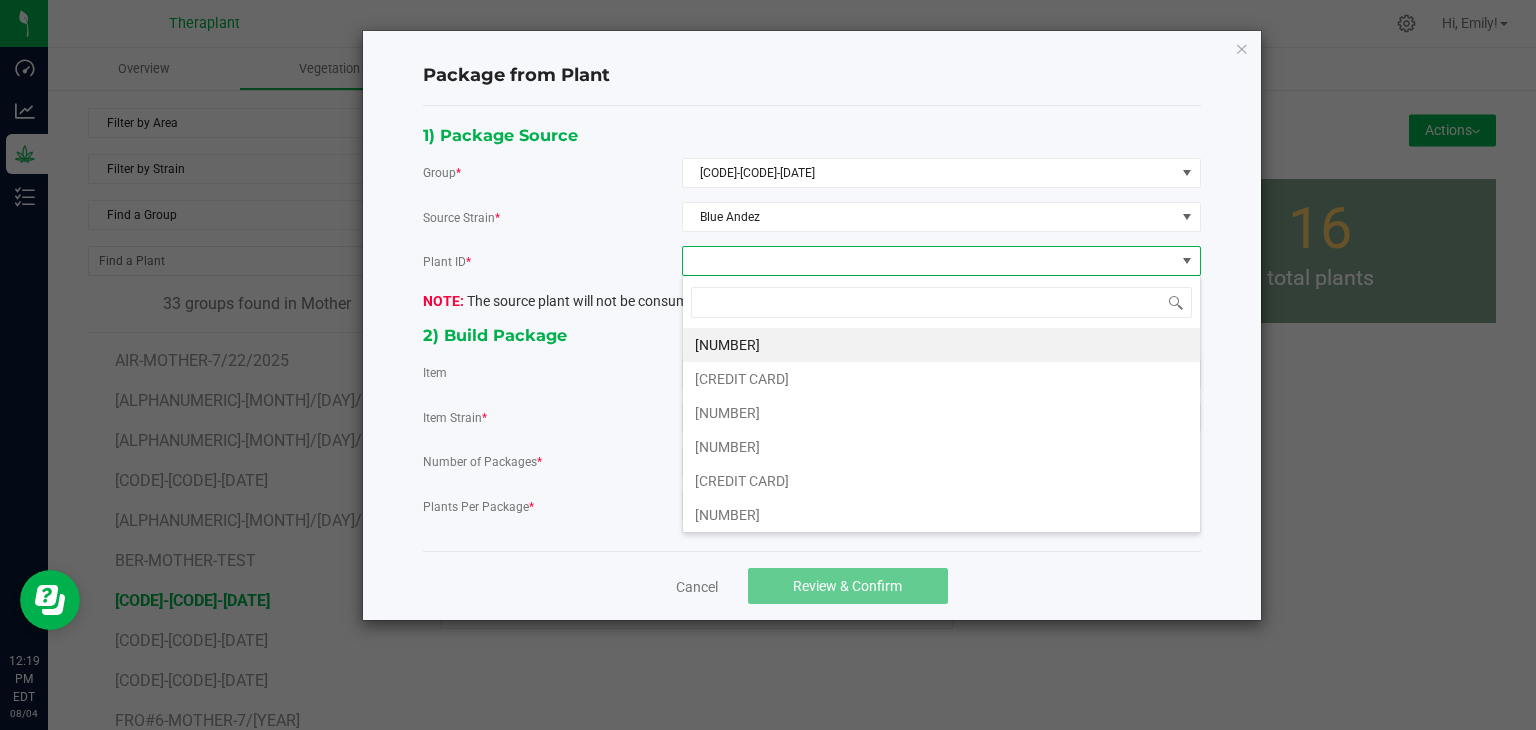 scroll, scrollTop: 99970, scrollLeft: 99480, axis: both 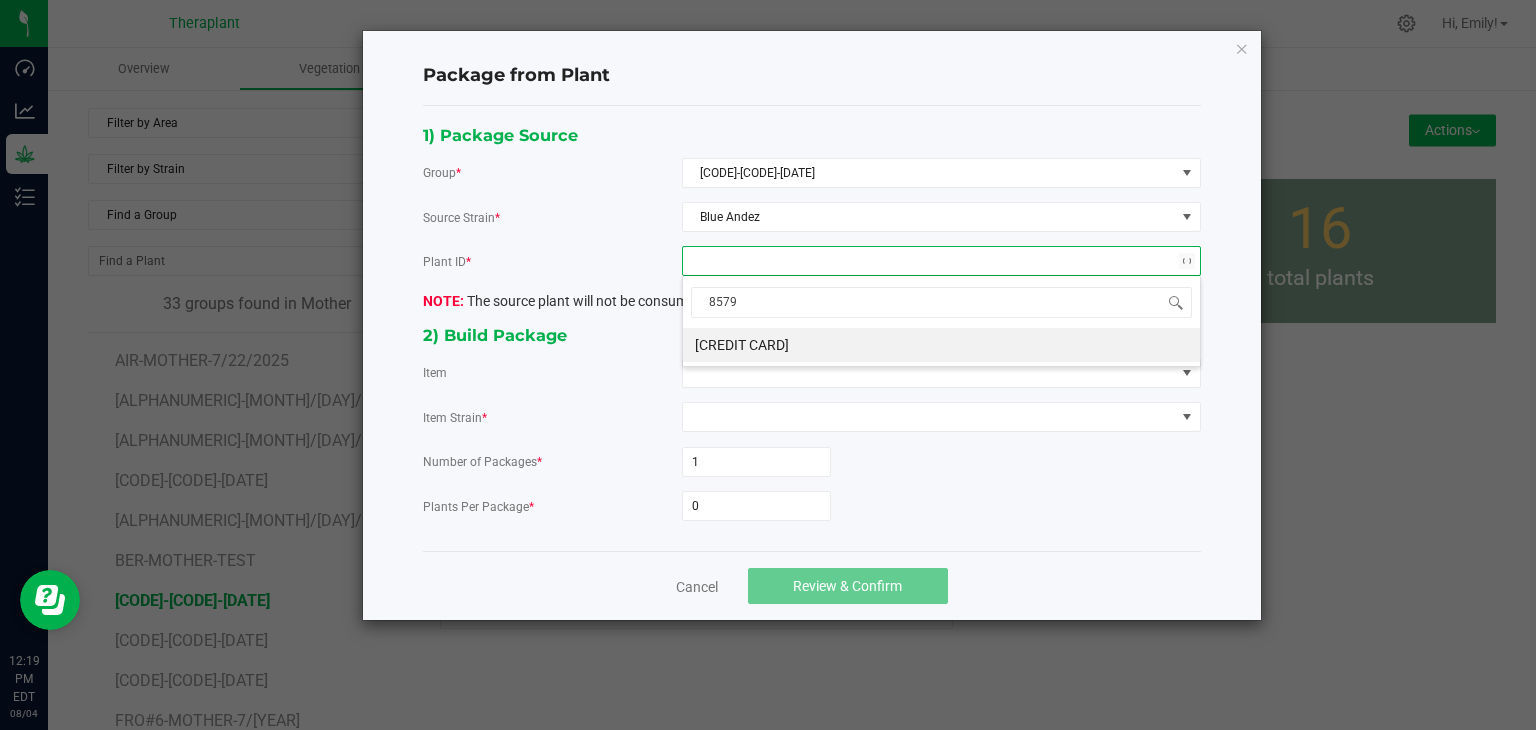 type on "85795" 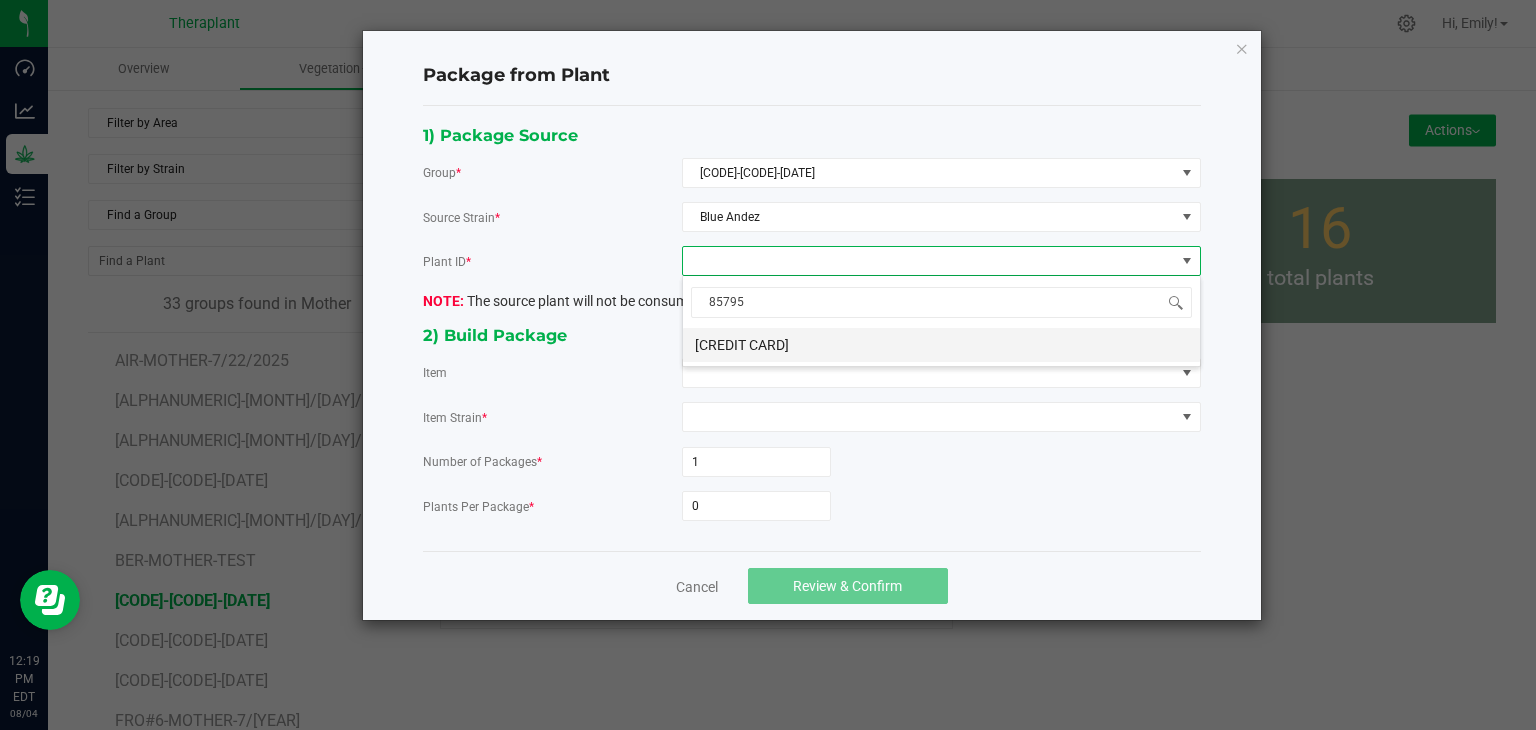 click on "[CREDIT CARD]" at bounding box center [941, 345] 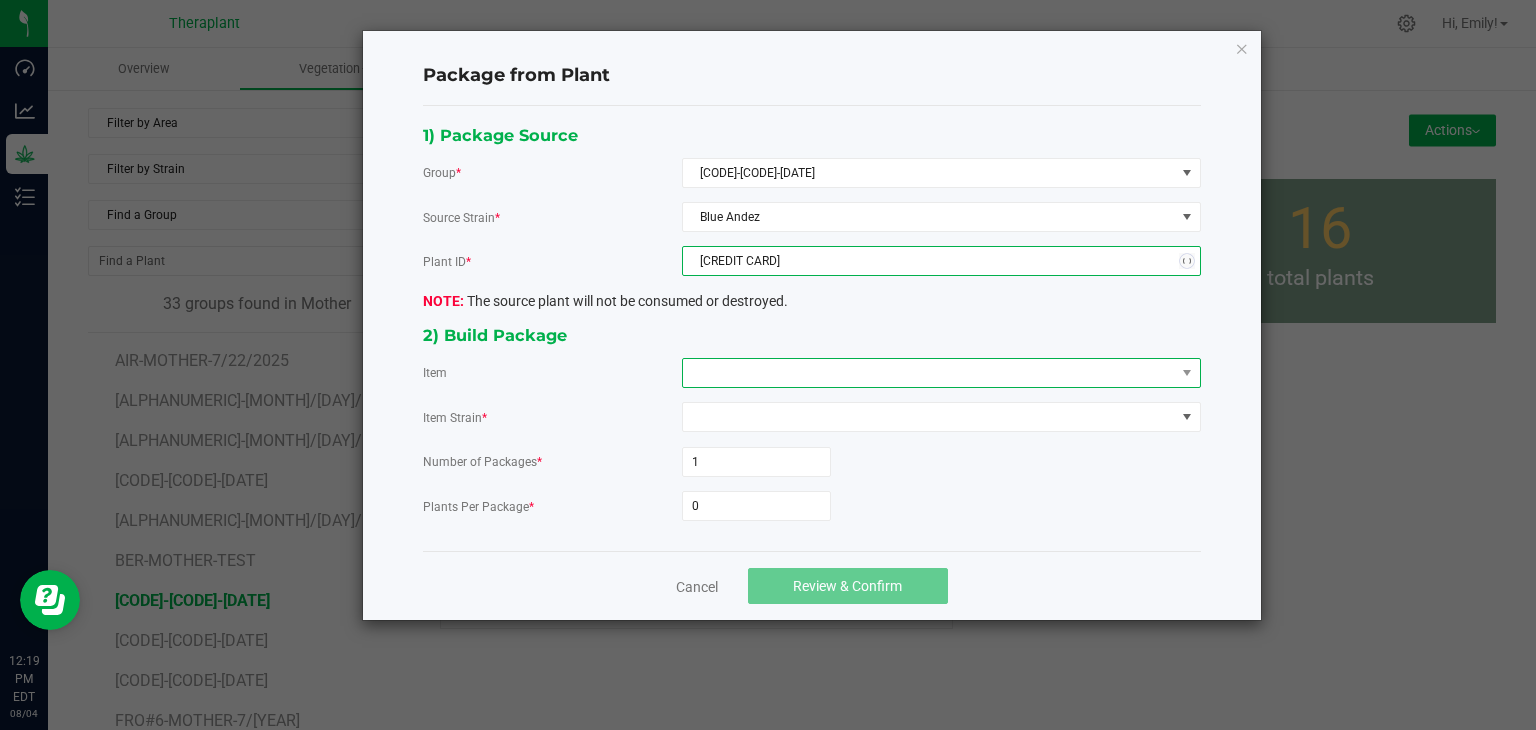 click at bounding box center (929, 373) 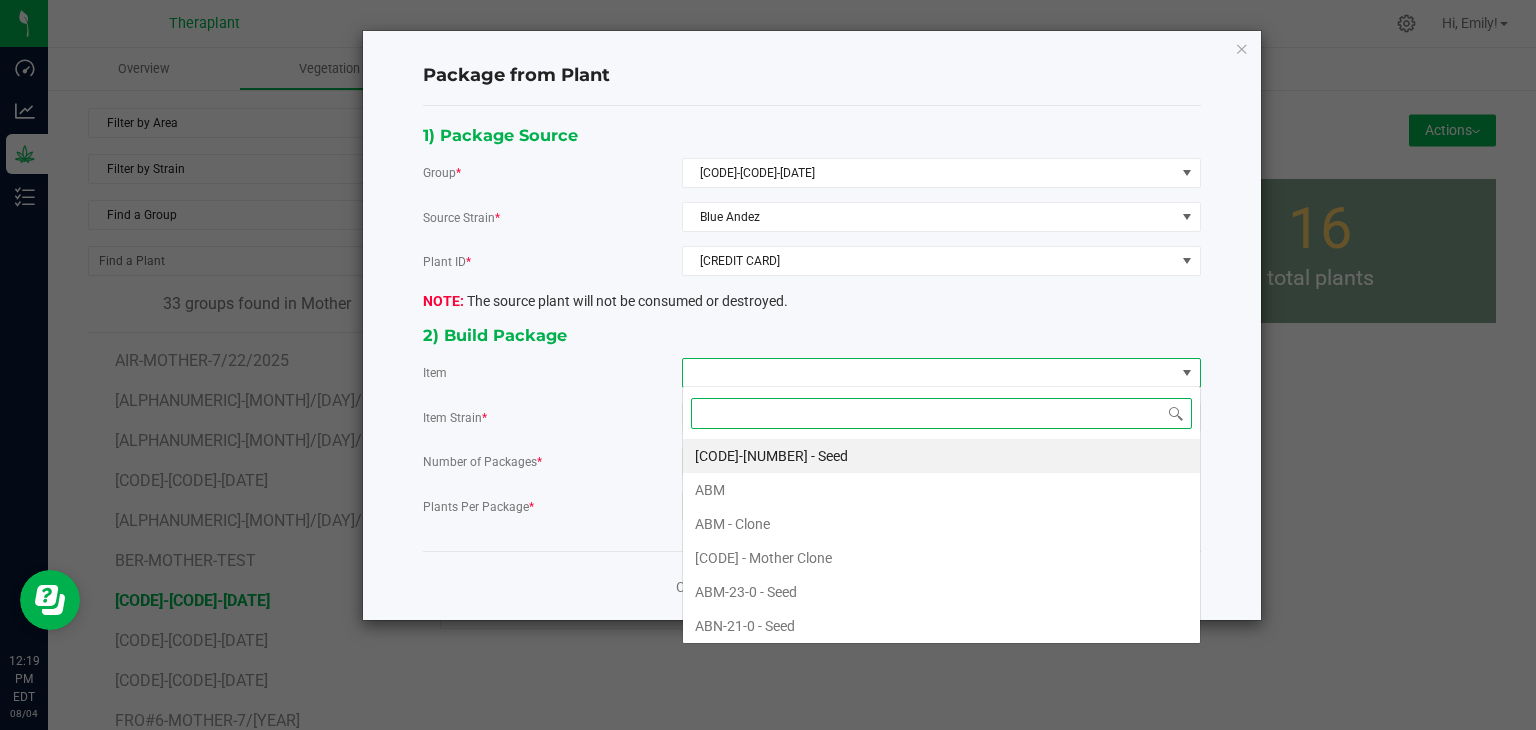 scroll, scrollTop: 99970, scrollLeft: 99480, axis: both 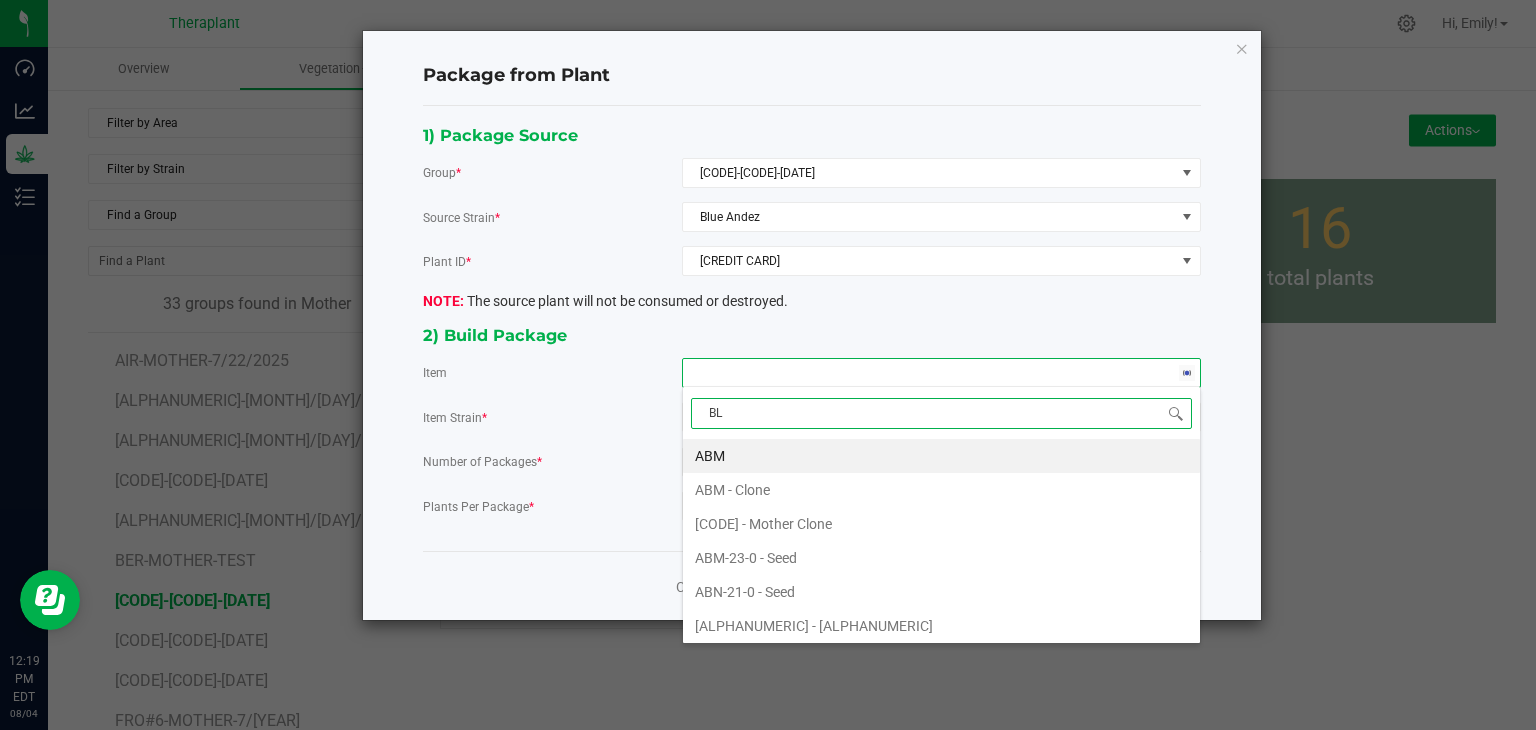 type on "BLU" 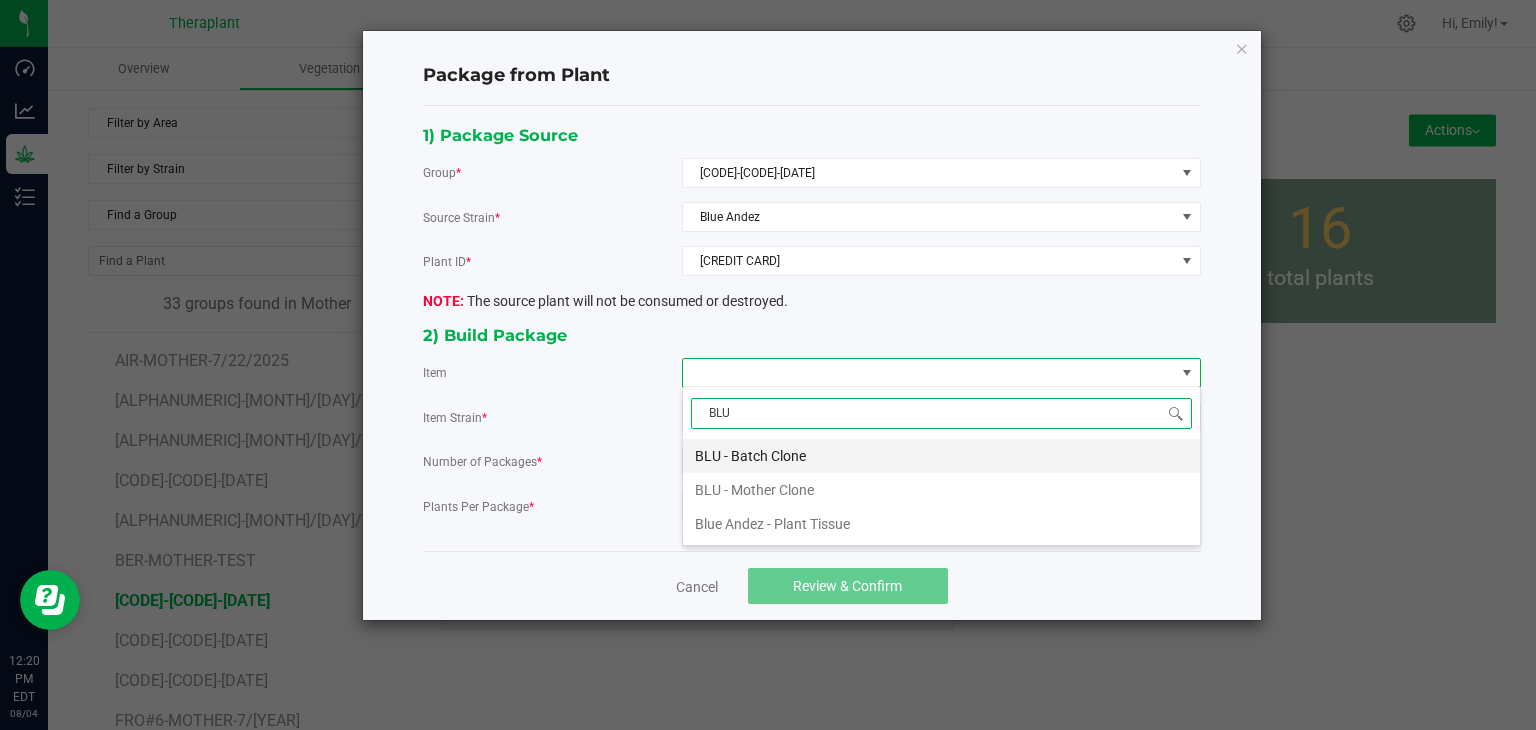click on "BLU - Batch Clone" at bounding box center [941, 456] 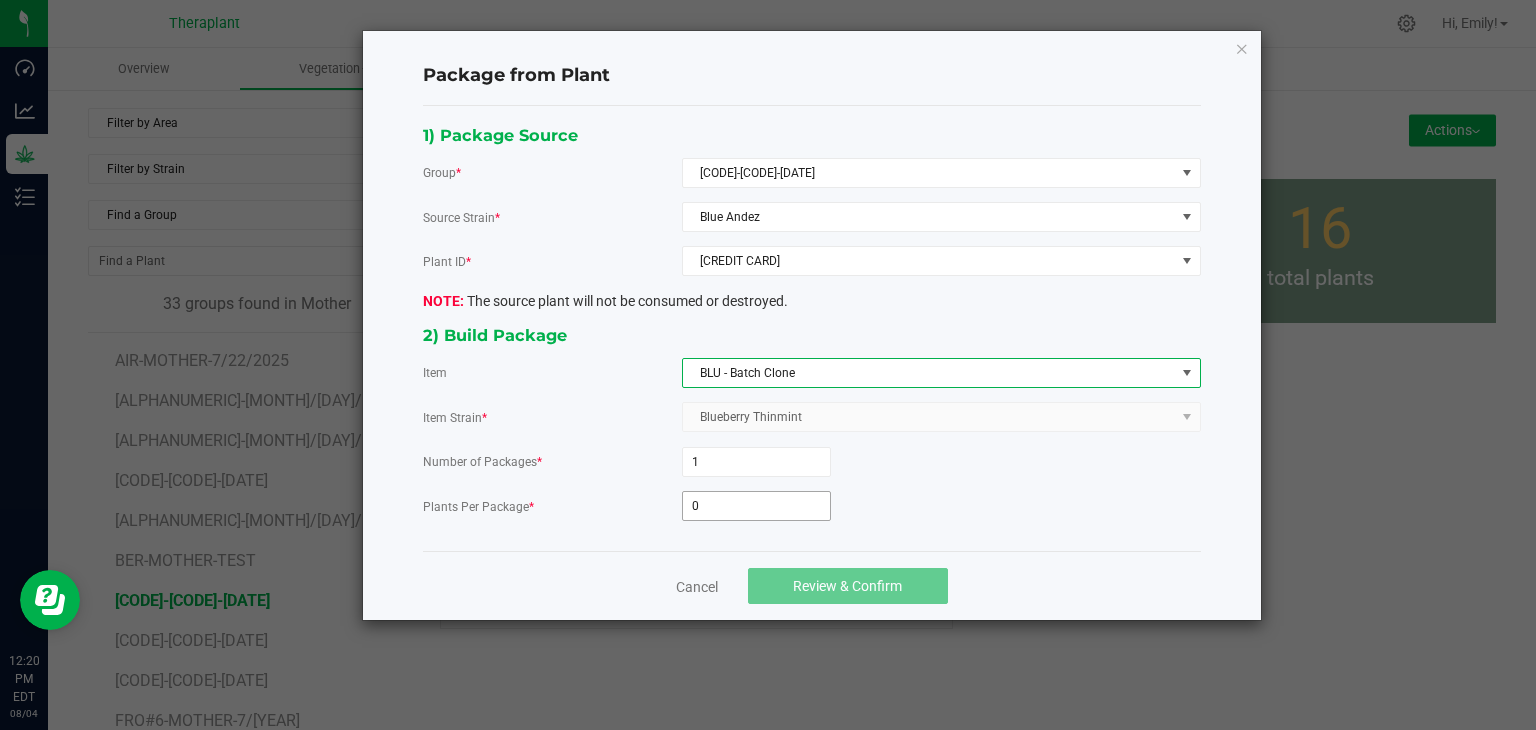 click on "0" at bounding box center (756, 506) 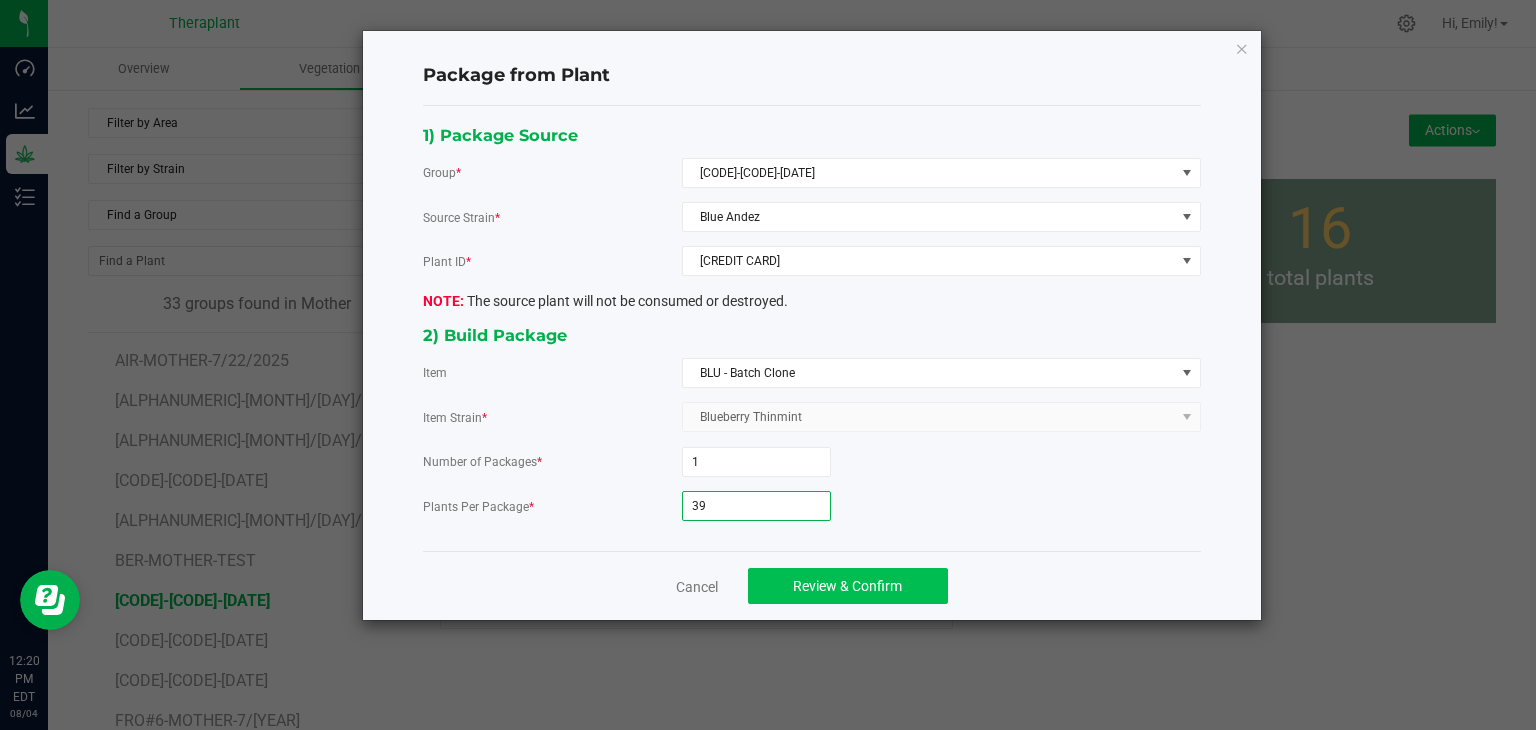 type on "39" 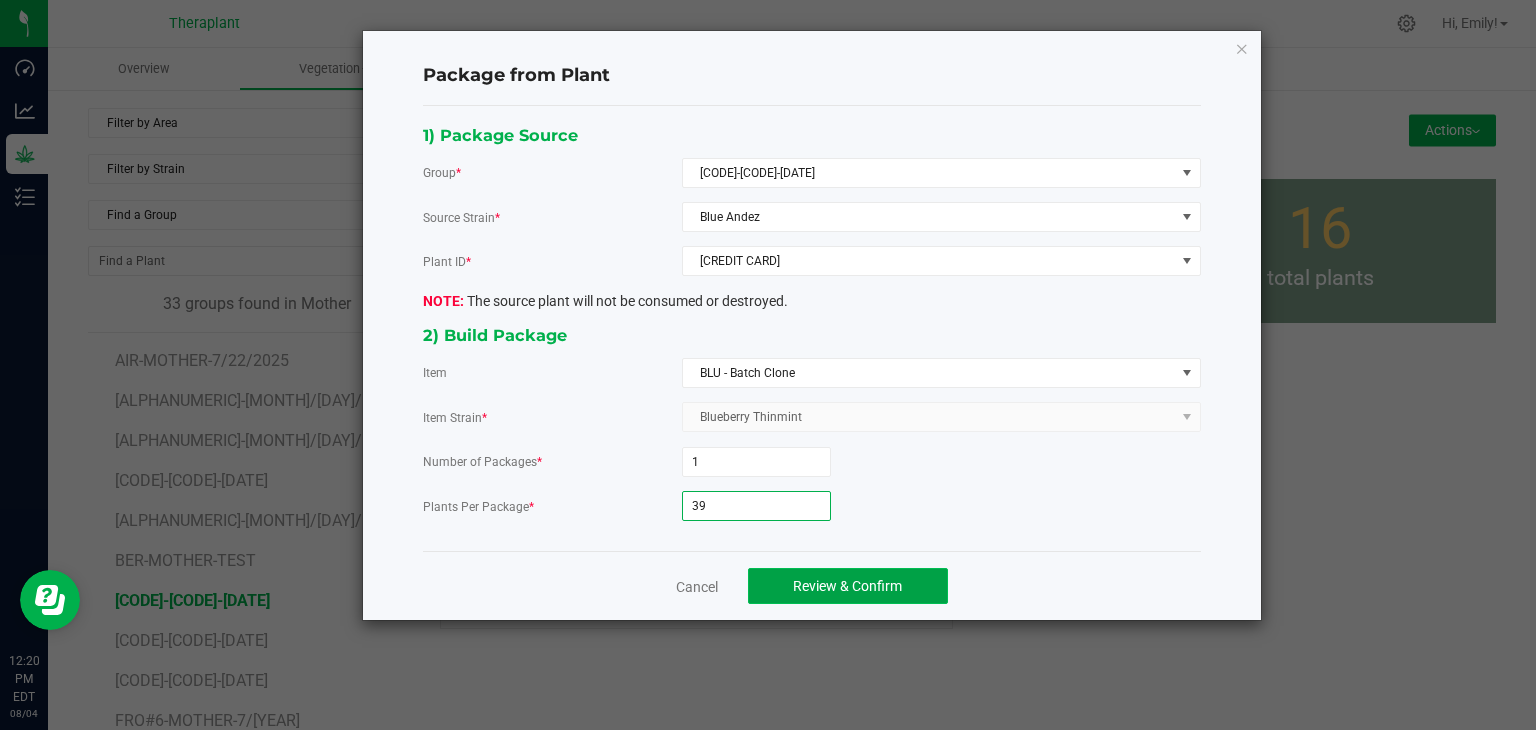 click on "Review & Confirm" 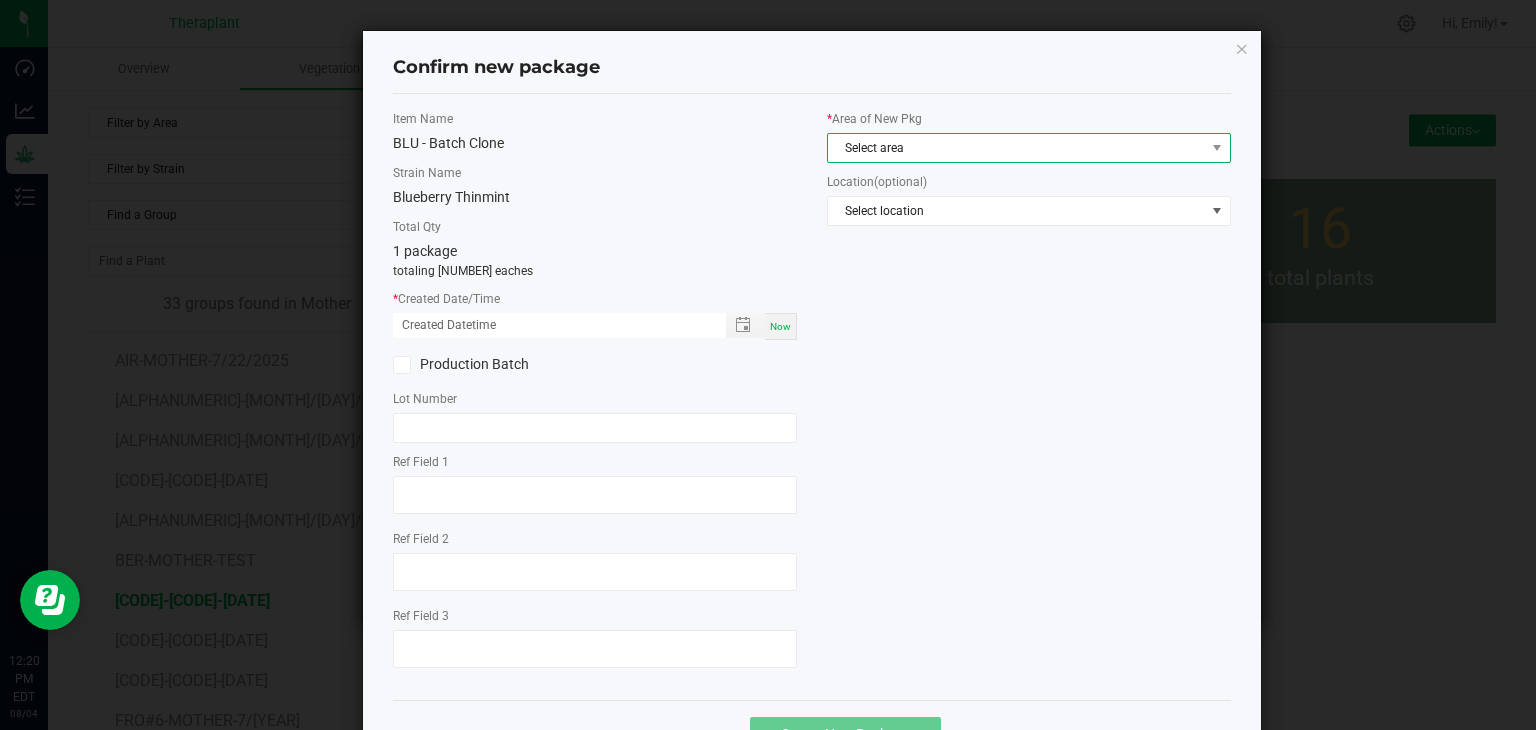click on "Select area" at bounding box center [1016, 148] 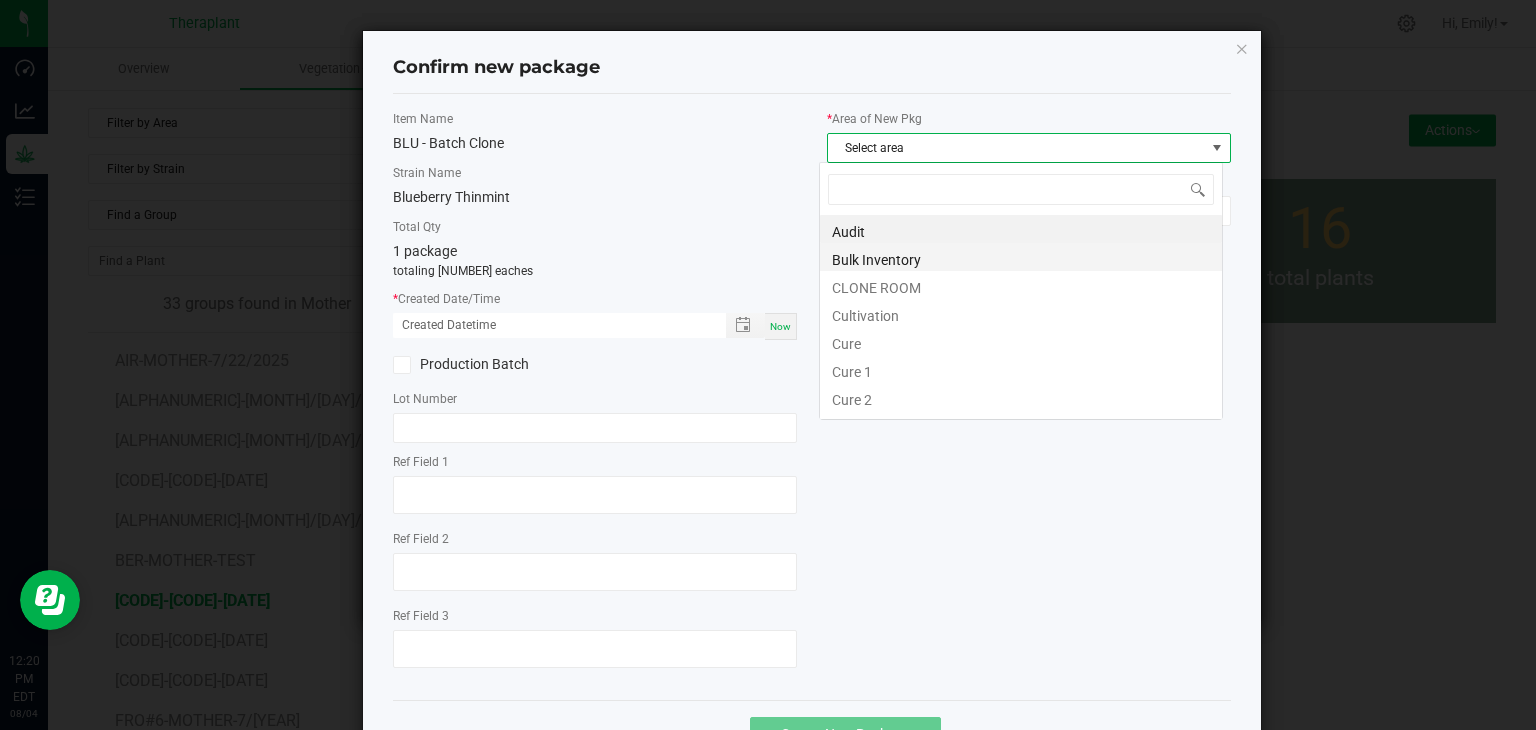 scroll, scrollTop: 99970, scrollLeft: 99596, axis: both 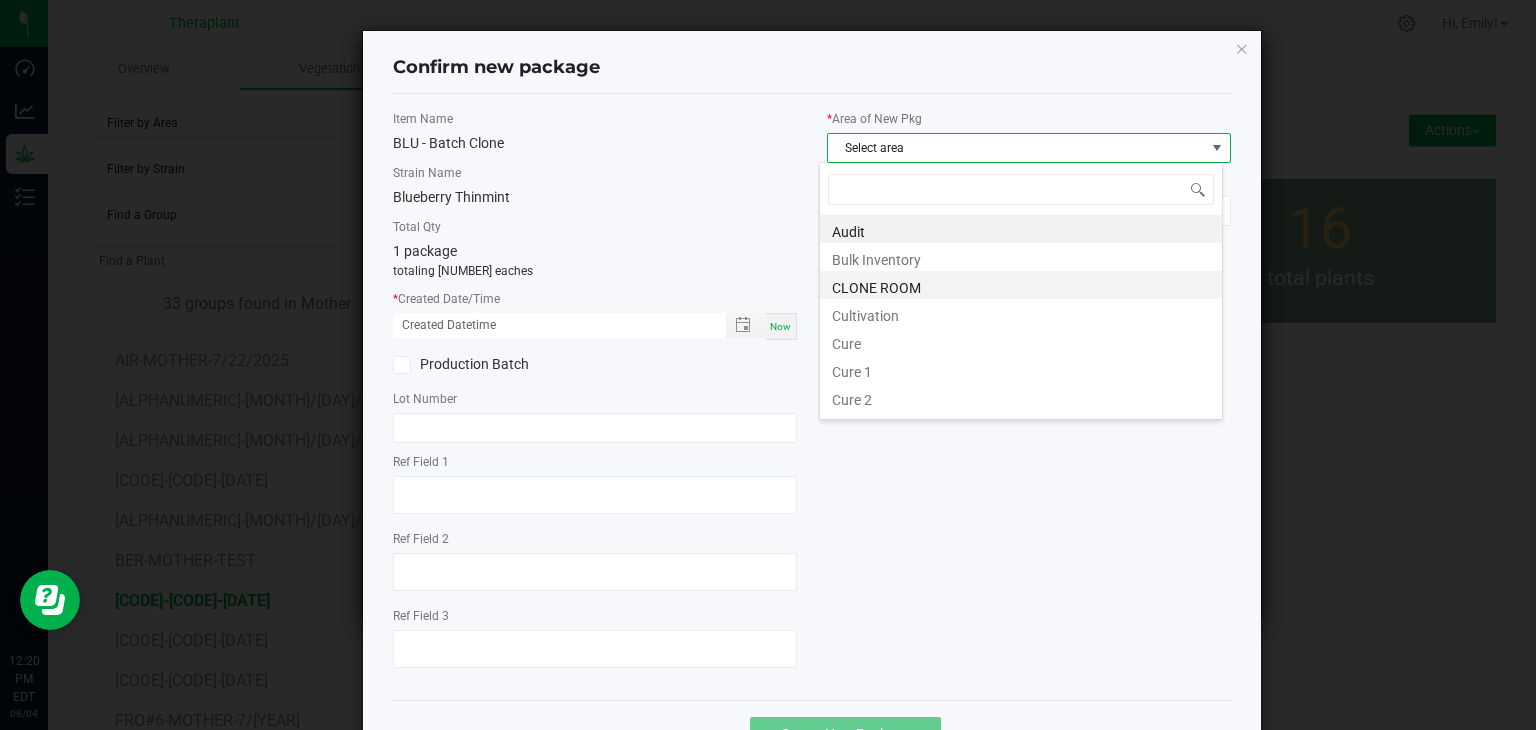 click on "CLONE ROOM" at bounding box center [1021, 285] 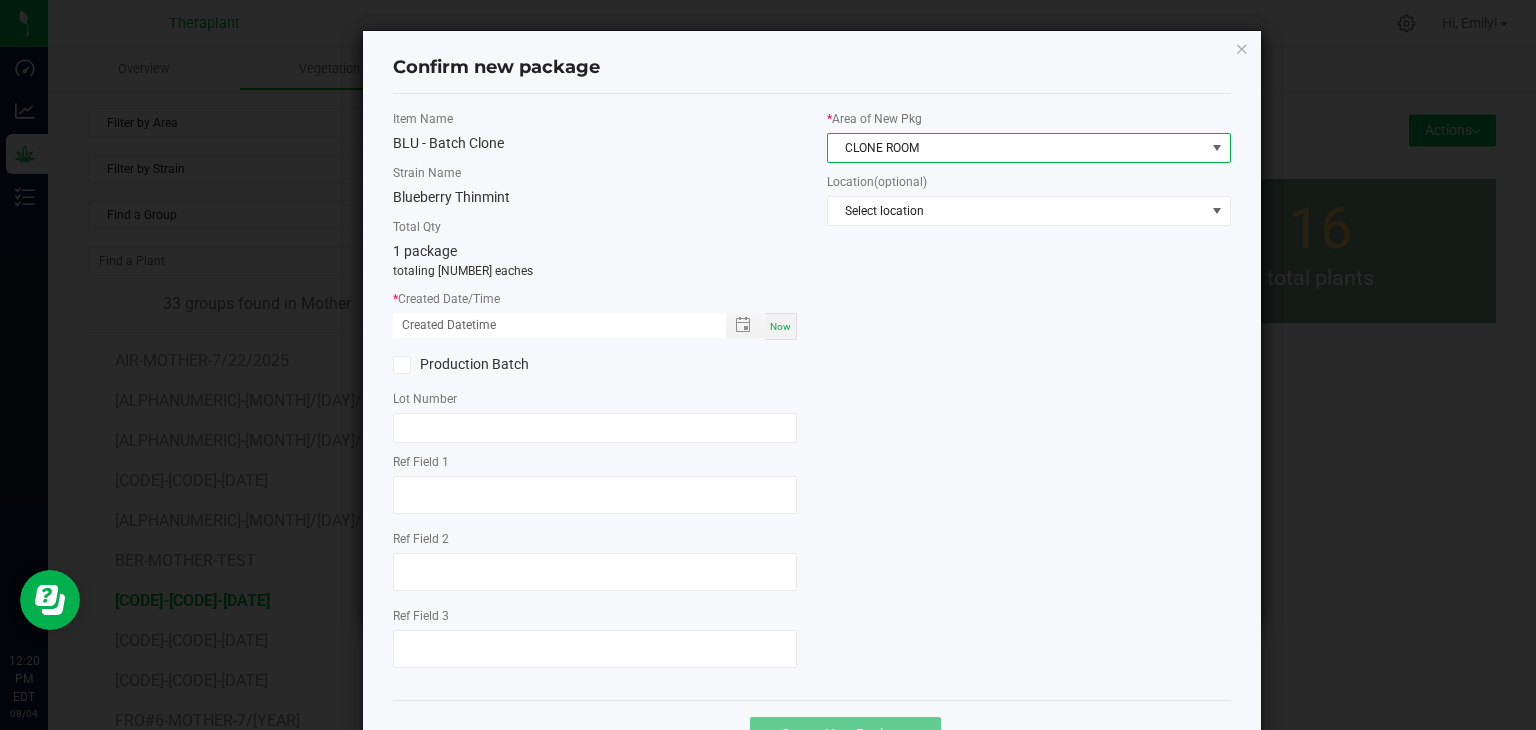 click on "Now" at bounding box center [780, 326] 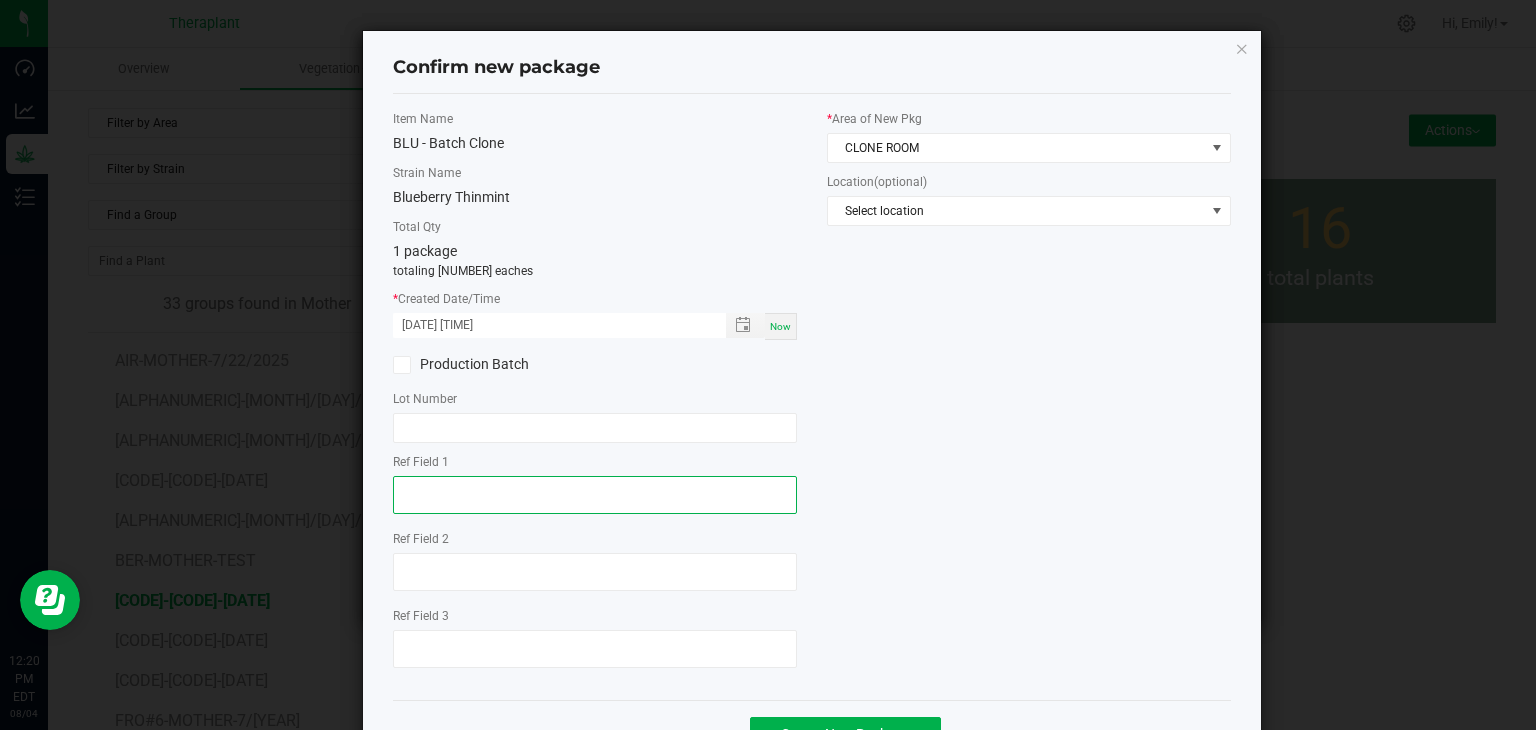 click 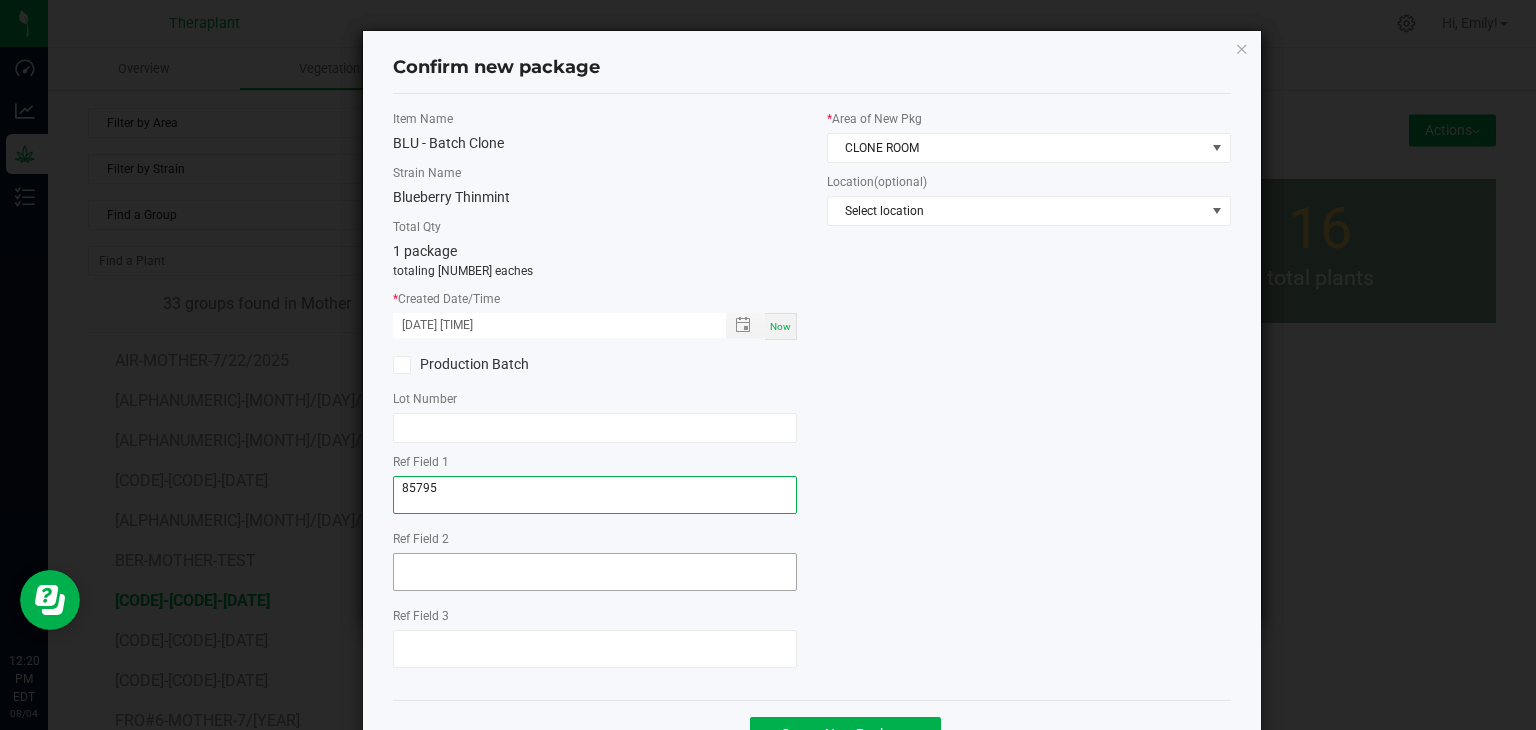 type on "85795" 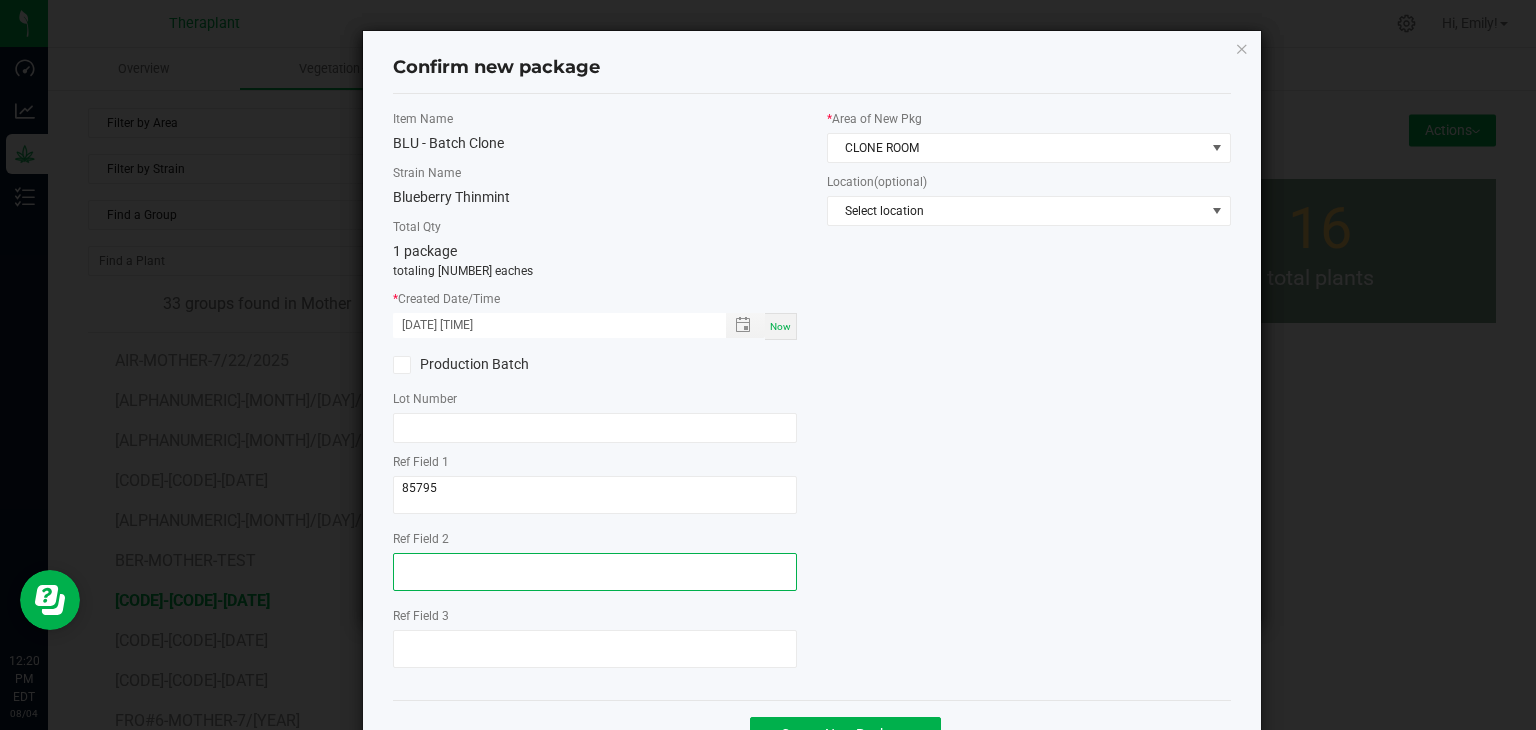 click at bounding box center [595, 572] 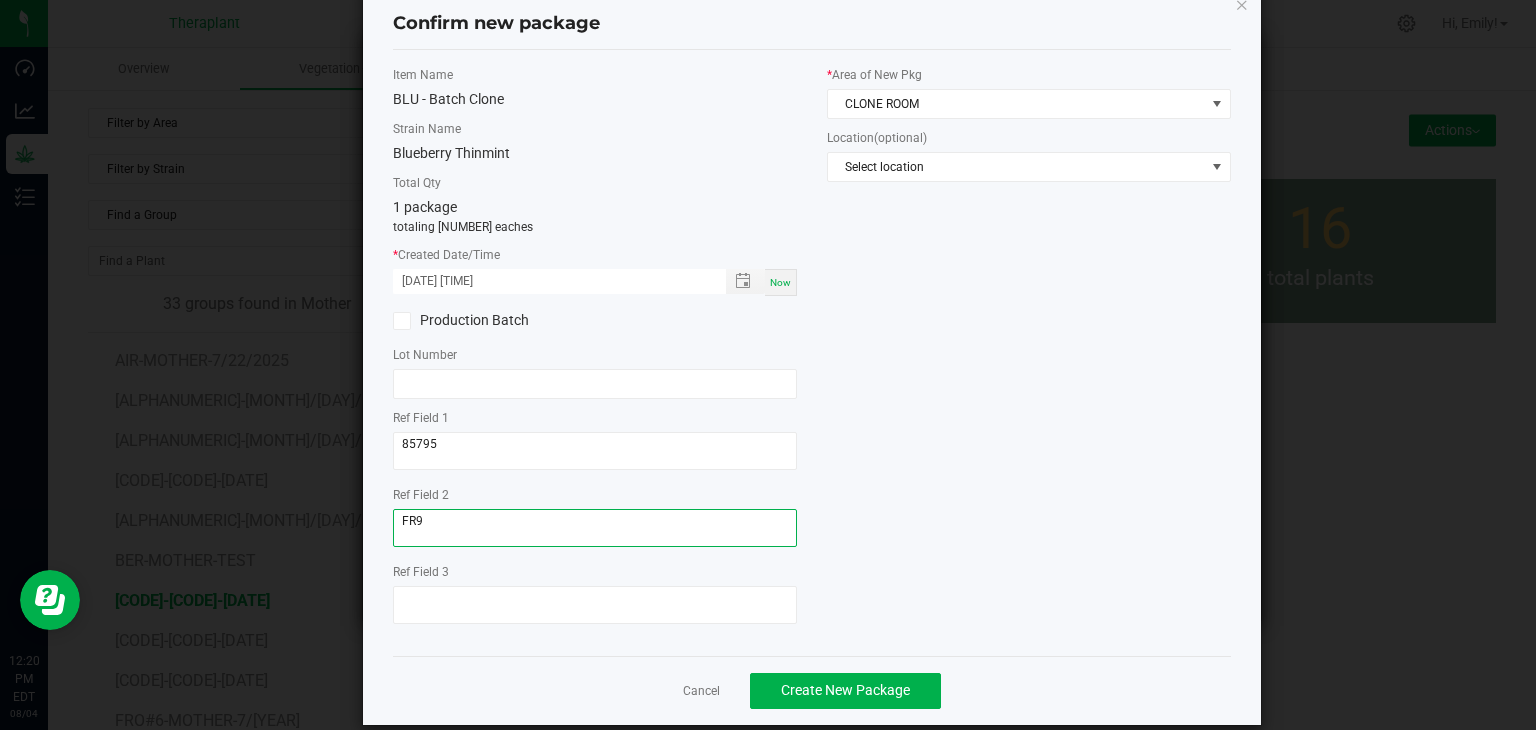 scroll, scrollTop: 69, scrollLeft: 0, axis: vertical 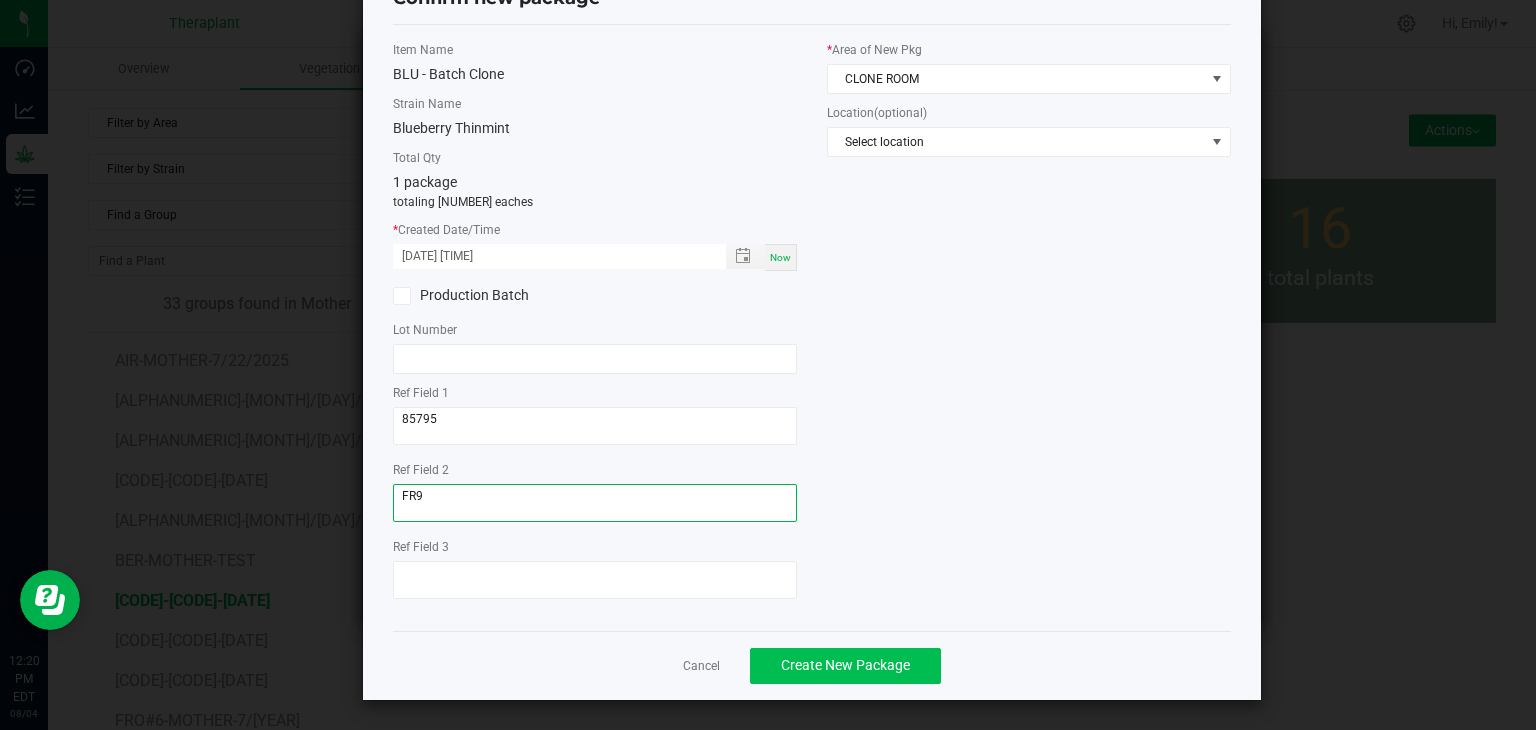 type on "FR9" 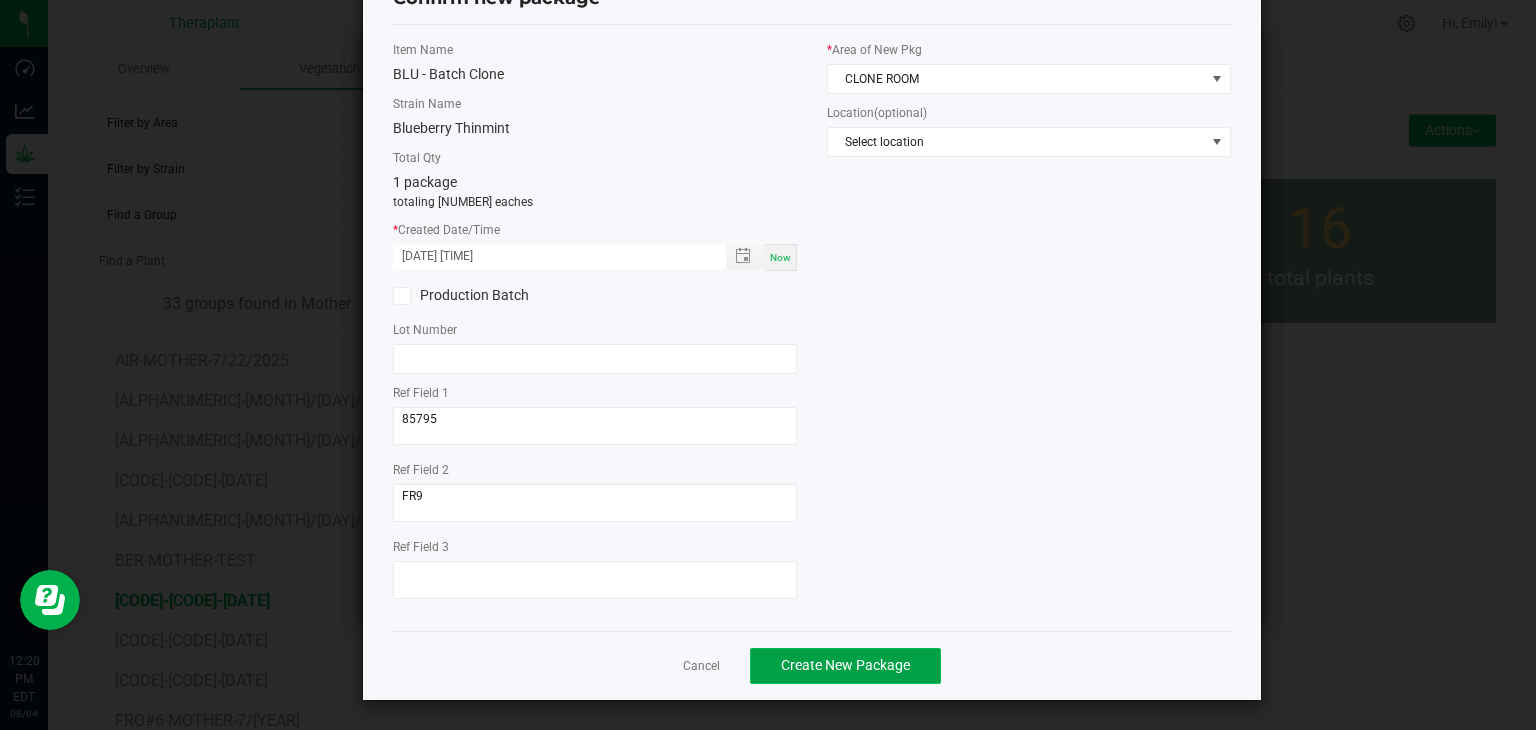 click on "Create New Package" 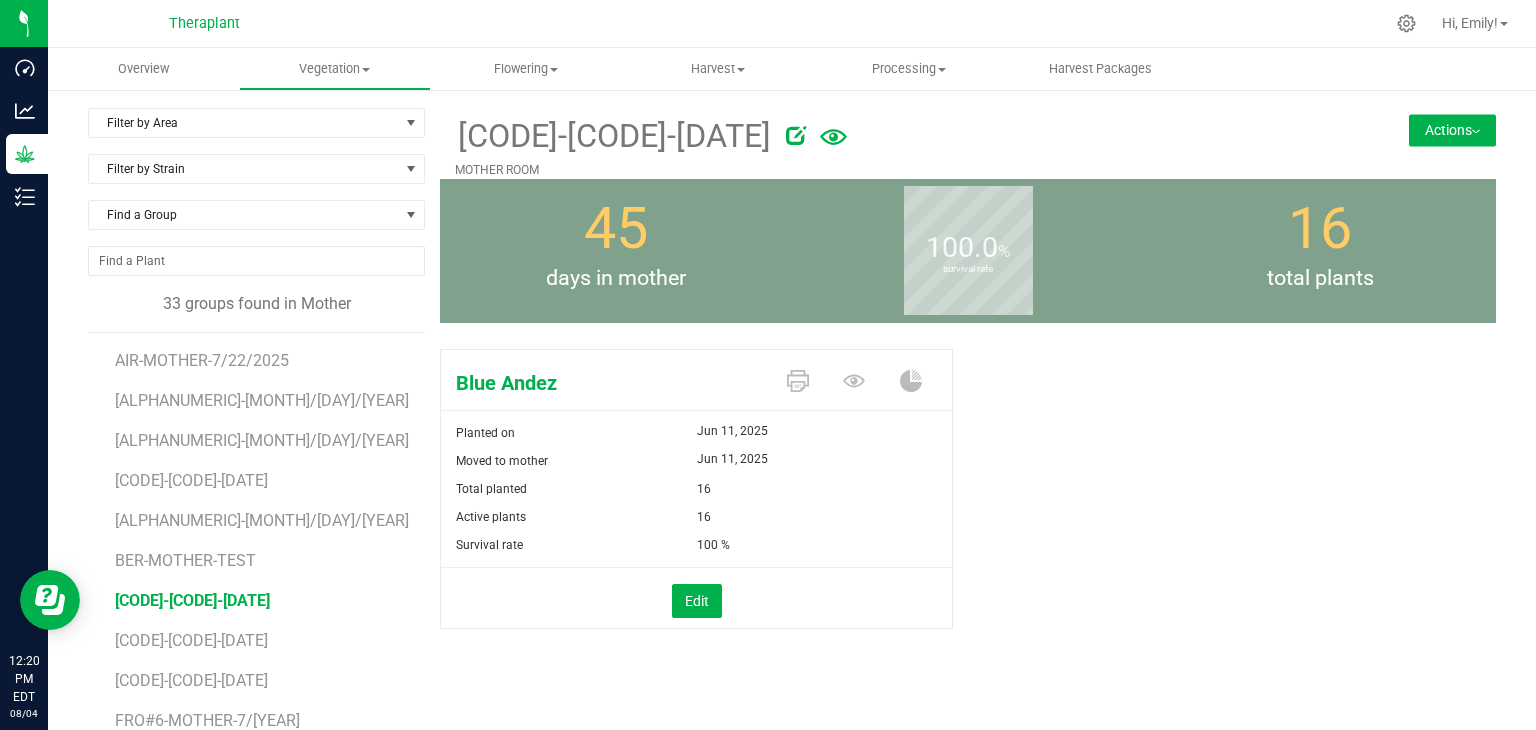 click on "Actions" at bounding box center [1452, 130] 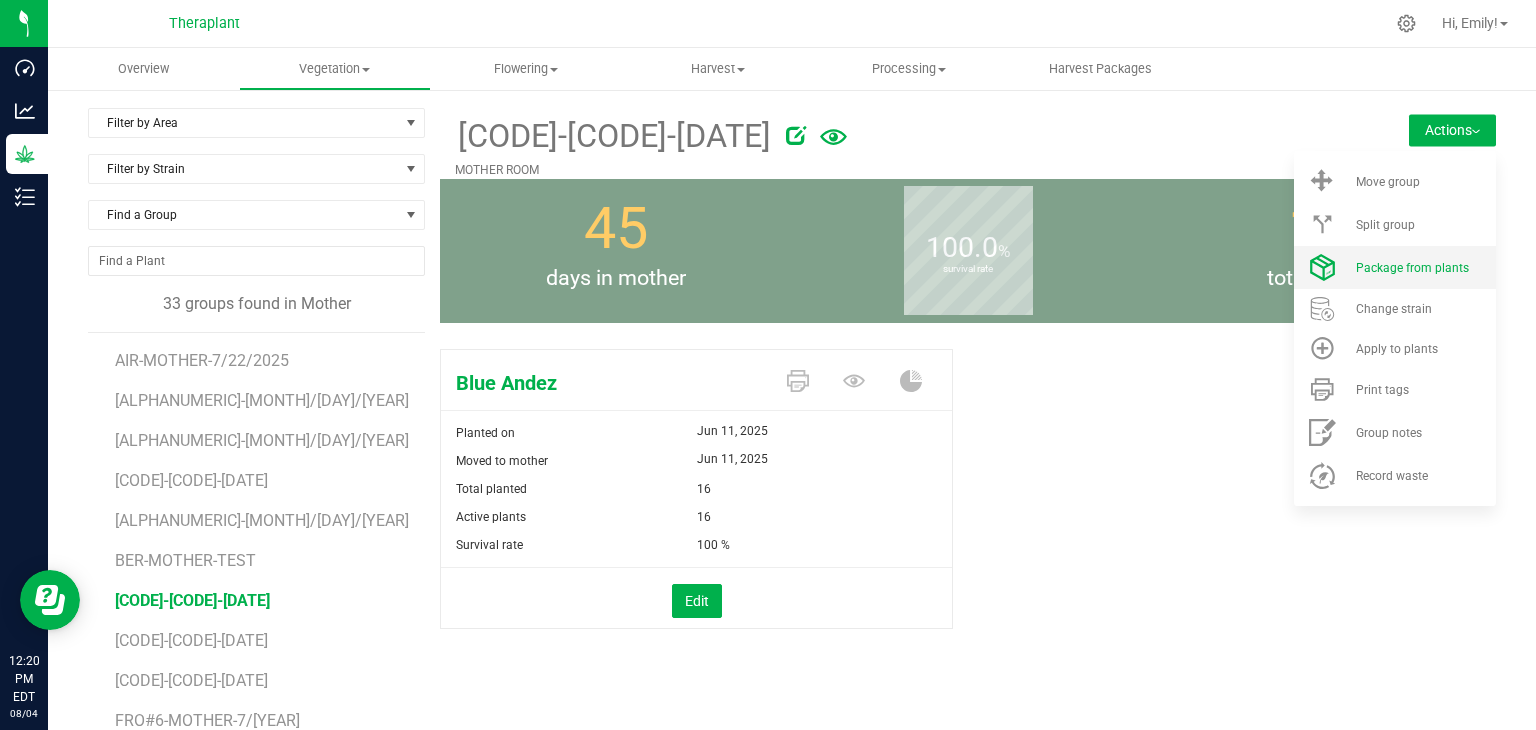 click on "Package from plants" at bounding box center (1412, 268) 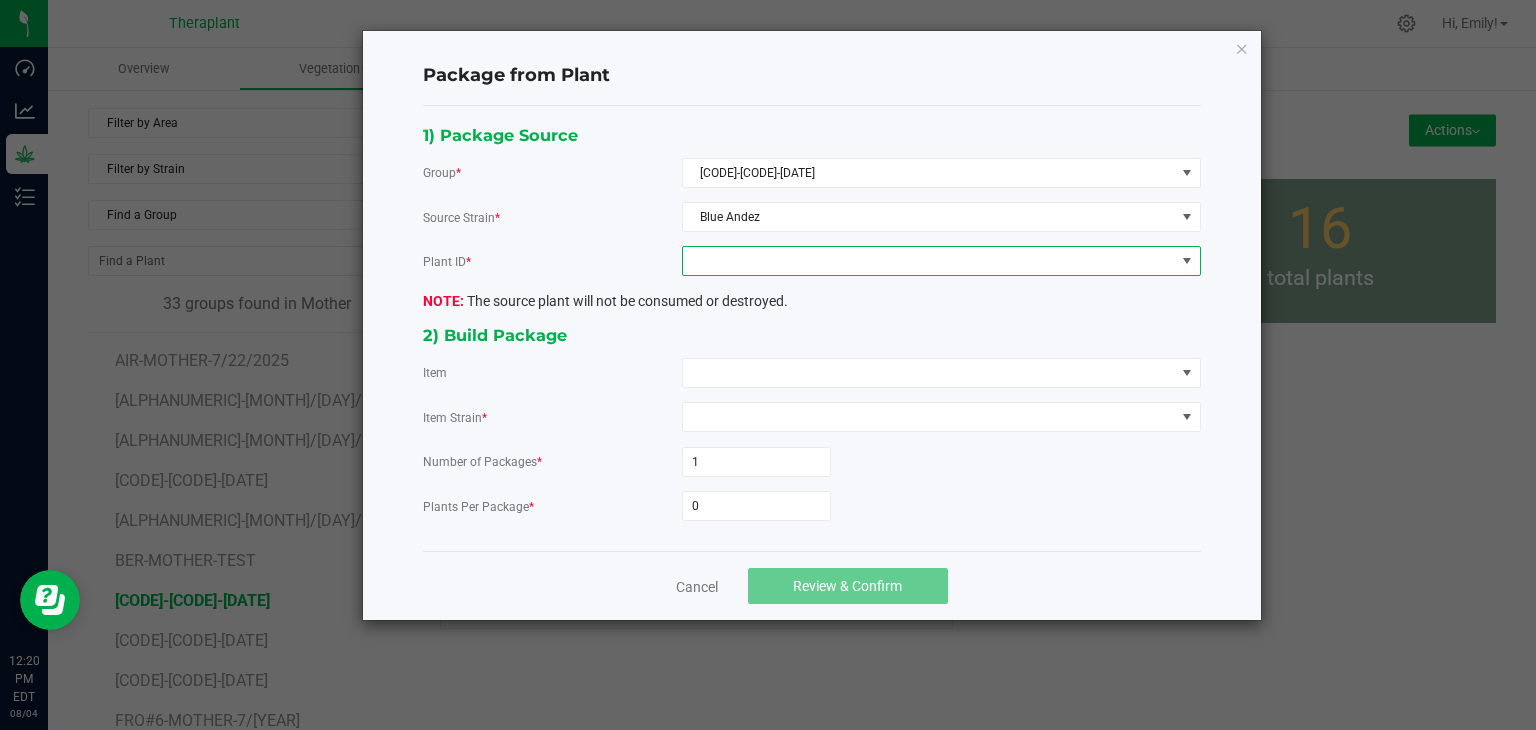 click at bounding box center (929, 261) 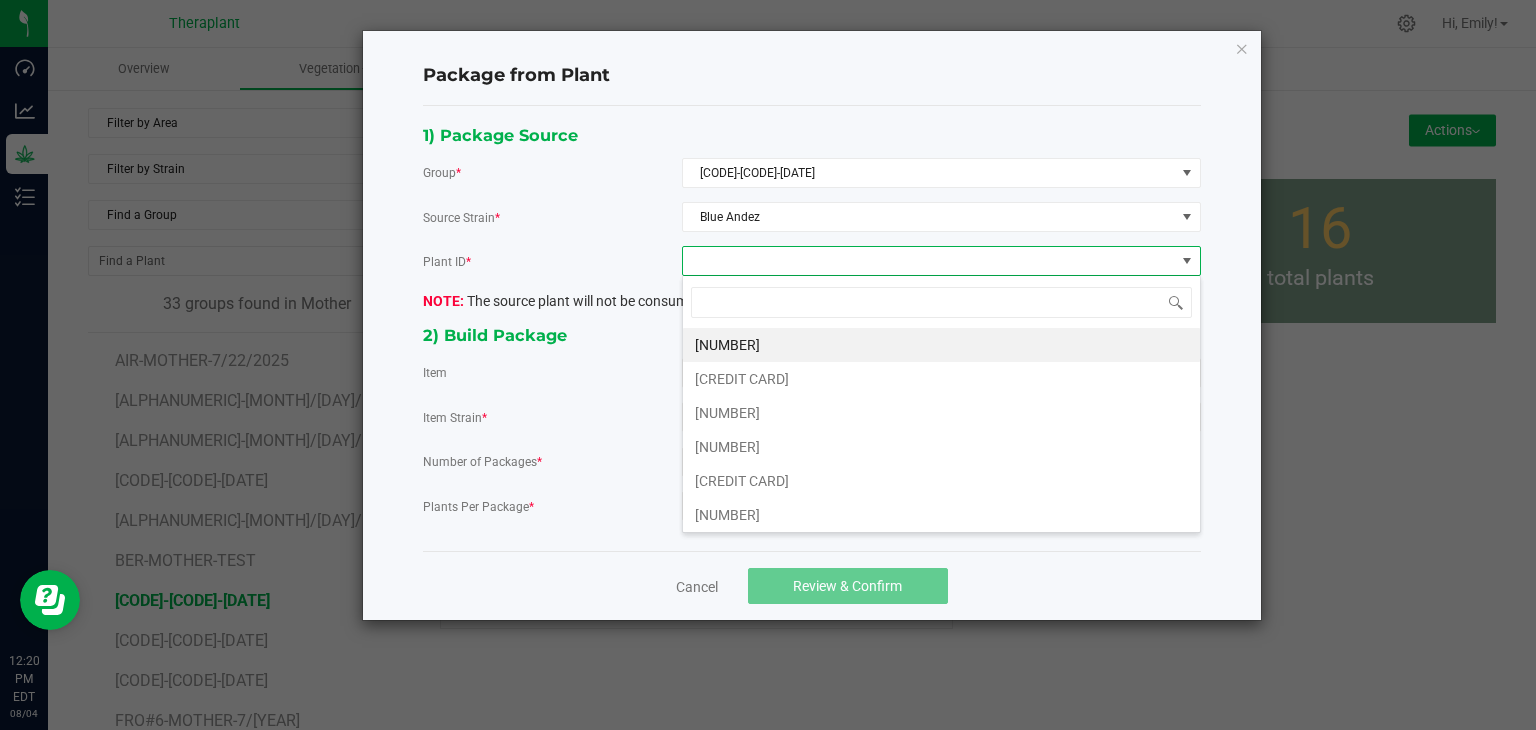 scroll, scrollTop: 99970, scrollLeft: 99480, axis: both 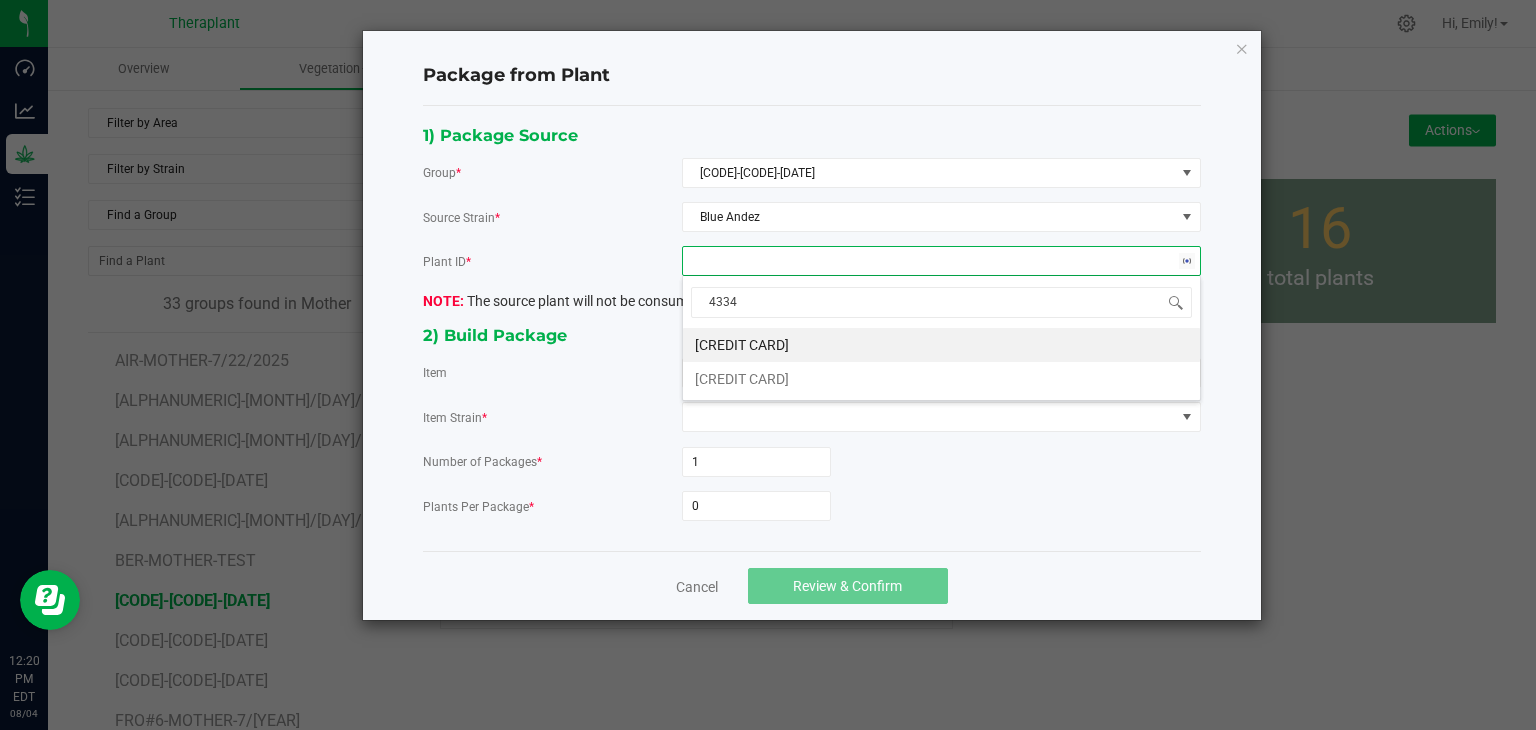 type on "43346" 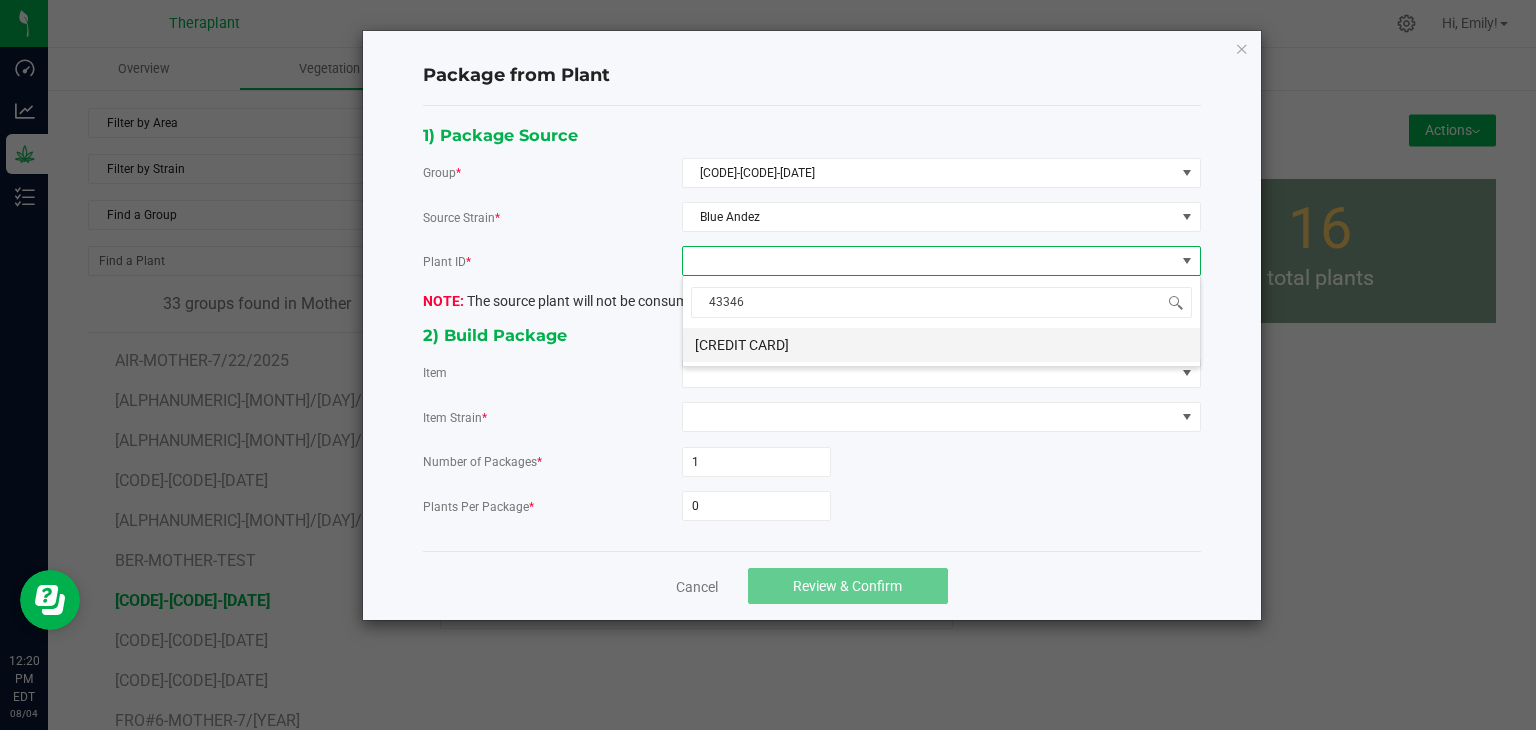 click on "[CREDIT CARD]" at bounding box center [941, 345] 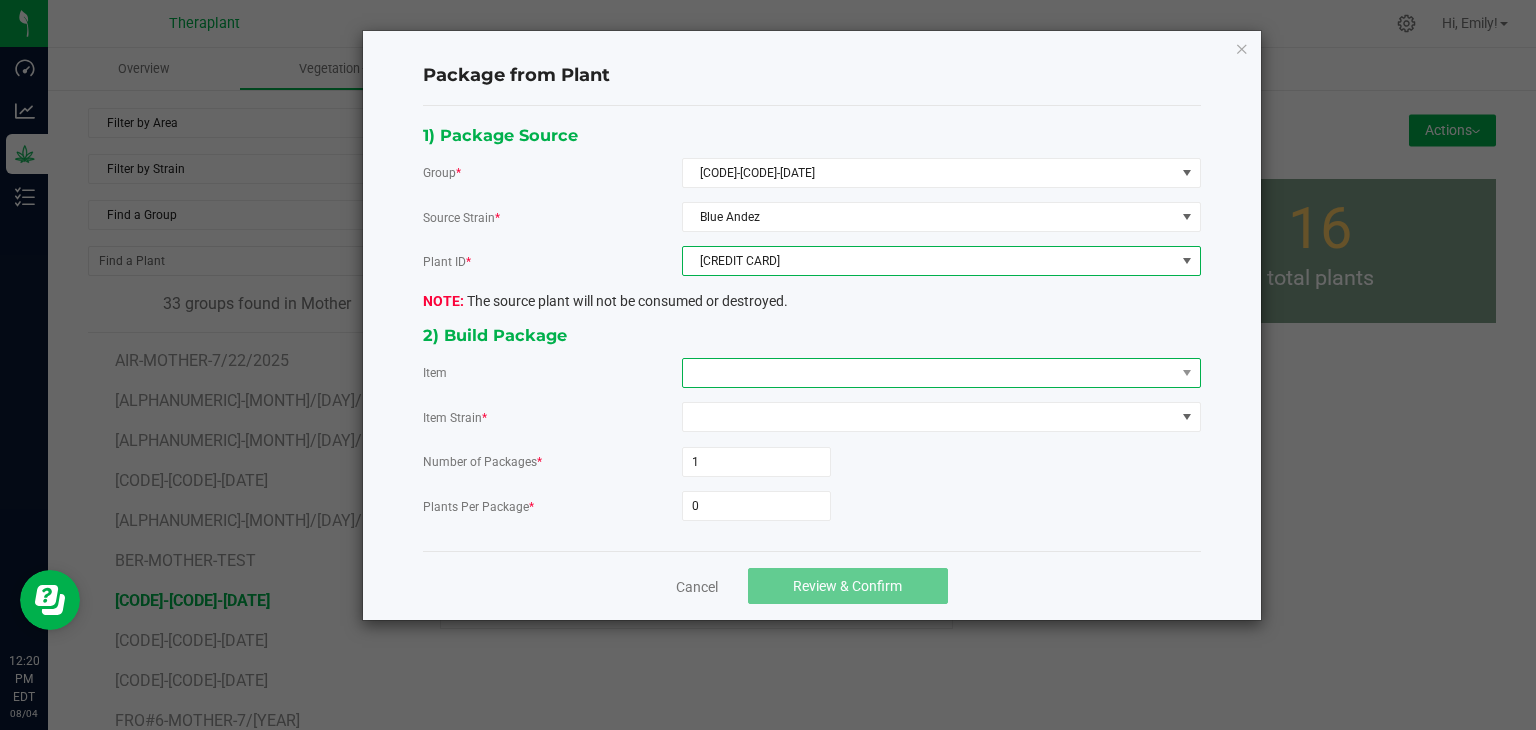 click at bounding box center [929, 373] 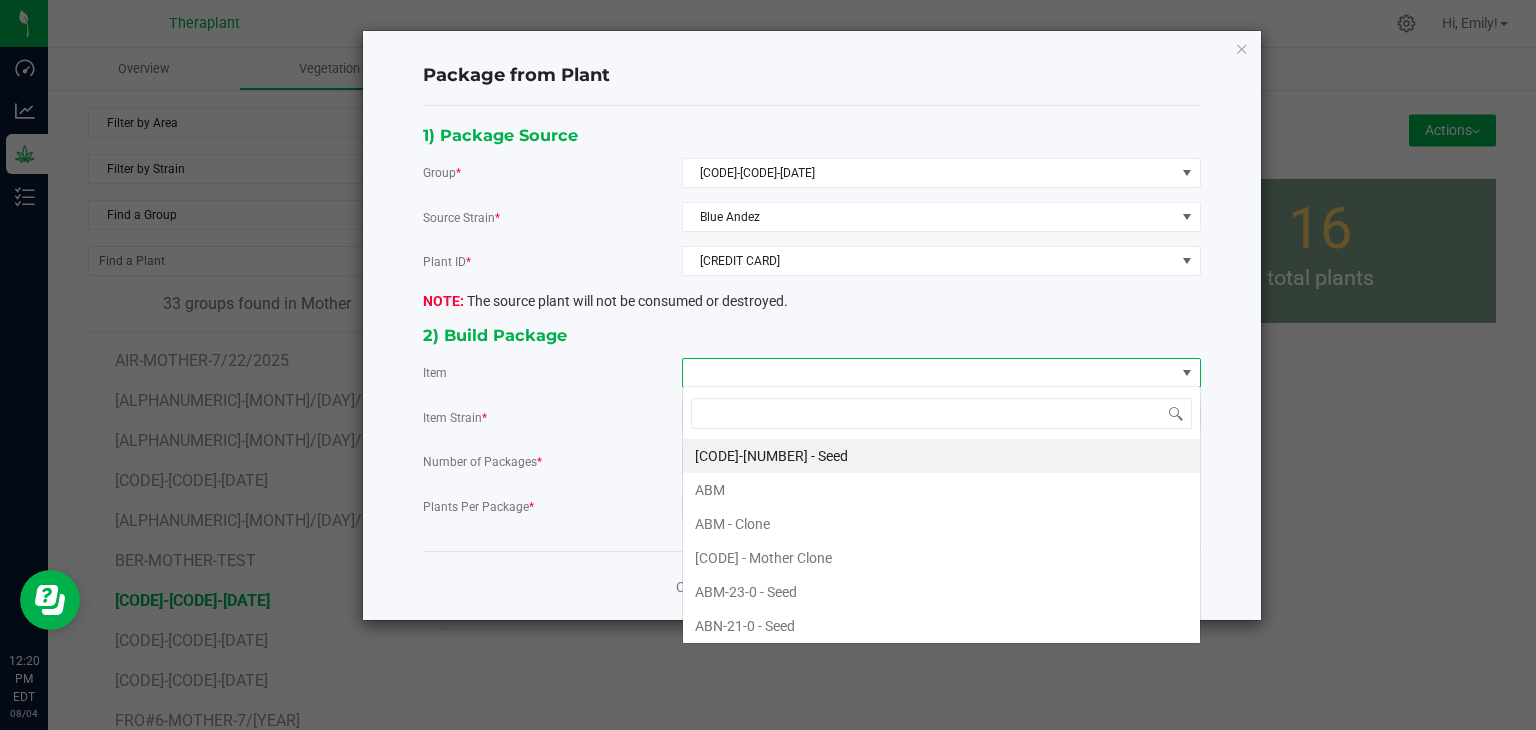 scroll, scrollTop: 99970, scrollLeft: 99480, axis: both 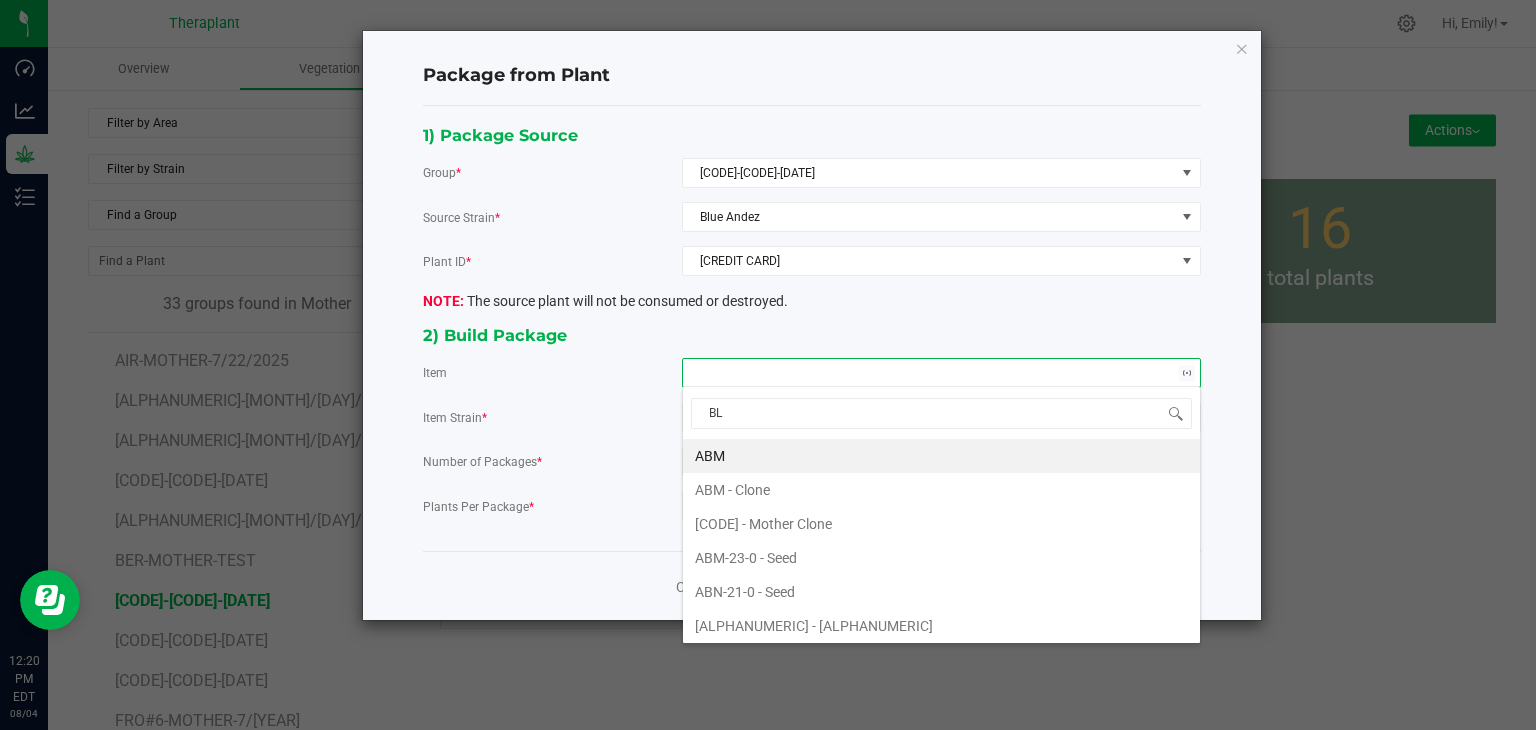 type on "BLU" 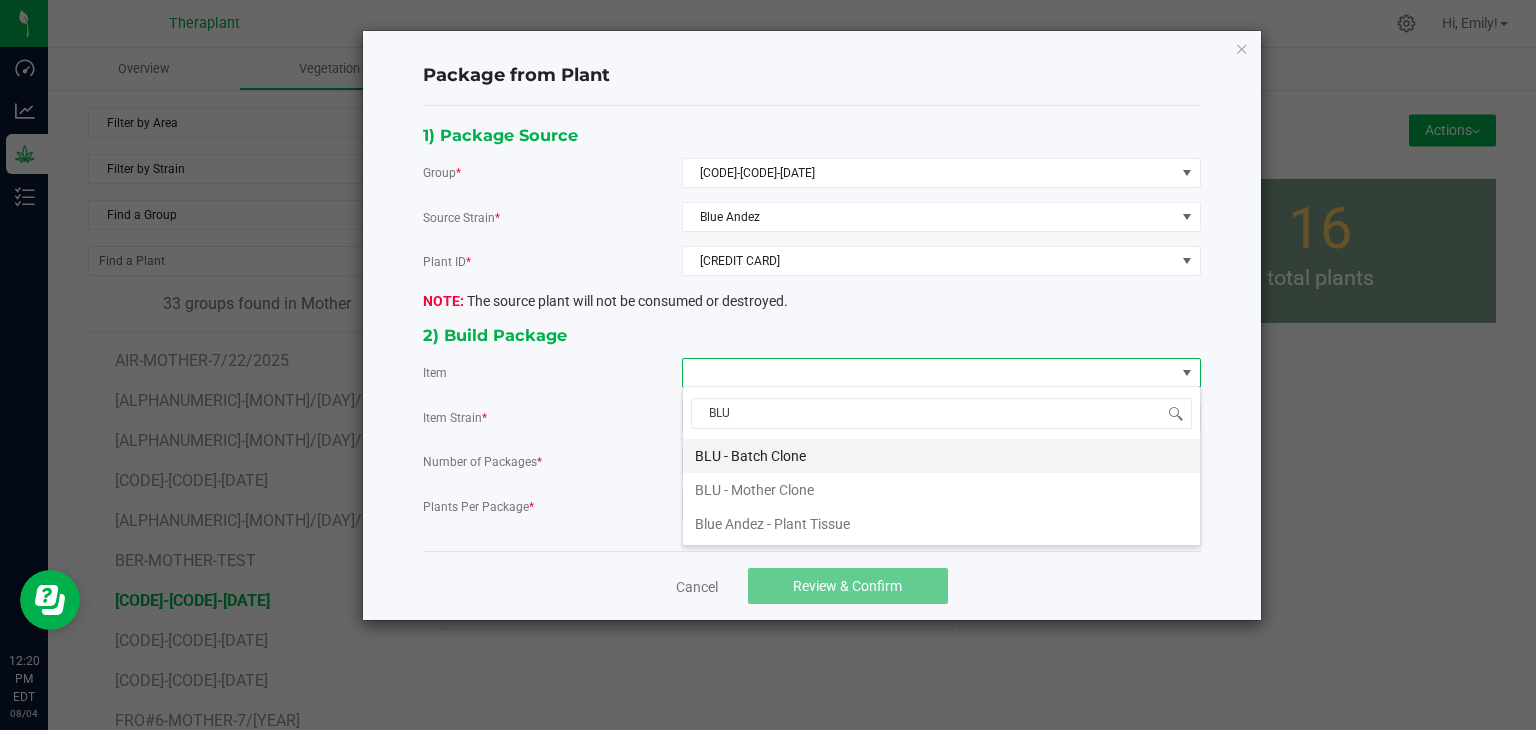 click on "BLU - Batch Clone" at bounding box center [941, 456] 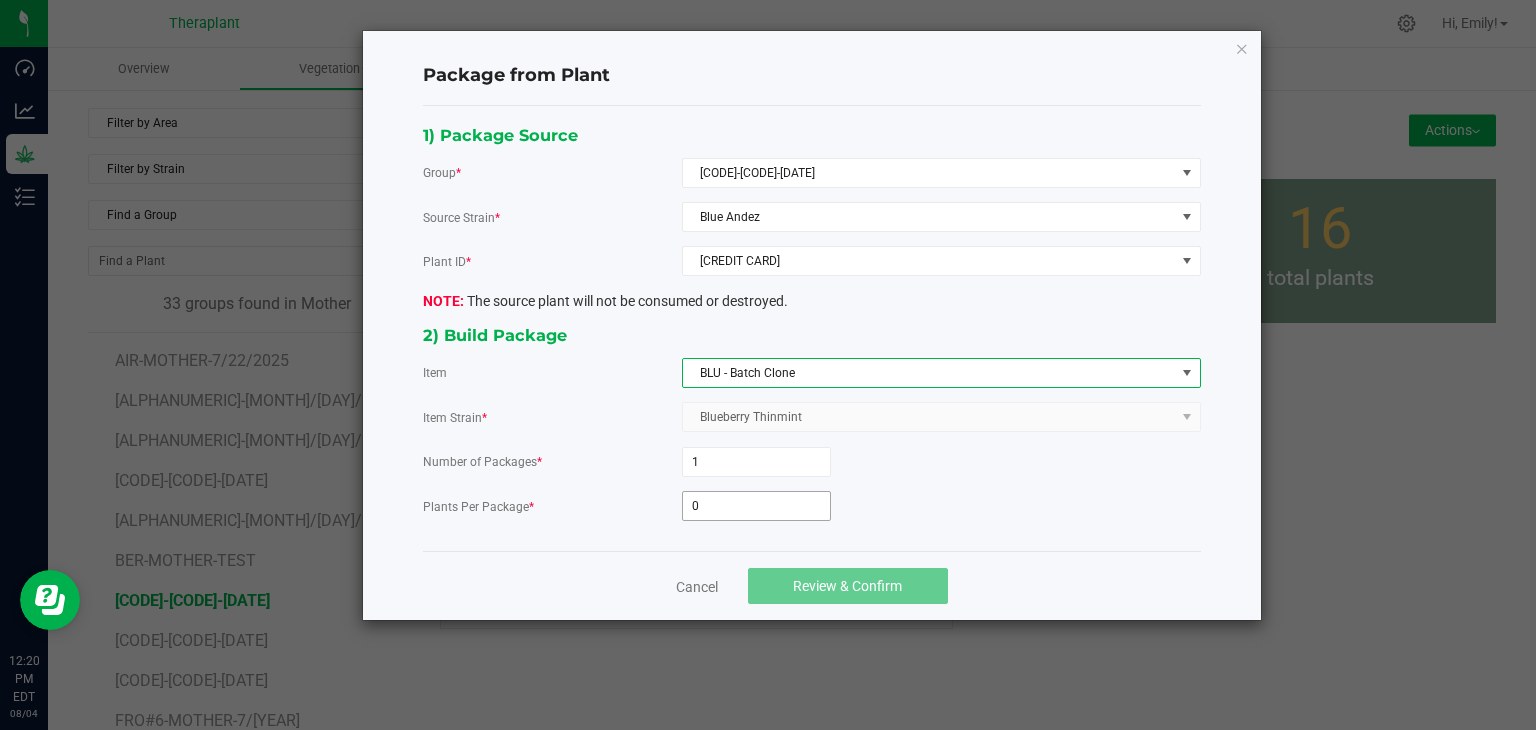 click on "0" at bounding box center (756, 506) 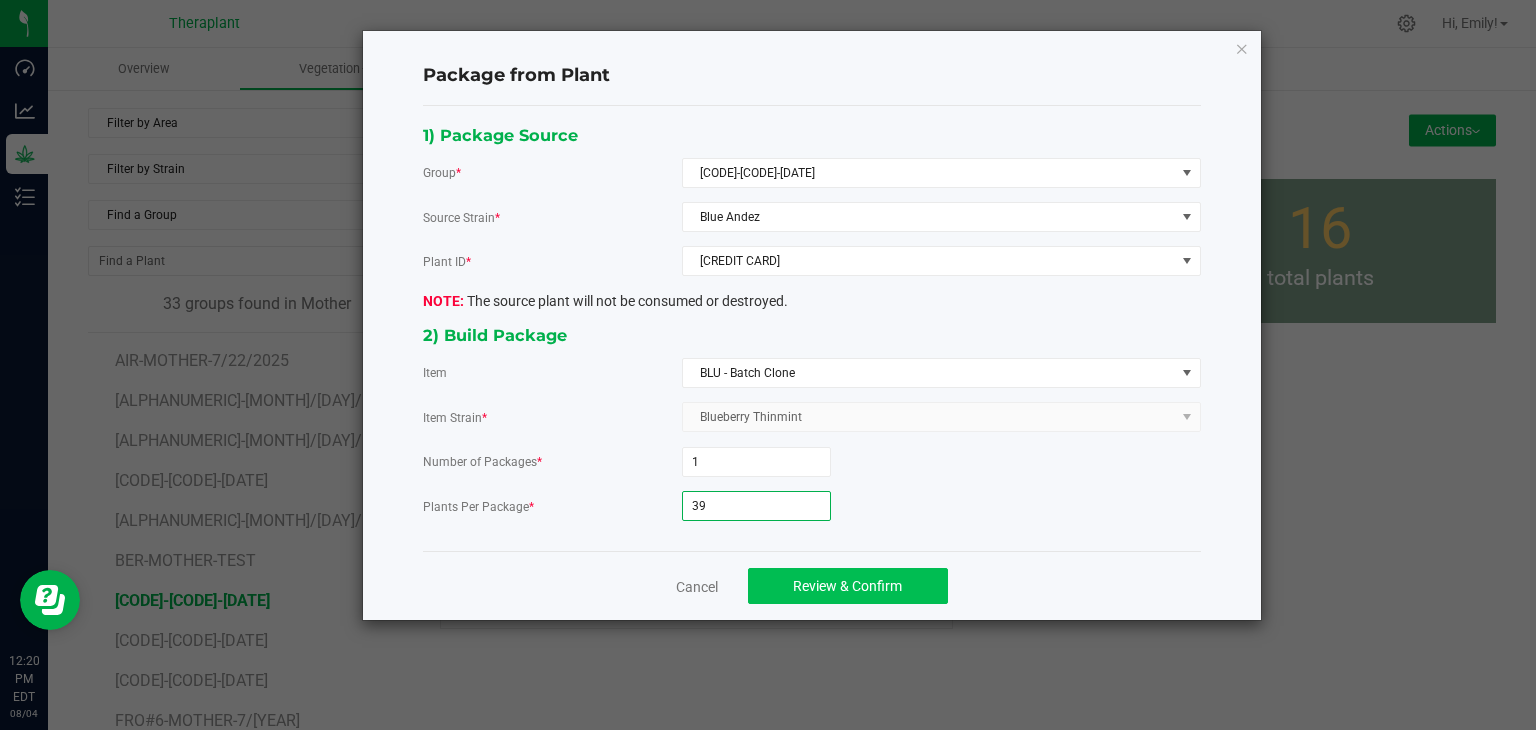 type on "39" 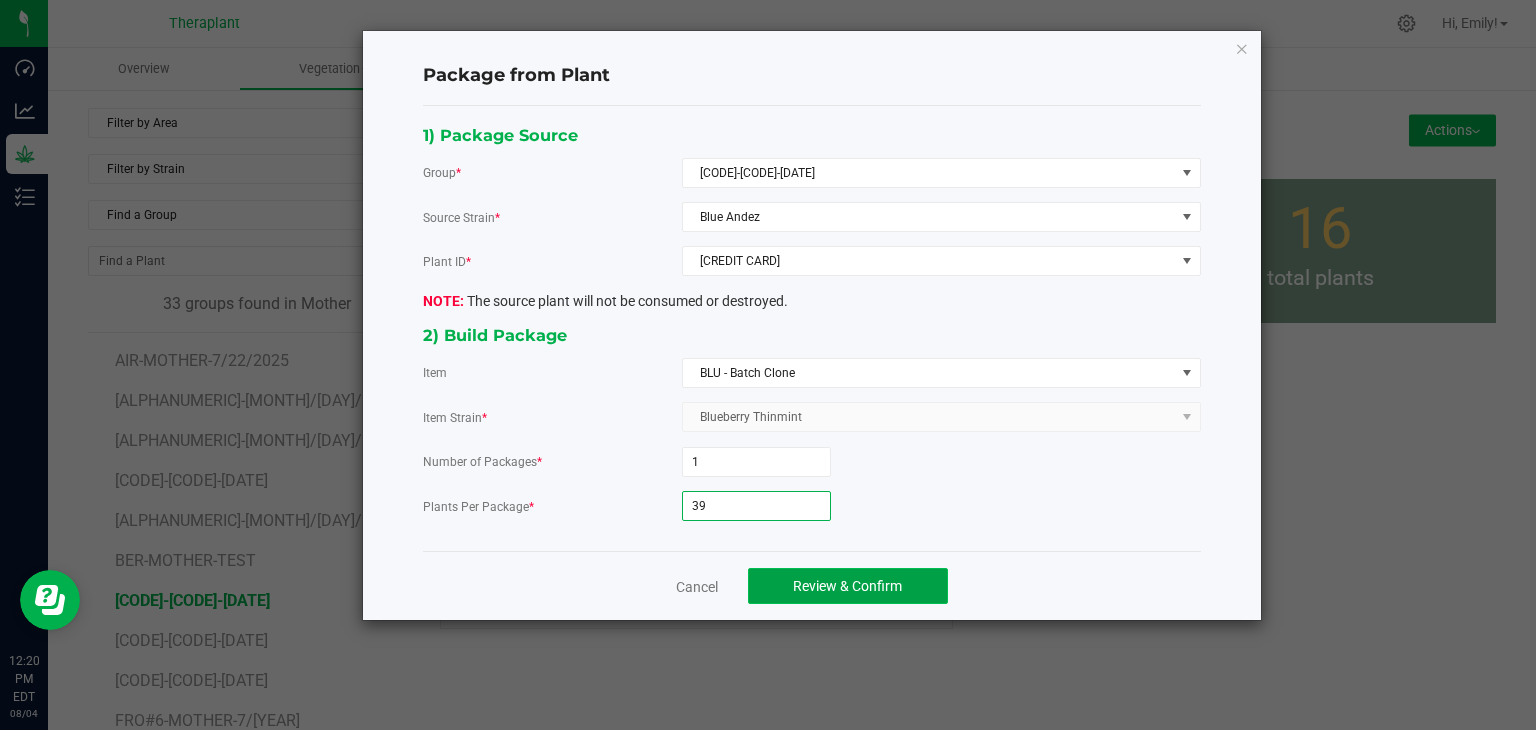 click on "Review & Confirm" 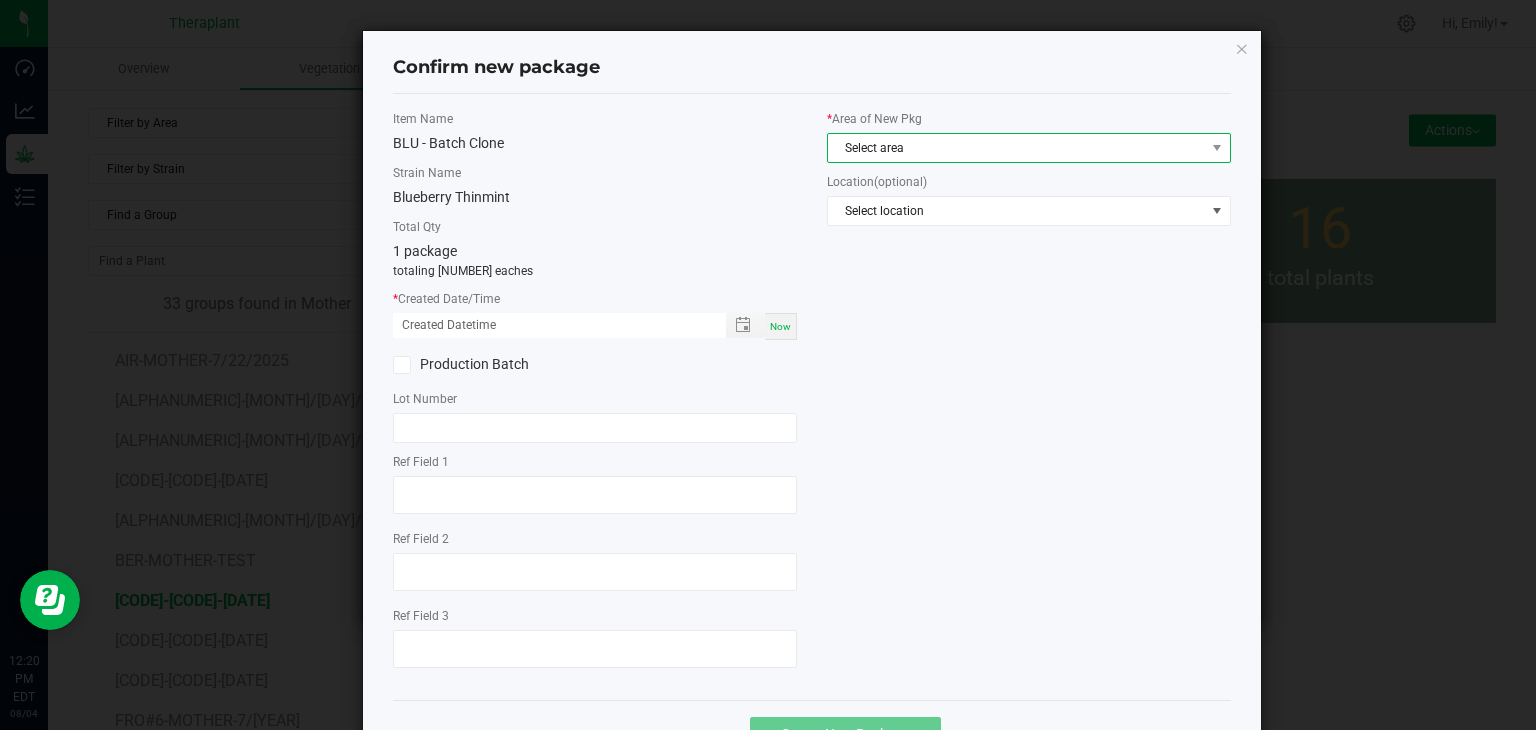 click on "Select area" at bounding box center [1016, 148] 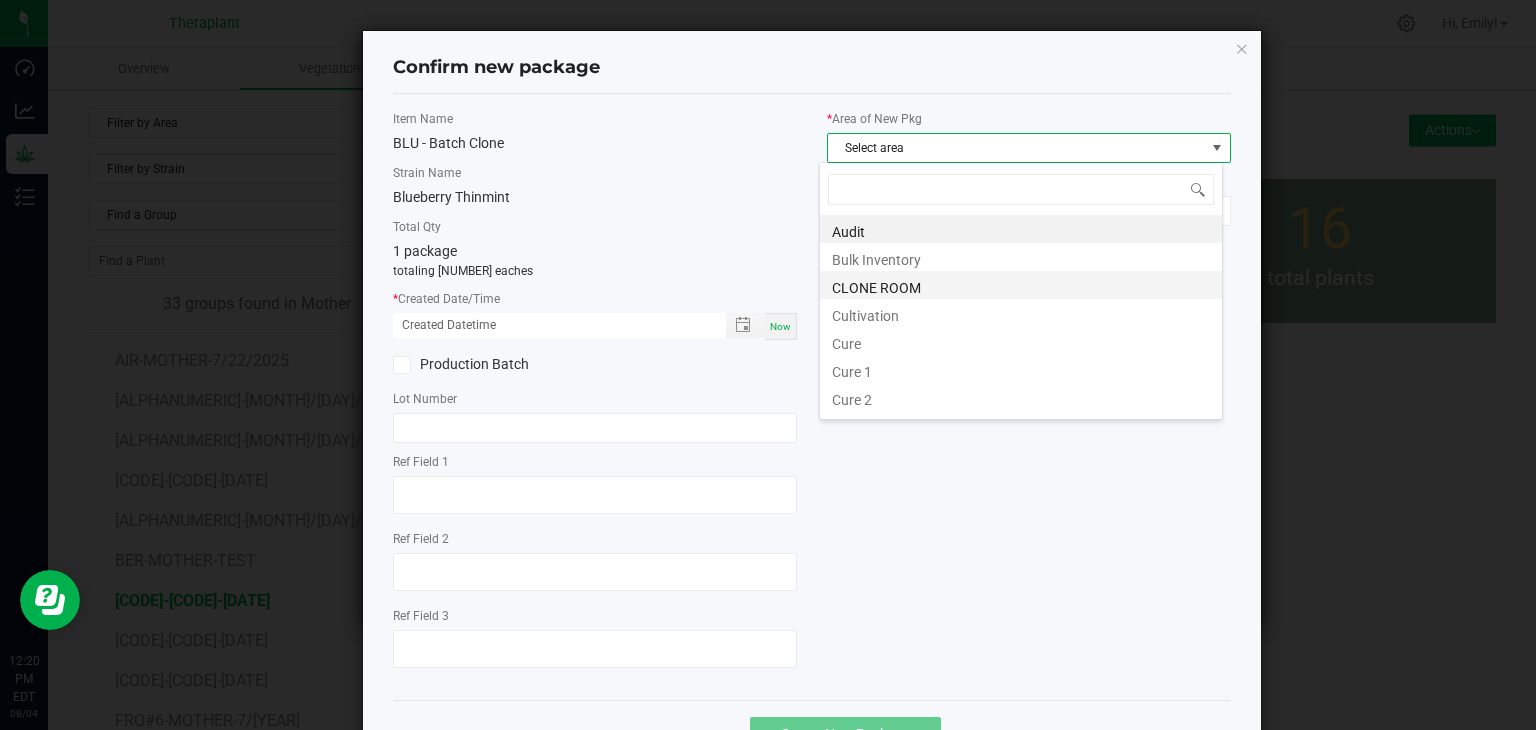 scroll, scrollTop: 99970, scrollLeft: 99596, axis: both 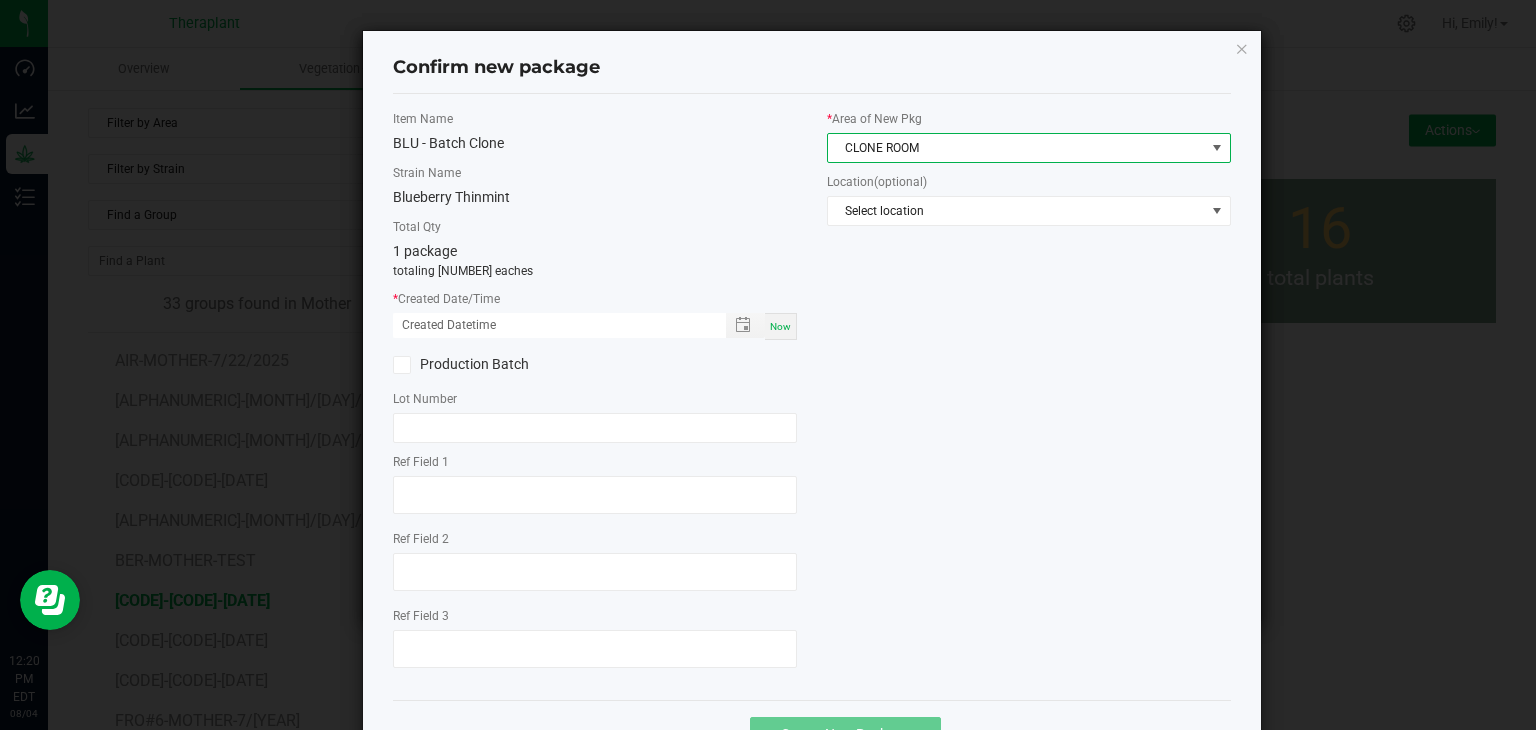 click on "Now" at bounding box center [780, 326] 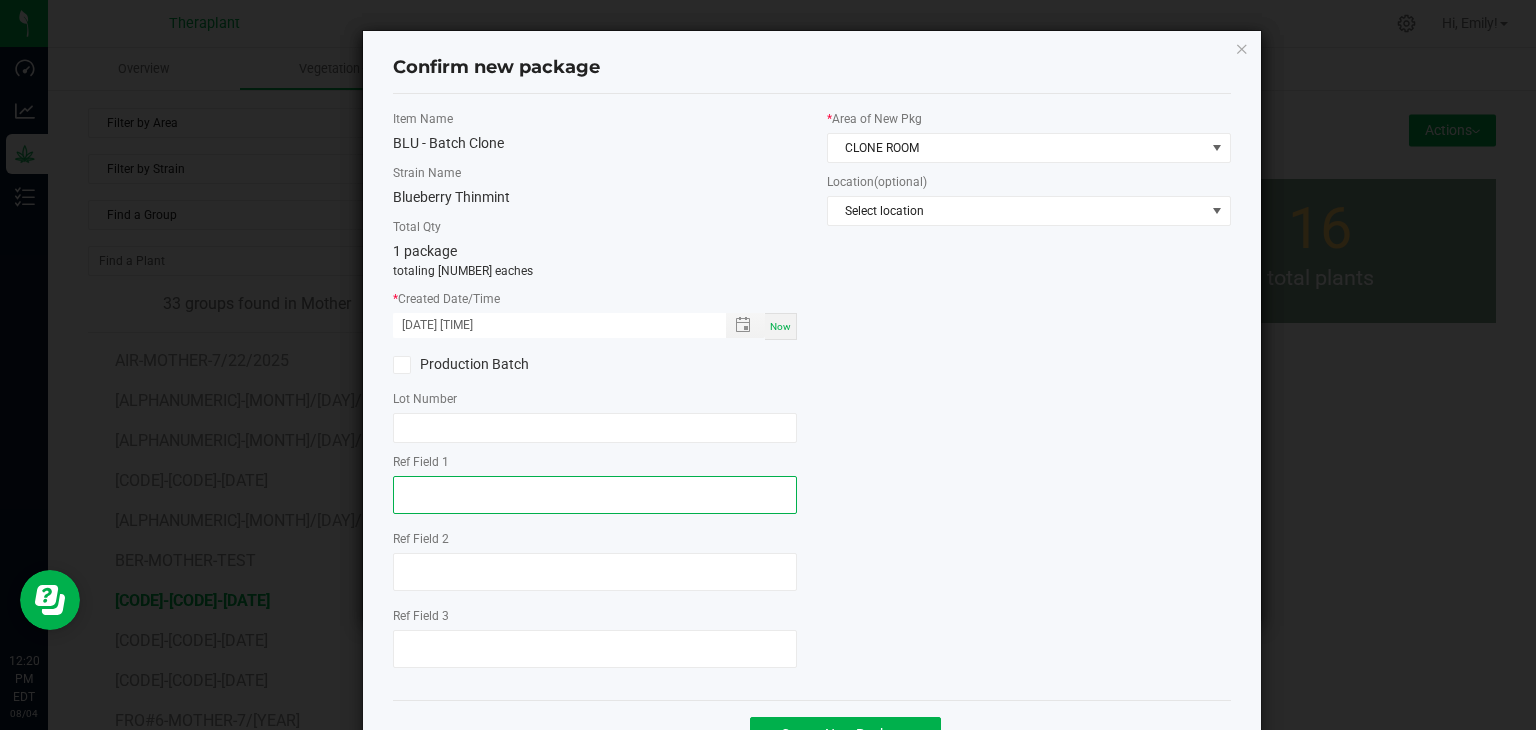 click 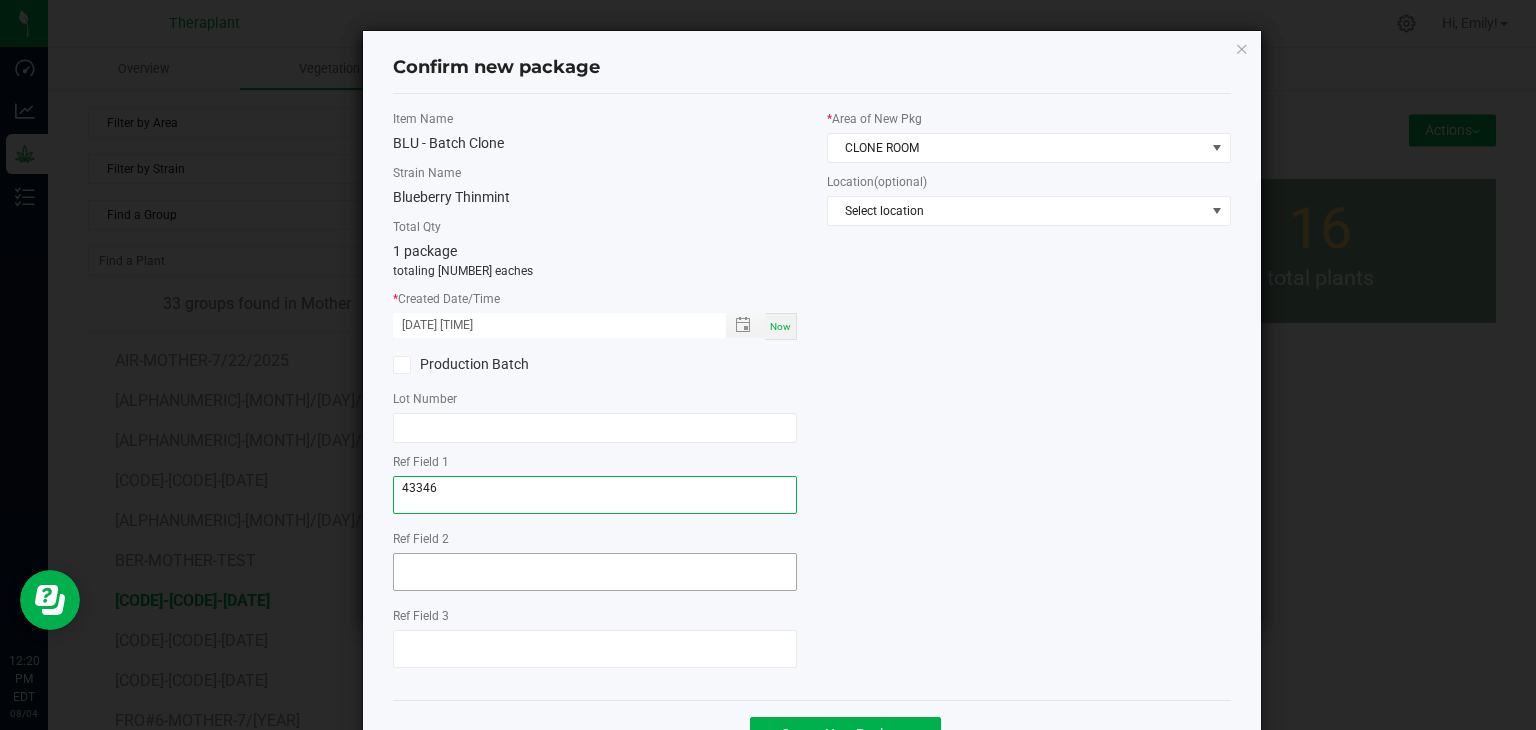 type on "43346" 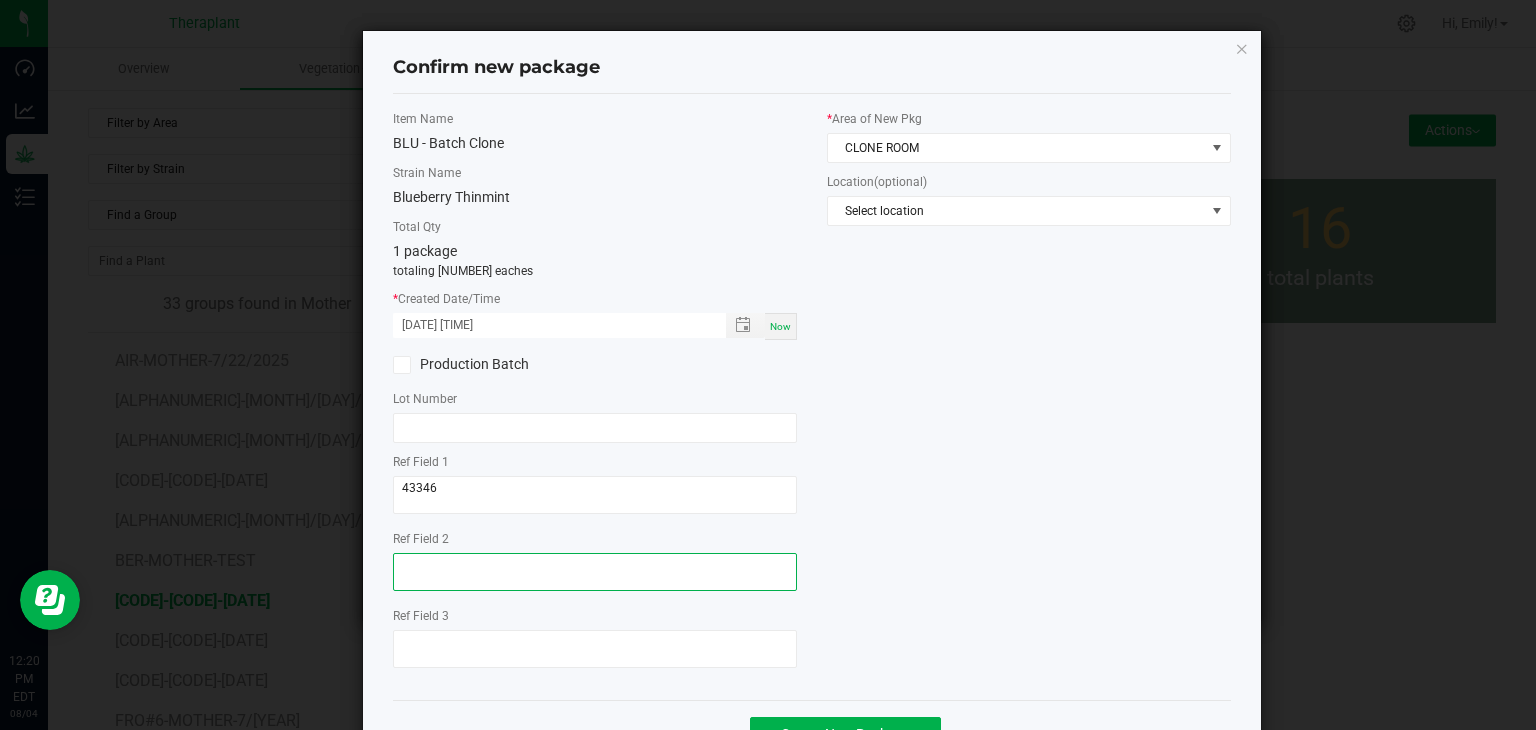 click at bounding box center (595, 572) 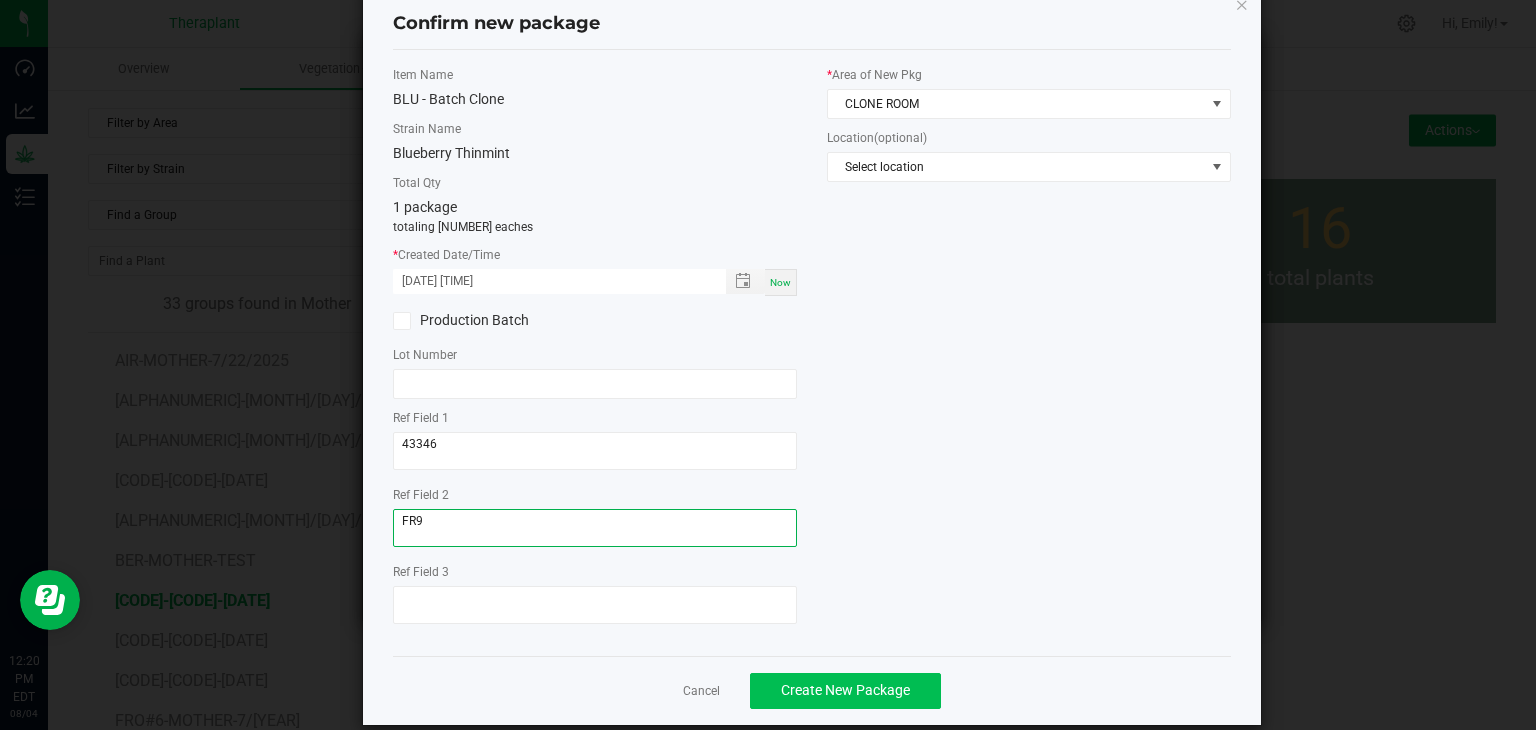 scroll, scrollTop: 69, scrollLeft: 0, axis: vertical 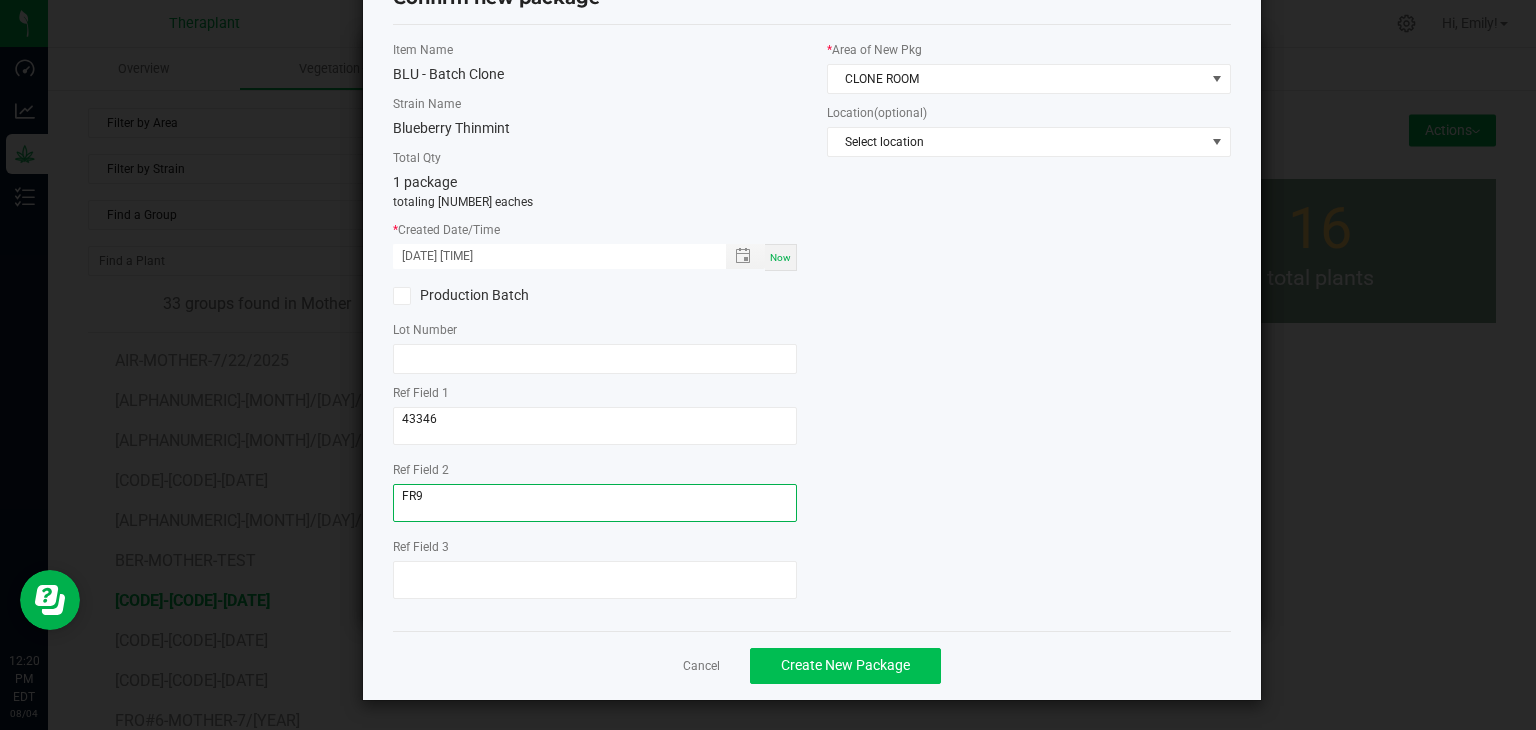 type on "FR9" 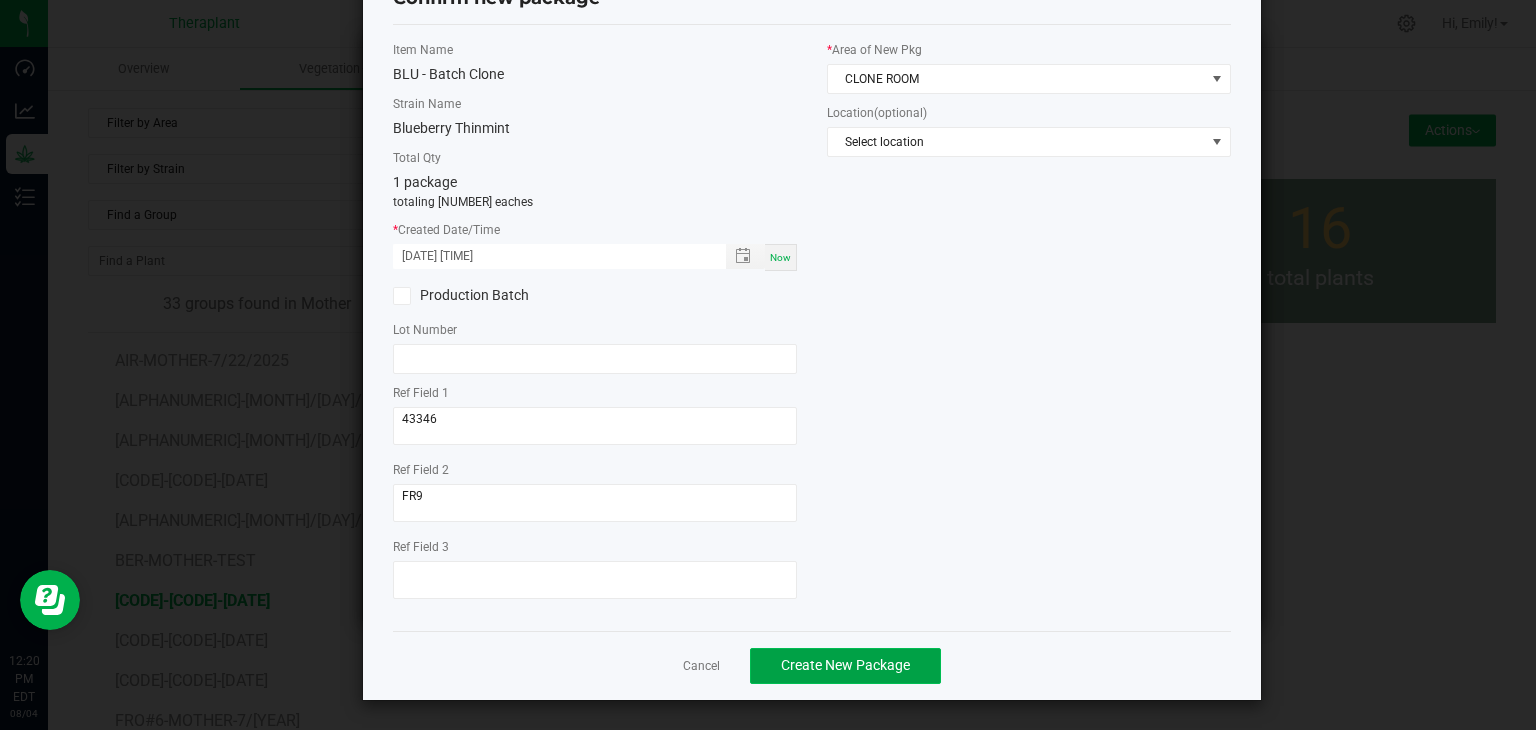 click on "Create New Package" 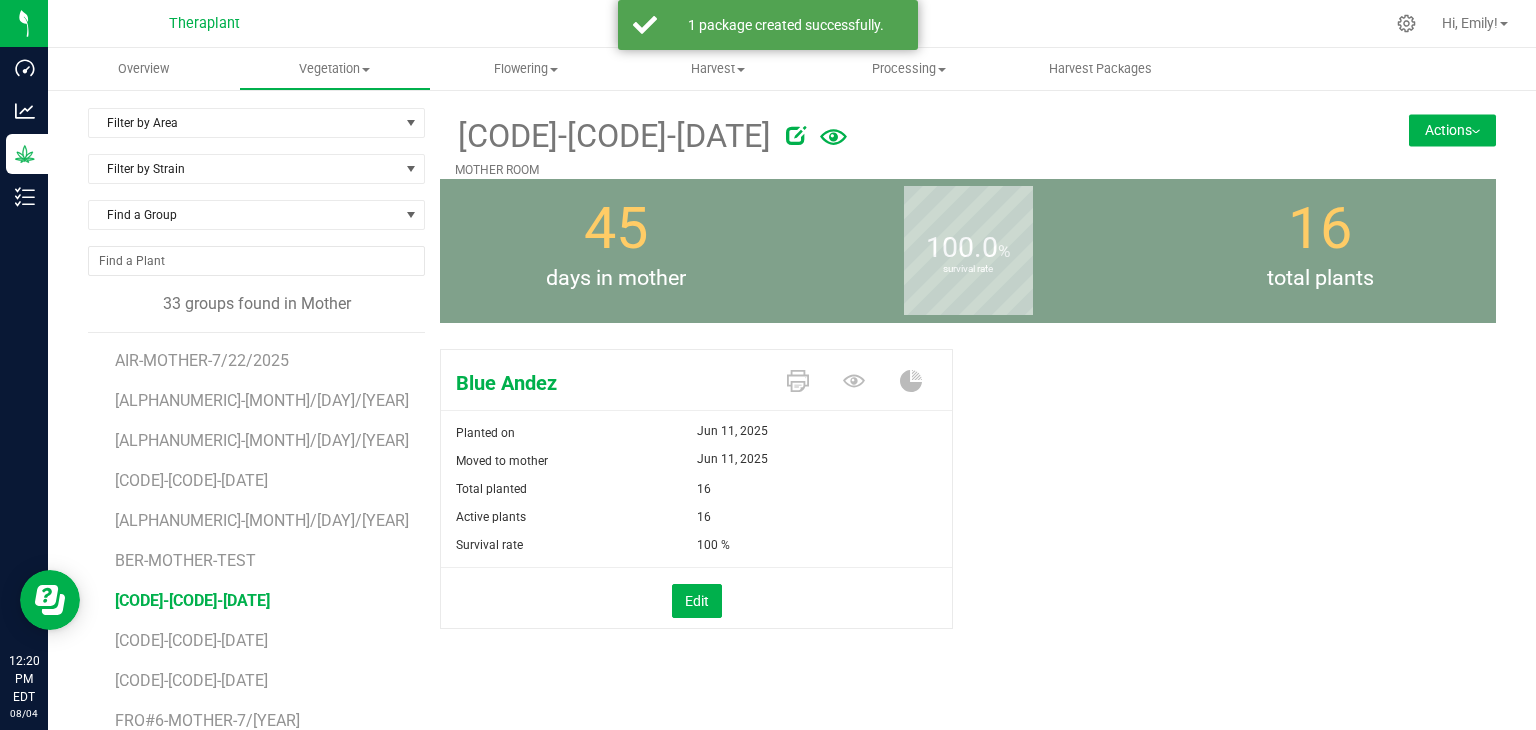 click on "Actions" at bounding box center [1452, 130] 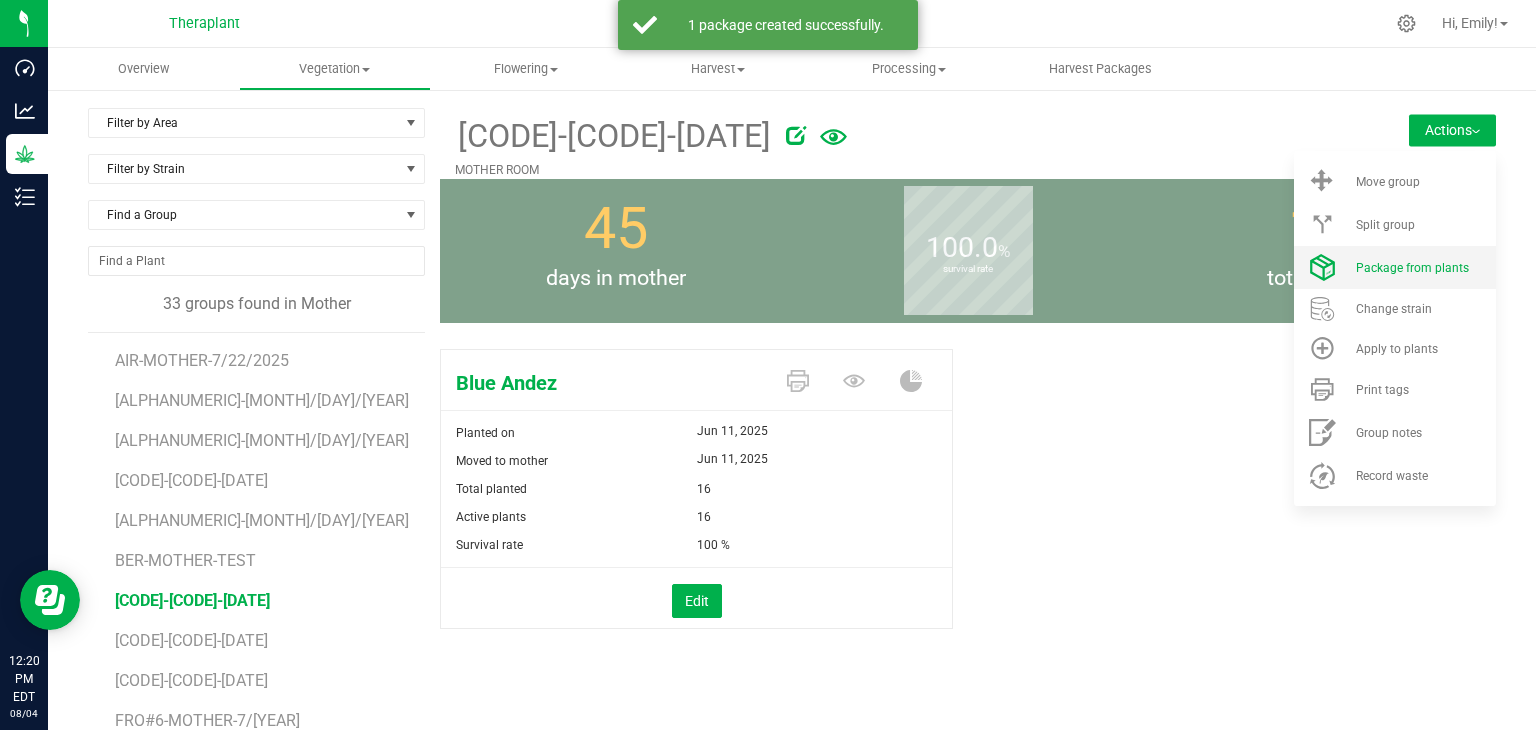click on "Package from plants" at bounding box center (1412, 268) 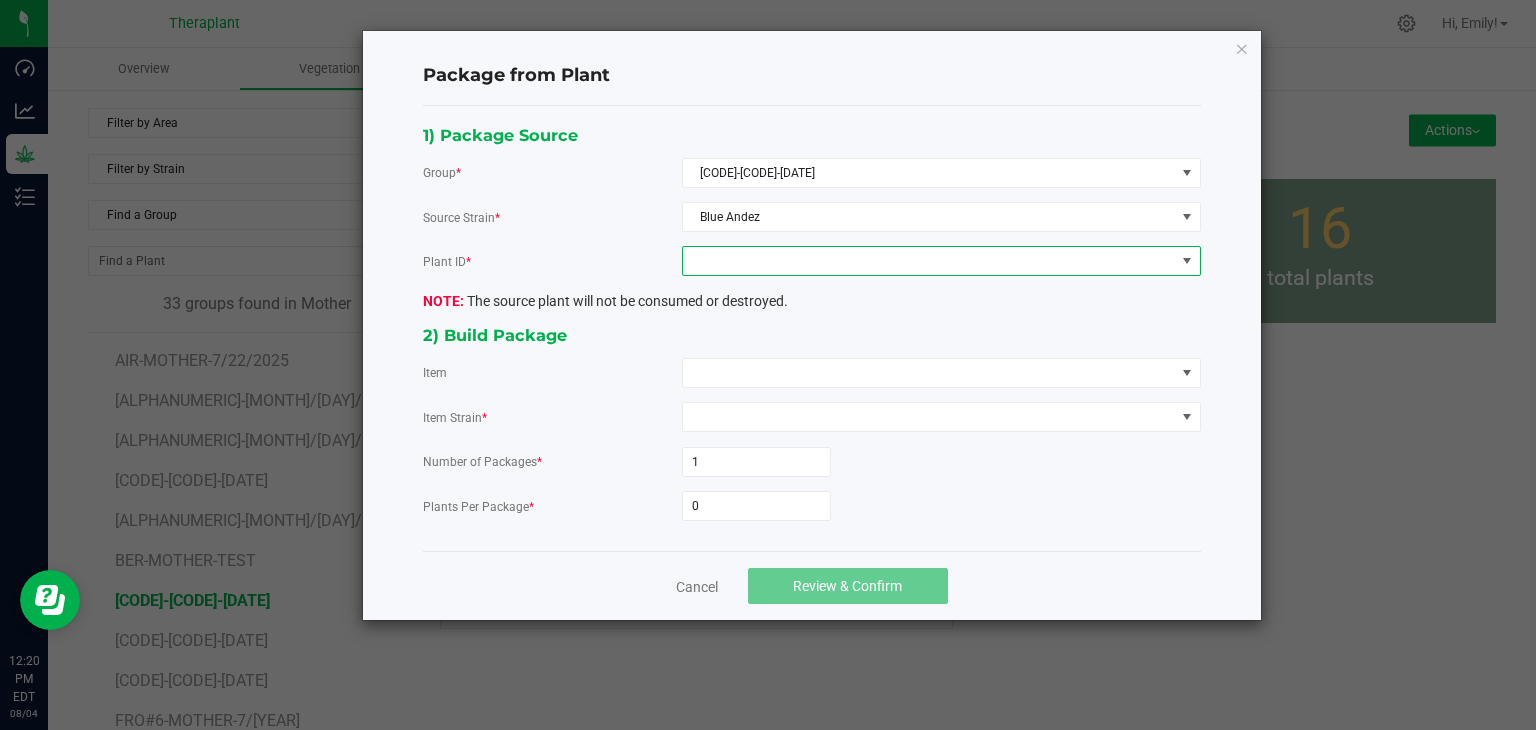 click at bounding box center [929, 261] 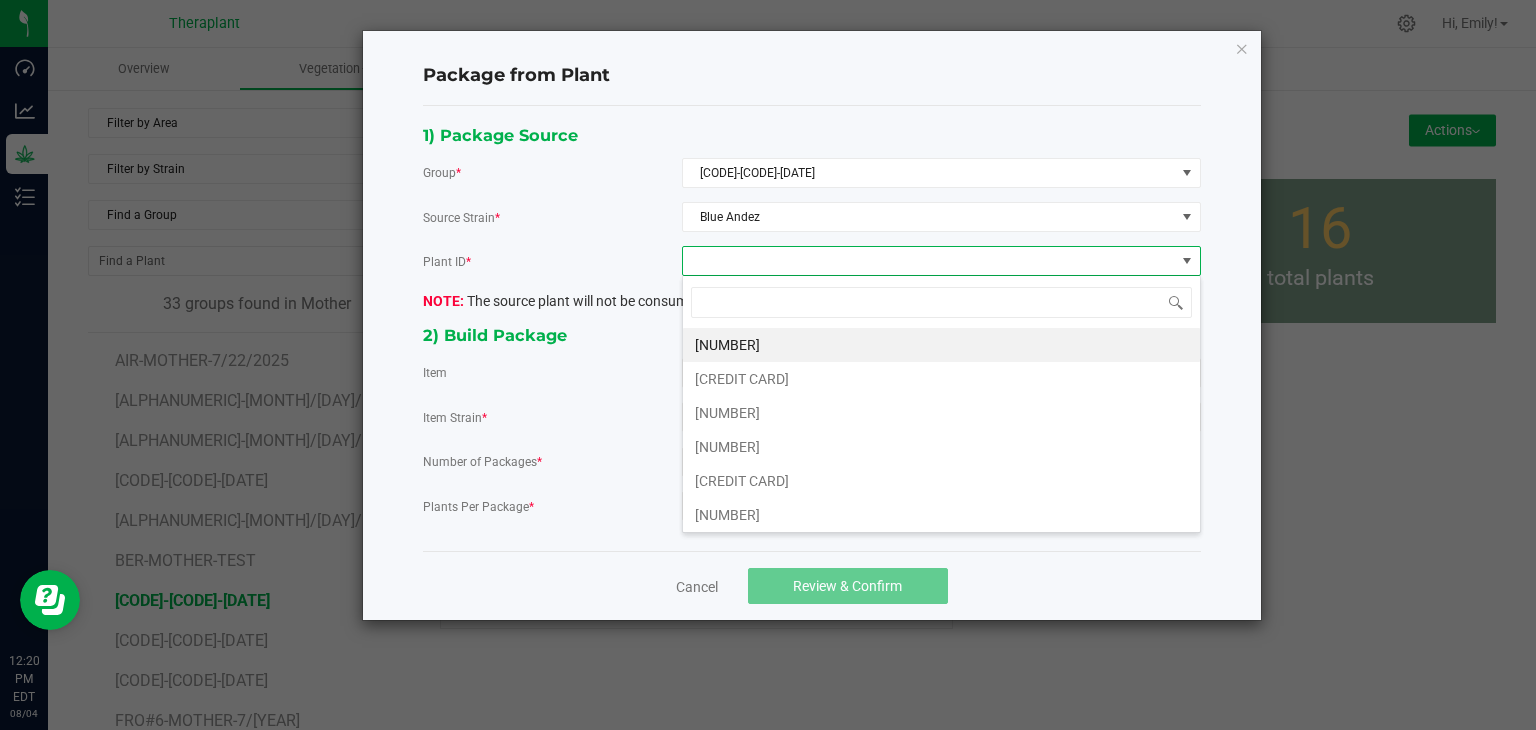 scroll, scrollTop: 99970, scrollLeft: 99480, axis: both 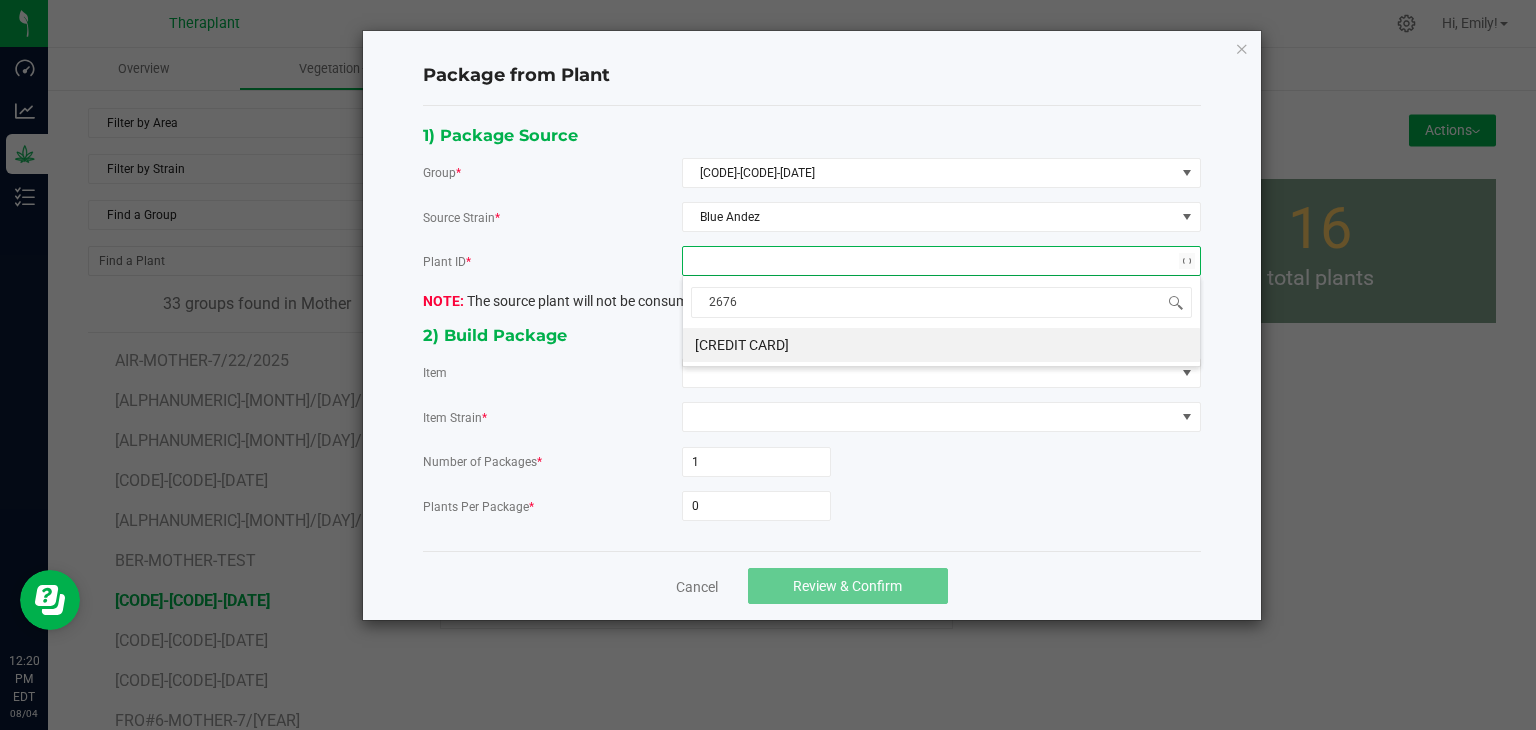 type on "26761" 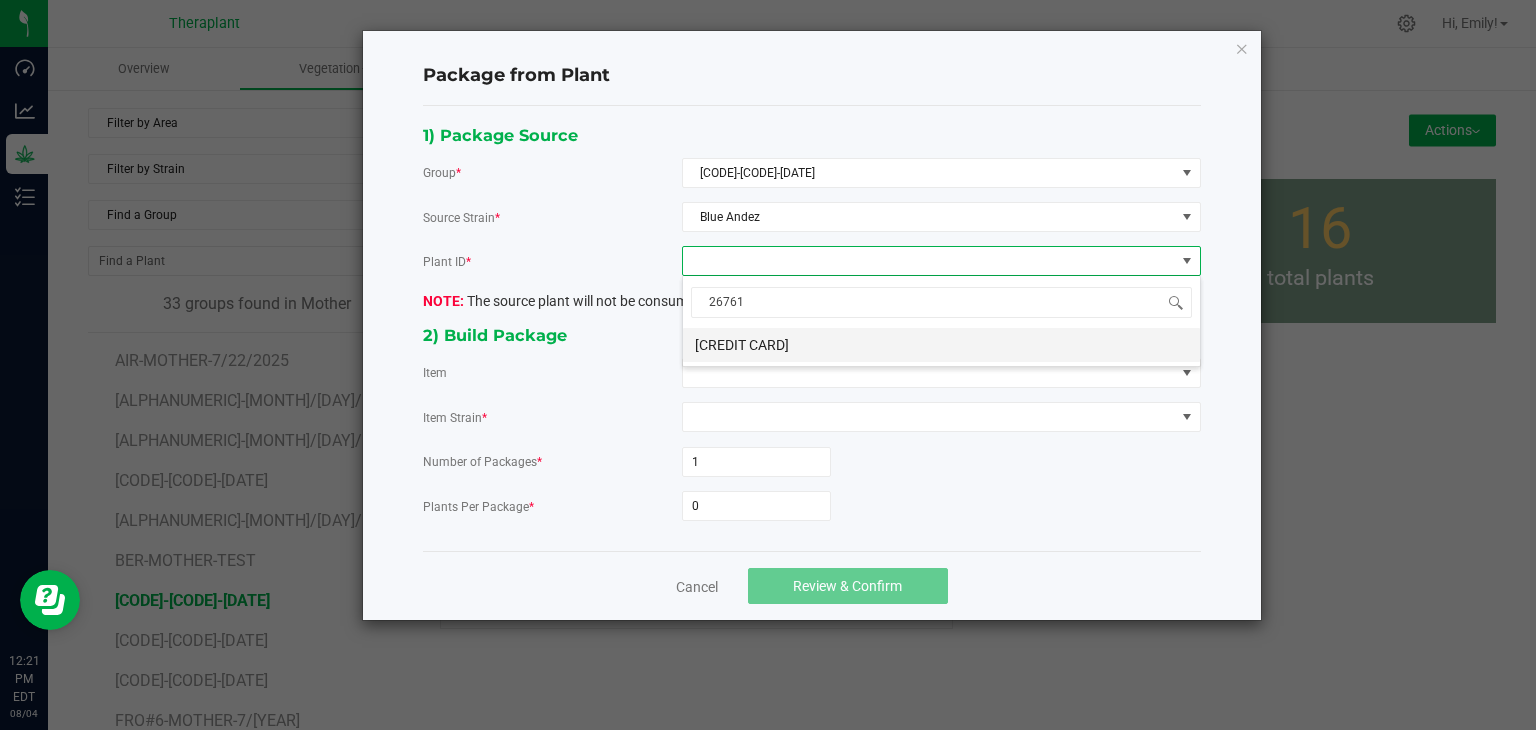 click on "[CREDIT CARD]" at bounding box center (941, 345) 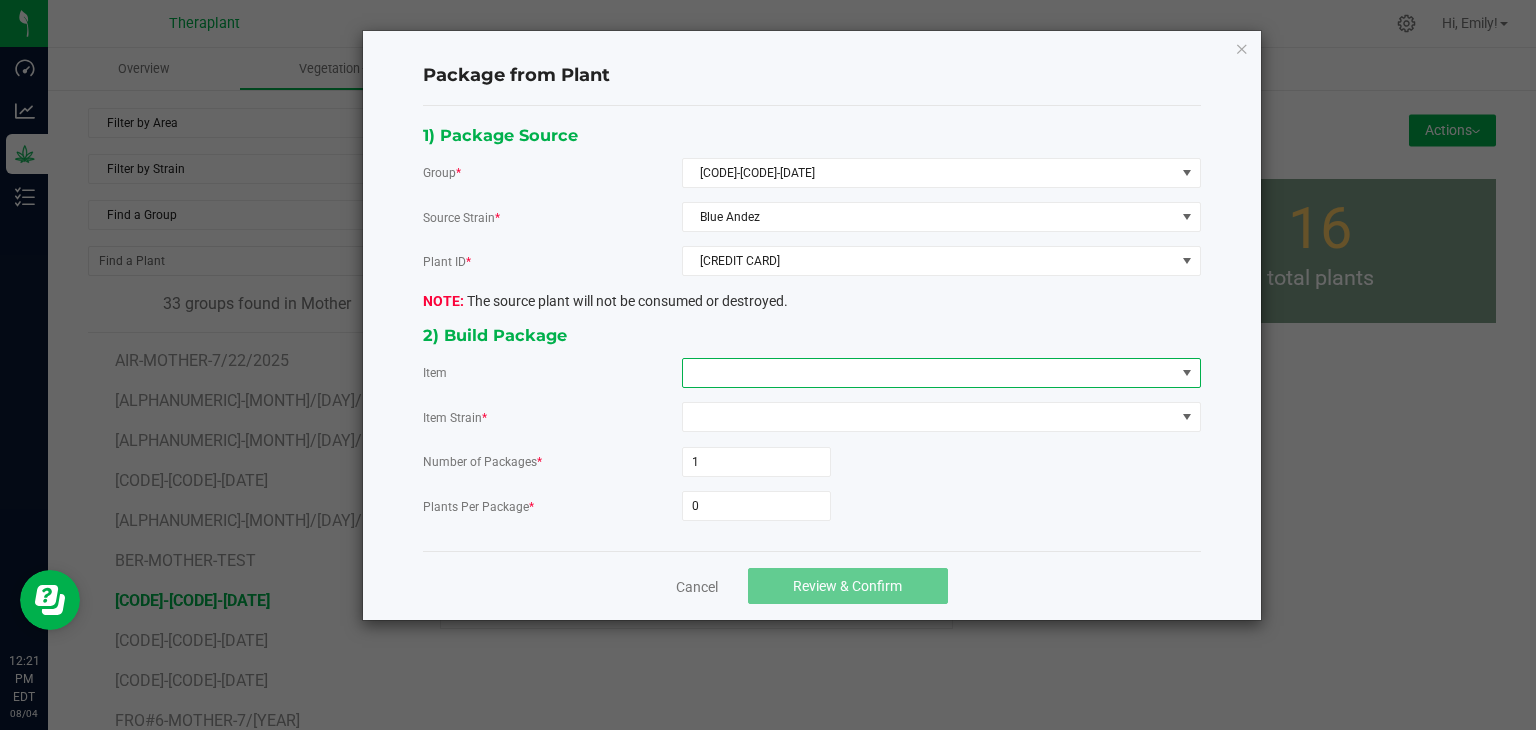 click at bounding box center (929, 373) 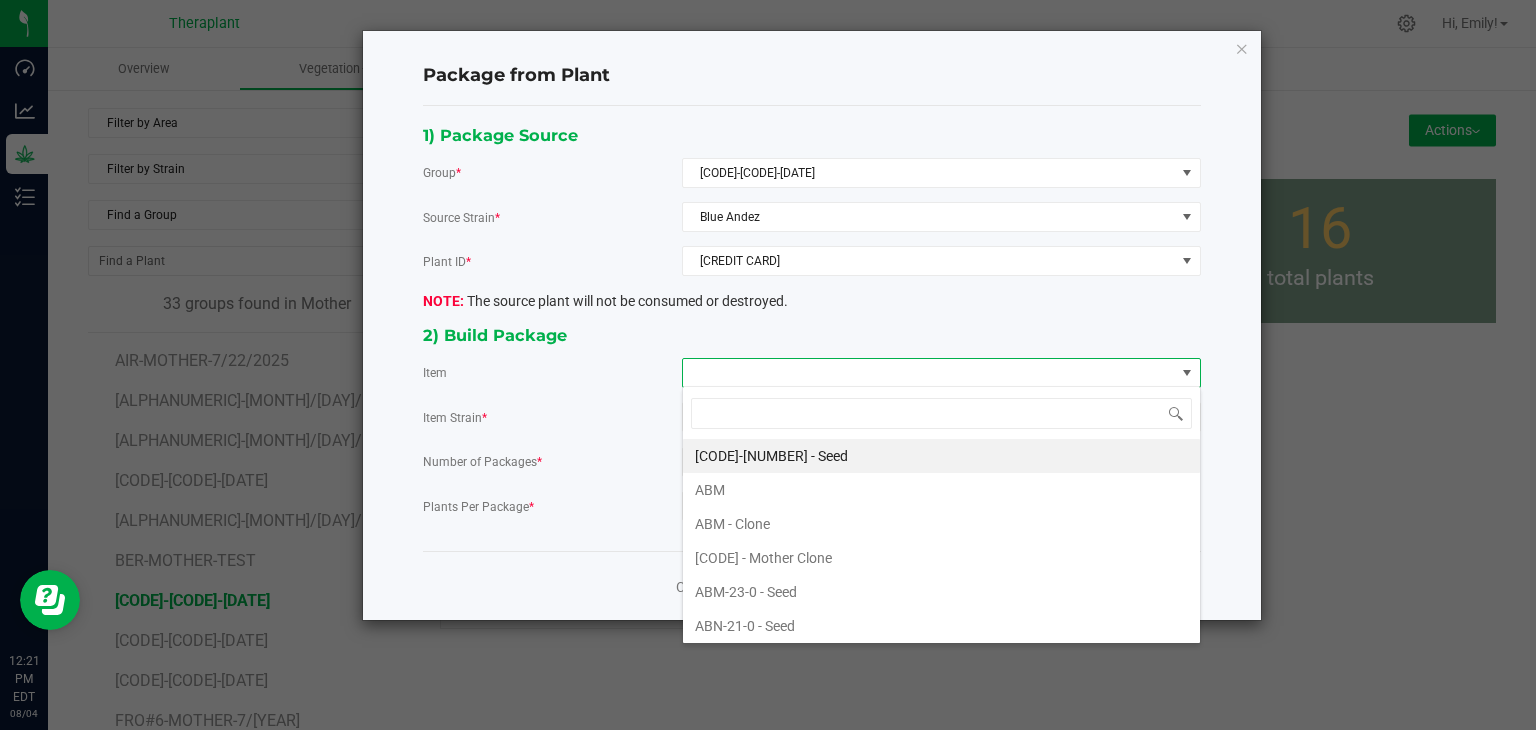 scroll, scrollTop: 99970, scrollLeft: 99480, axis: both 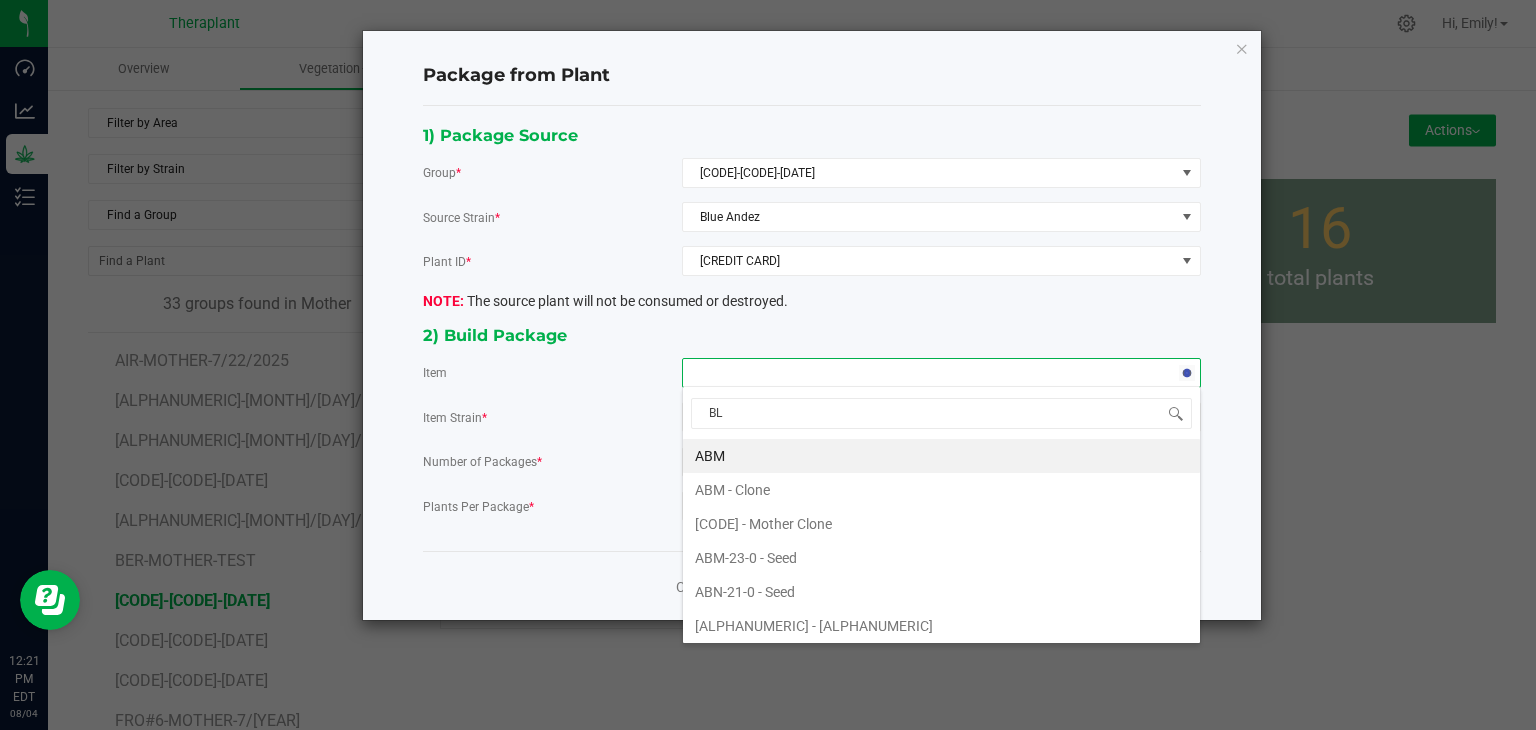 type on "BLU" 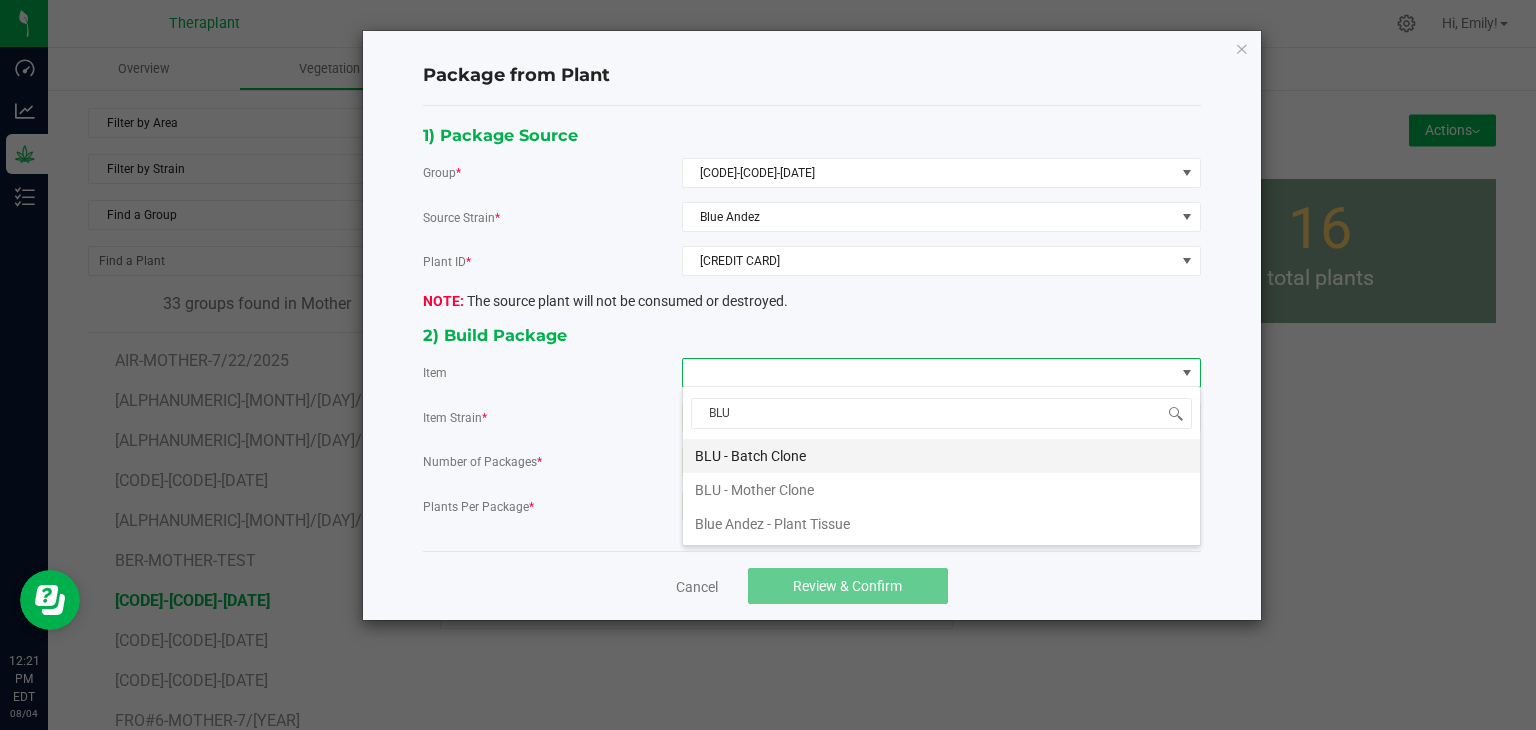drag, startPoint x: 760, startPoint y: 454, endPoint x: 753, endPoint y: 468, distance: 15.652476 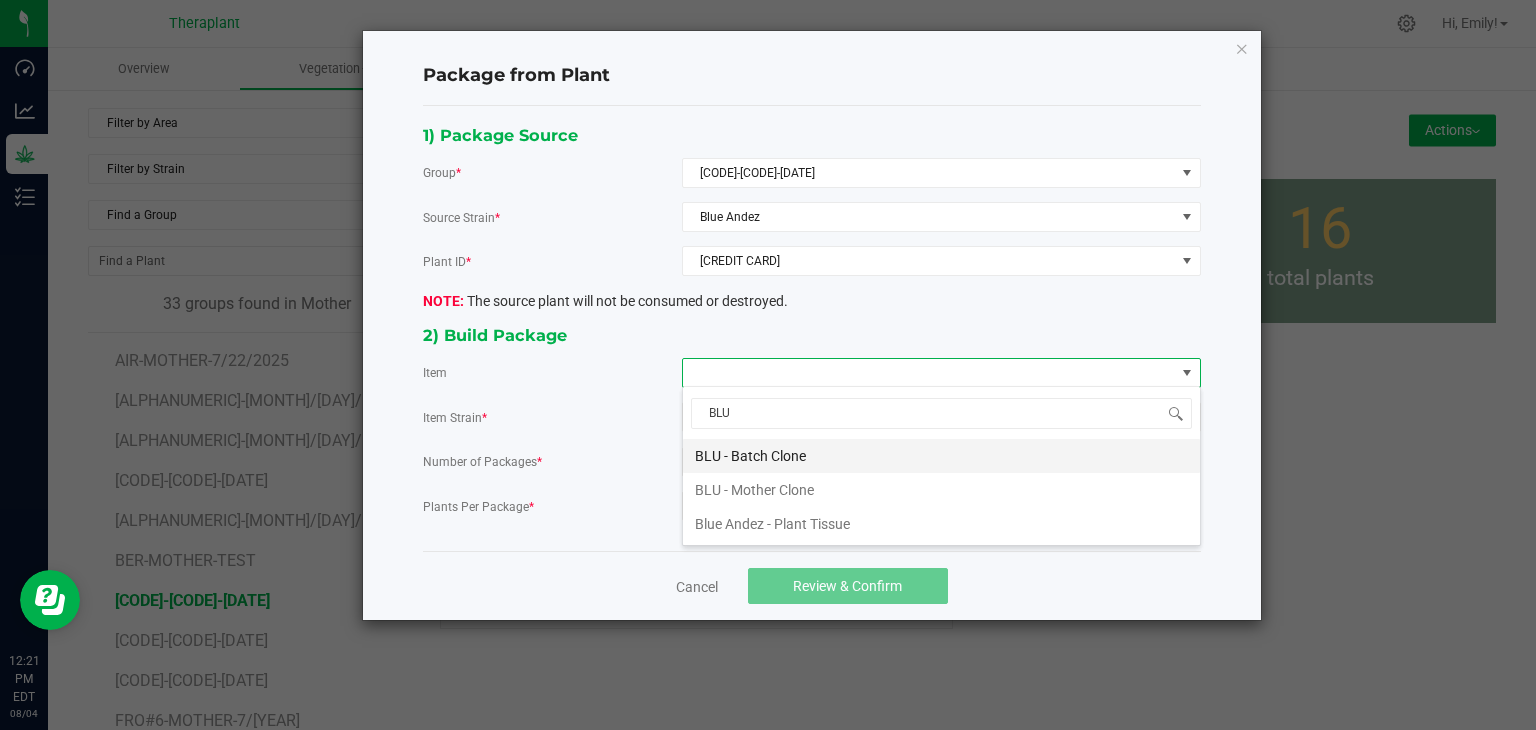 click on "BLU - Batch Clone" at bounding box center [941, 456] 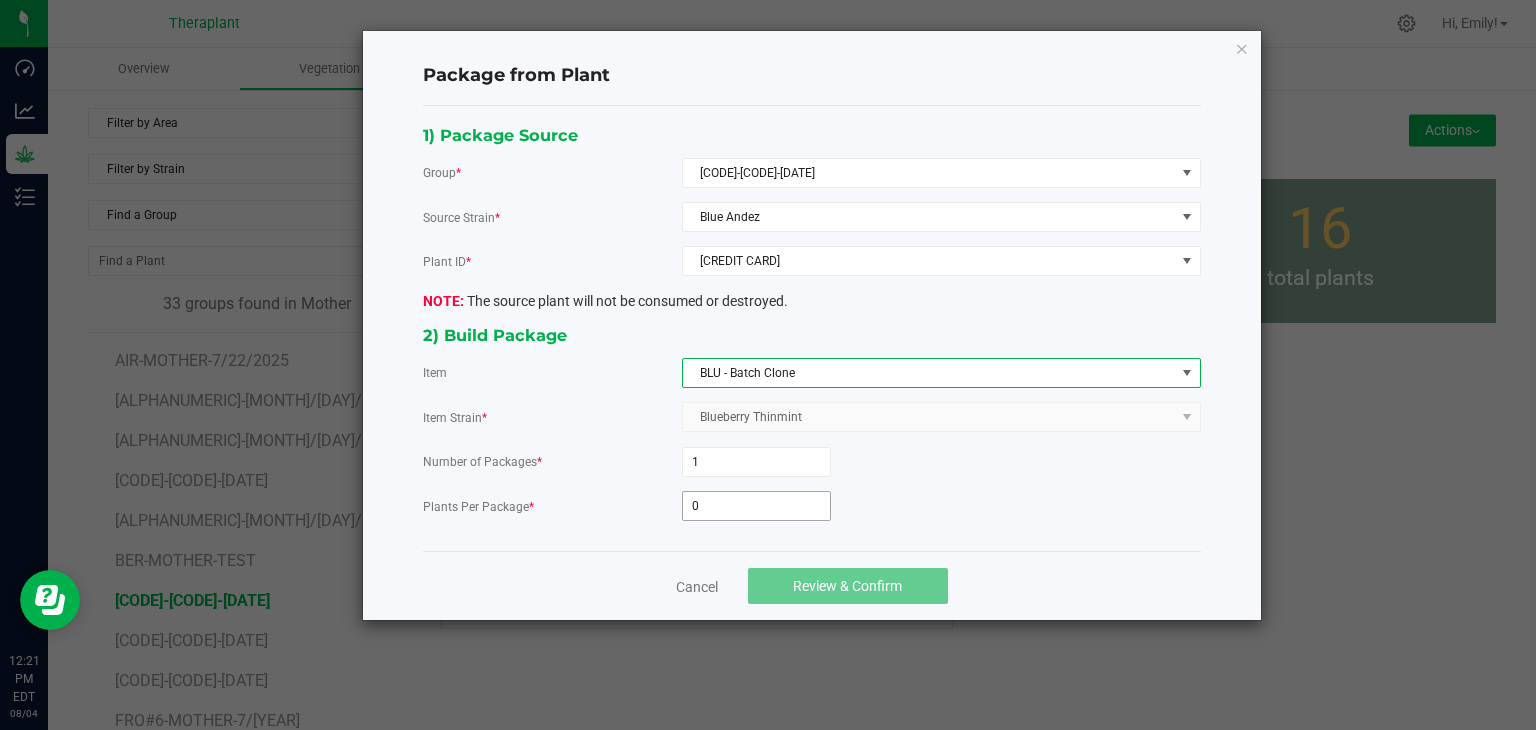 click on "0" at bounding box center [756, 506] 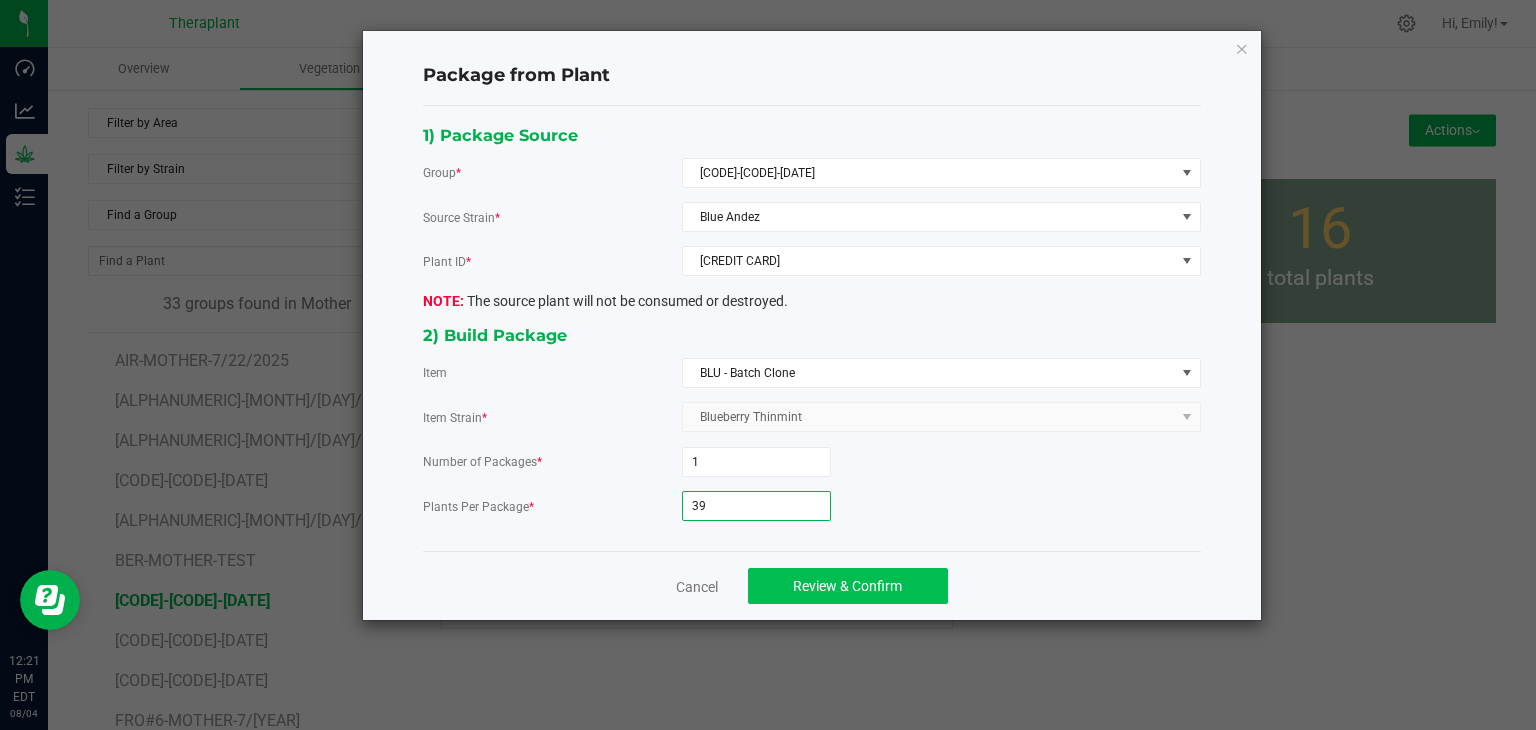 type on "39" 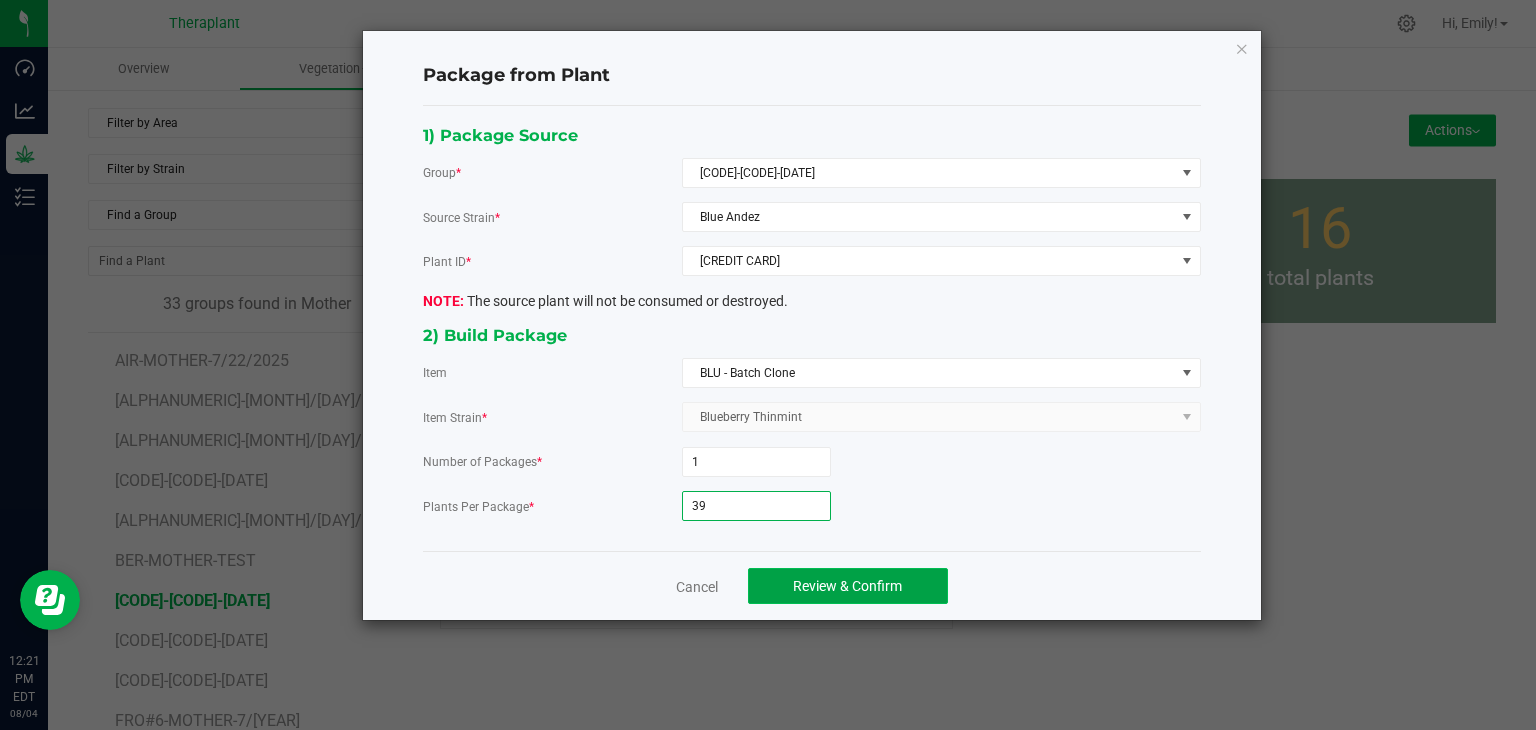 click on "Review & Confirm" 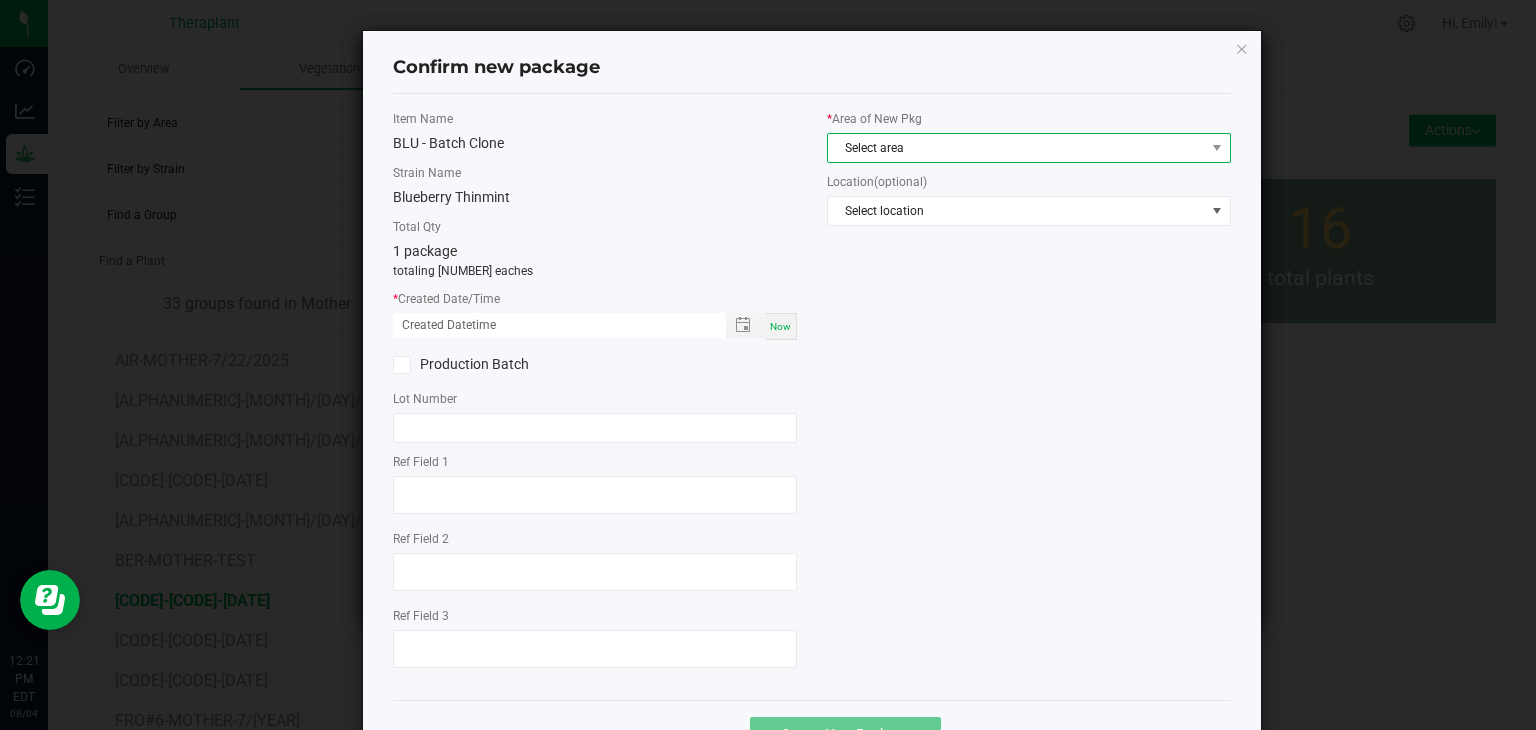 click on "Select area" at bounding box center (1016, 148) 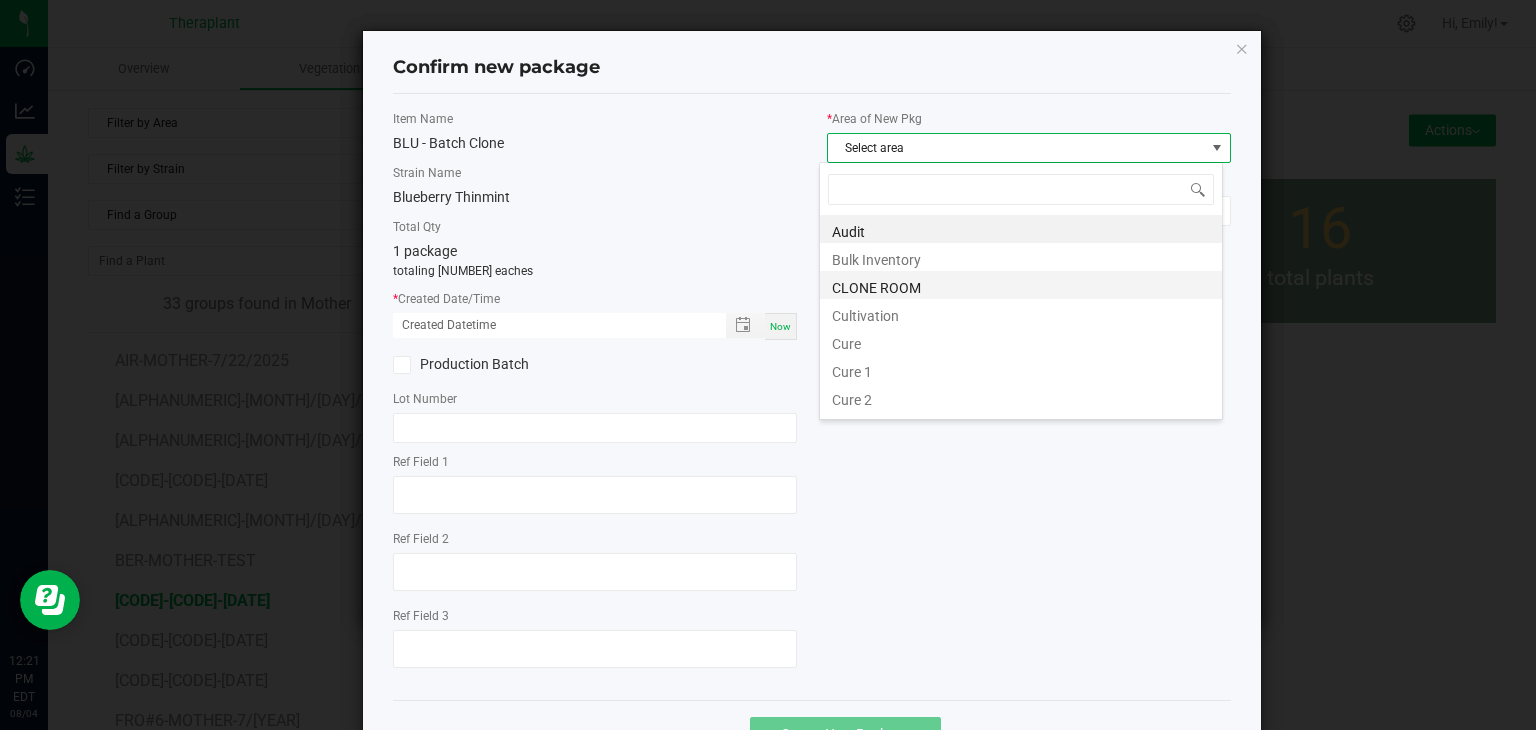 scroll, scrollTop: 99970, scrollLeft: 99596, axis: both 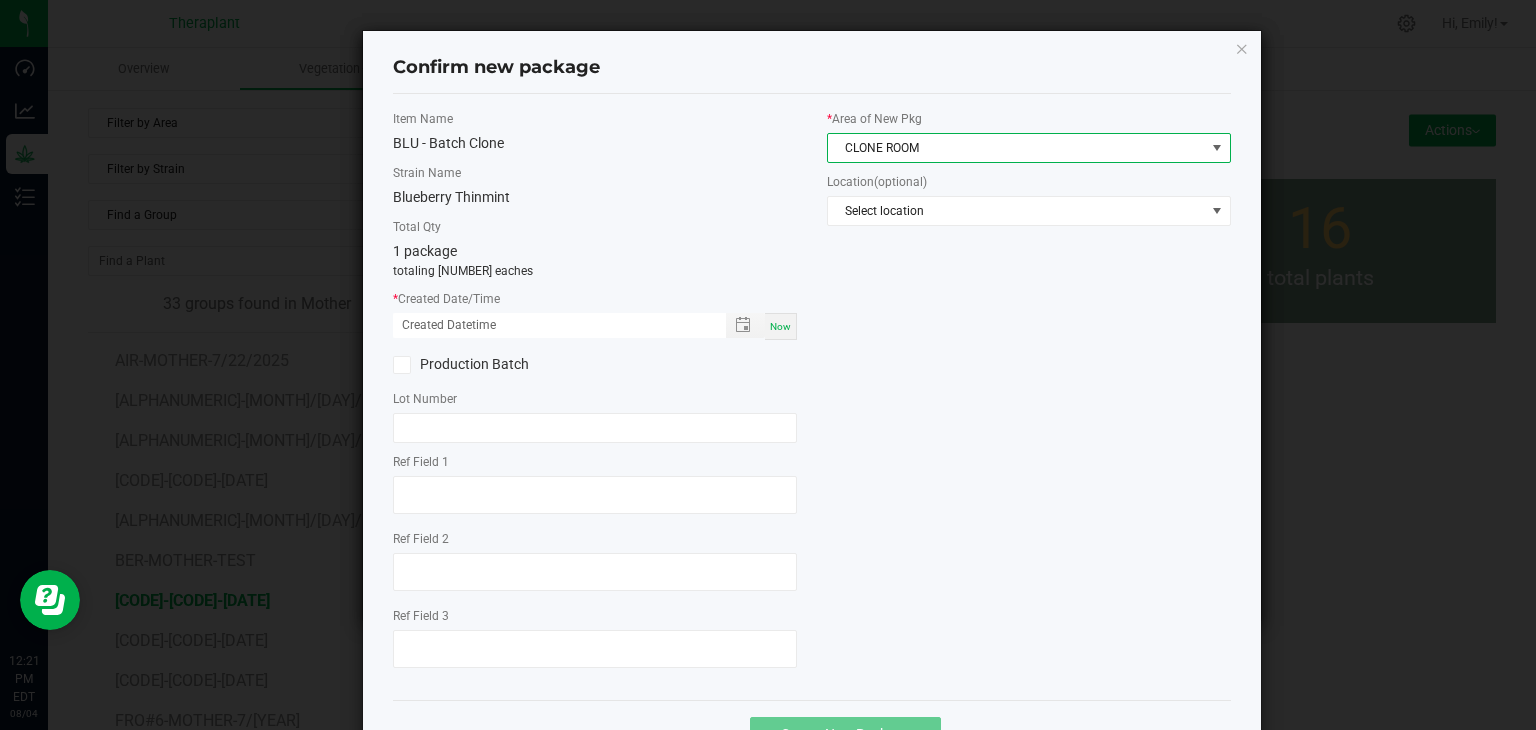 drag, startPoint x: 760, startPoint y: 342, endPoint x: 771, endPoint y: 333, distance: 14.21267 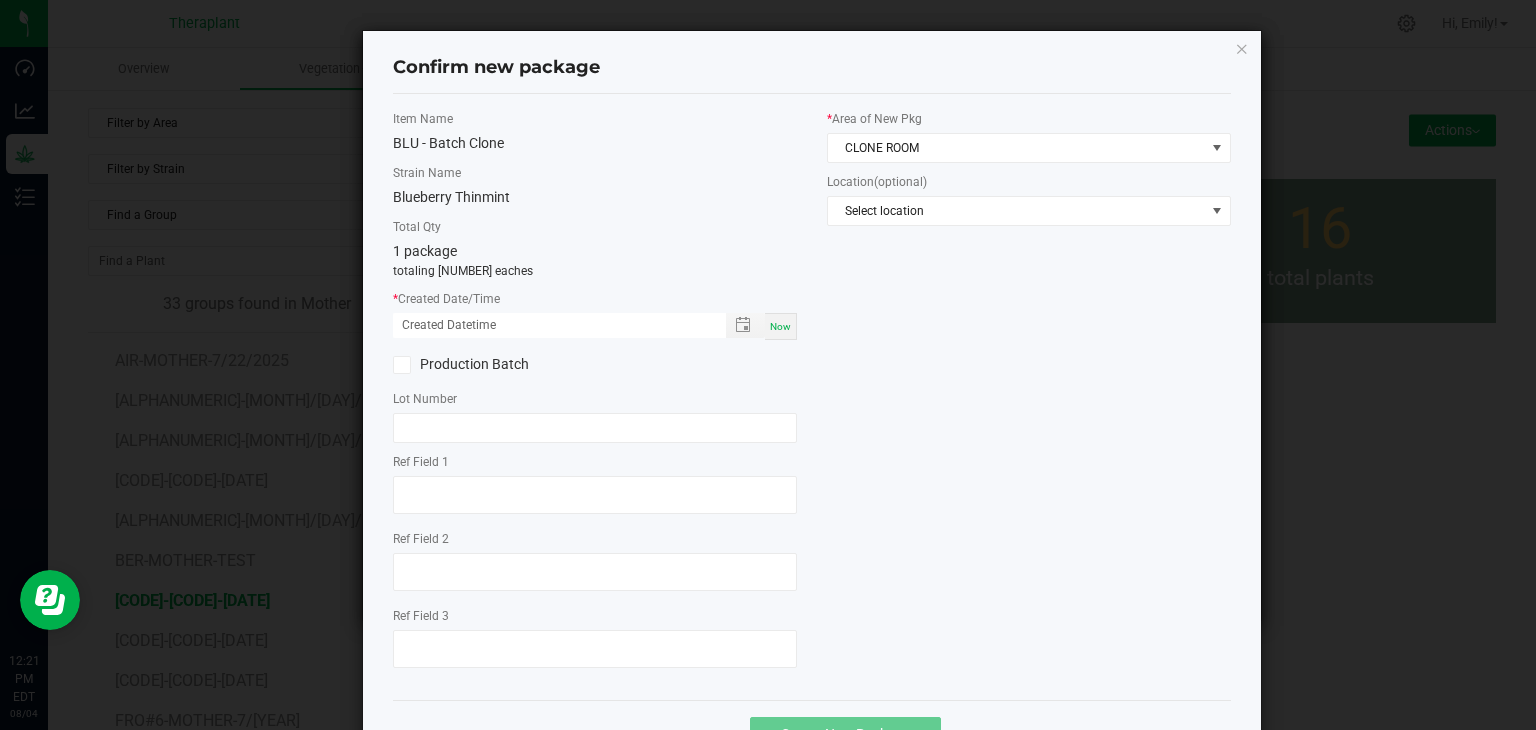 click on "Now" at bounding box center (781, 326) 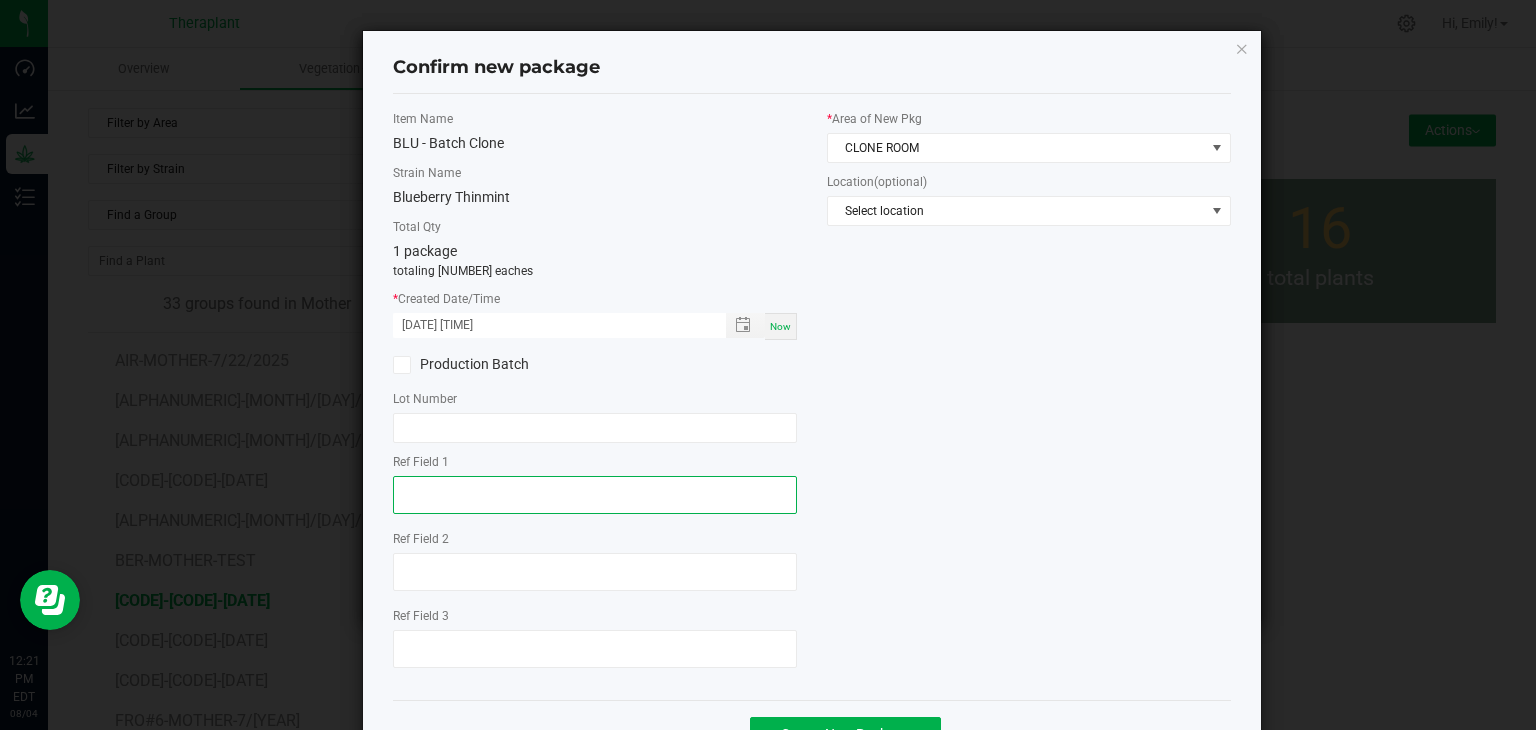 click 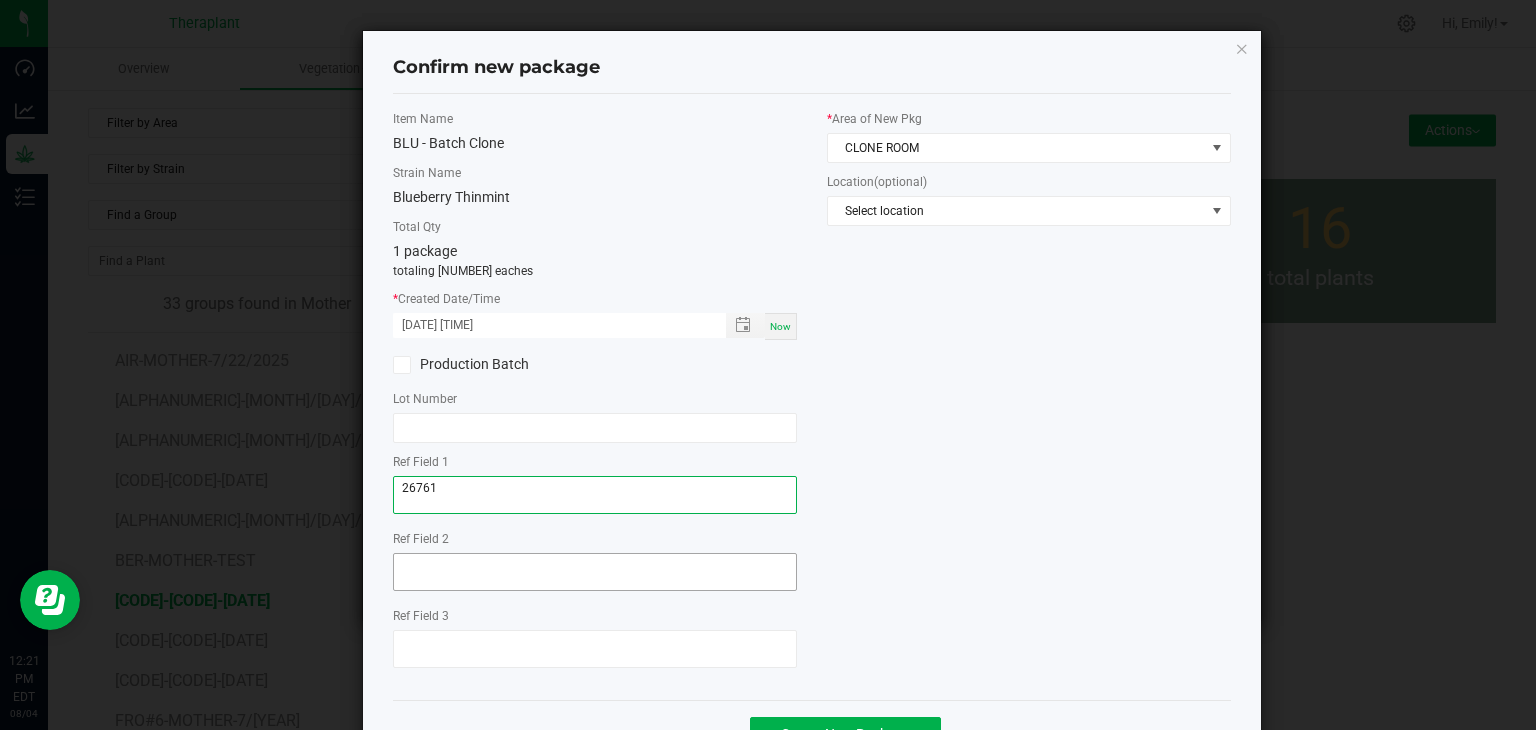 type on "26761" 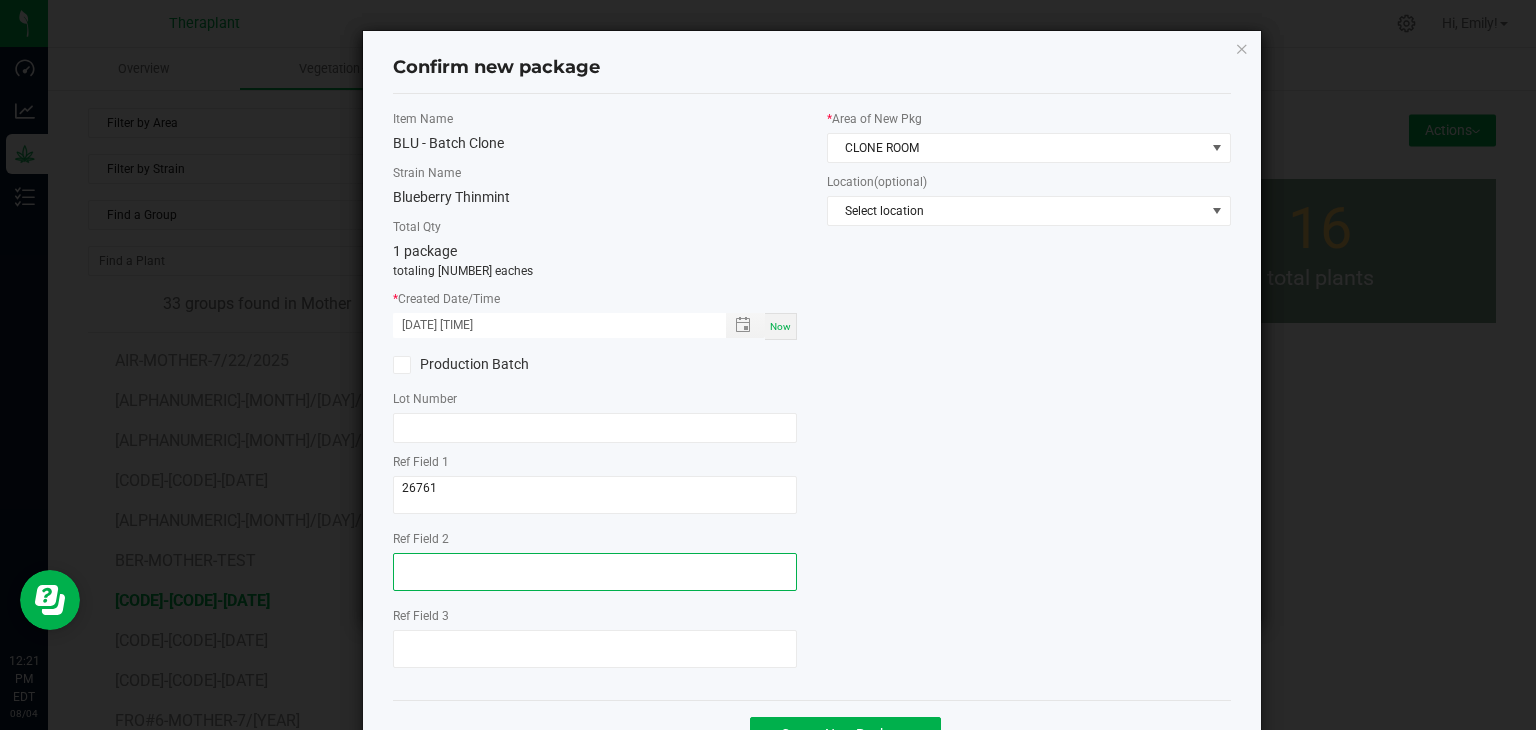 click at bounding box center [595, 572] 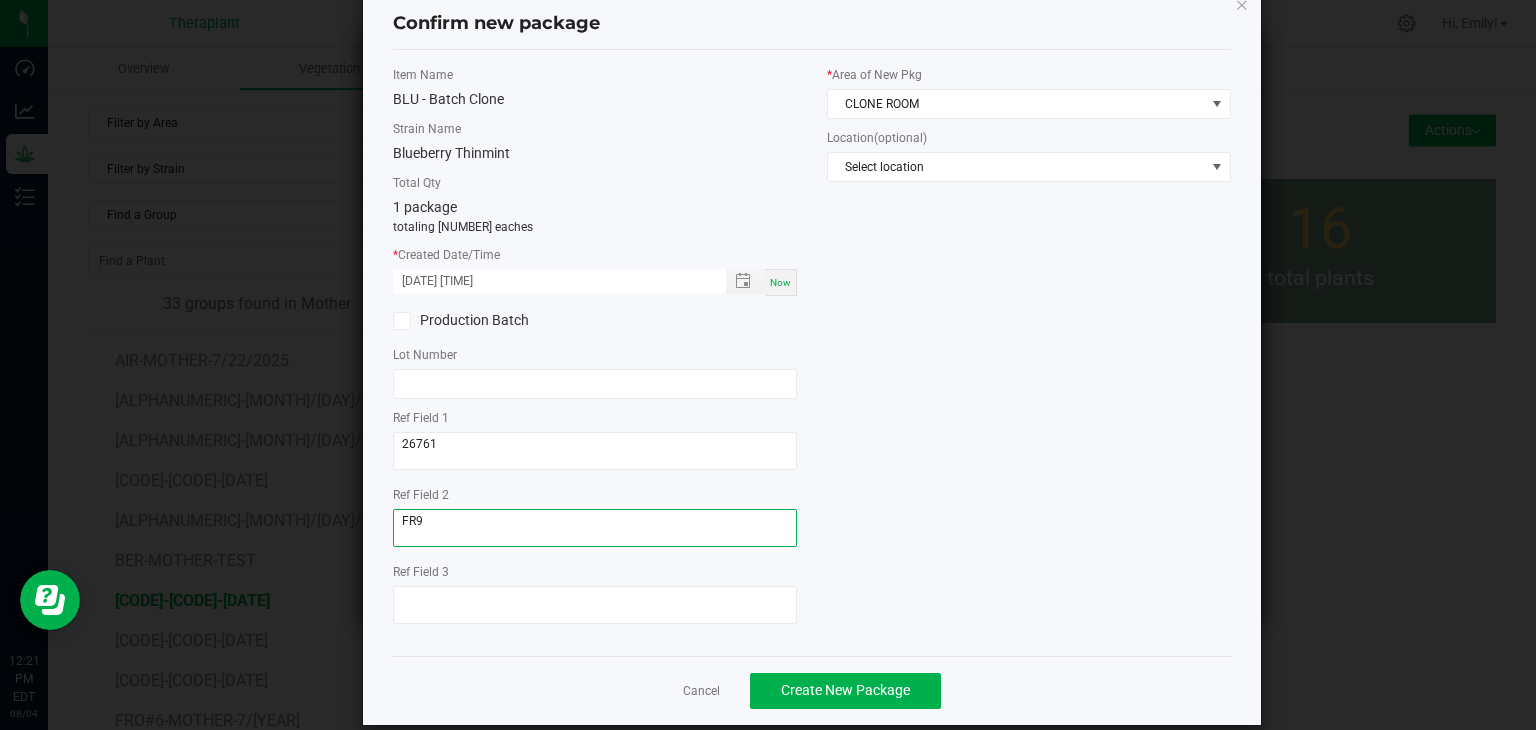 scroll, scrollTop: 69, scrollLeft: 0, axis: vertical 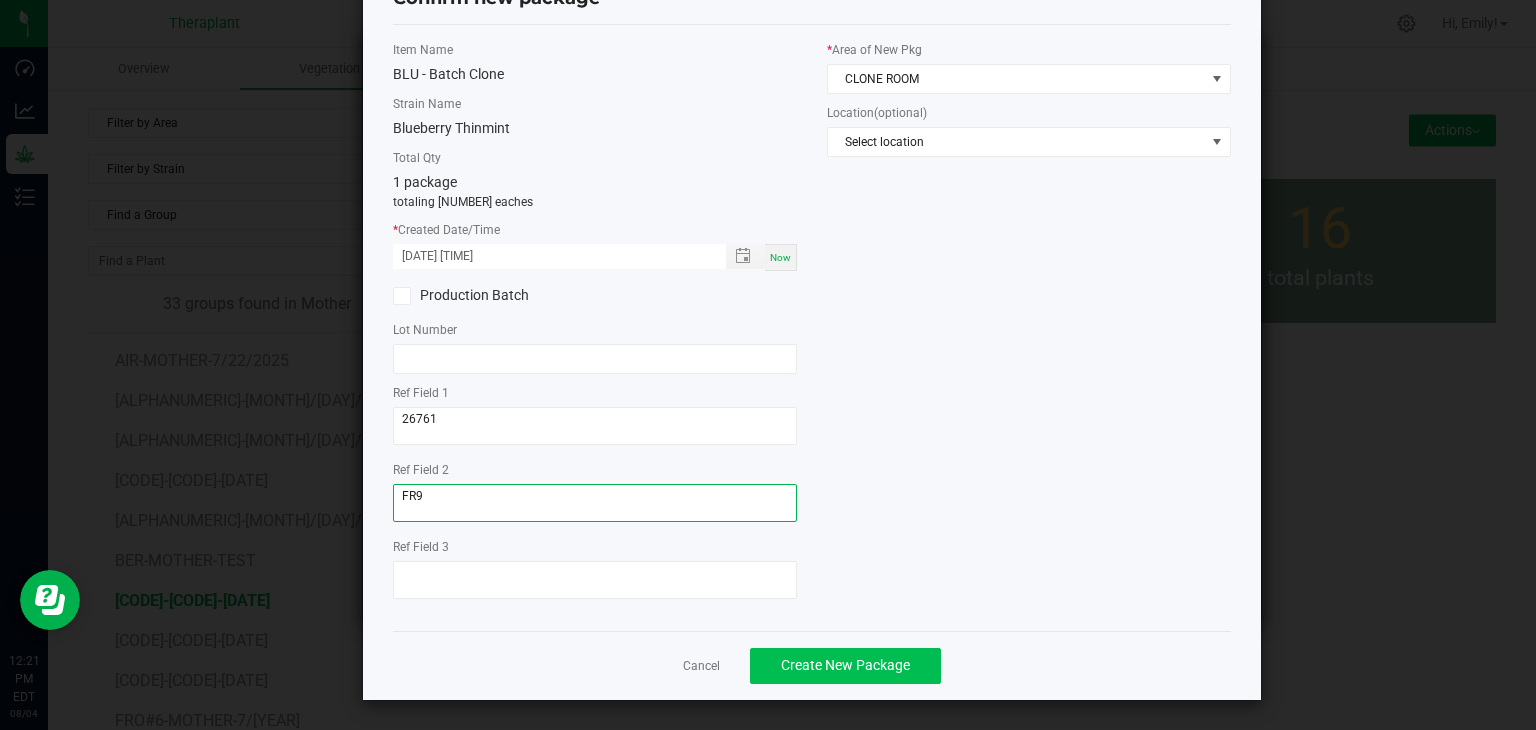 type on "FR9" 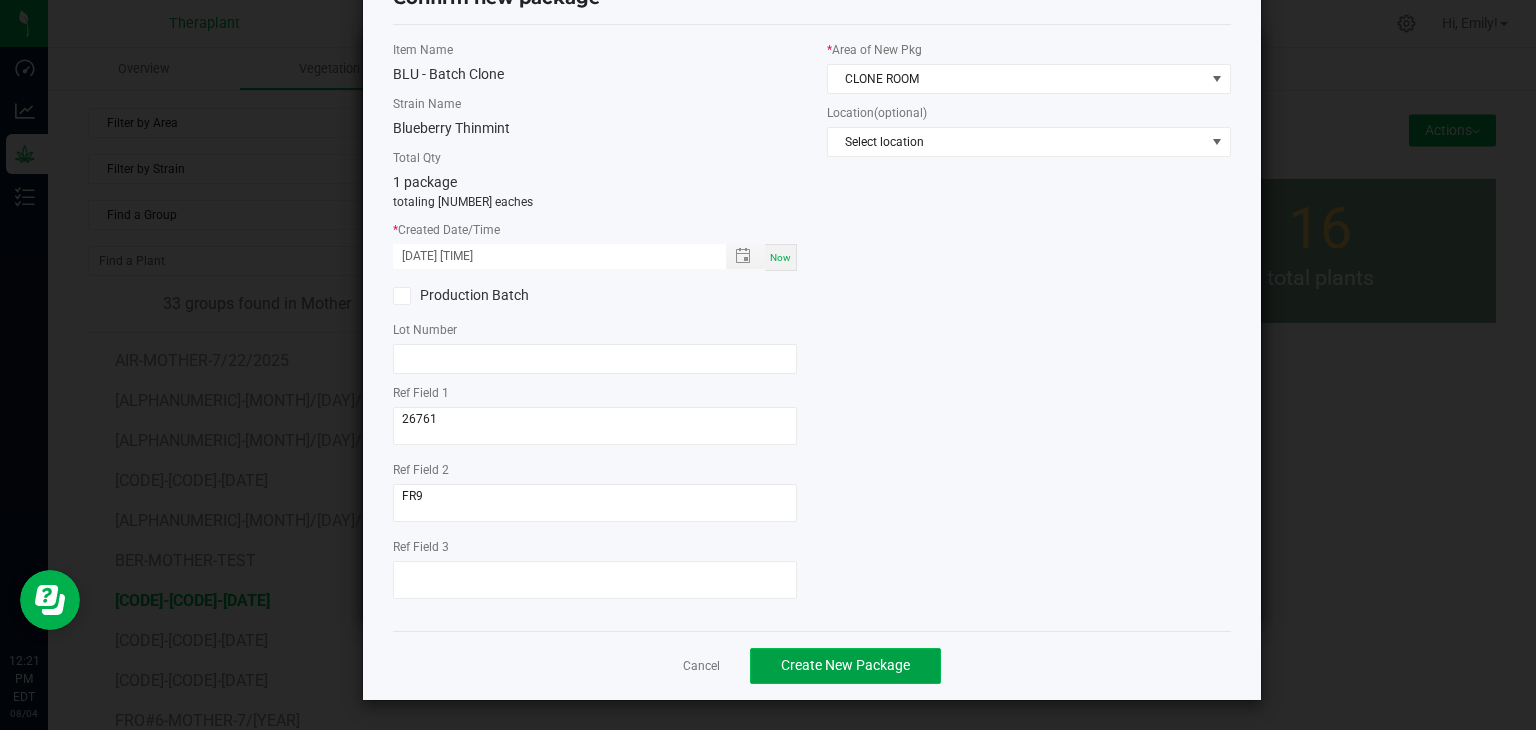 click on "Create New Package" 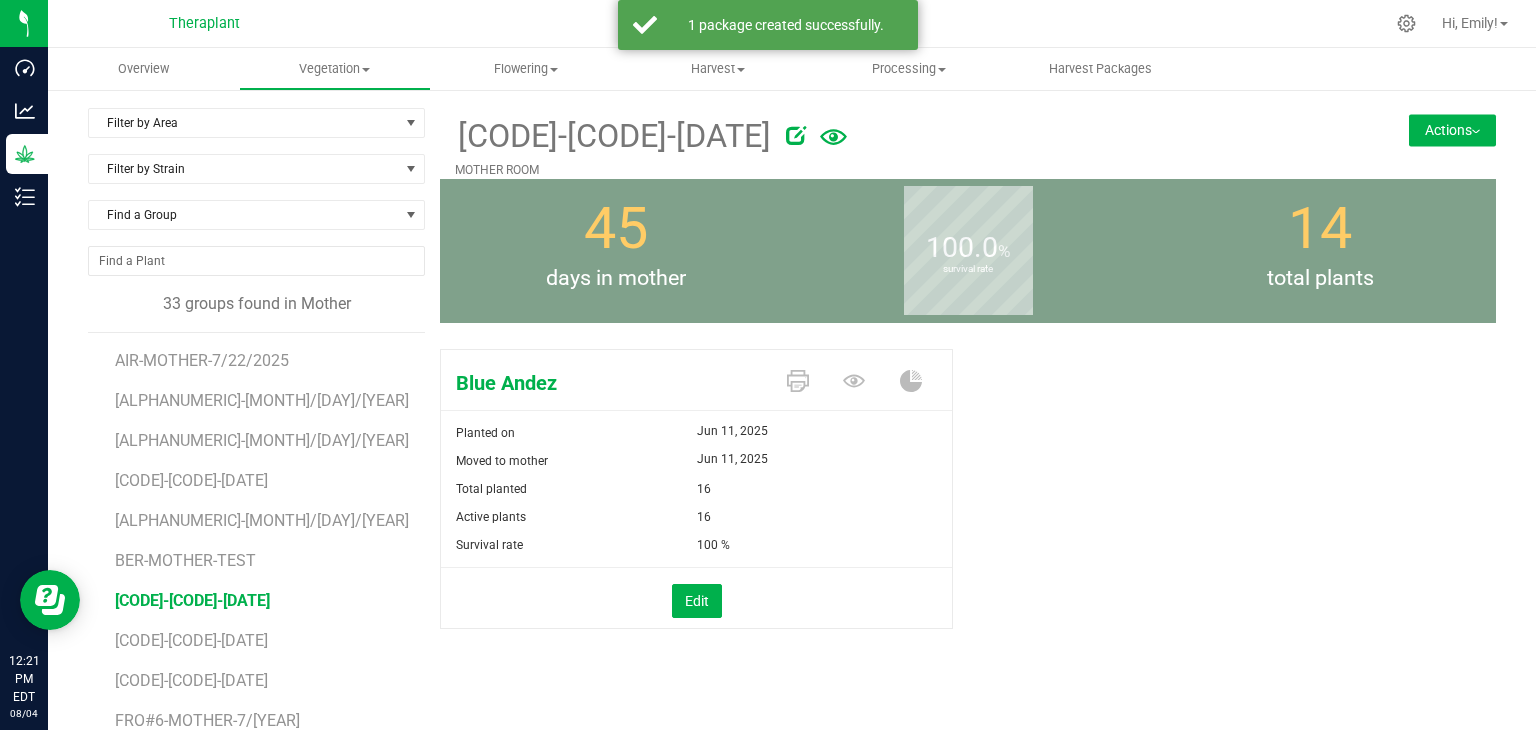 click on "Actions" at bounding box center [1452, 130] 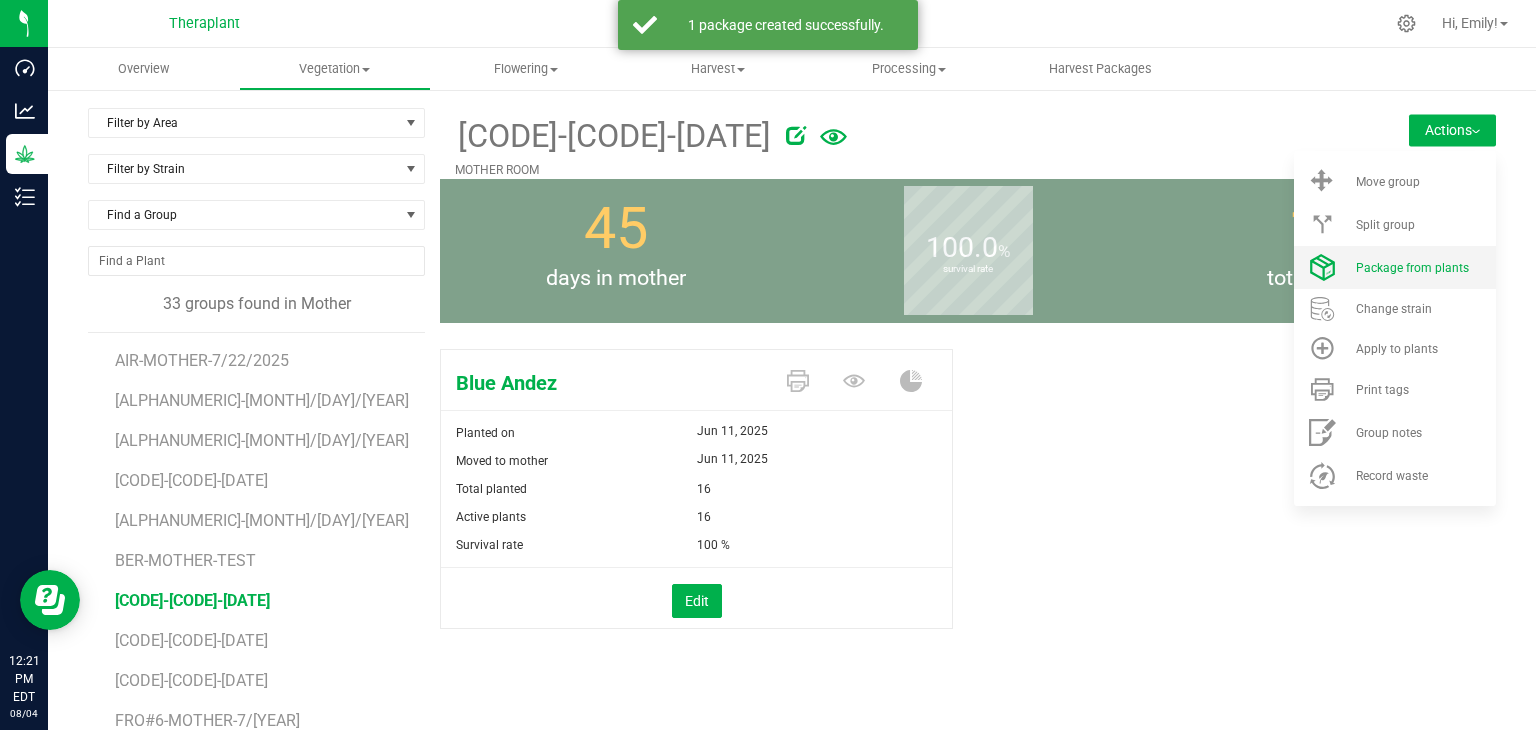 click on "Package from plants" at bounding box center (1412, 268) 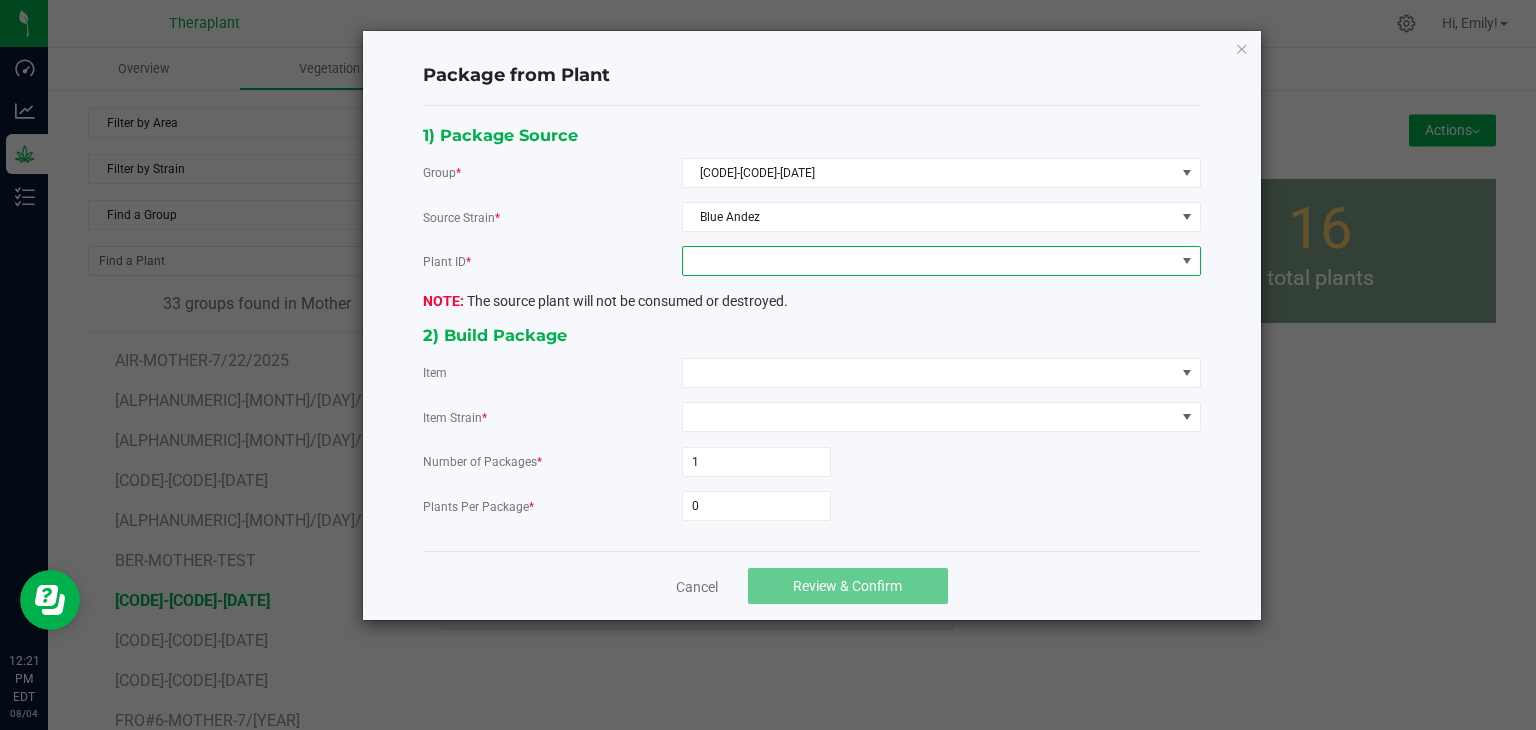 click at bounding box center (929, 261) 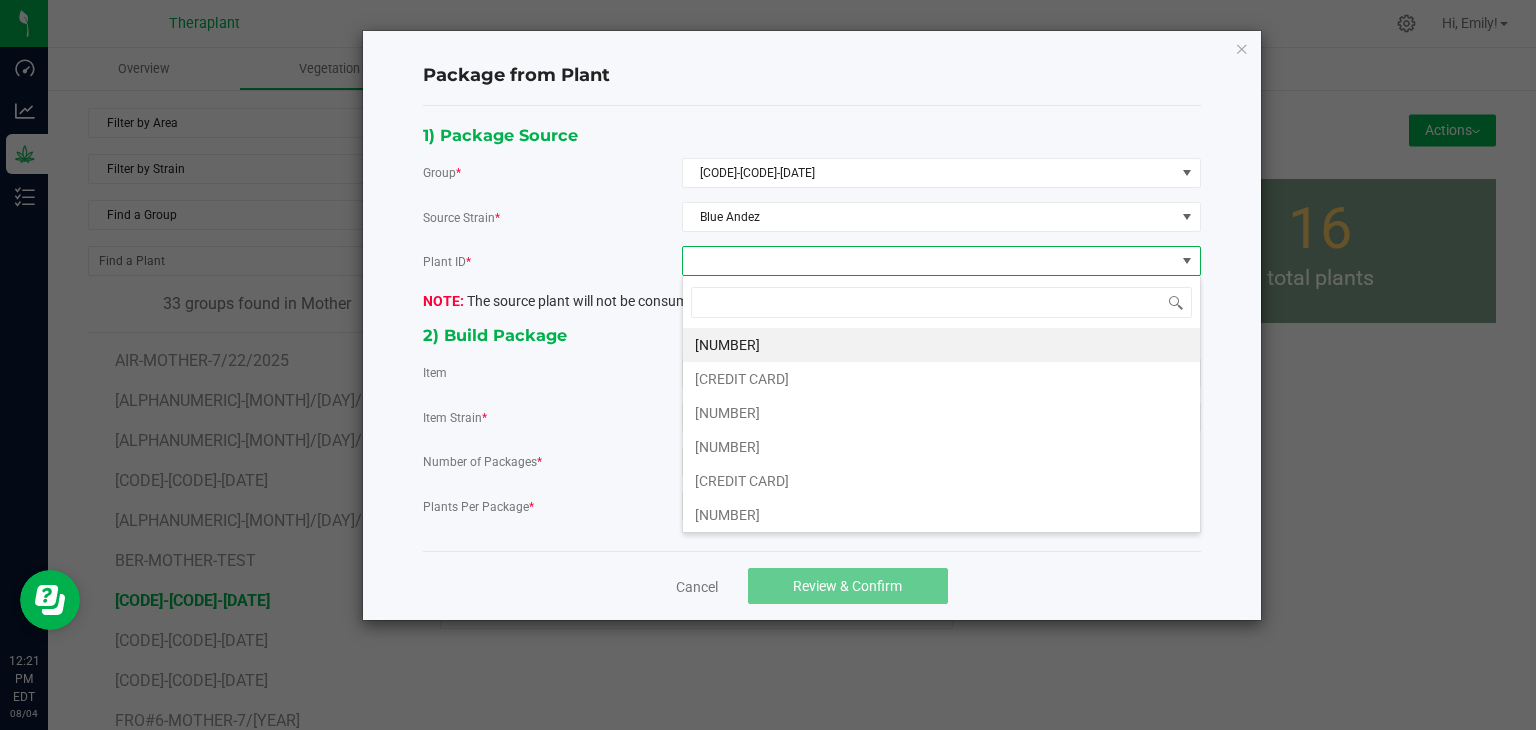 scroll, scrollTop: 99970, scrollLeft: 99480, axis: both 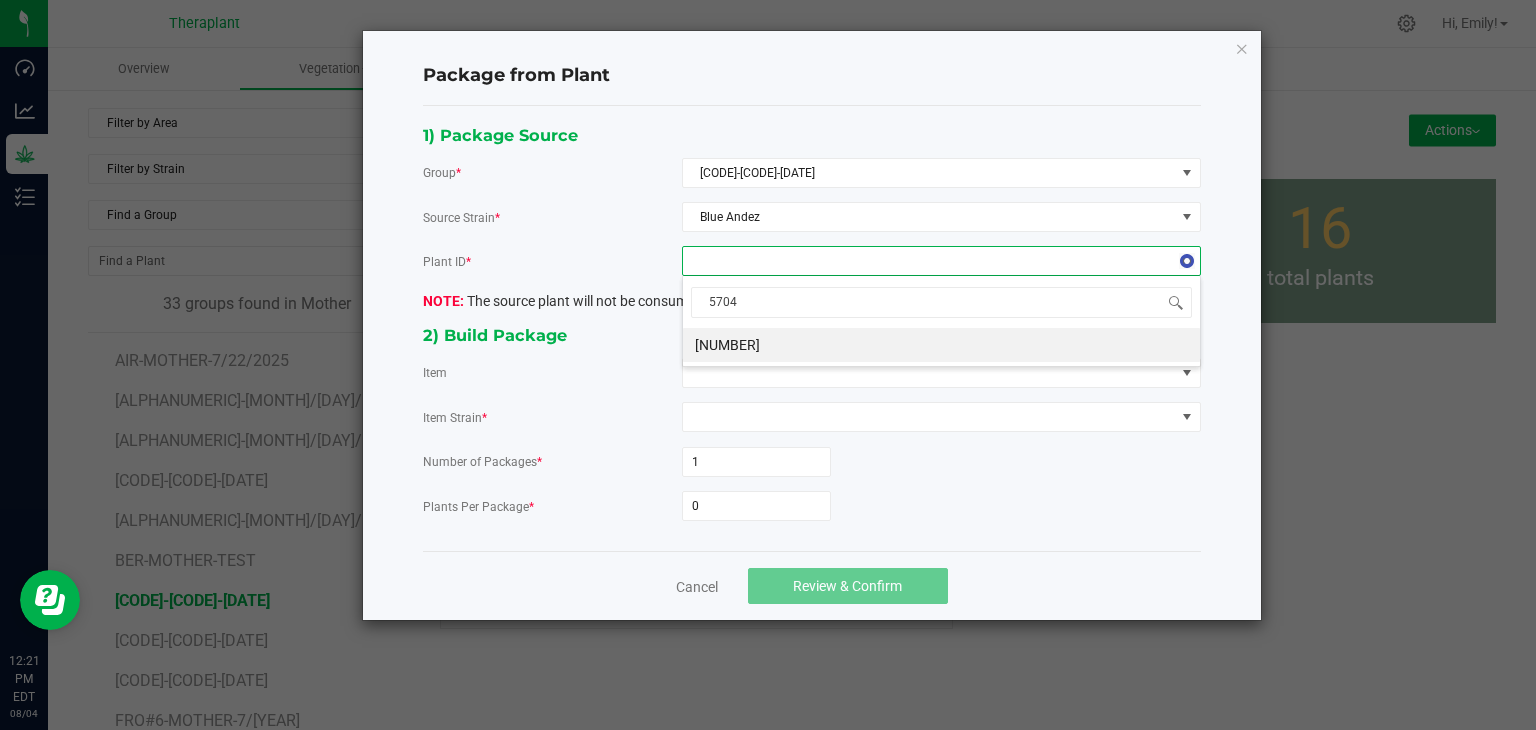 type on "57048" 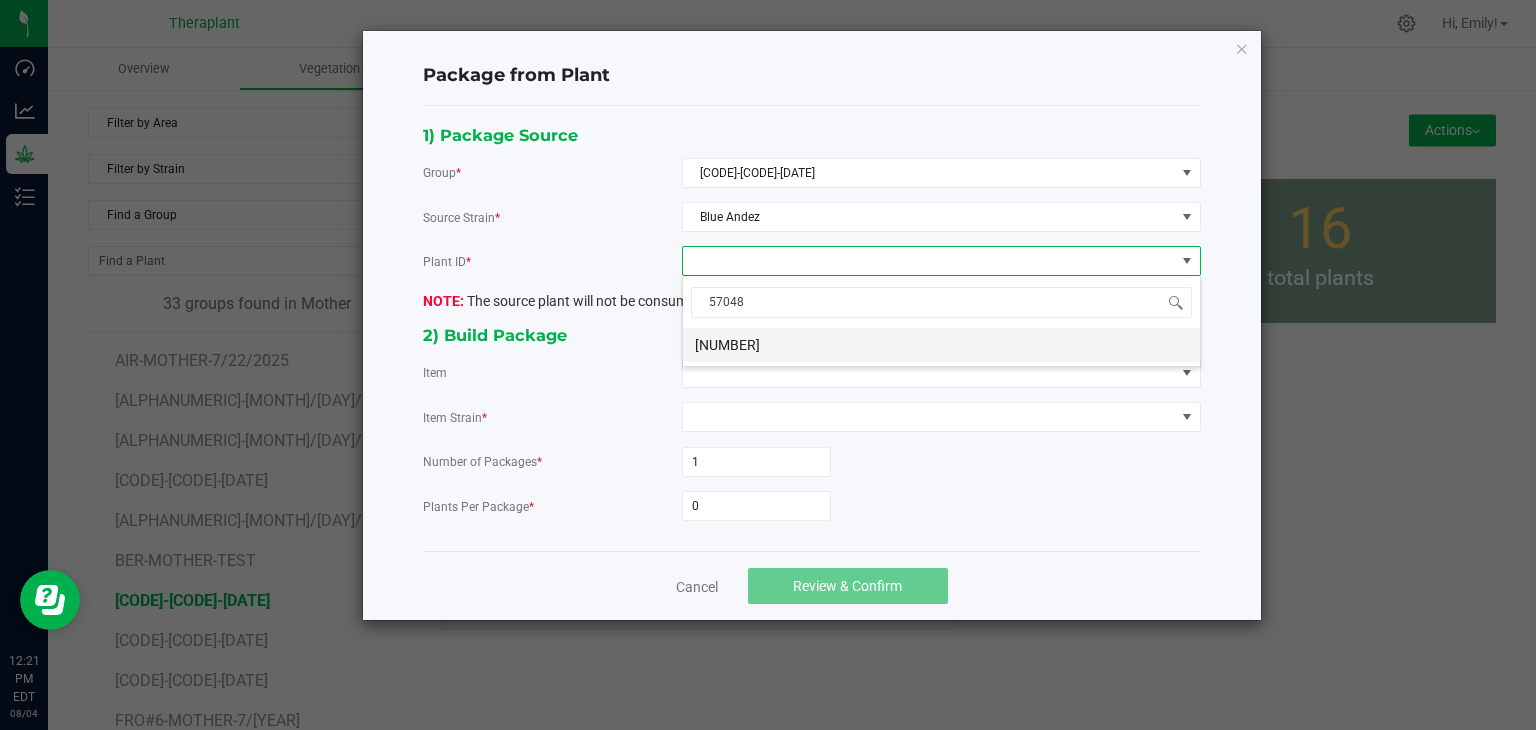click on "[NUMBER]" at bounding box center (941, 345) 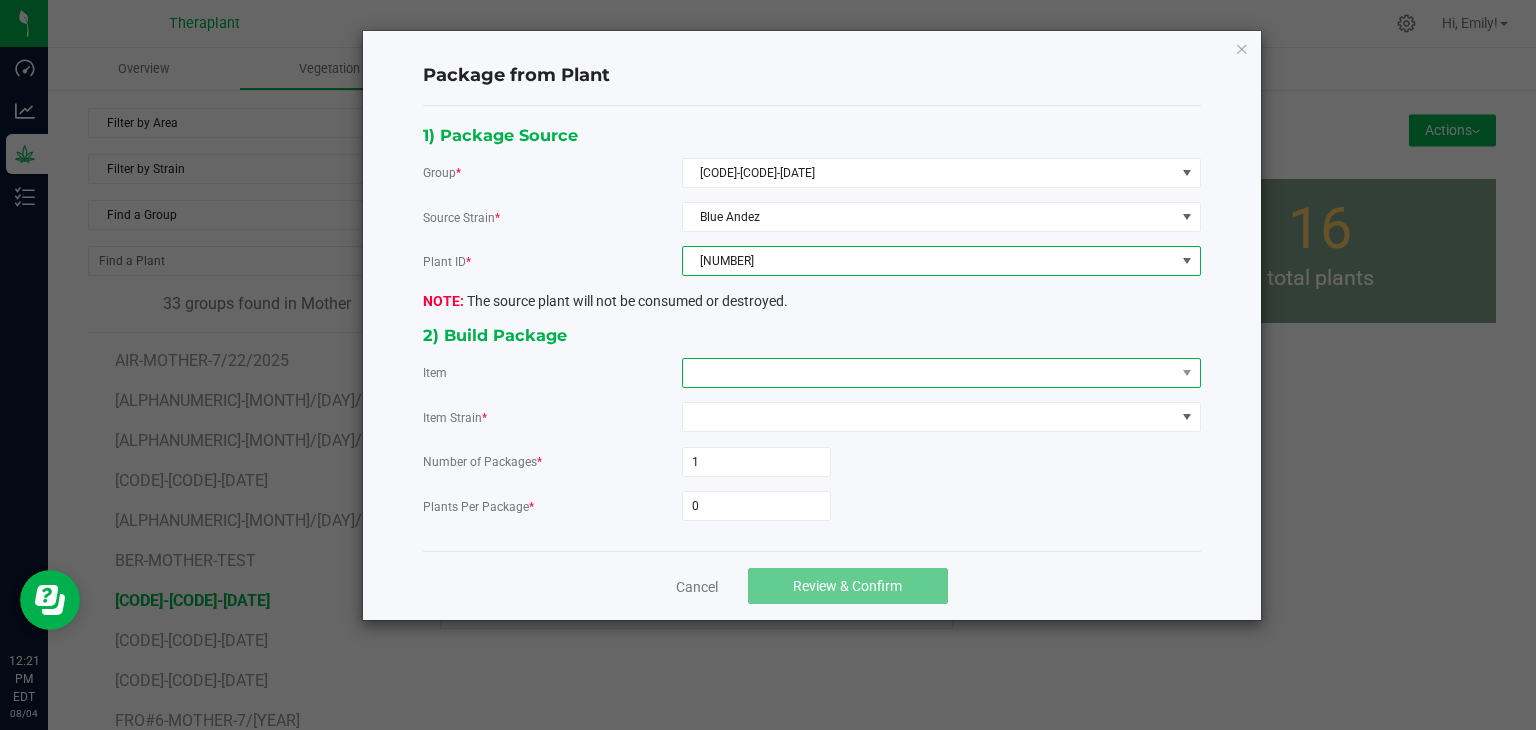 click at bounding box center [929, 373] 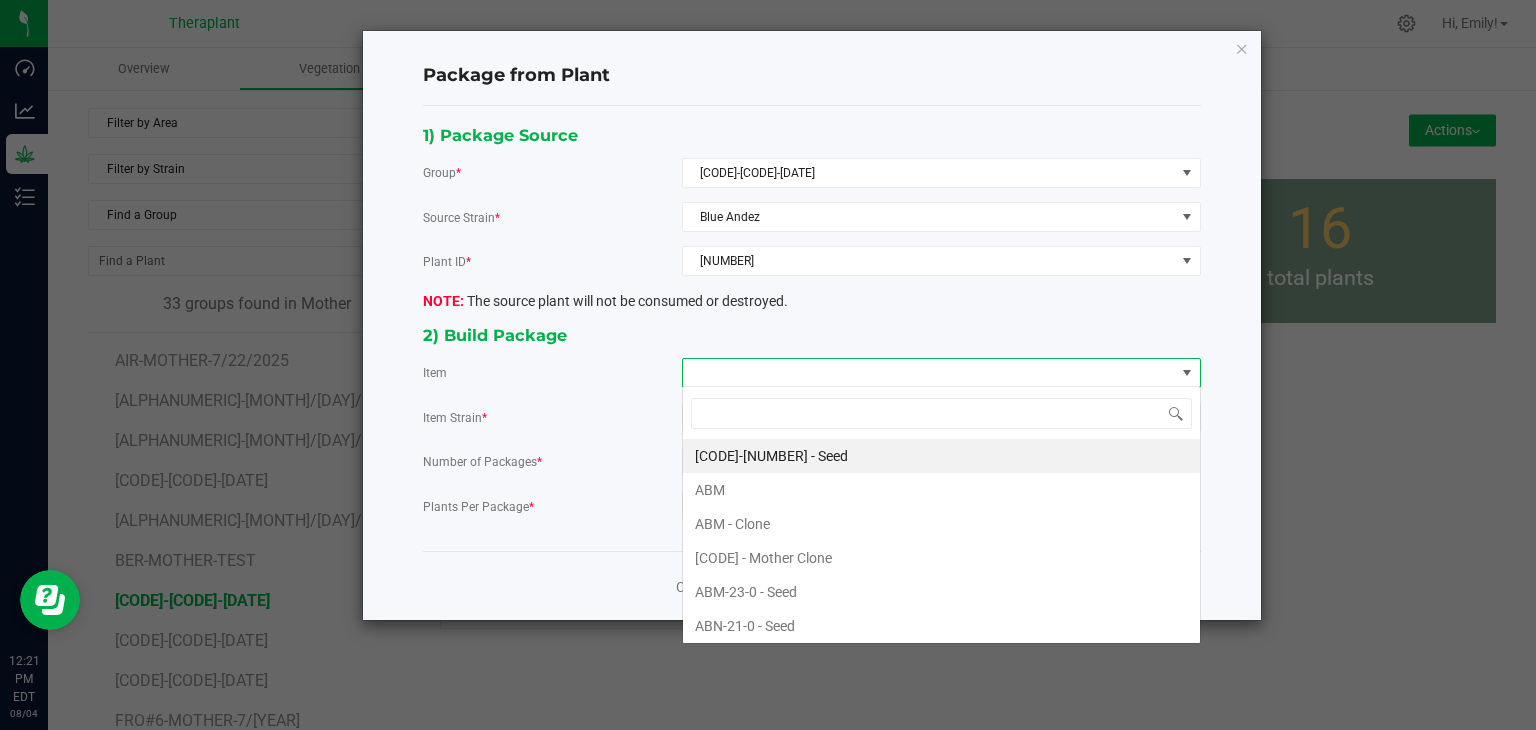 scroll, scrollTop: 99970, scrollLeft: 99480, axis: both 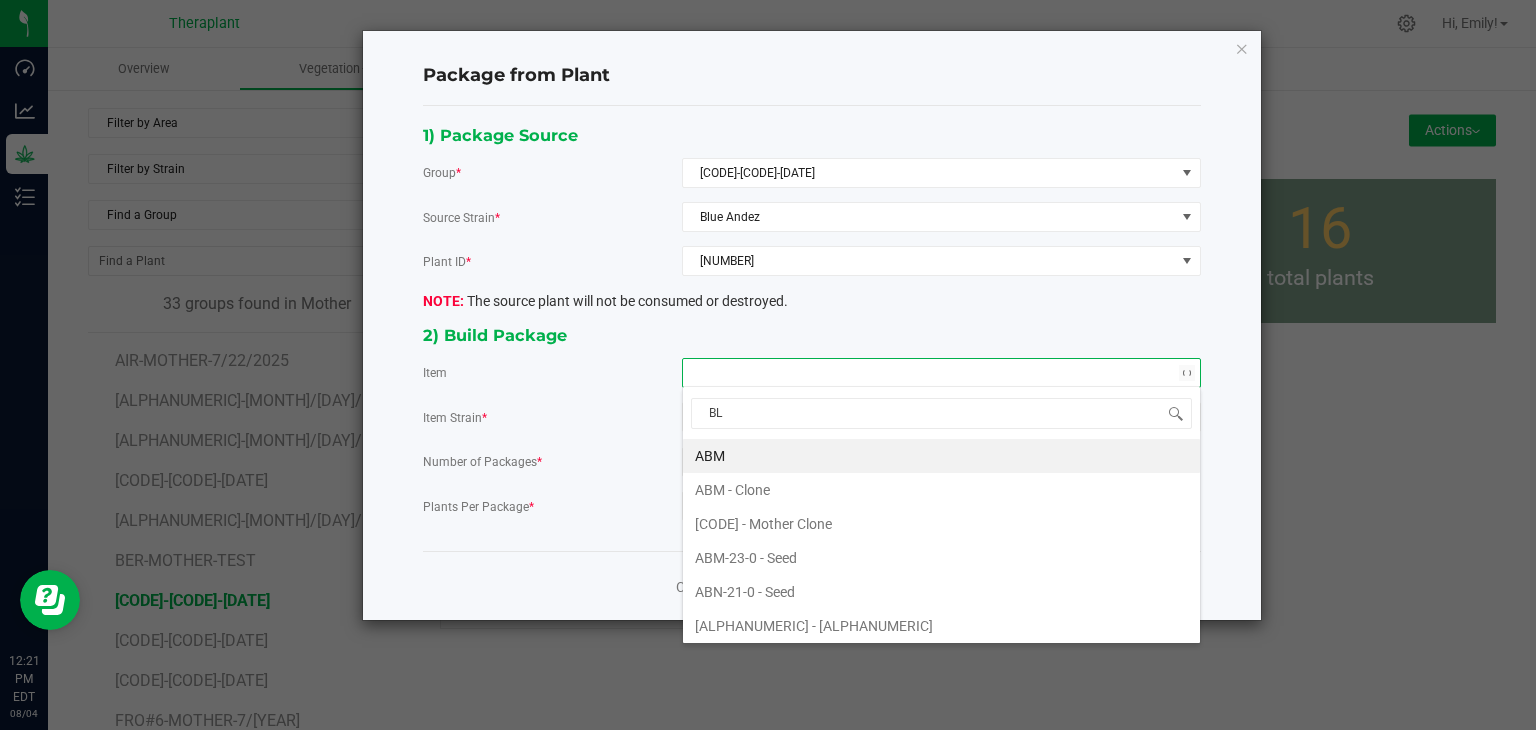 type on "BLU" 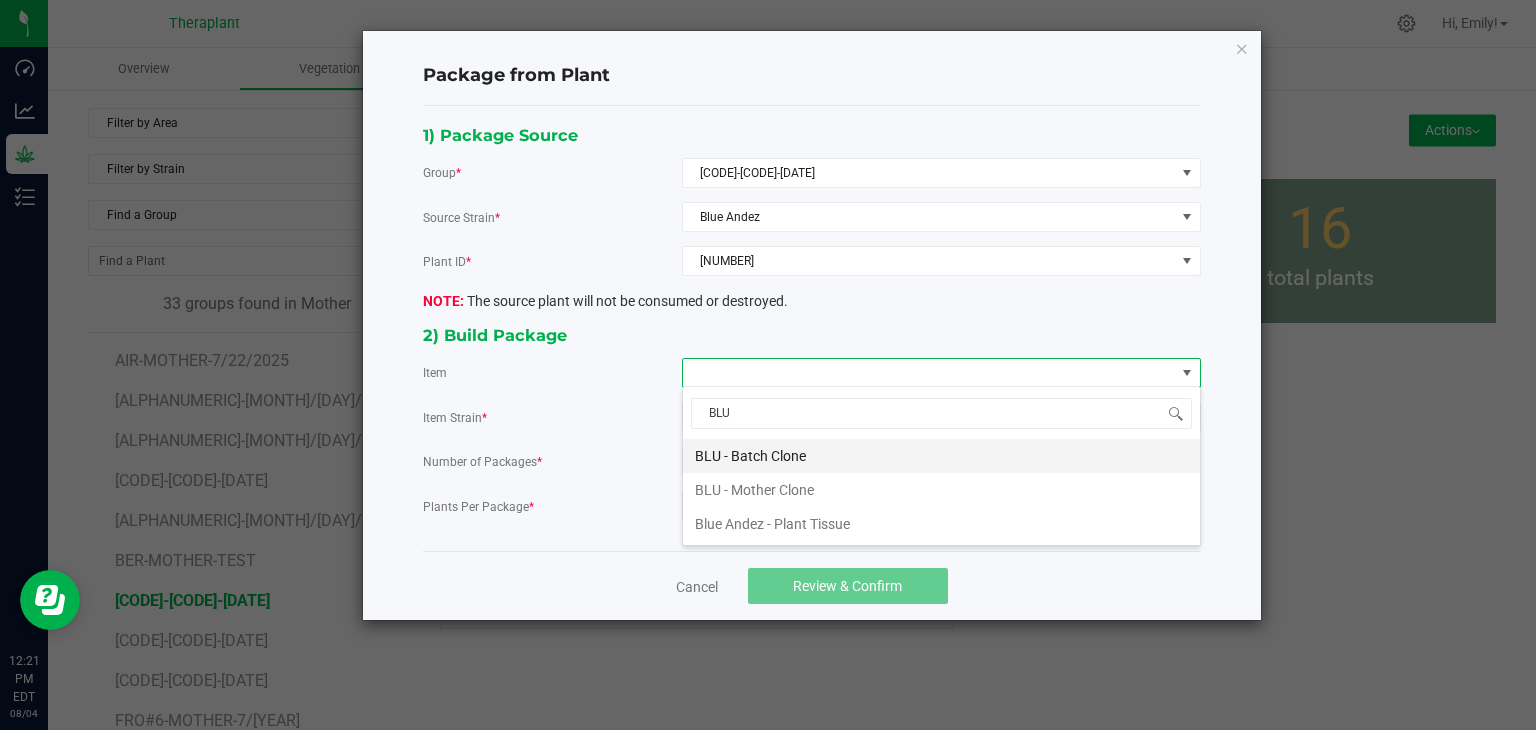 click on "BLU - Batch Clone" at bounding box center [941, 456] 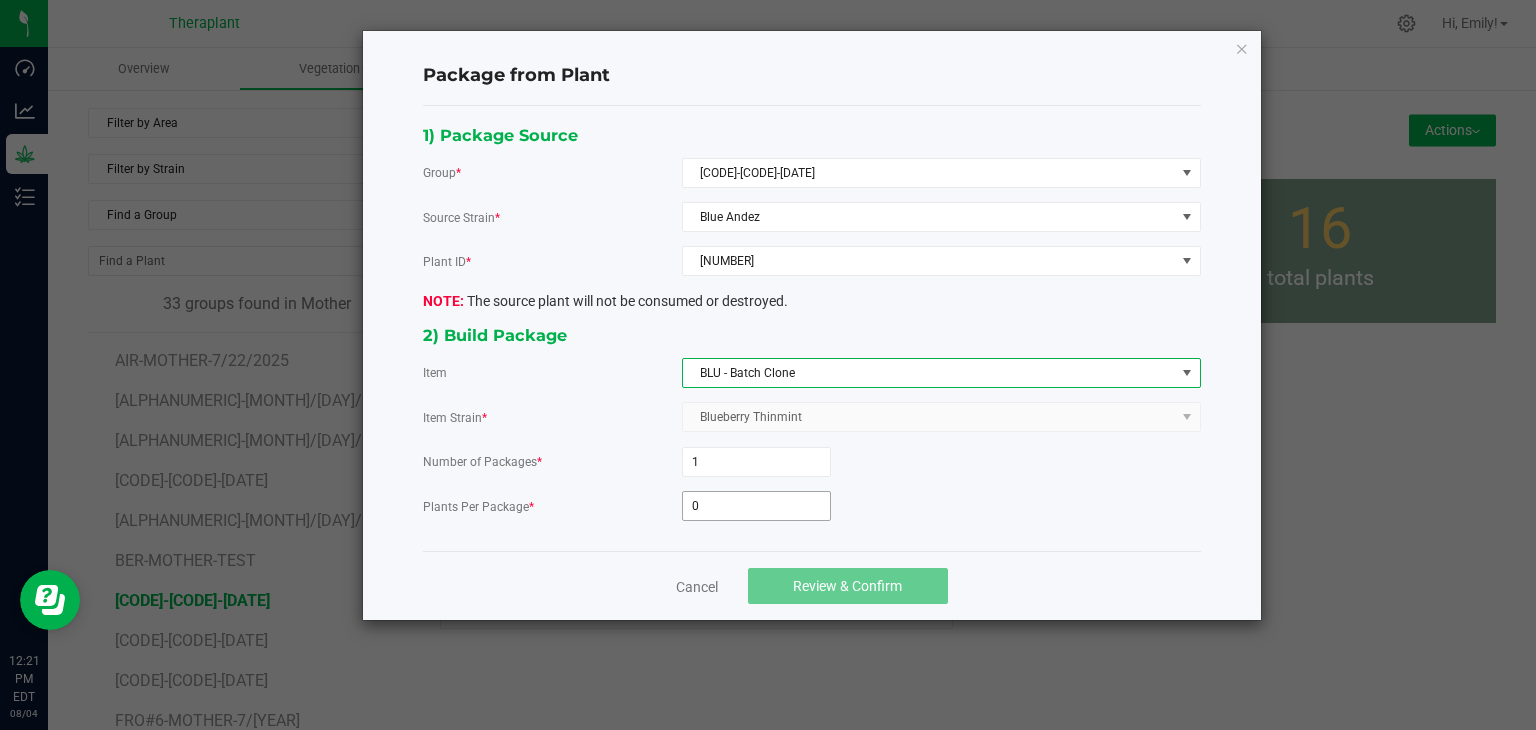 click on "0" at bounding box center (756, 506) 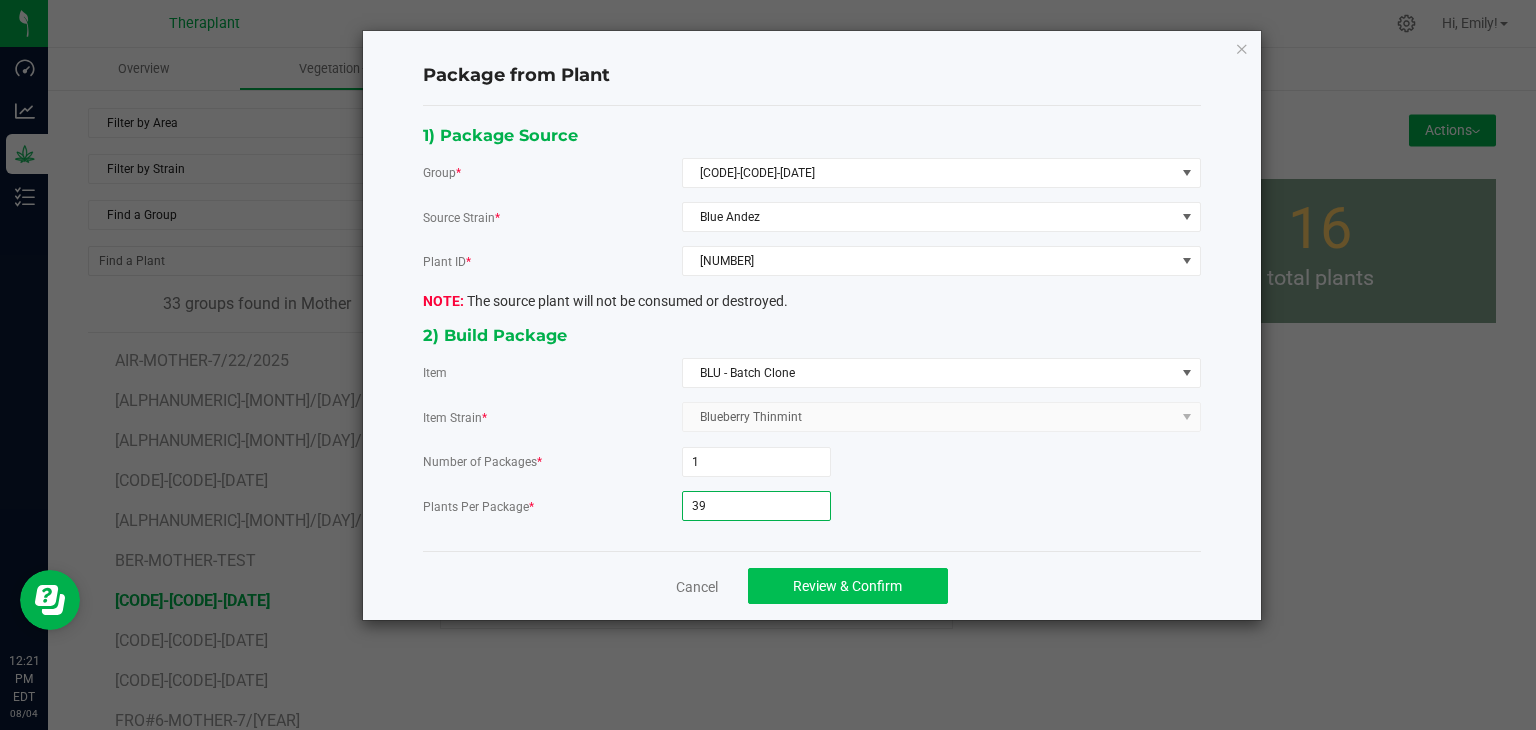 type on "39" 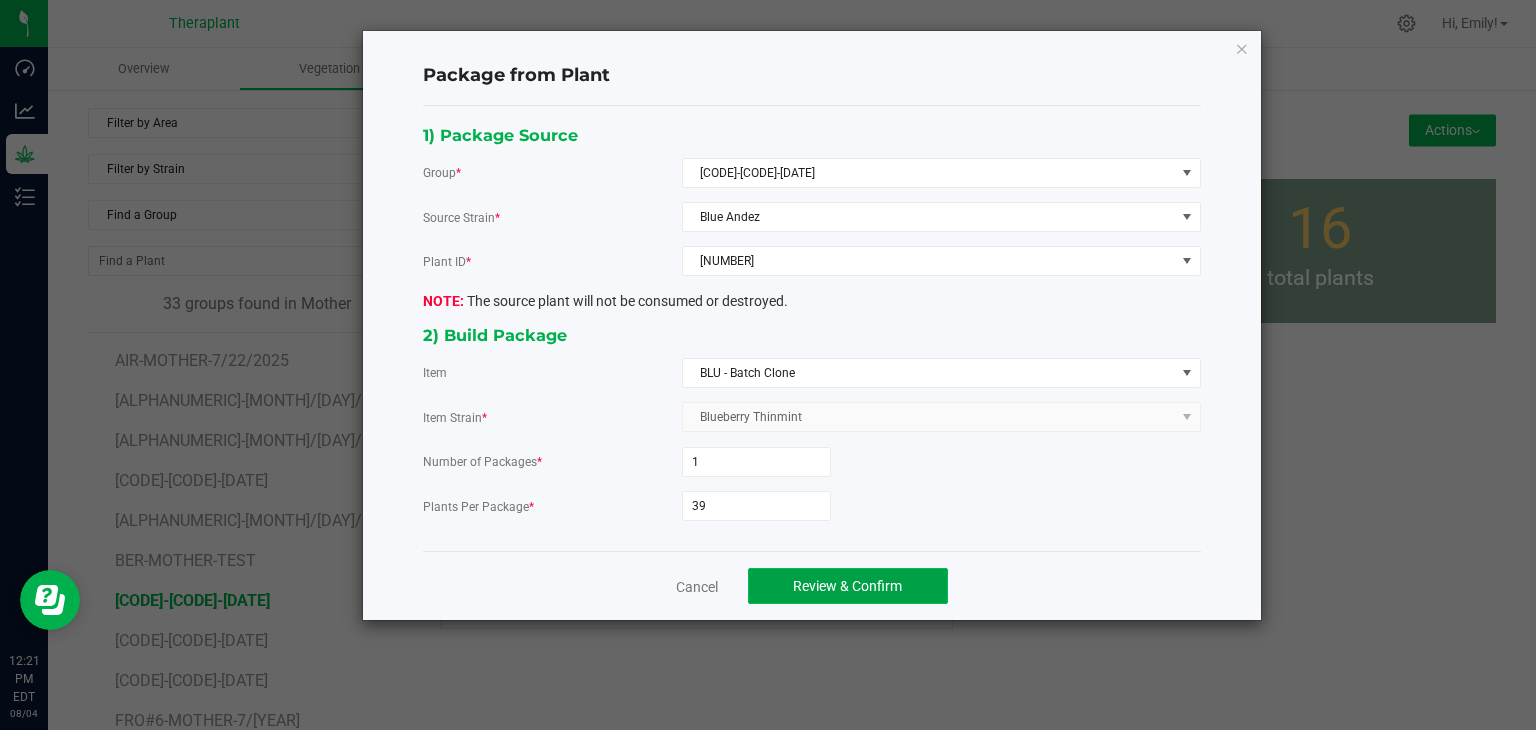 click on "Review & Confirm" 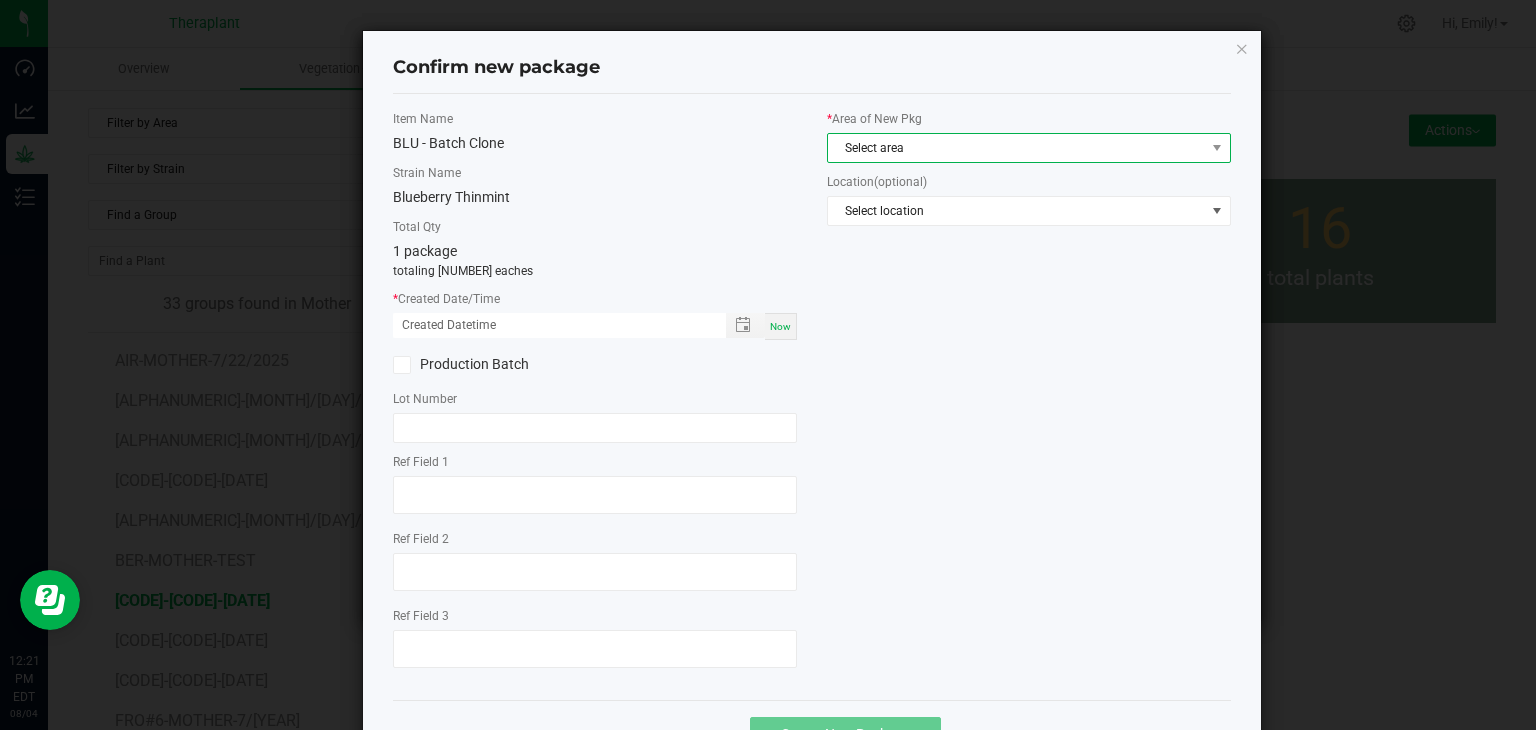 click on "Select area" at bounding box center [1016, 148] 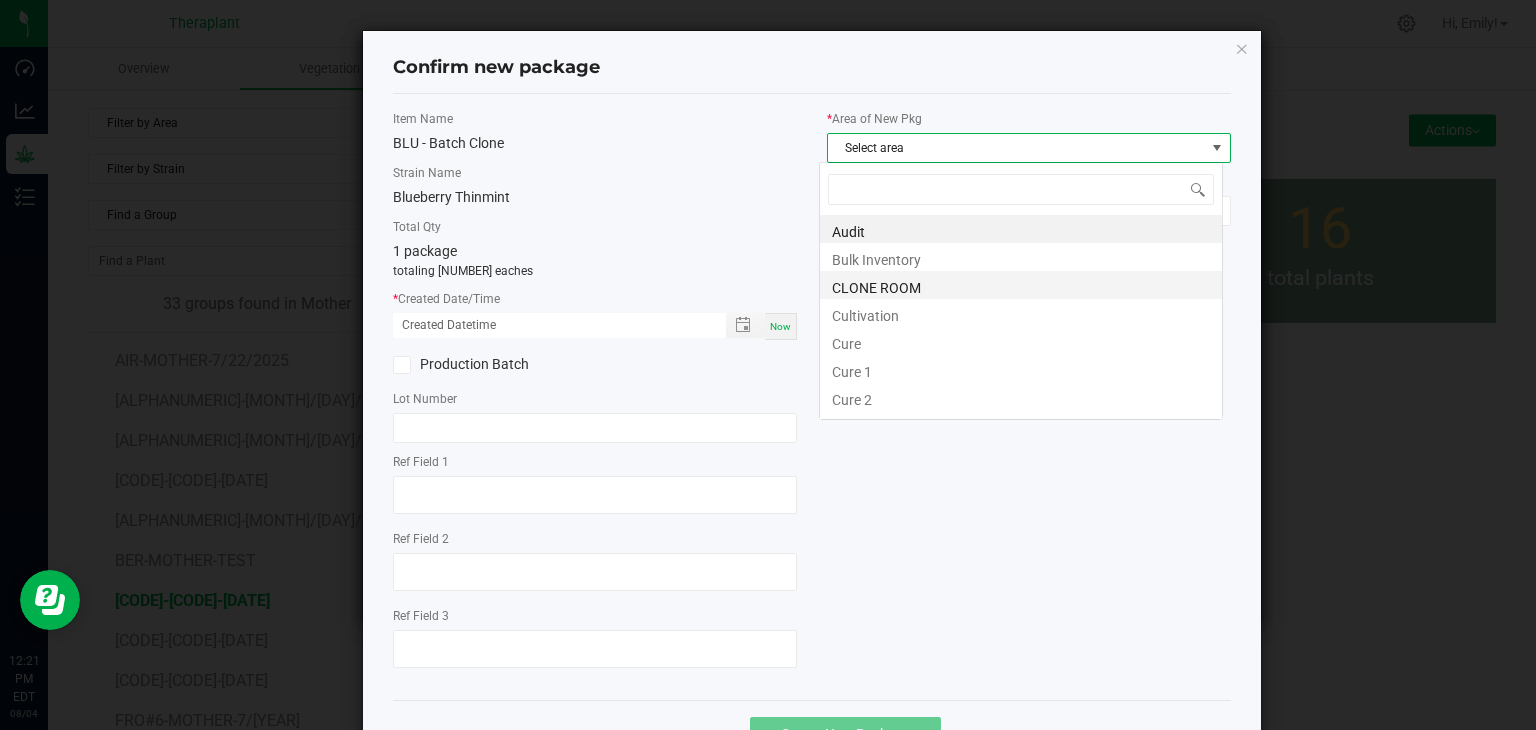 scroll, scrollTop: 99970, scrollLeft: 99596, axis: both 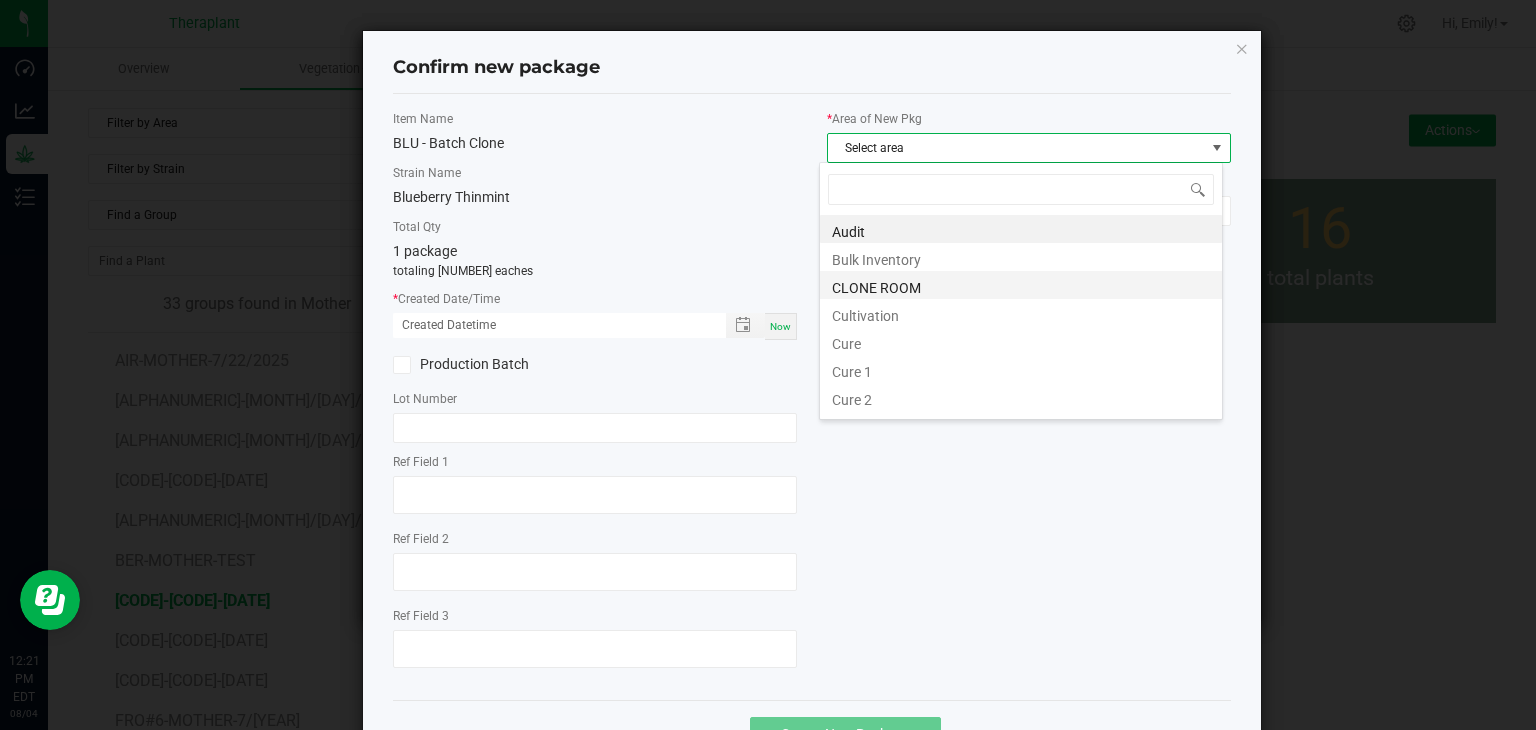 click on "CLONE ROOM" at bounding box center (1021, 285) 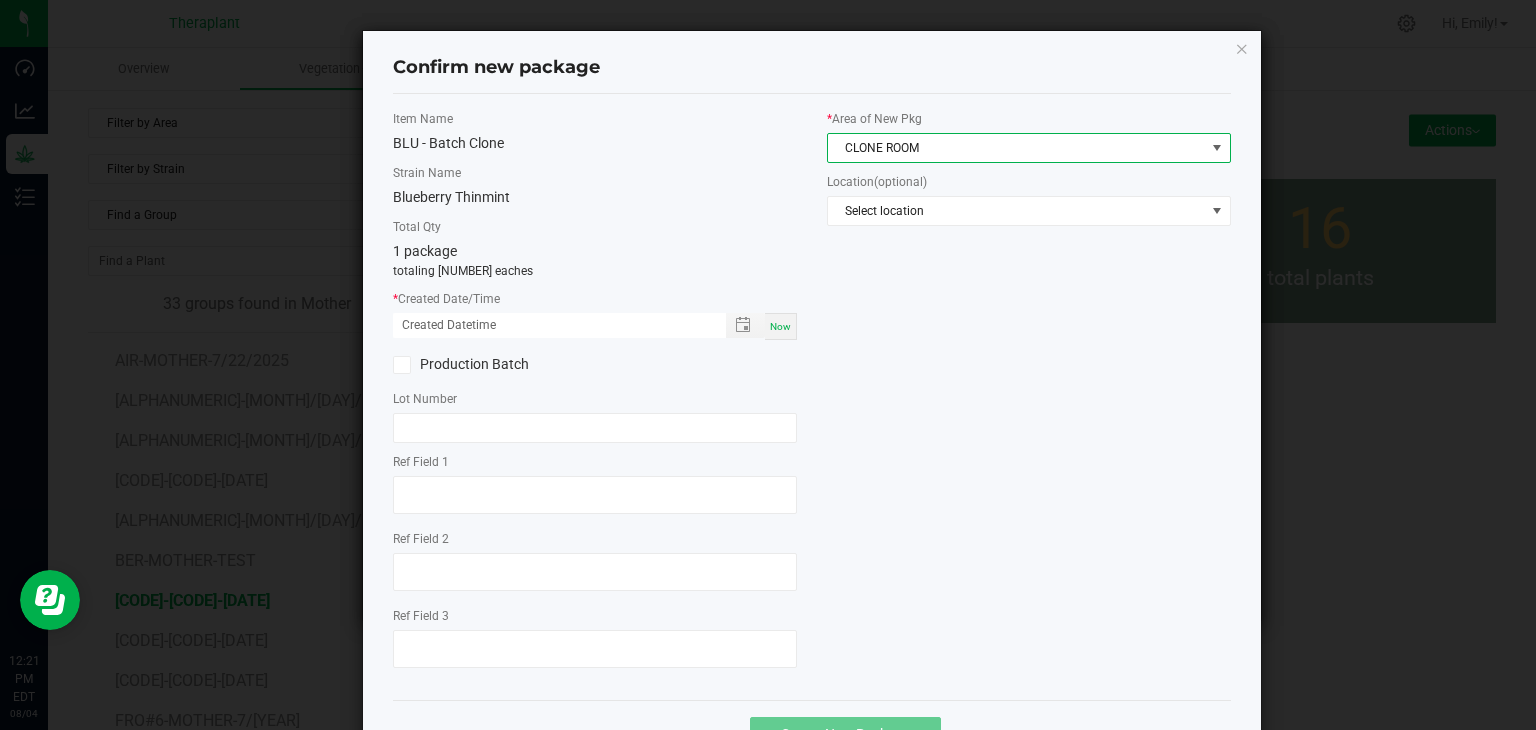 click on "Now" at bounding box center [781, 326] 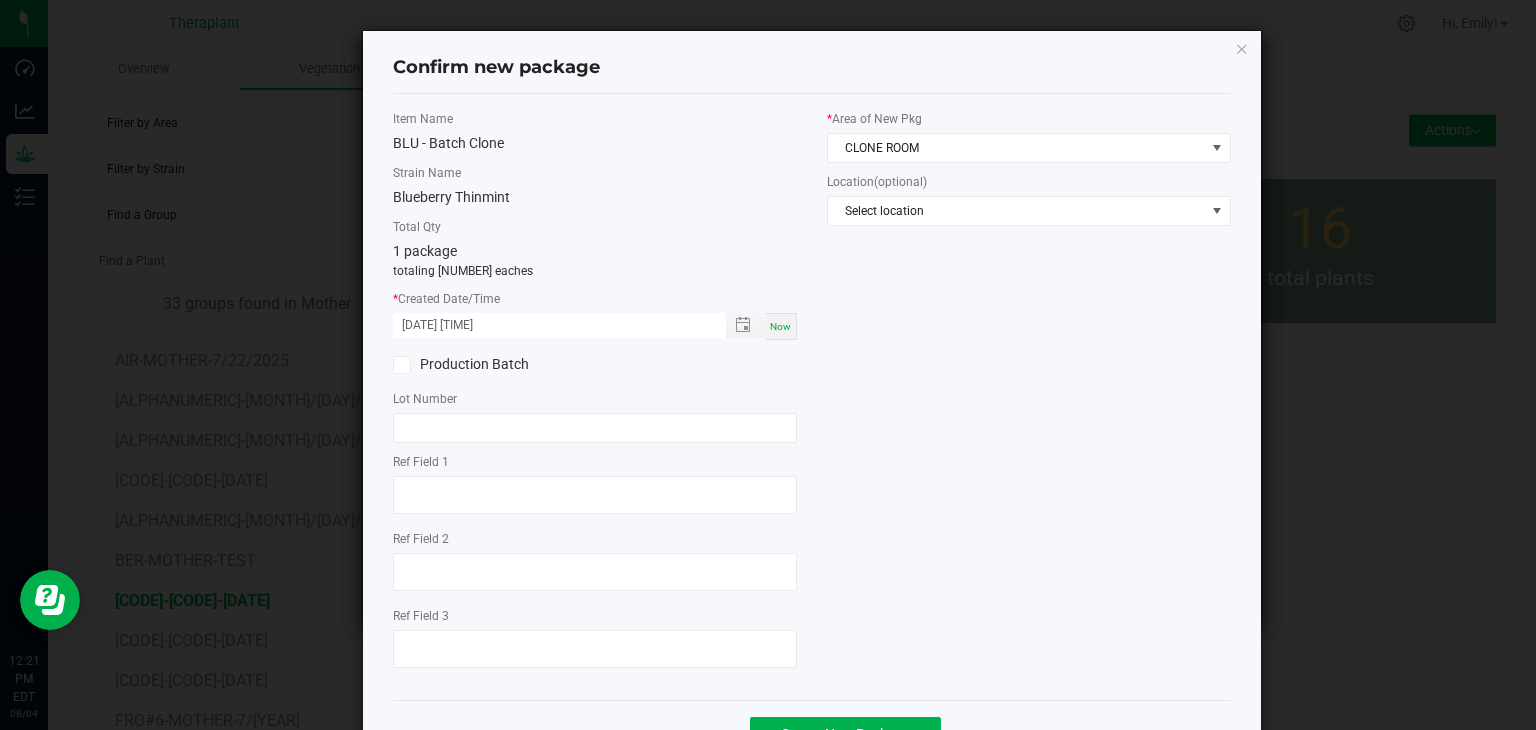 click on "Ref Field 1 Ref Field 2 Ref Field 3" 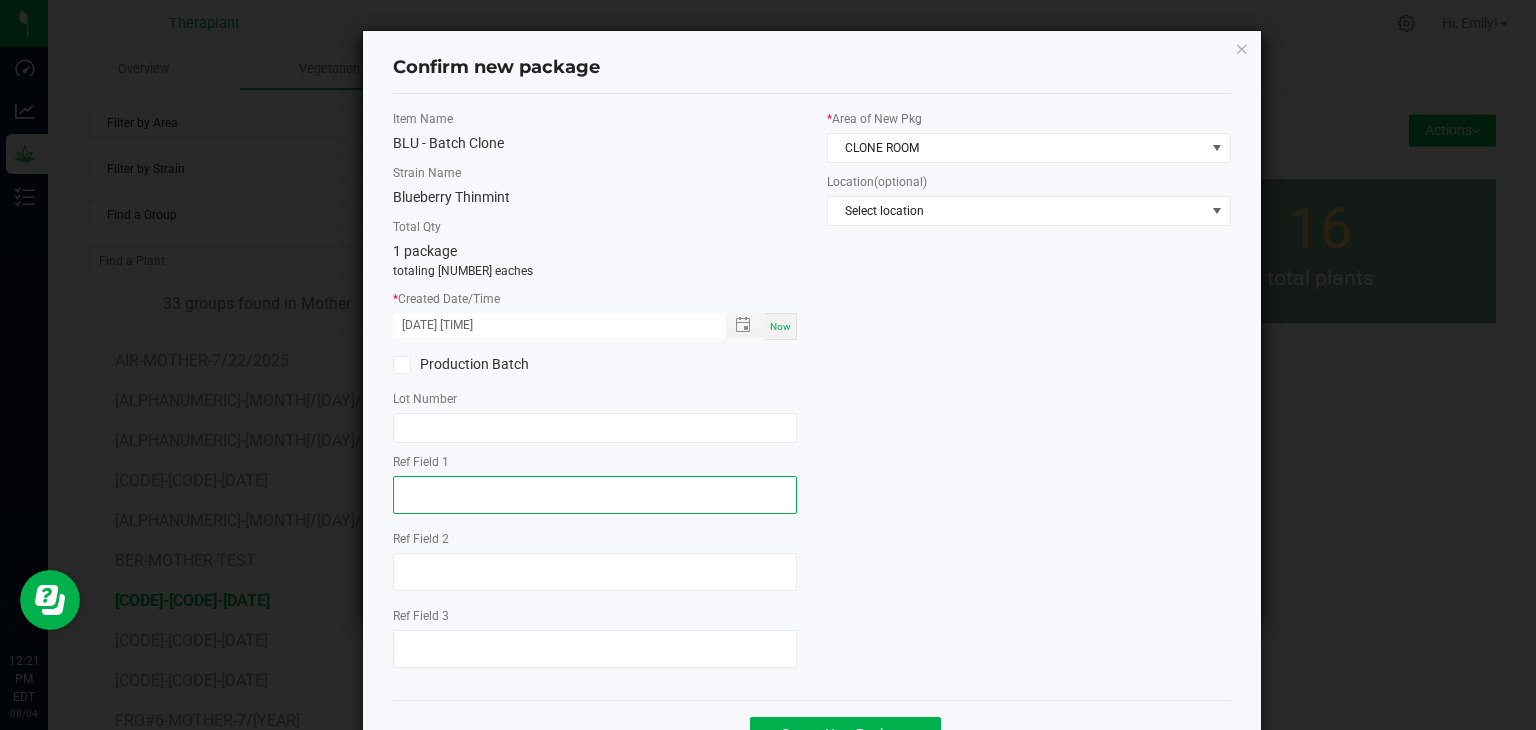 click 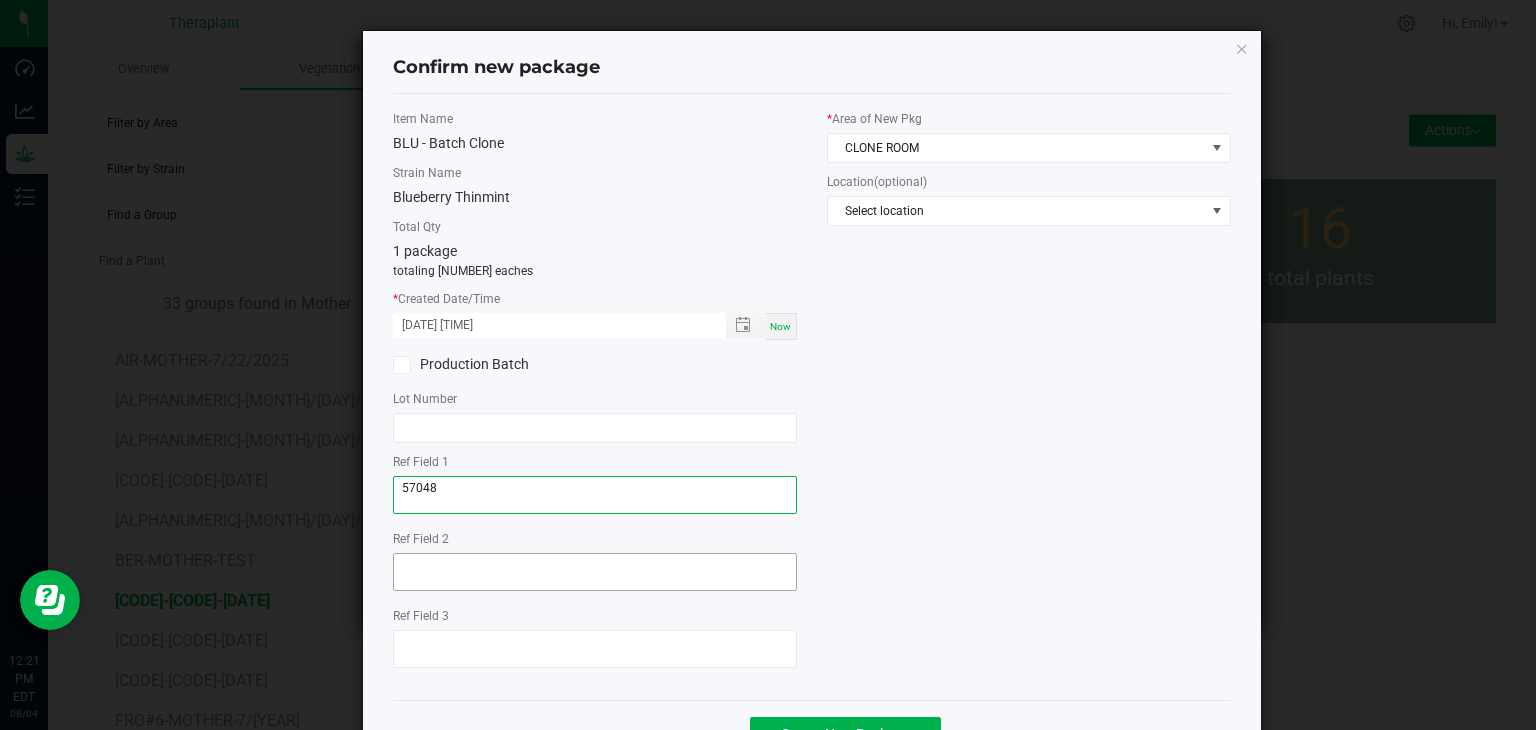 type on "57048" 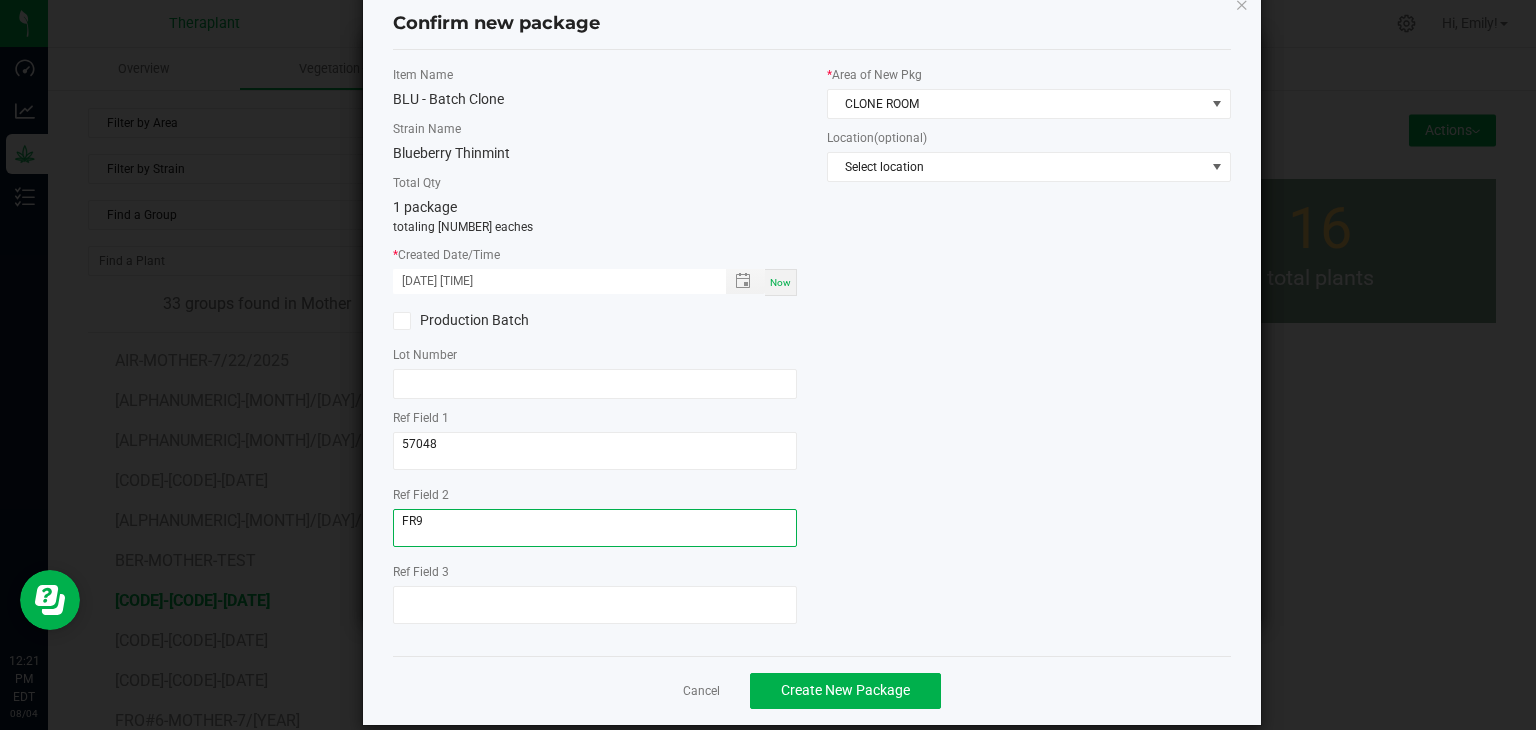 scroll, scrollTop: 69, scrollLeft: 0, axis: vertical 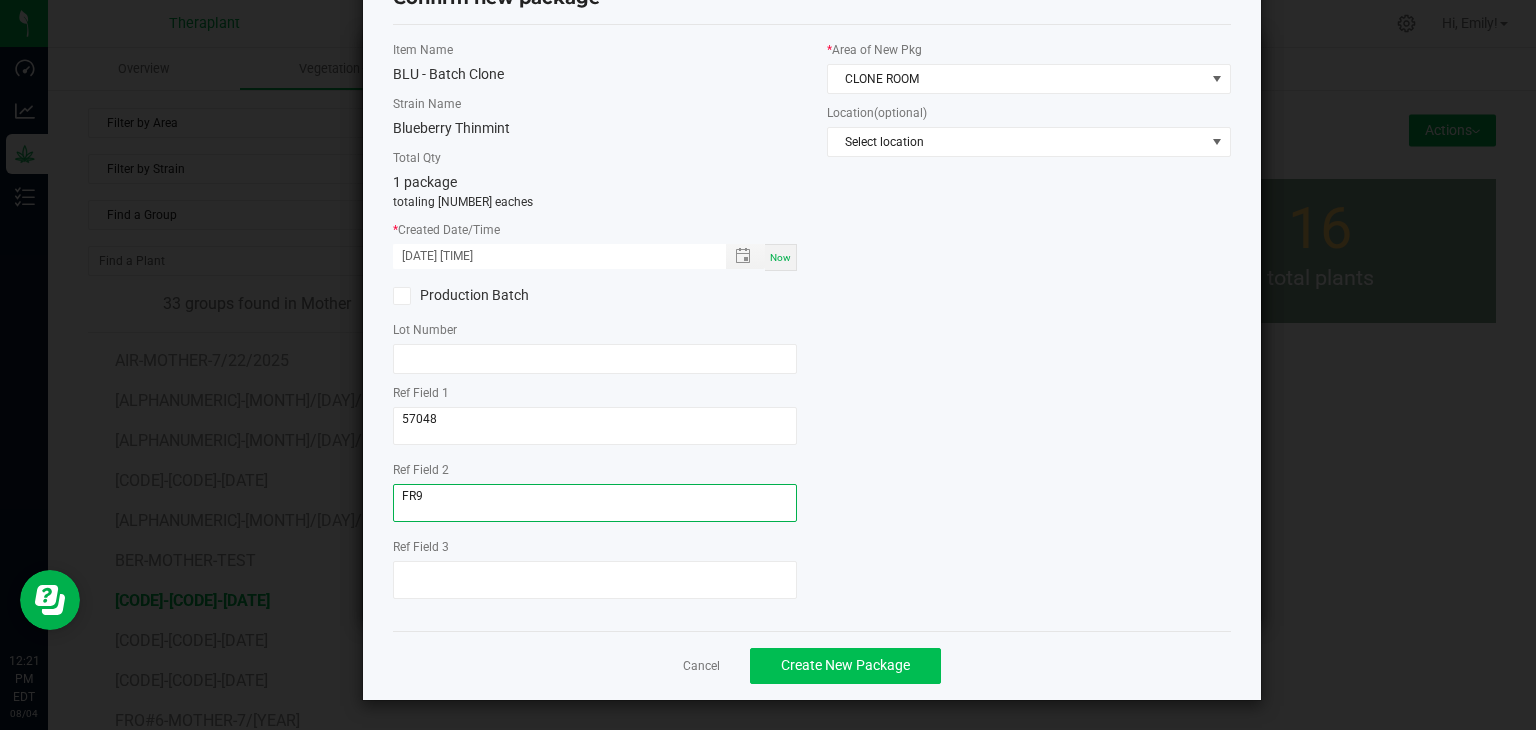 type on "FR9" 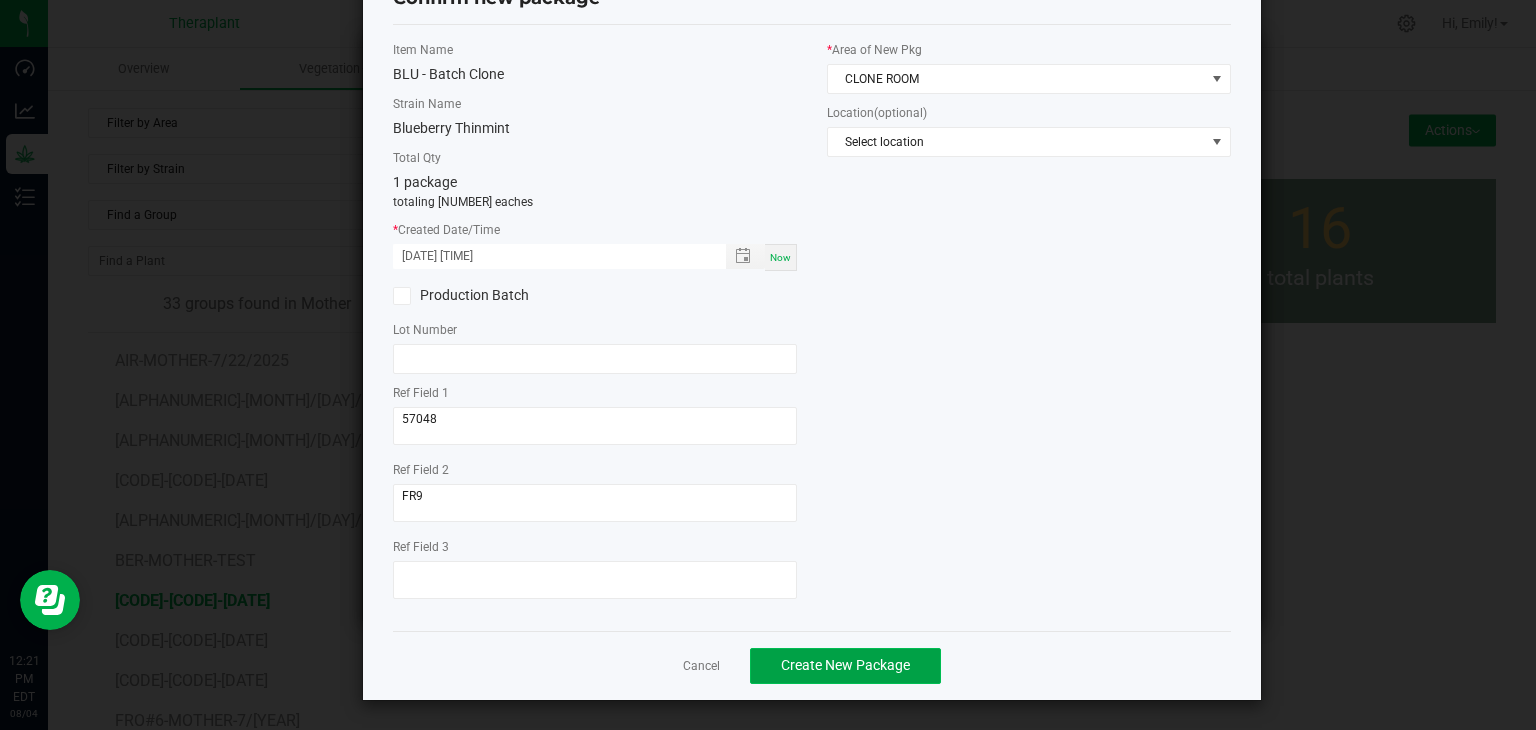 click on "Create New Package" 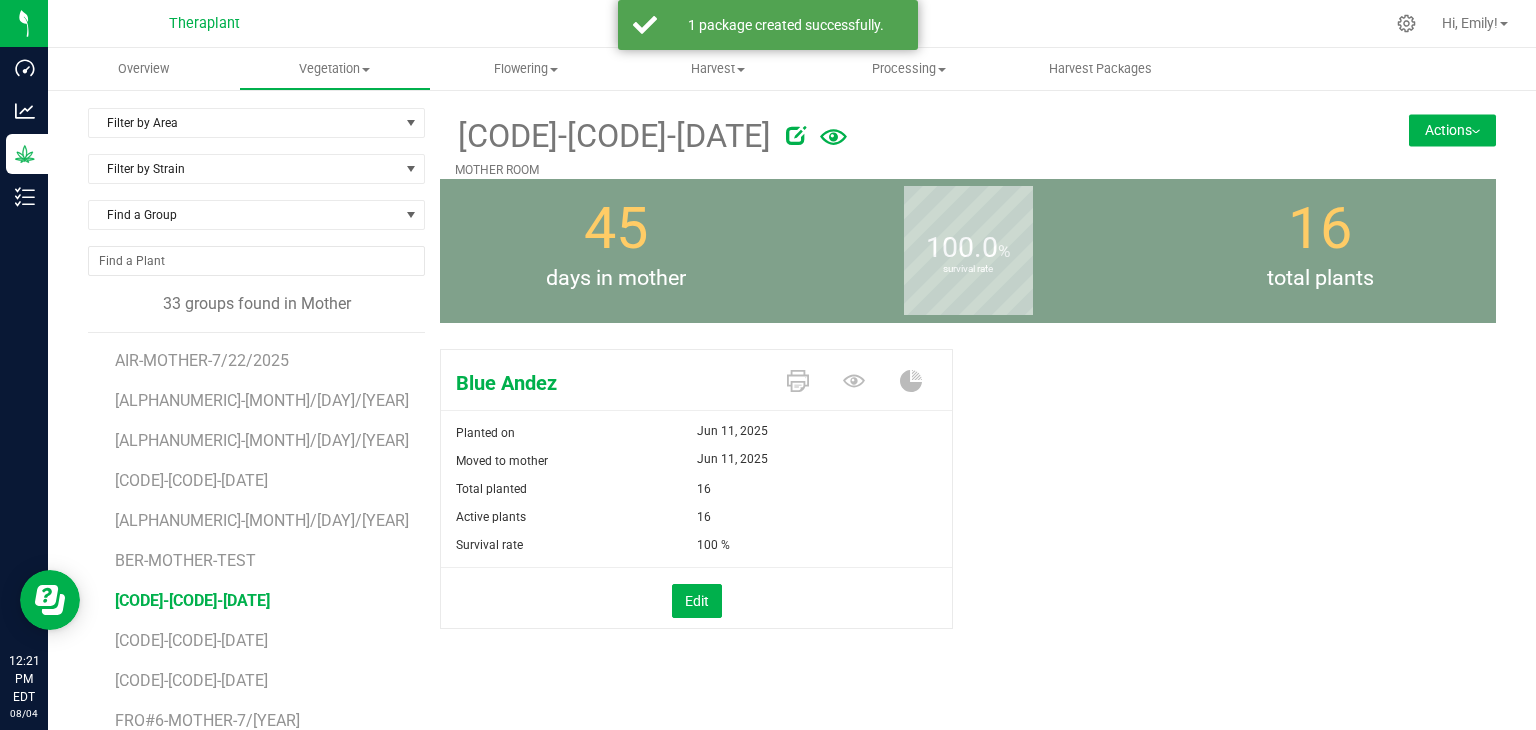 click on "Actions" at bounding box center [1452, 130] 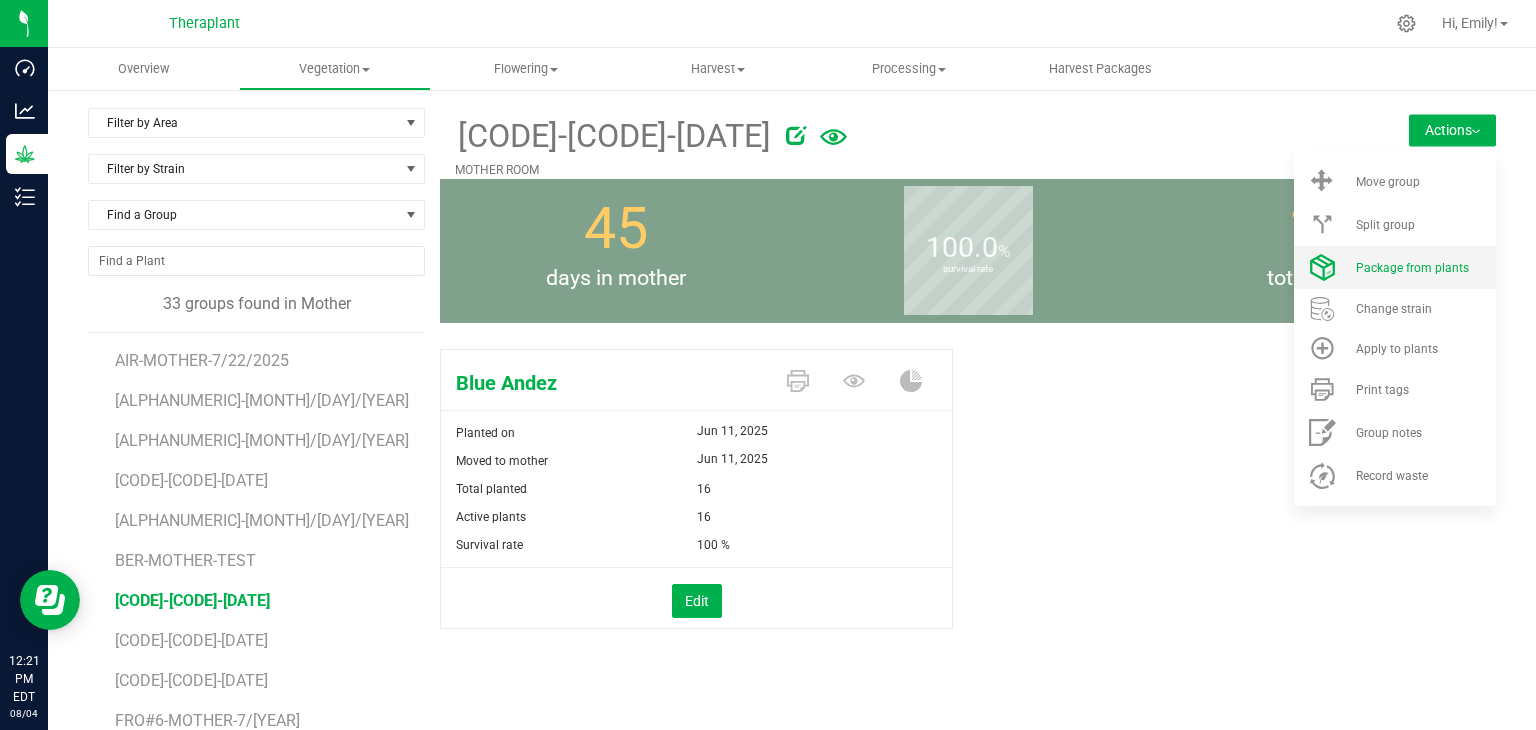 click on "Package from plants" at bounding box center [1395, 267] 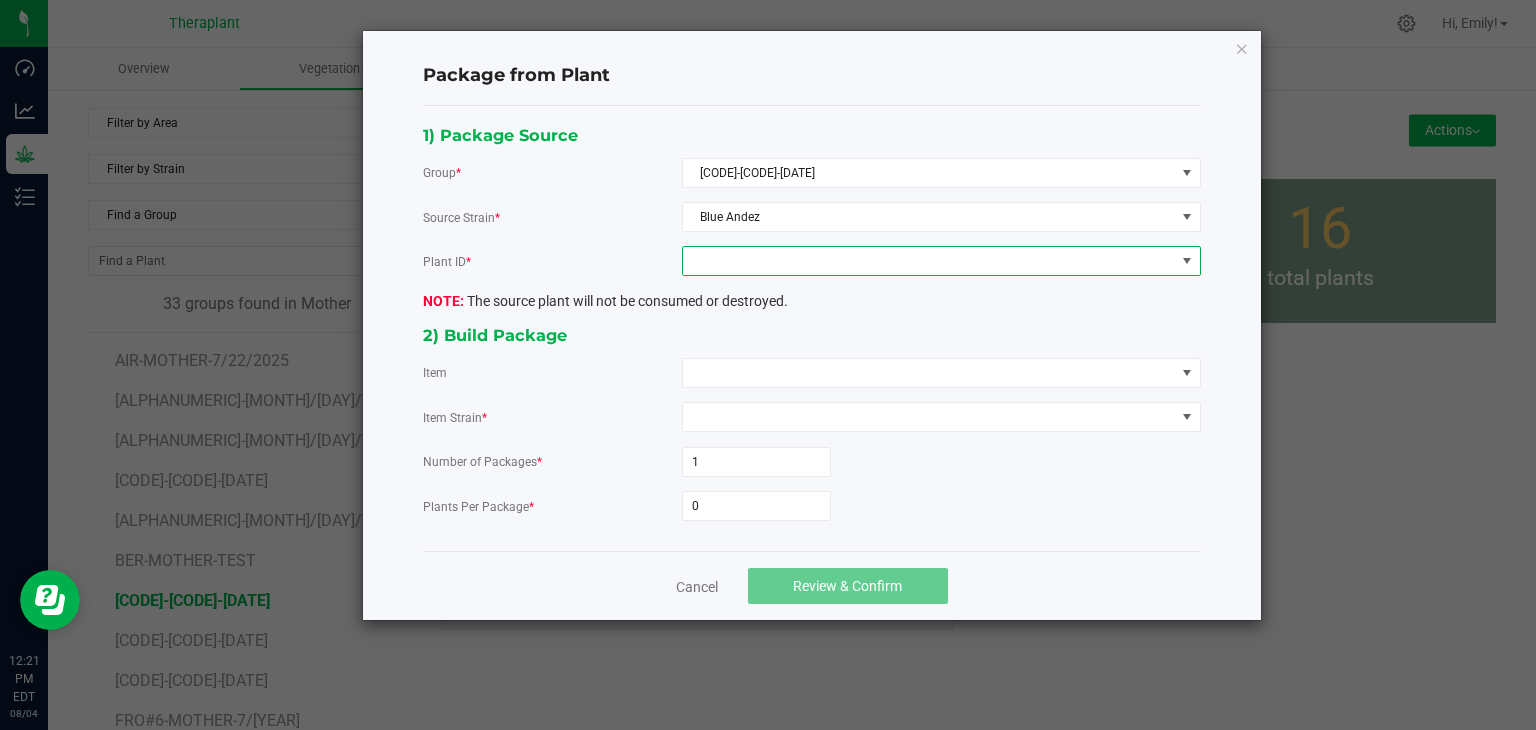 click at bounding box center (929, 261) 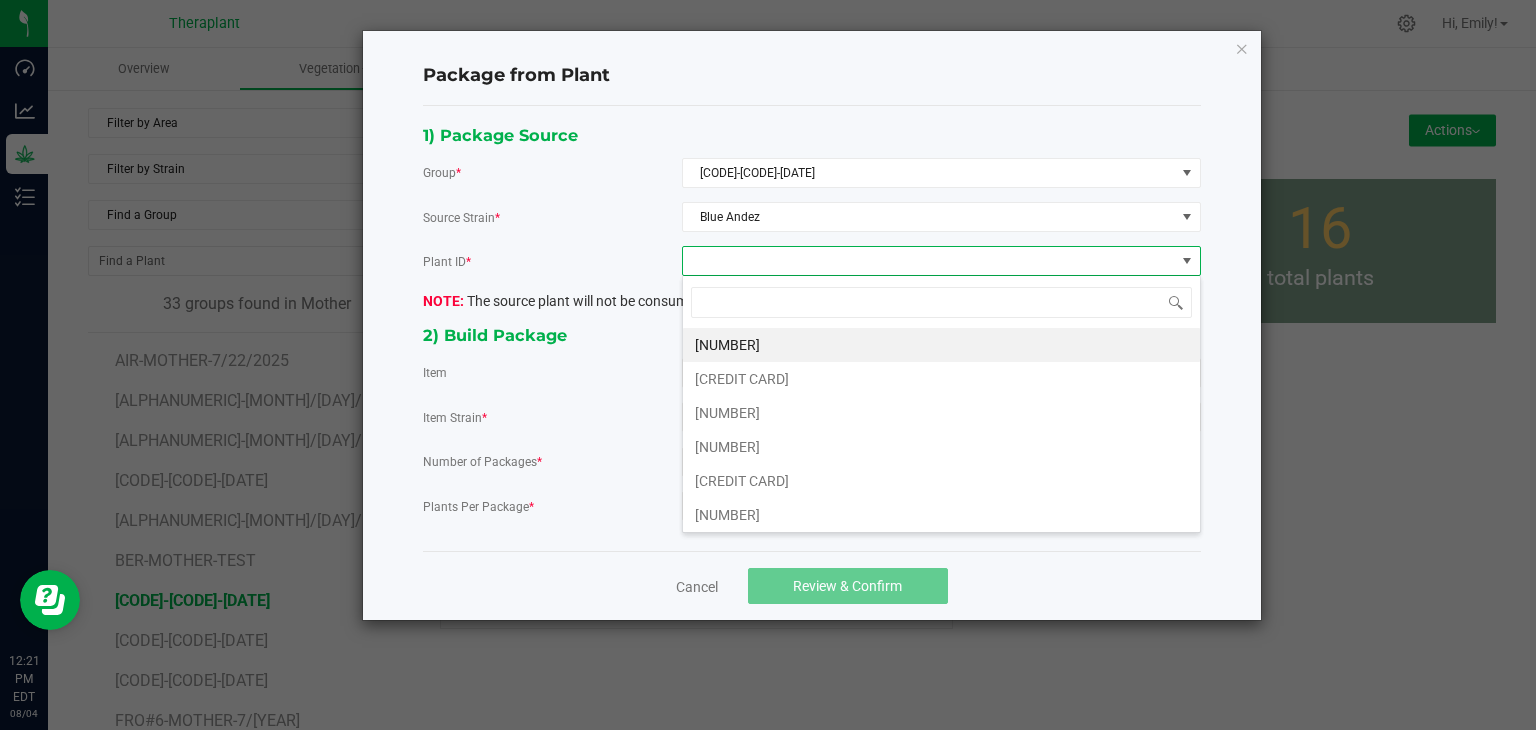 scroll, scrollTop: 99970, scrollLeft: 99480, axis: both 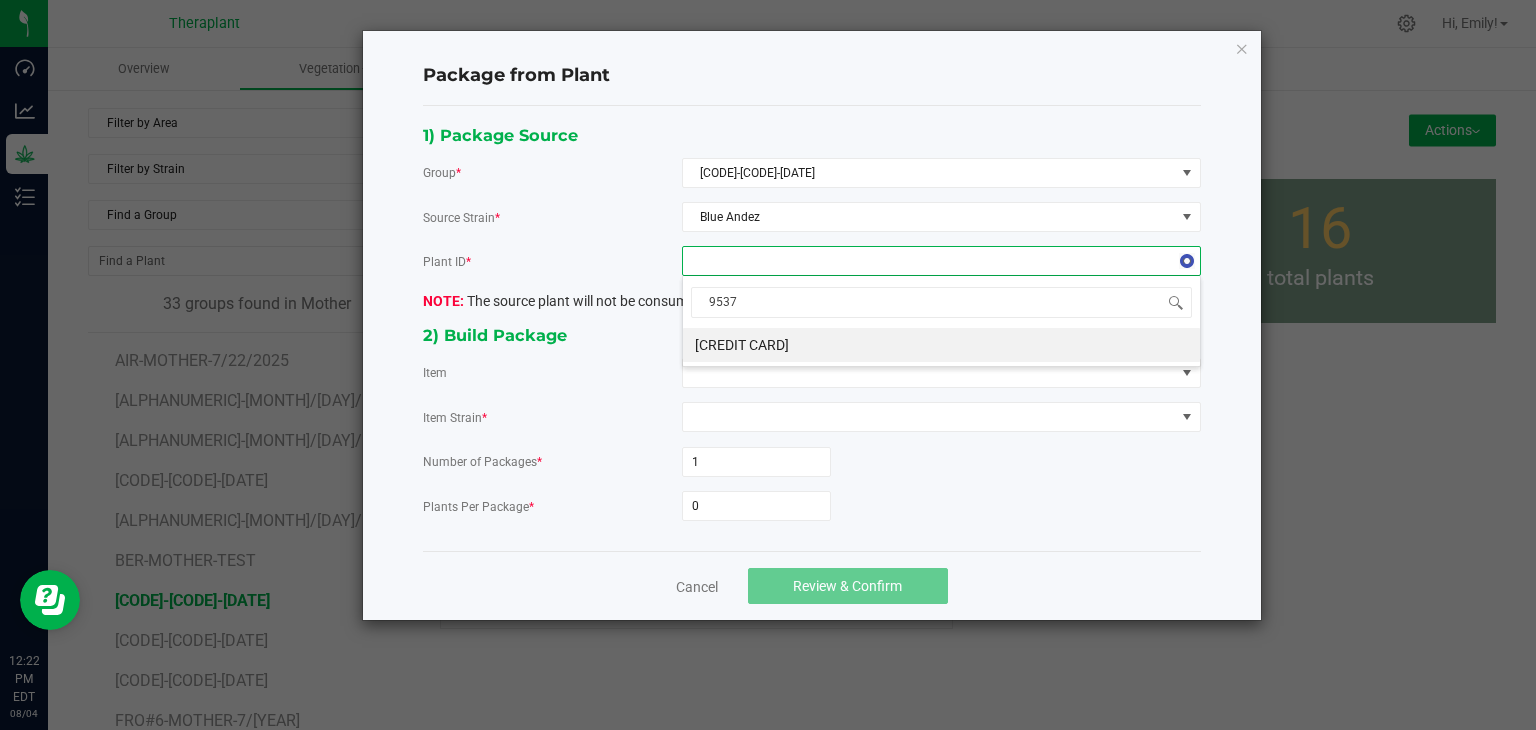 type on "95371" 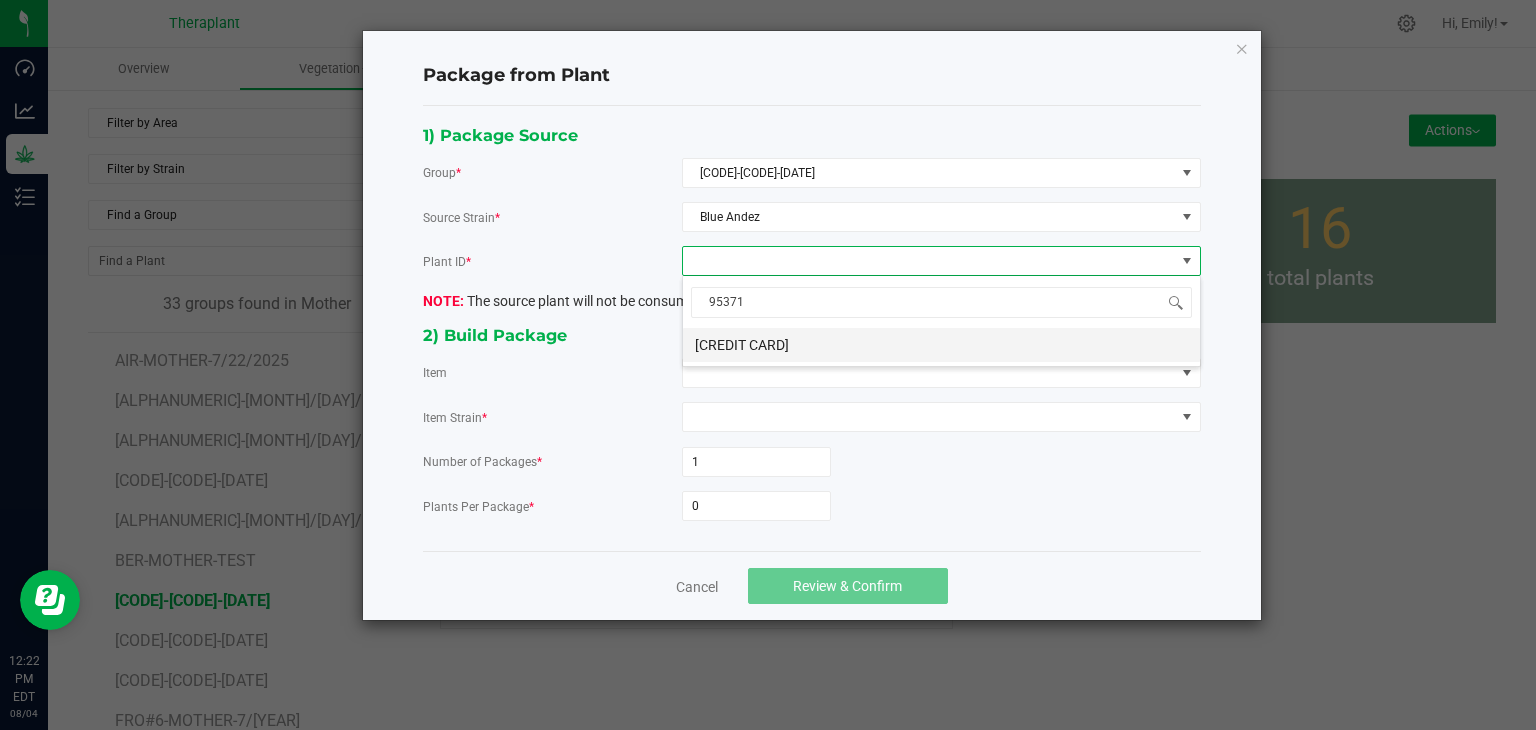 click on "[CREDIT CARD]" at bounding box center (941, 345) 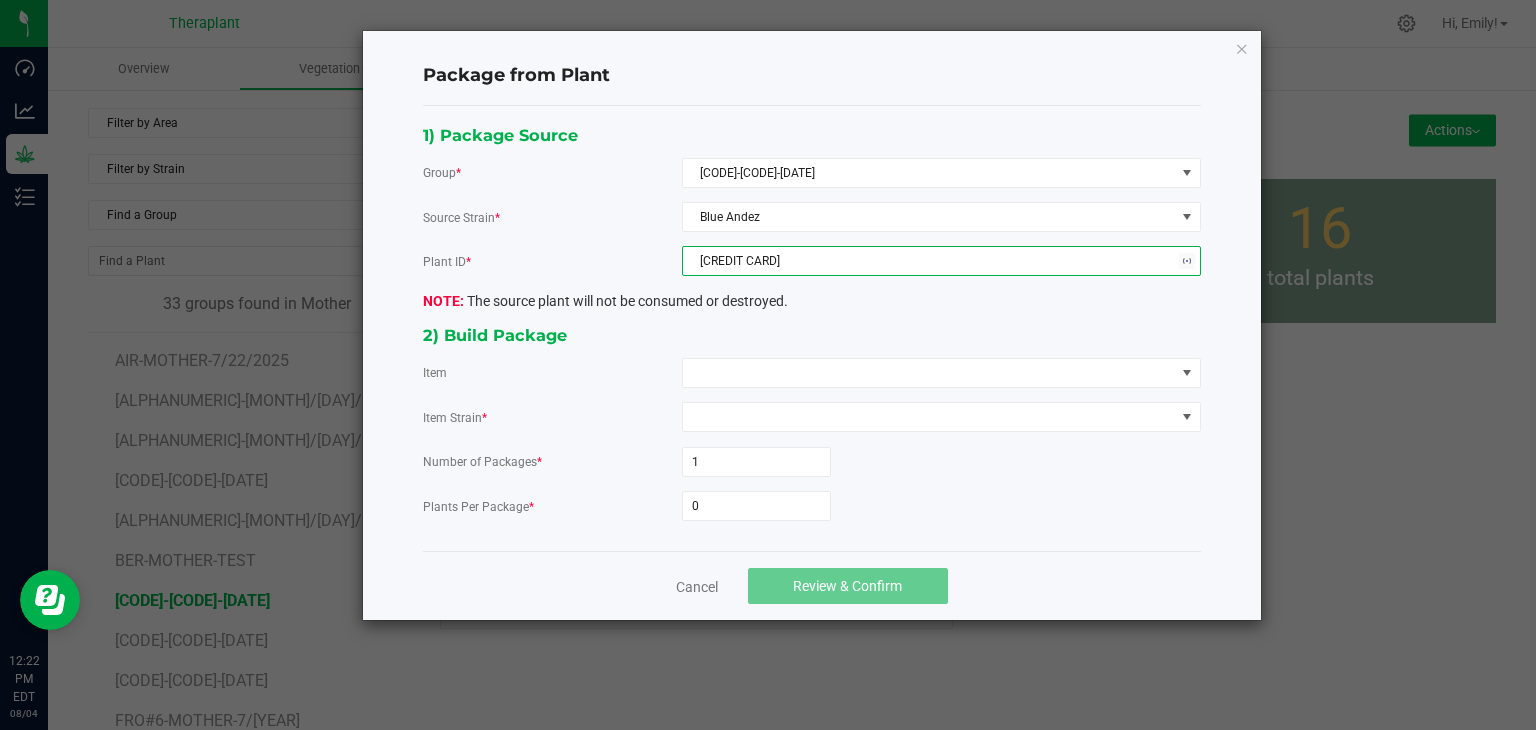 click on "1) Package Source   Group  * [CODE]-[DATE]  Source Strain  * Blue Andez  Plant ID  * [NUMBER]  The source plant will not be consumed or destroyed.   2) Build Package   Item   Item Strain  *  Number of Packages  * 1  Plants Per Package  * 0" 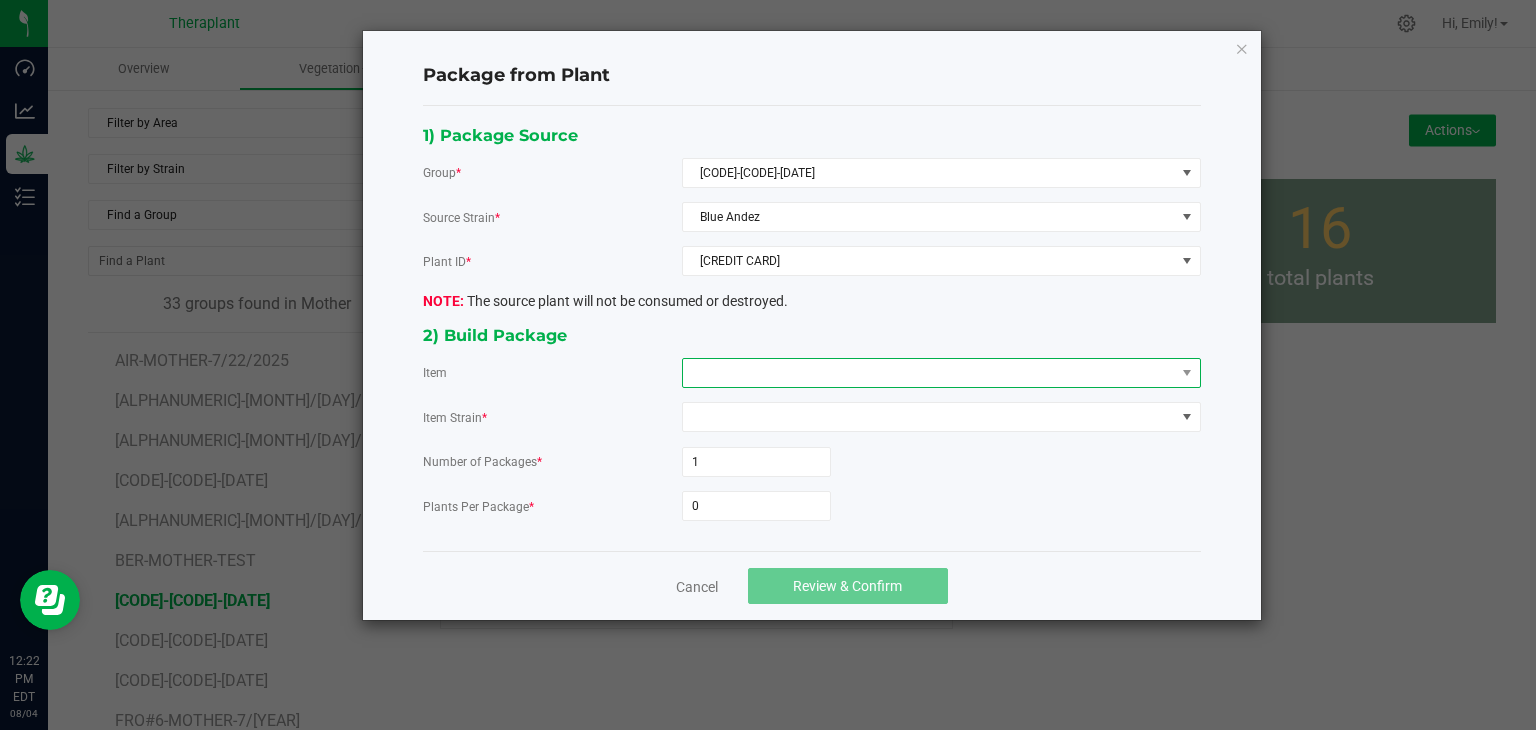 click at bounding box center (929, 373) 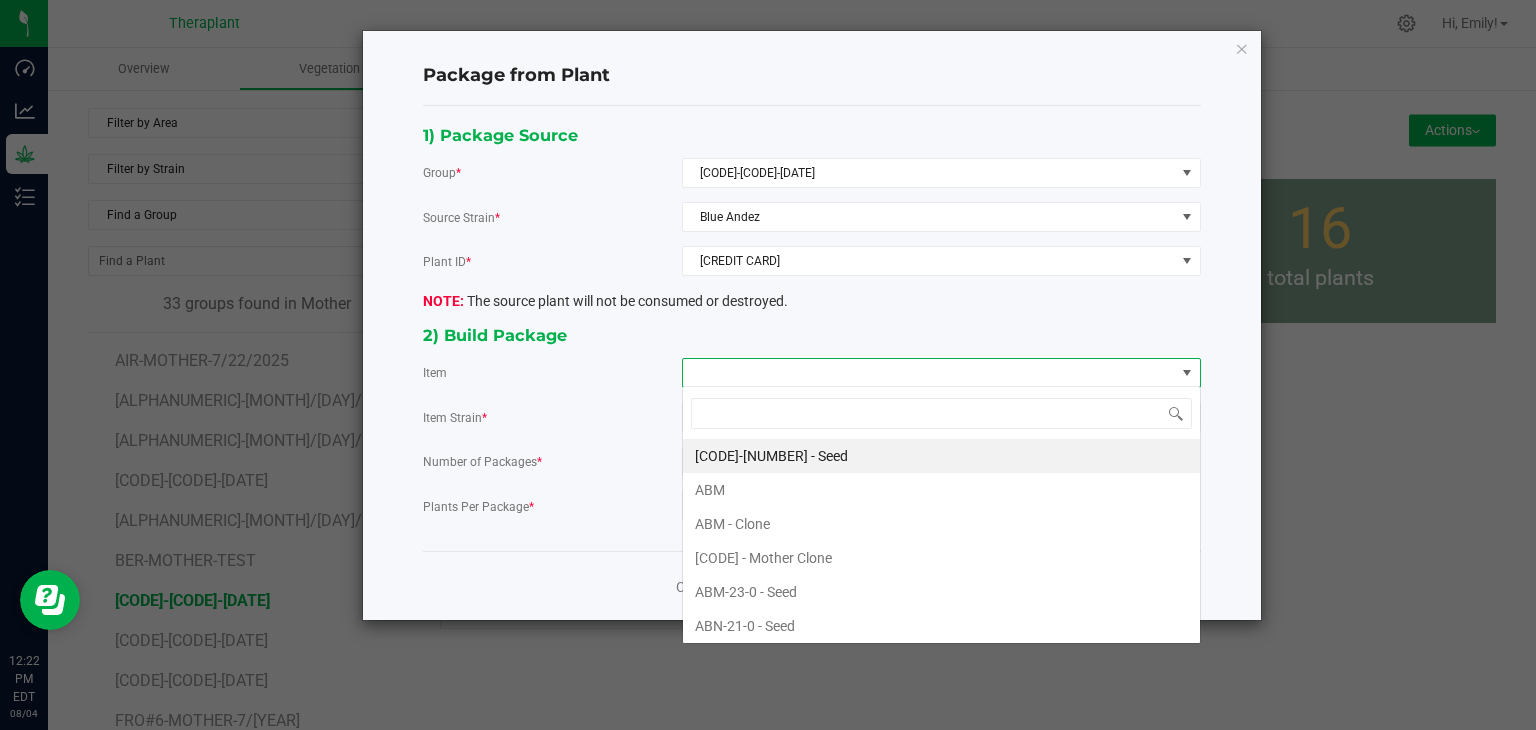 scroll, scrollTop: 99970, scrollLeft: 99480, axis: both 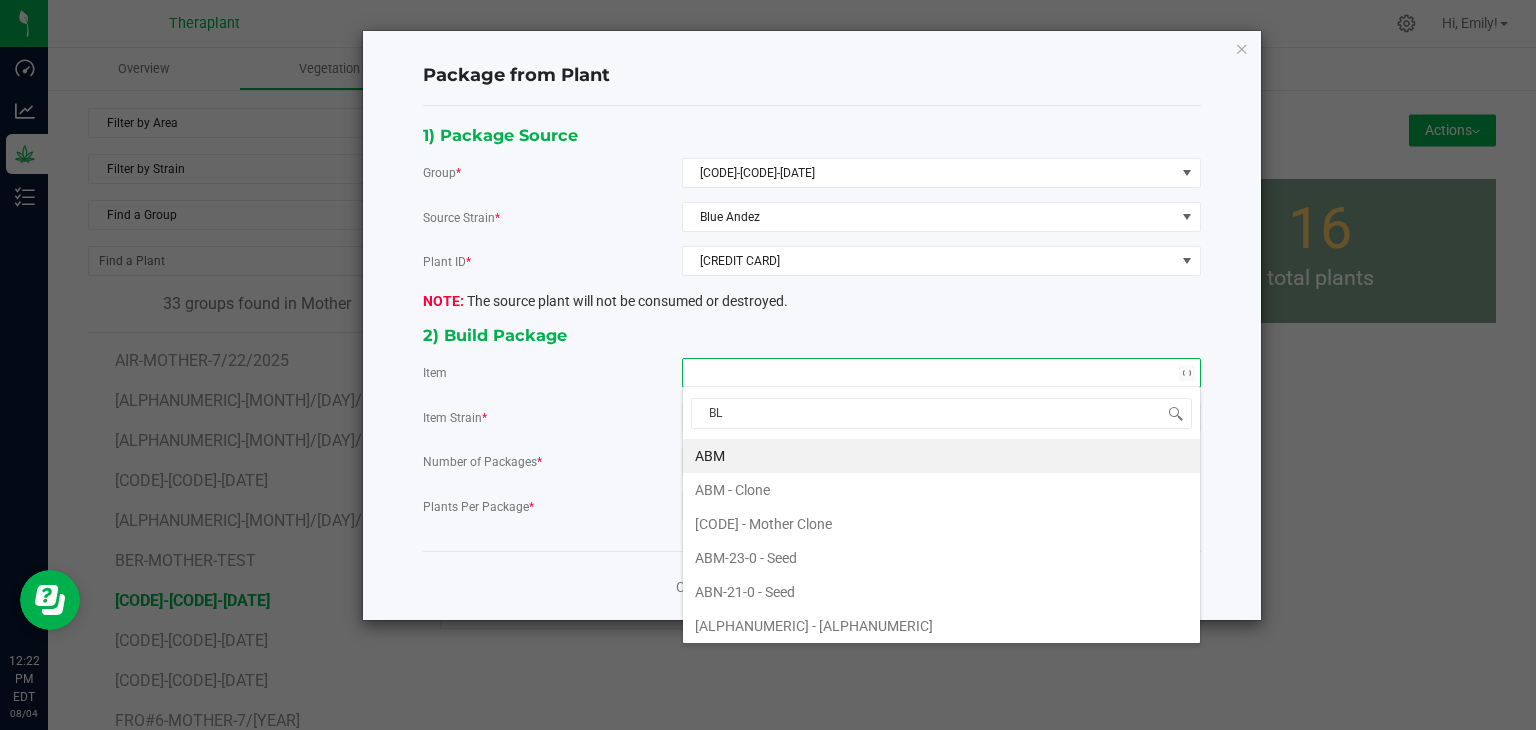type on "BLU" 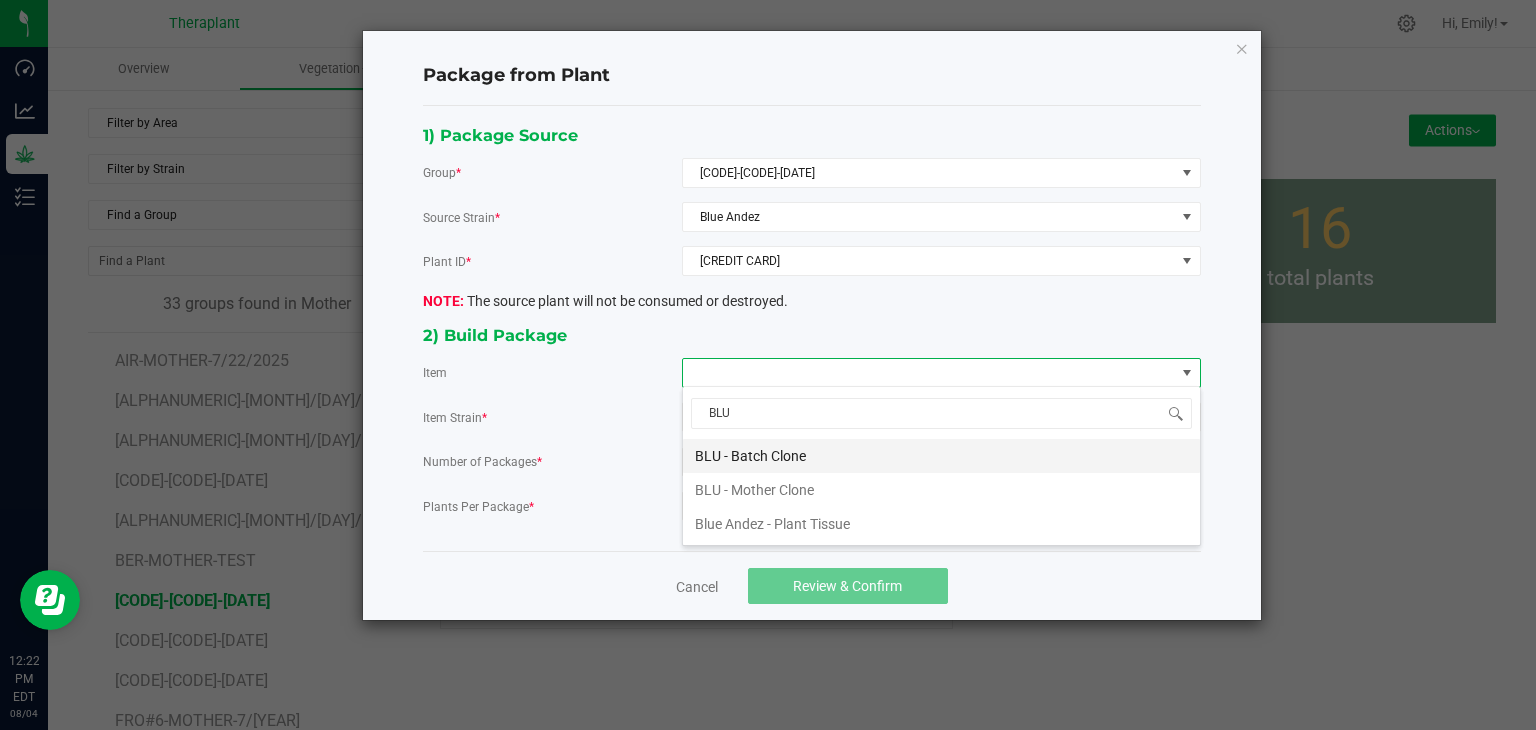 click on "BLU - Batch Clone" at bounding box center (941, 456) 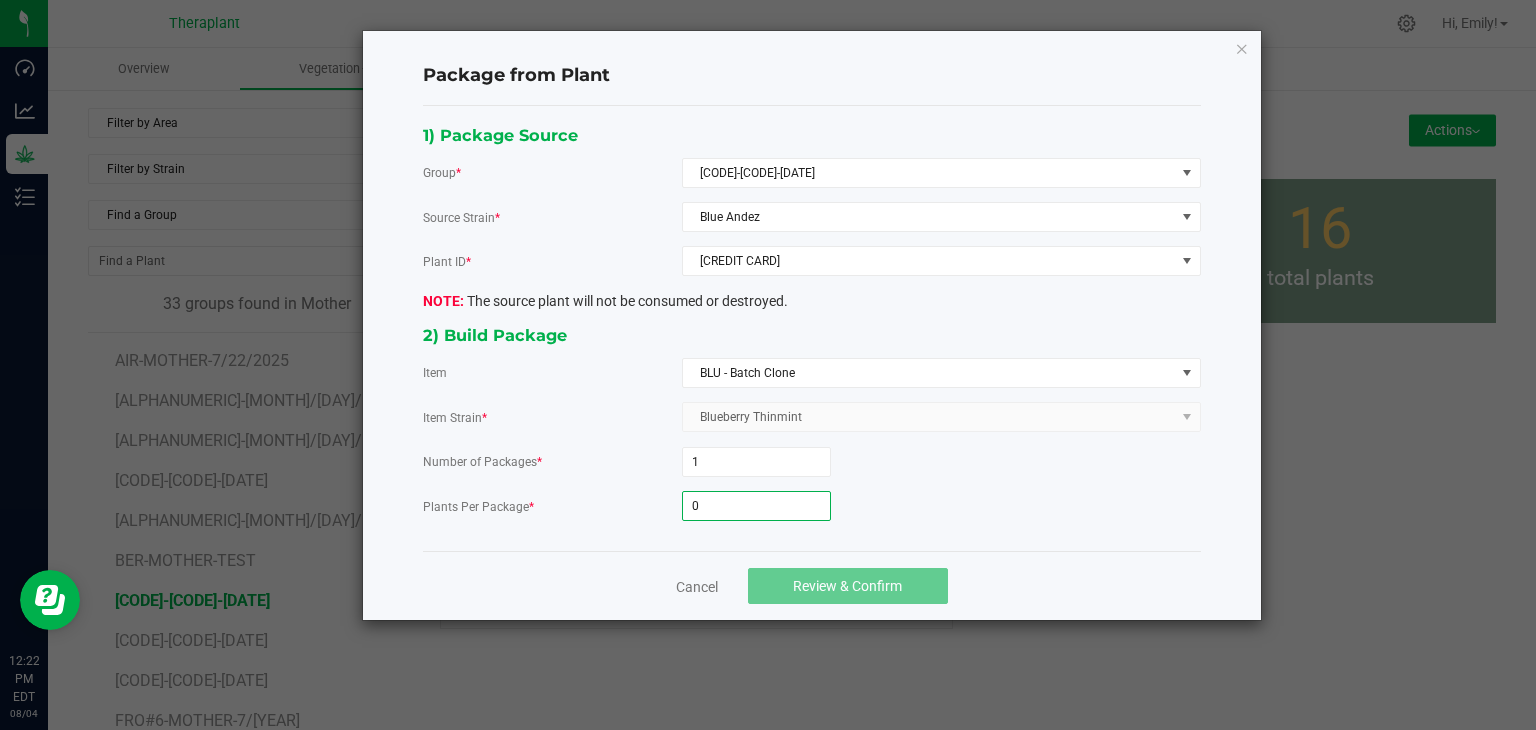 click on "0" at bounding box center [756, 506] 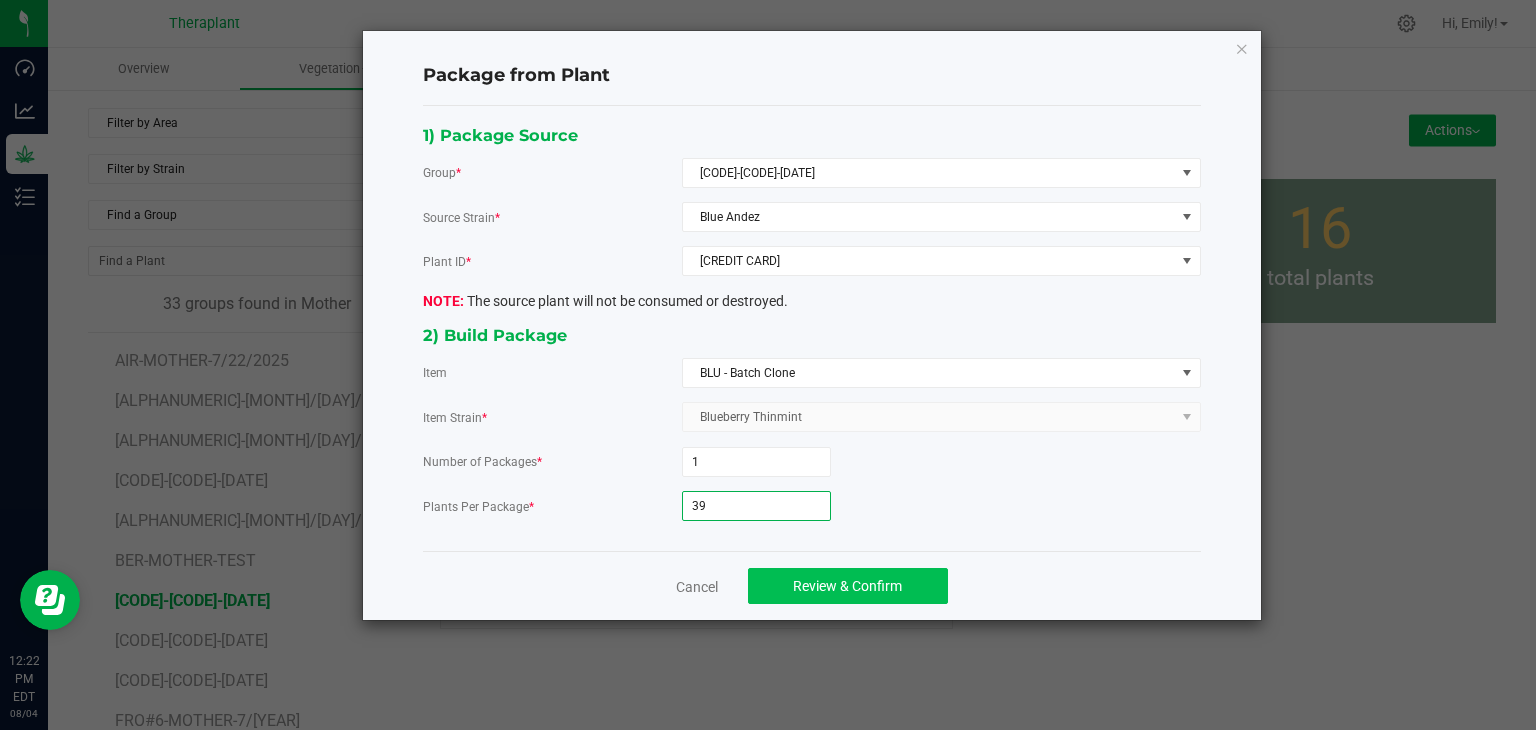 type on "39" 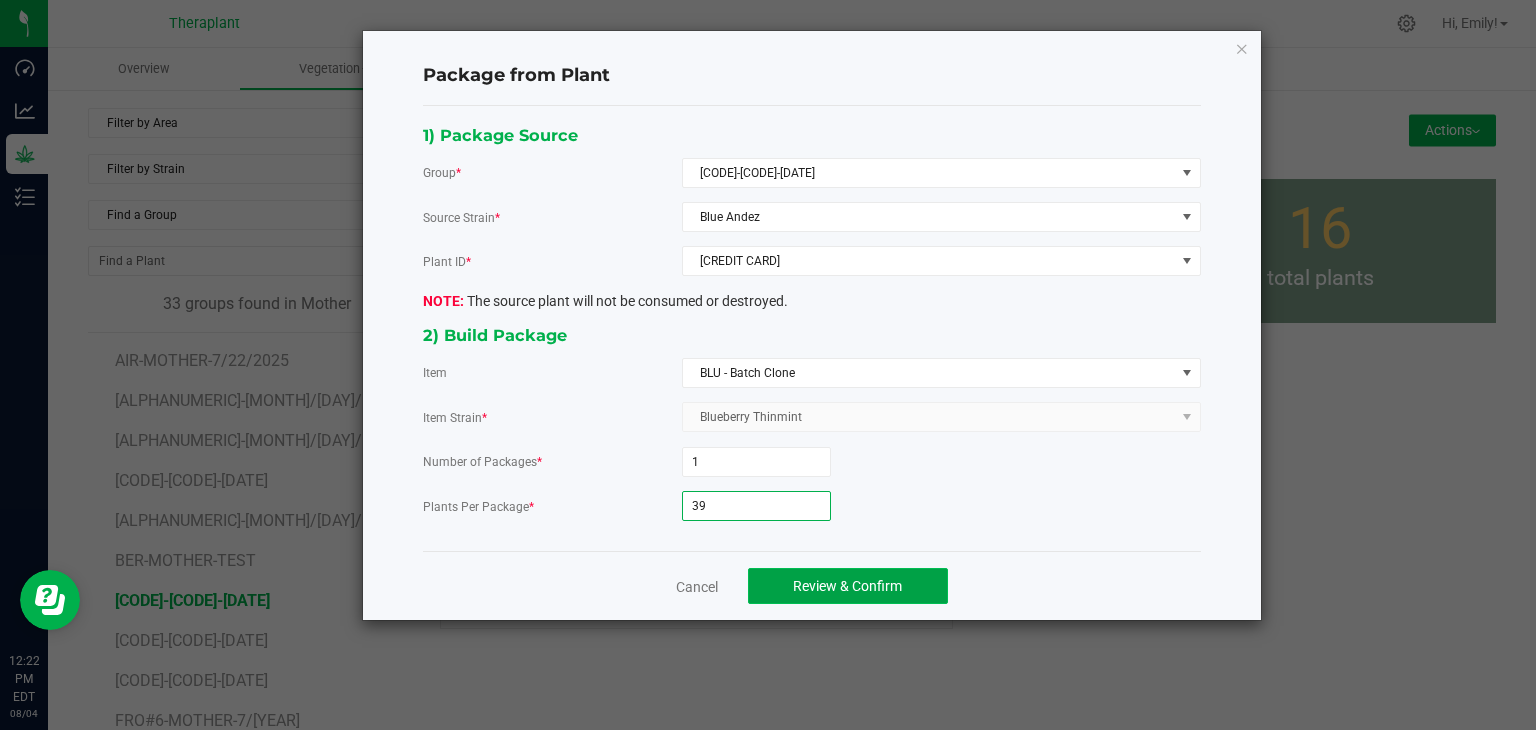 click on "Review & Confirm" 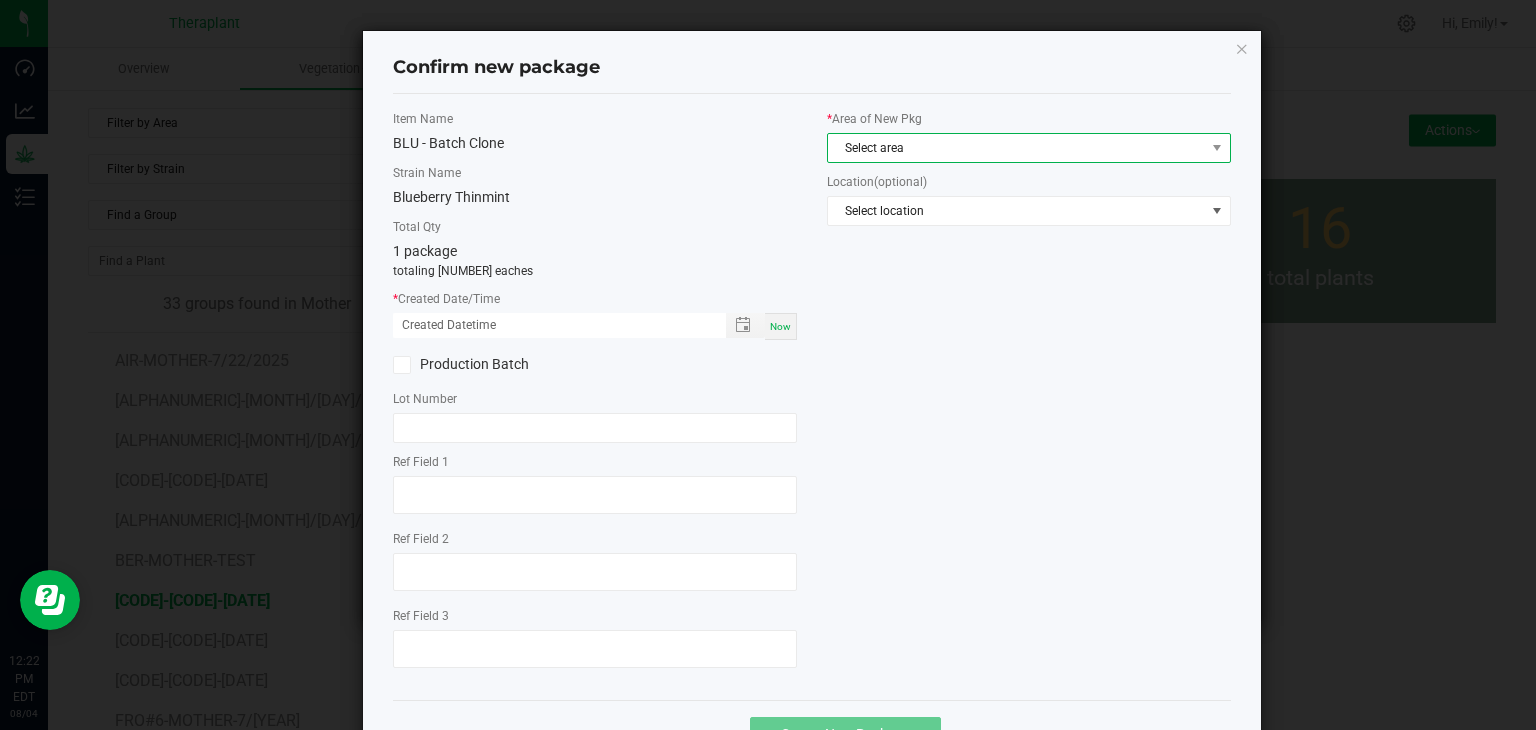click on "Select area" at bounding box center (1016, 148) 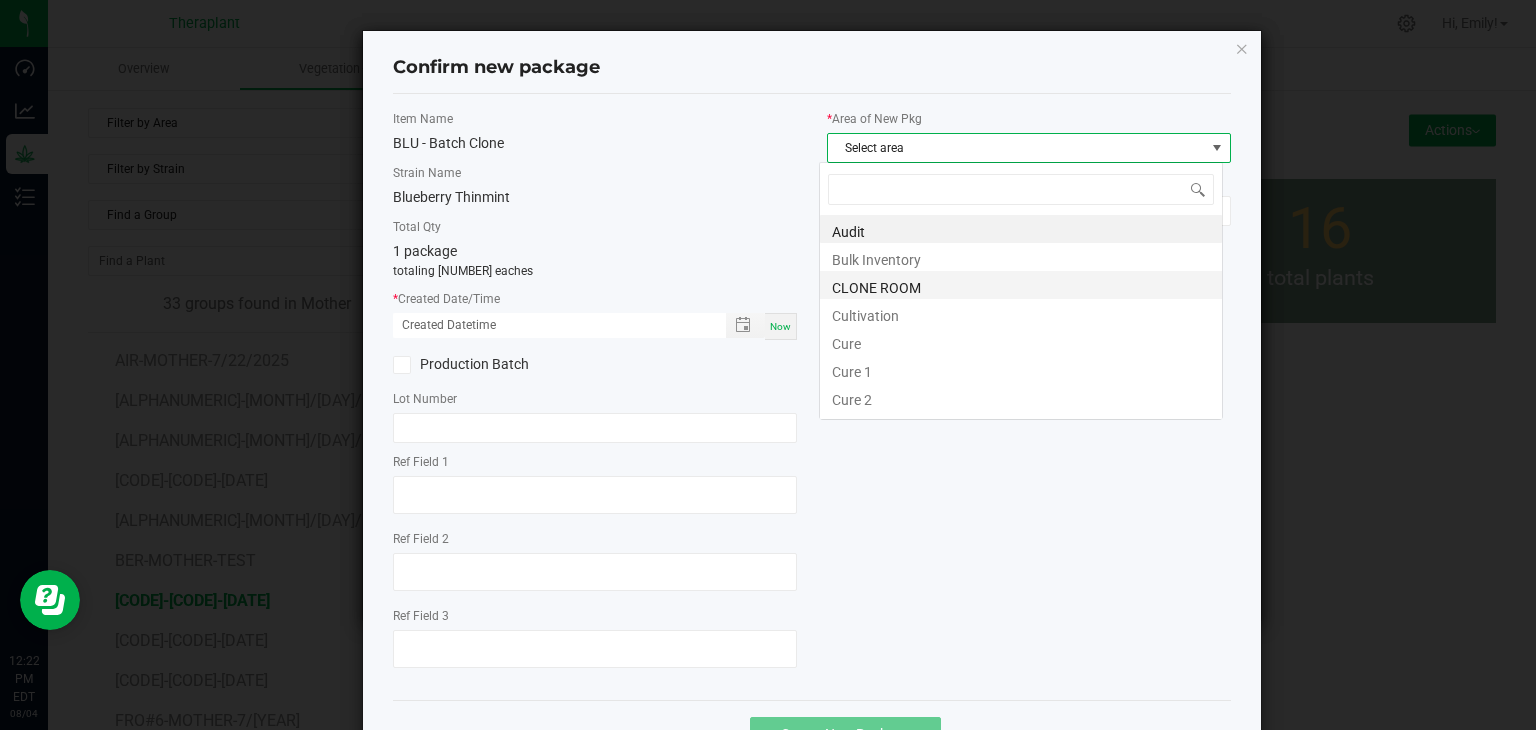 scroll, scrollTop: 99970, scrollLeft: 99596, axis: both 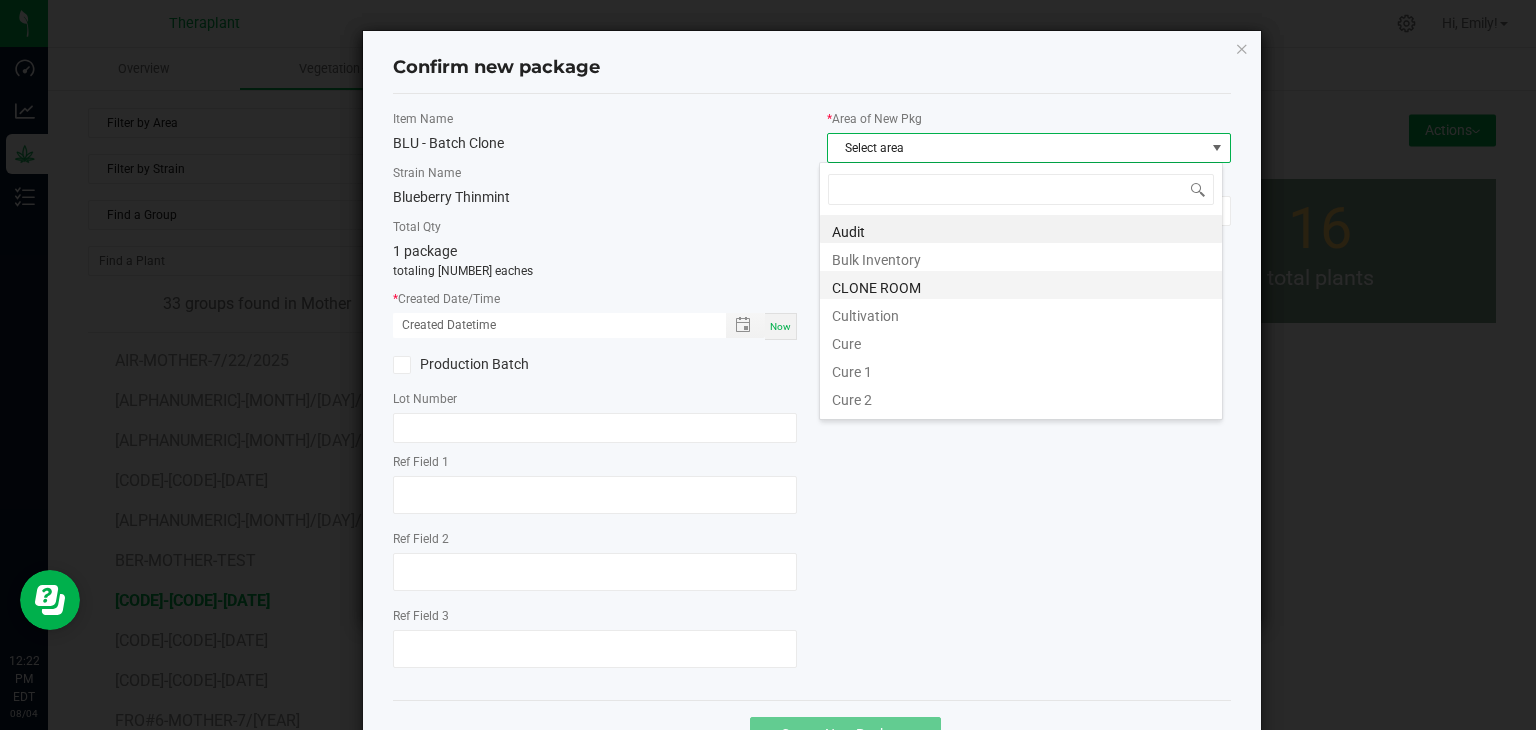 click on "CLONE ROOM" at bounding box center (1021, 285) 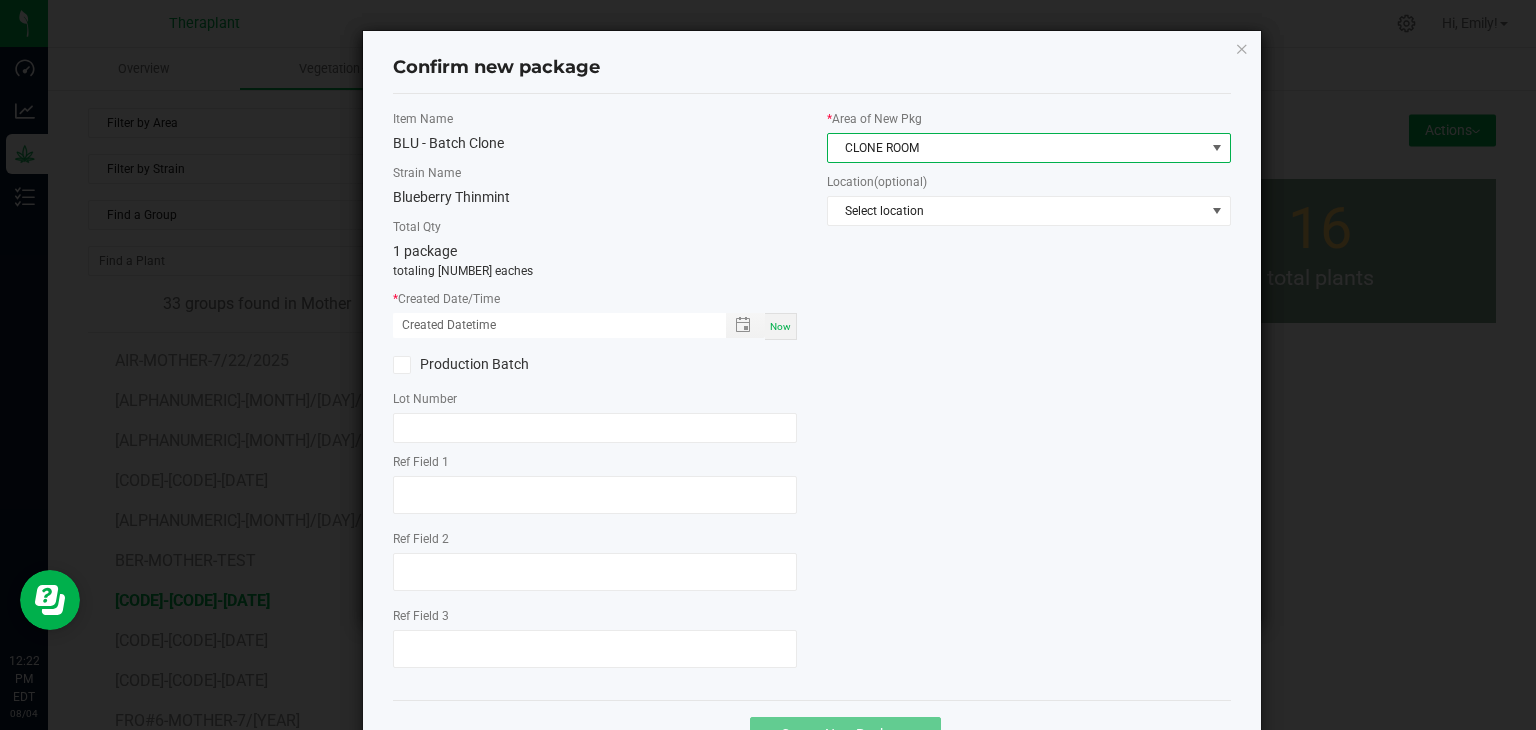 click on "Now" at bounding box center [780, 326] 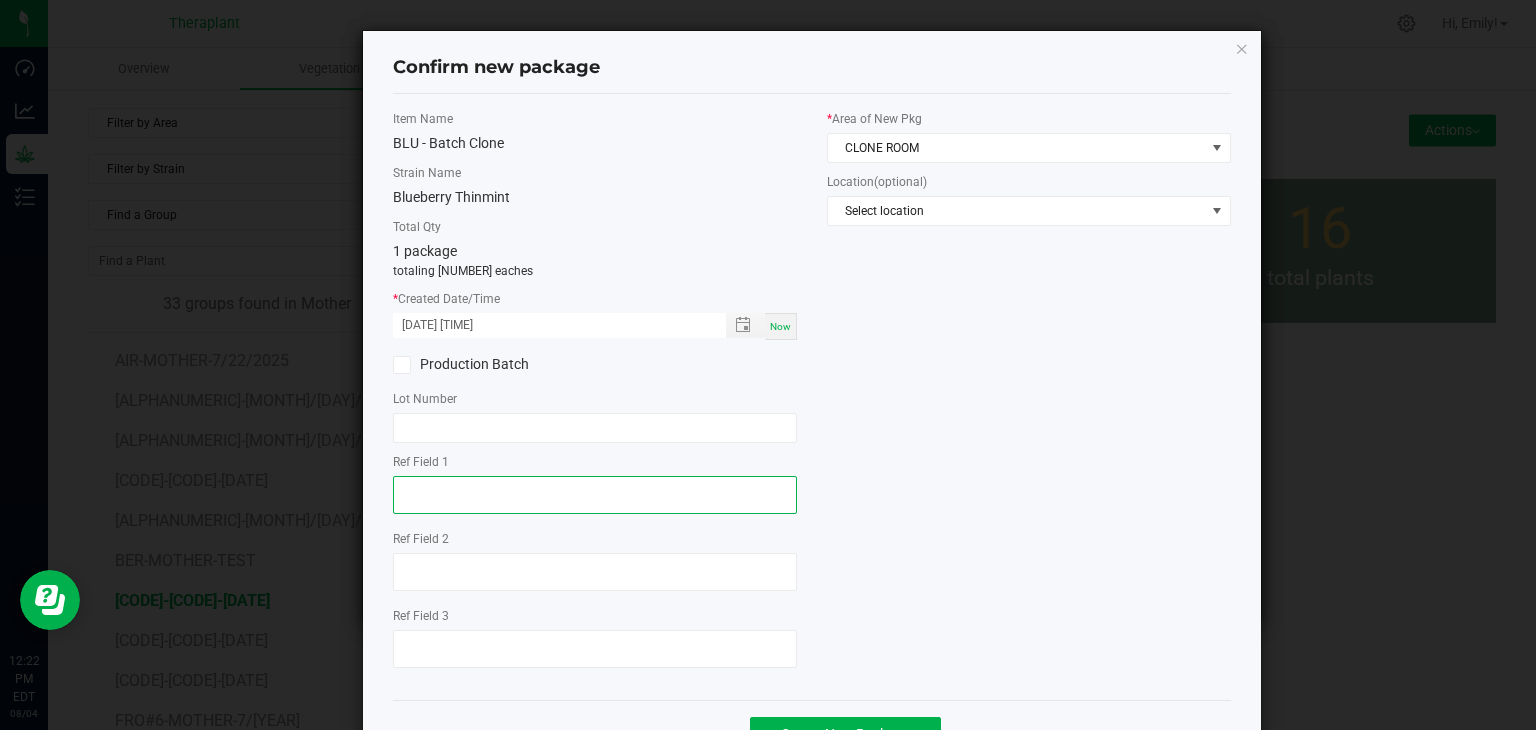 click 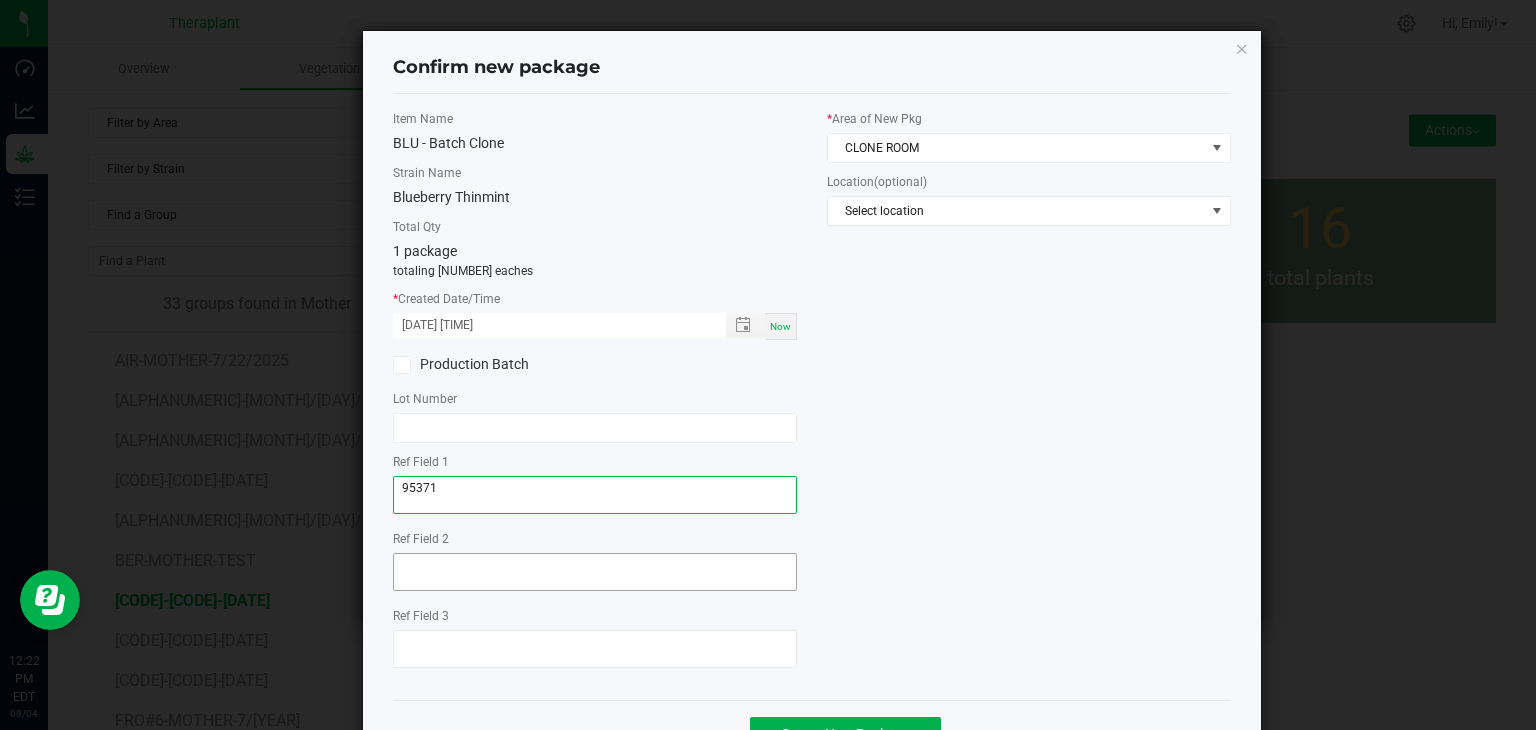 type on "95371" 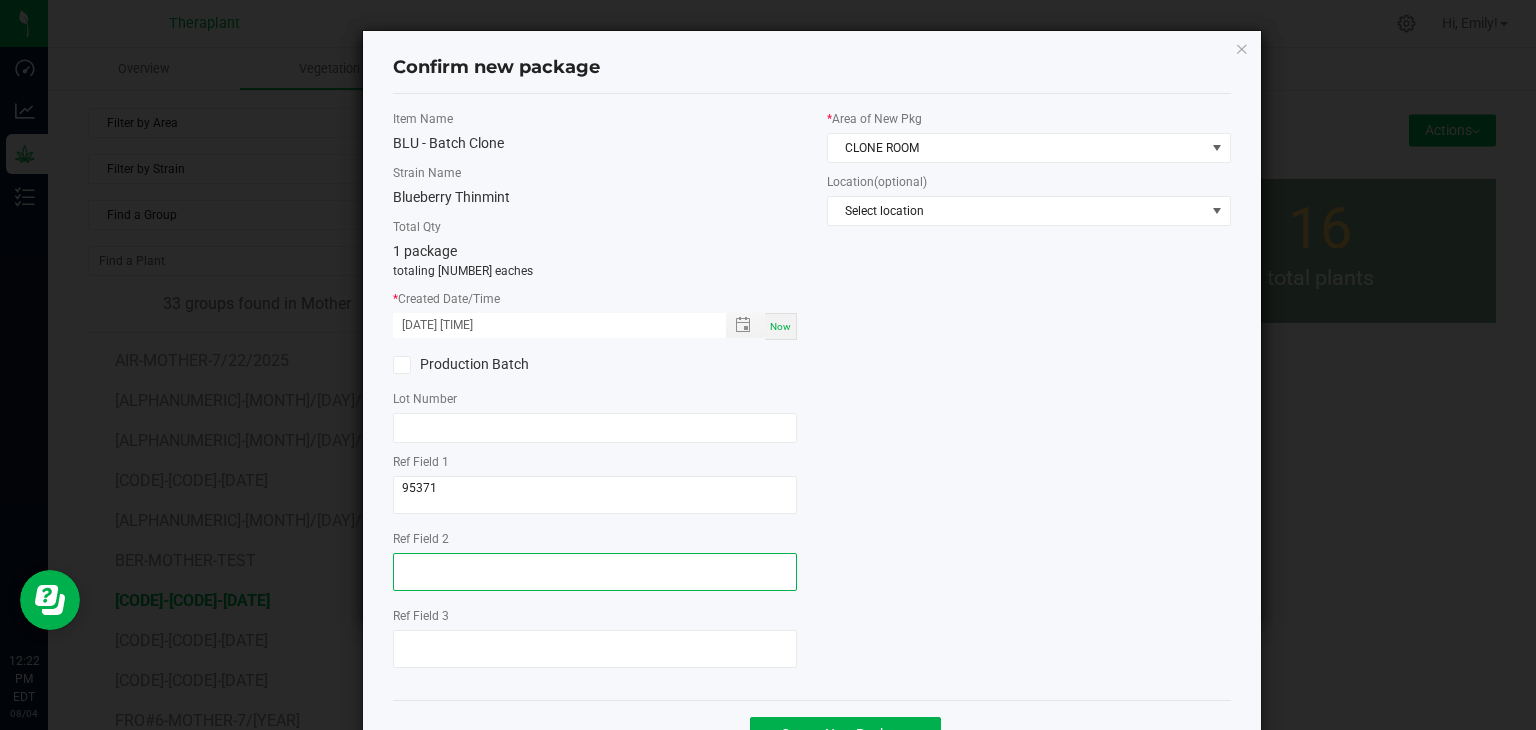 click at bounding box center (595, 572) 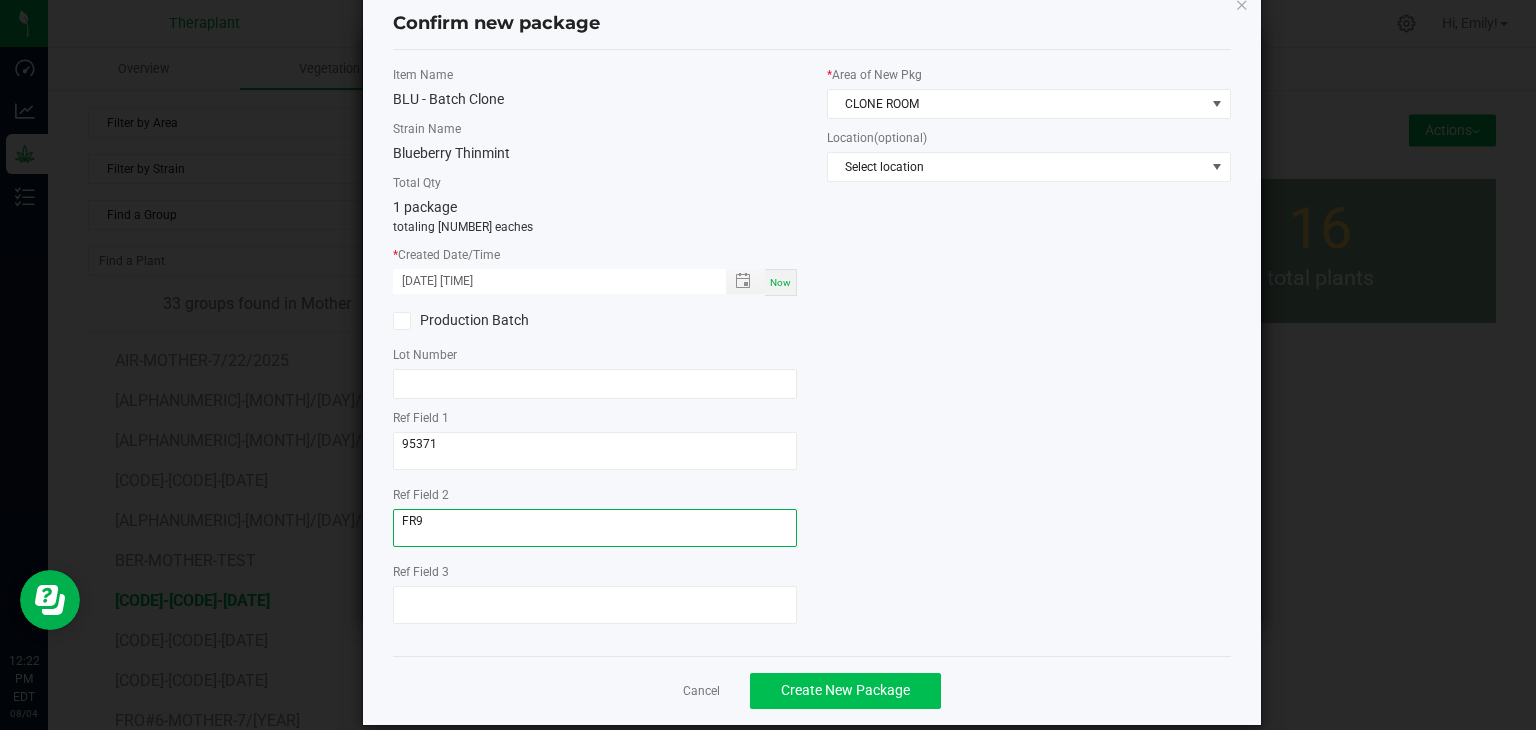 scroll, scrollTop: 69, scrollLeft: 0, axis: vertical 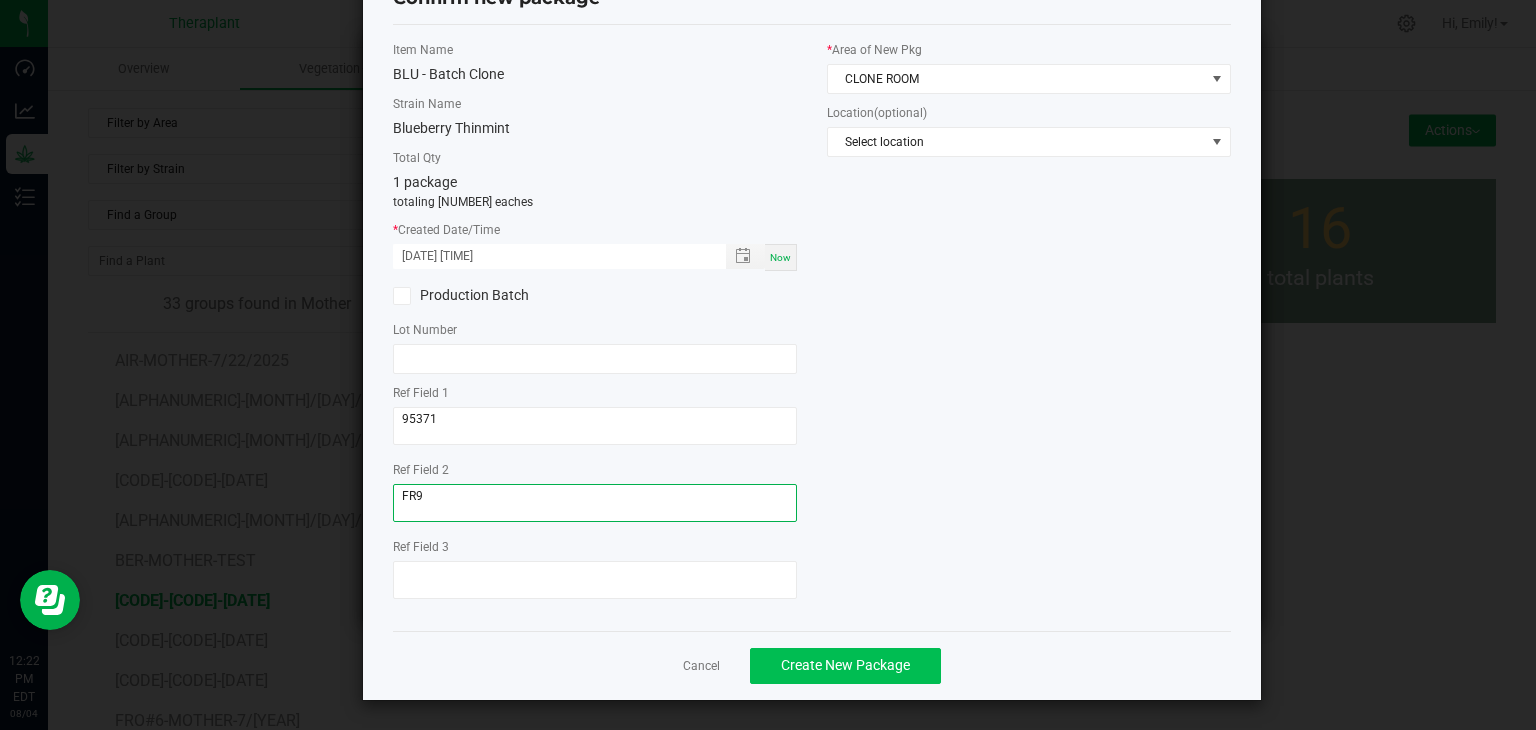 type on "FR9" 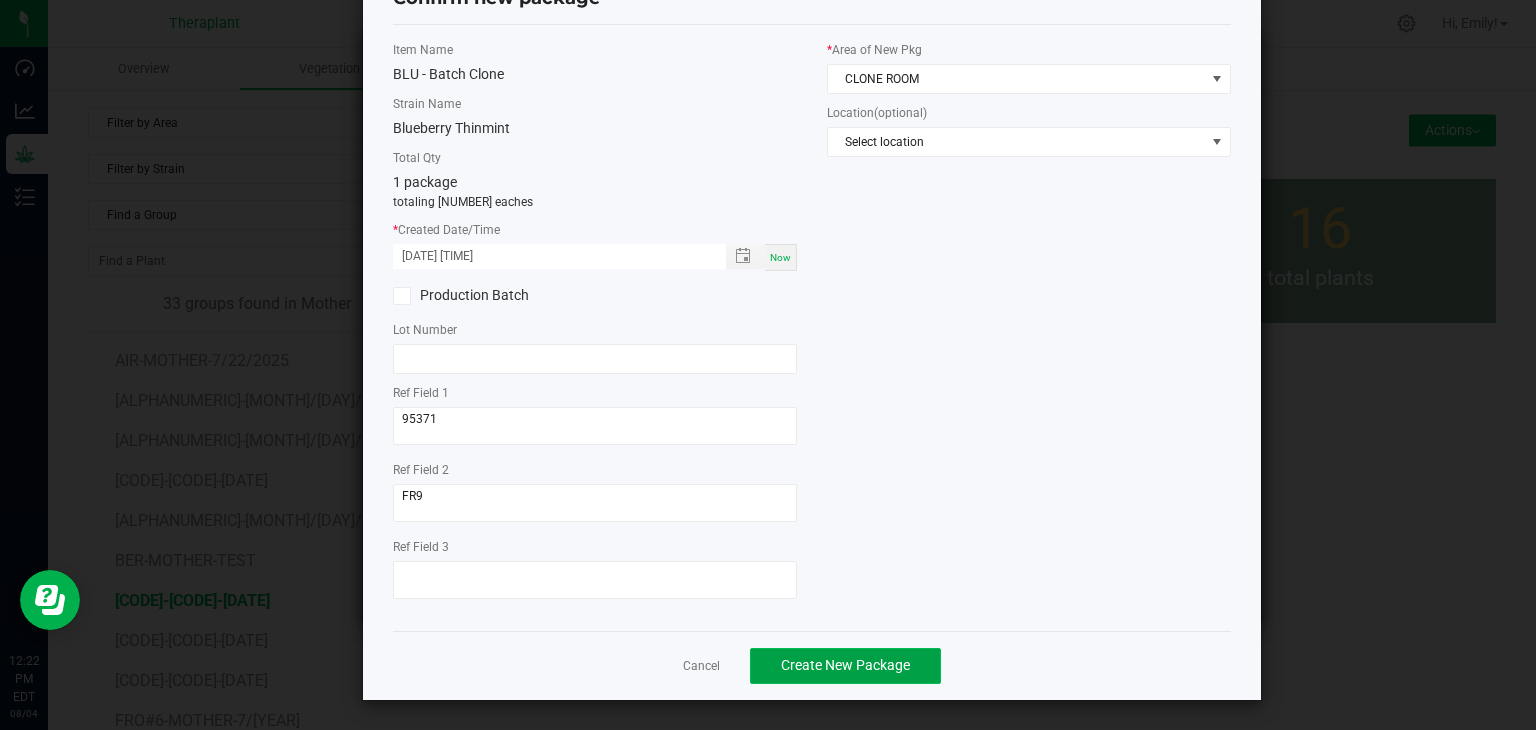 click on "Create New Package" 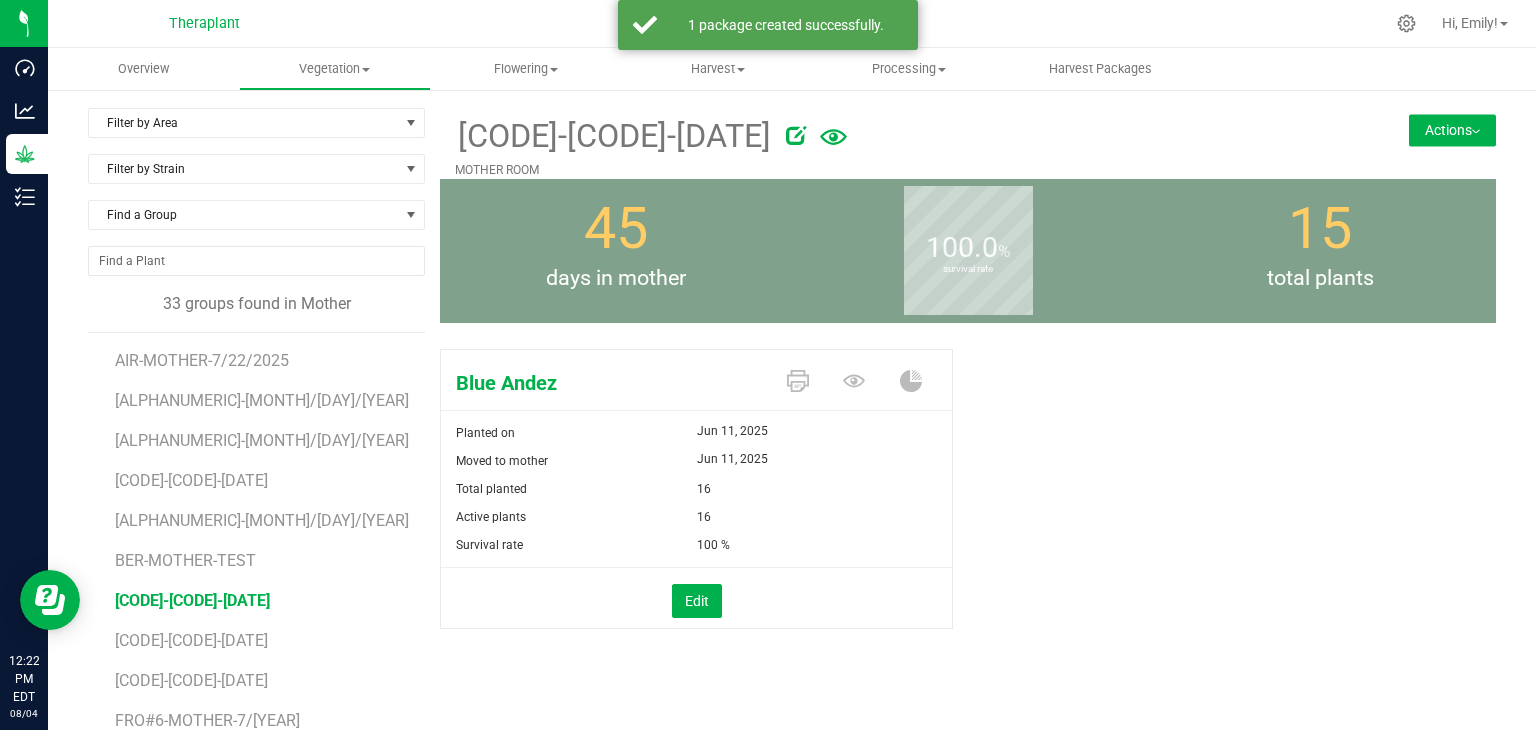 click on "Actions" at bounding box center (1452, 130) 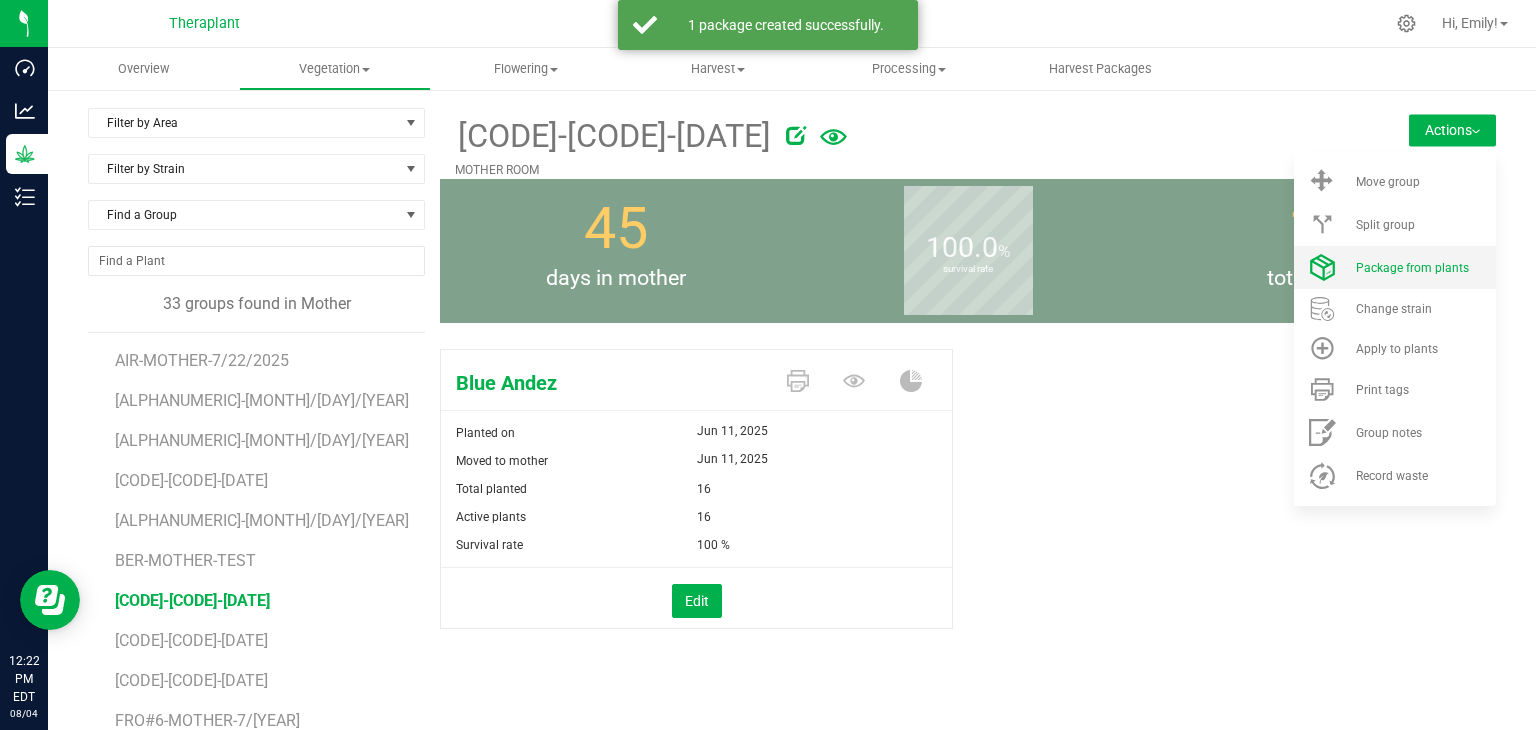 click on "Package from plants" at bounding box center (1412, 268) 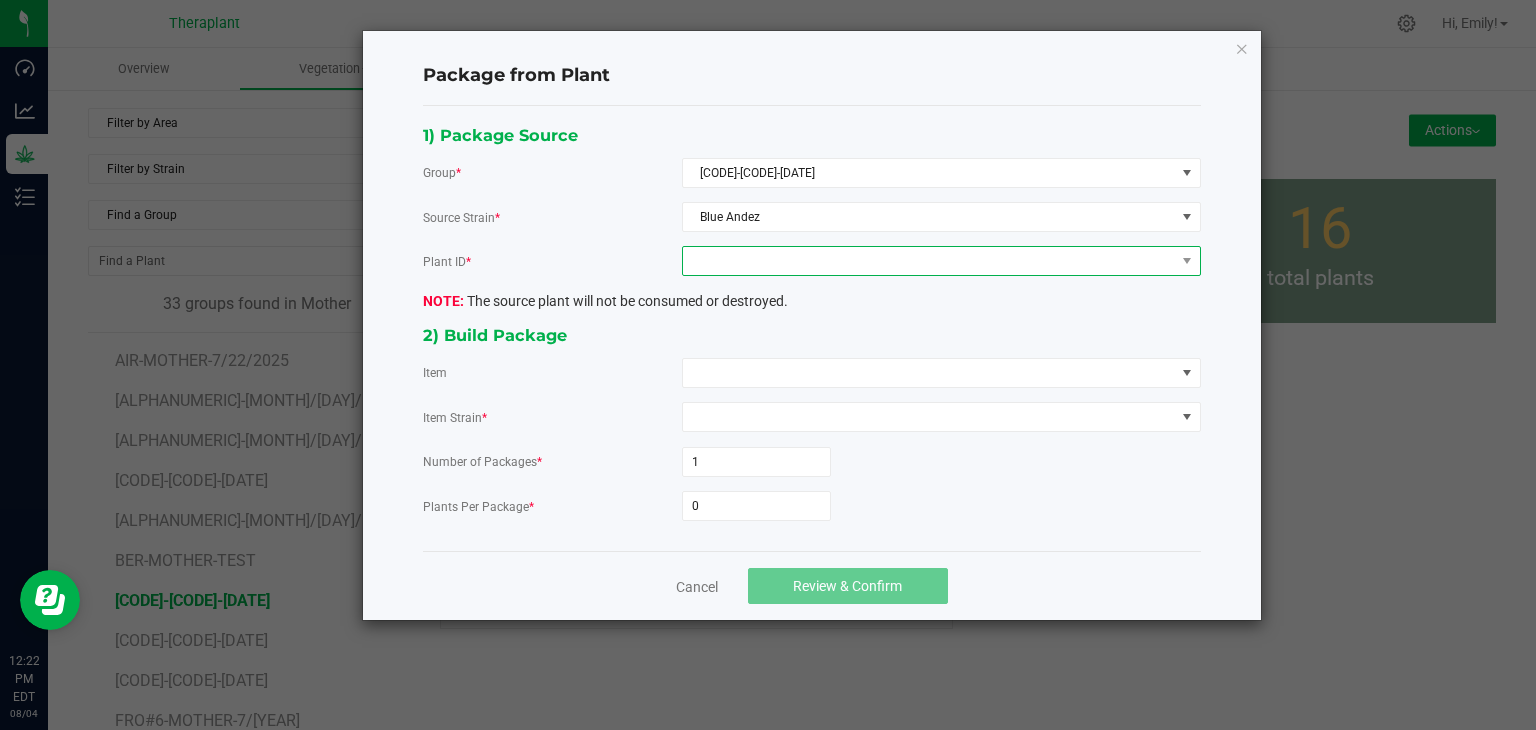 click at bounding box center (929, 261) 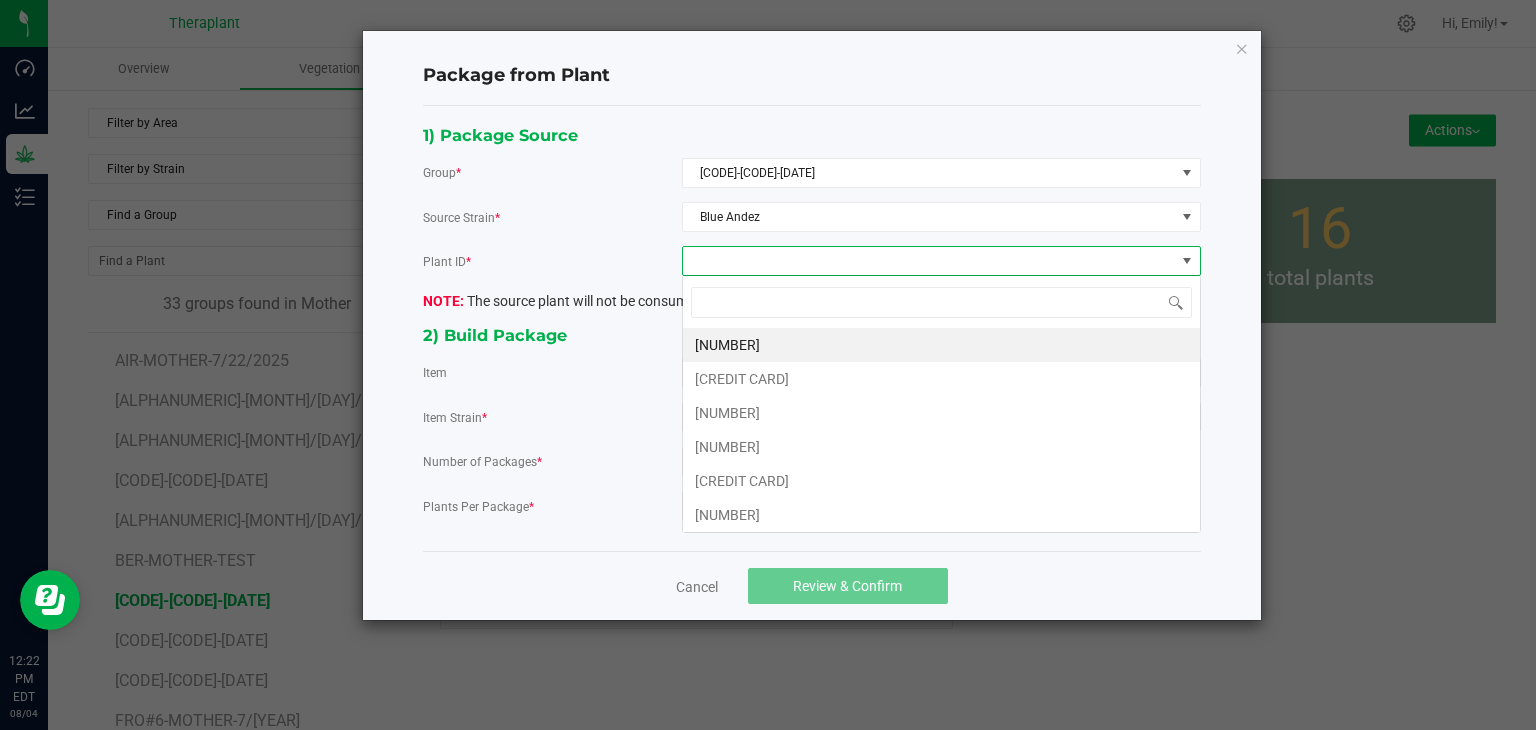 scroll, scrollTop: 99970, scrollLeft: 99480, axis: both 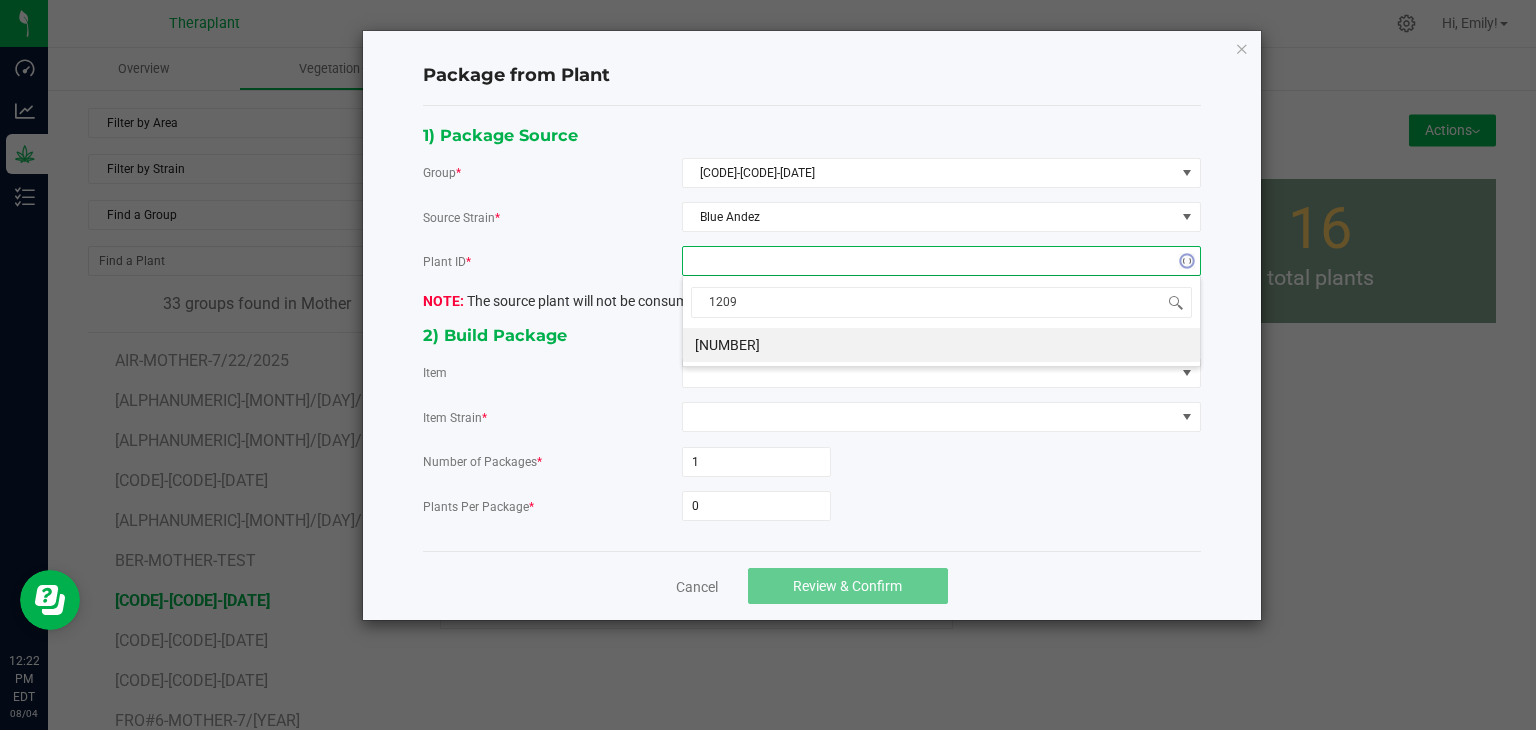 type on "12092" 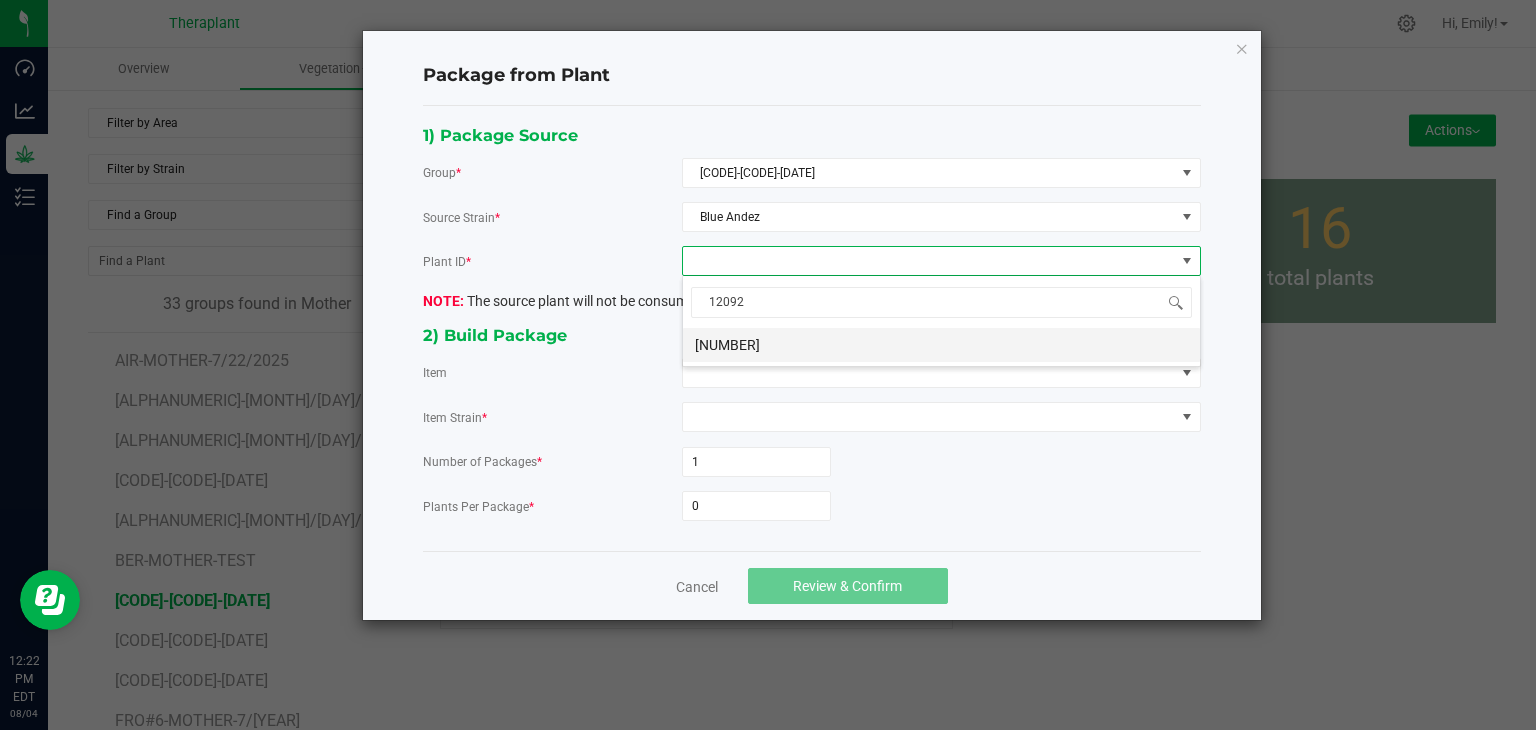 click on "[NUMBER]" at bounding box center (941, 345) 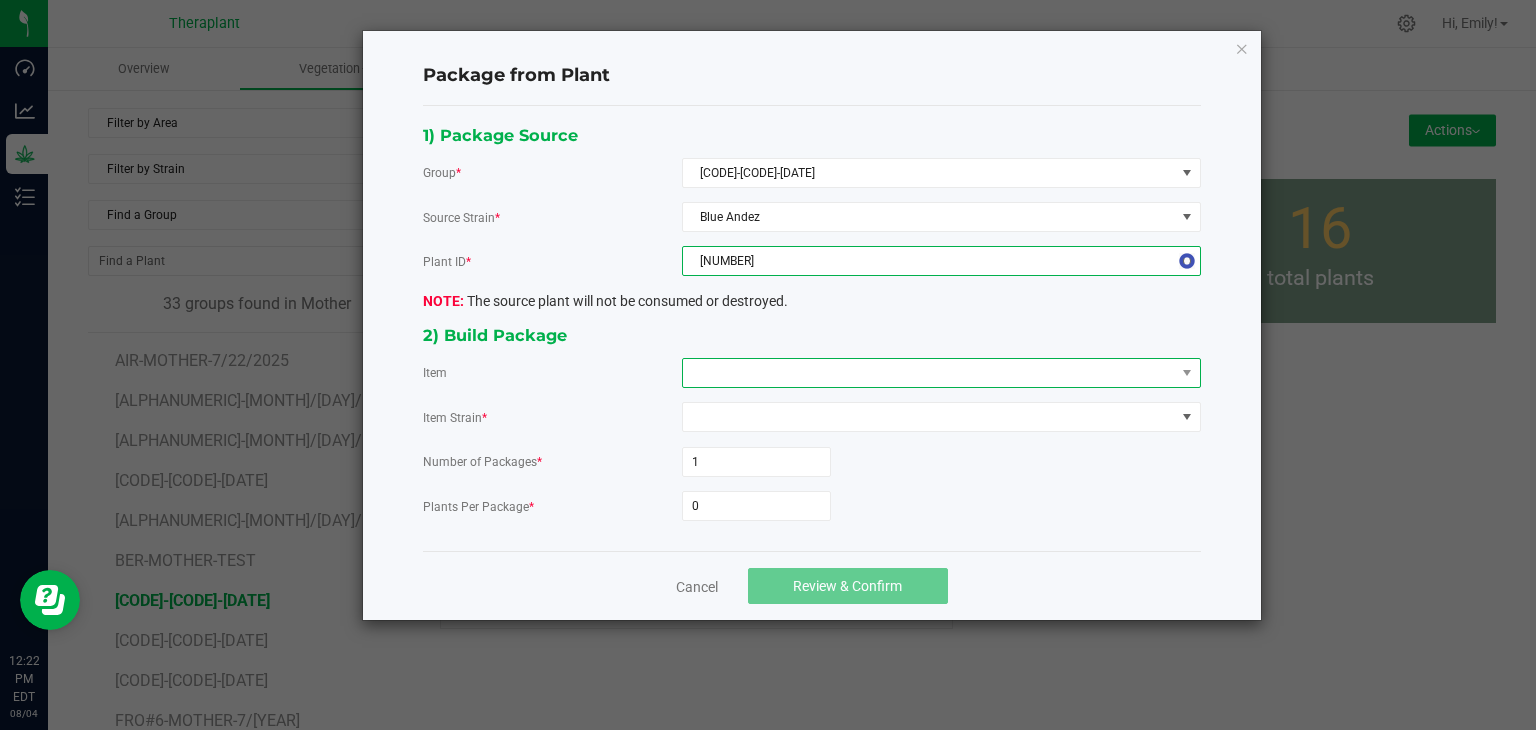 click at bounding box center (929, 373) 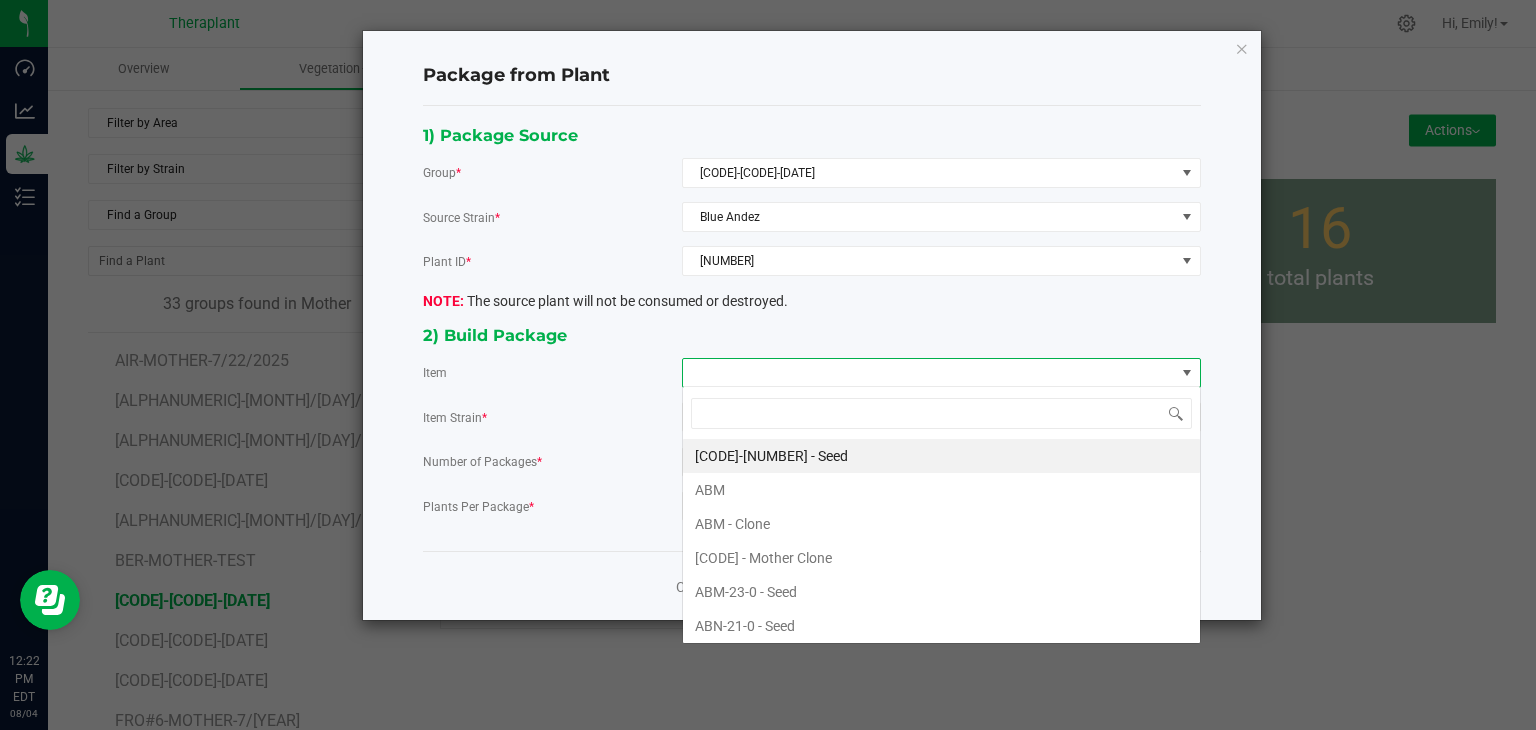 scroll, scrollTop: 99970, scrollLeft: 99480, axis: both 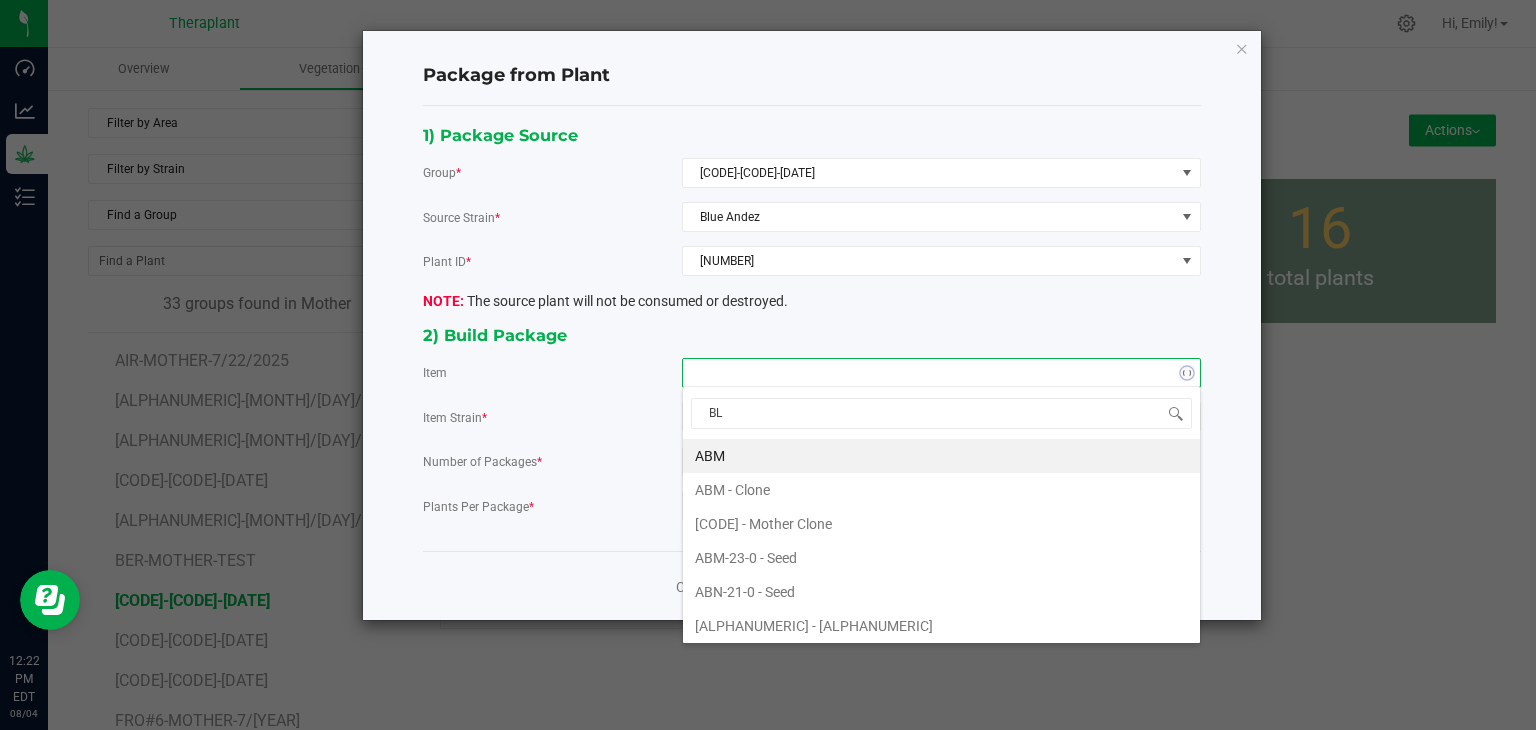 type on "BLU" 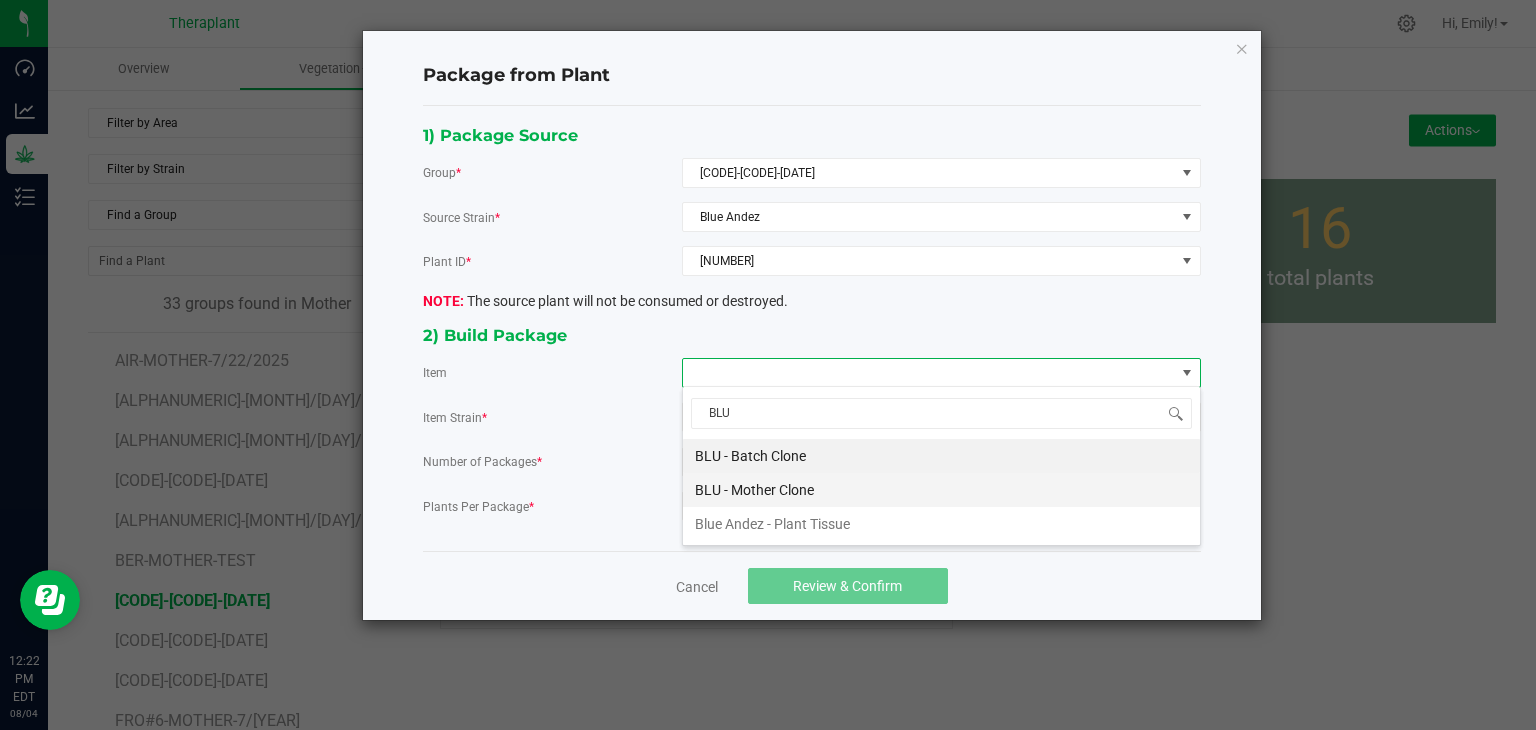 click on "BLU - Mother Clone" at bounding box center [941, 490] 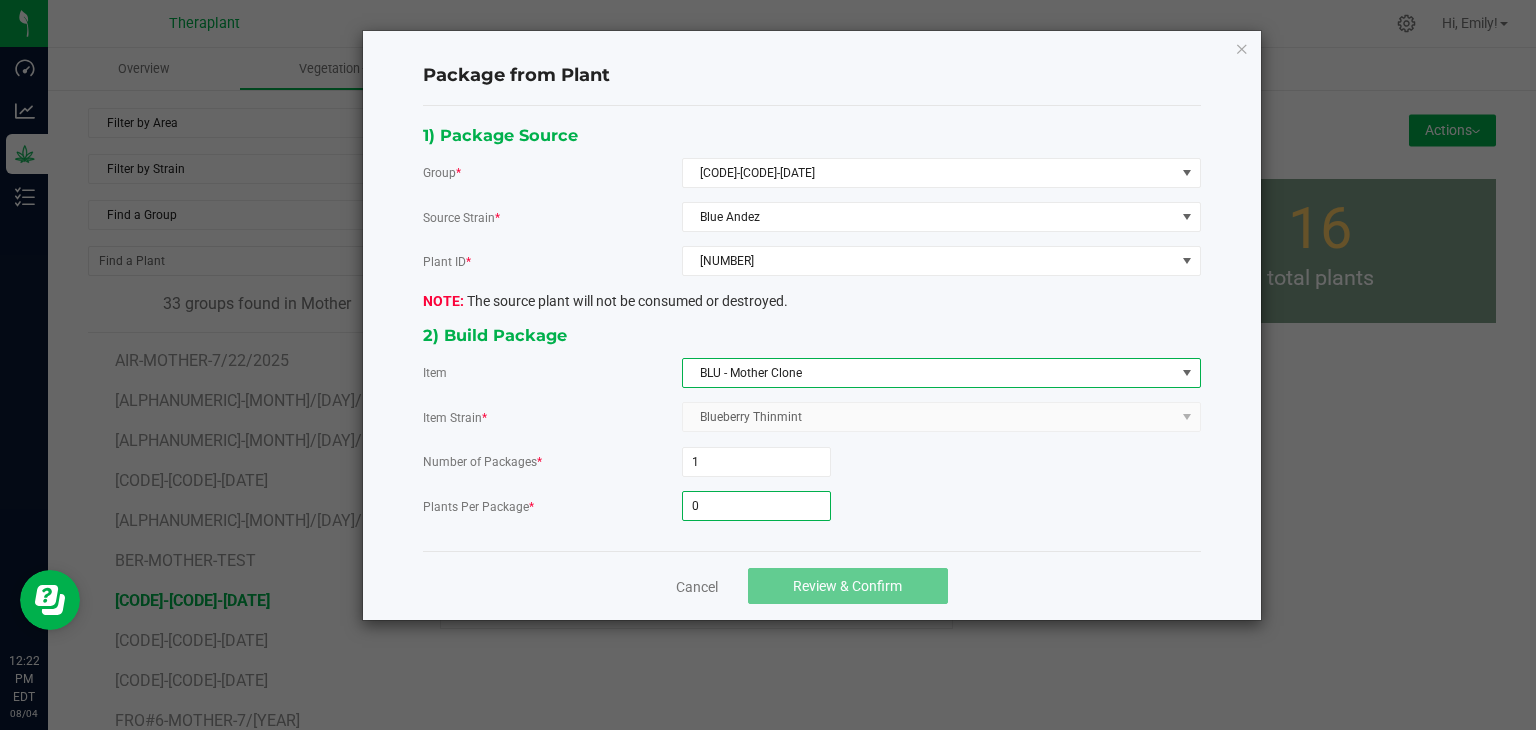 click on "0" at bounding box center [756, 506] 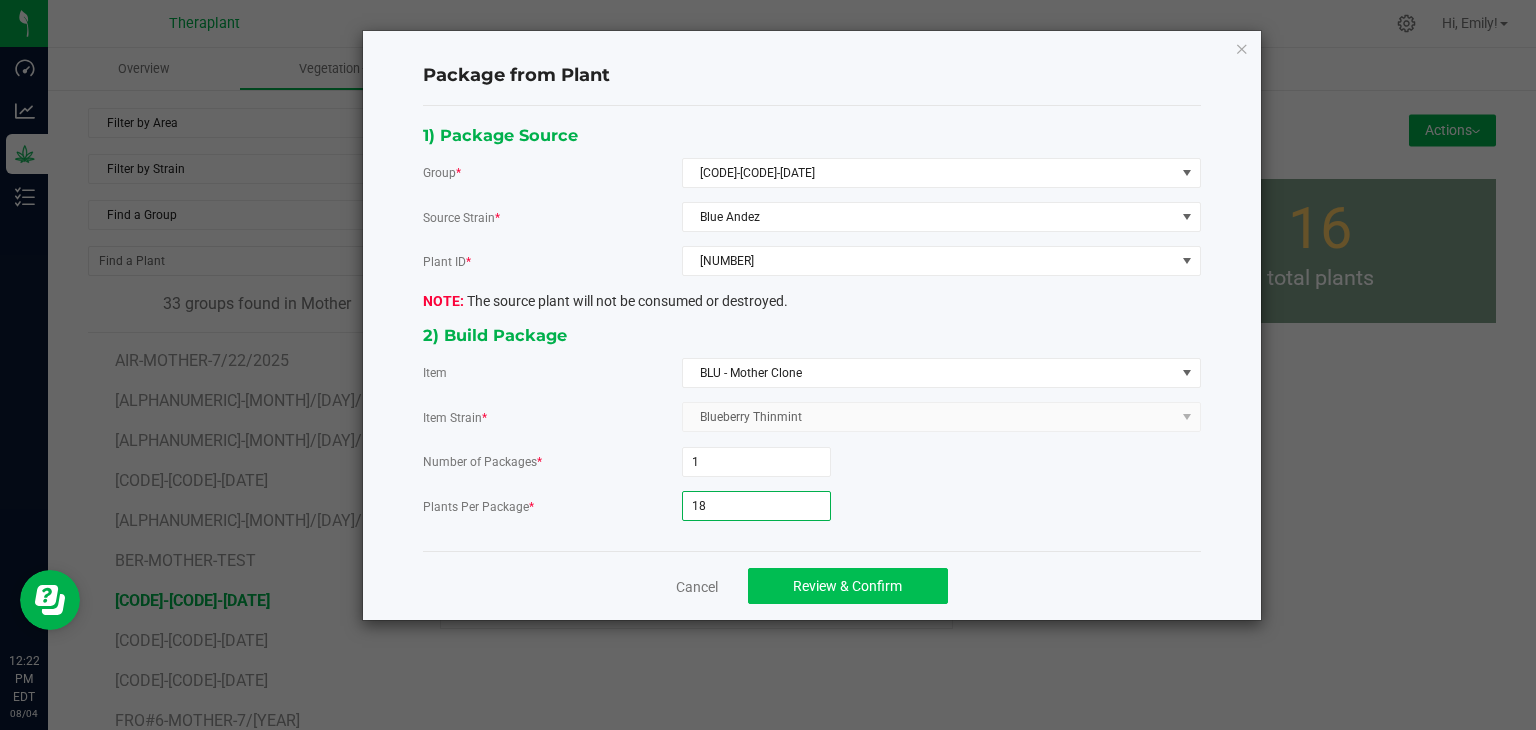 type on "18" 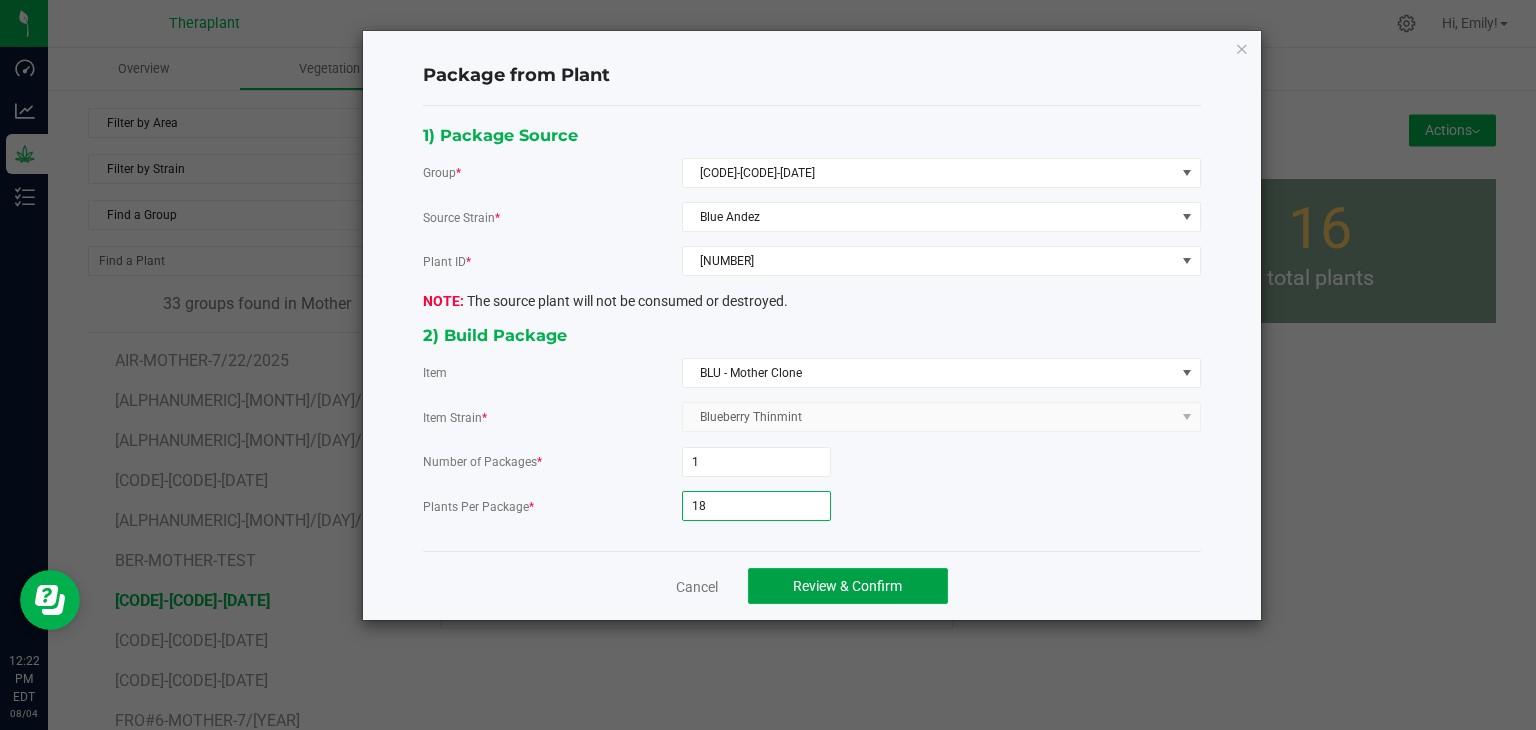 click on "Review & Confirm" 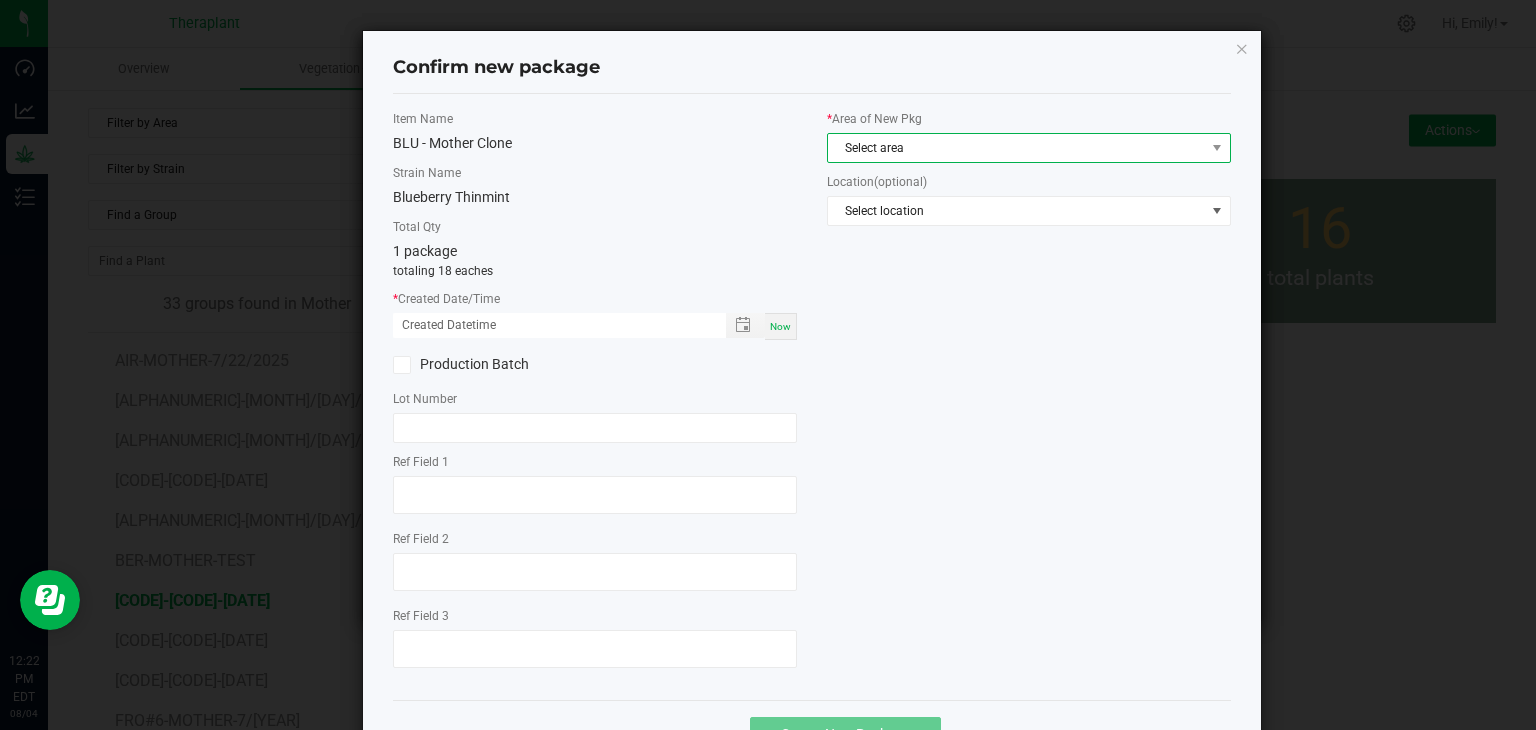 click on "Select area" at bounding box center [1016, 148] 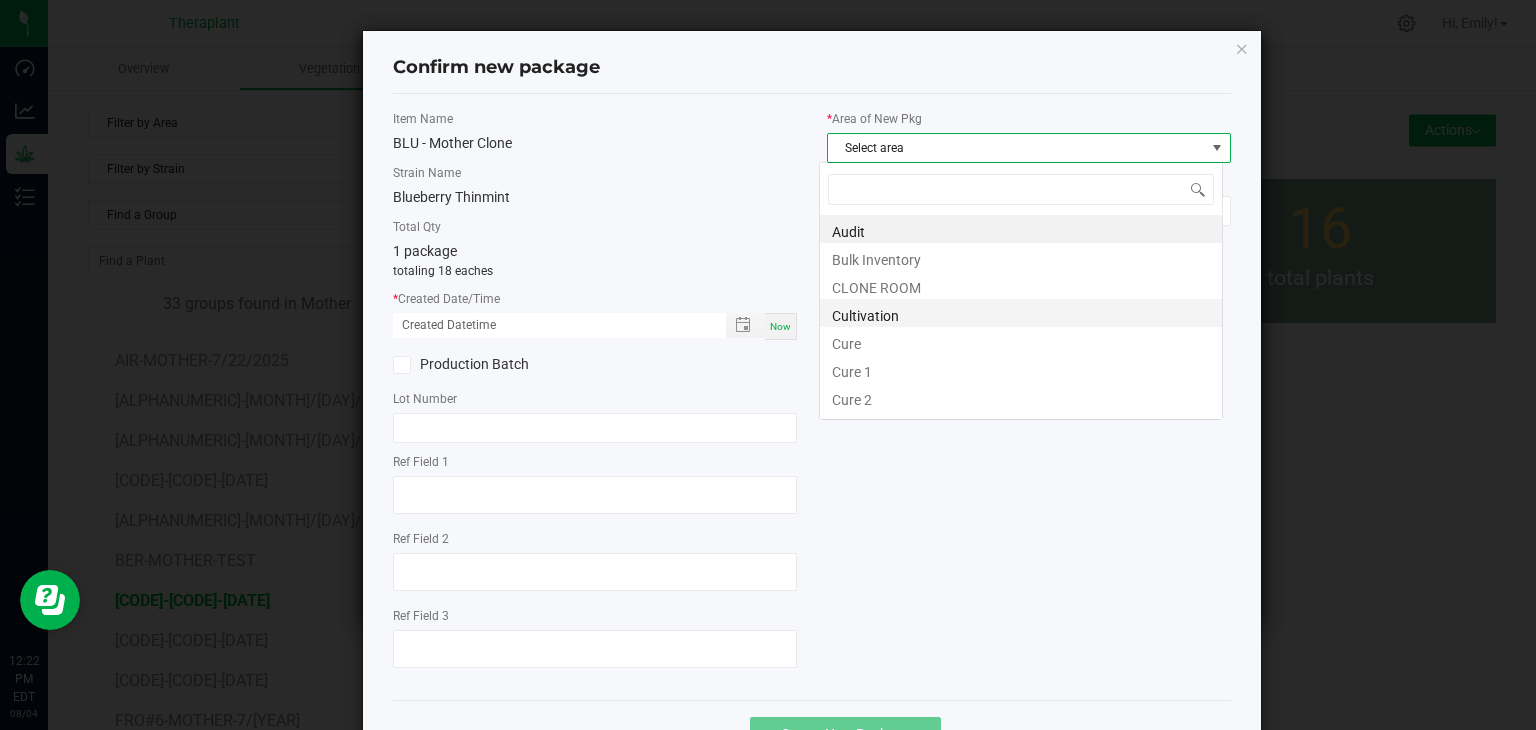 scroll, scrollTop: 99970, scrollLeft: 99596, axis: both 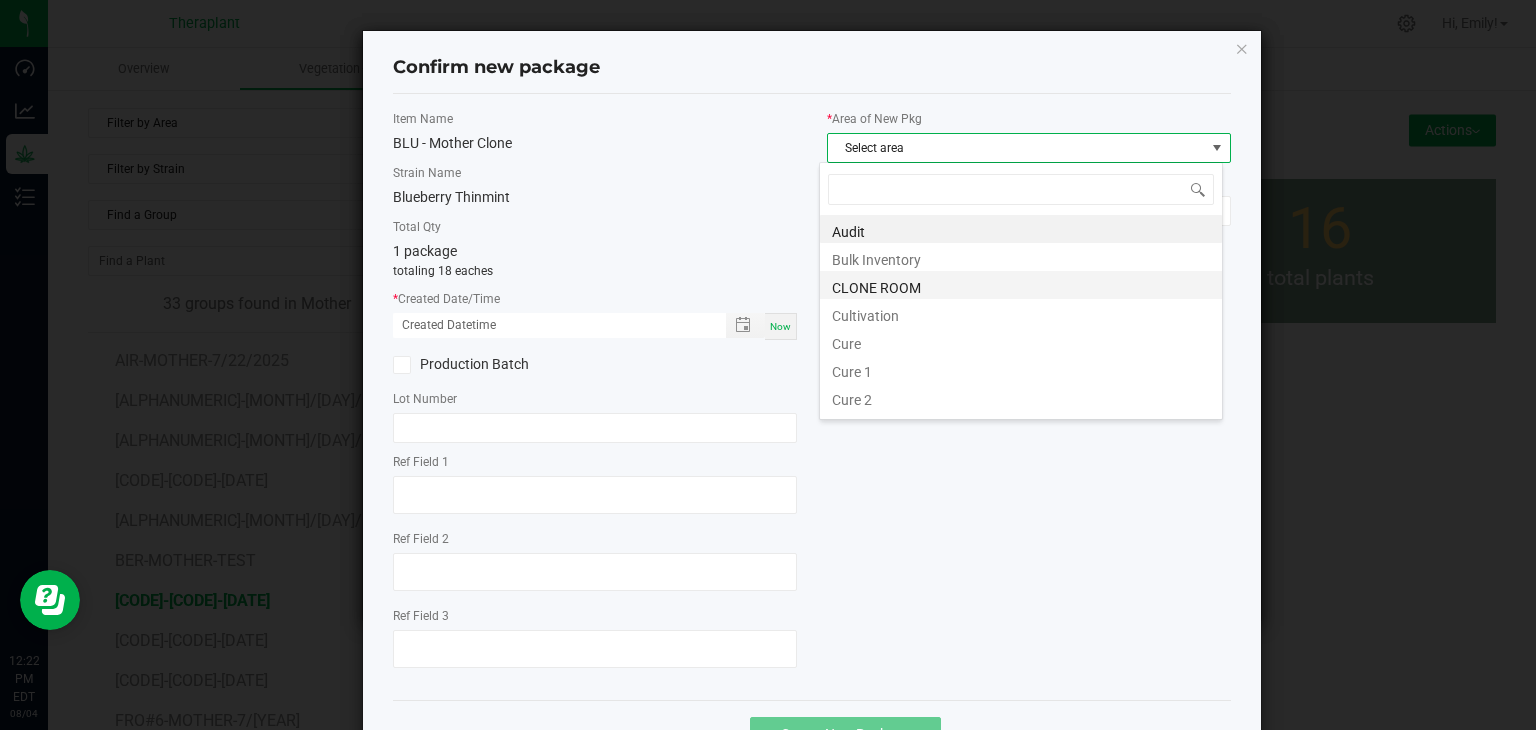 click on "CLONE ROOM" at bounding box center (1021, 285) 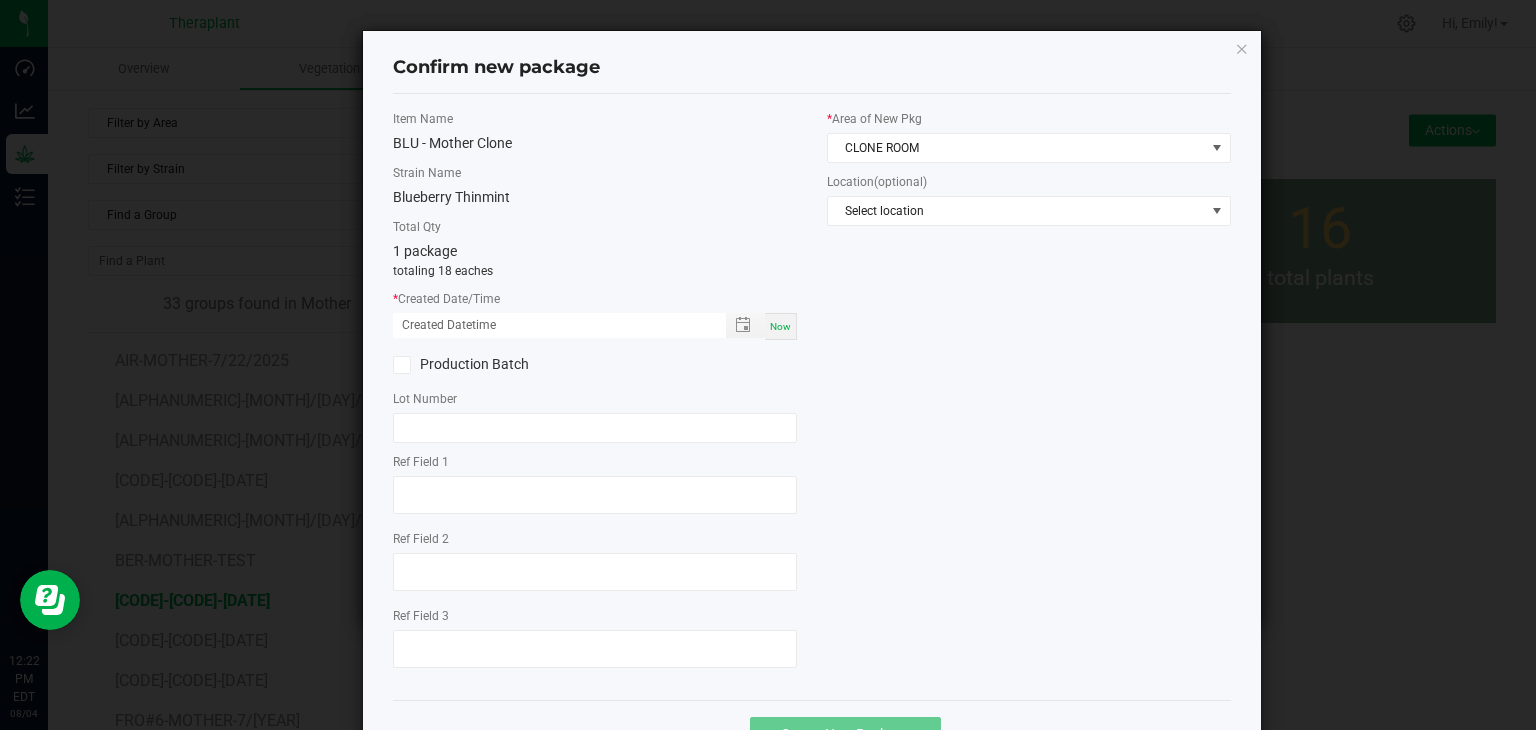 click on "Now" at bounding box center (781, 326) 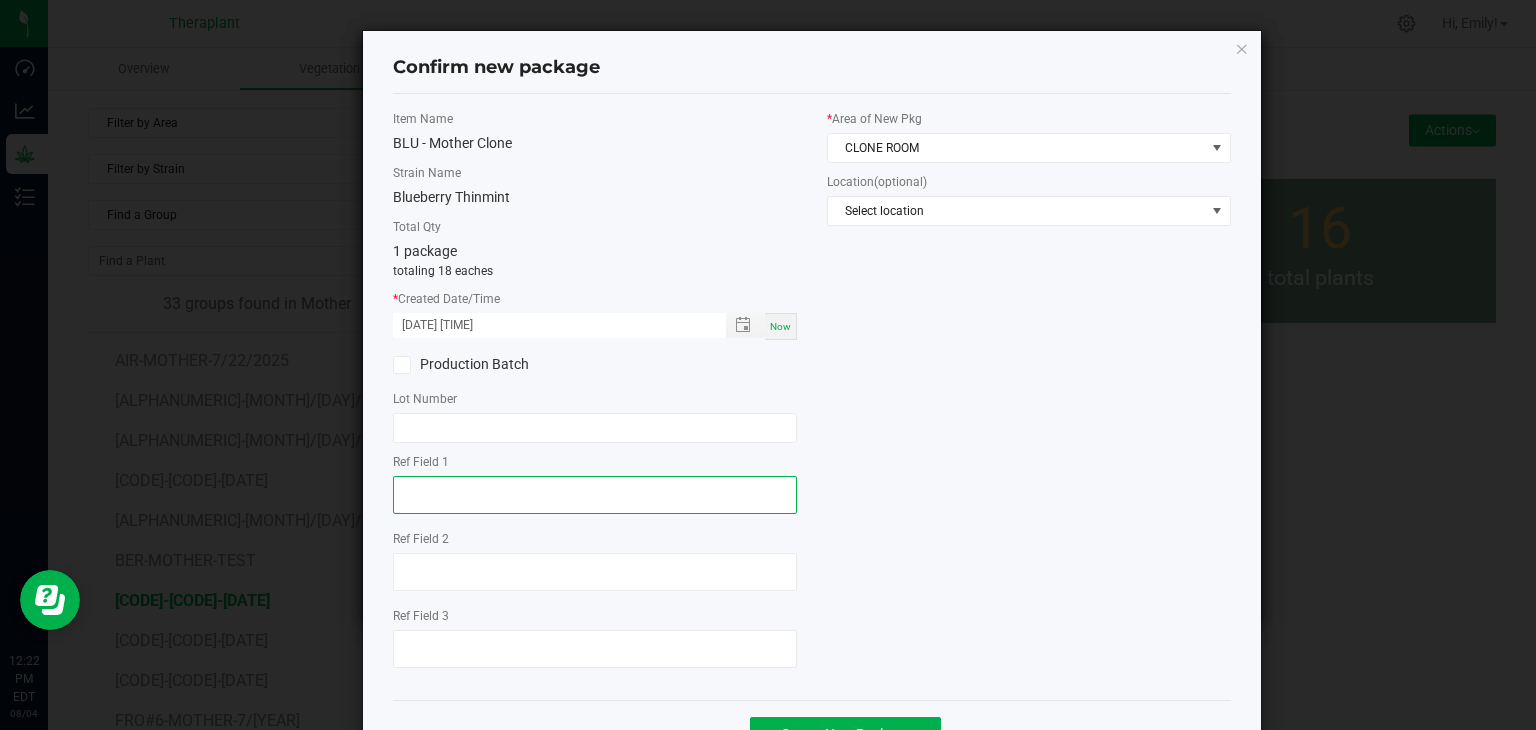 click 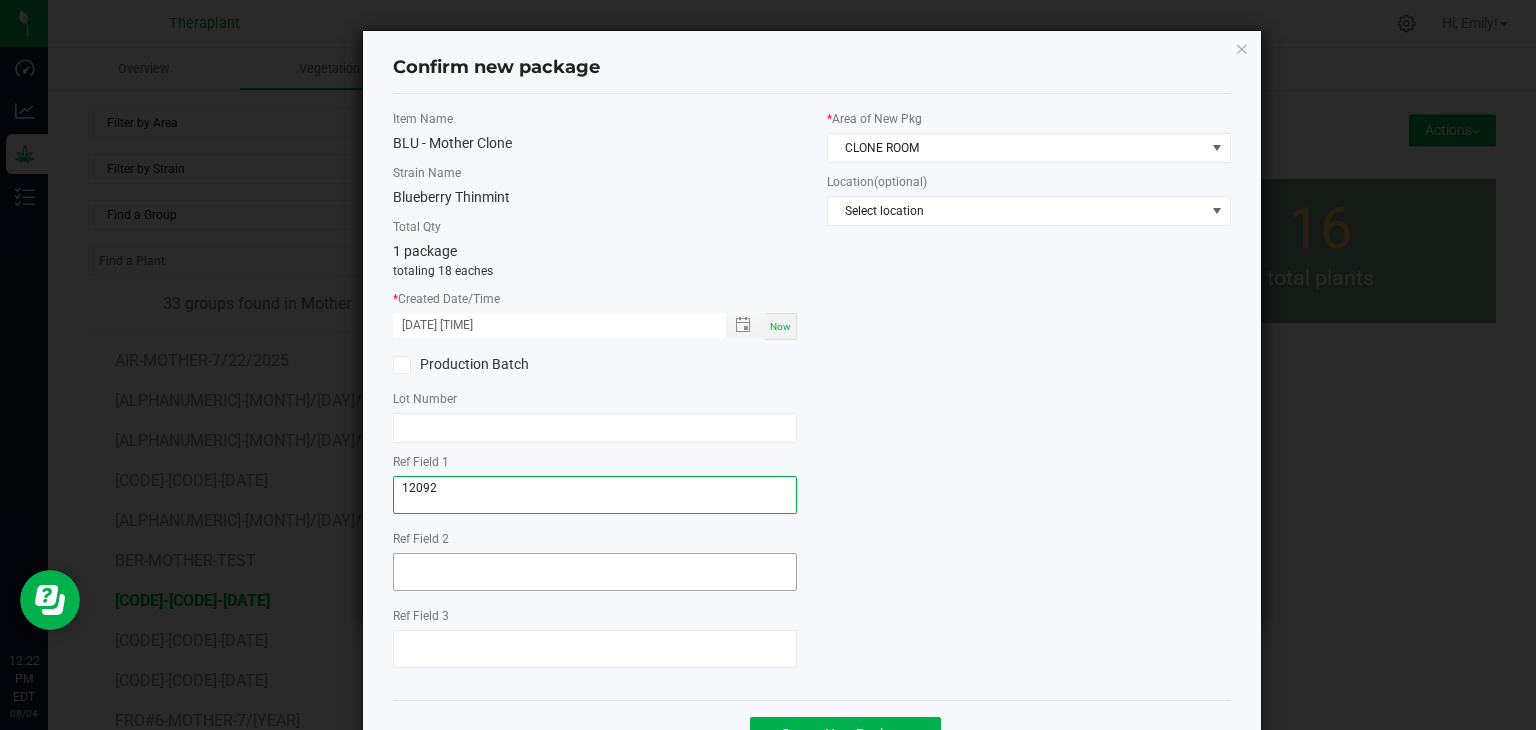 type on "12092" 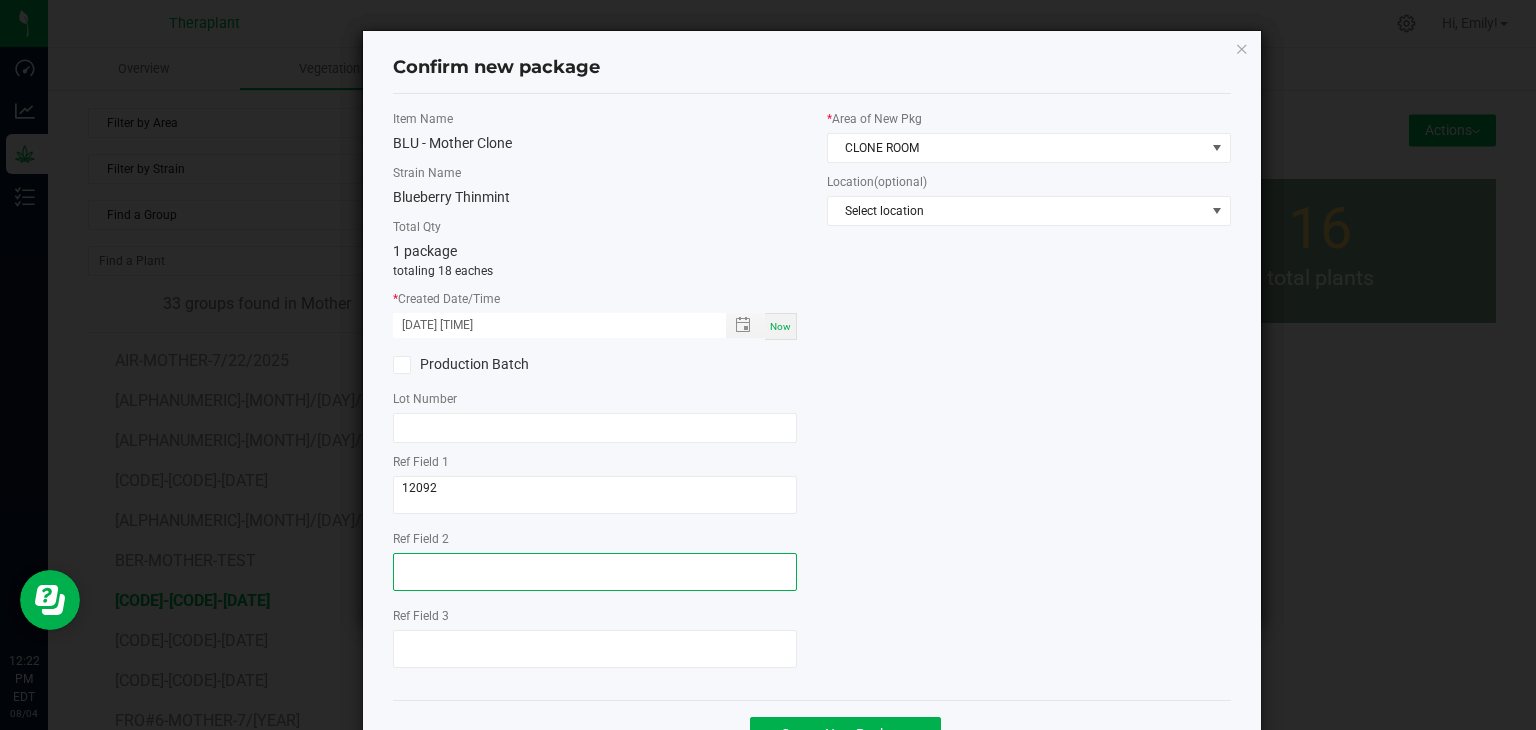 click at bounding box center (595, 572) 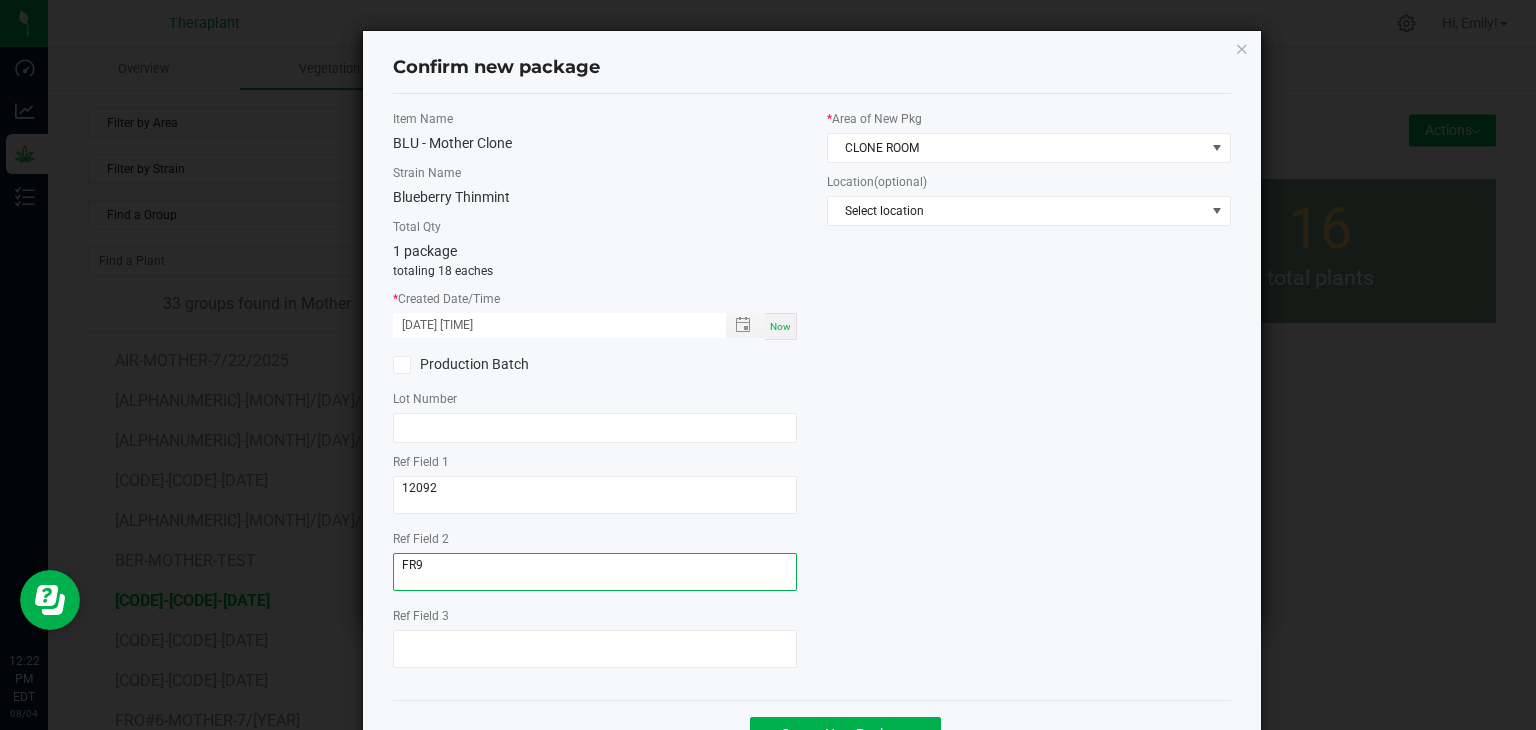 scroll, scrollTop: 69, scrollLeft: 0, axis: vertical 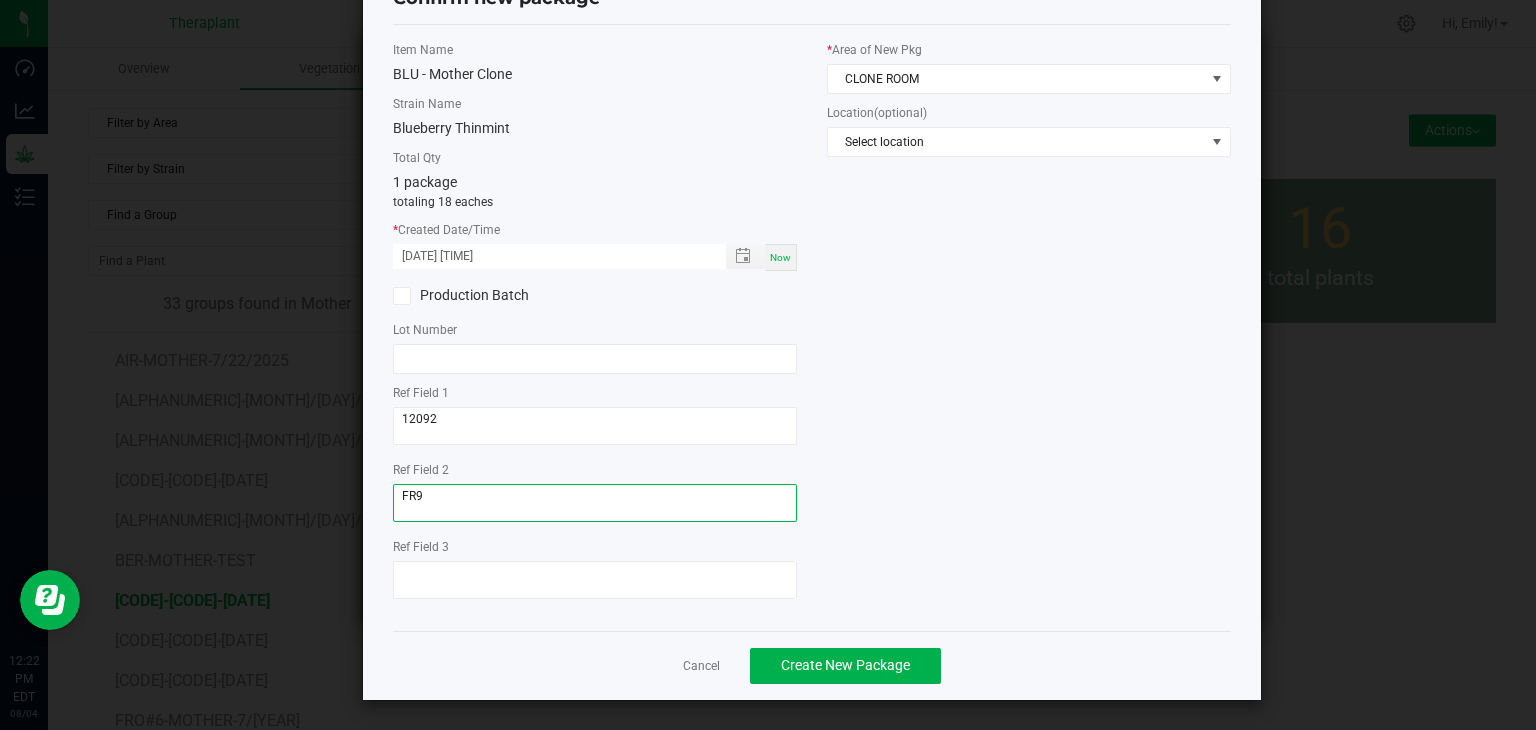 type on "FR9" 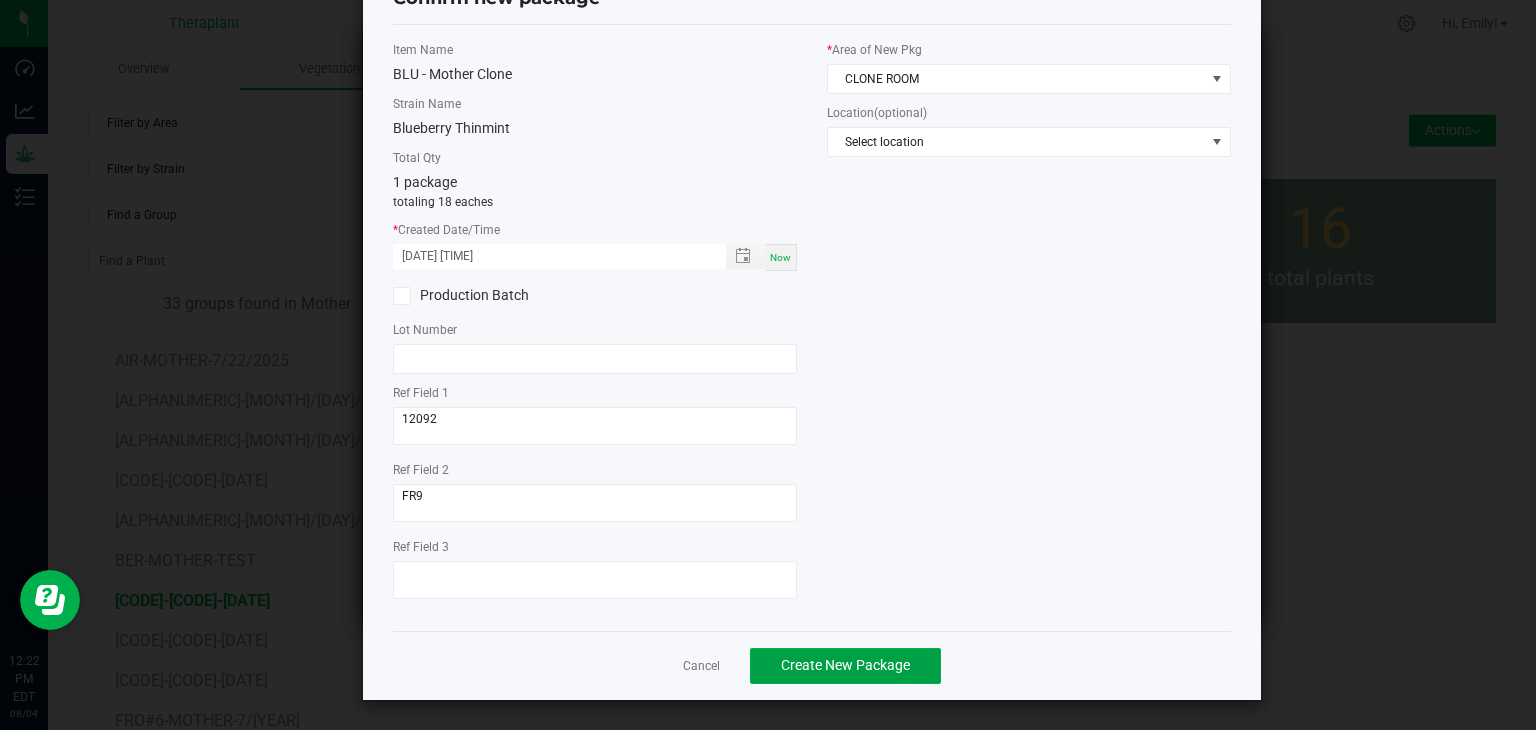 click on "Create New Package" 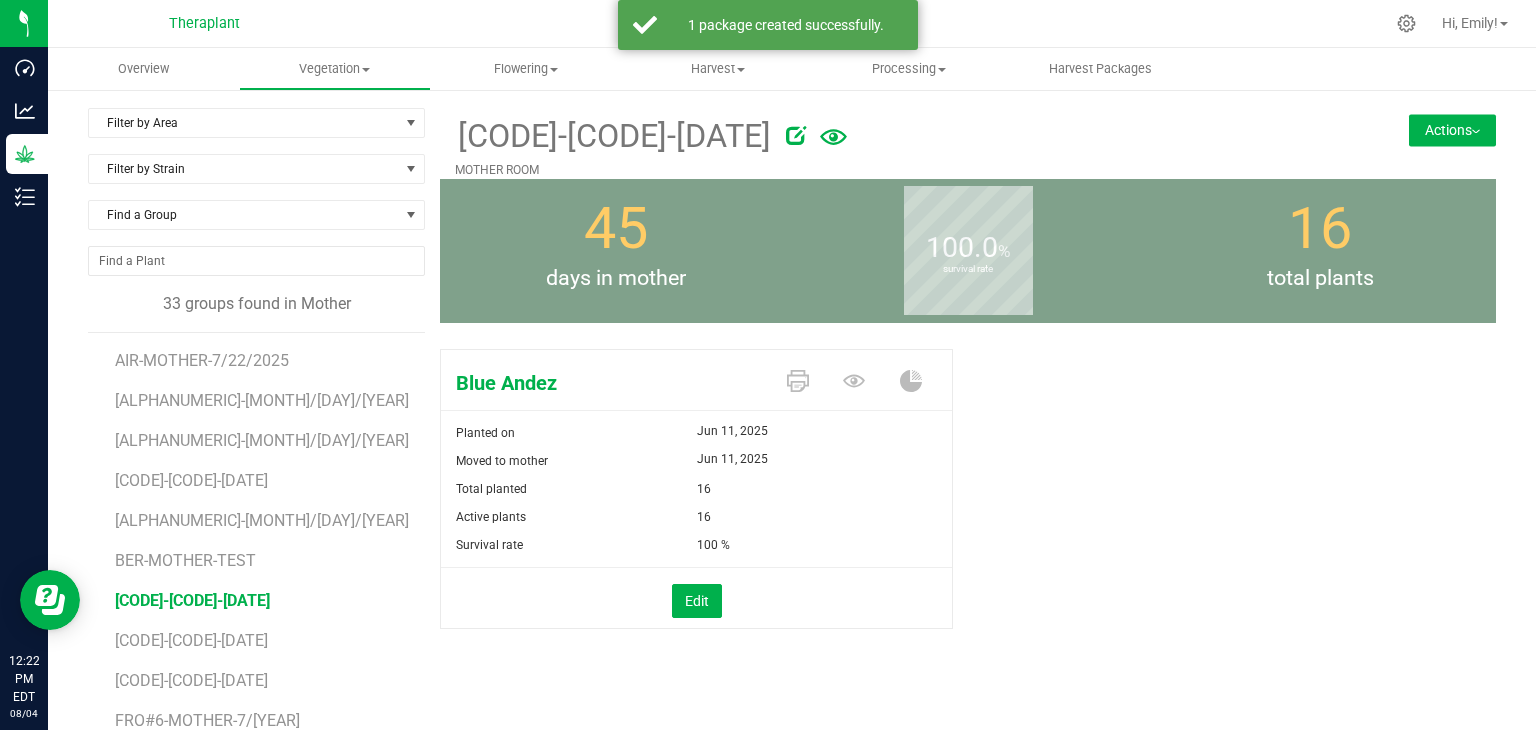 click on "Actions" at bounding box center (1452, 130) 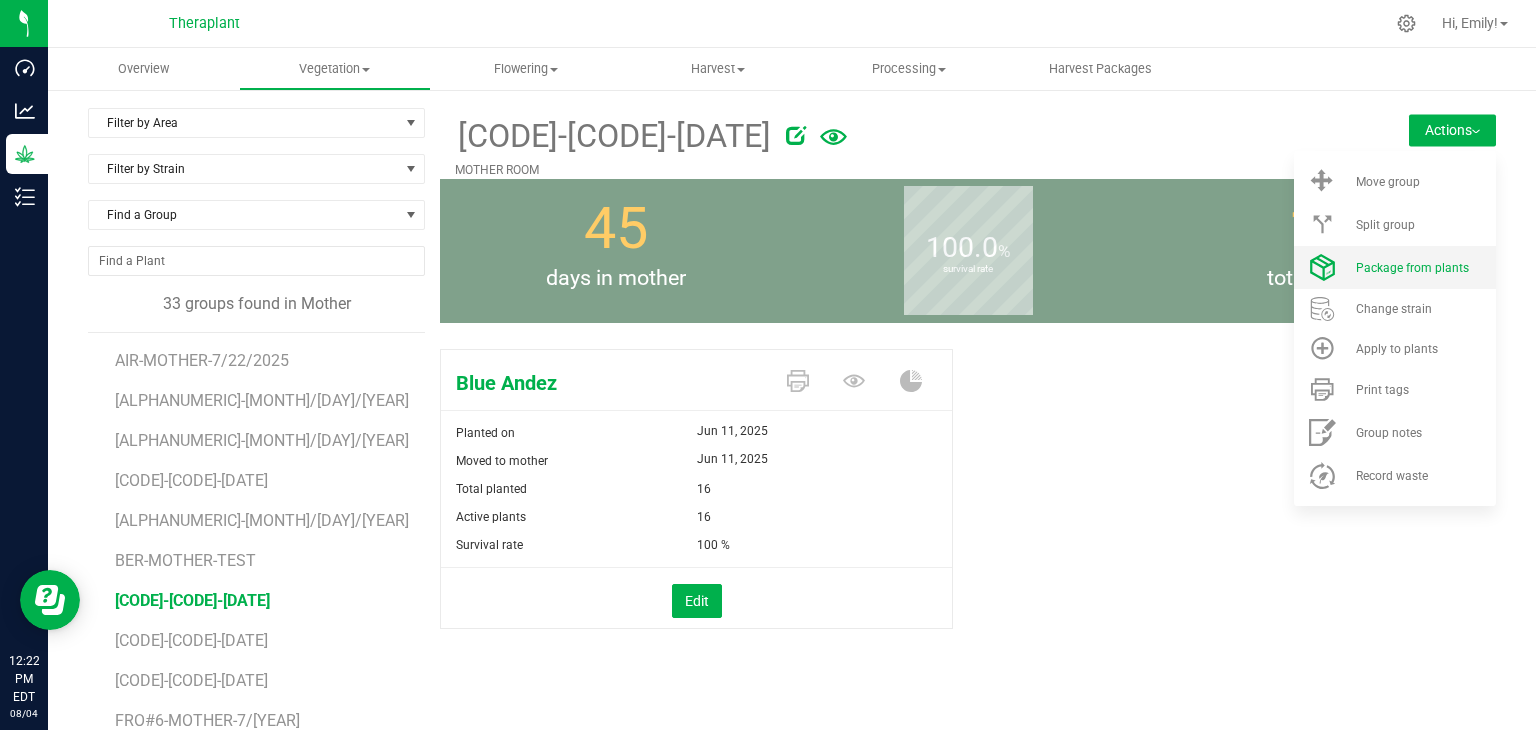 click on "Package from plants" at bounding box center [1412, 268] 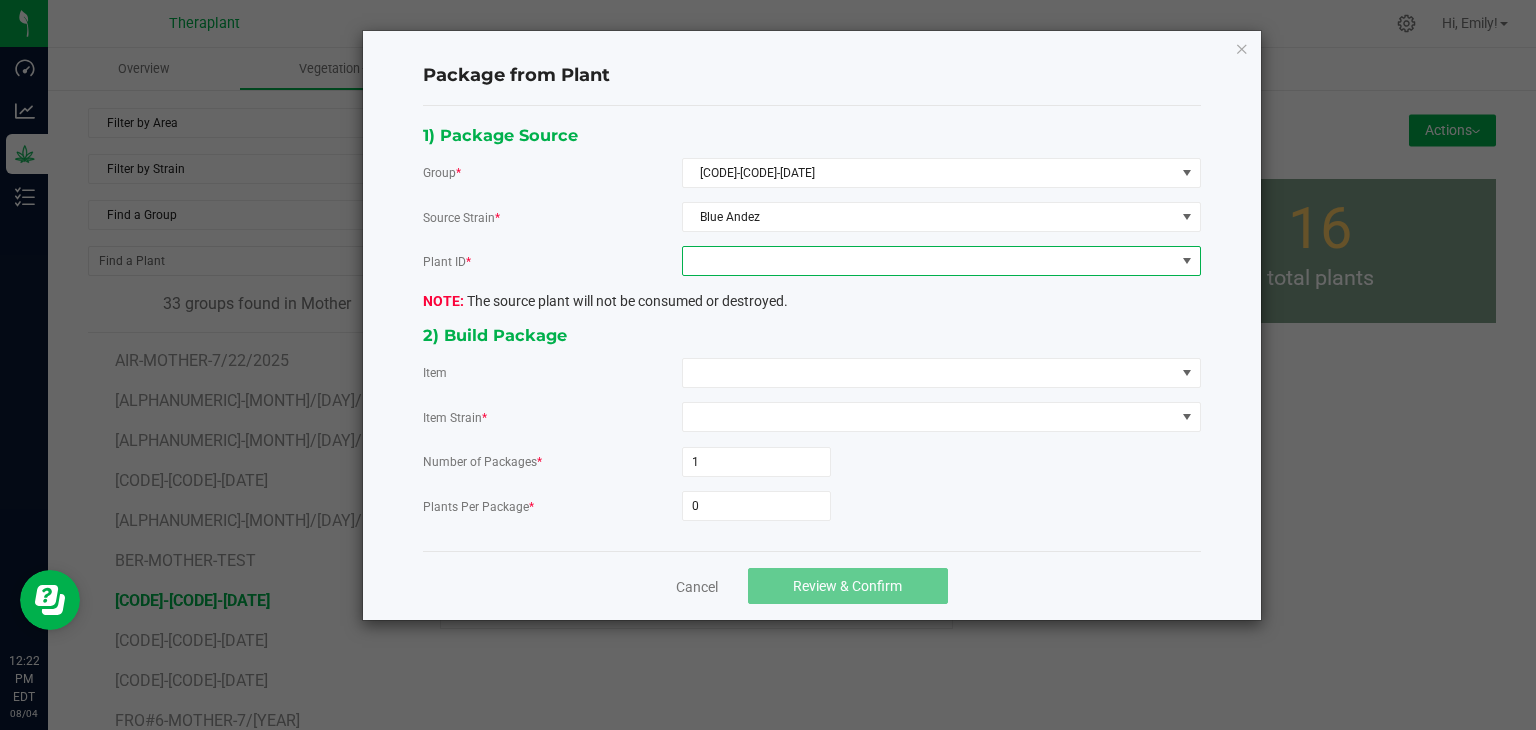 click at bounding box center (929, 261) 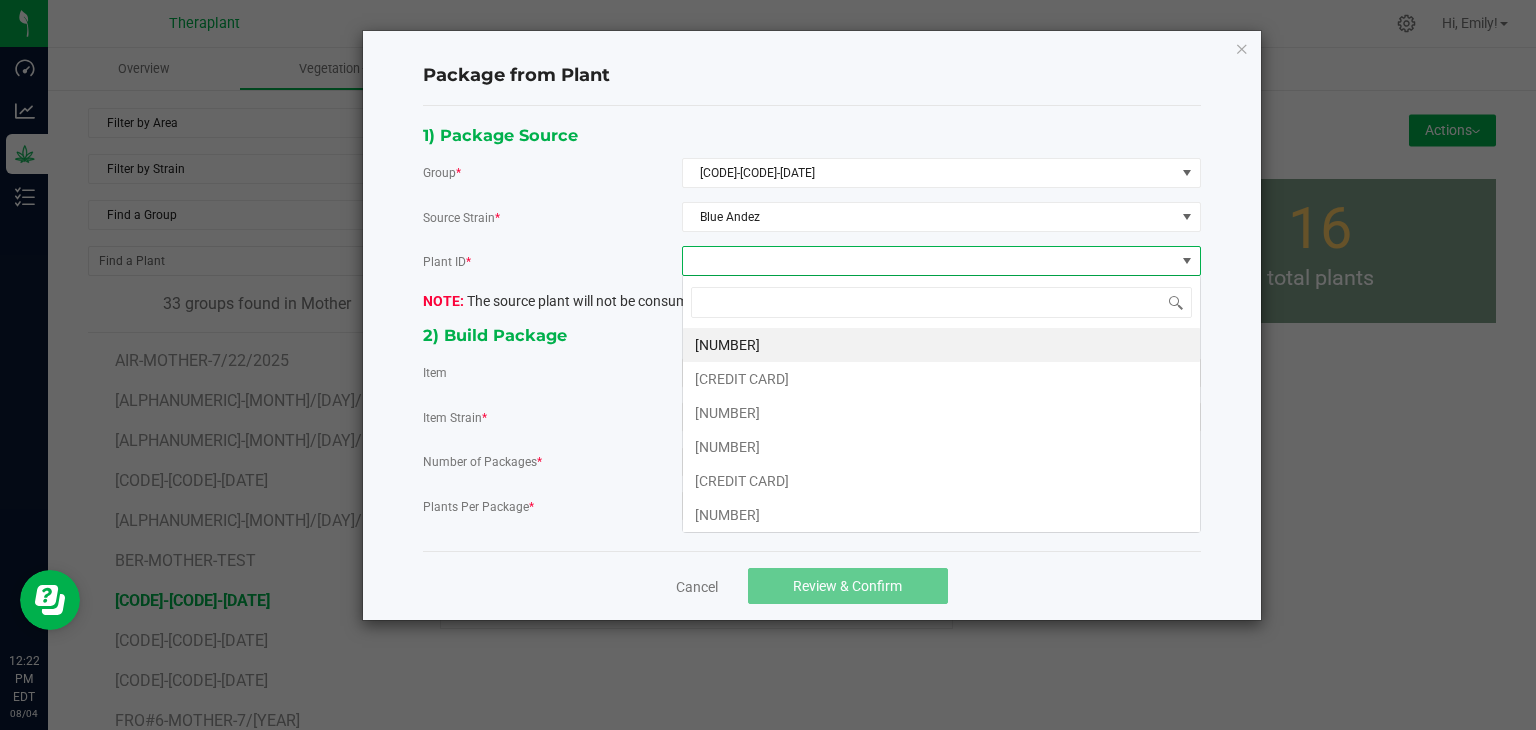 scroll, scrollTop: 99970, scrollLeft: 99480, axis: both 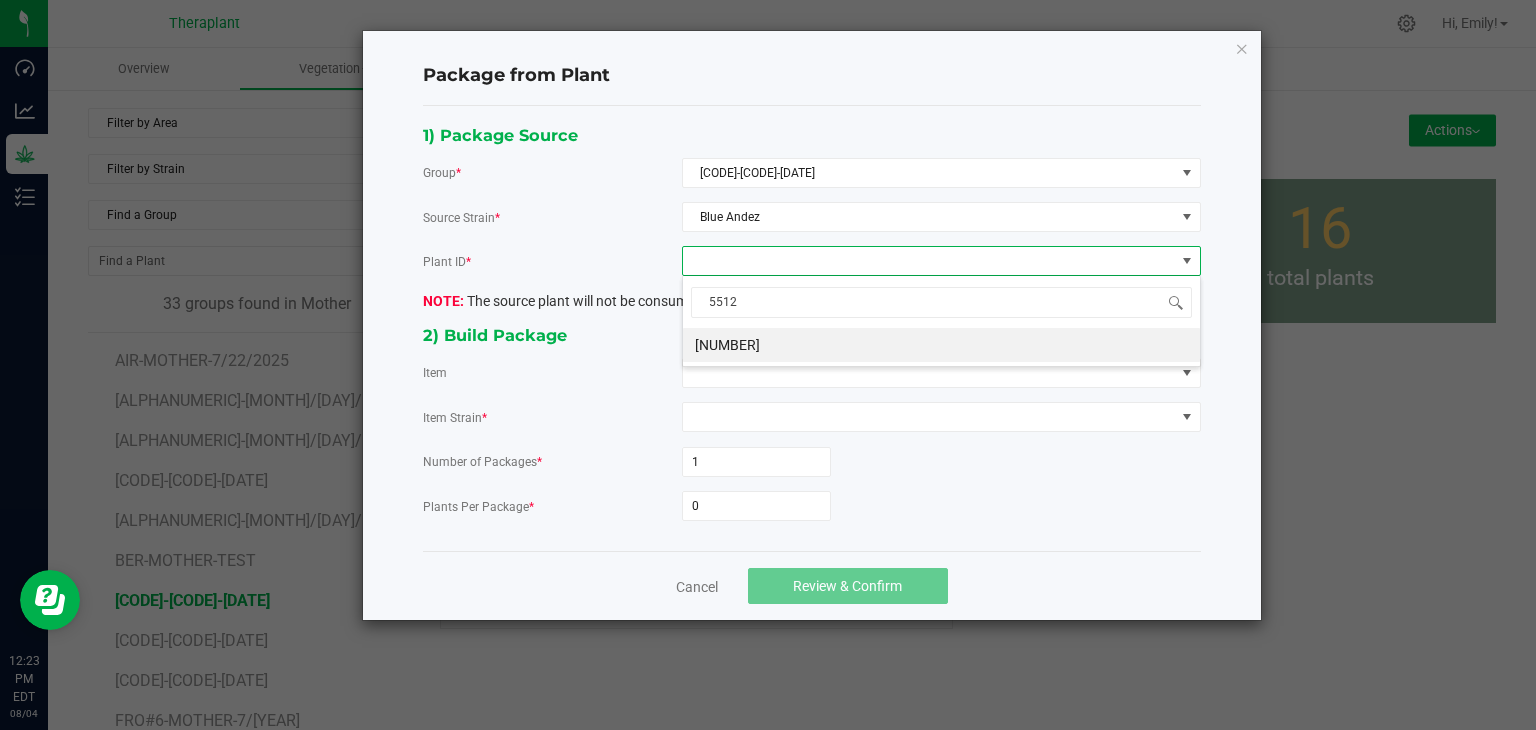 type on "55127" 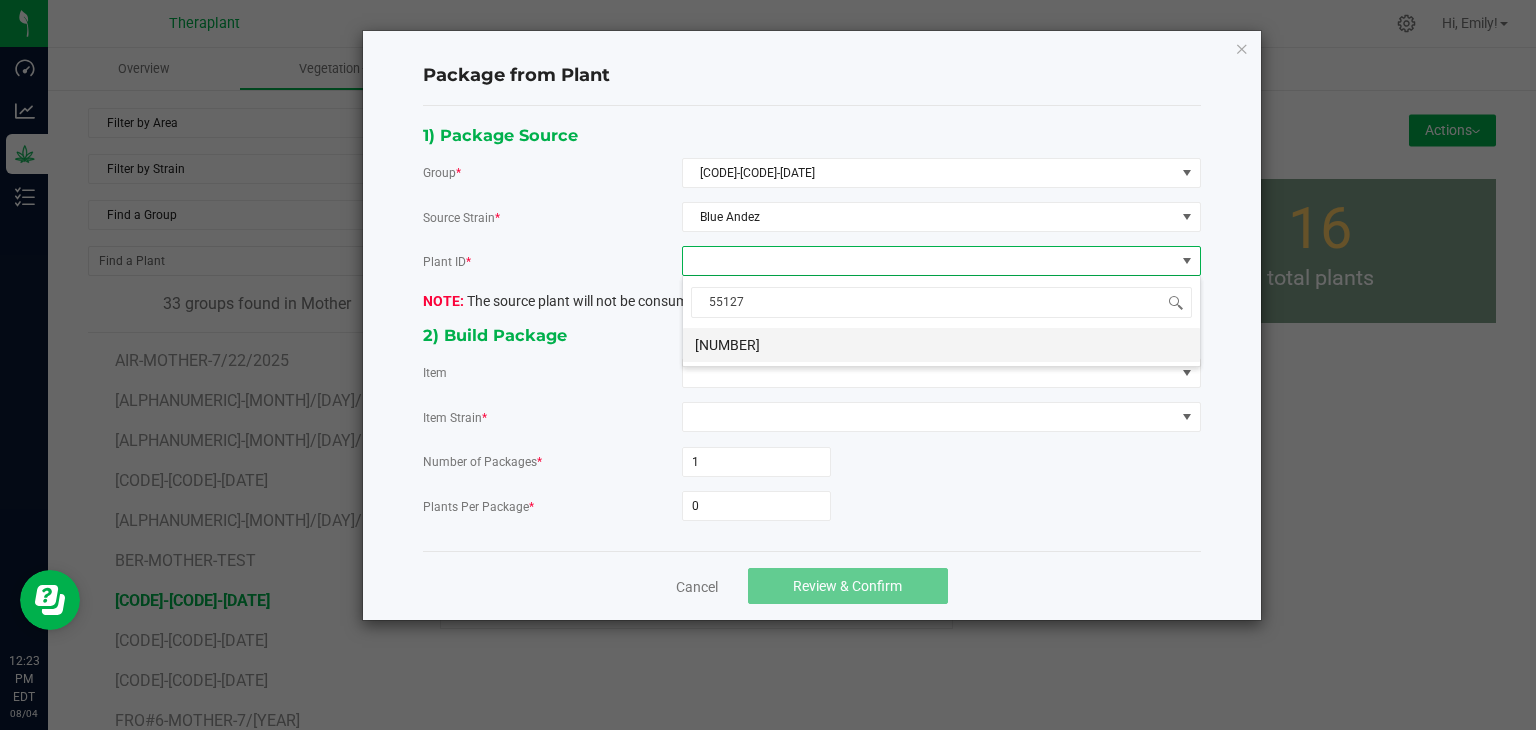 click on "[NUMBER]" at bounding box center (941, 345) 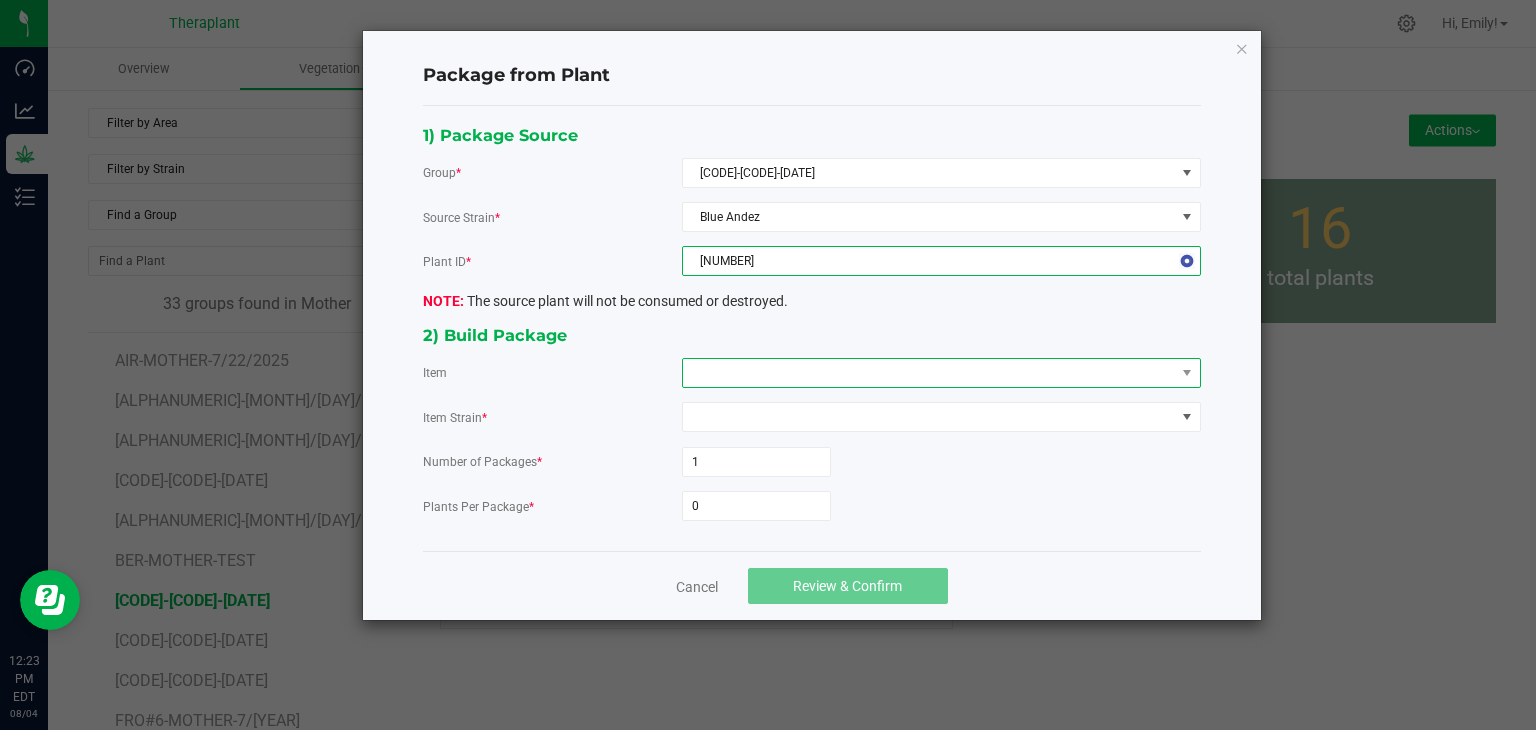 click at bounding box center [929, 373] 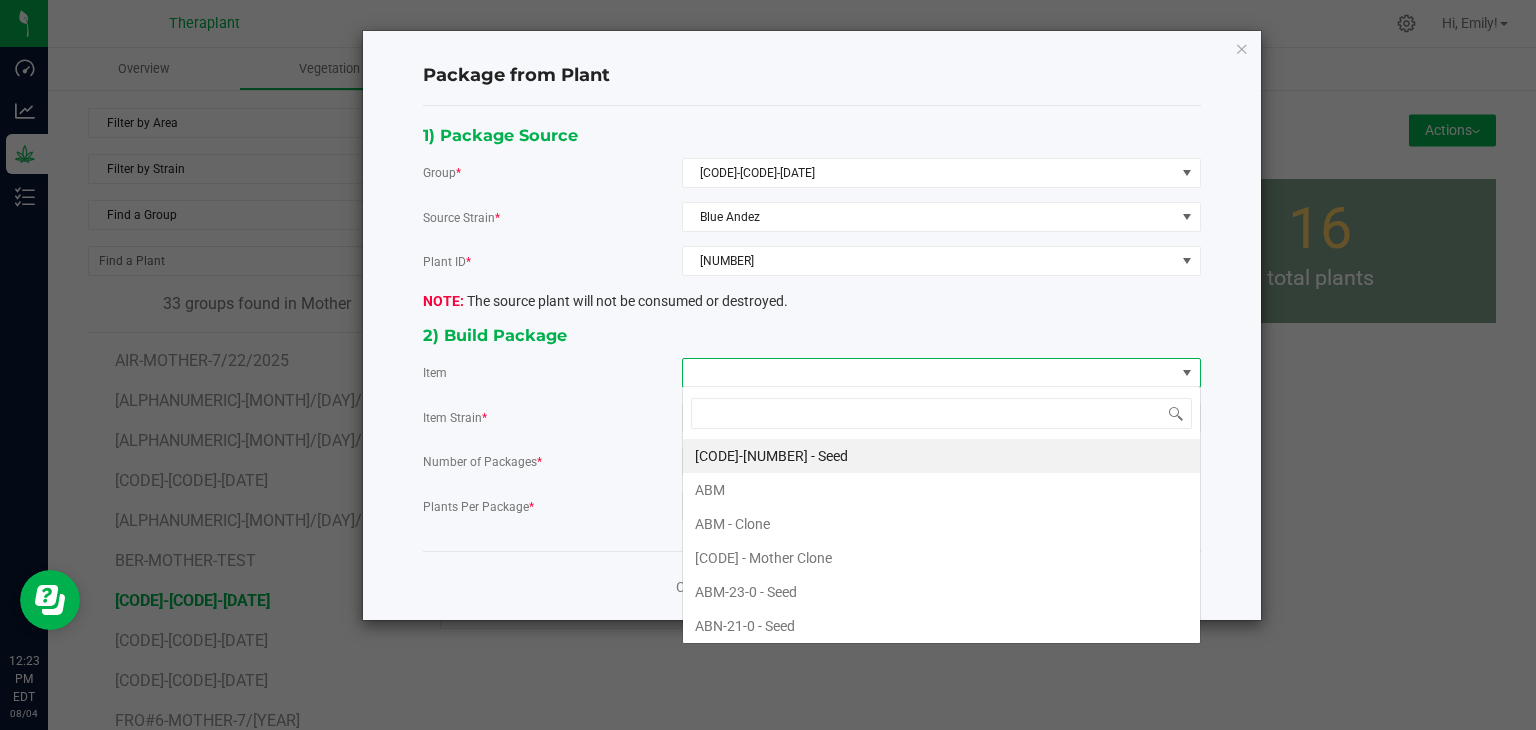 scroll, scrollTop: 99970, scrollLeft: 99480, axis: both 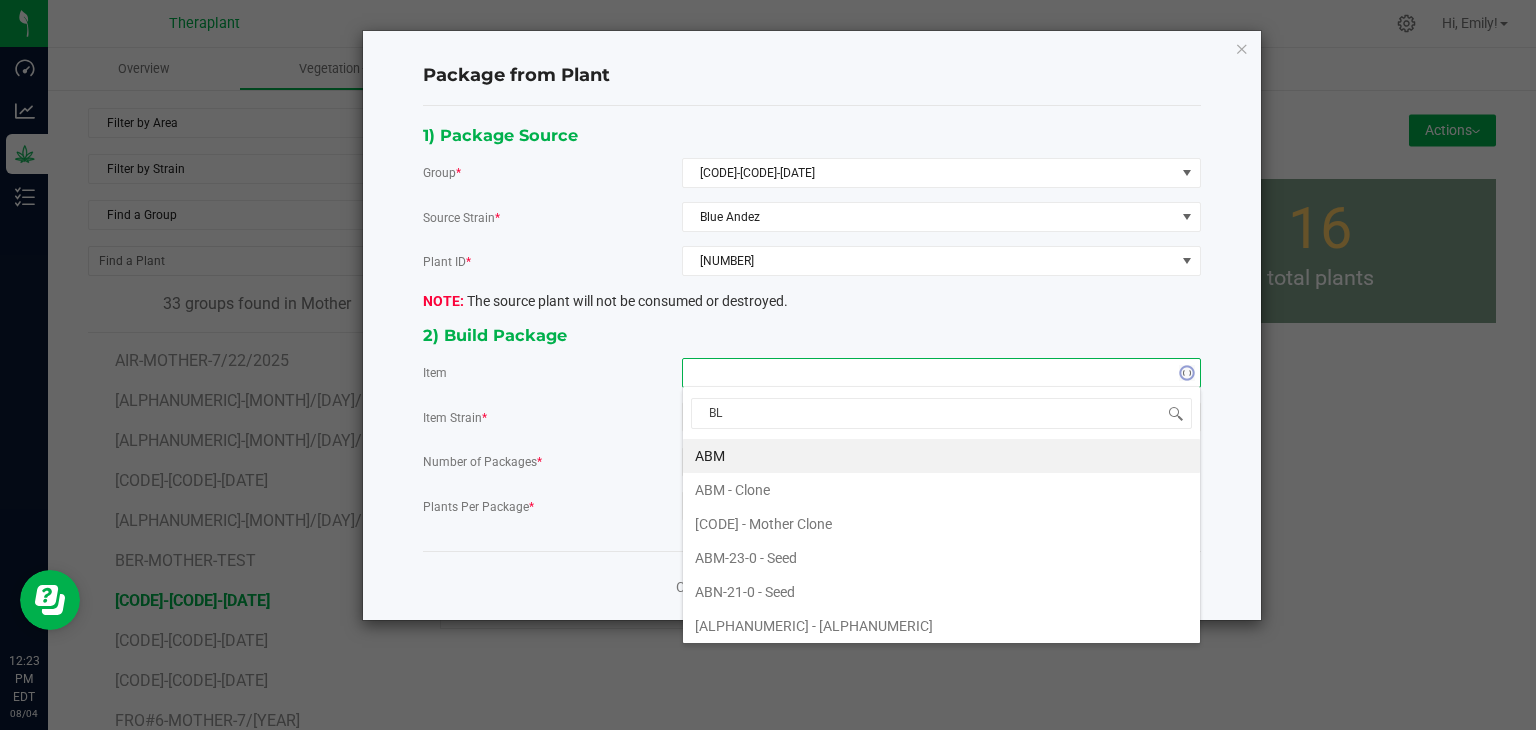 type on "BLU" 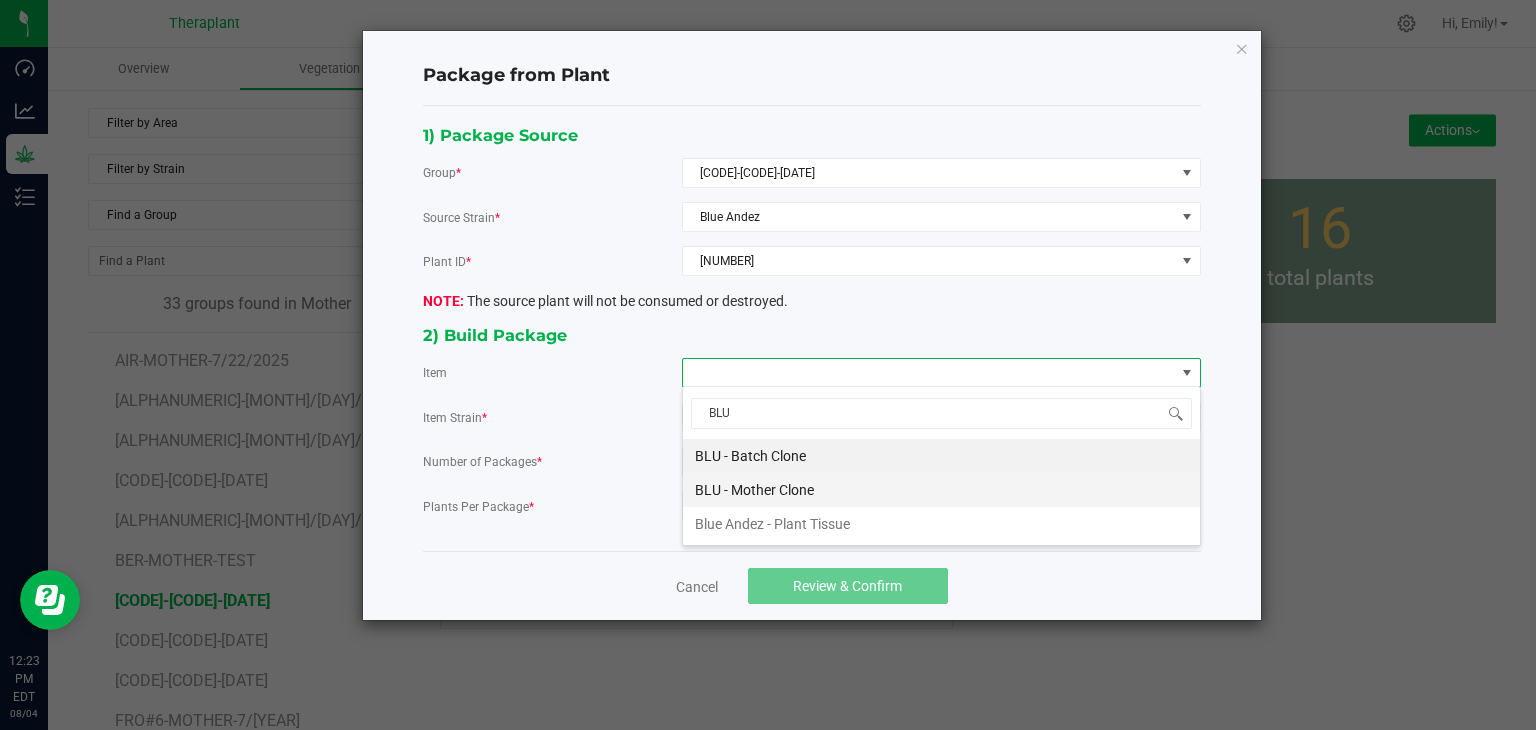 click on "BLU - Mother Clone" at bounding box center [941, 490] 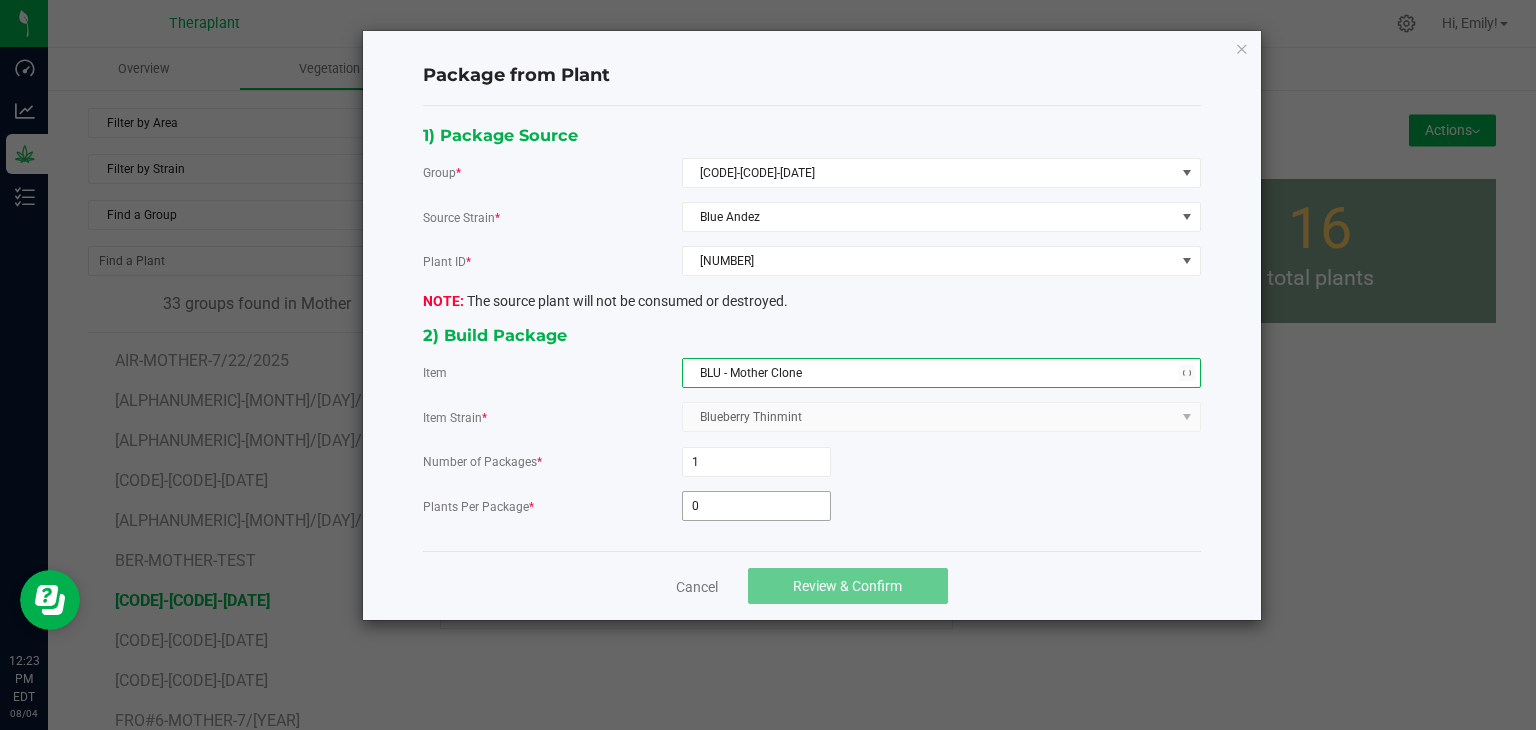 click on "0" at bounding box center (756, 506) 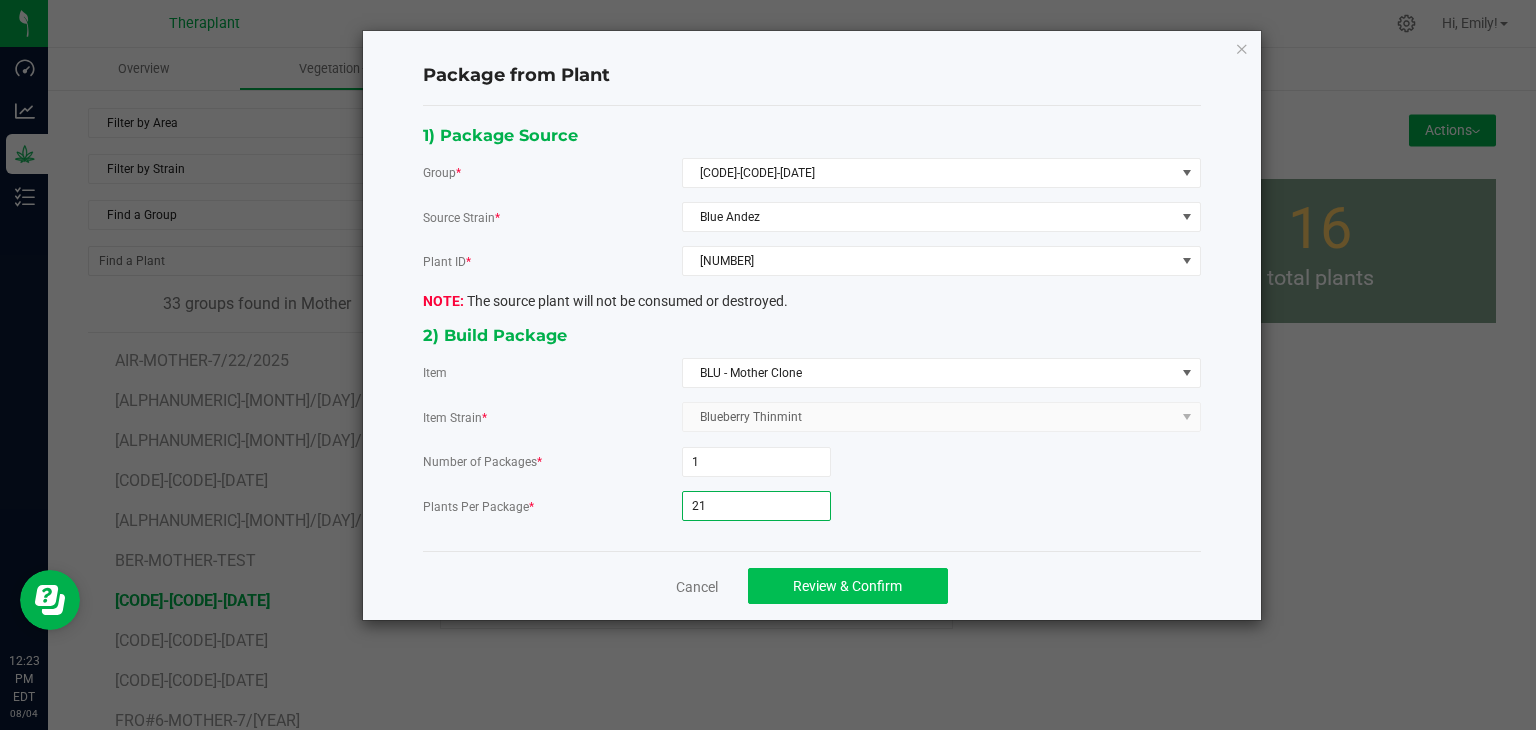 type on "21" 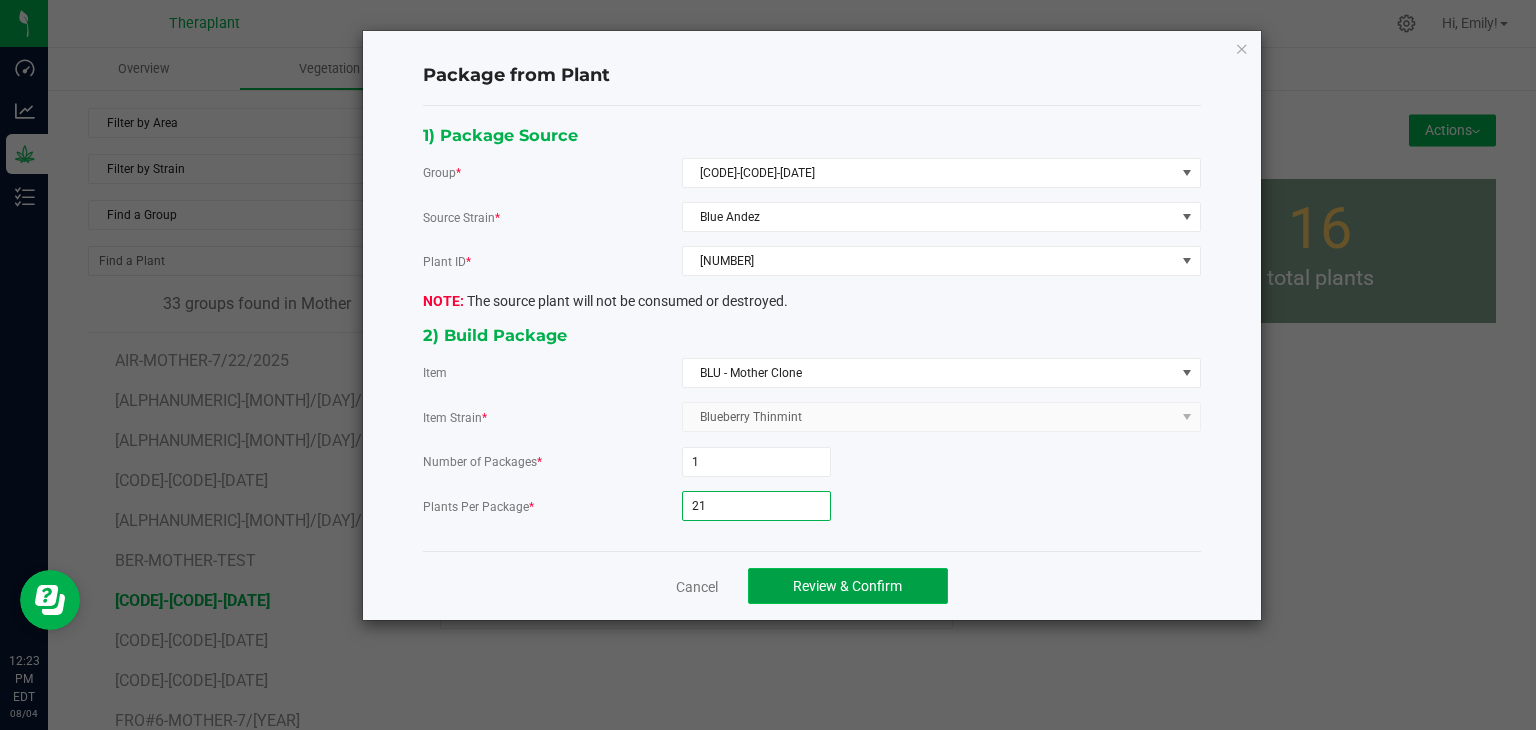 click on "Review & Confirm" 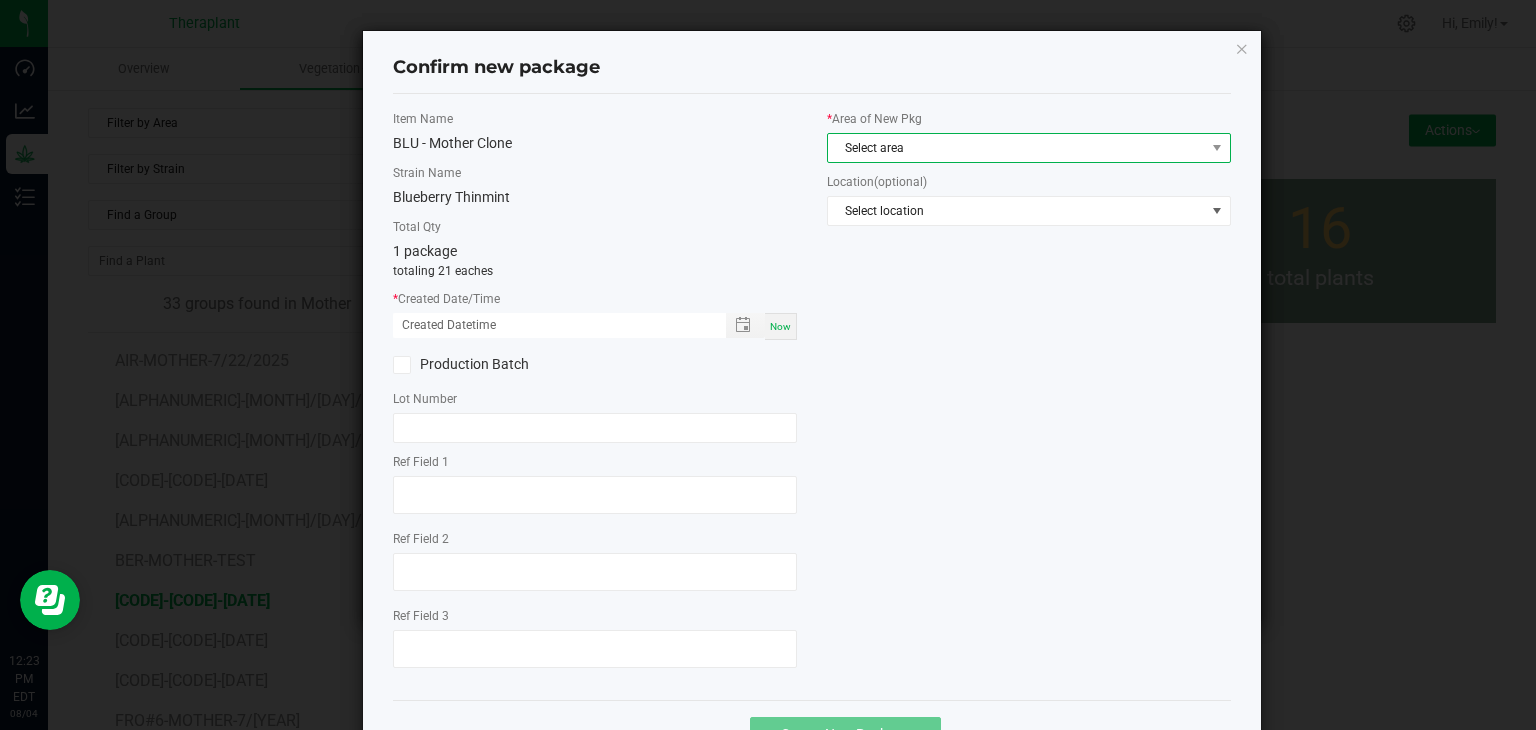 click on "Select area" at bounding box center (1029, 148) 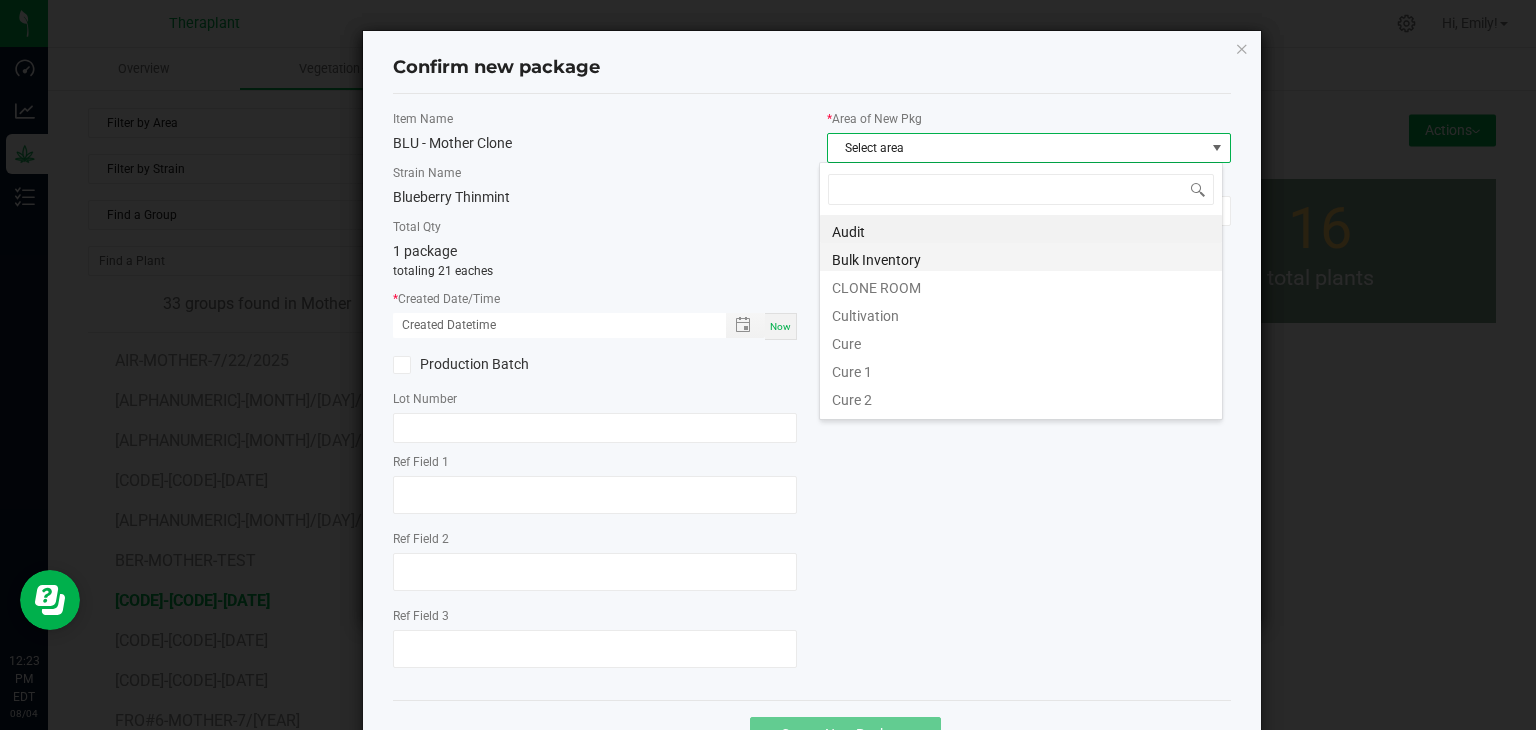 scroll, scrollTop: 99970, scrollLeft: 99596, axis: both 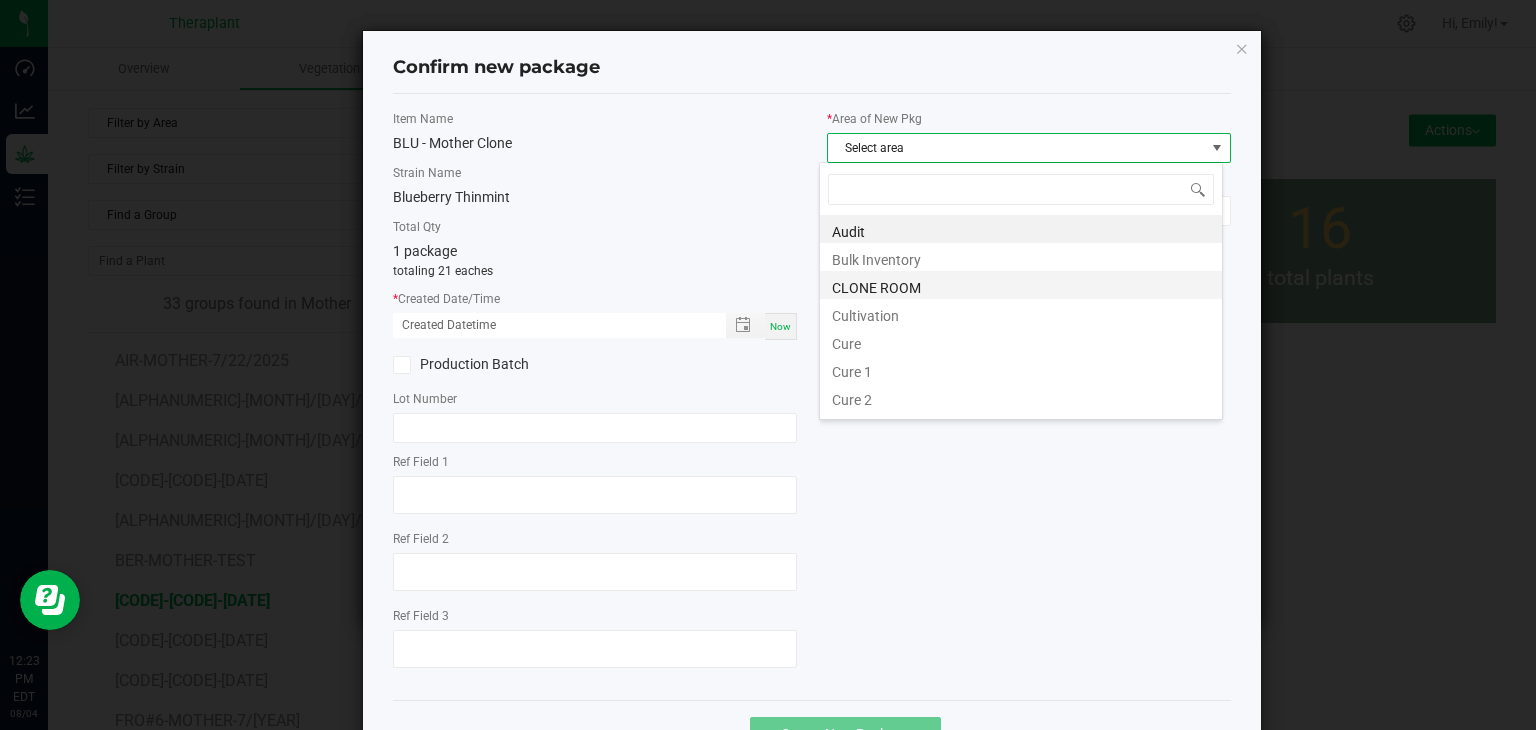 click on "CLONE ROOM" at bounding box center (1021, 285) 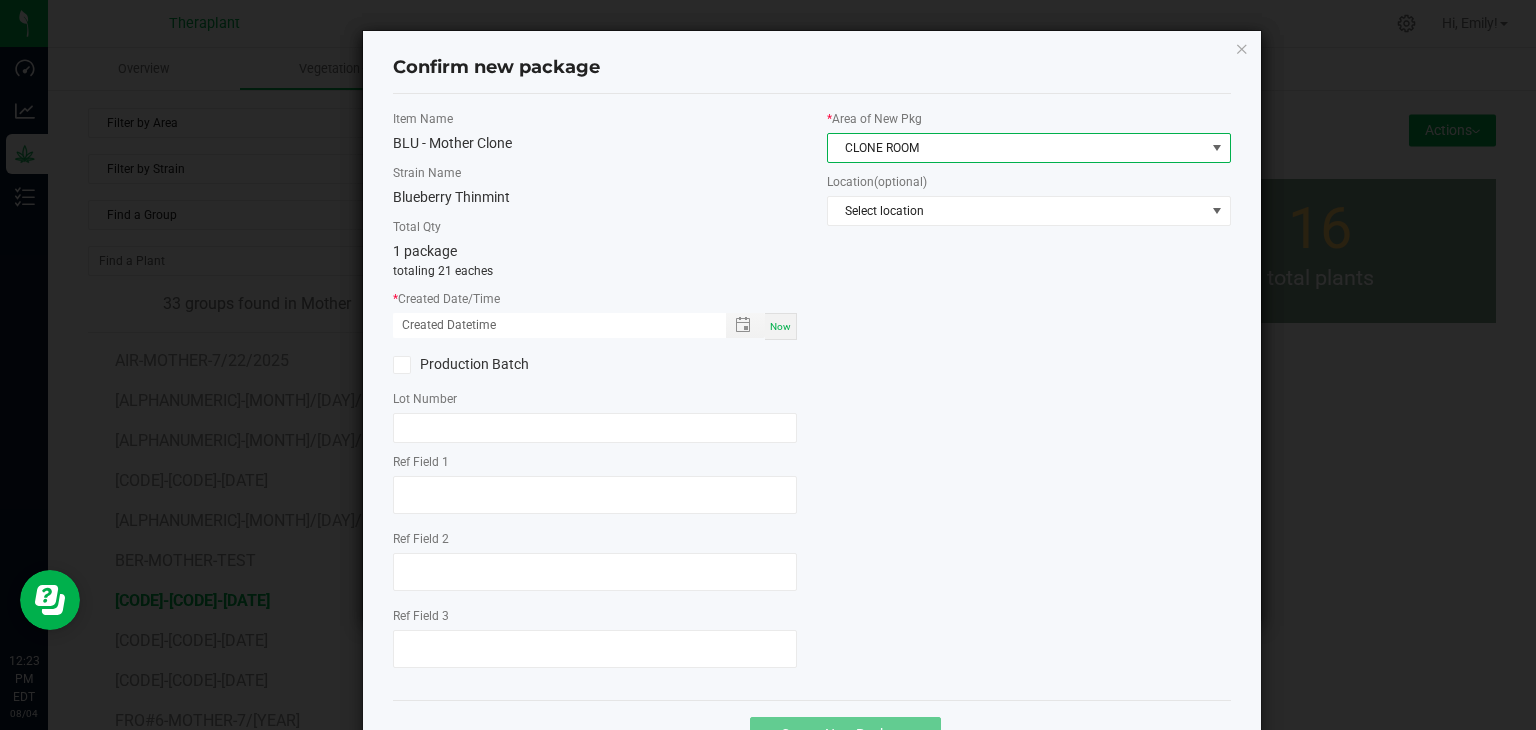 click on "Now" at bounding box center (781, 326) 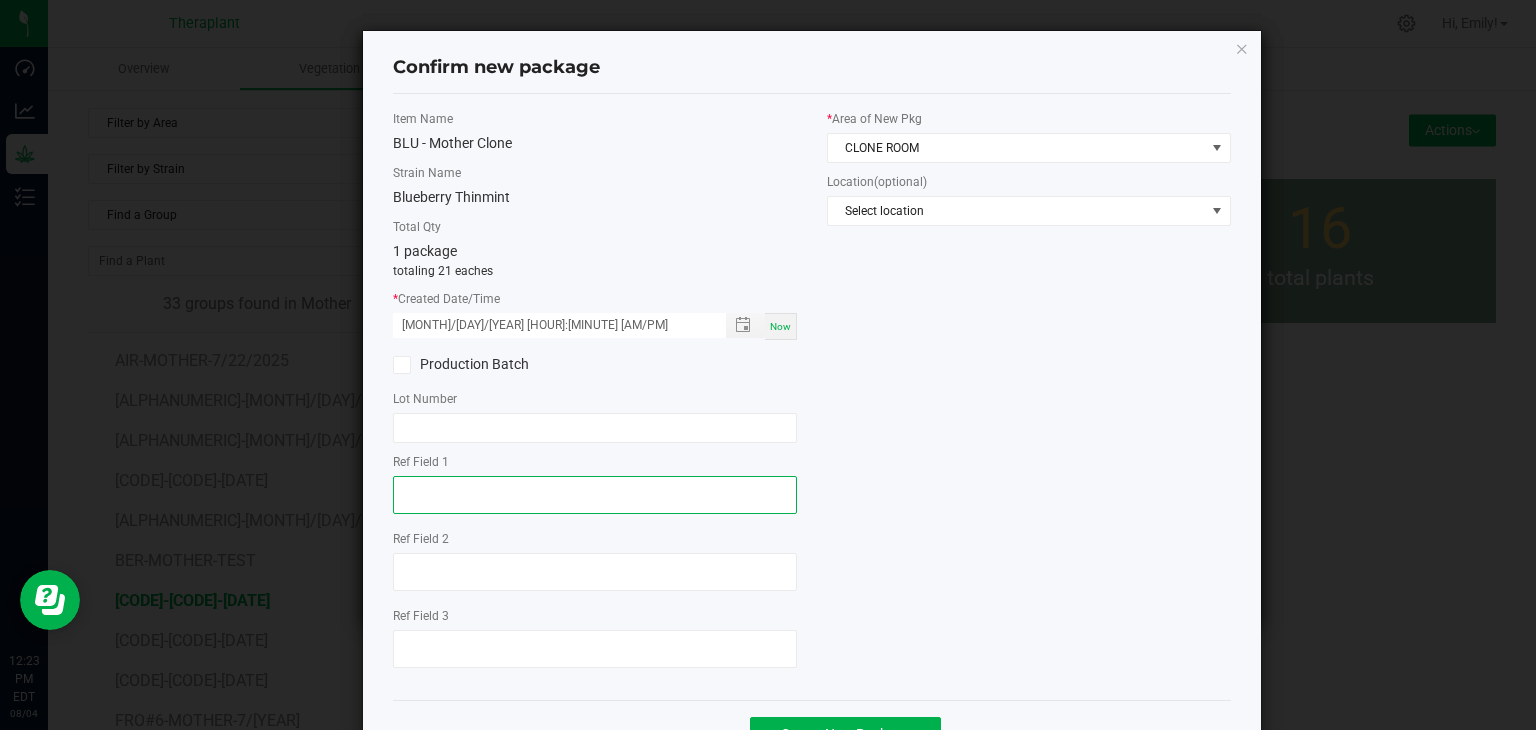 click 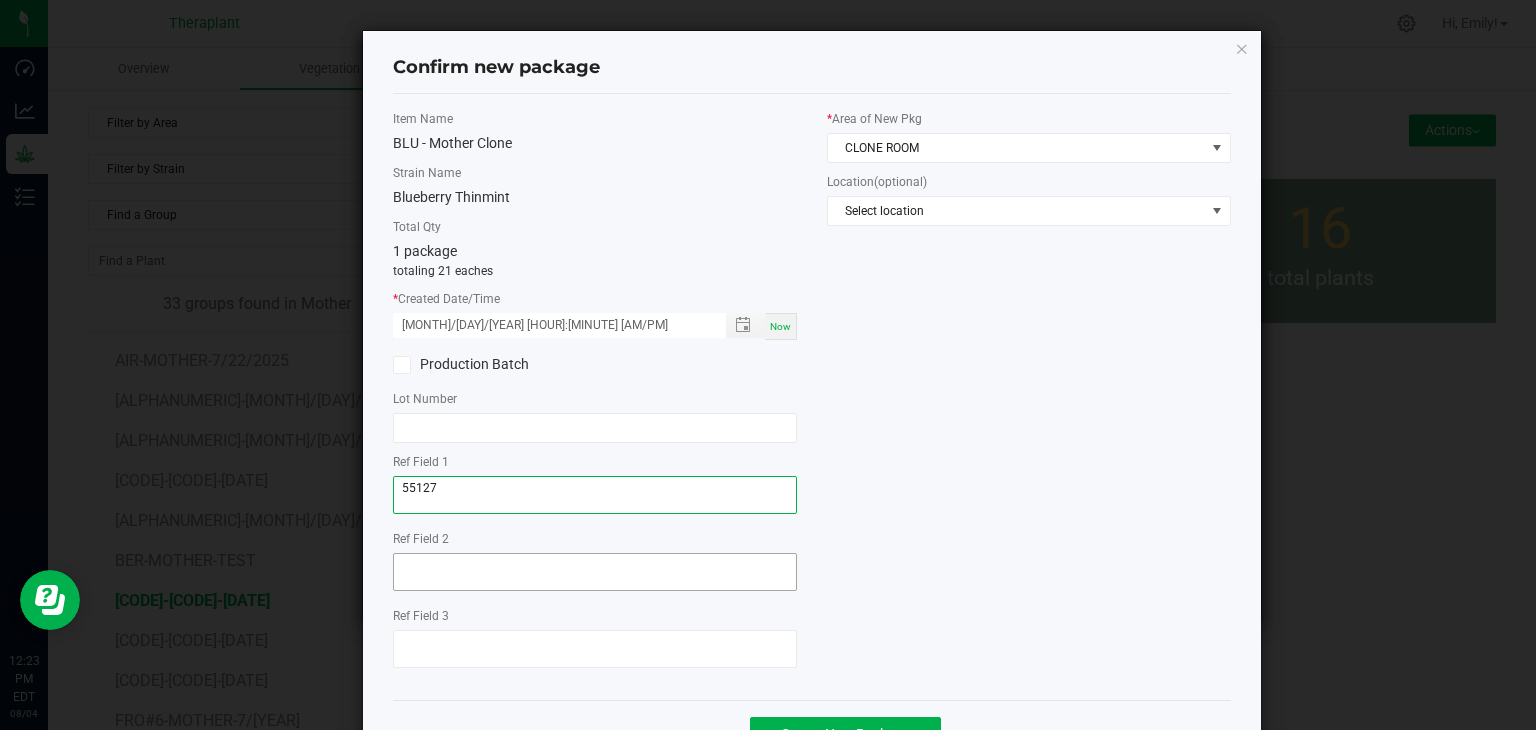 type on "55127" 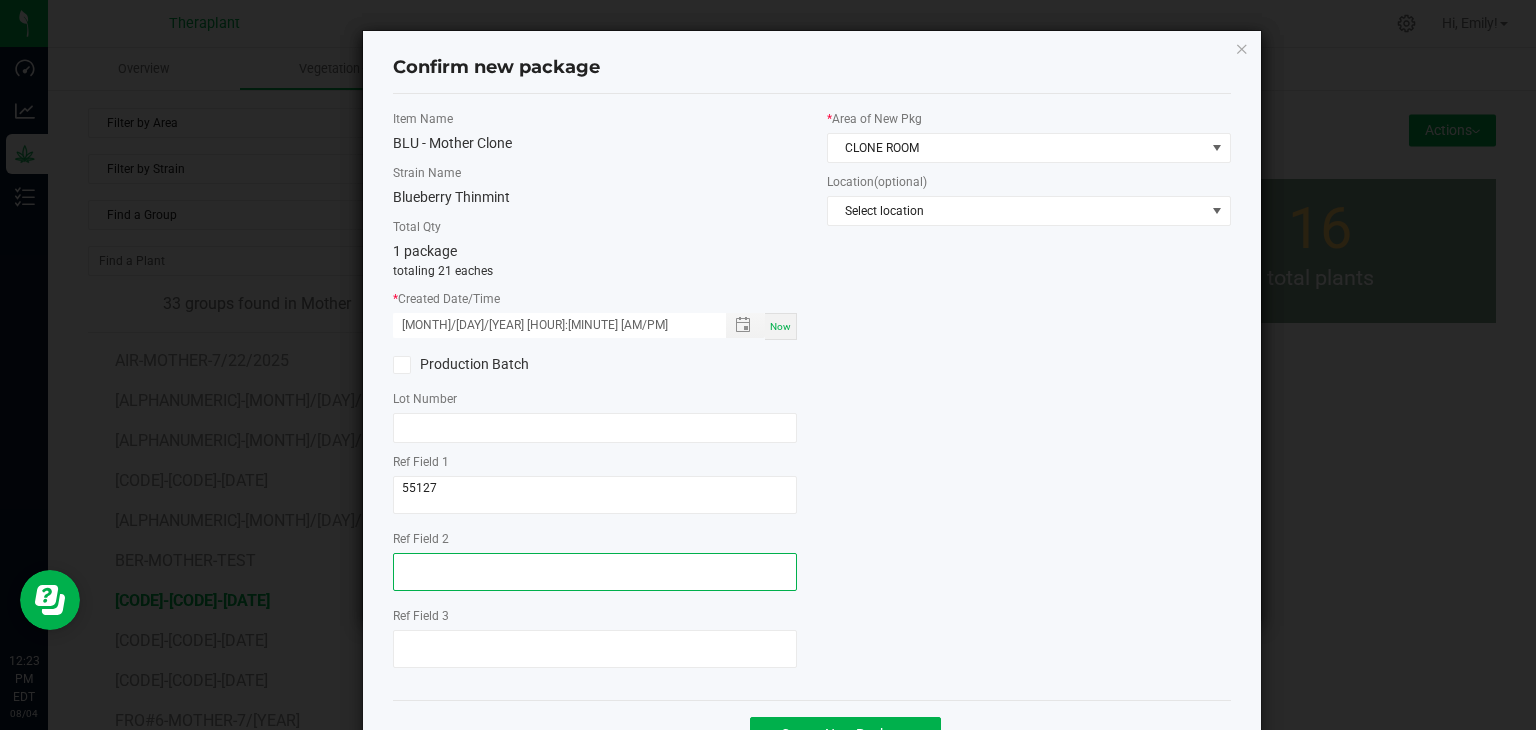 click at bounding box center (595, 572) 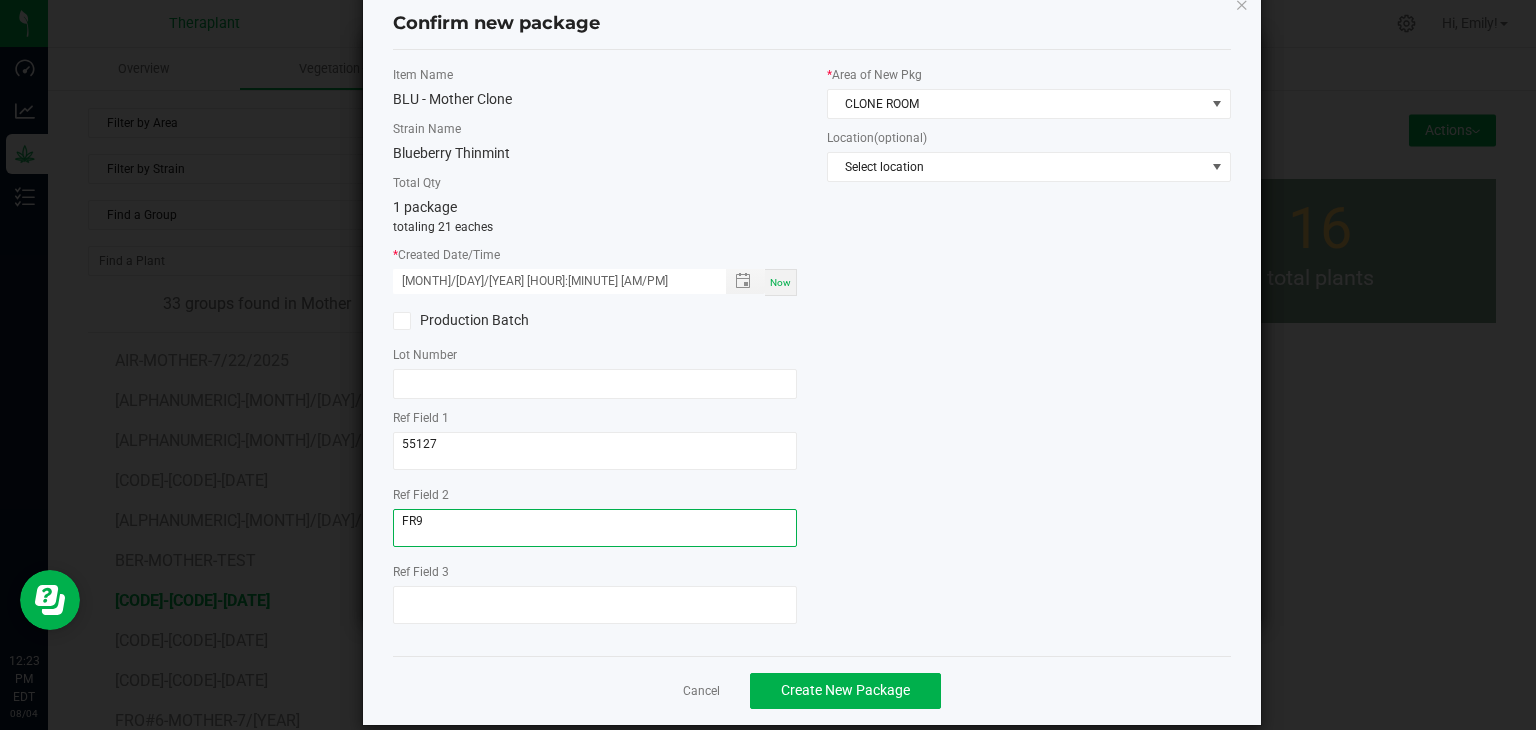 scroll, scrollTop: 69, scrollLeft: 0, axis: vertical 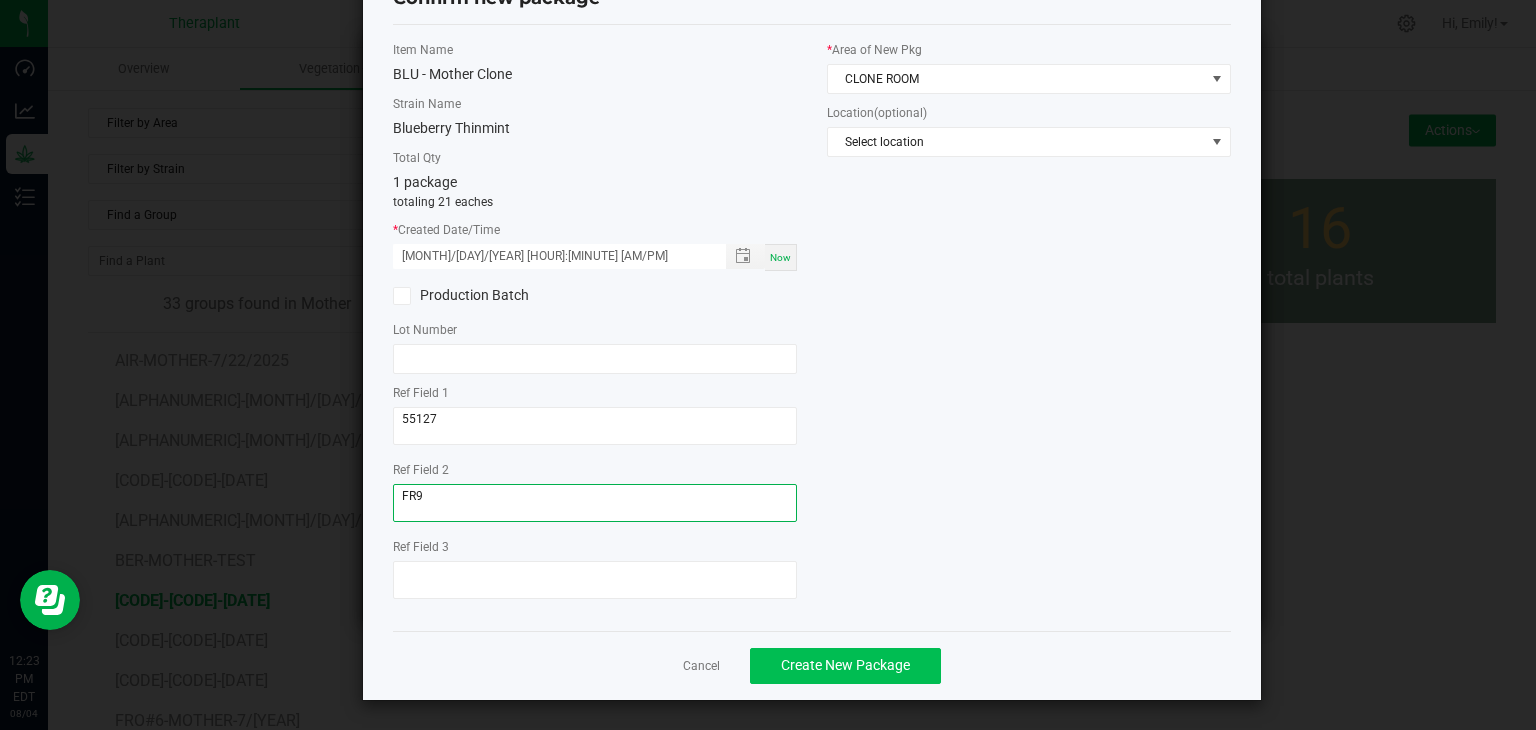 type on "FR9" 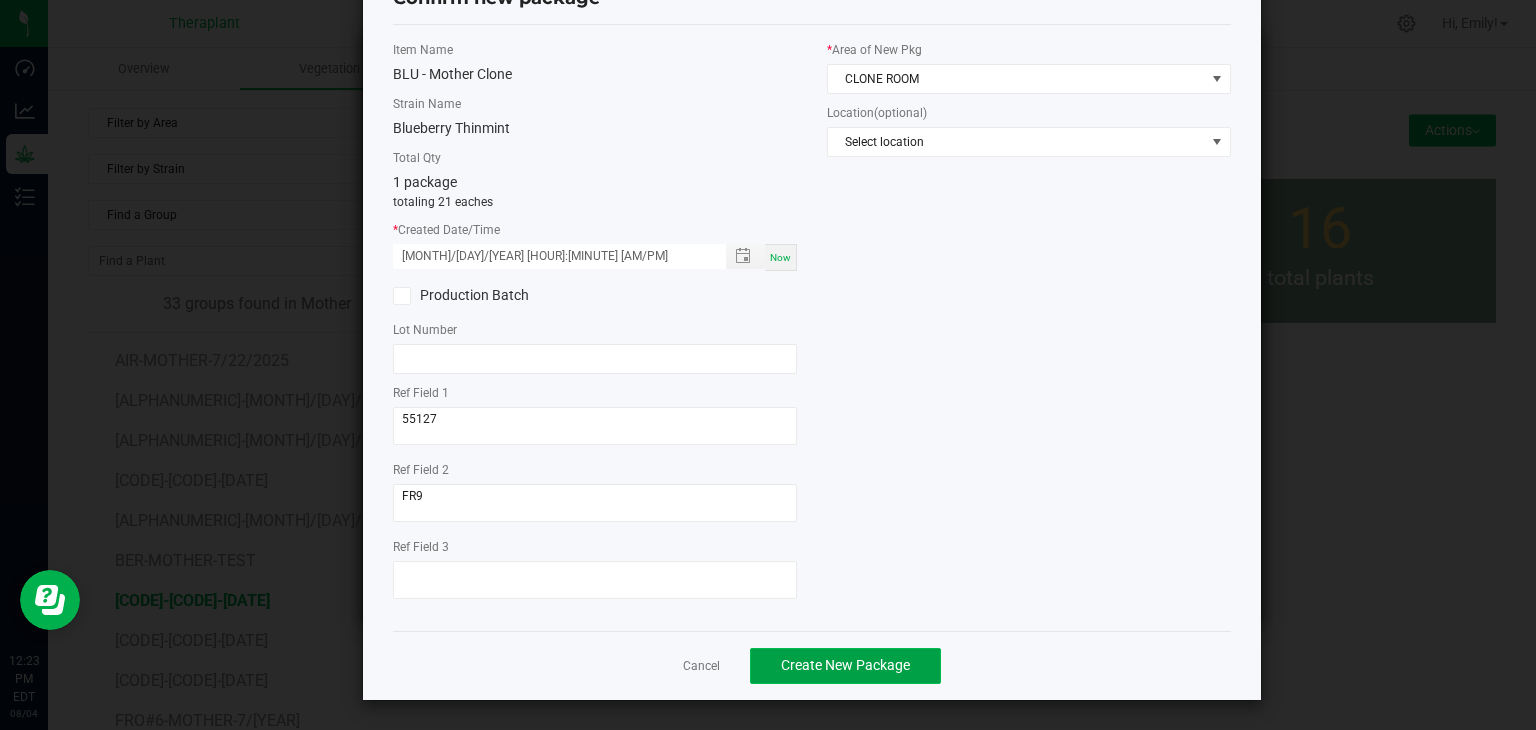 click on "Create New Package" 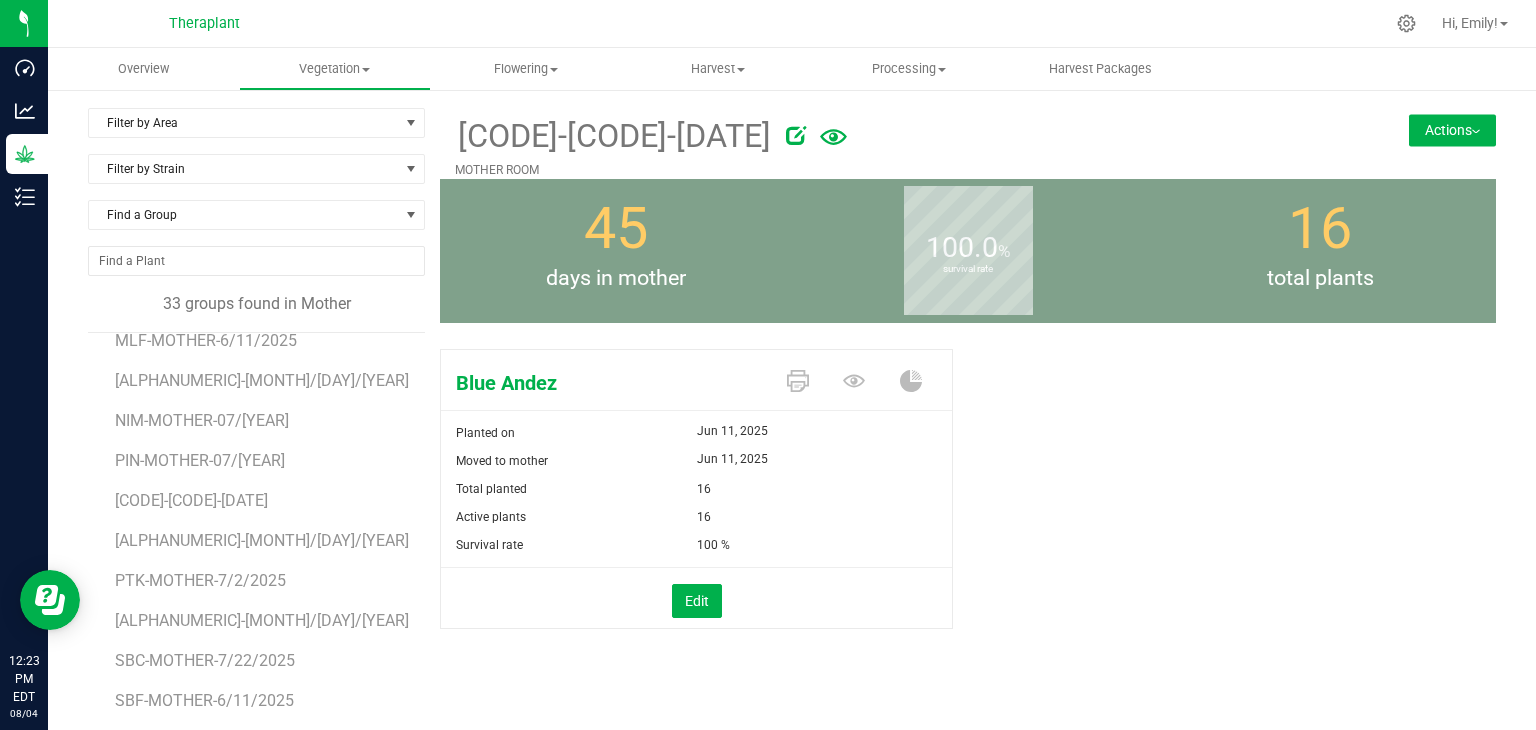 scroll, scrollTop: 800, scrollLeft: 0, axis: vertical 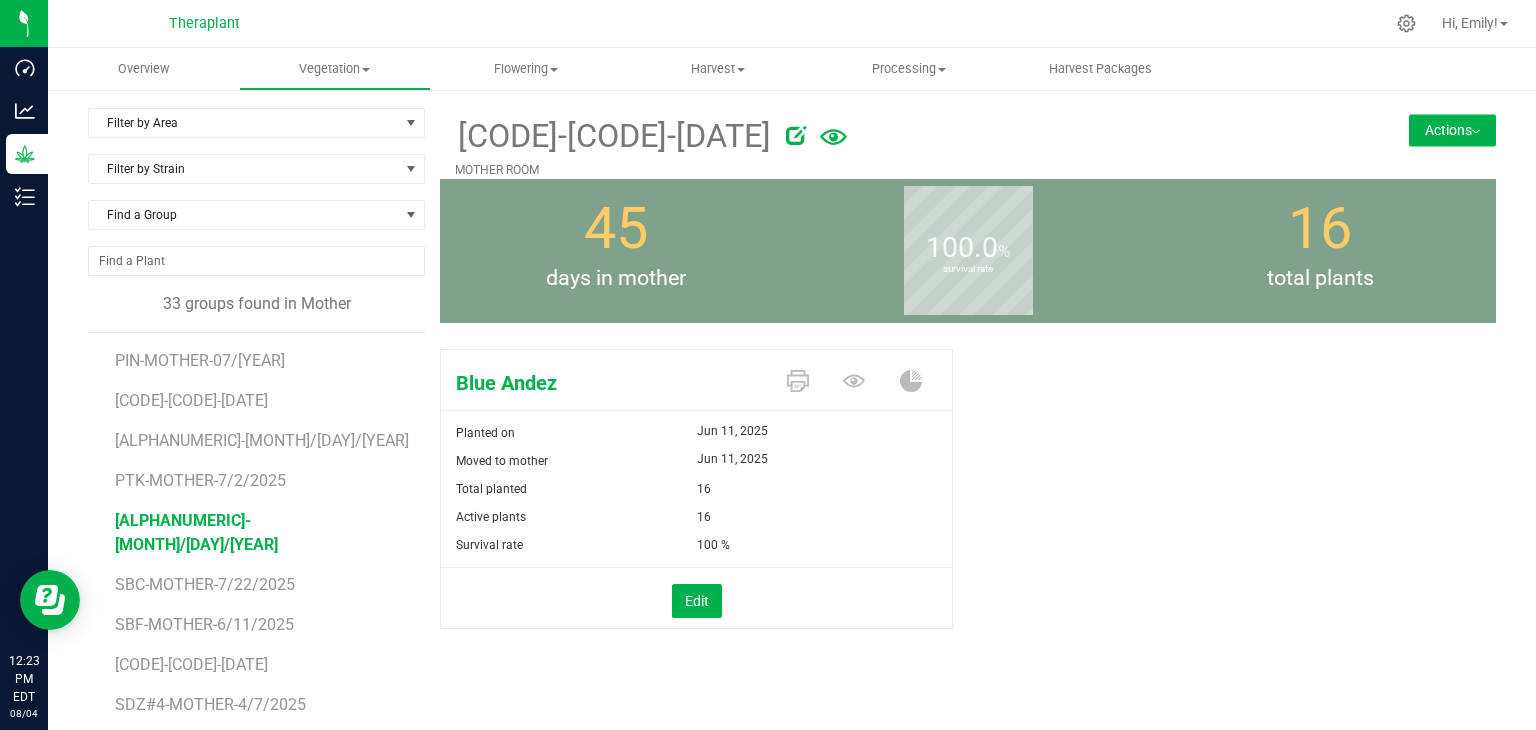 click on "[ALPHANUMERIC]-[MONTH]/[DAY]/[YEAR]" at bounding box center (196, 532) 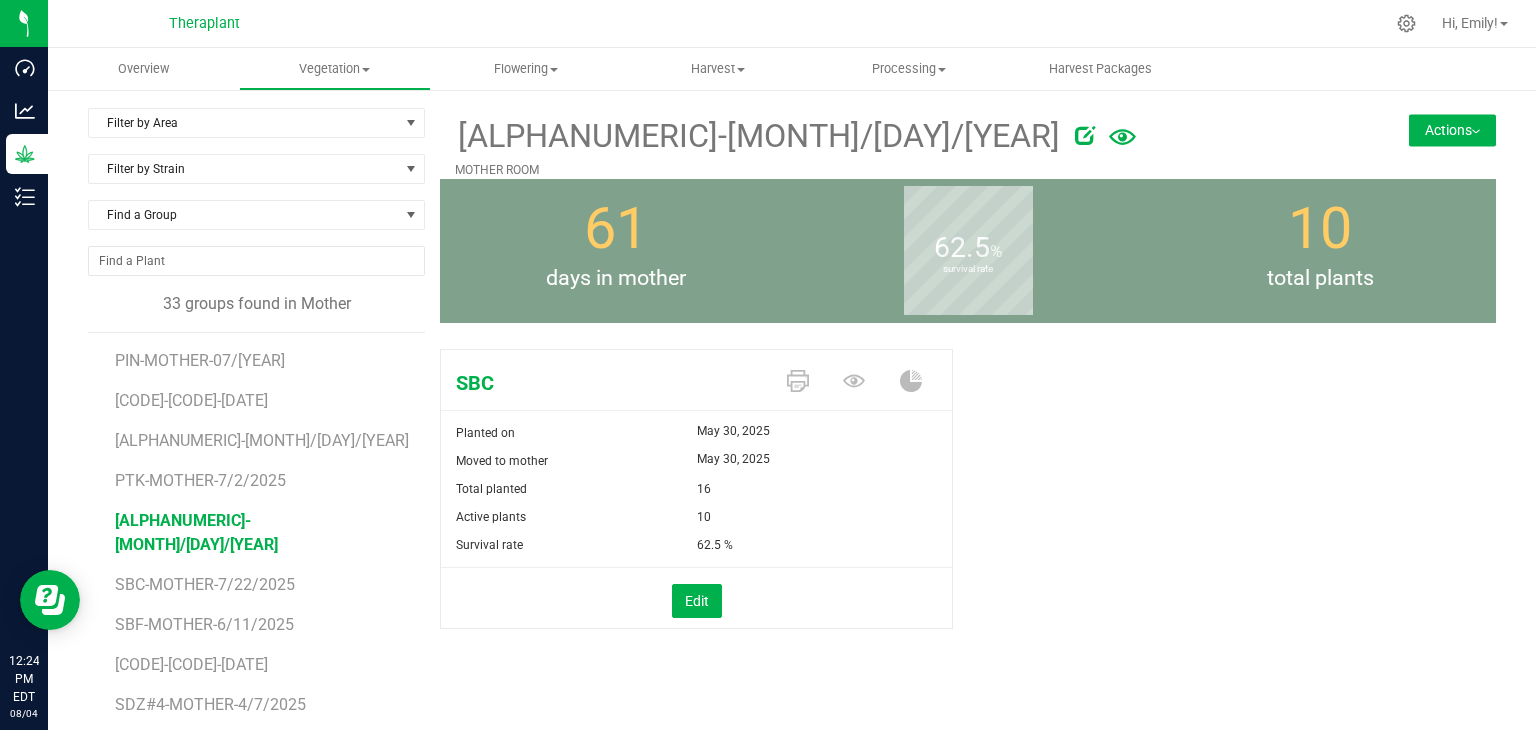 click on "Actions" at bounding box center [1452, 130] 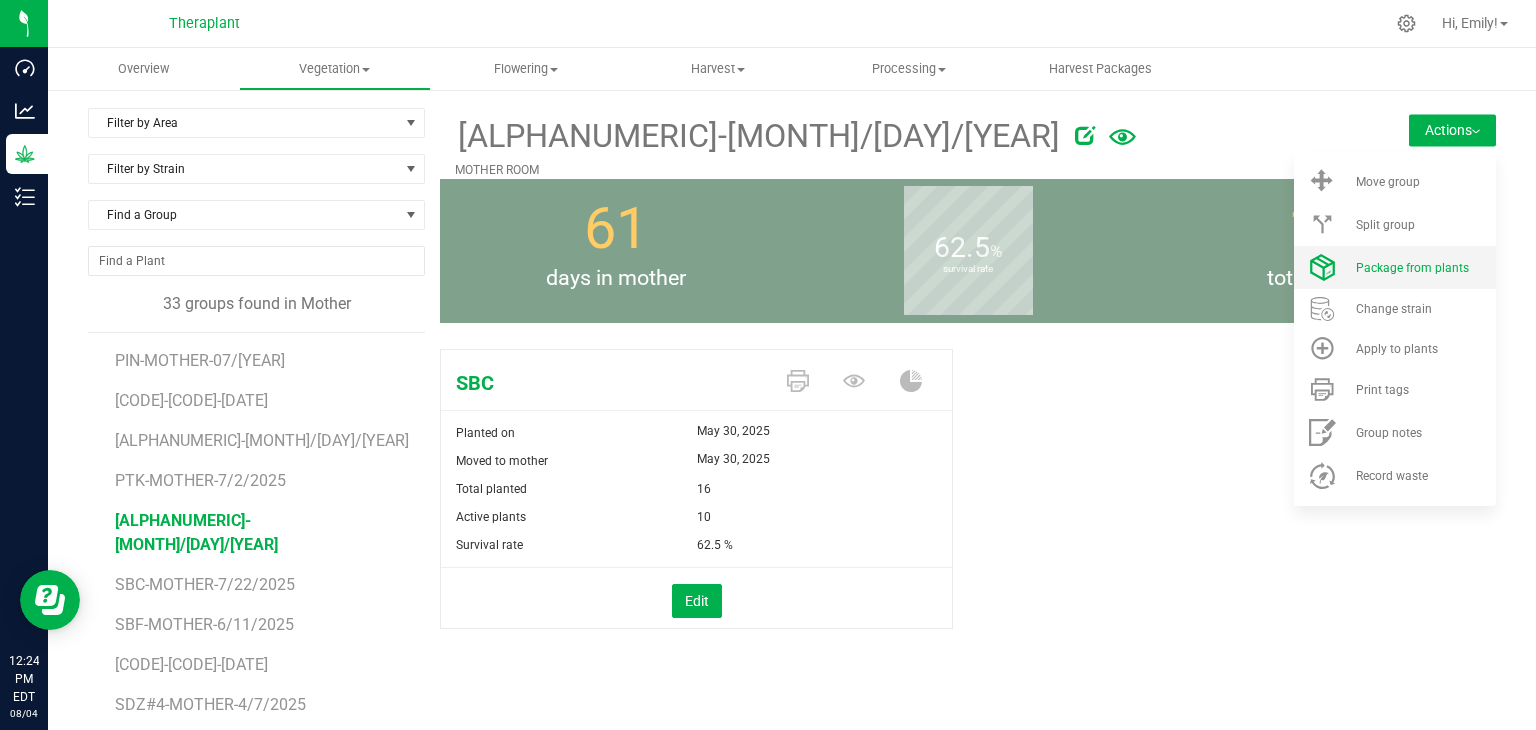 click on "Package from plants" at bounding box center (1412, 268) 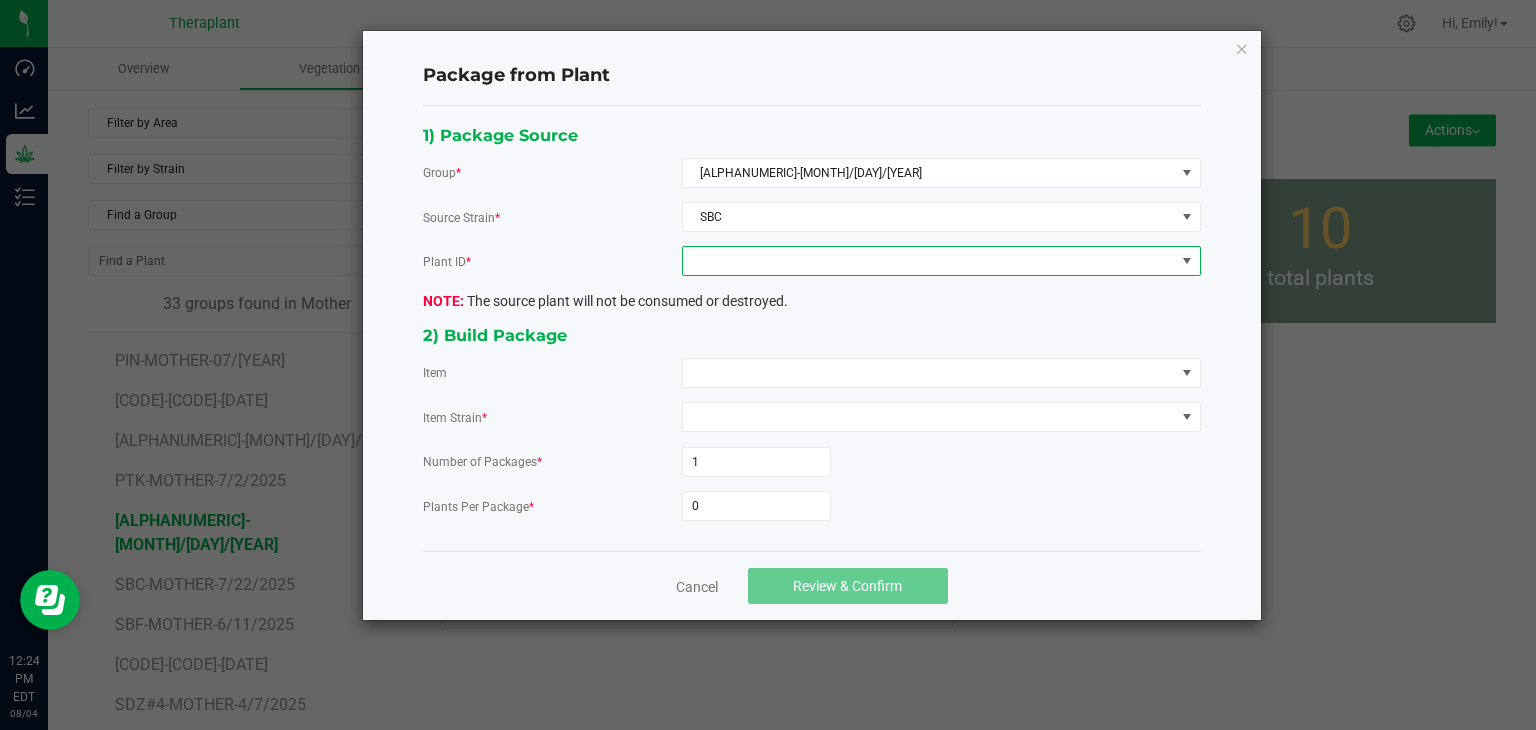 click at bounding box center (929, 261) 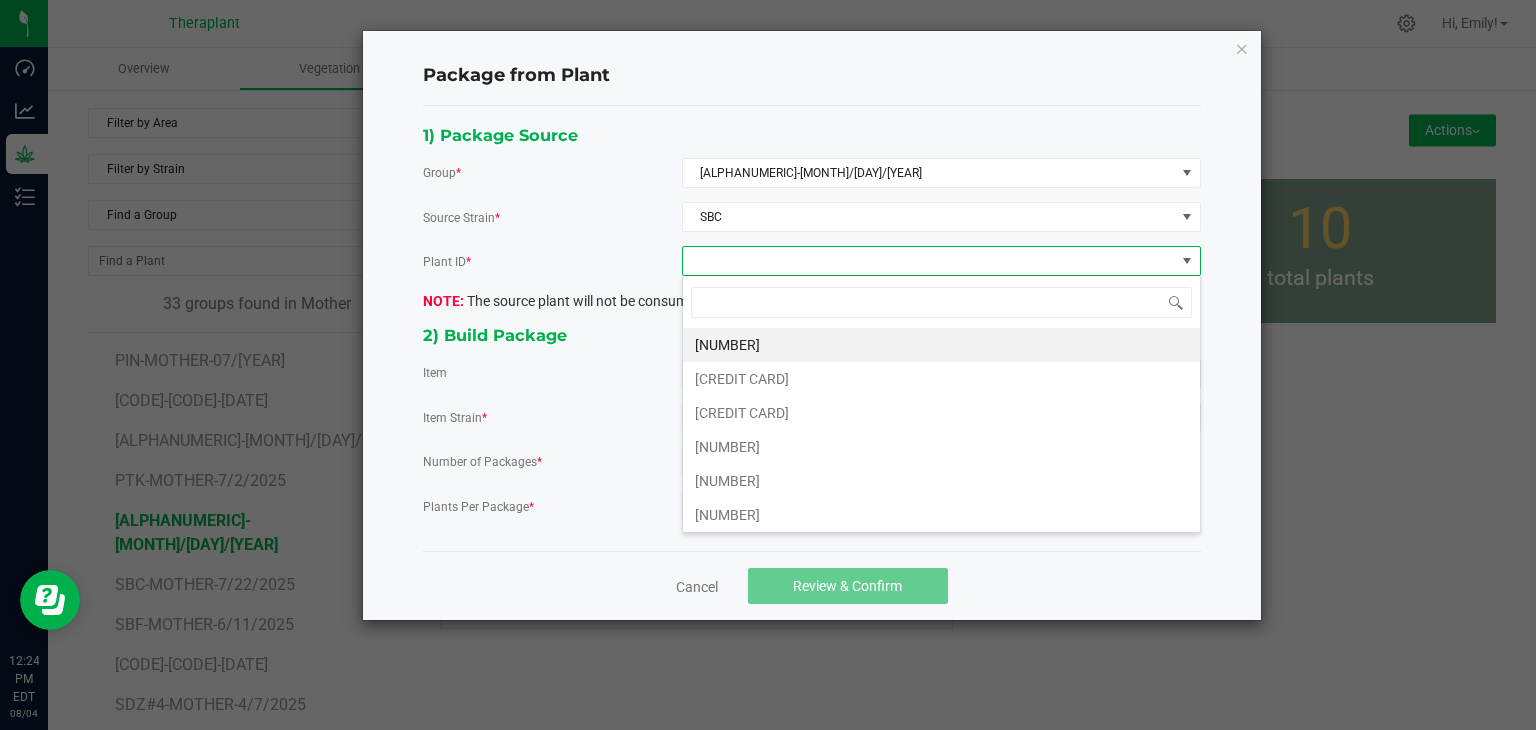 scroll, scrollTop: 99970, scrollLeft: 99480, axis: both 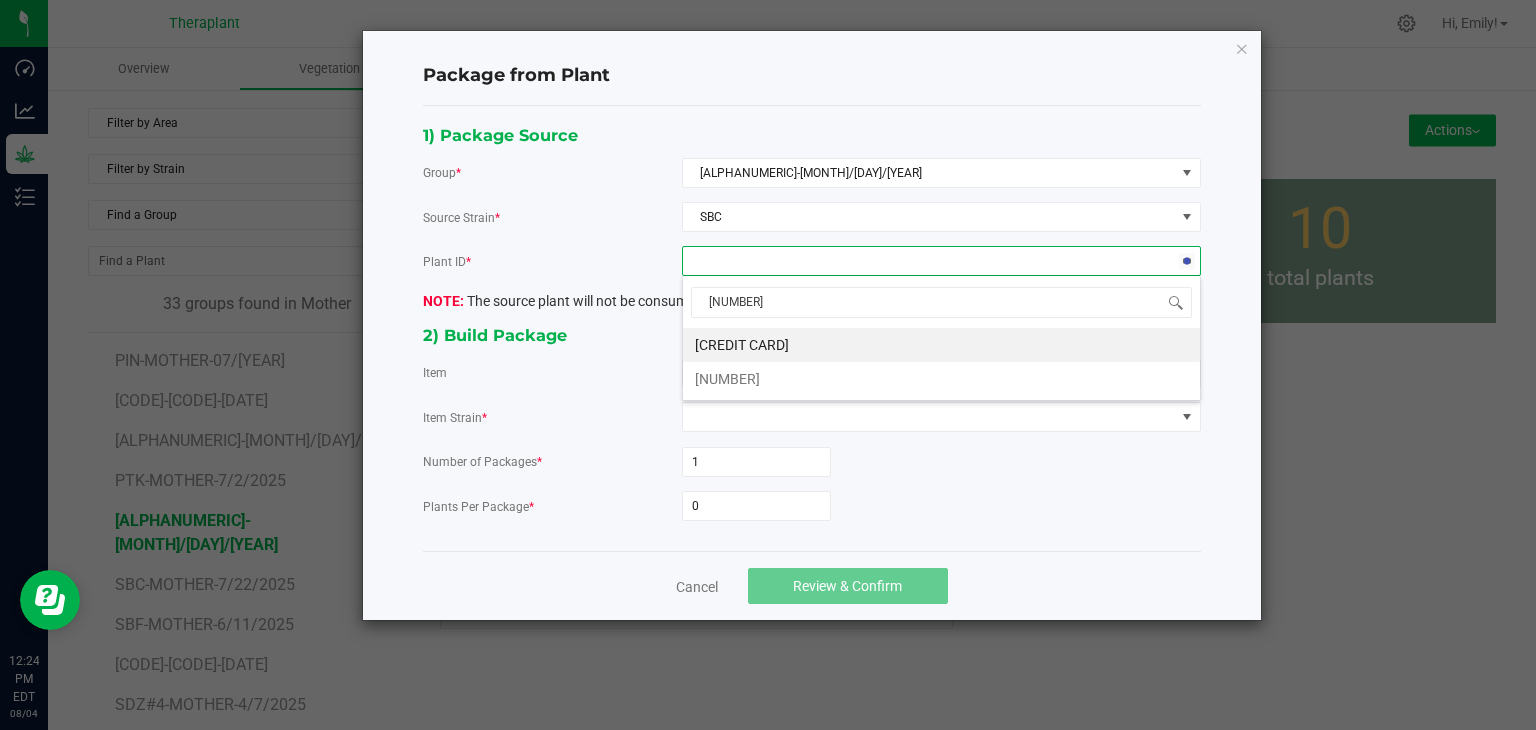 type on "83969" 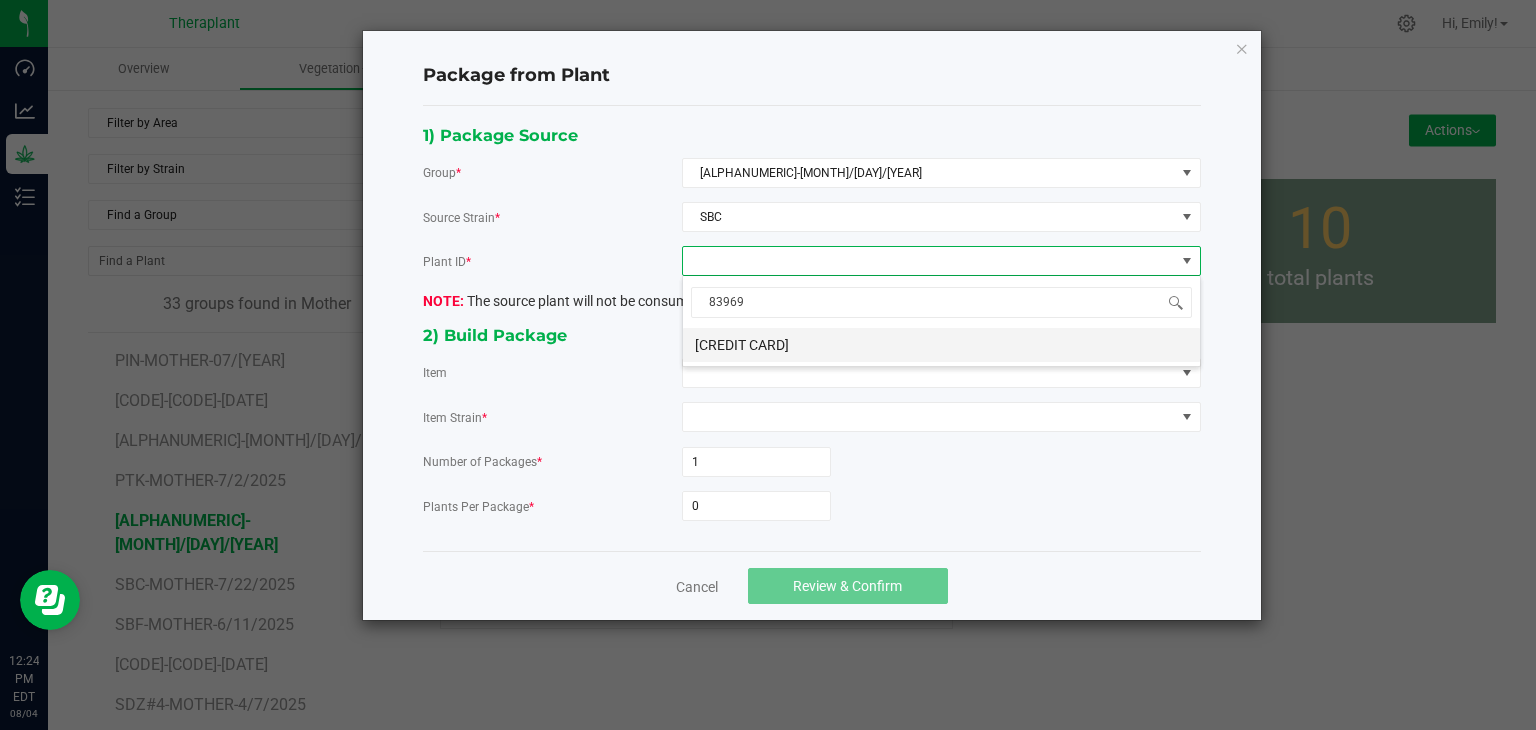 click on "[CREDIT CARD]" at bounding box center (941, 345) 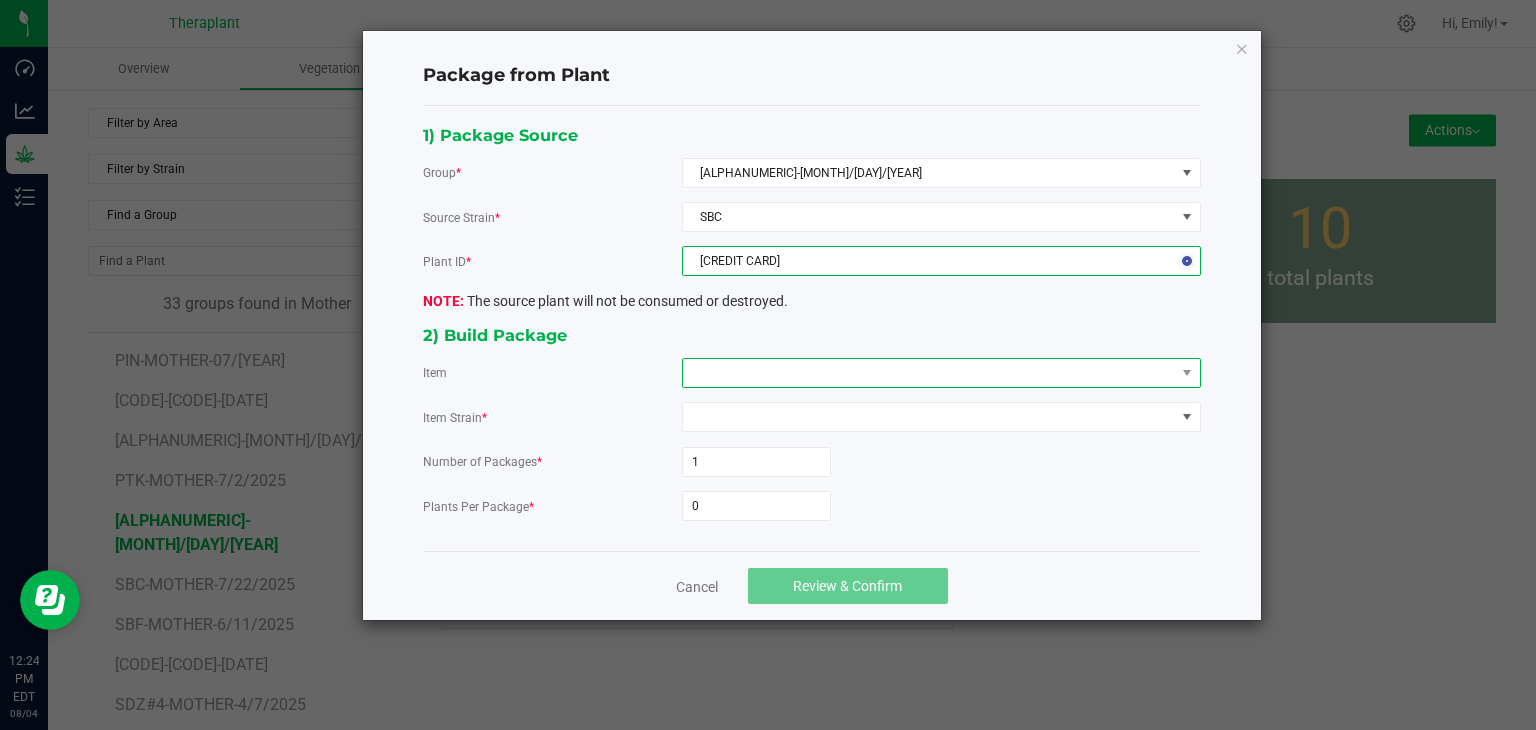 click at bounding box center (929, 373) 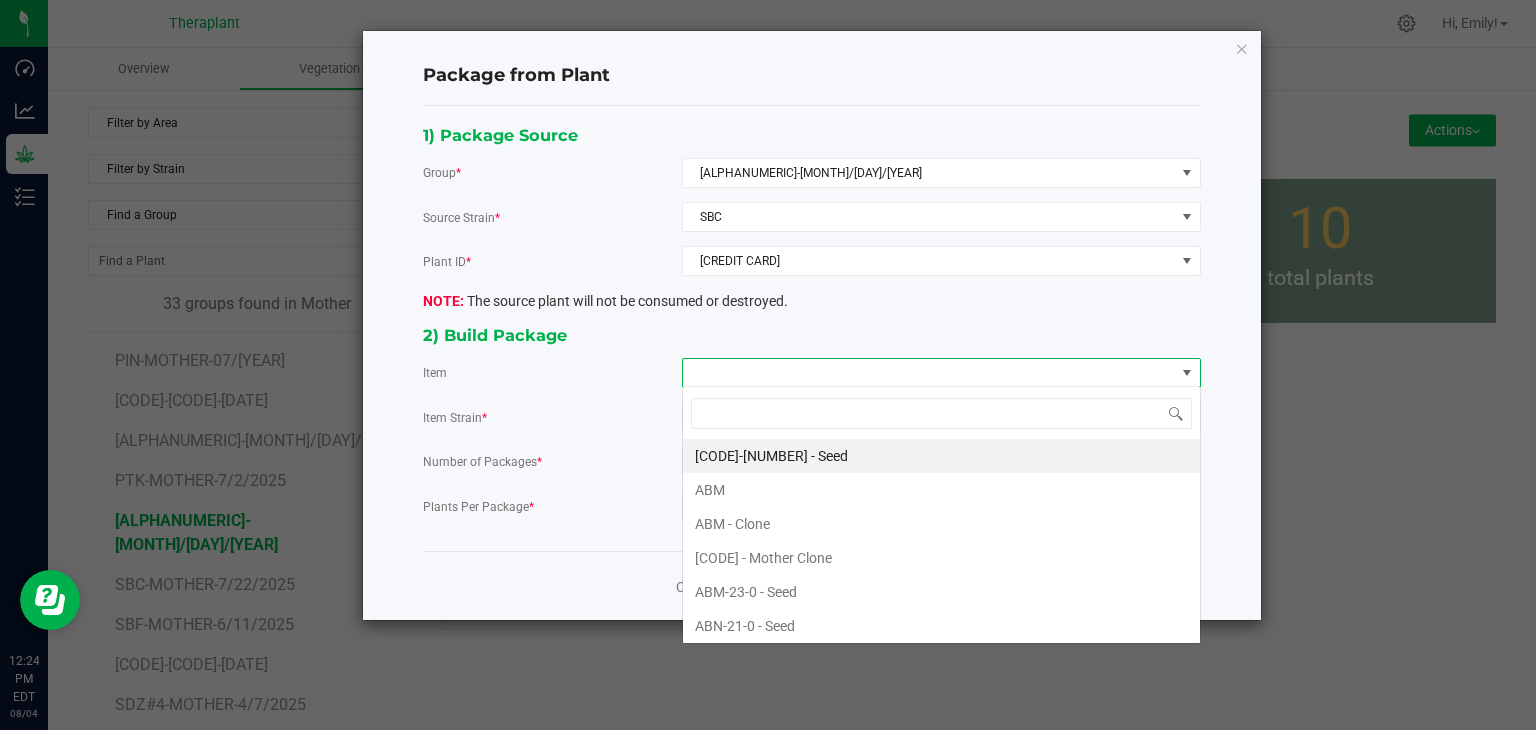scroll, scrollTop: 99970, scrollLeft: 99480, axis: both 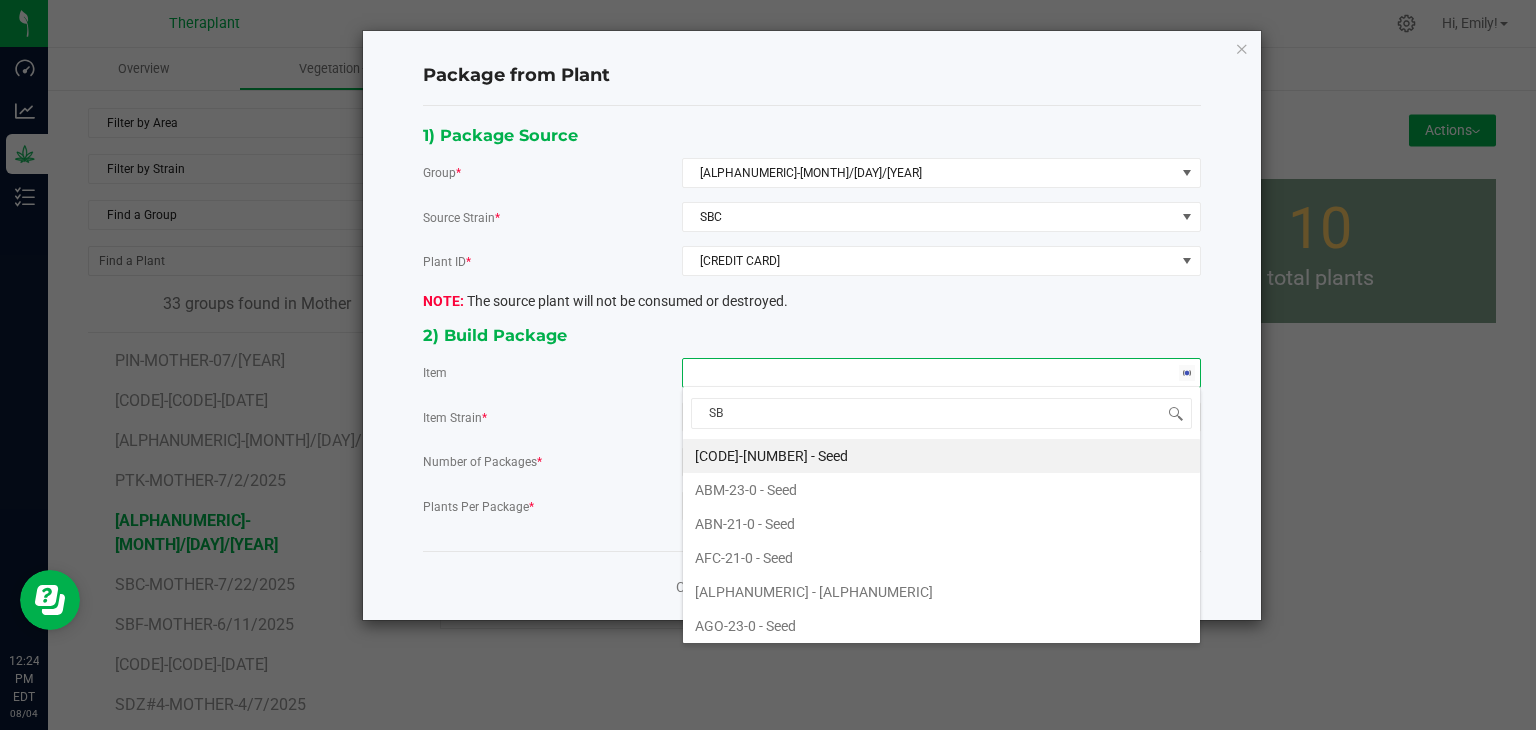 type on "SBC" 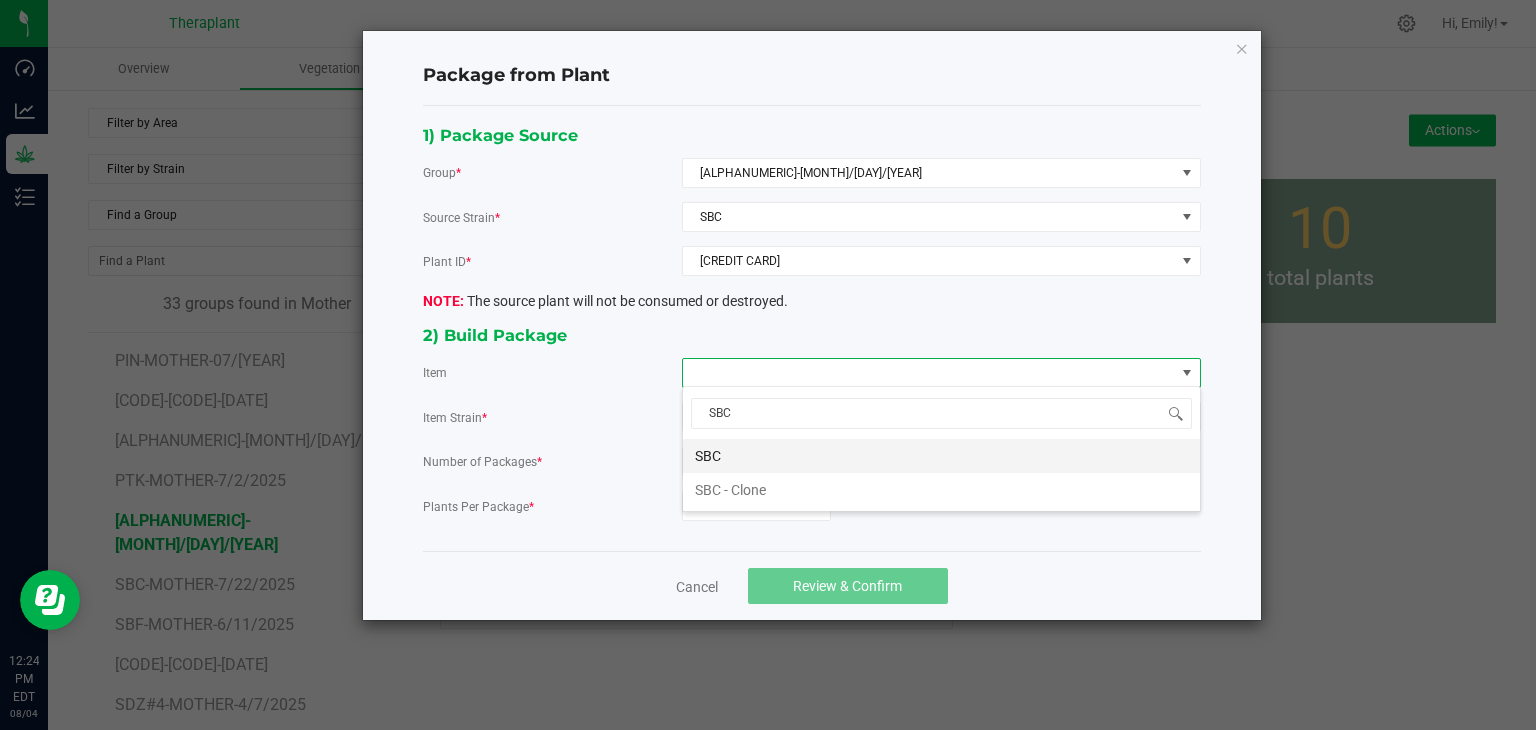 click on "SBC" at bounding box center [941, 456] 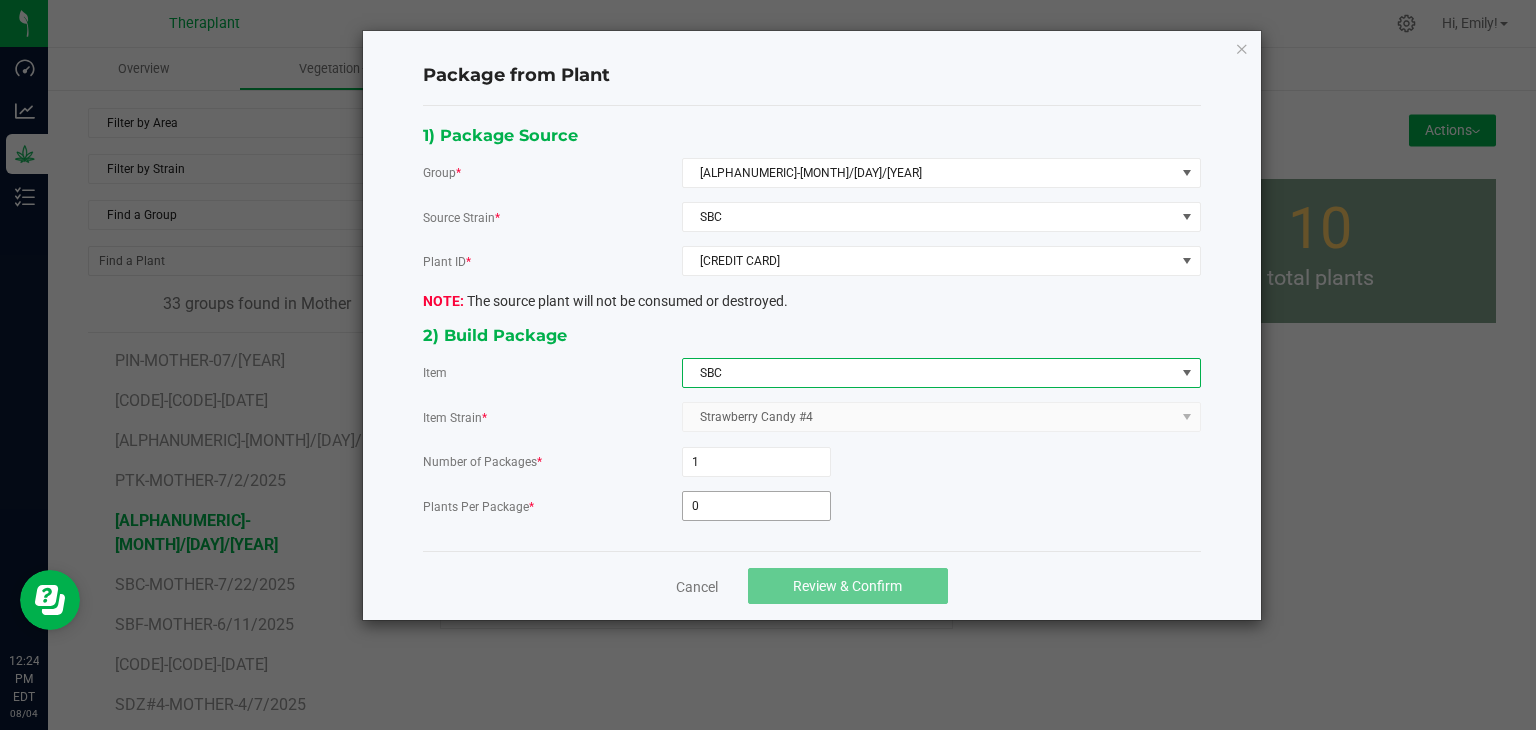 click on "0" at bounding box center [756, 506] 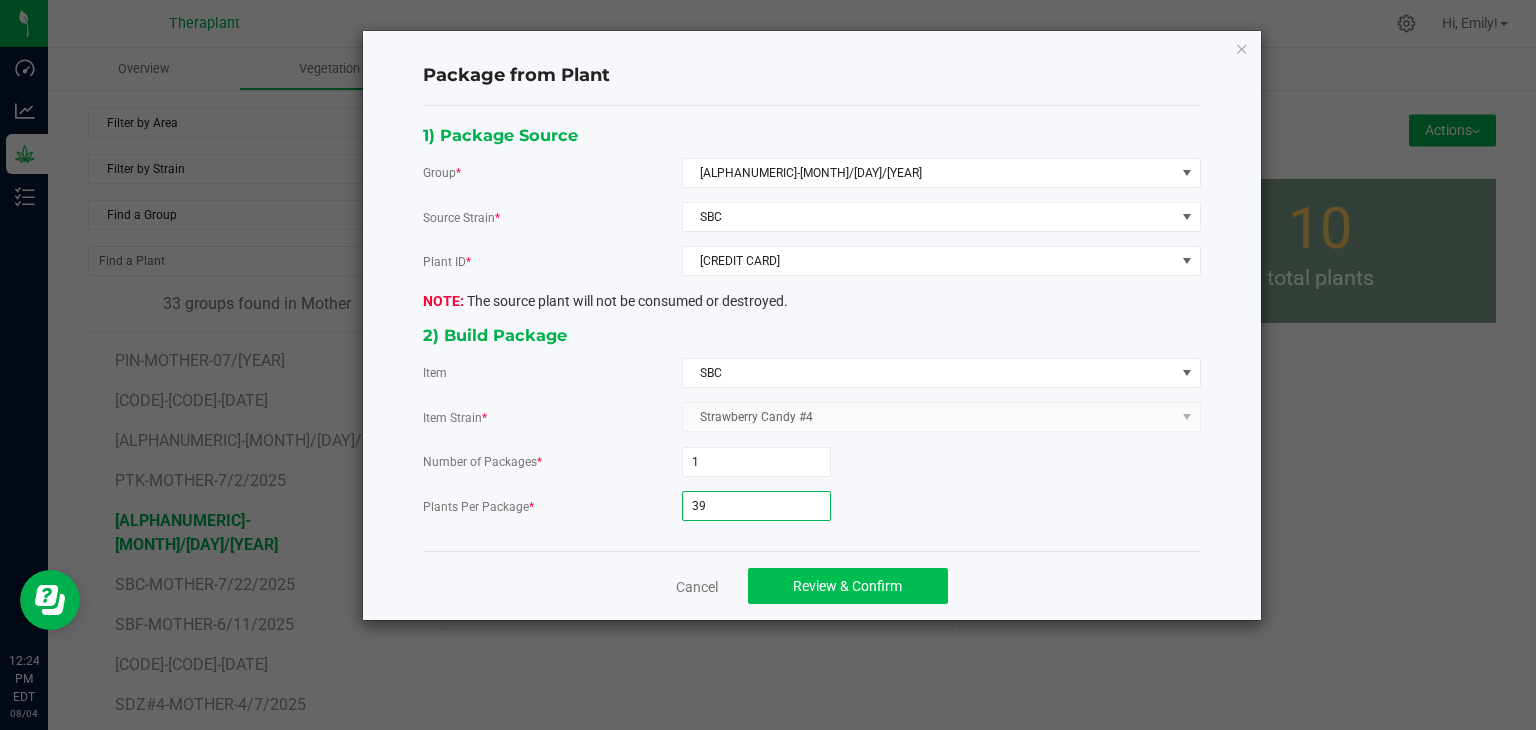 type on "39" 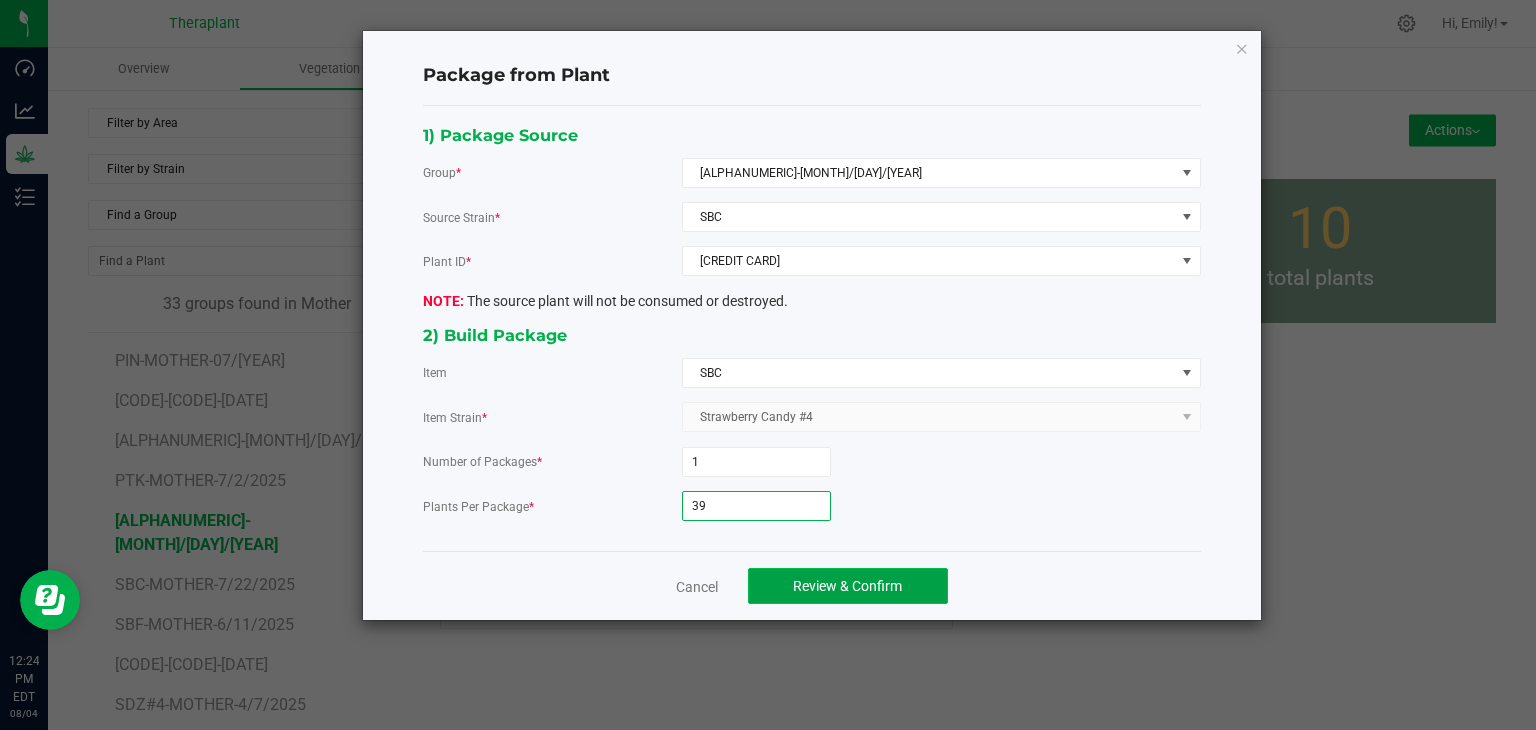 click on "Review & Confirm" 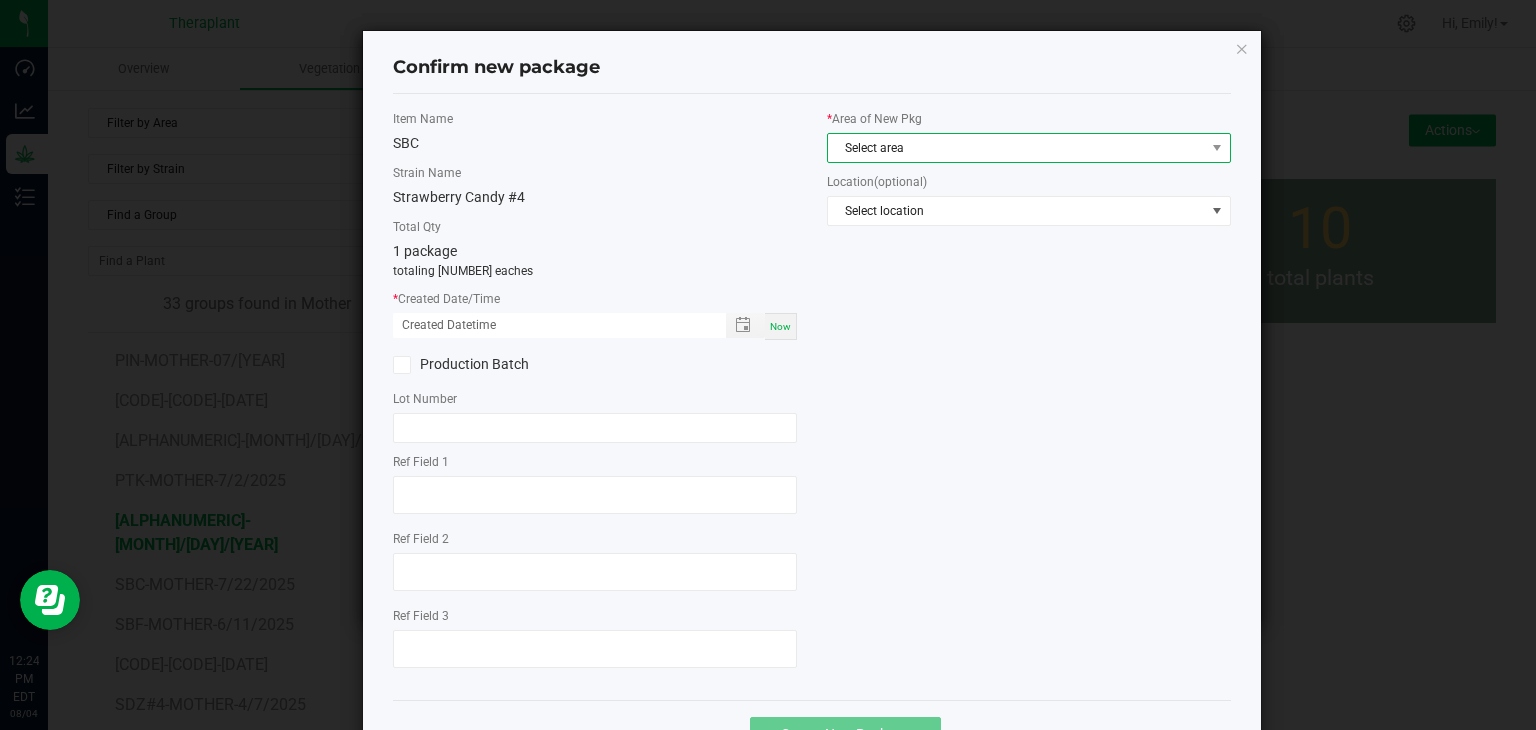 click on "Select area" at bounding box center (1016, 148) 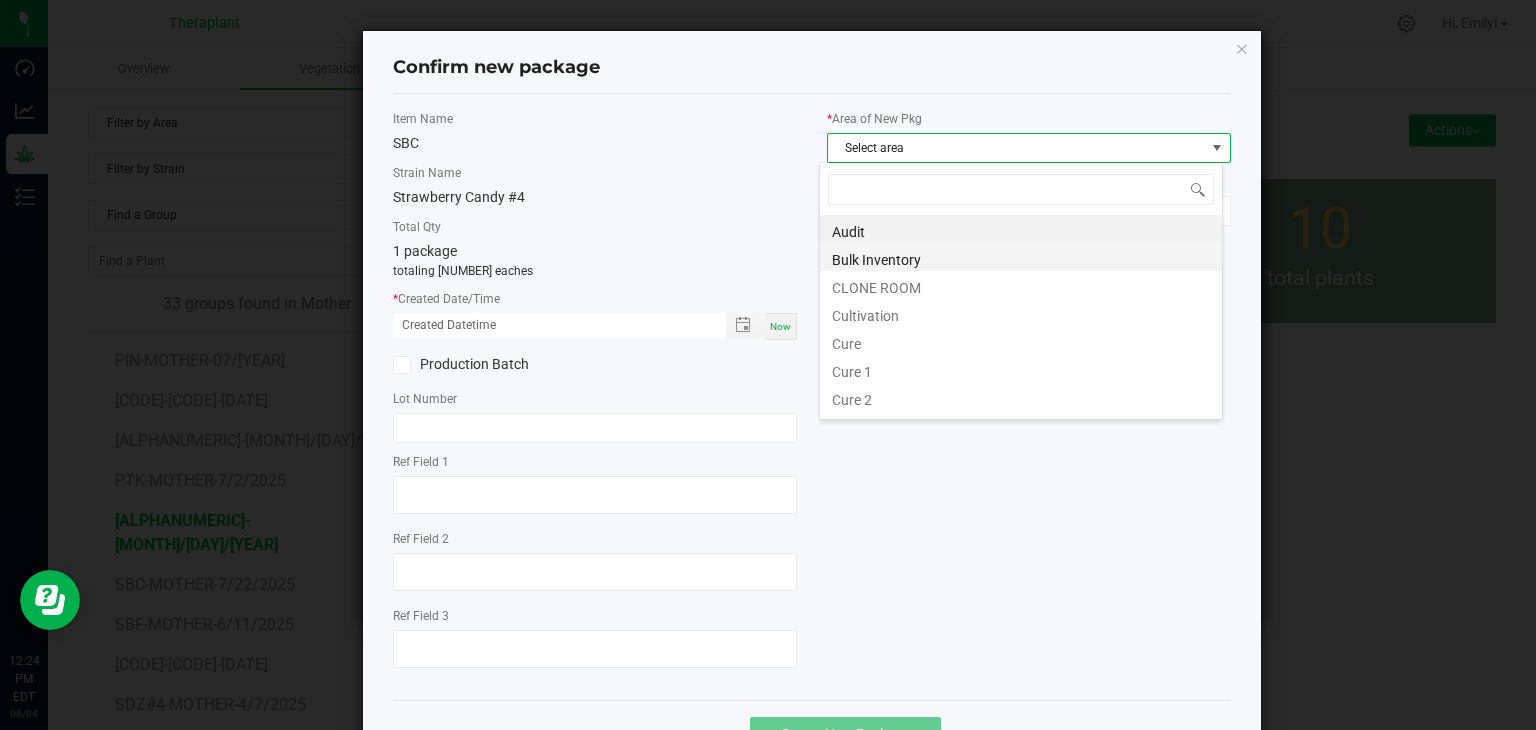 scroll, scrollTop: 99970, scrollLeft: 99596, axis: both 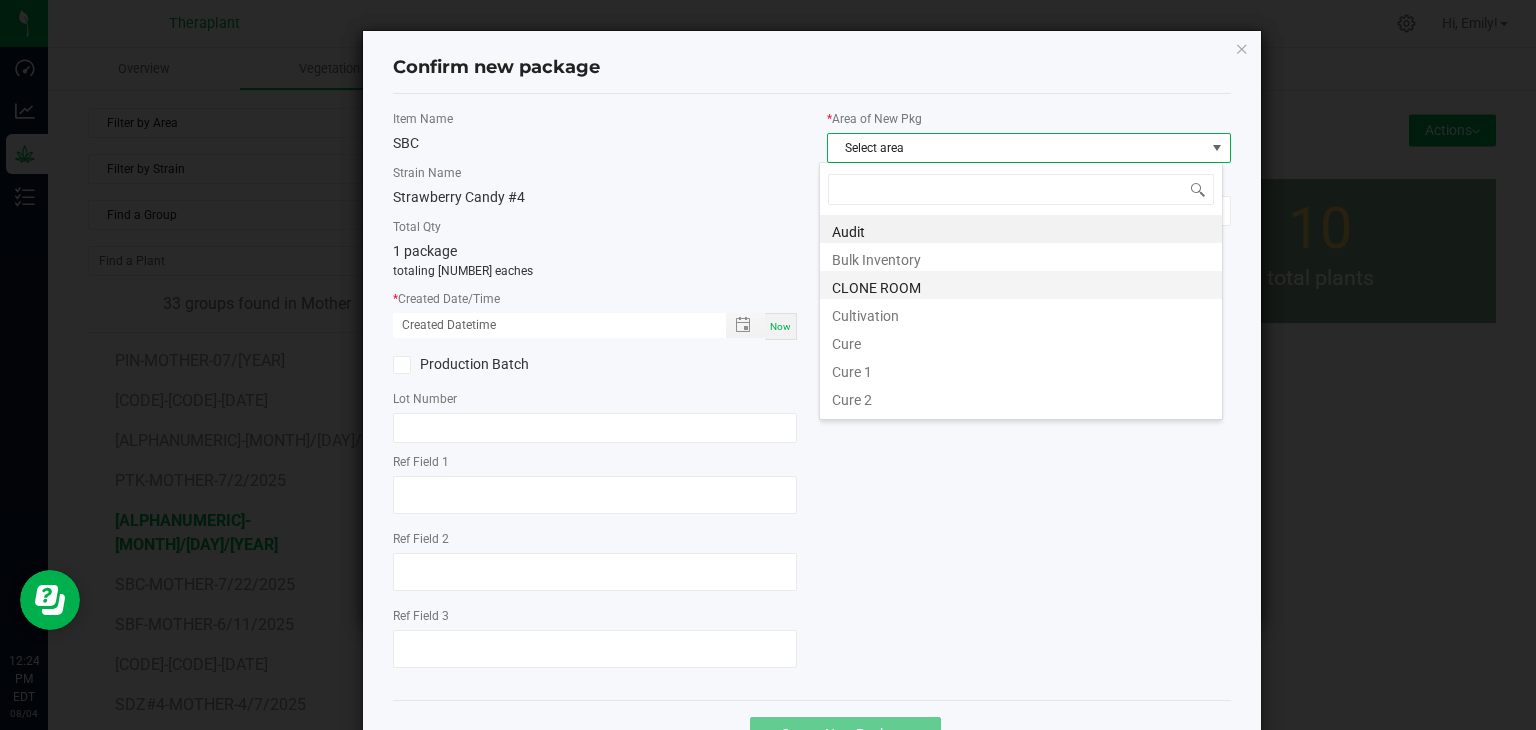click on "CLONE ROOM" at bounding box center (1021, 285) 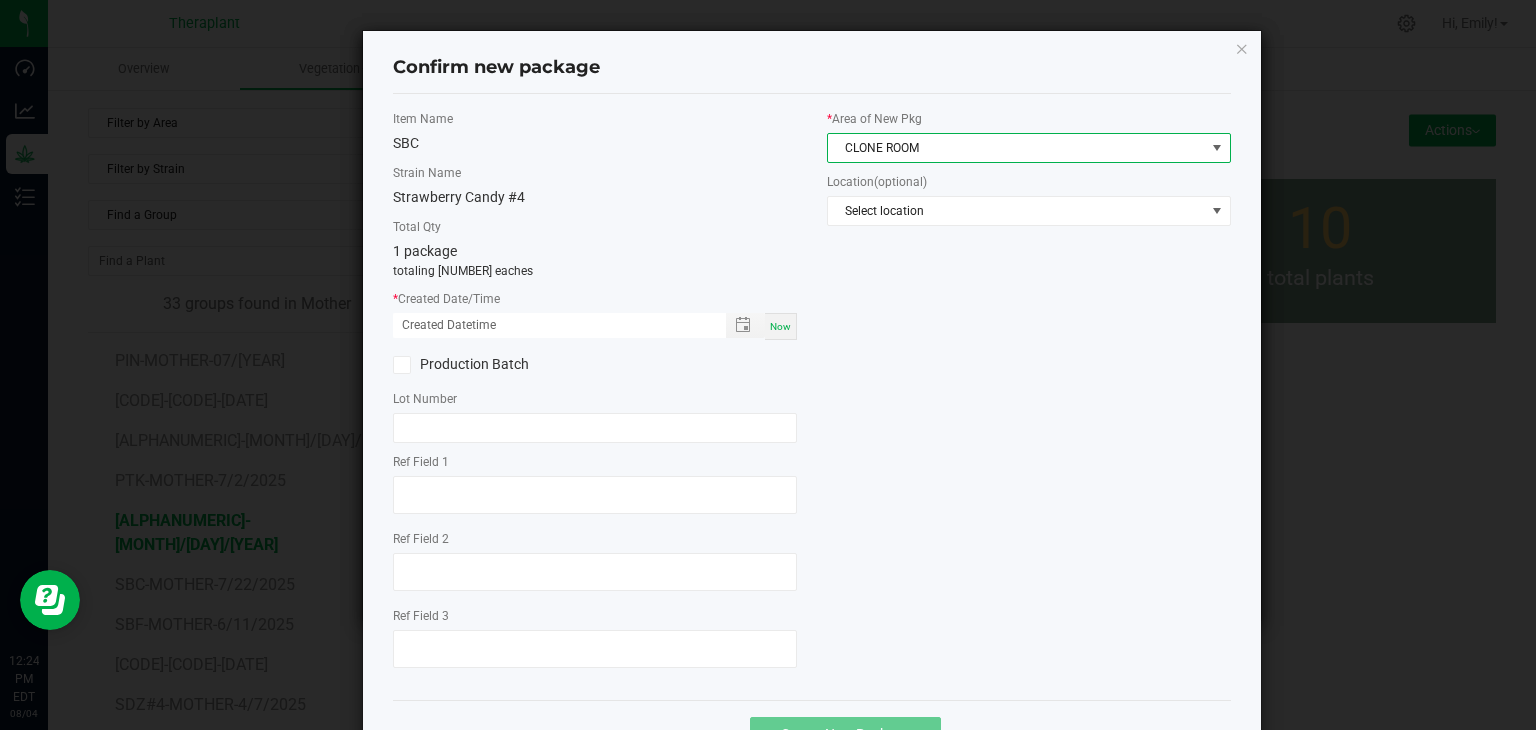 click on "Now" at bounding box center (780, 326) 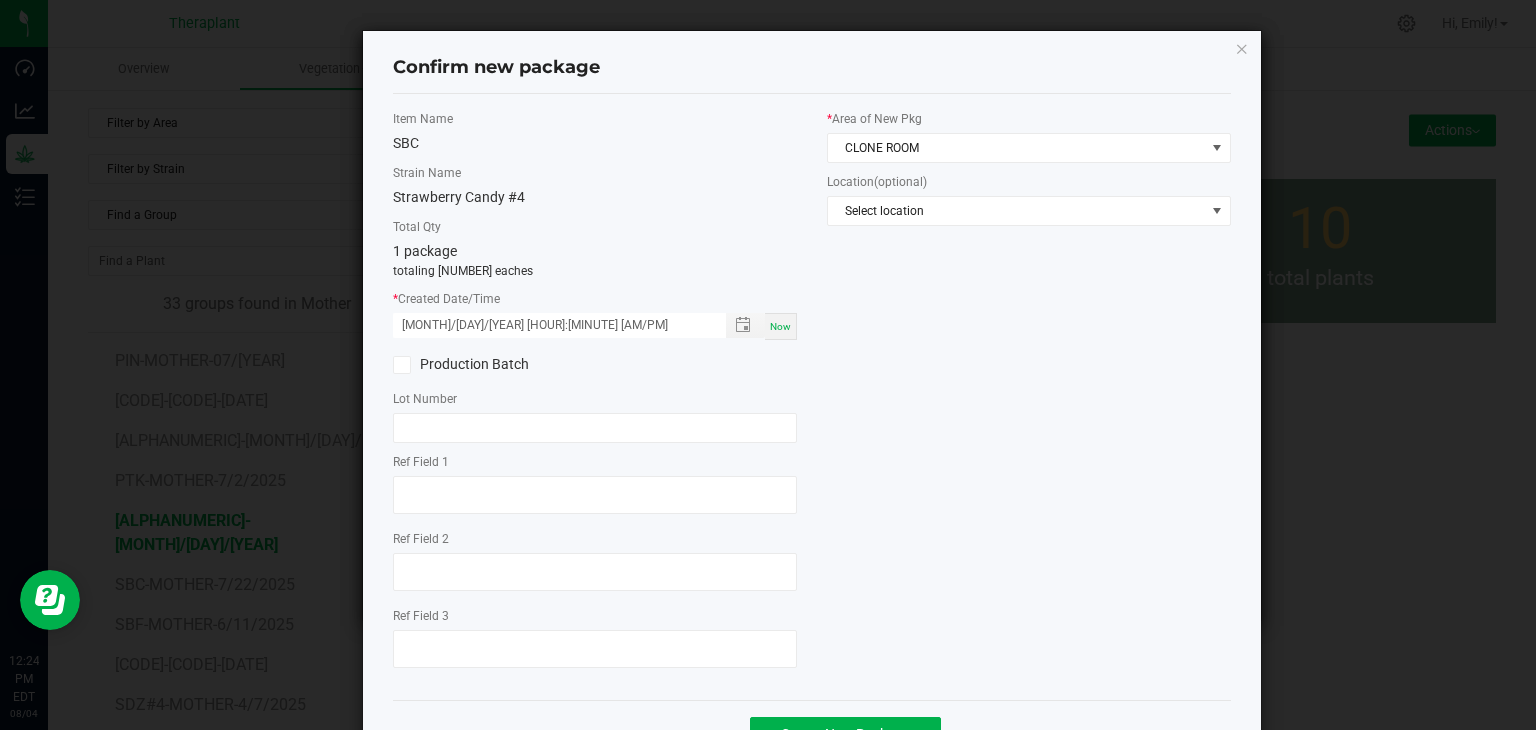 click on "Ref Field 1 Ref Field 2 Ref Field 3" 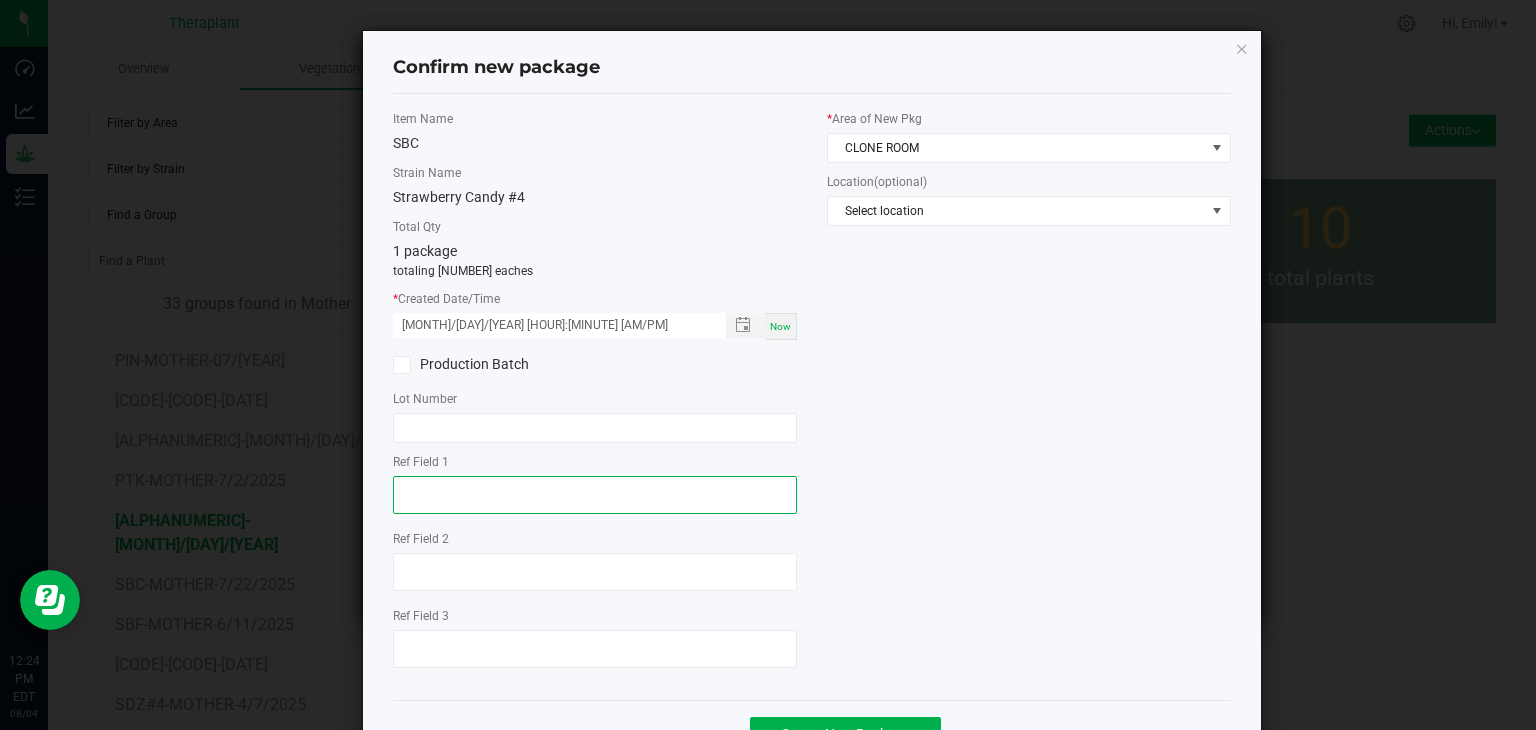 click 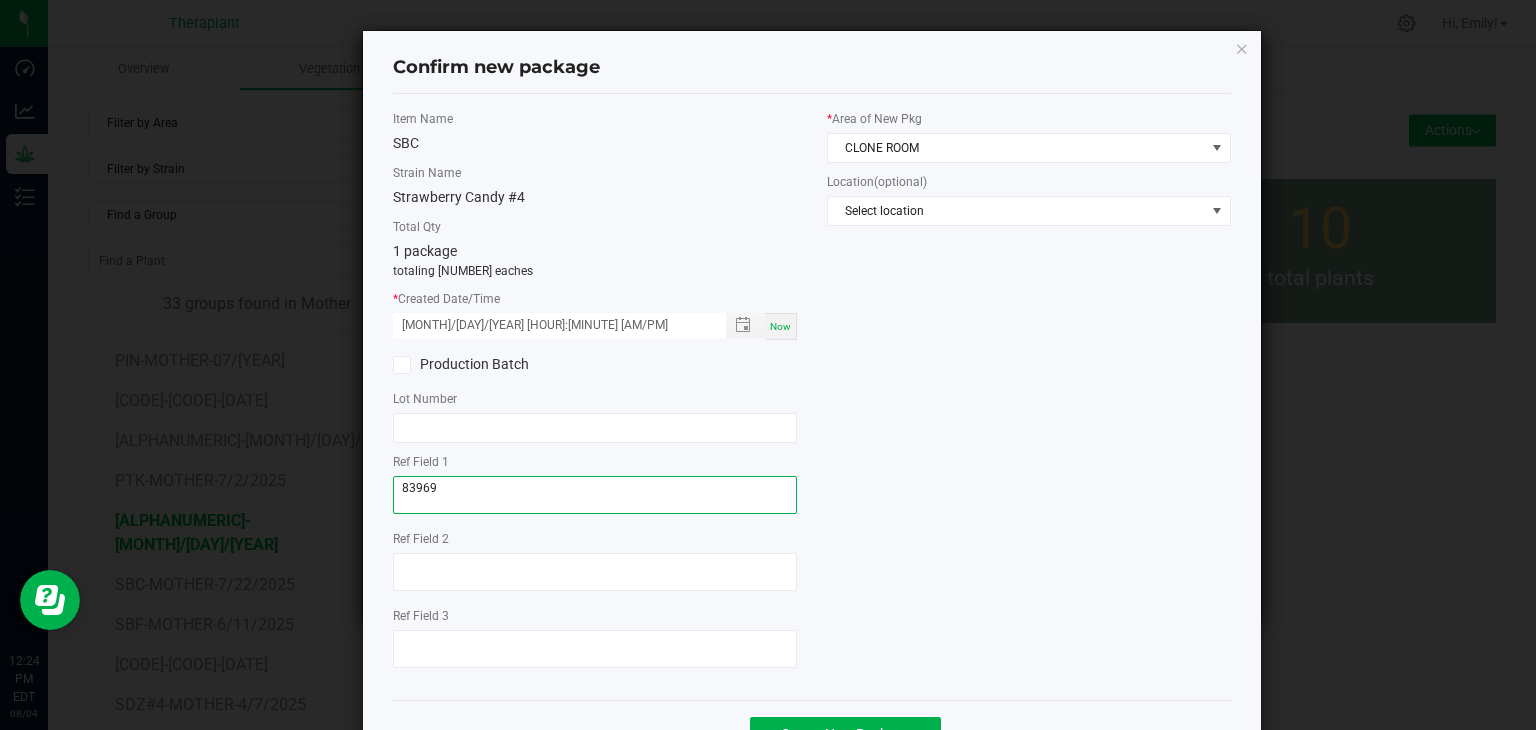 type on "83969" 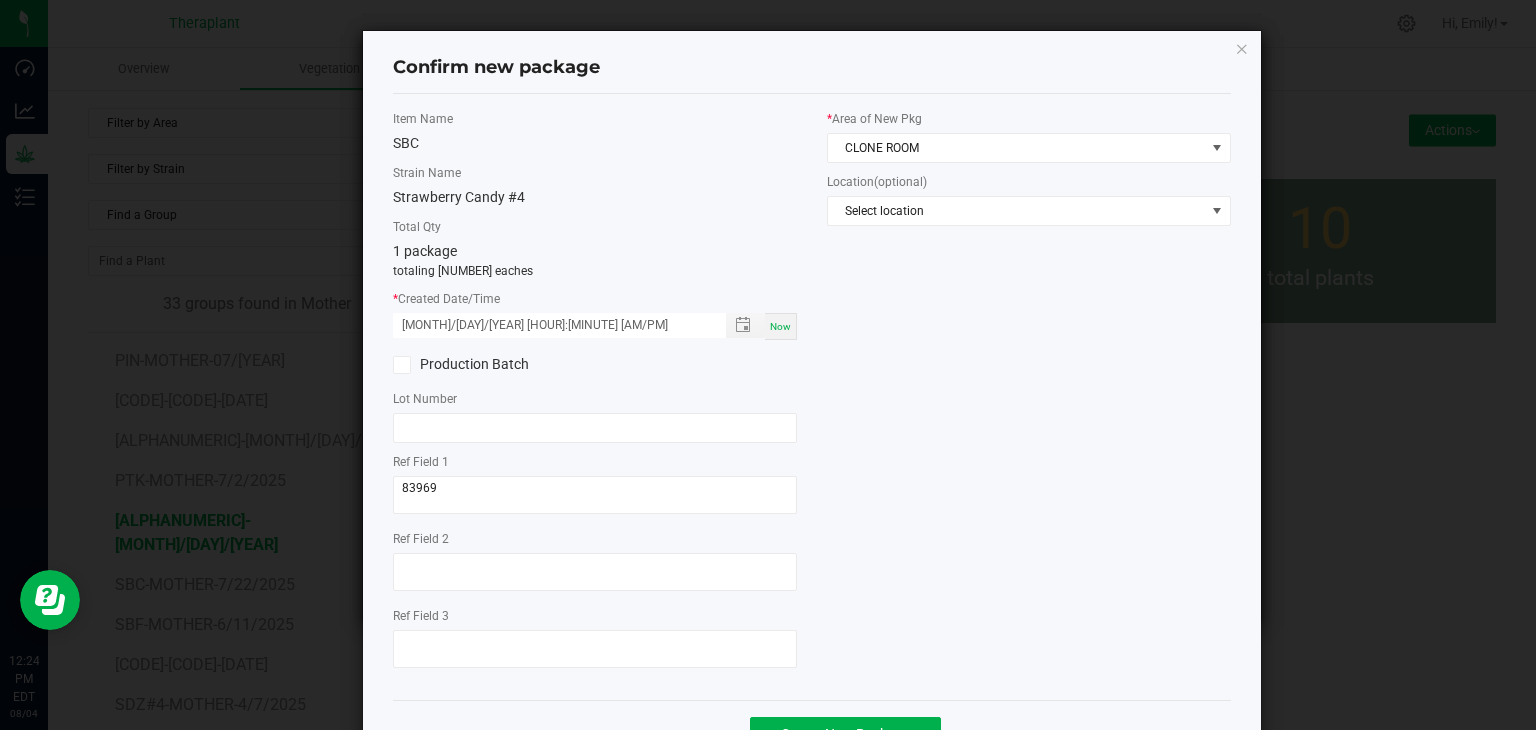 click 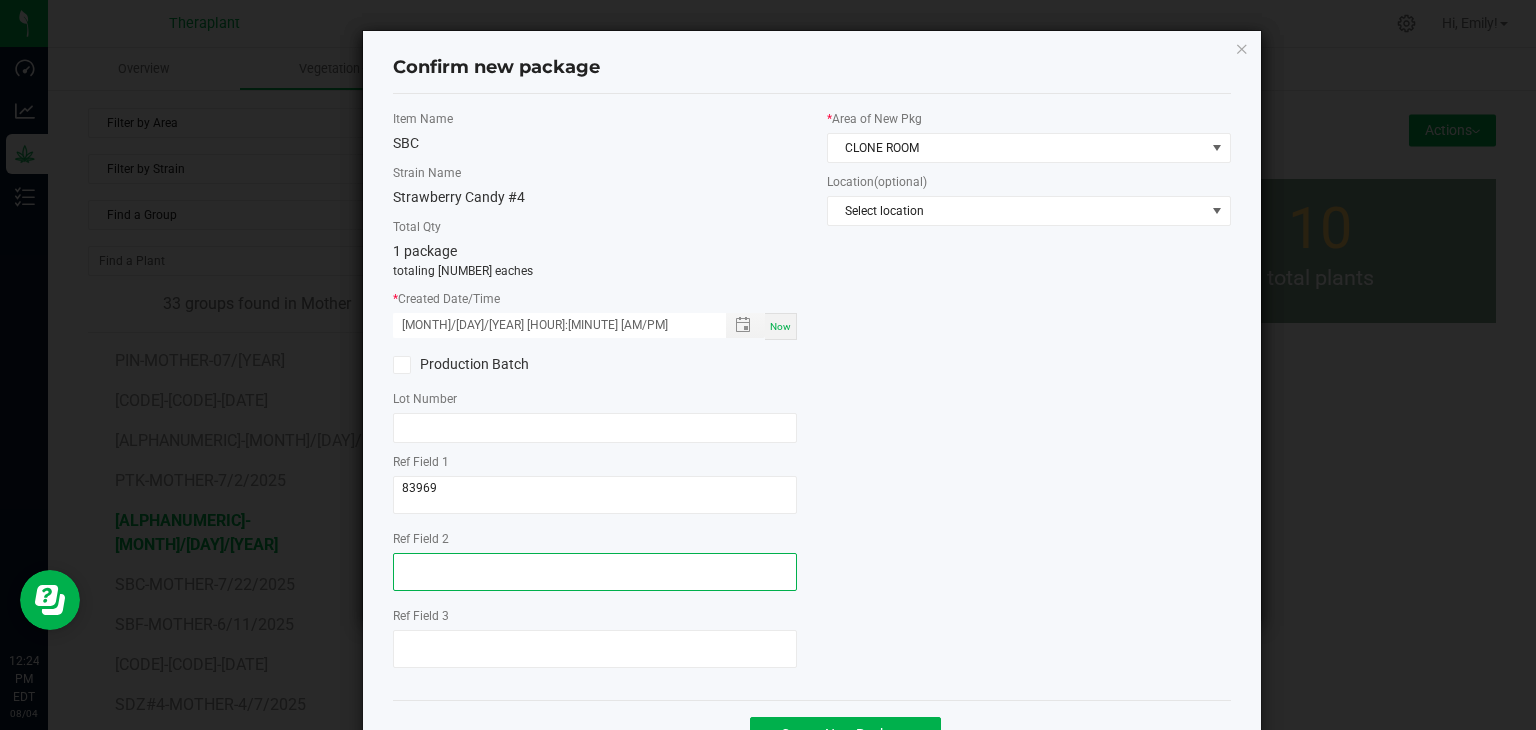 click at bounding box center [595, 572] 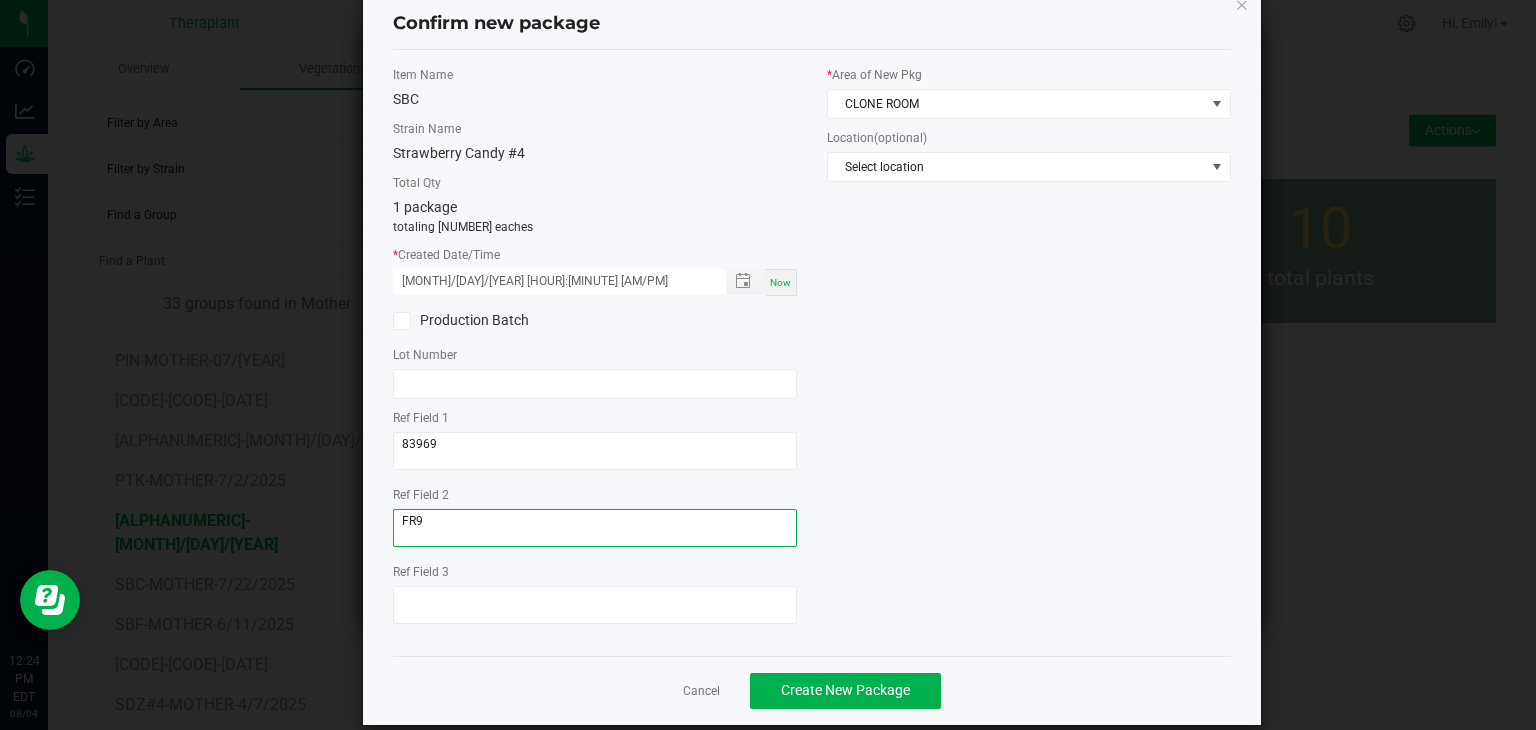 scroll, scrollTop: 69, scrollLeft: 0, axis: vertical 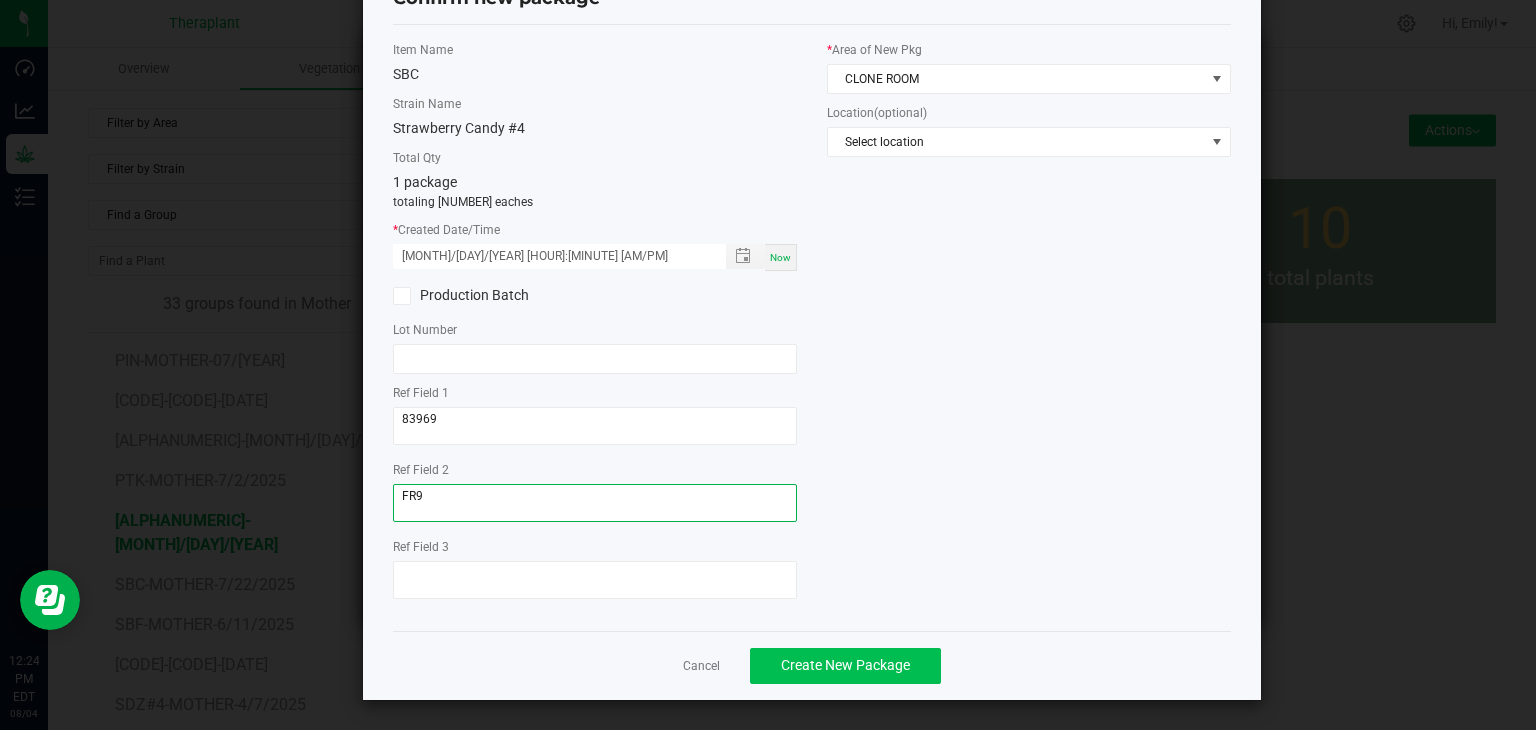 type on "FR9" 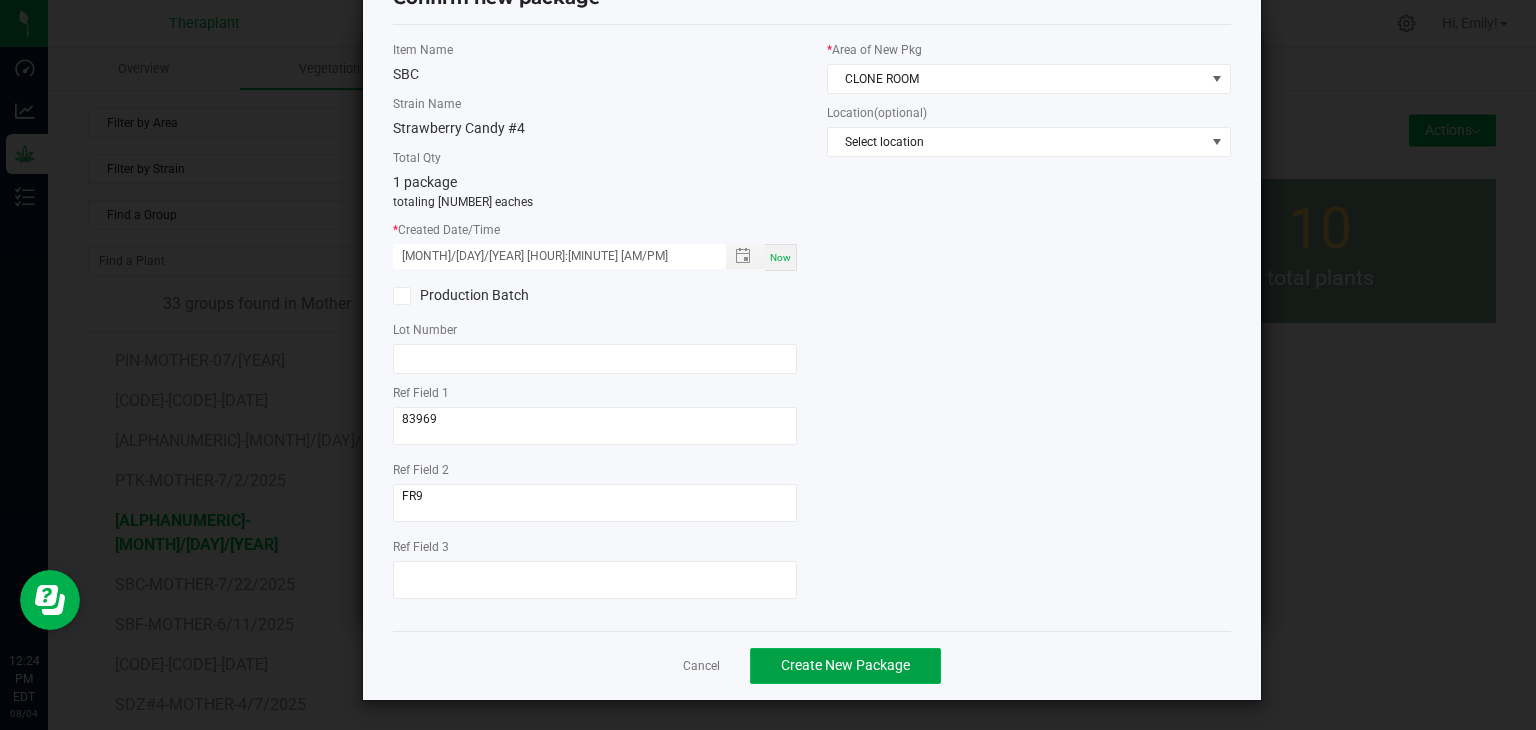 click on "Create New Package" 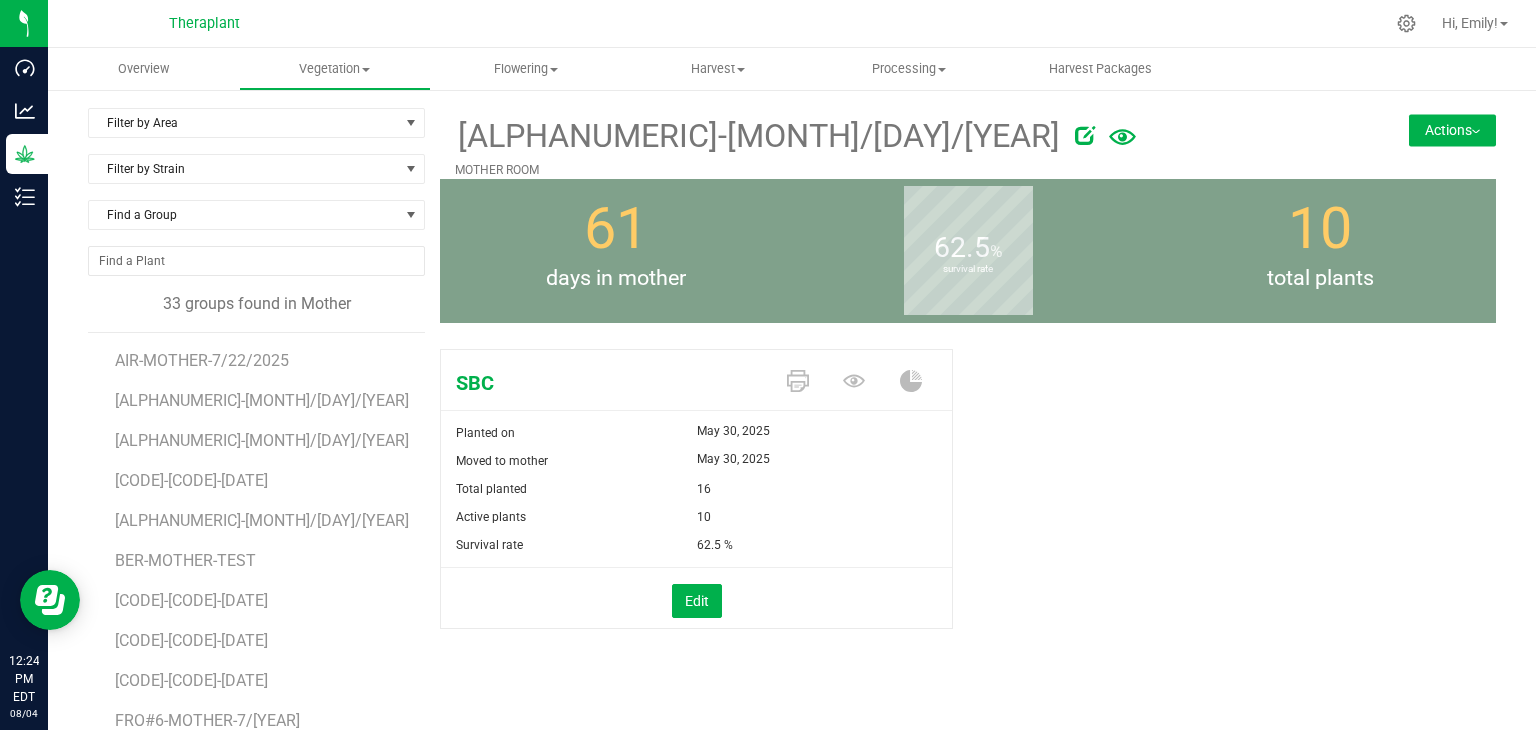 click on "Actions" at bounding box center [1452, 130] 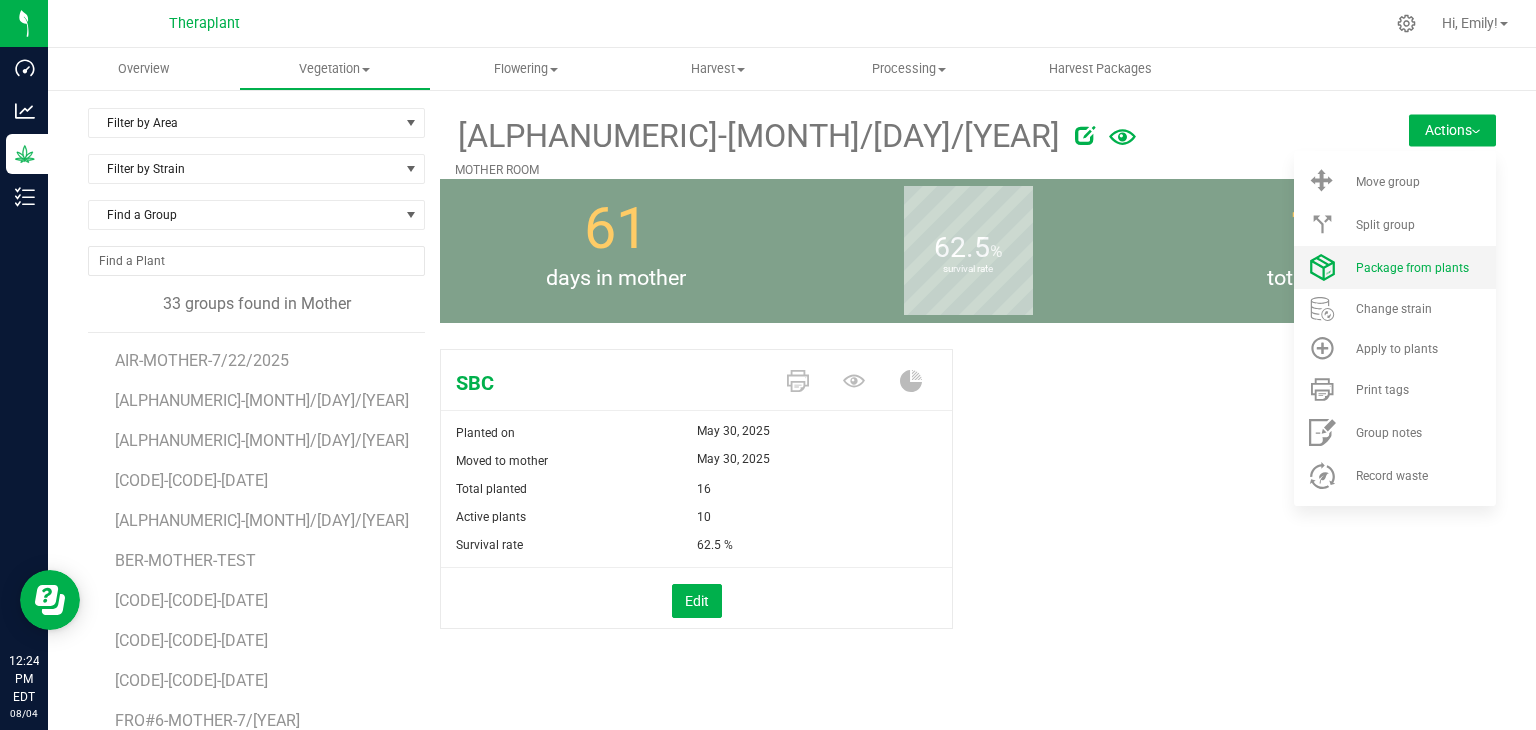 click on "Package from plants" at bounding box center [1412, 268] 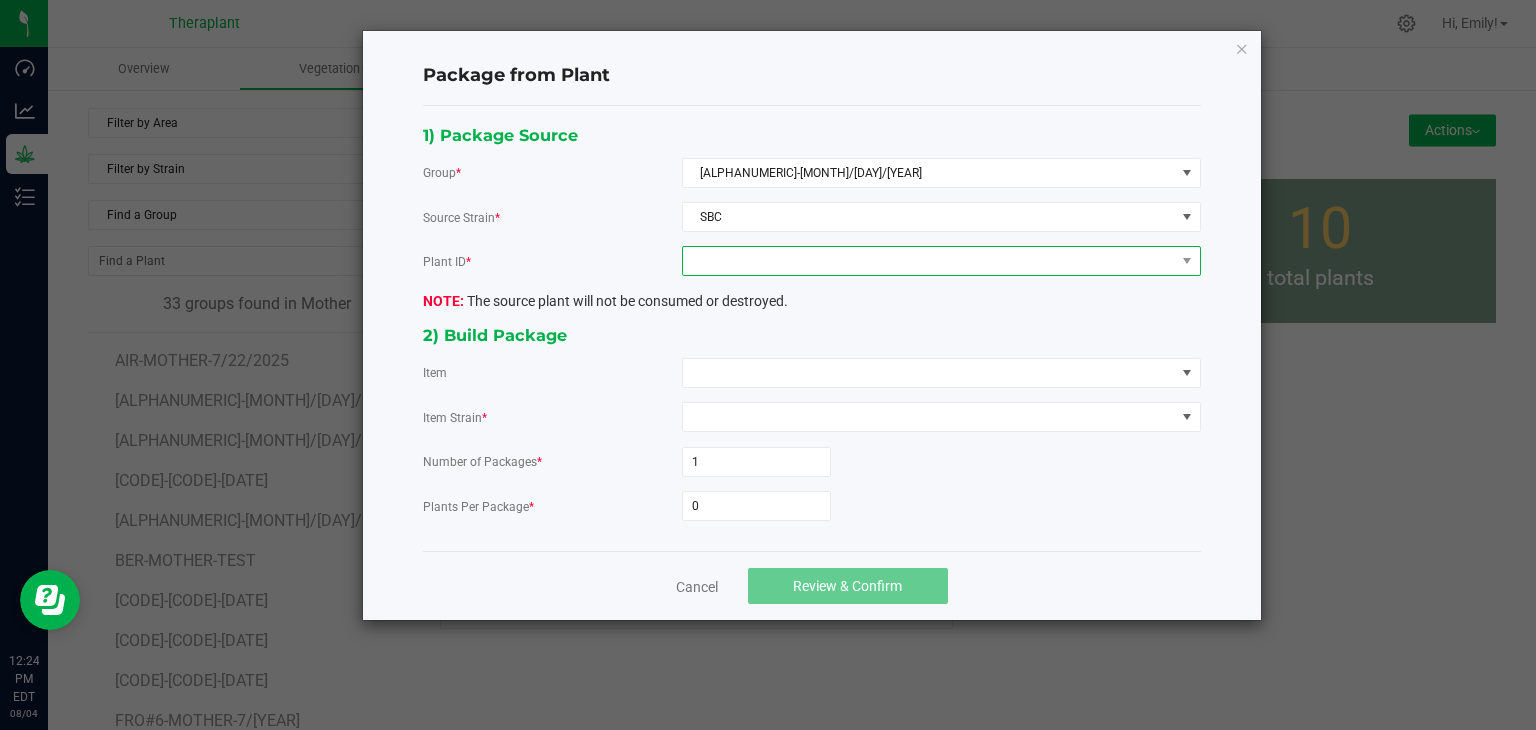 click at bounding box center [929, 261] 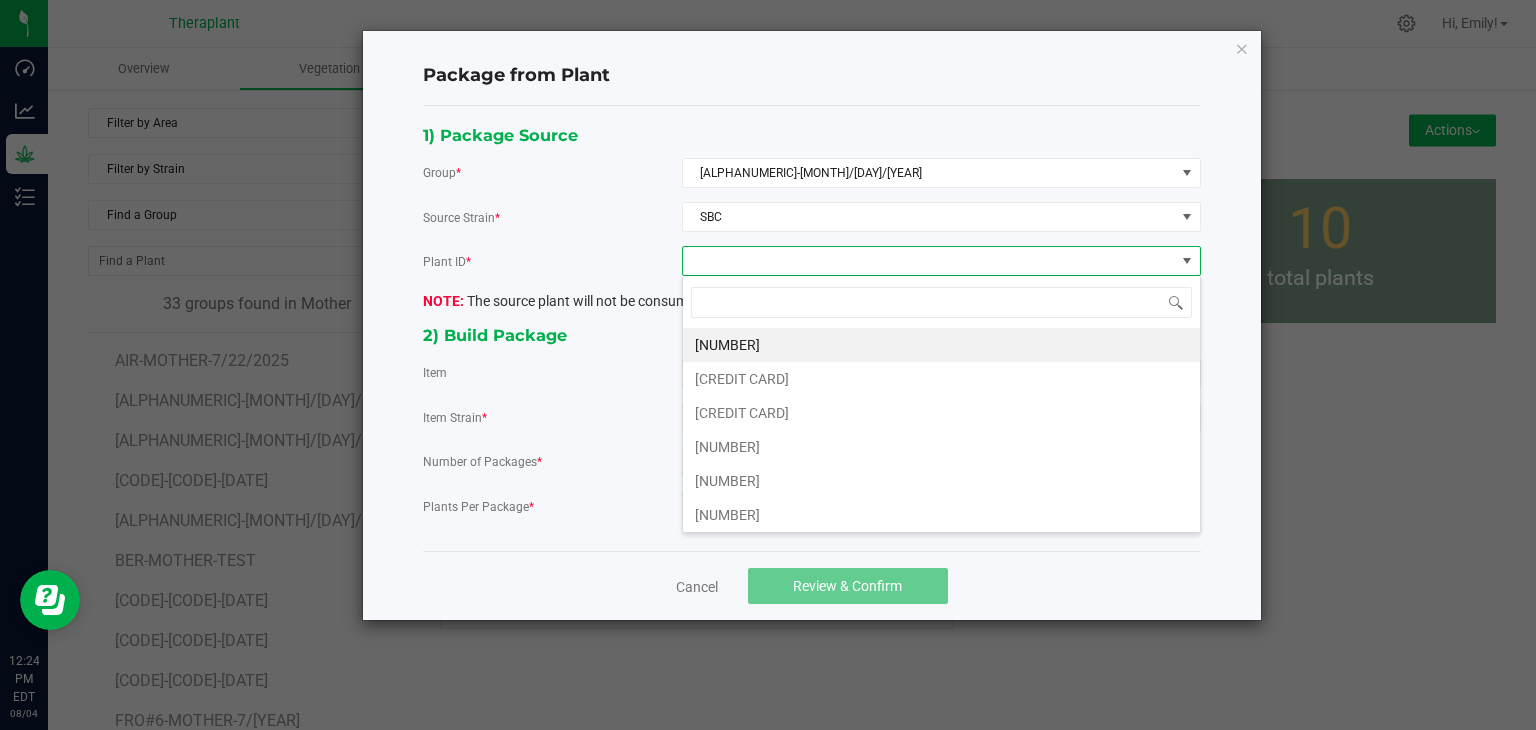 scroll, scrollTop: 99970, scrollLeft: 99480, axis: both 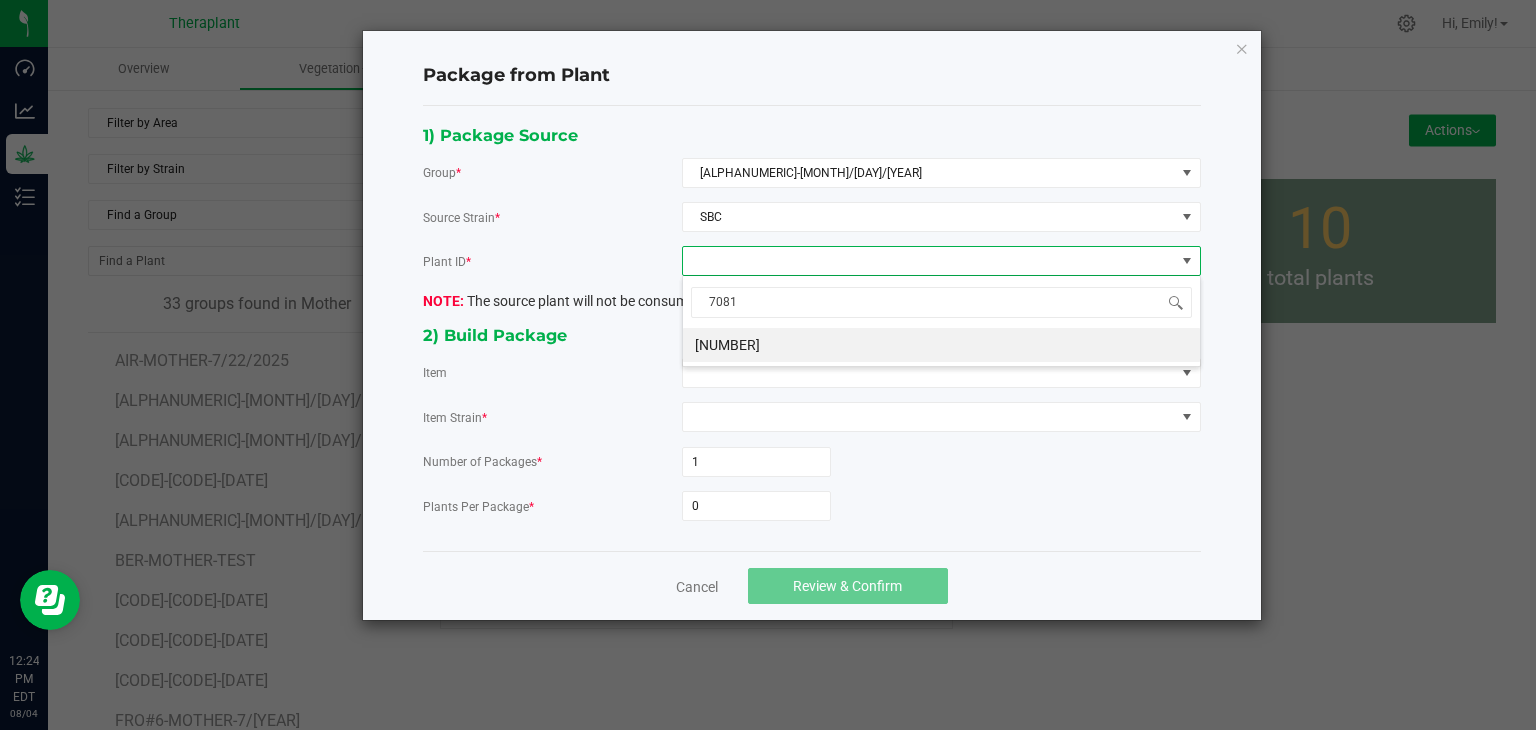 type on "70819" 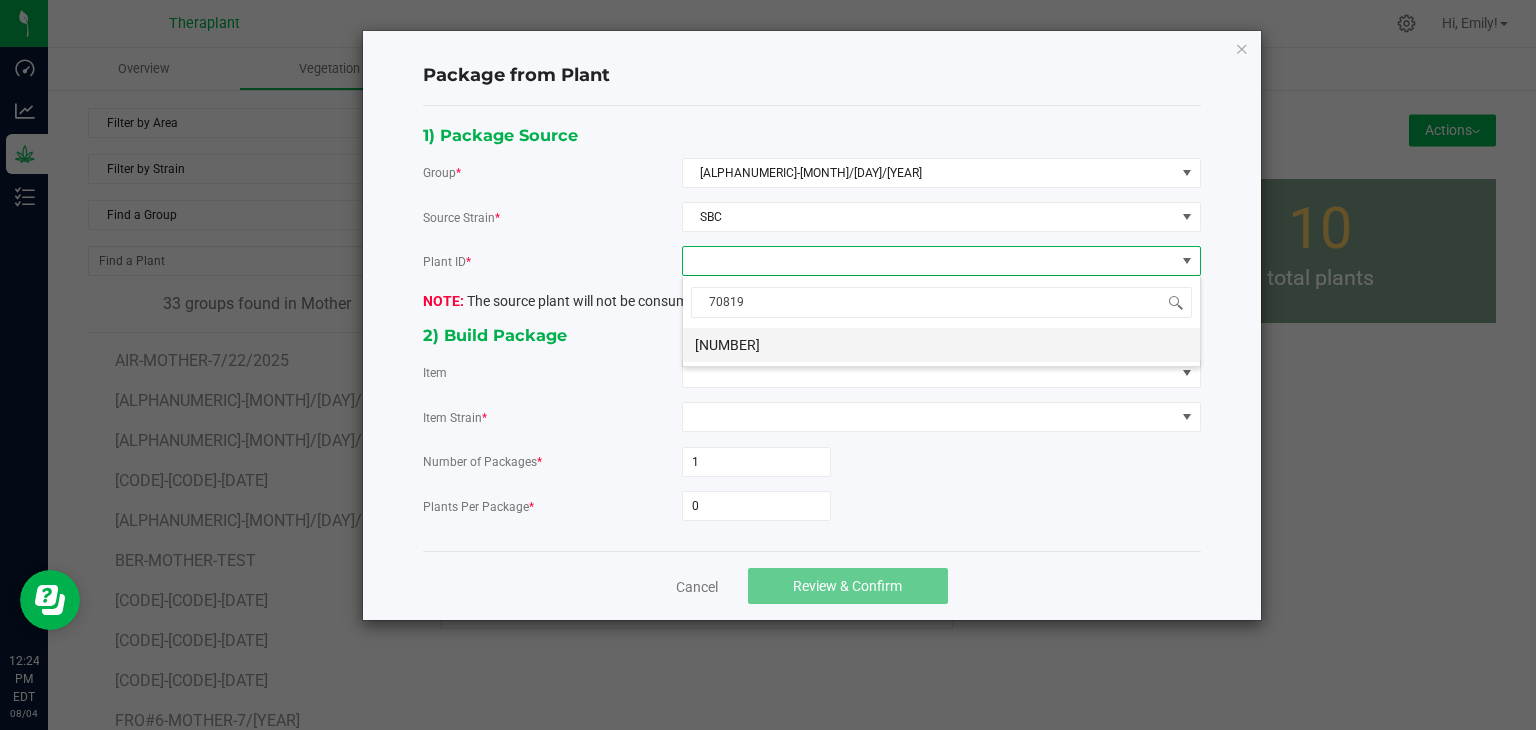 click on "[NUMBER]" at bounding box center [941, 345] 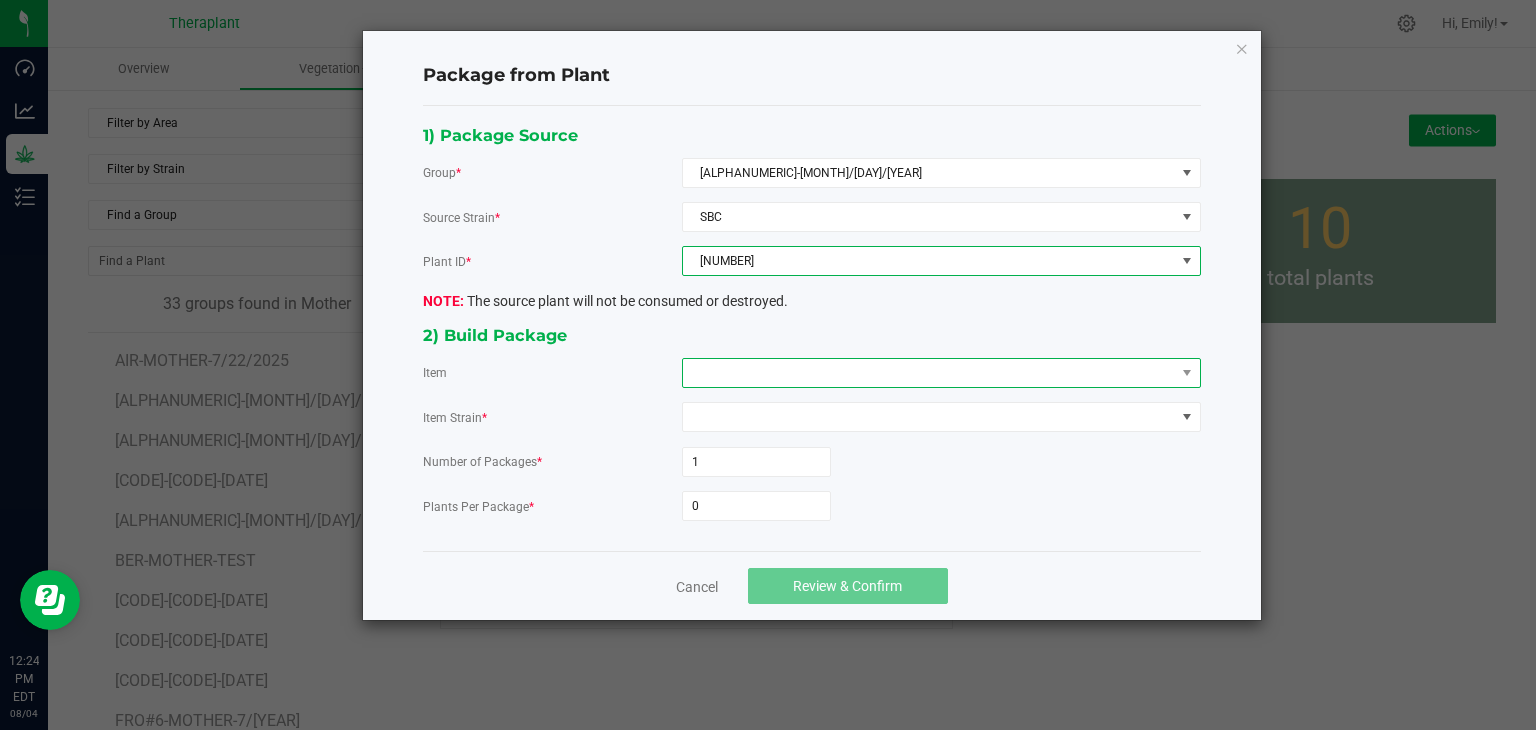 click at bounding box center (929, 373) 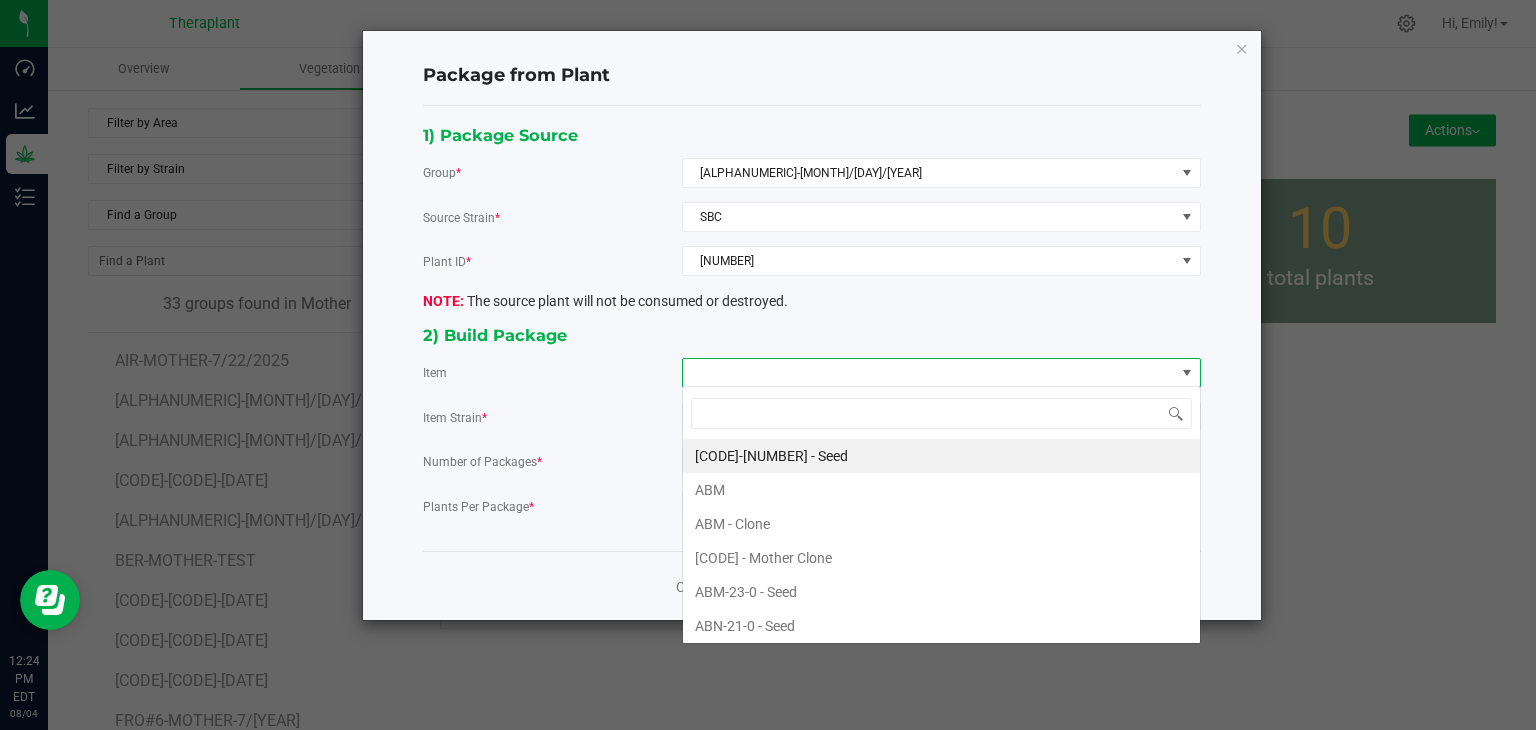 scroll, scrollTop: 99970, scrollLeft: 99480, axis: both 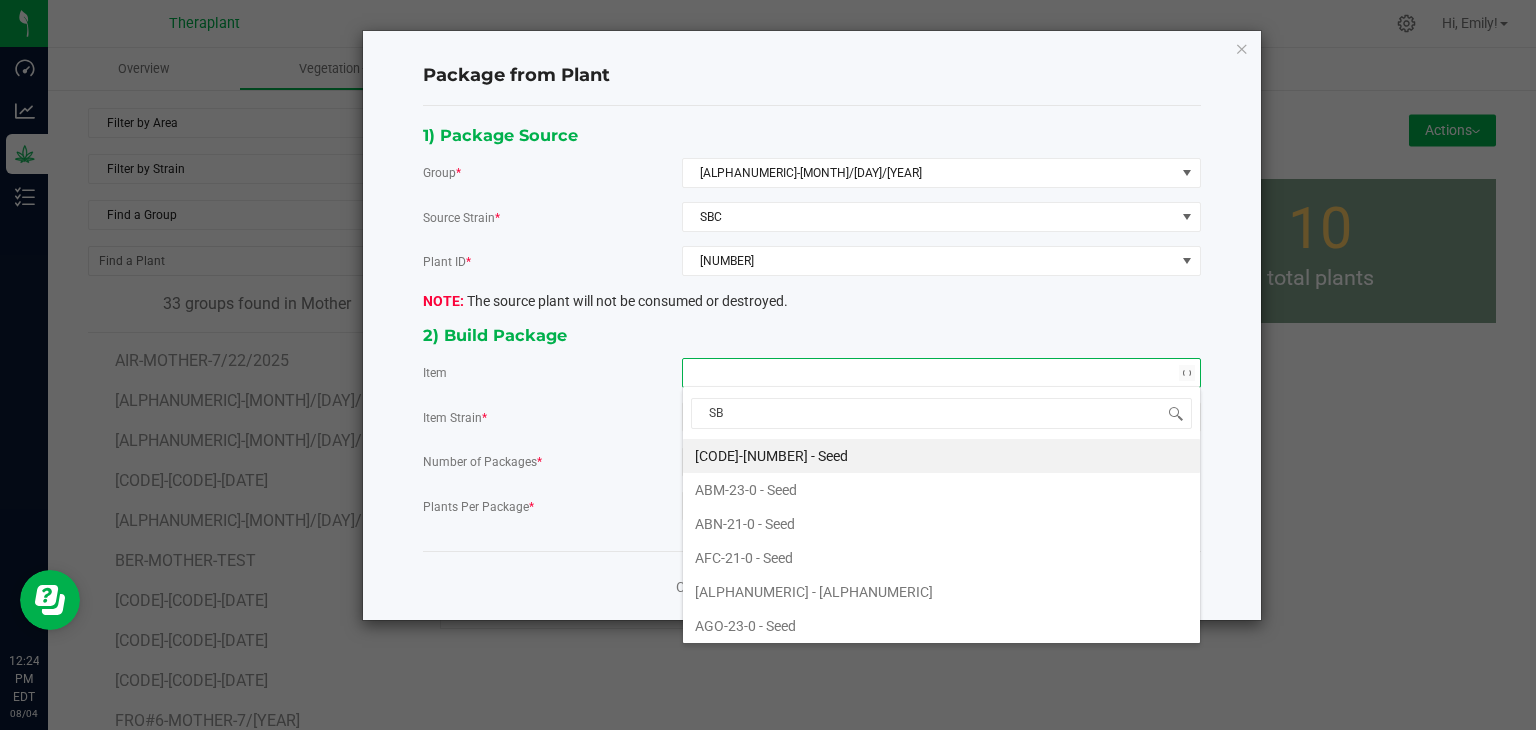 type on "SBC" 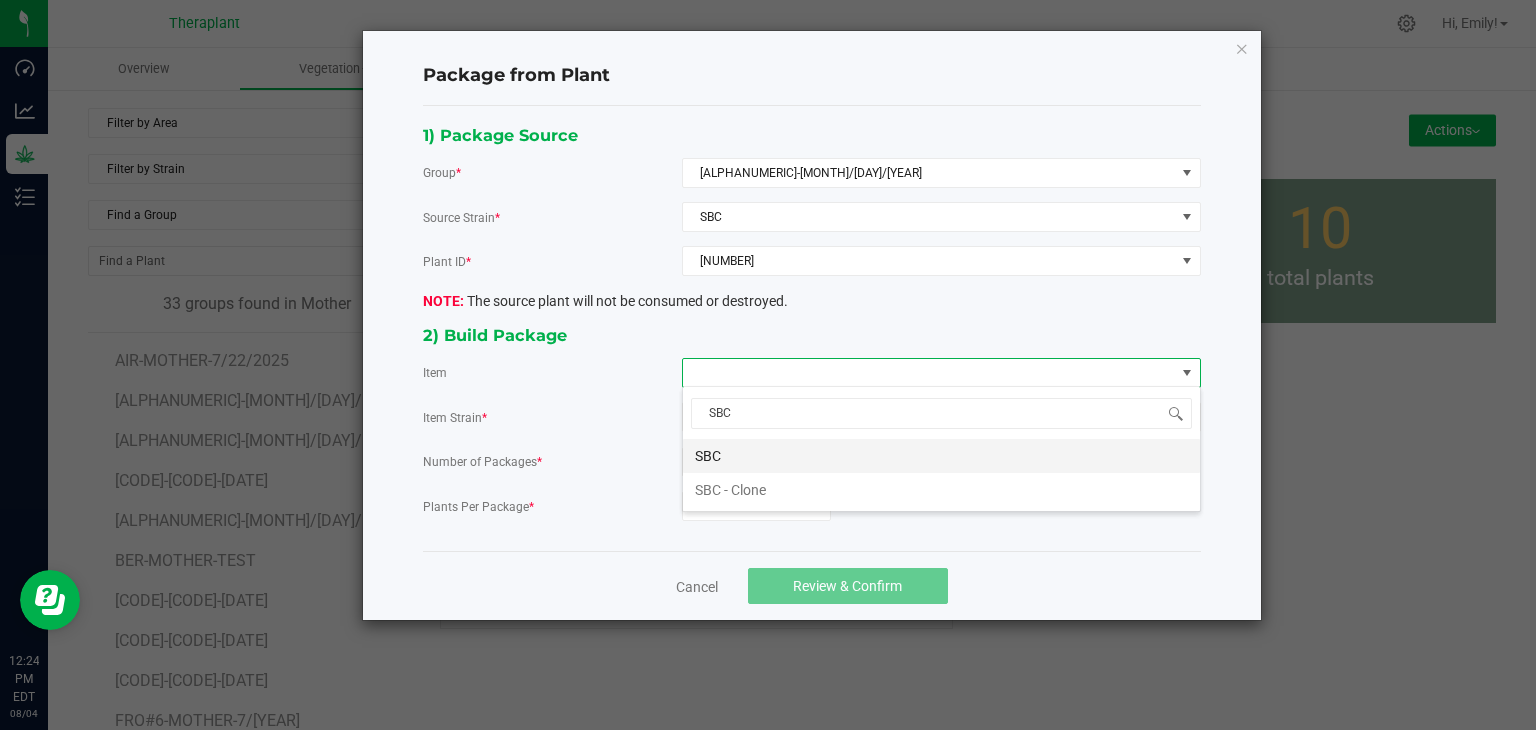 click on "SBC" at bounding box center [941, 456] 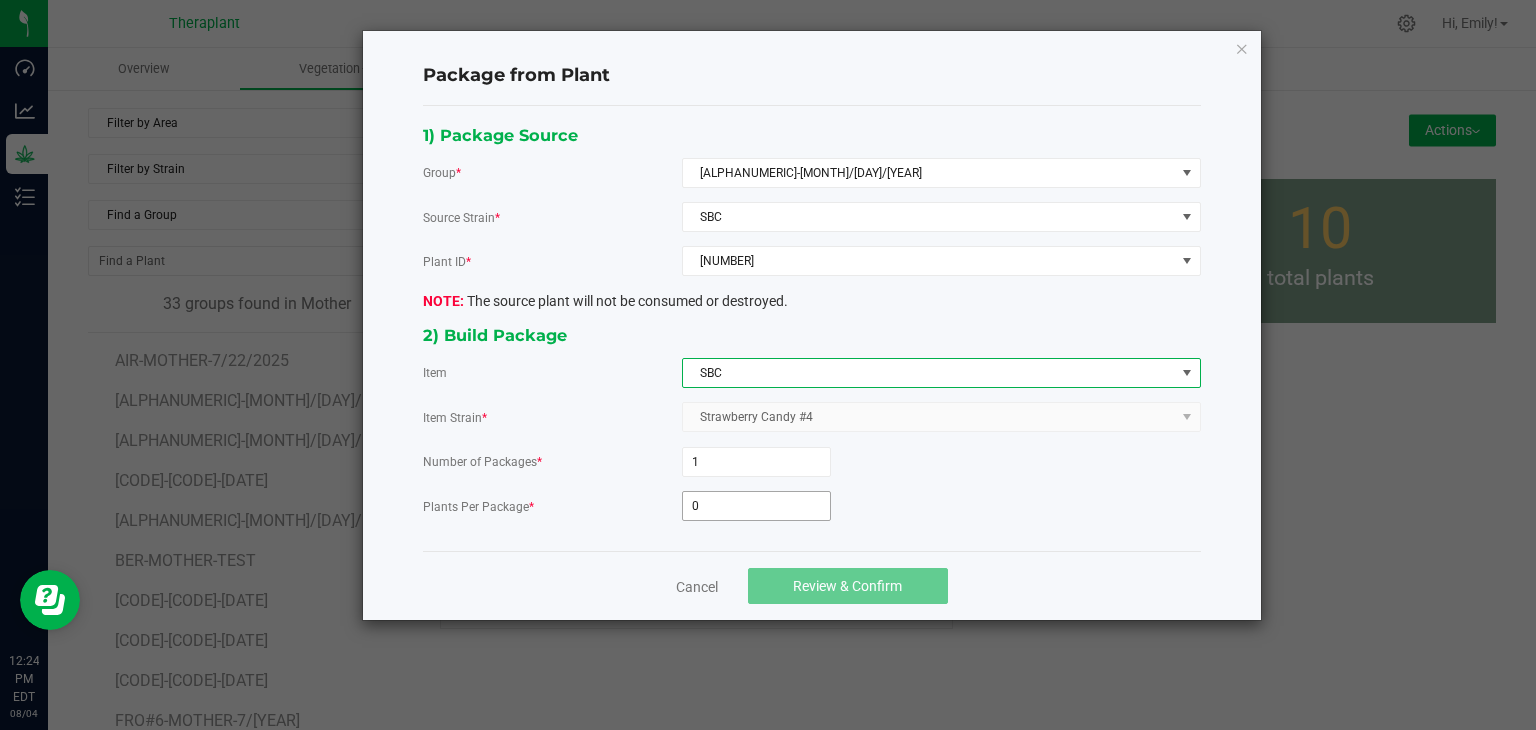 click on "0" at bounding box center (756, 506) 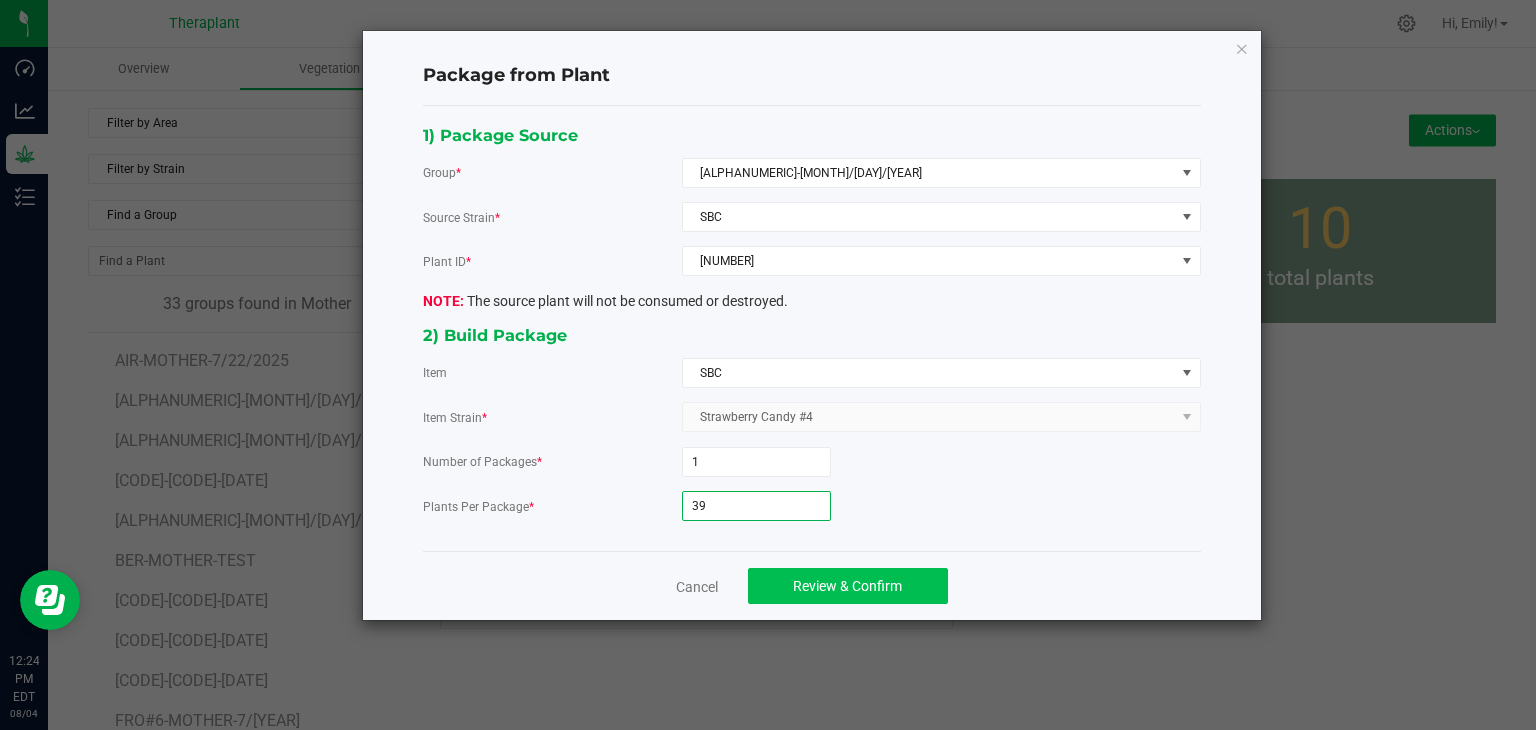 type on "39" 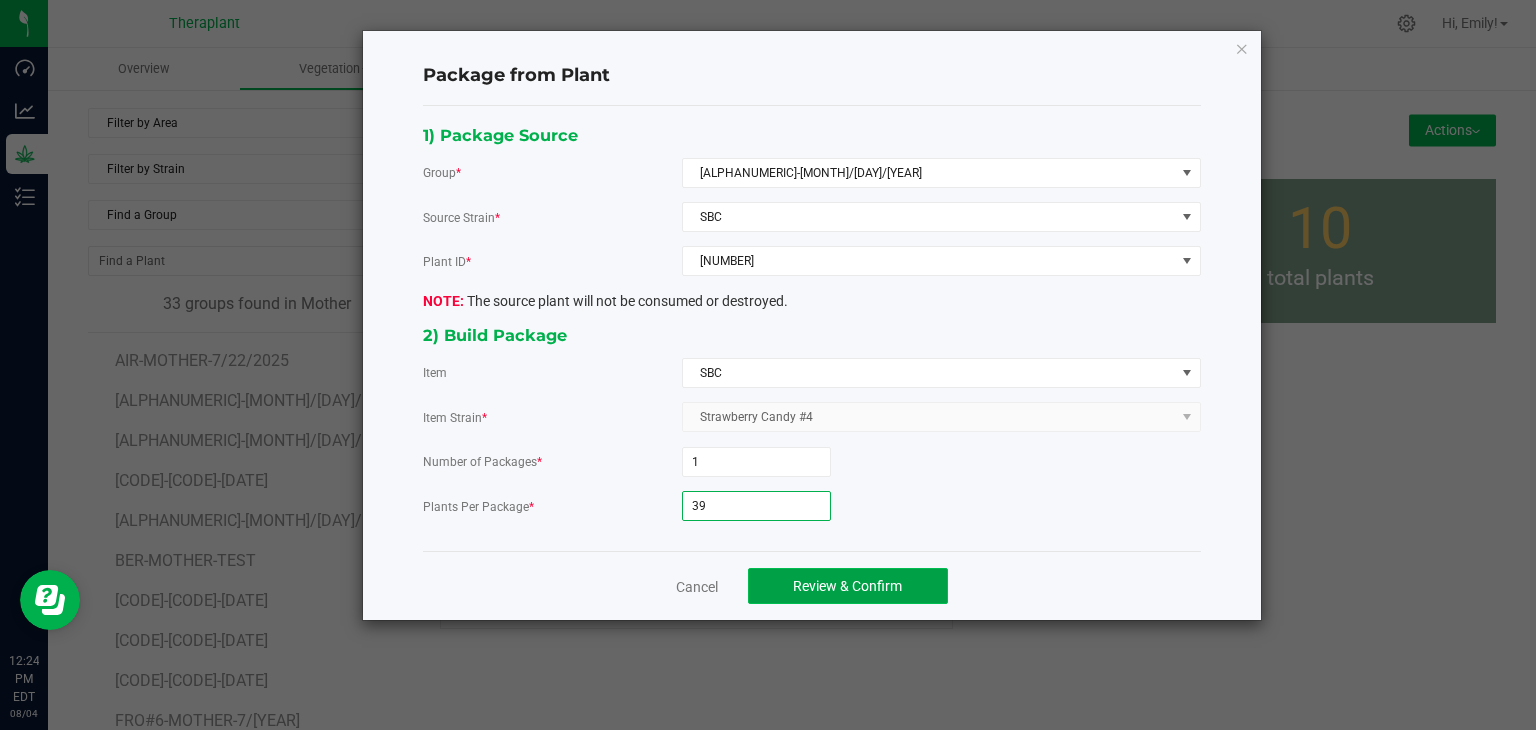 click on "Review & Confirm" 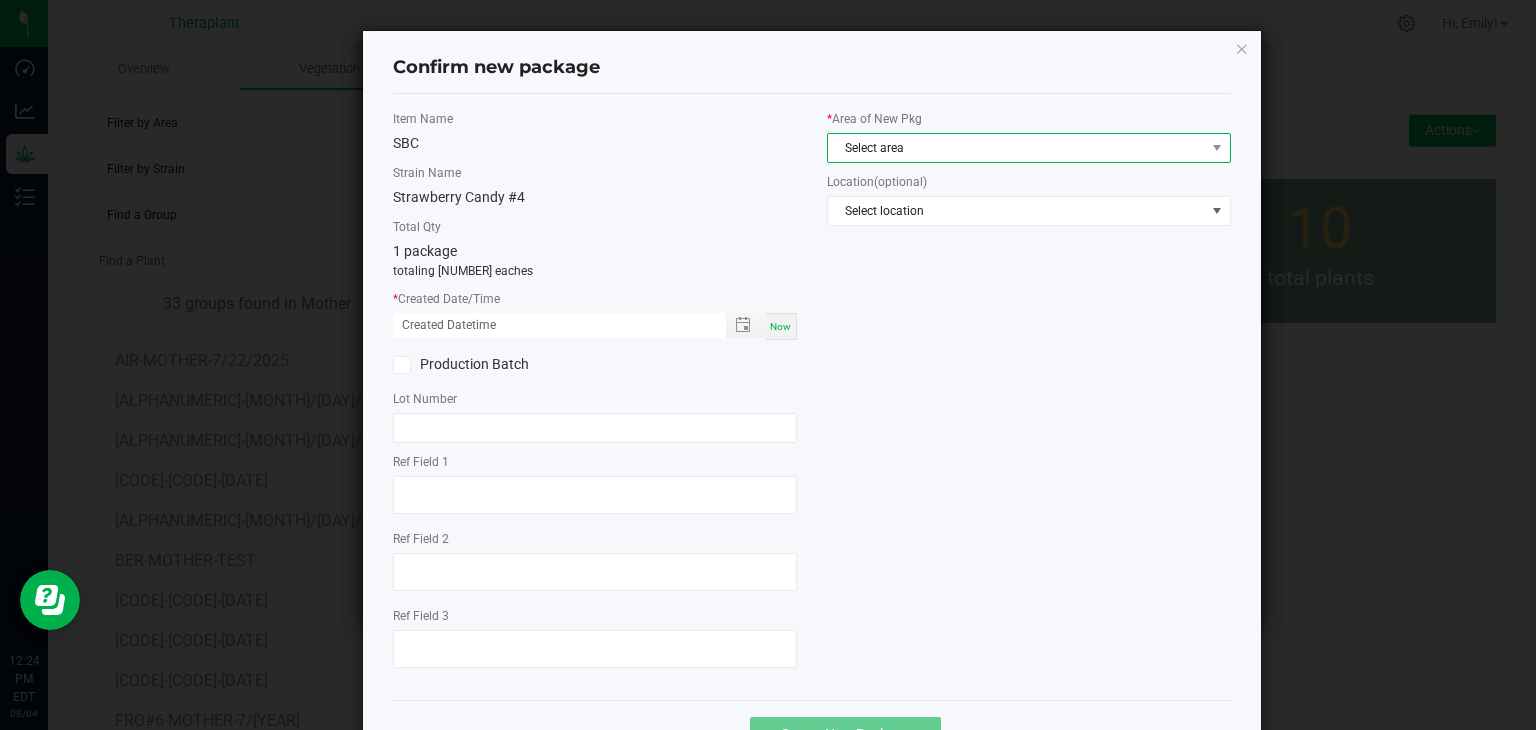 click on "Select area" at bounding box center [1016, 148] 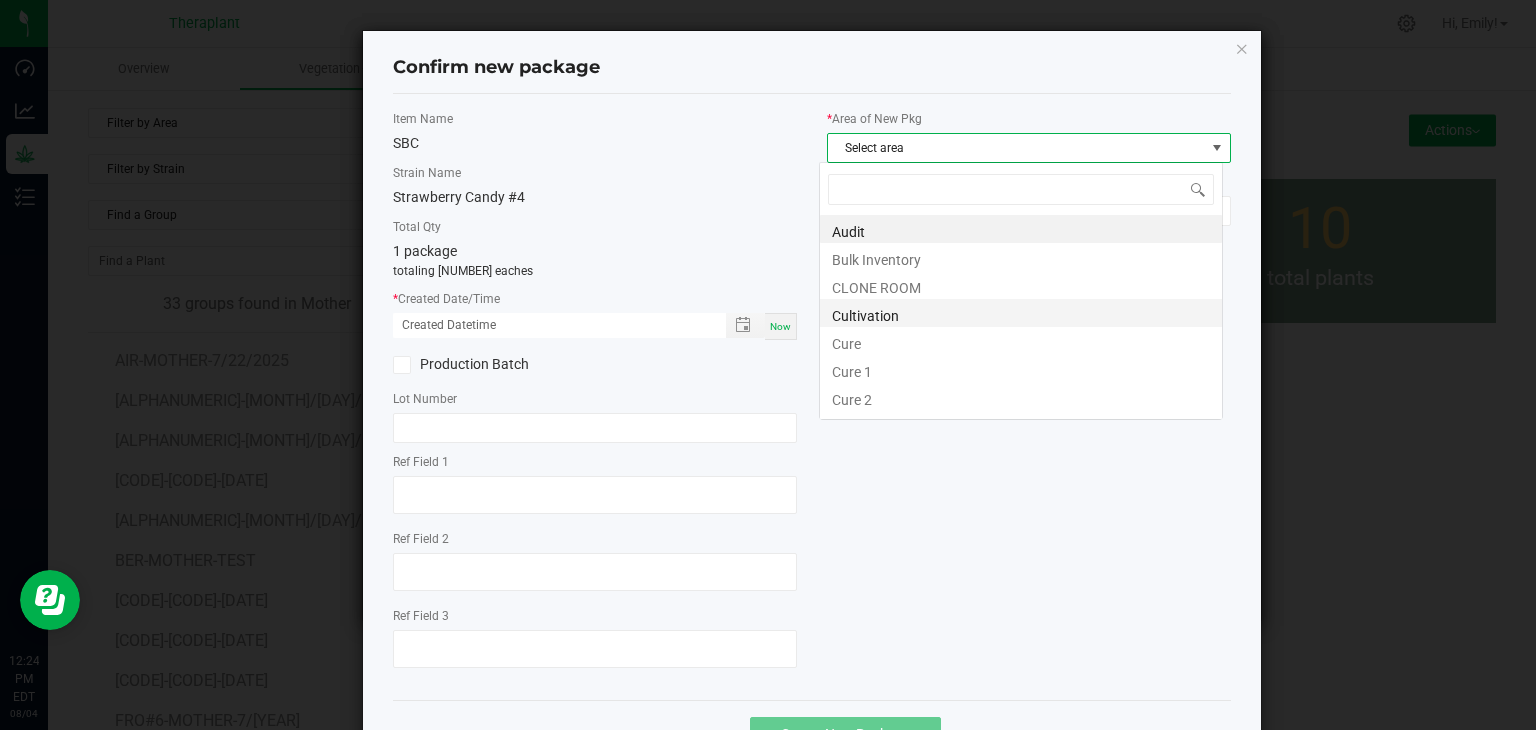 scroll, scrollTop: 99970, scrollLeft: 99596, axis: both 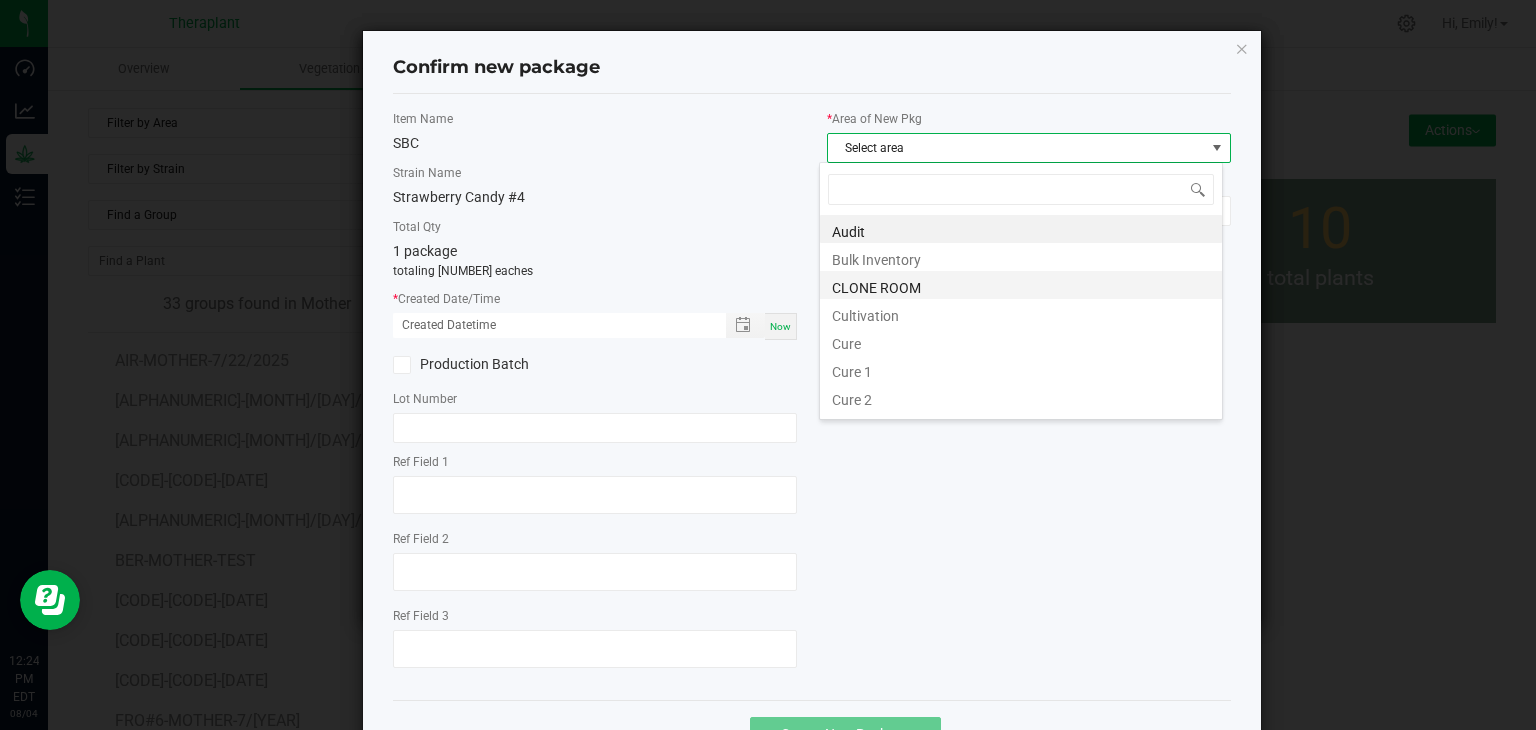 click on "CLONE ROOM" at bounding box center (1021, 285) 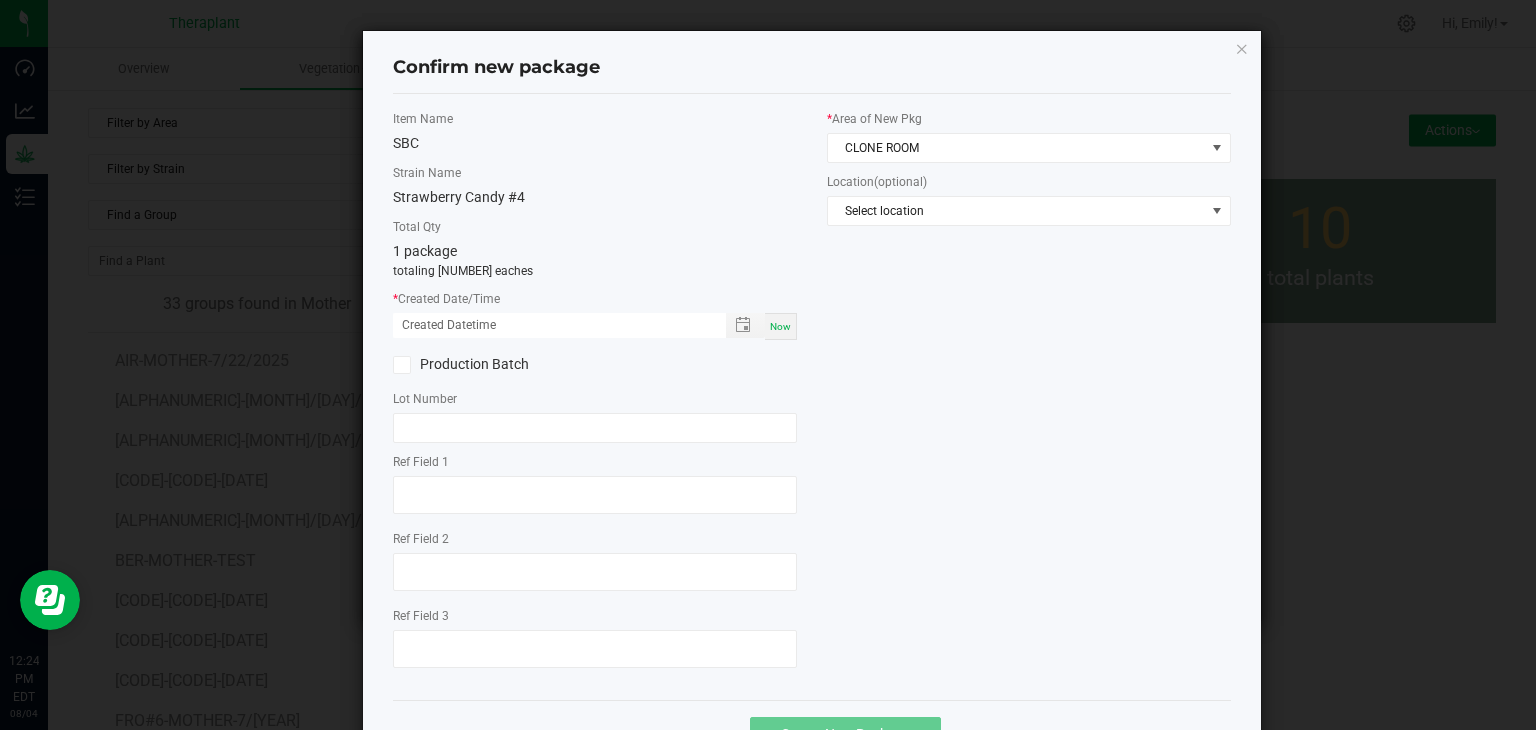 click on "Now" at bounding box center (780, 326) 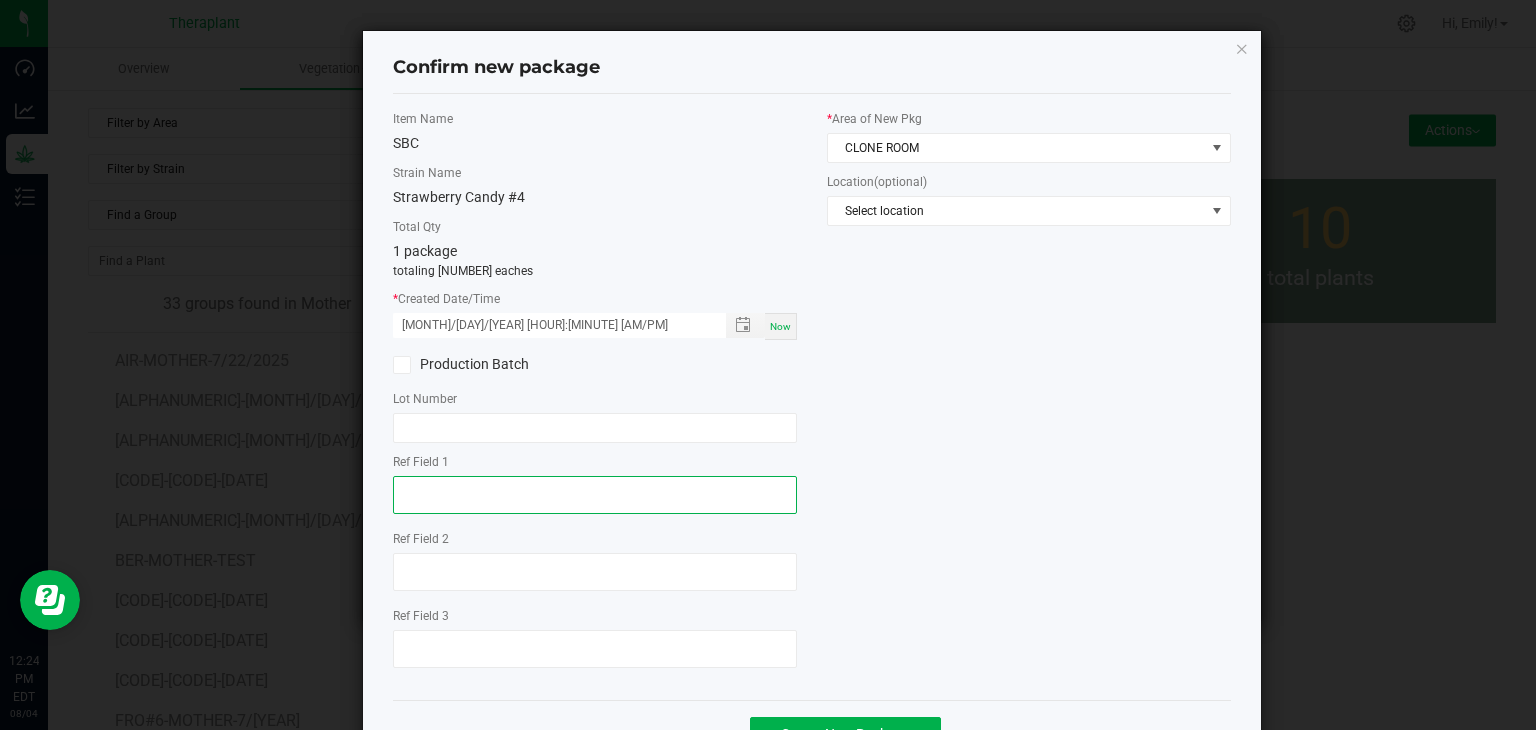 click 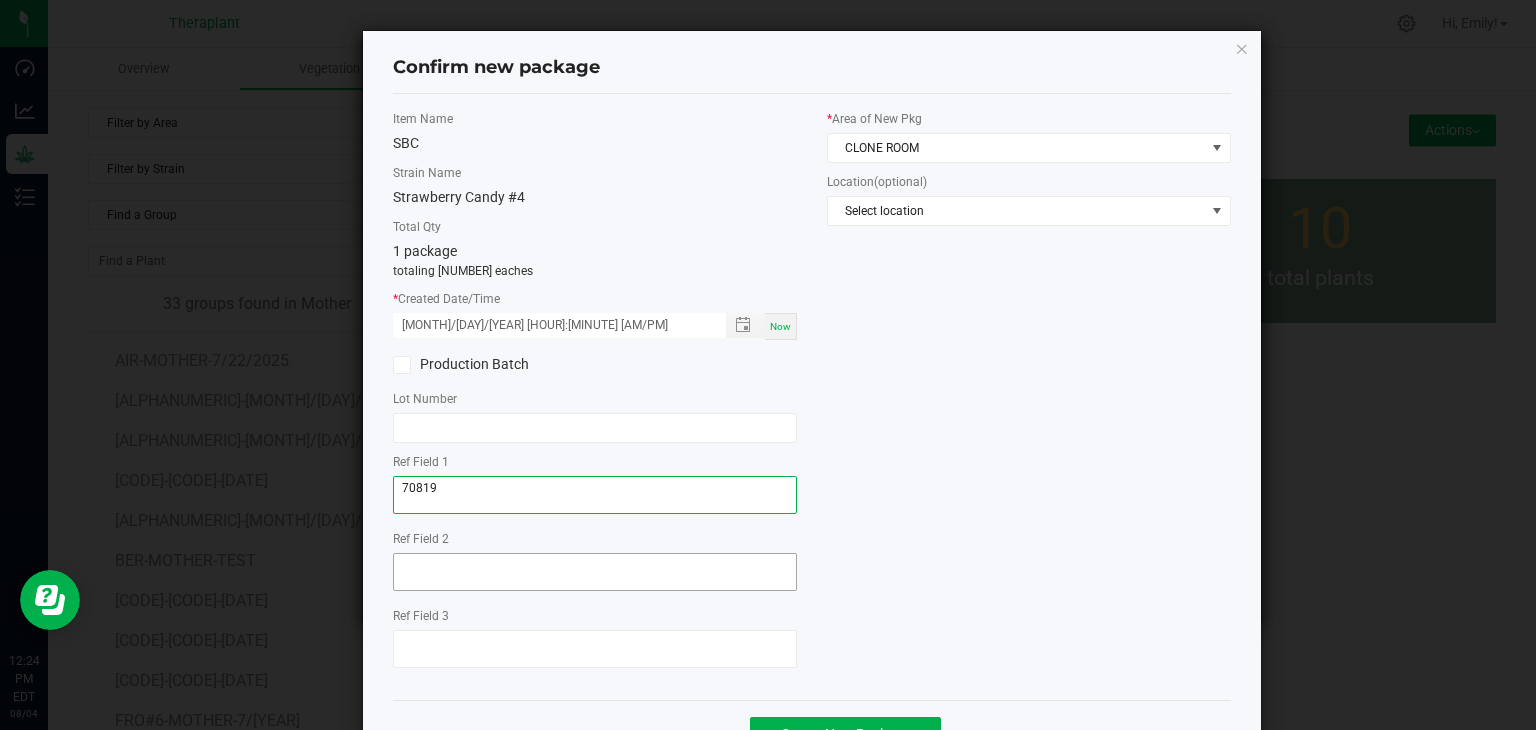 type on "70819" 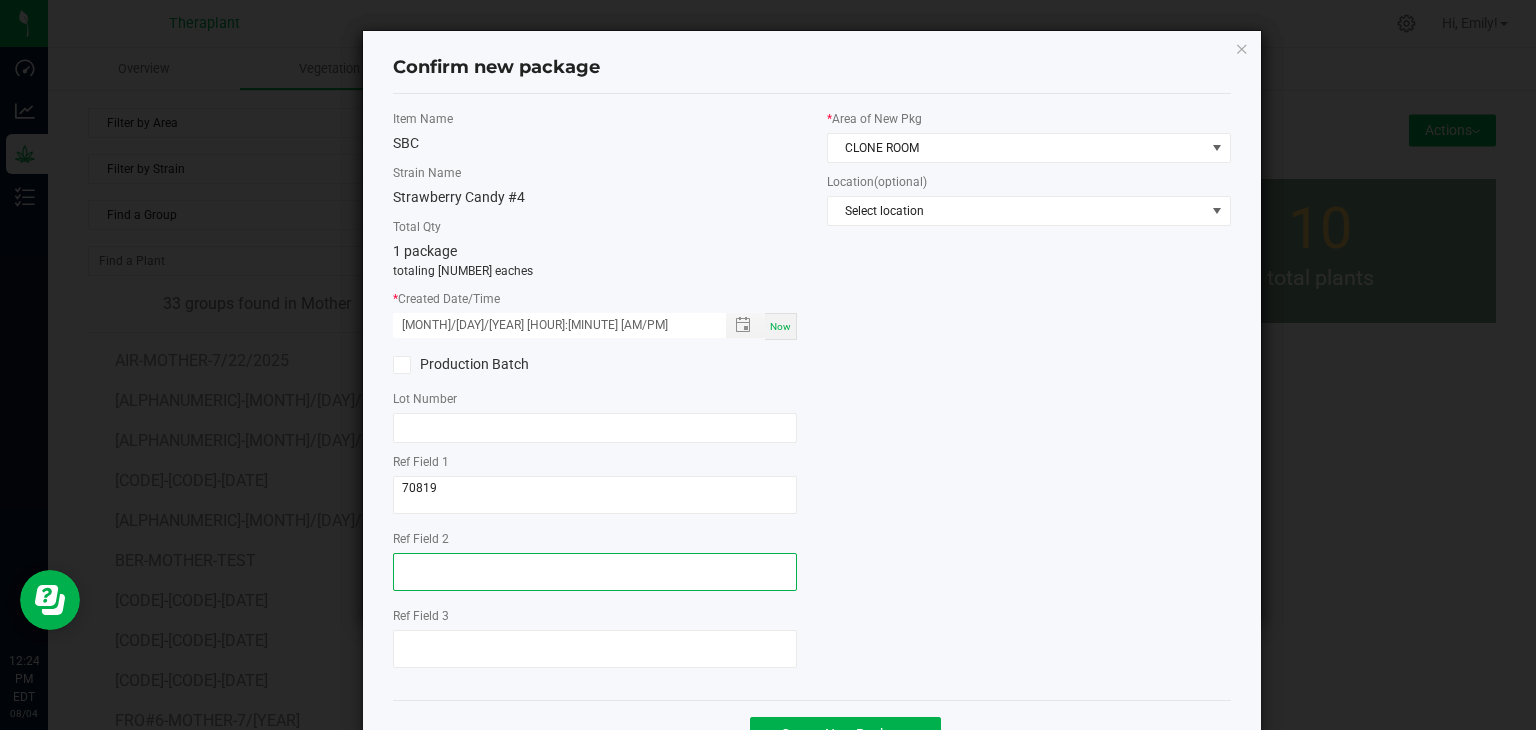 click at bounding box center [595, 572] 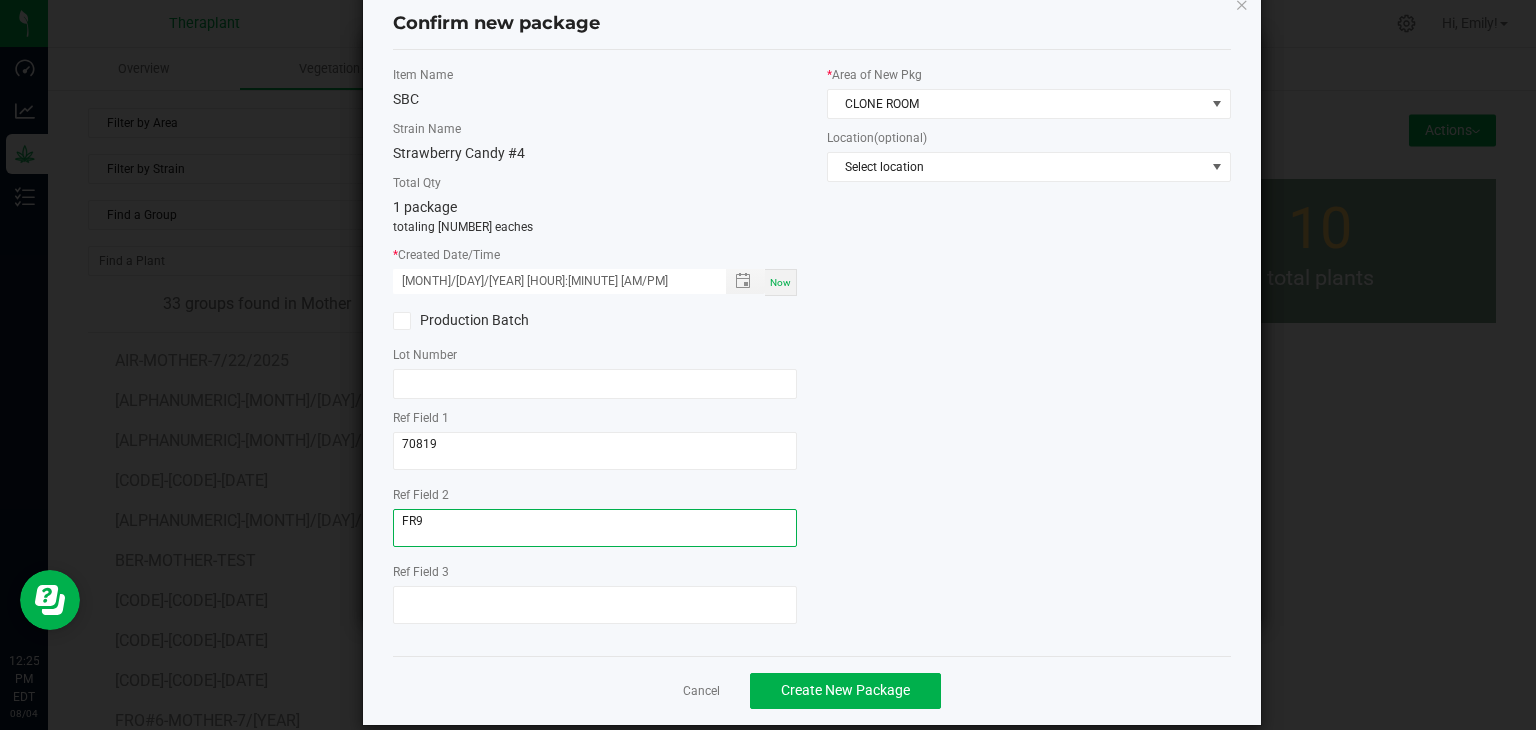 scroll, scrollTop: 69, scrollLeft: 0, axis: vertical 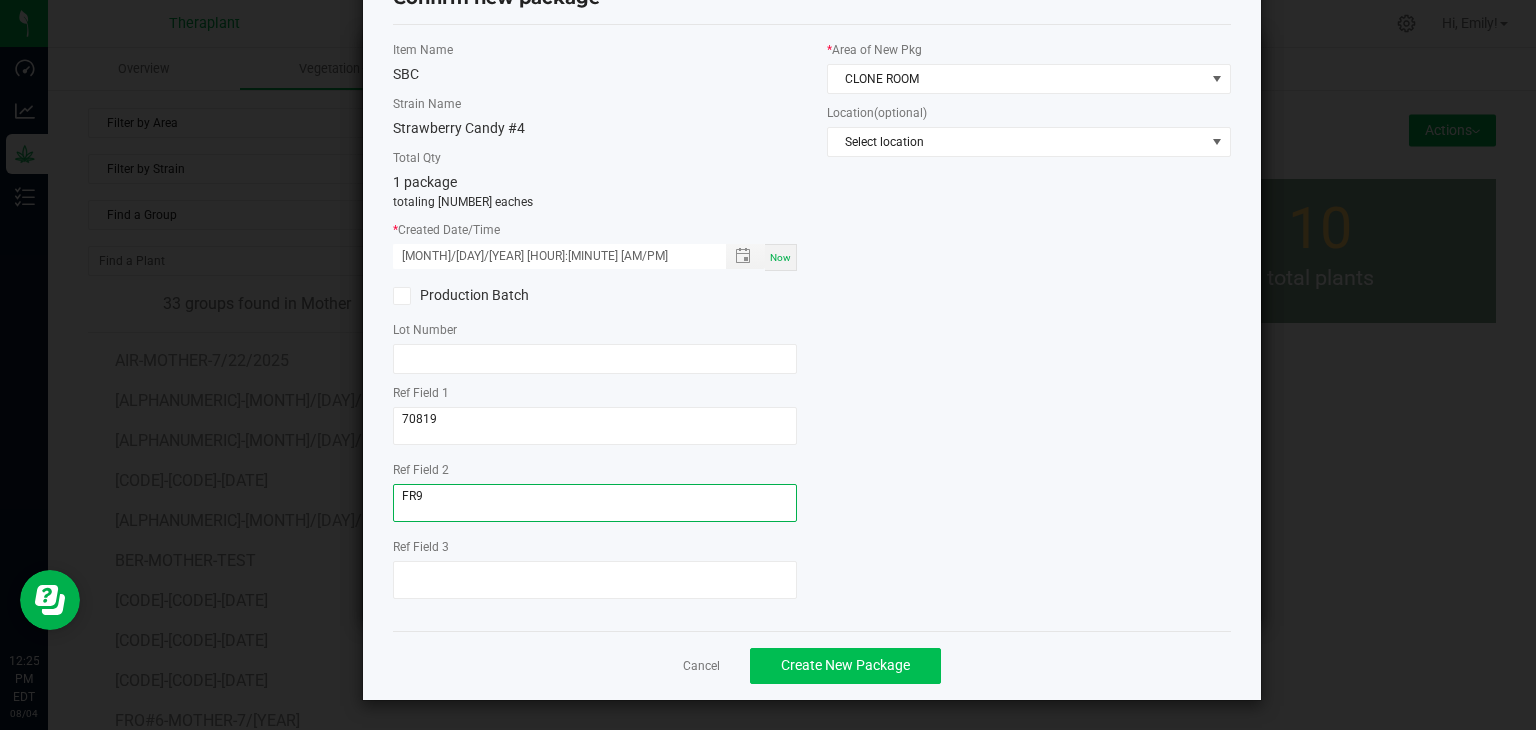 type on "FR9" 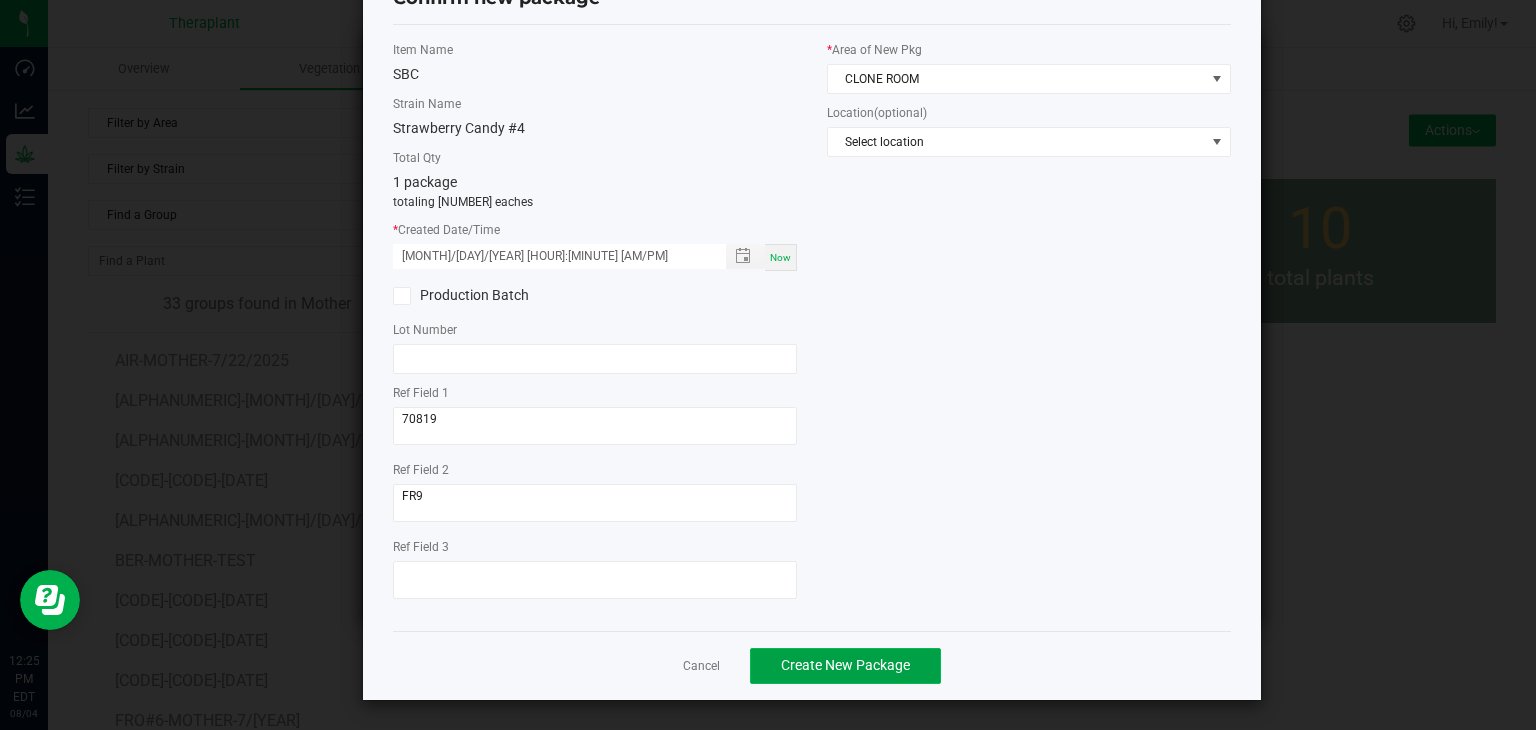 click on "Create New Package" 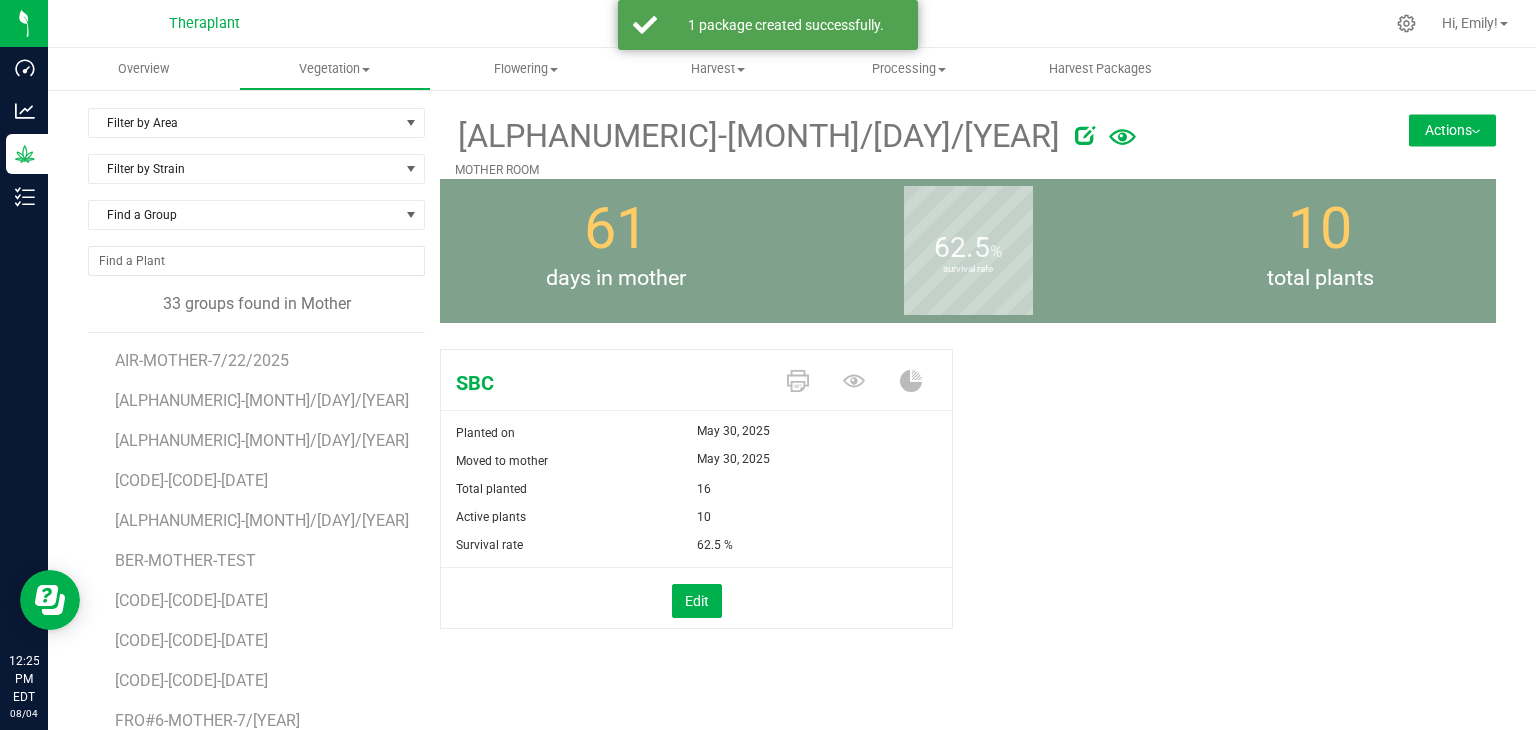 click on "Actions" at bounding box center [1452, 130] 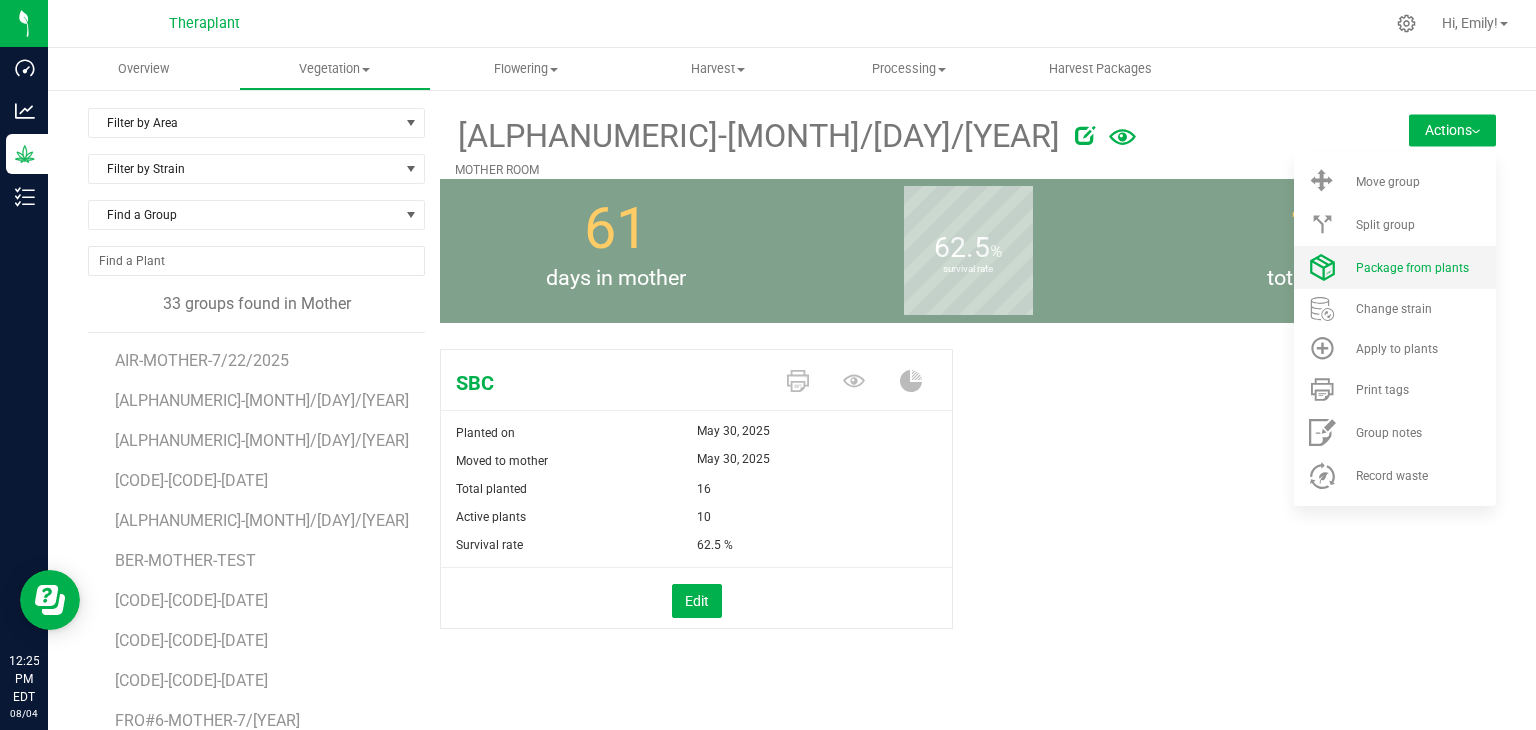 click on "Package from plants" at bounding box center [1395, 267] 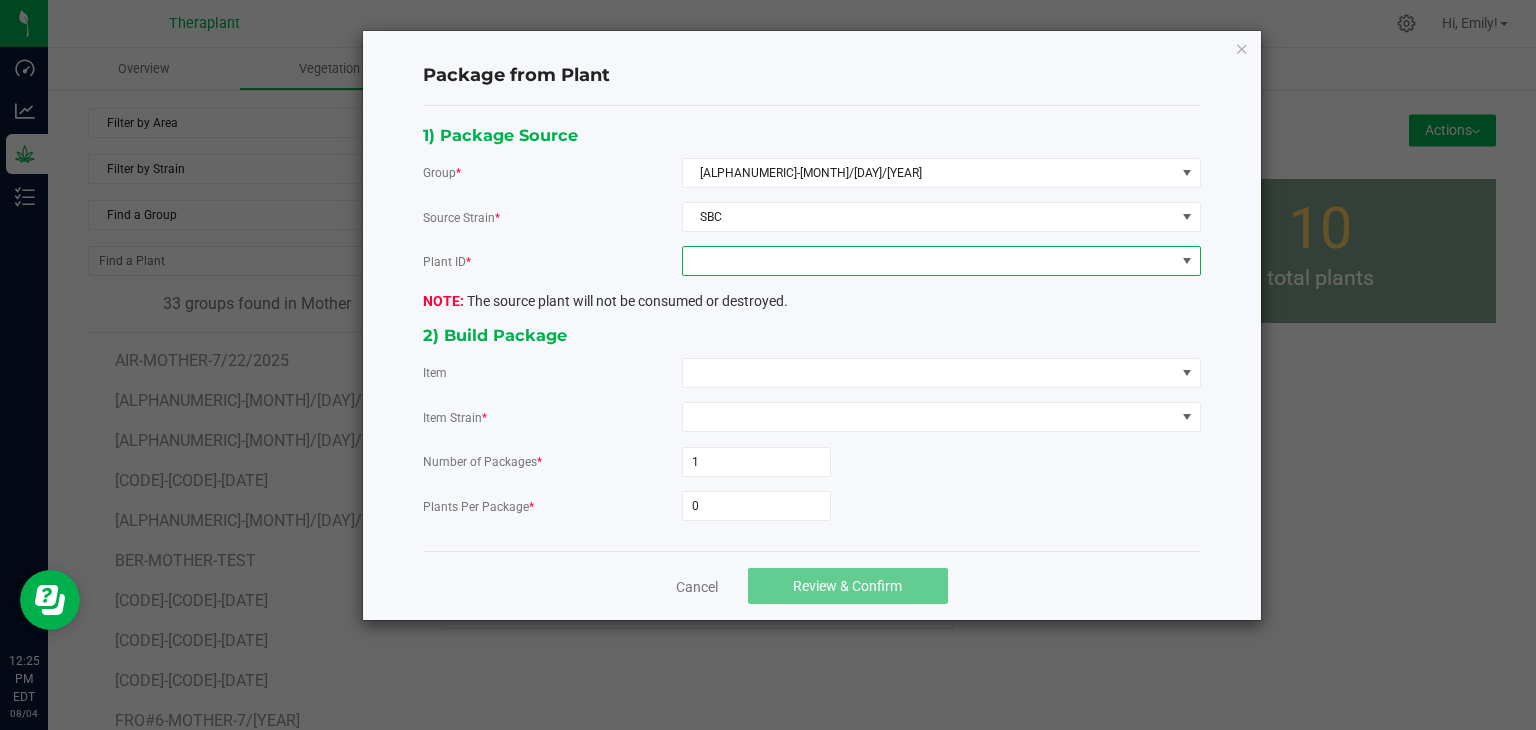 click at bounding box center [929, 261] 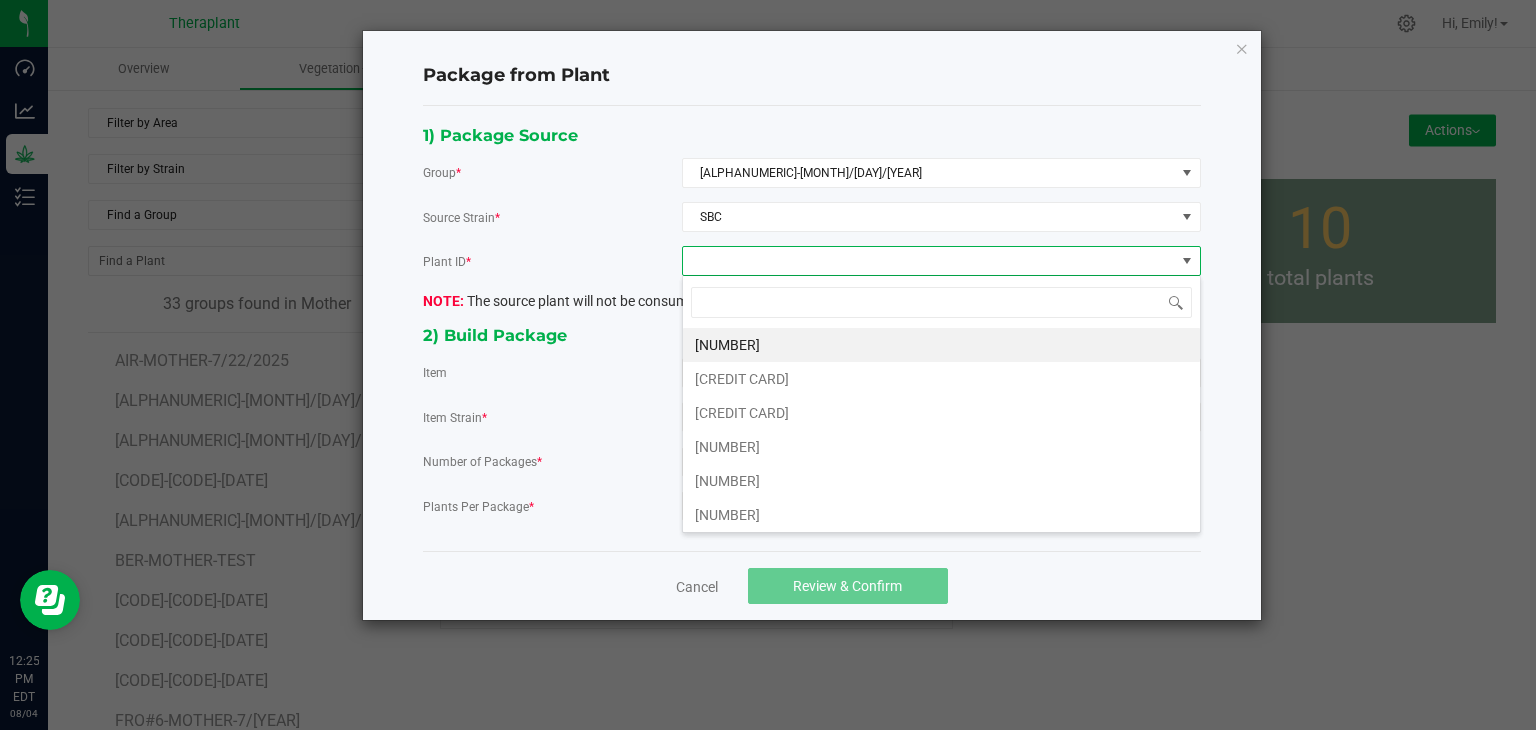 scroll, scrollTop: 99970, scrollLeft: 99480, axis: both 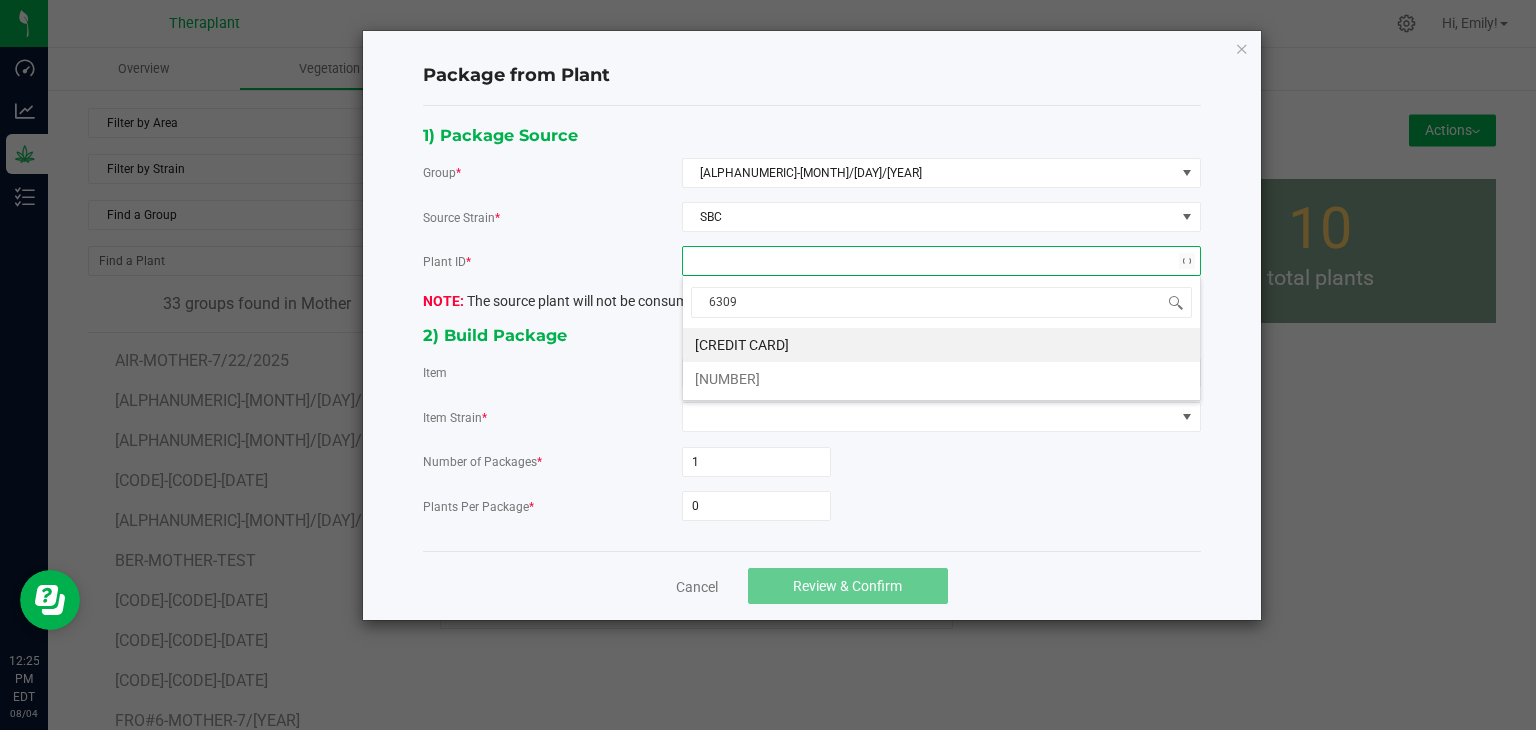 type on "63091" 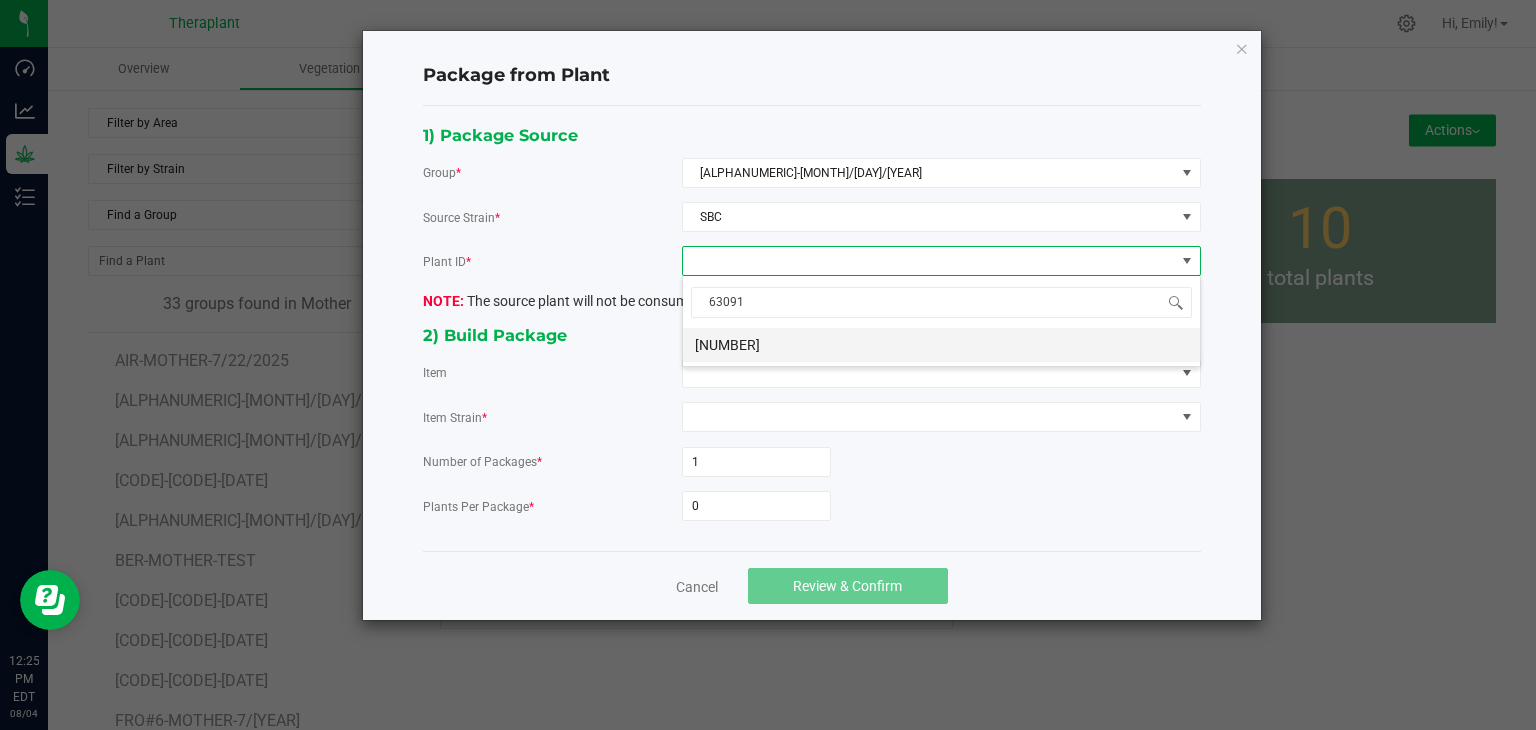 click on "[NUMBER]" at bounding box center (941, 345) 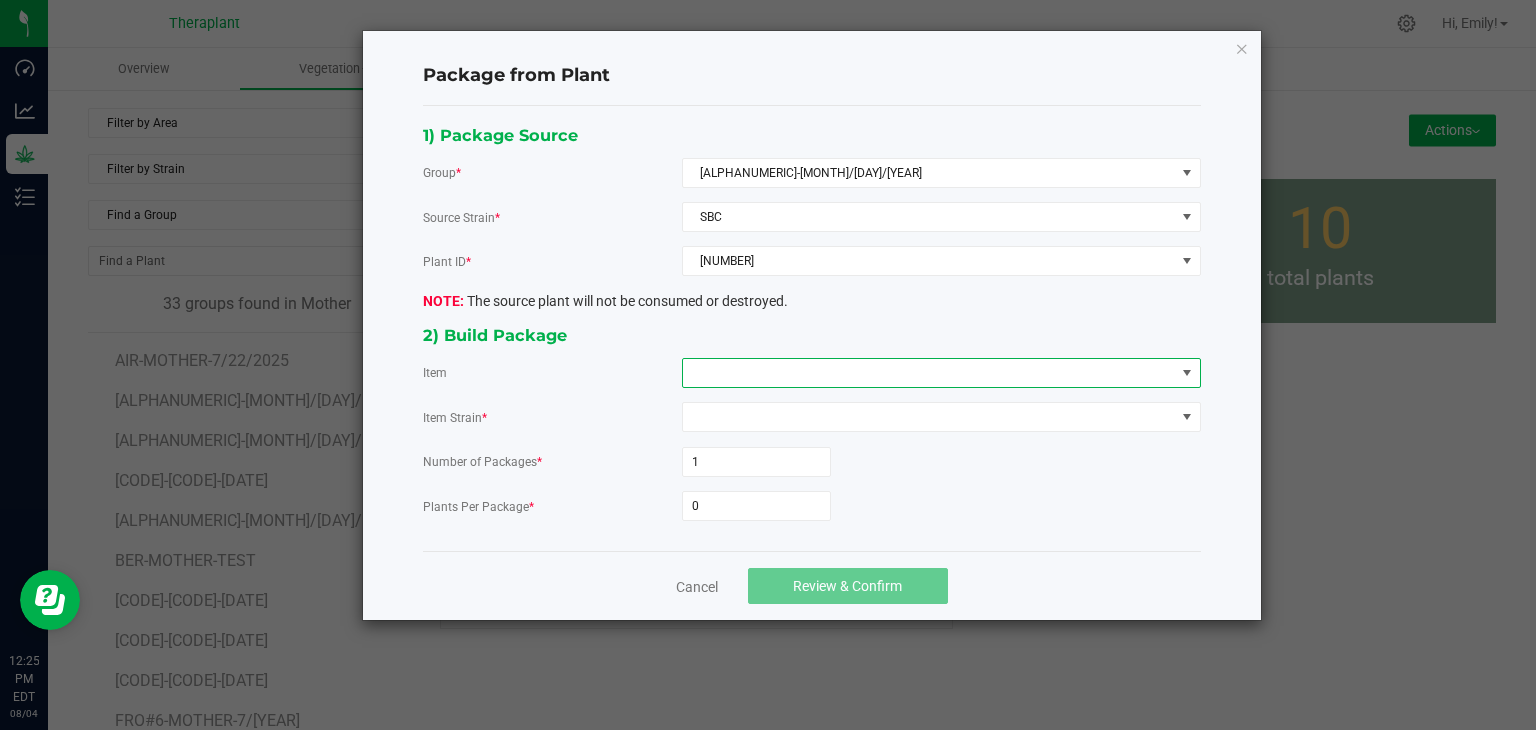 click at bounding box center (929, 373) 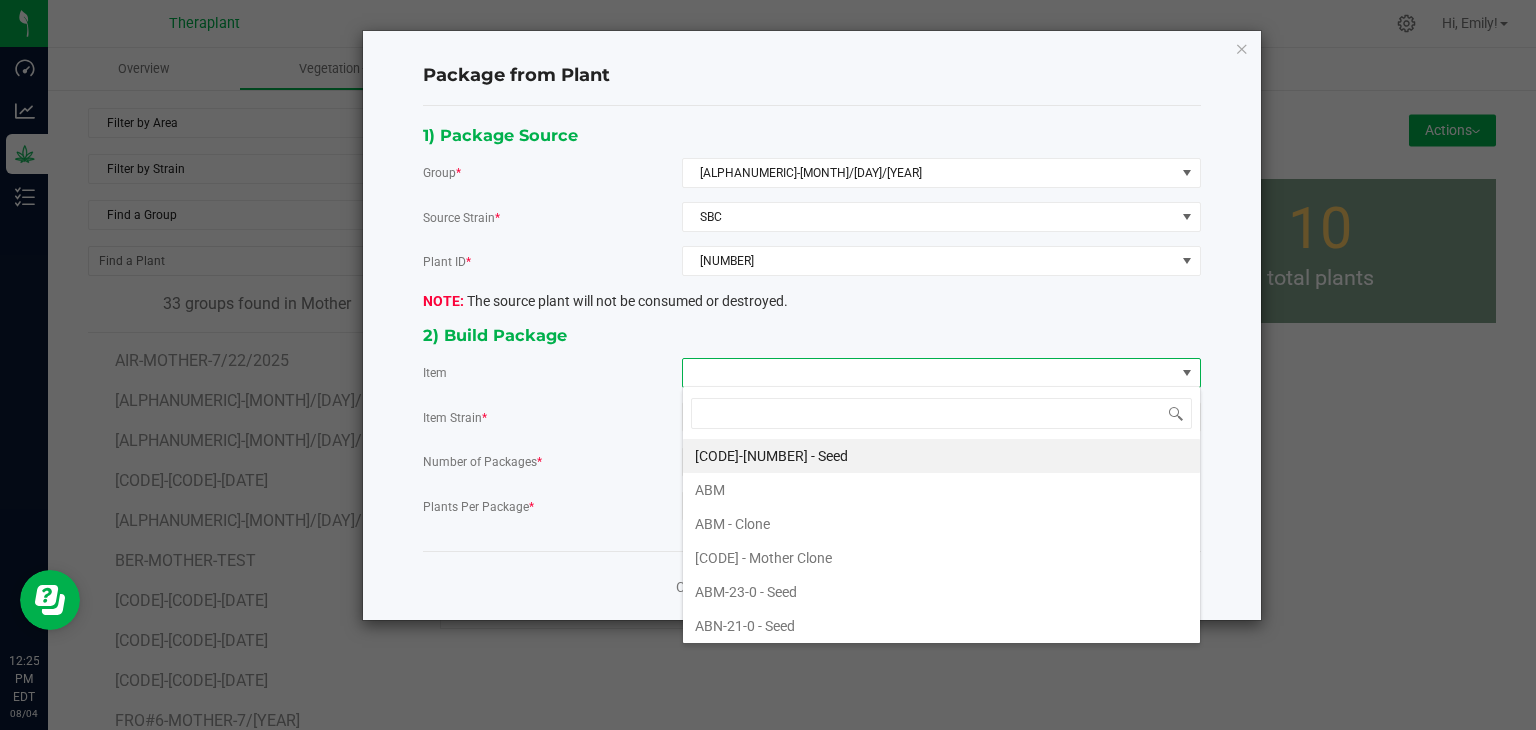 scroll, scrollTop: 99970, scrollLeft: 99480, axis: both 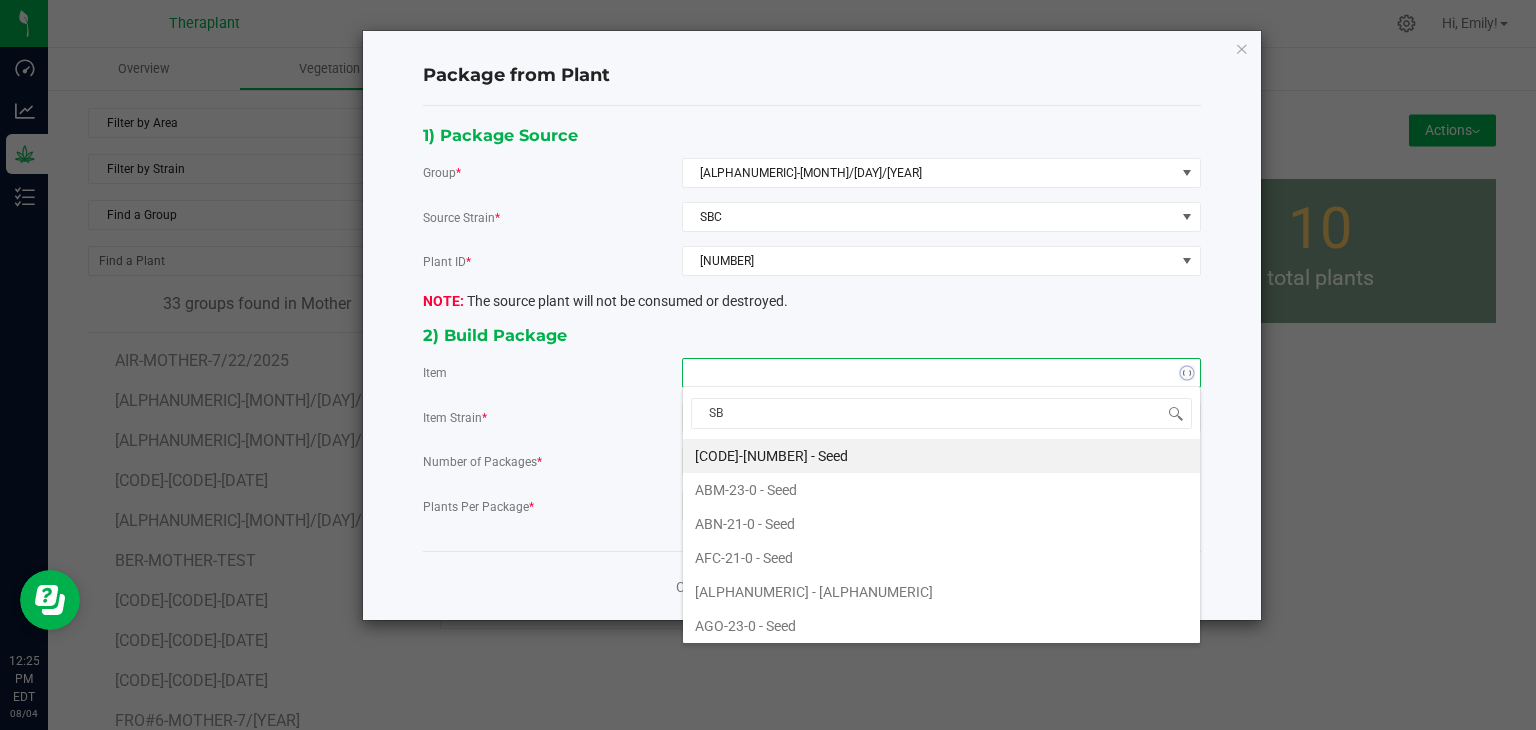 type on "SBC" 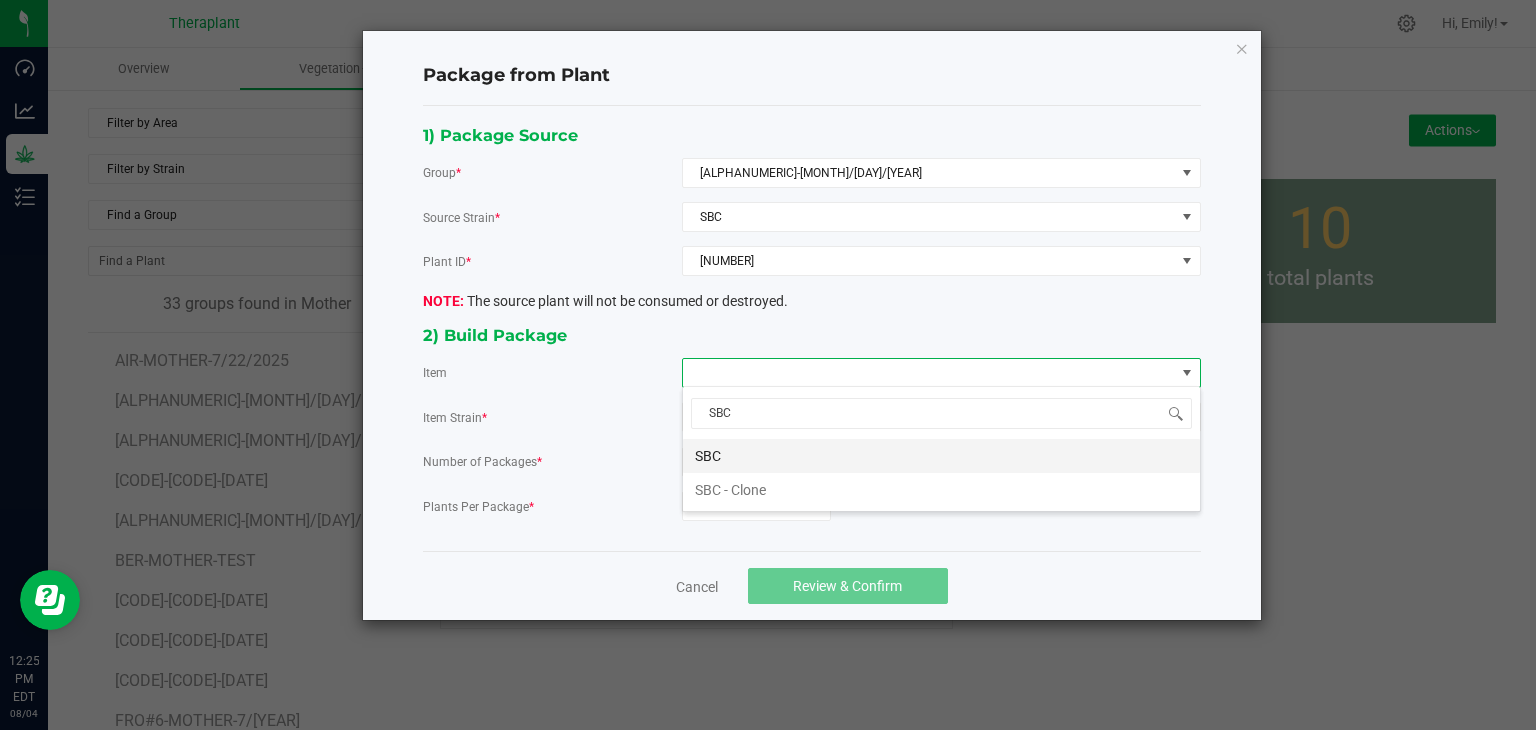 click on "SBC" at bounding box center (941, 456) 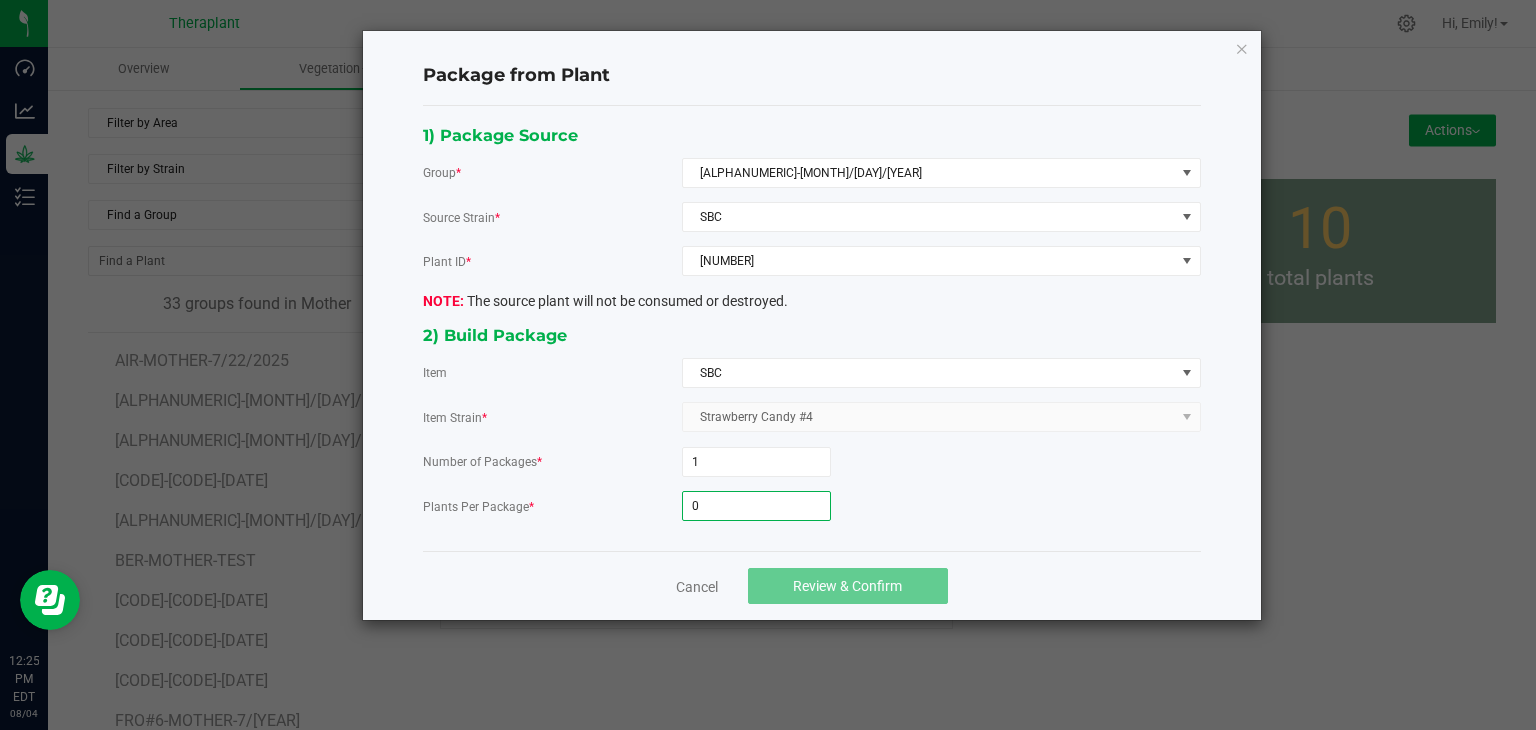 click on "0" at bounding box center [756, 506] 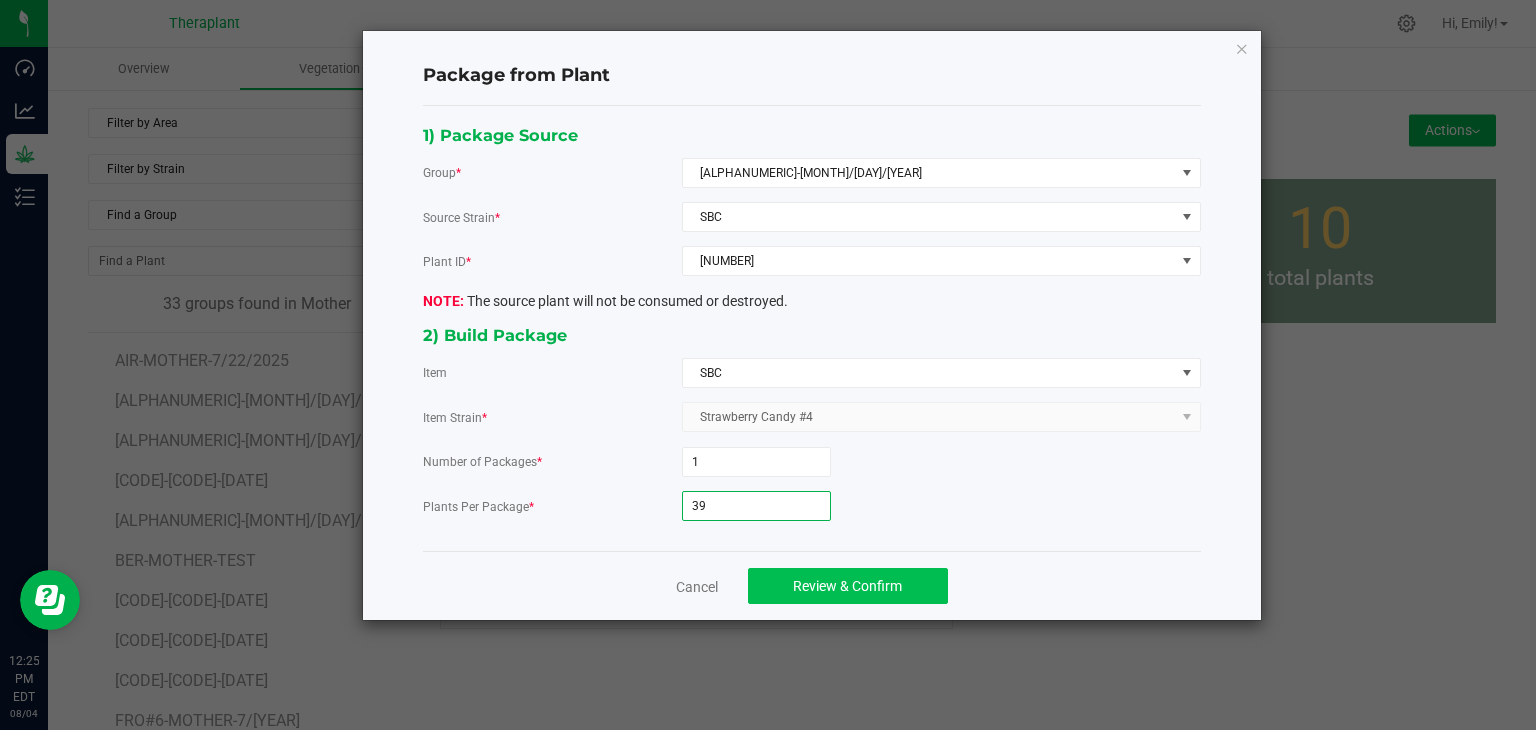 type on "39" 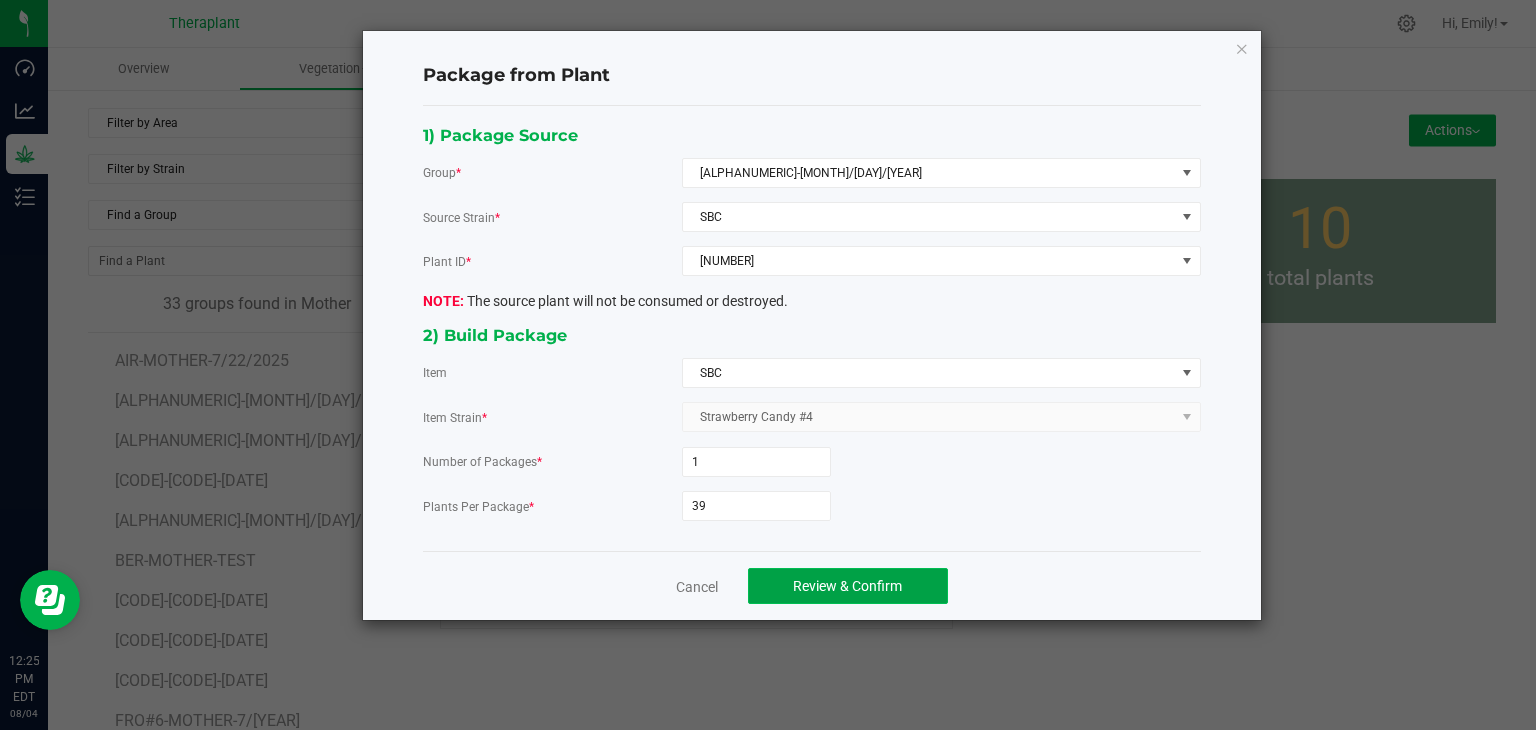 click on "Review & Confirm" 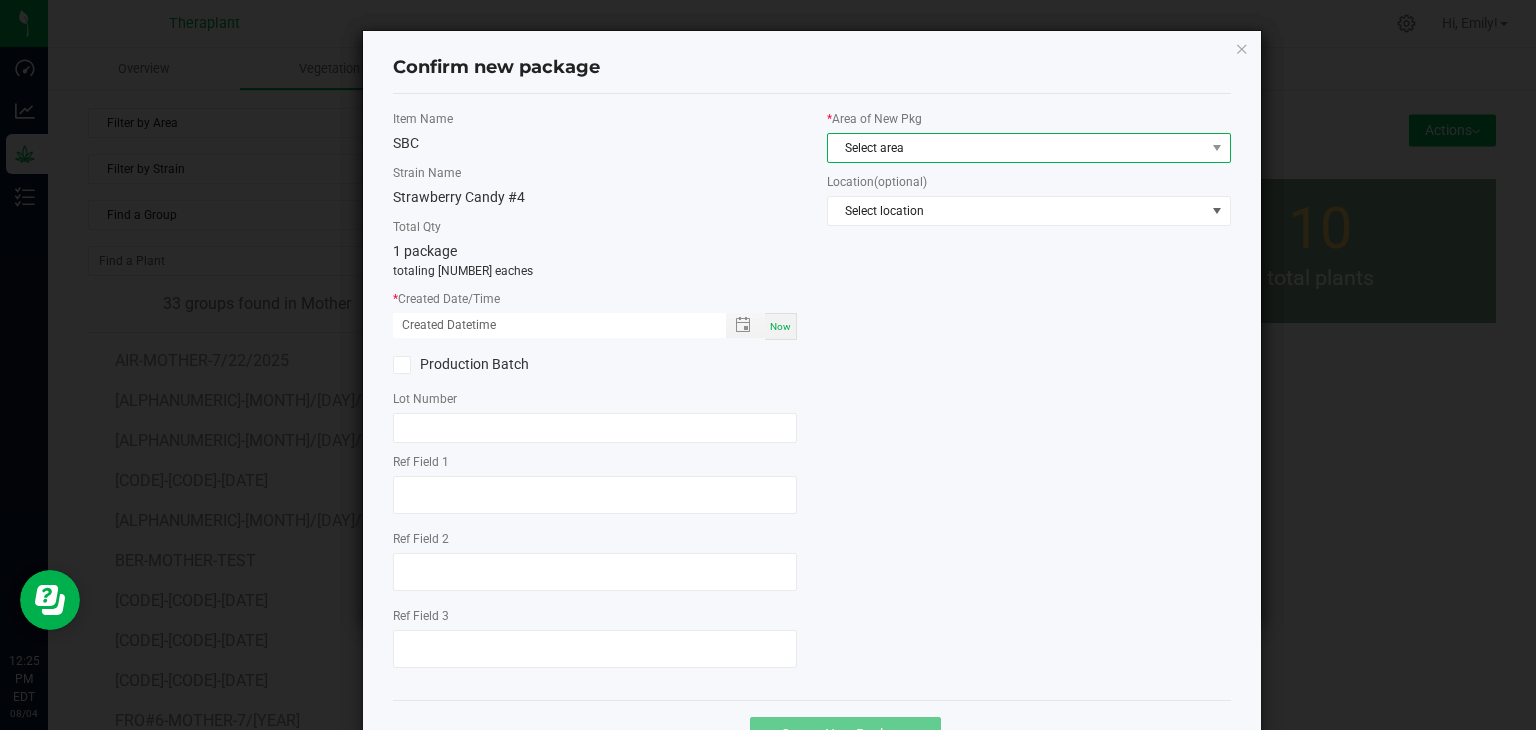 click on "Select area" at bounding box center [1016, 148] 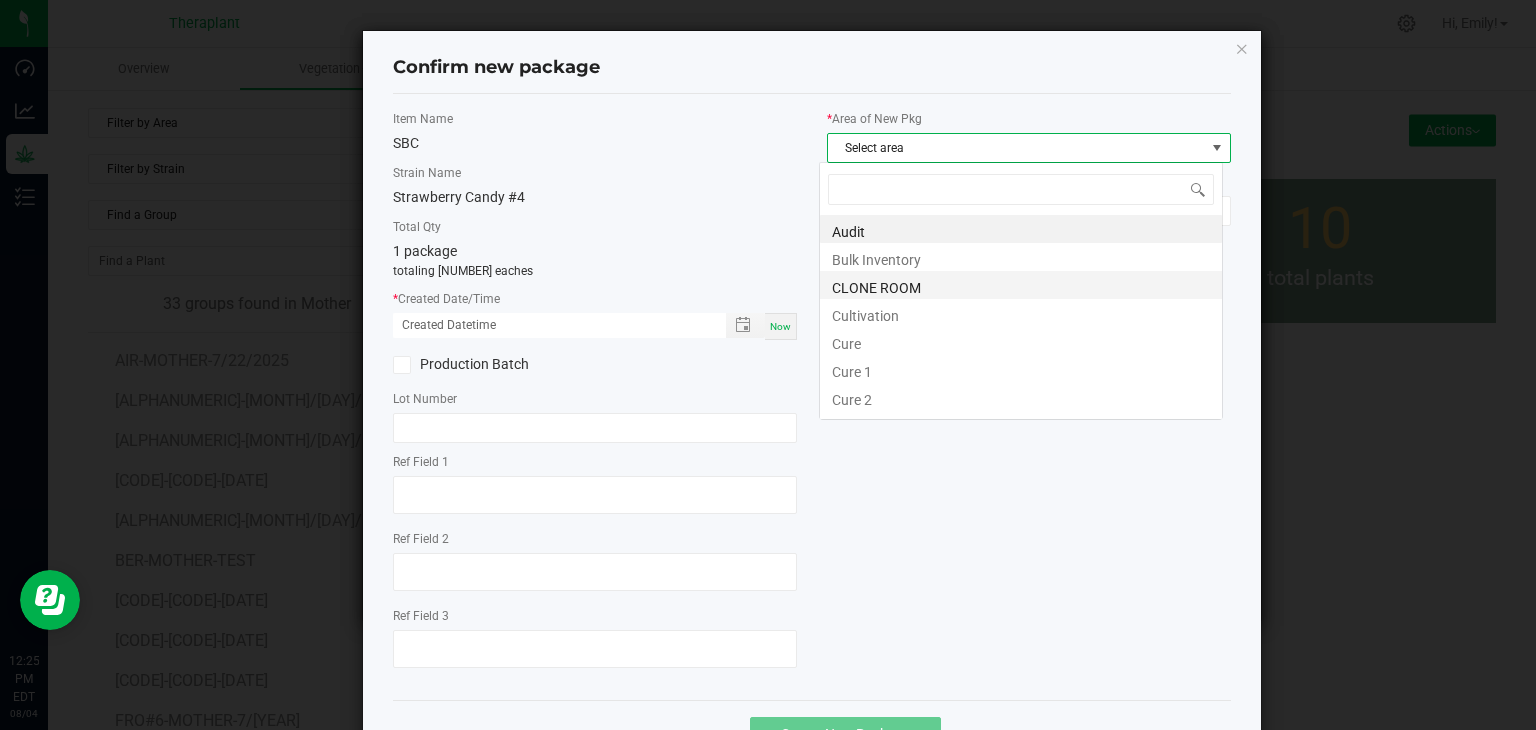 scroll, scrollTop: 99970, scrollLeft: 99596, axis: both 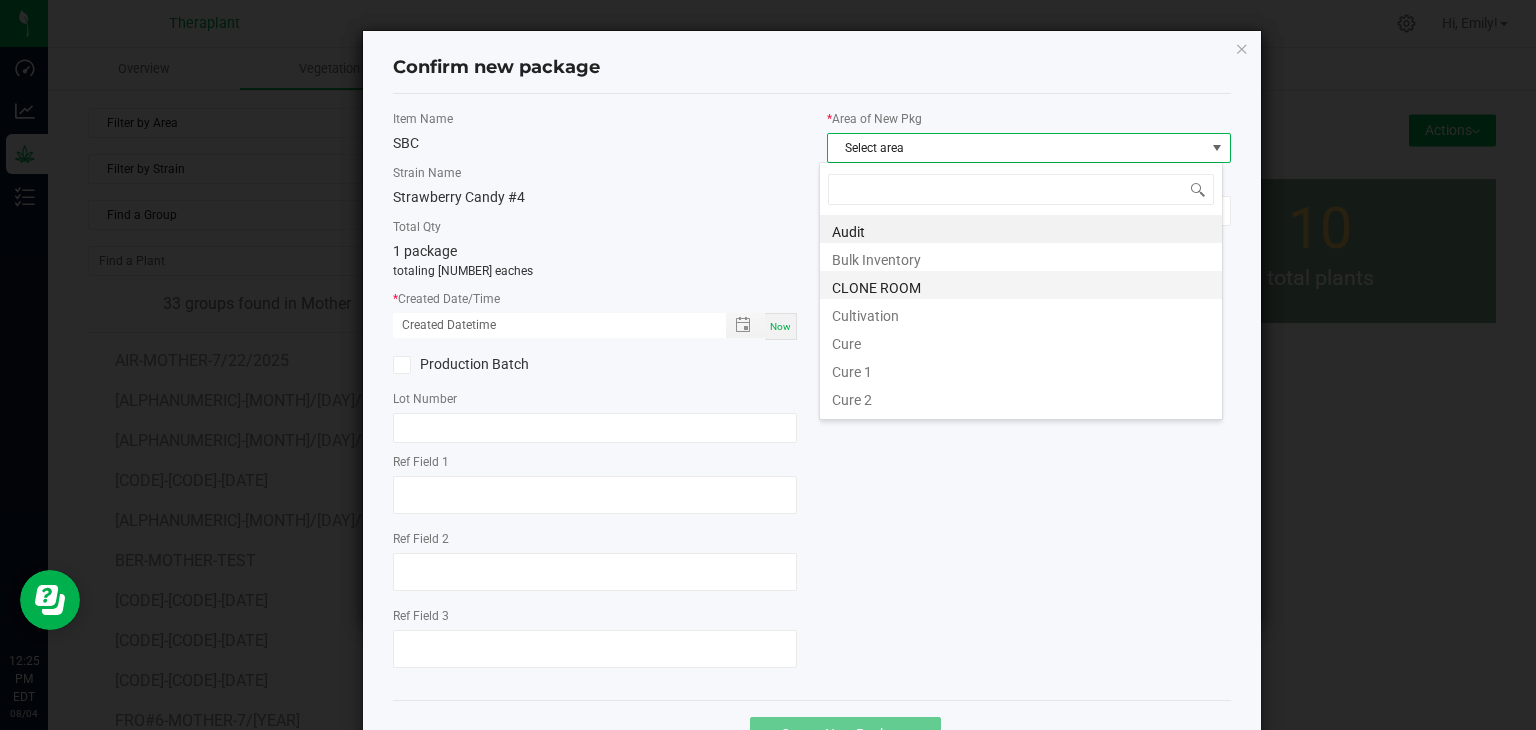 click on "CLONE ROOM" at bounding box center [1021, 285] 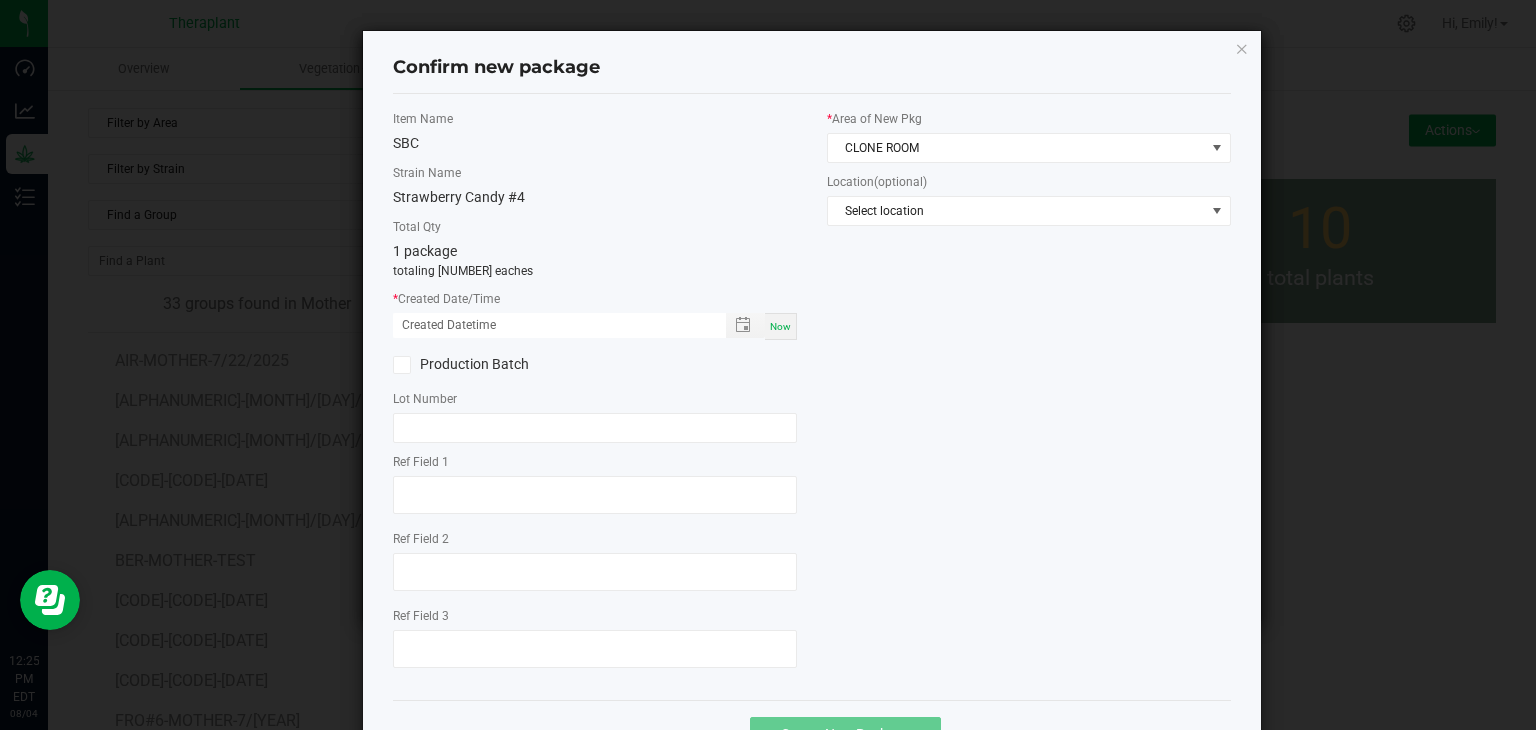 click on "Now" at bounding box center (781, 326) 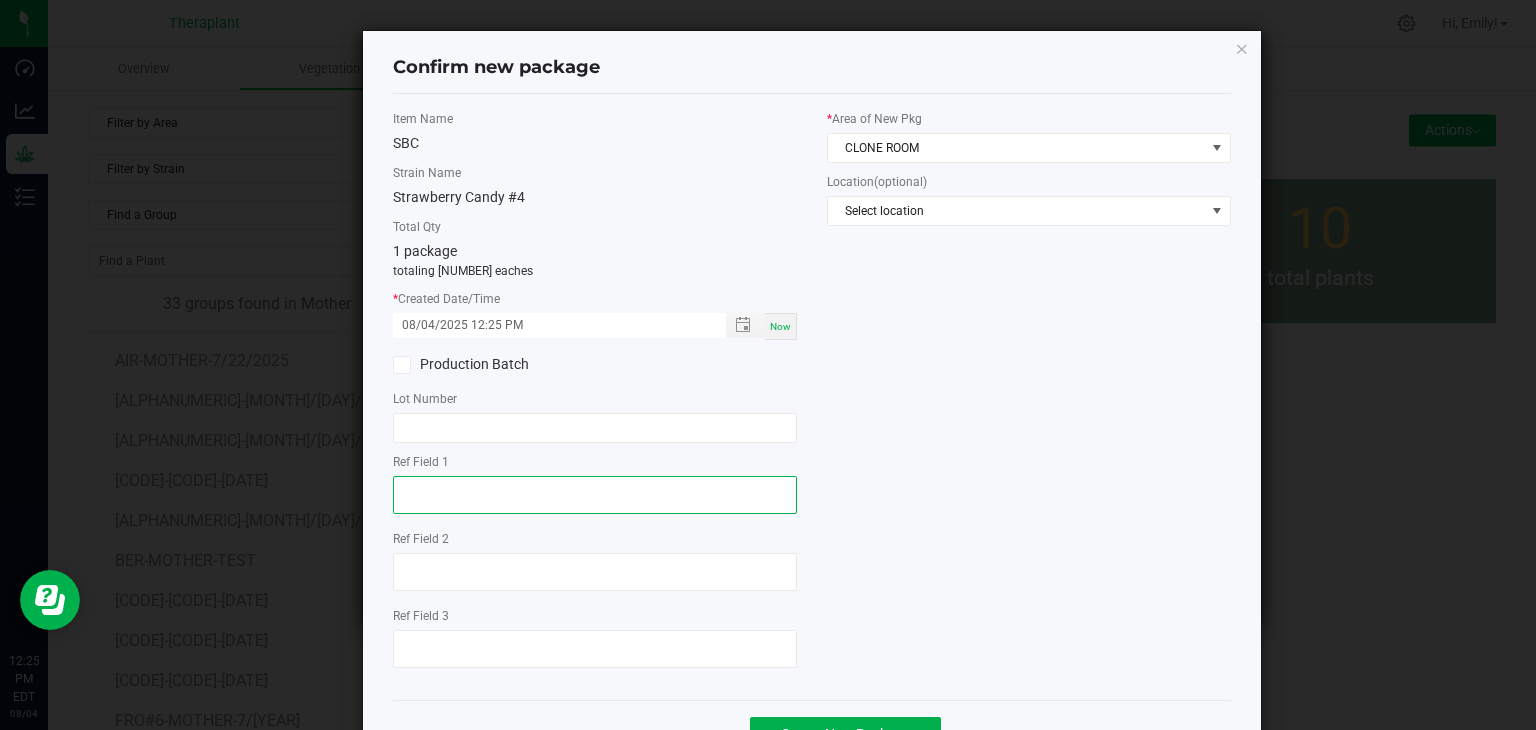 click 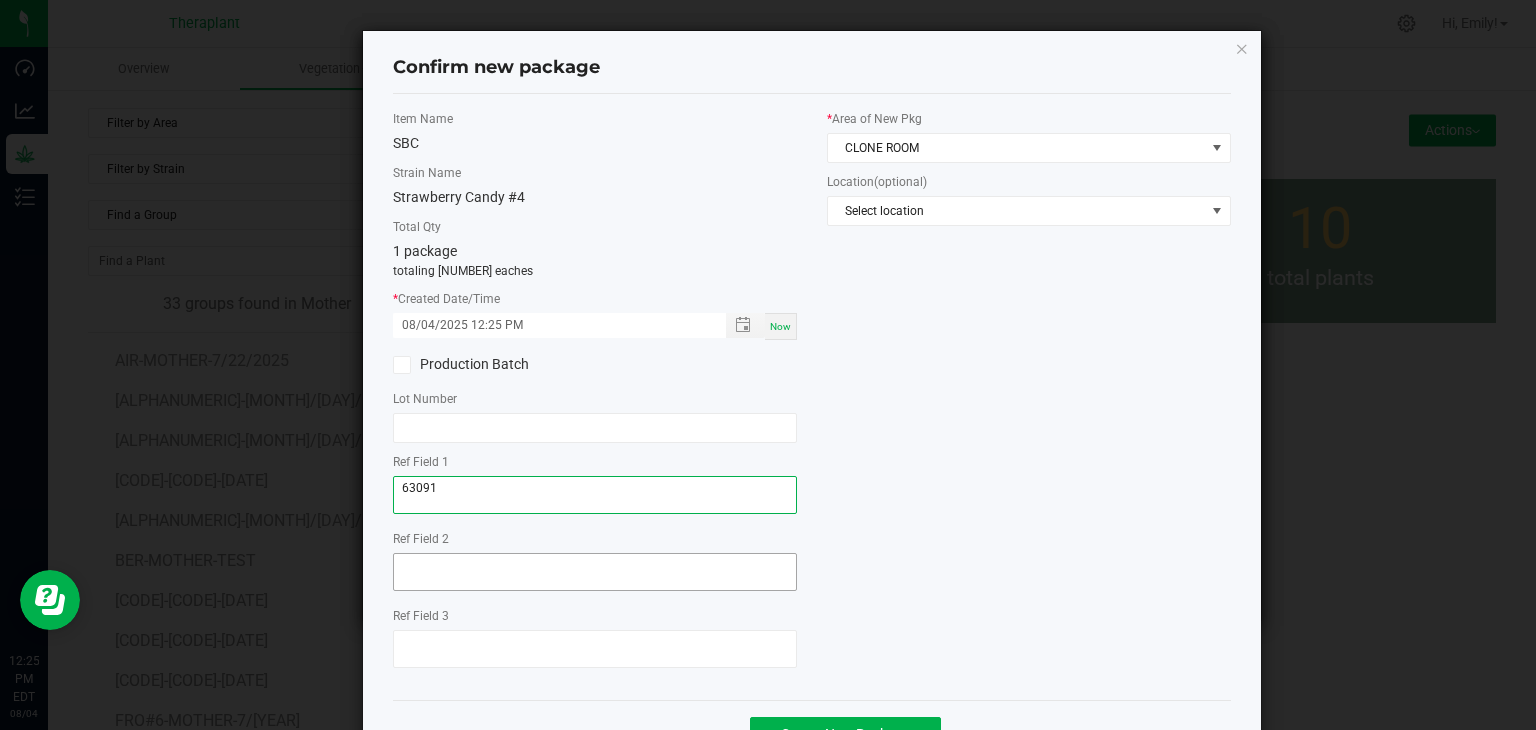 type on "63091" 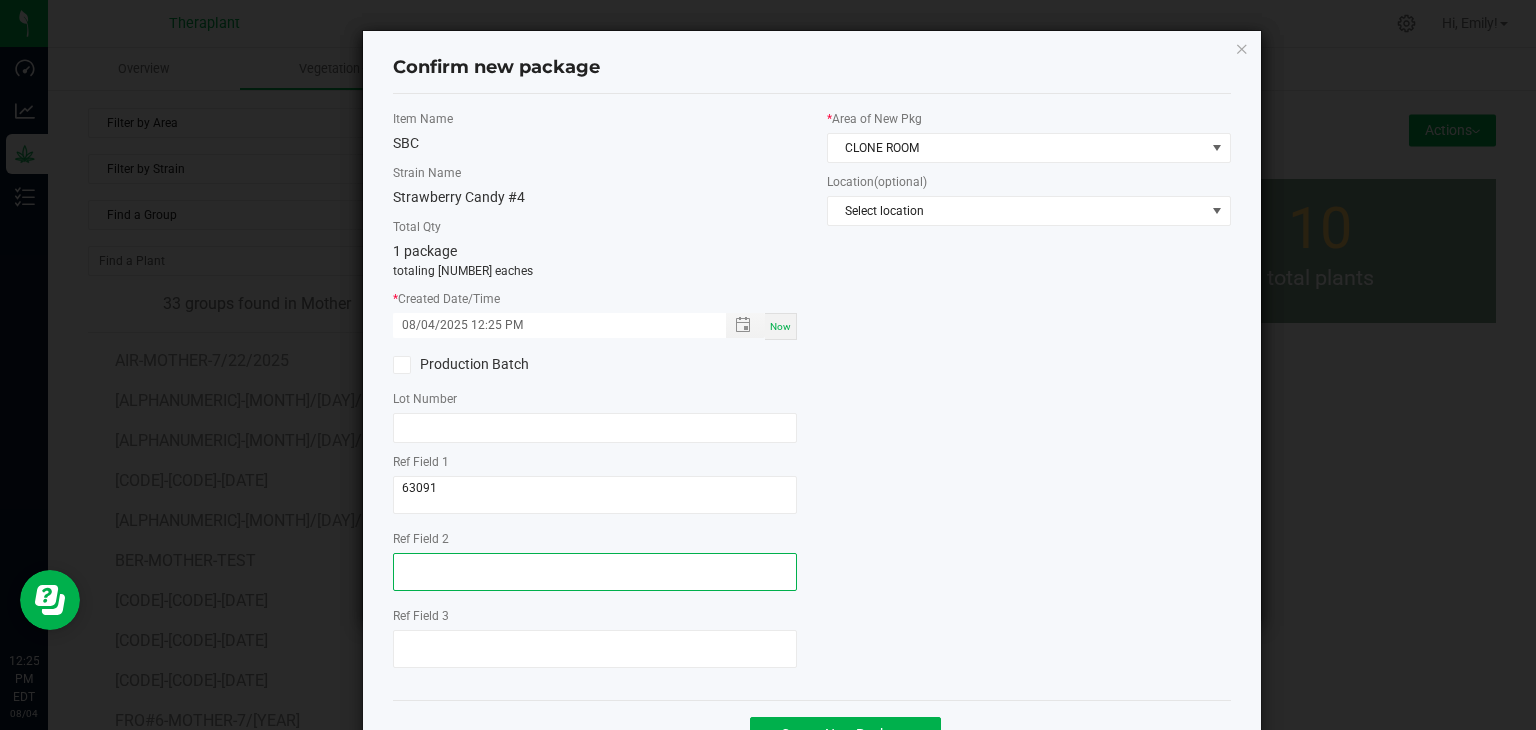 click at bounding box center (595, 572) 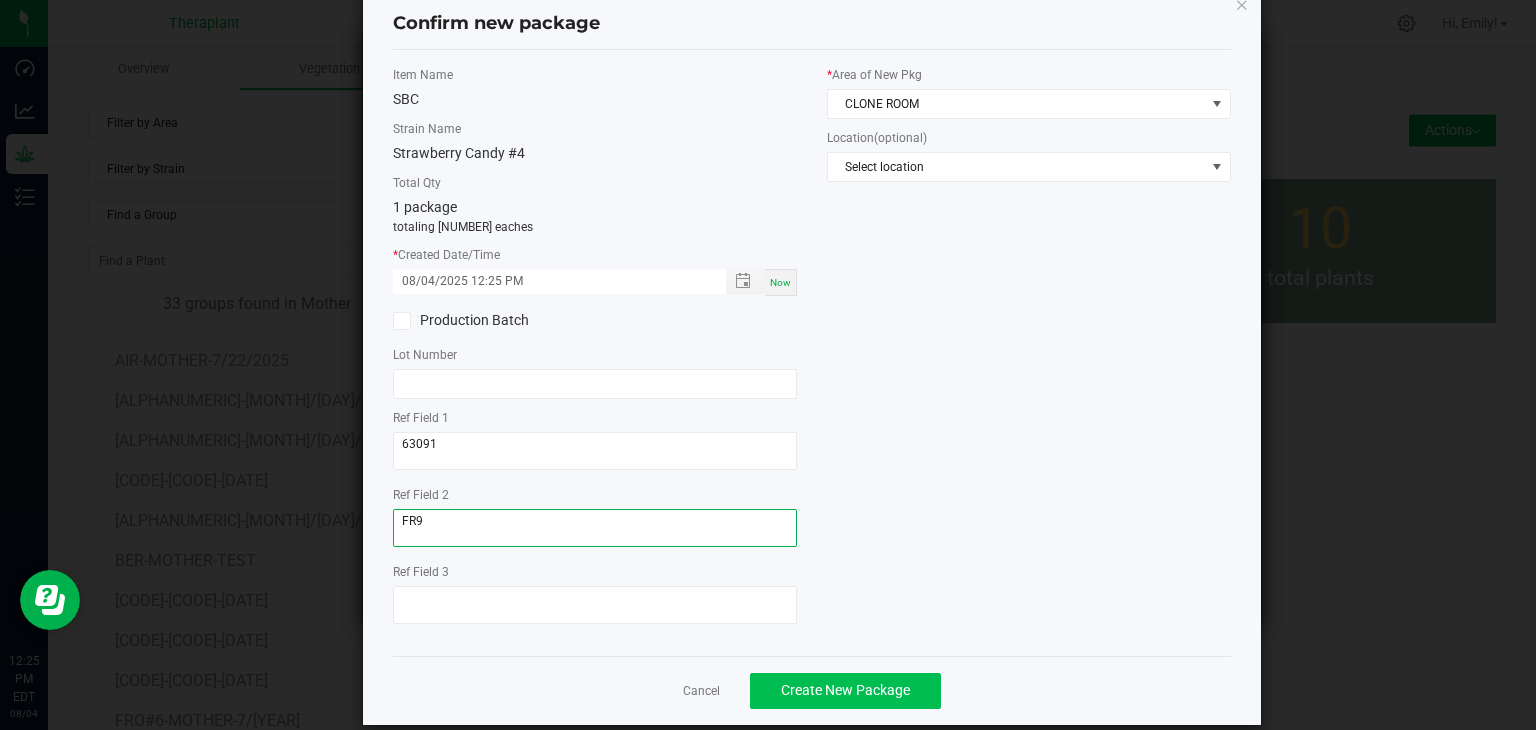 scroll, scrollTop: 69, scrollLeft: 0, axis: vertical 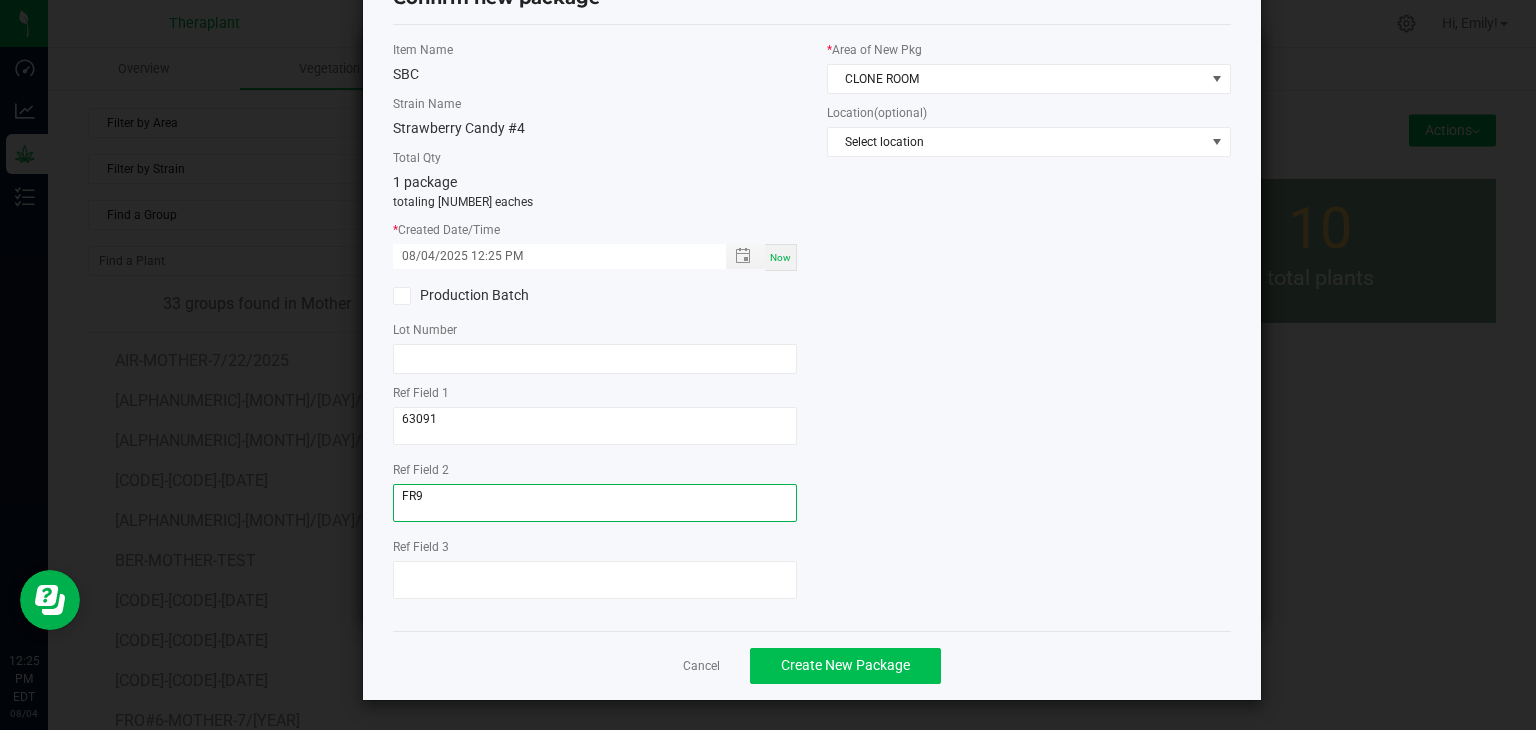type on "FR9" 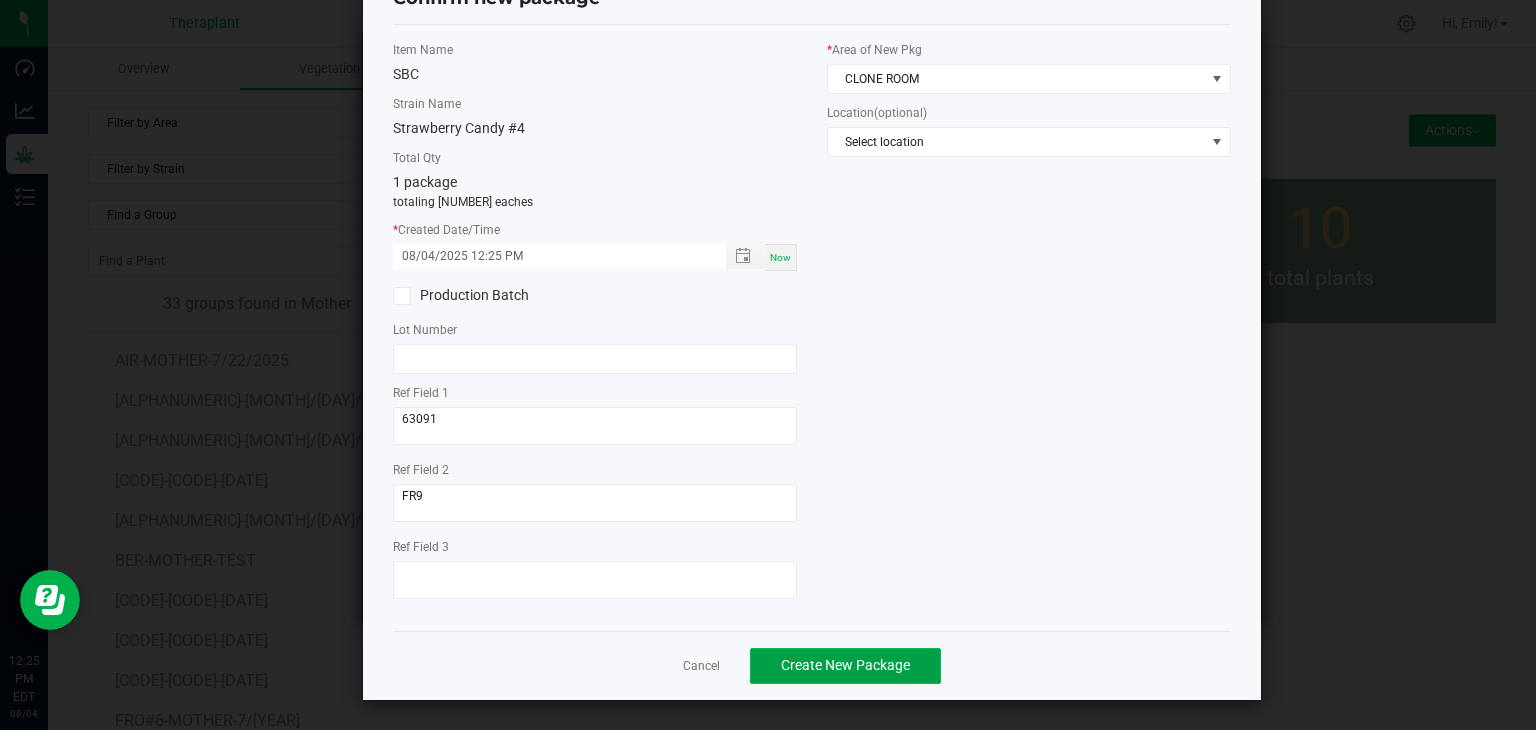 click on "Create New Package" 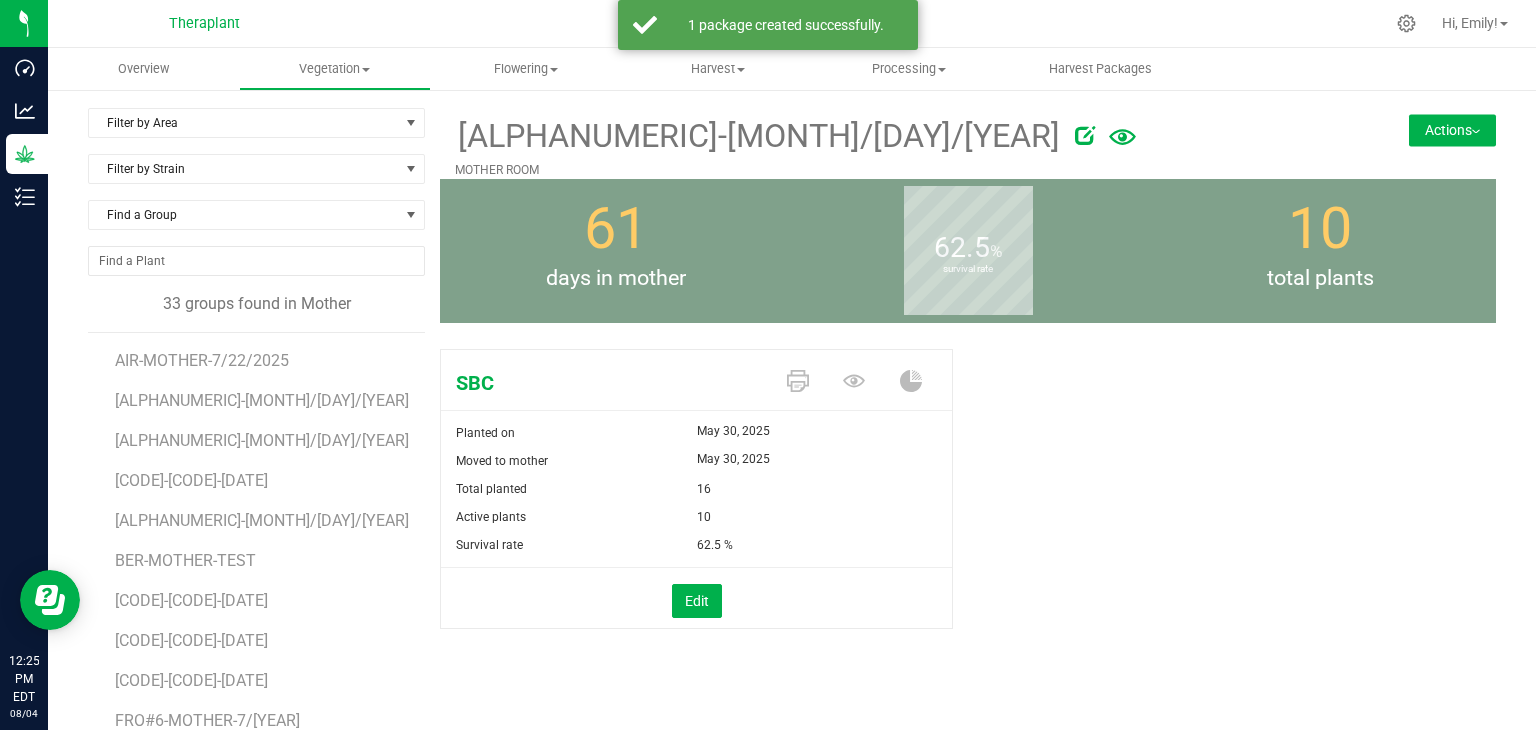 click on "3,306" at bounding box center (968, 143) 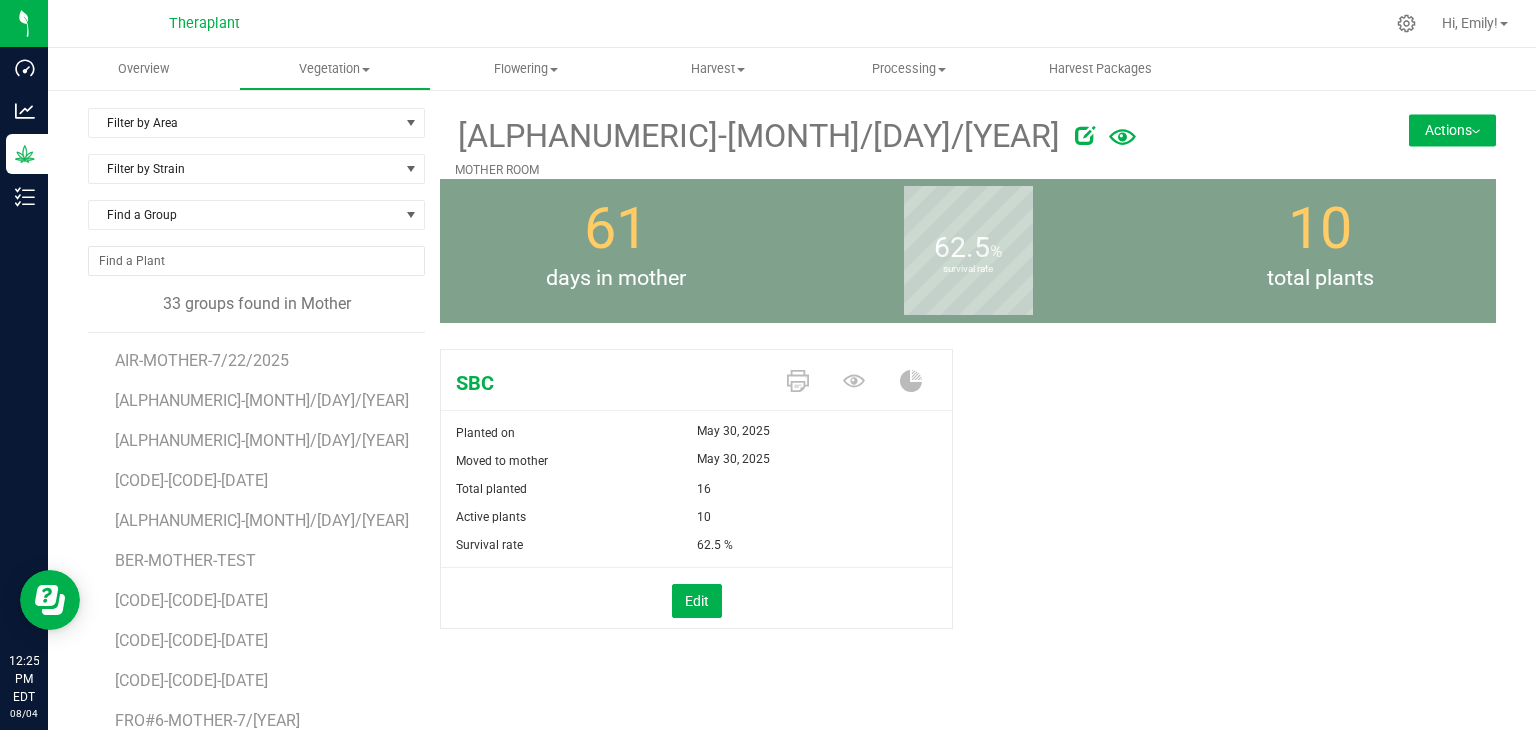 click on "Actions" at bounding box center (1452, 130) 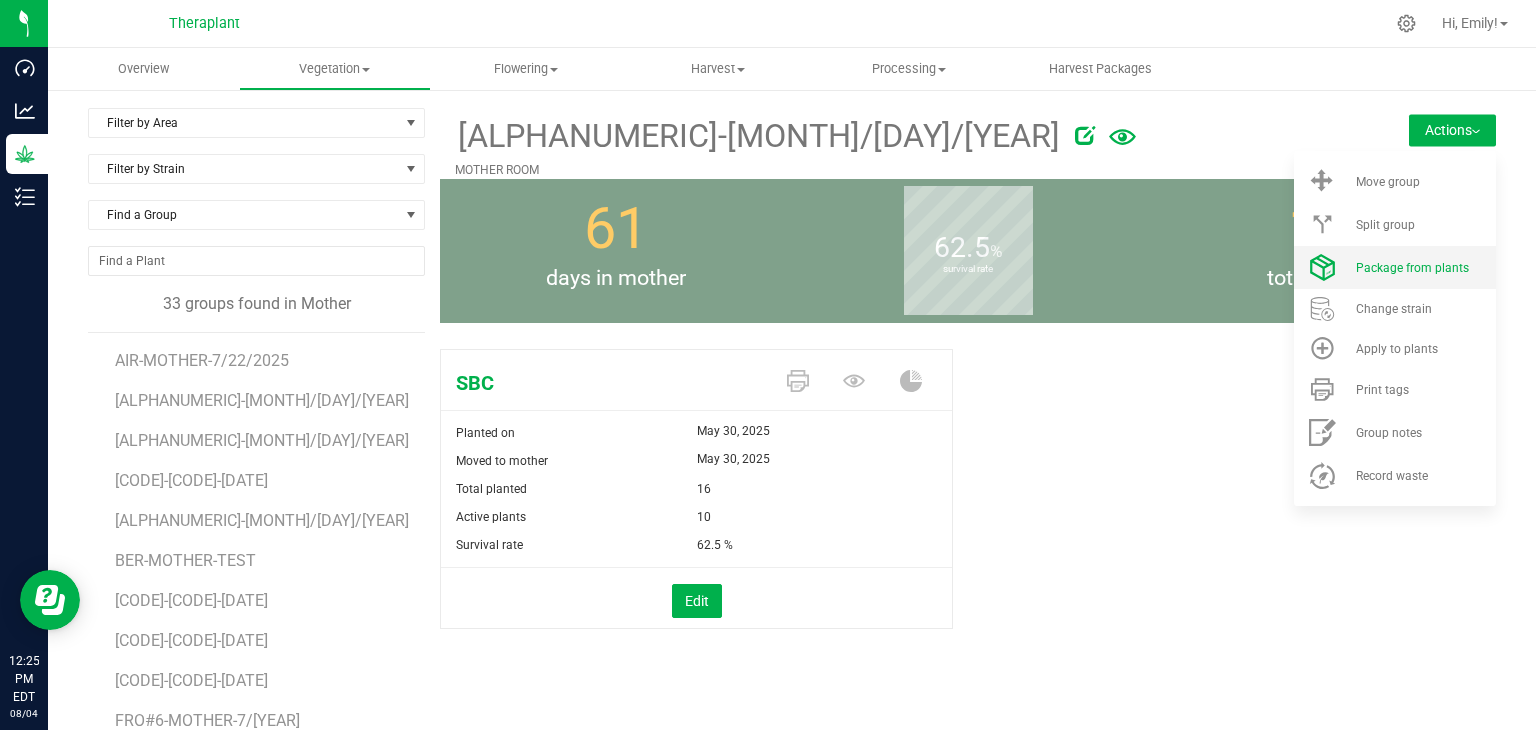 click on "Package from plants" at bounding box center (1395, 267) 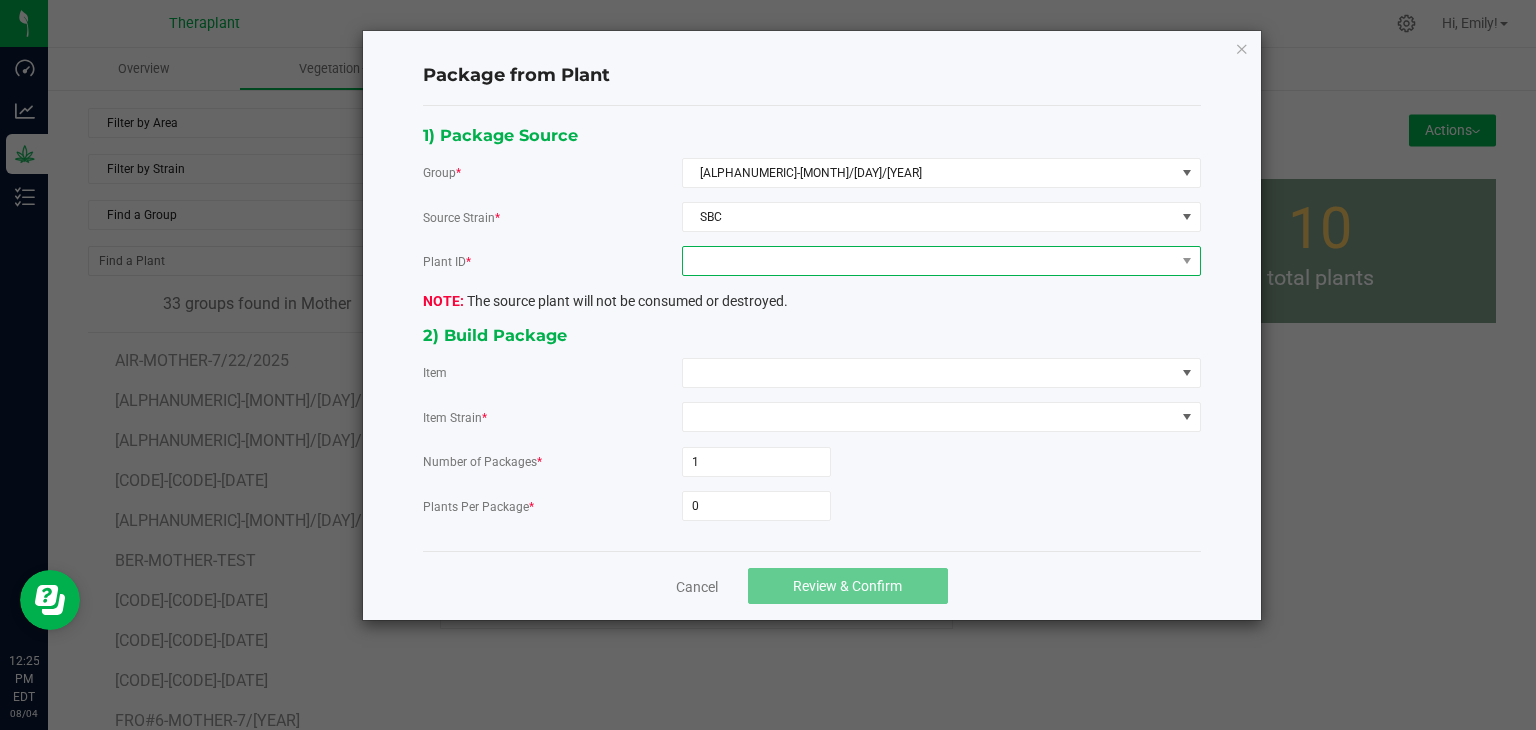 click at bounding box center (929, 261) 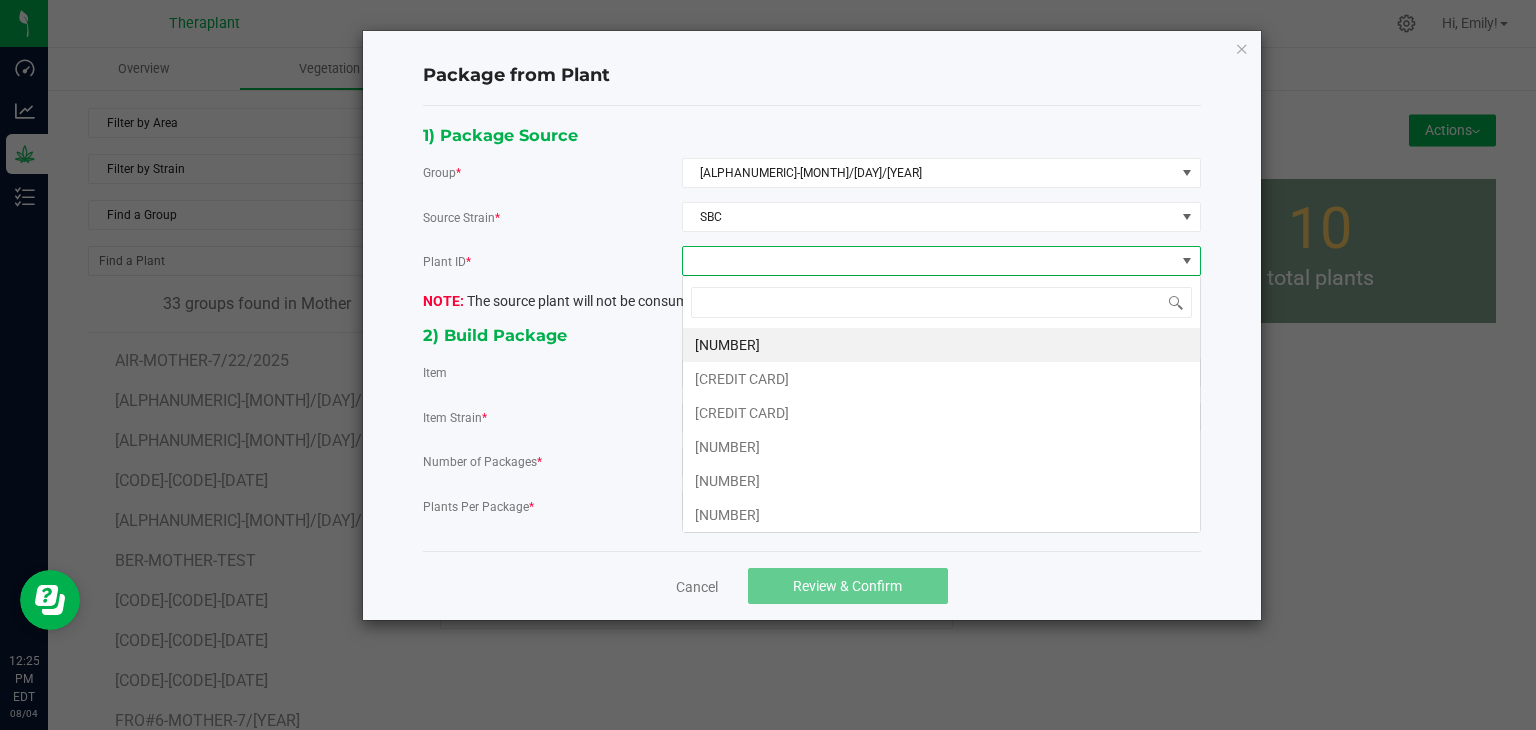 scroll, scrollTop: 99970, scrollLeft: 99480, axis: both 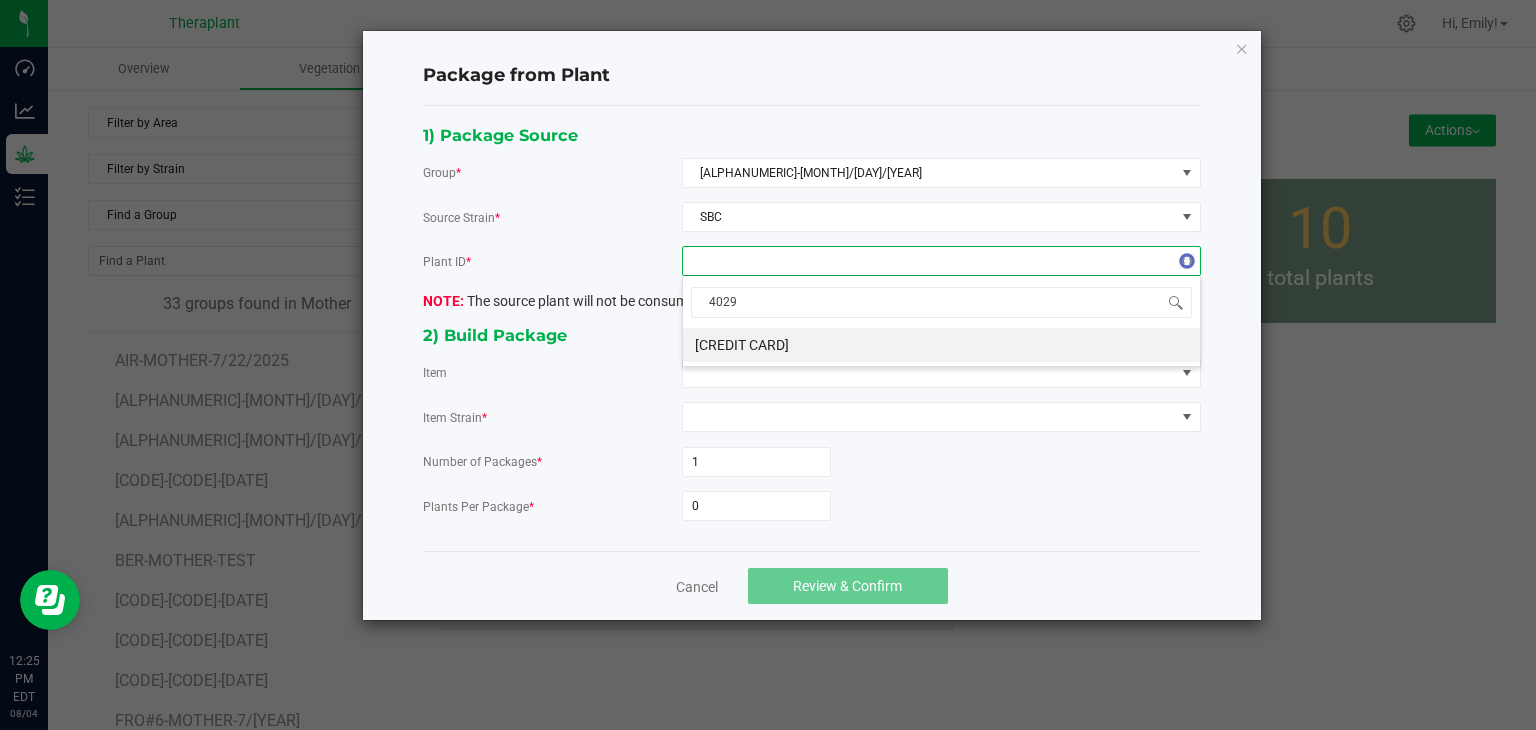 type on "40295" 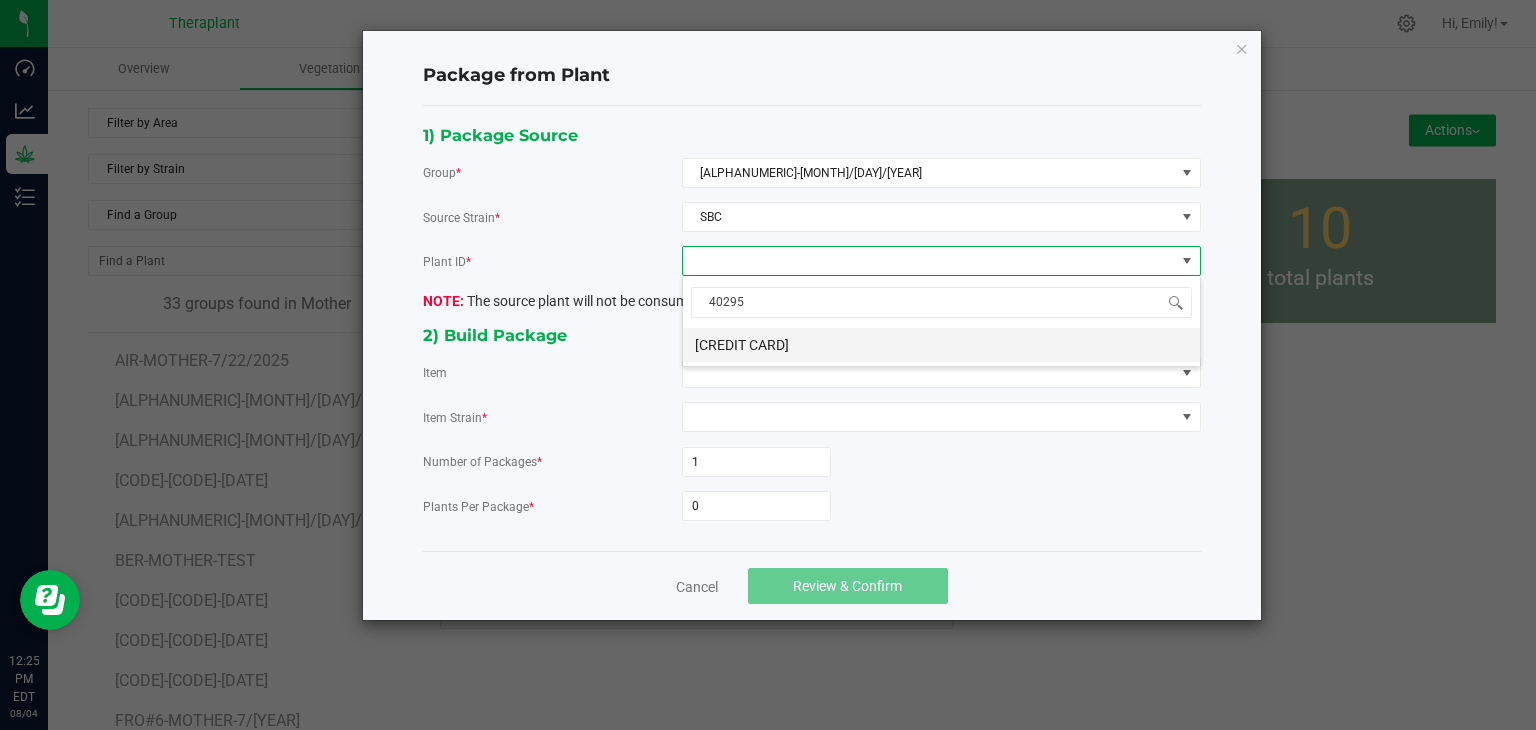 click on "[CREDIT CARD]" at bounding box center (941, 345) 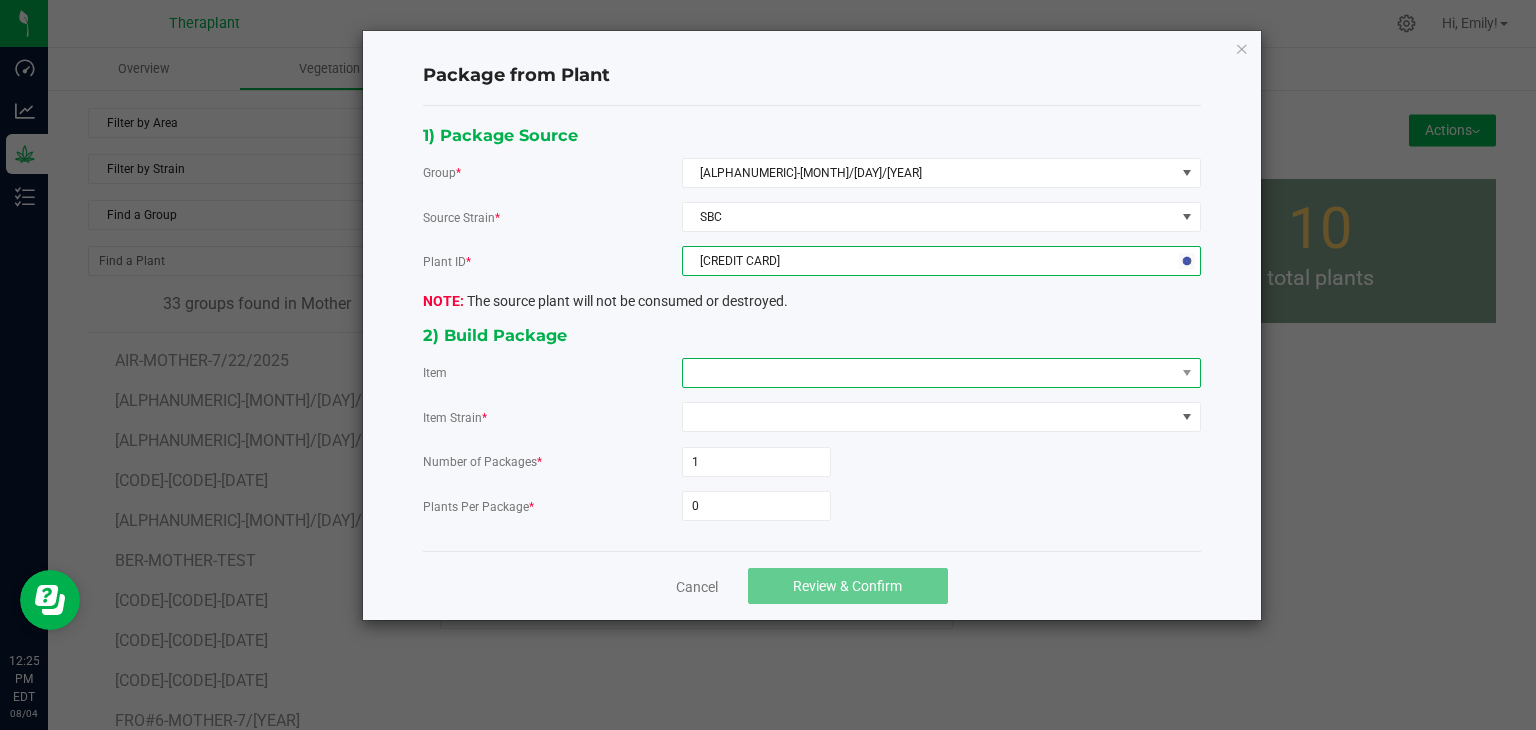 click at bounding box center [929, 373] 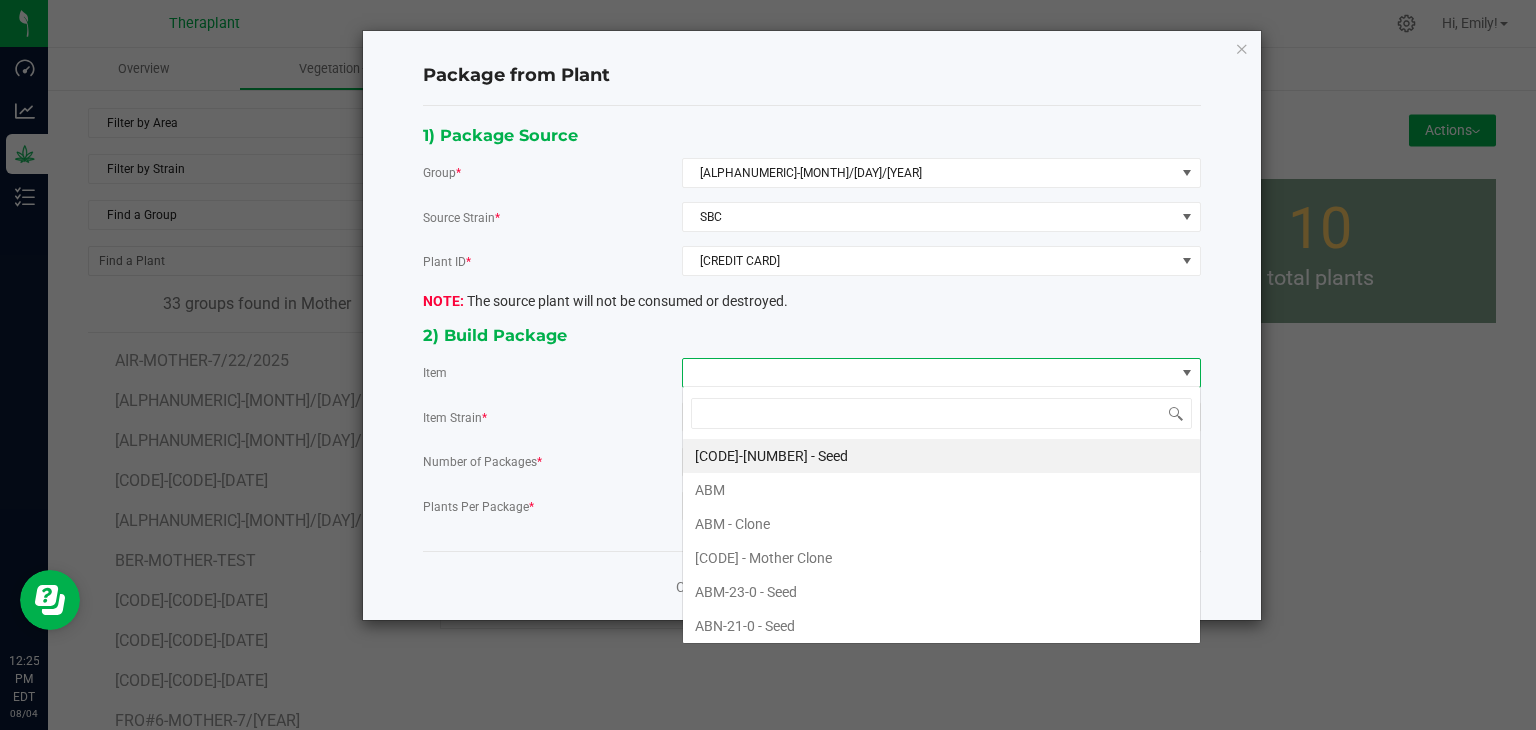 scroll, scrollTop: 99970, scrollLeft: 99480, axis: both 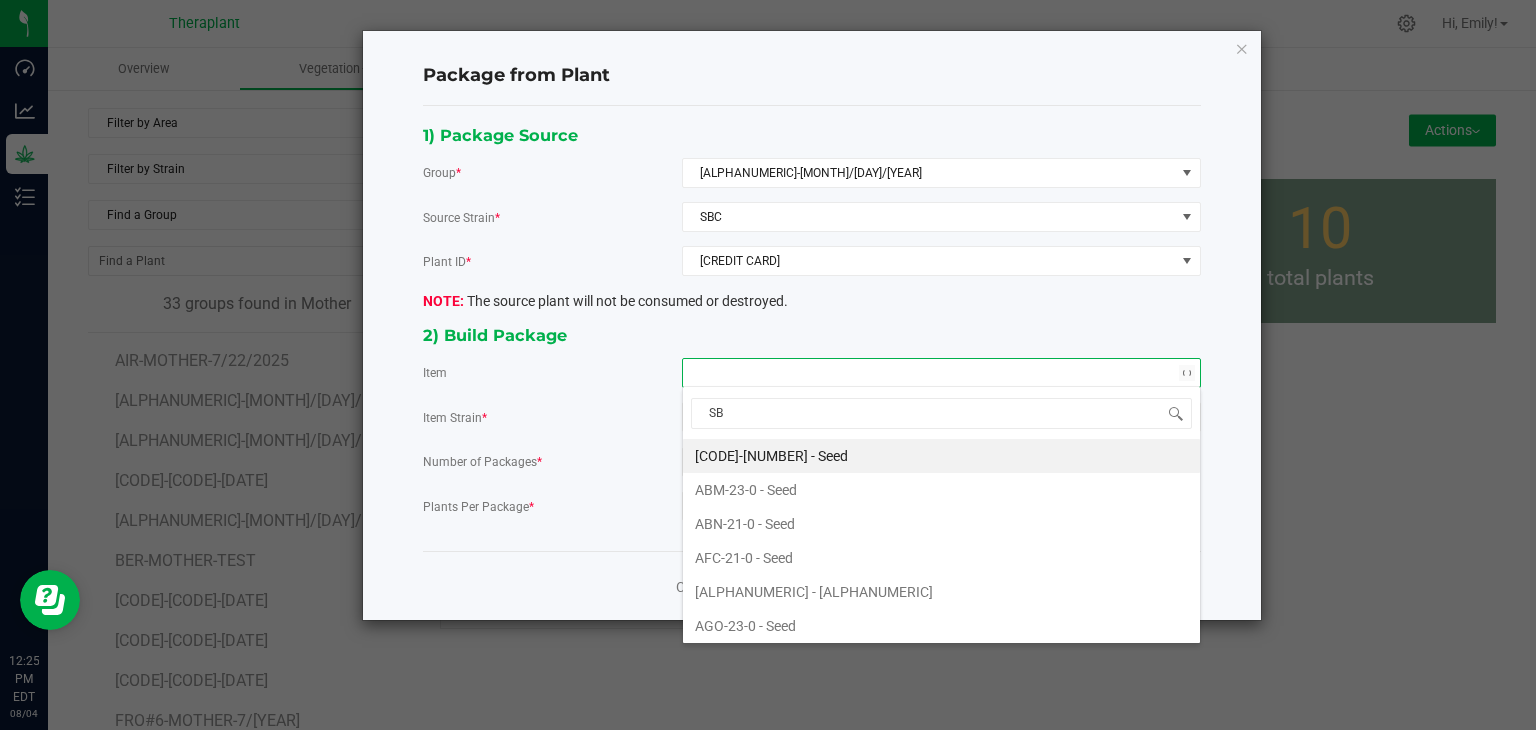 type on "SBC" 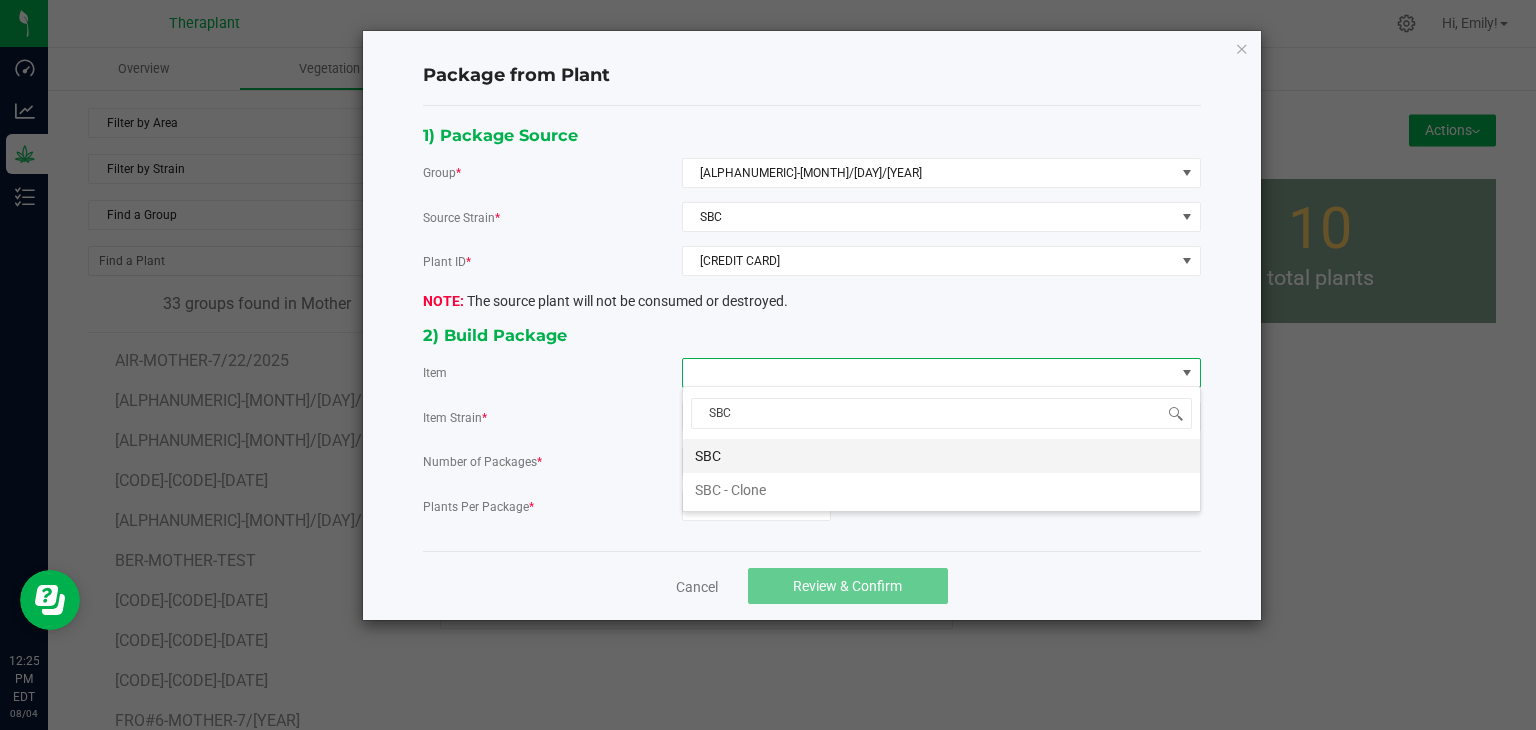 click on "SBC" at bounding box center (941, 456) 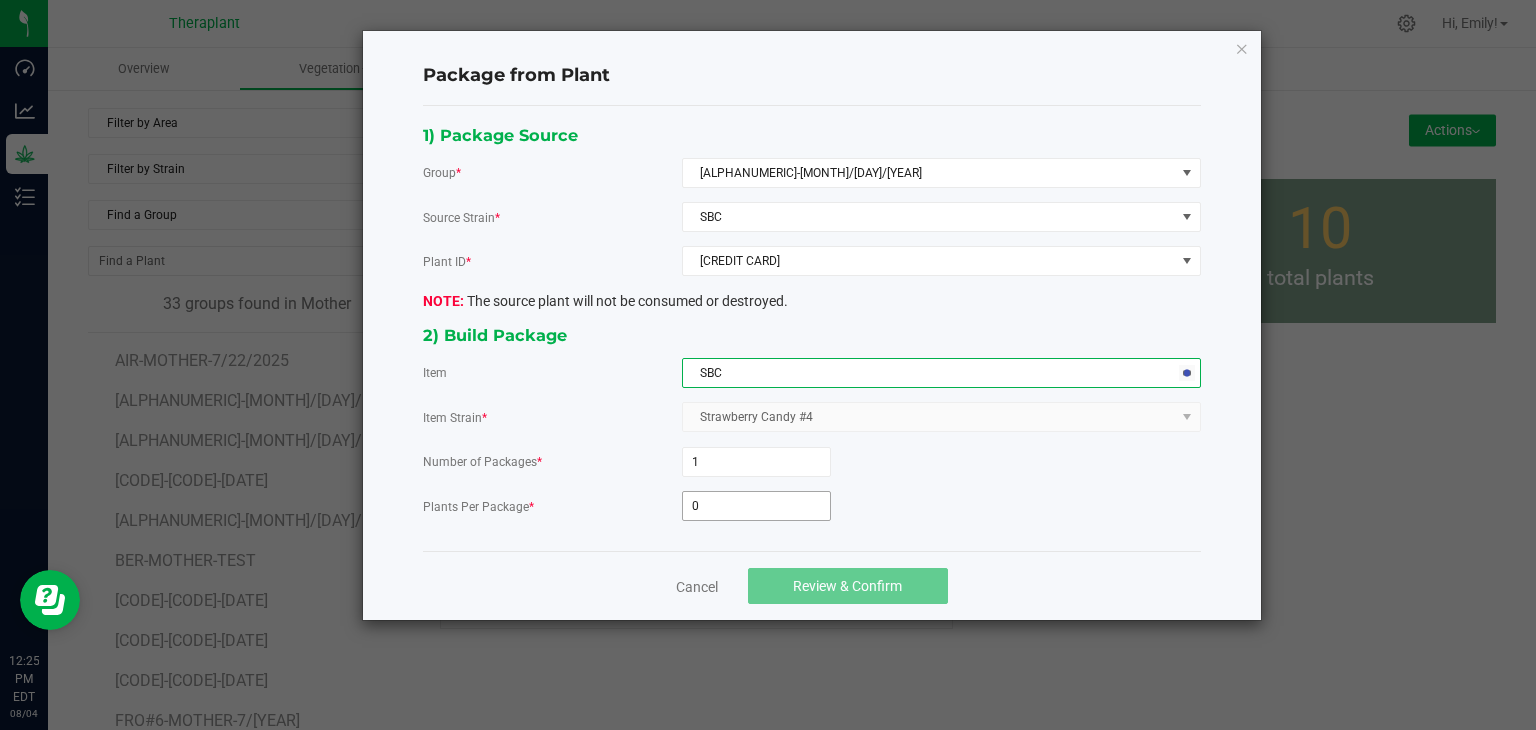 click on "0" at bounding box center [756, 506] 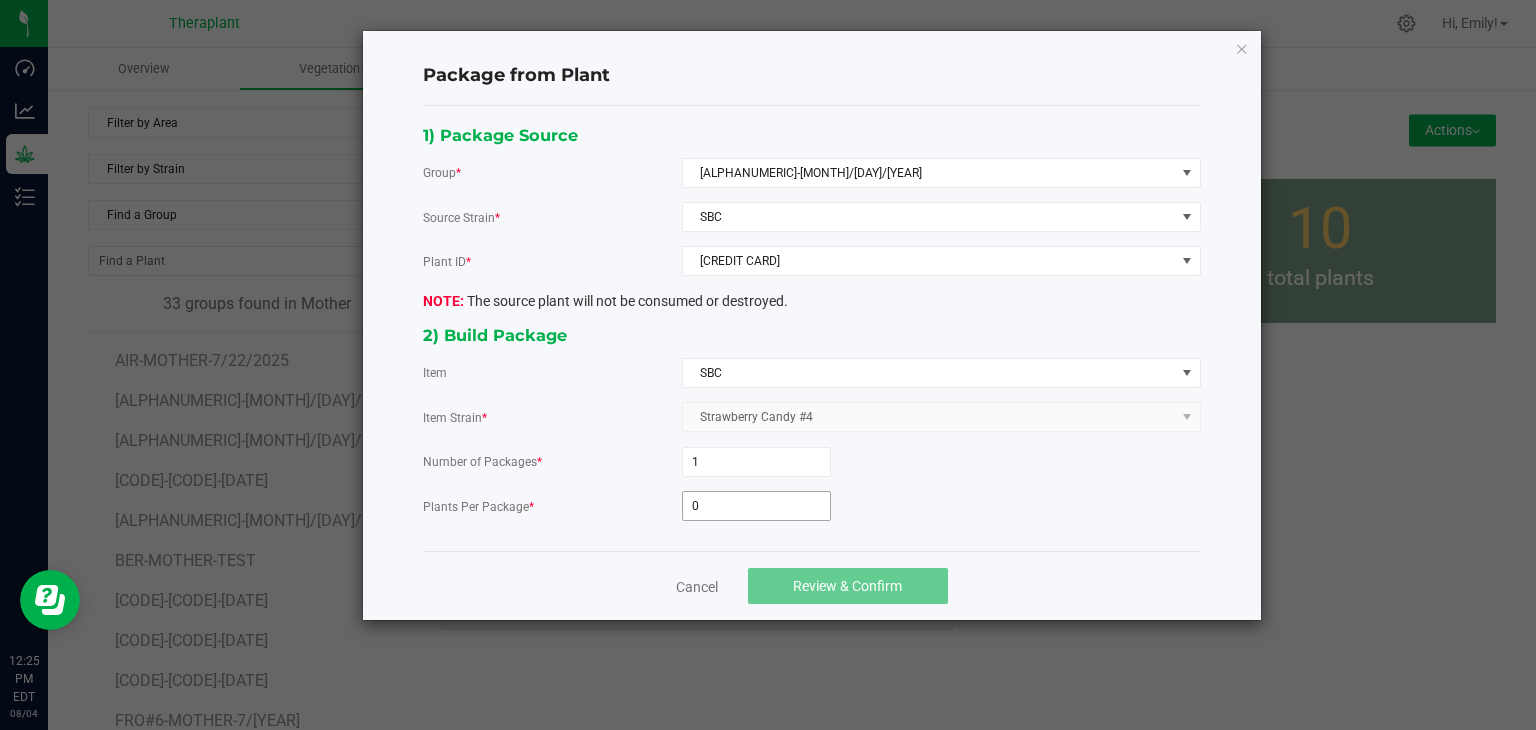 click on "0" at bounding box center (756, 506) 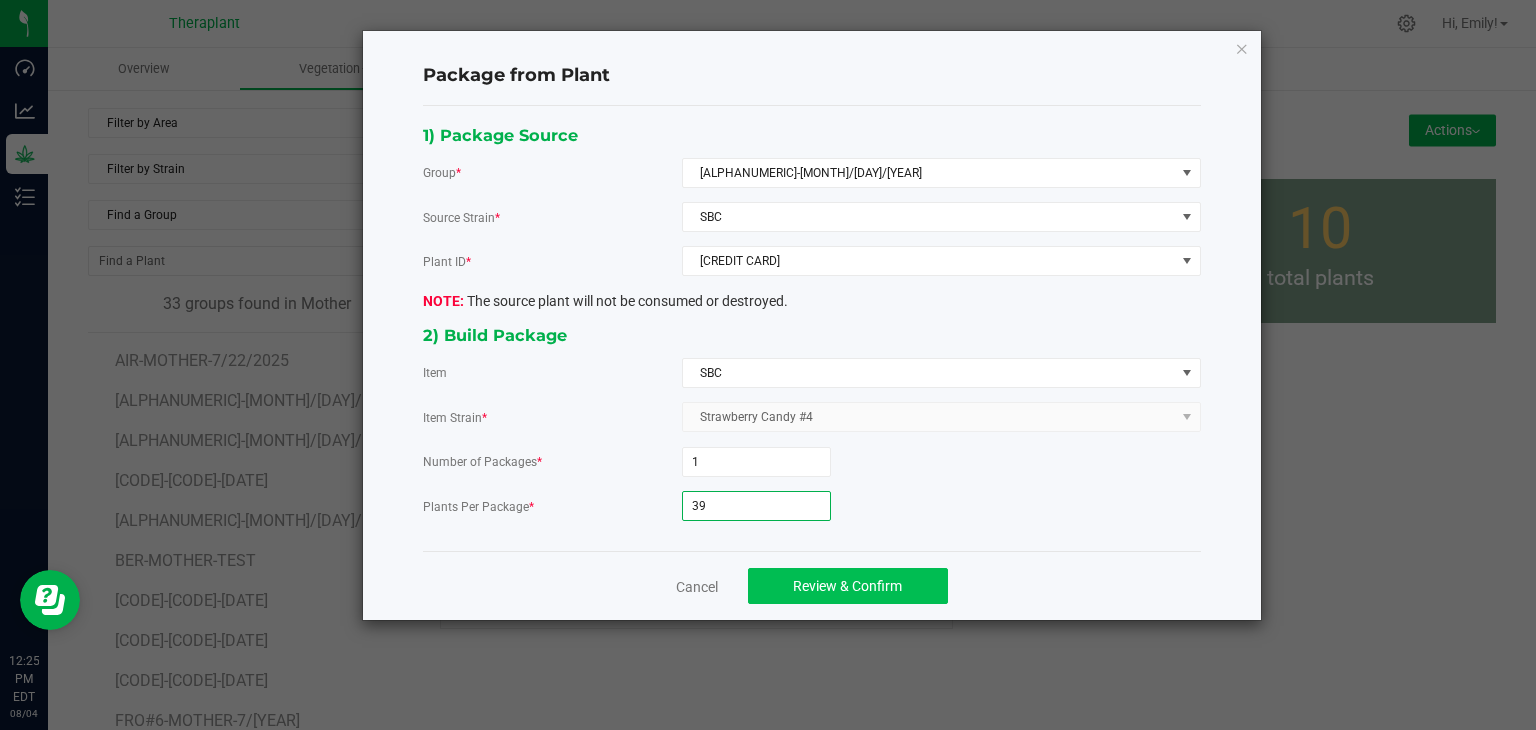 type on "39" 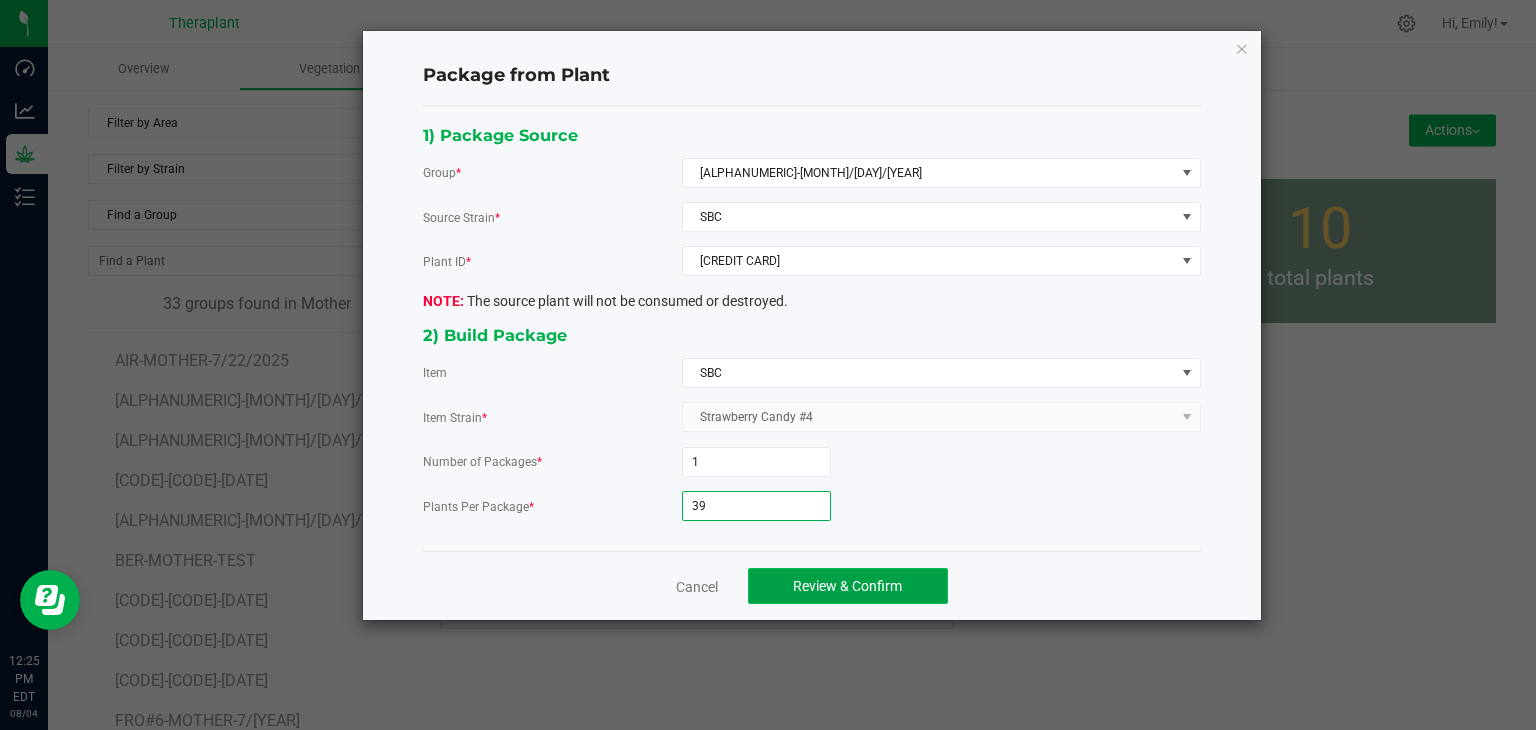 click on "Review & Confirm" 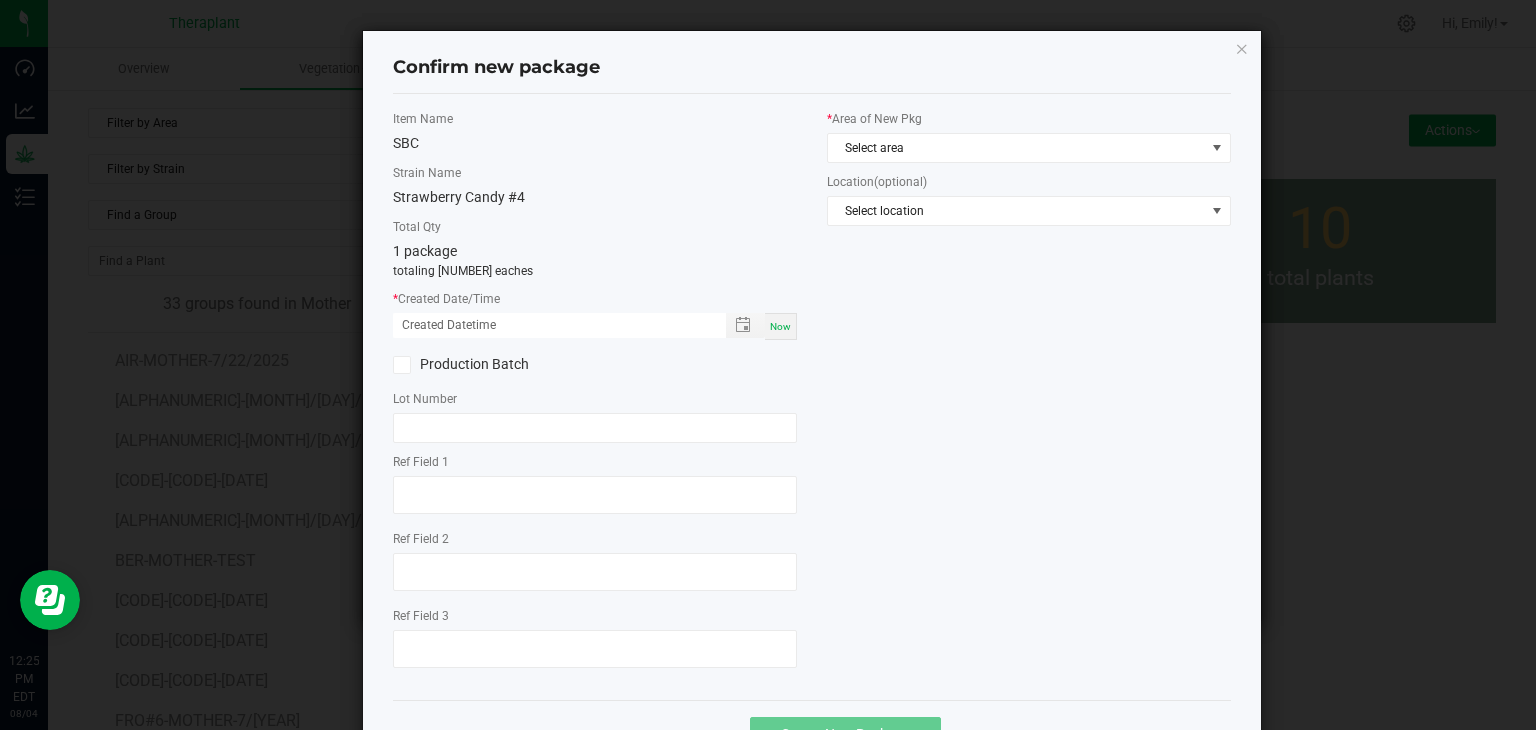 click on "*   Area of New Pkg  Select area  Location  (optional) Select location" 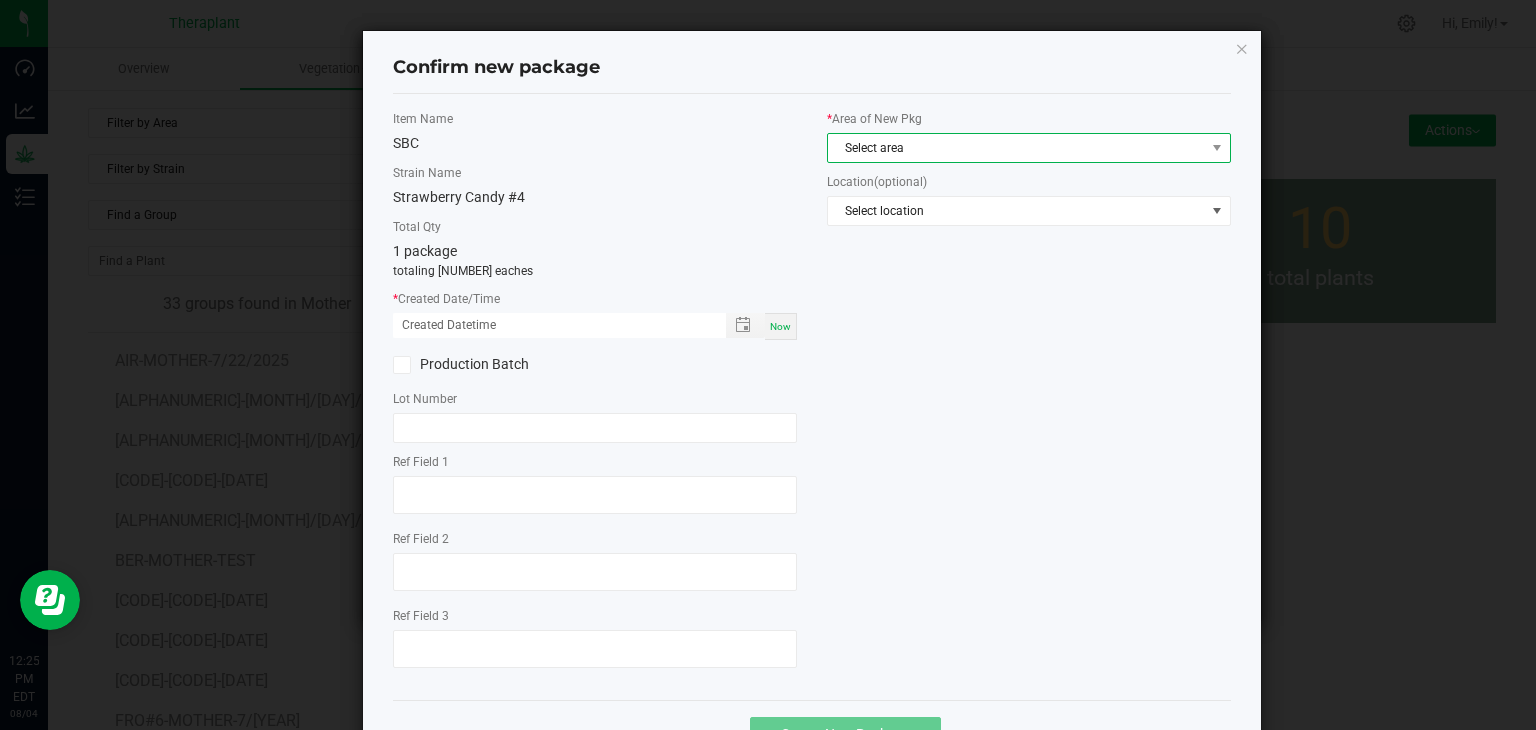 click on "Select area" at bounding box center [1016, 148] 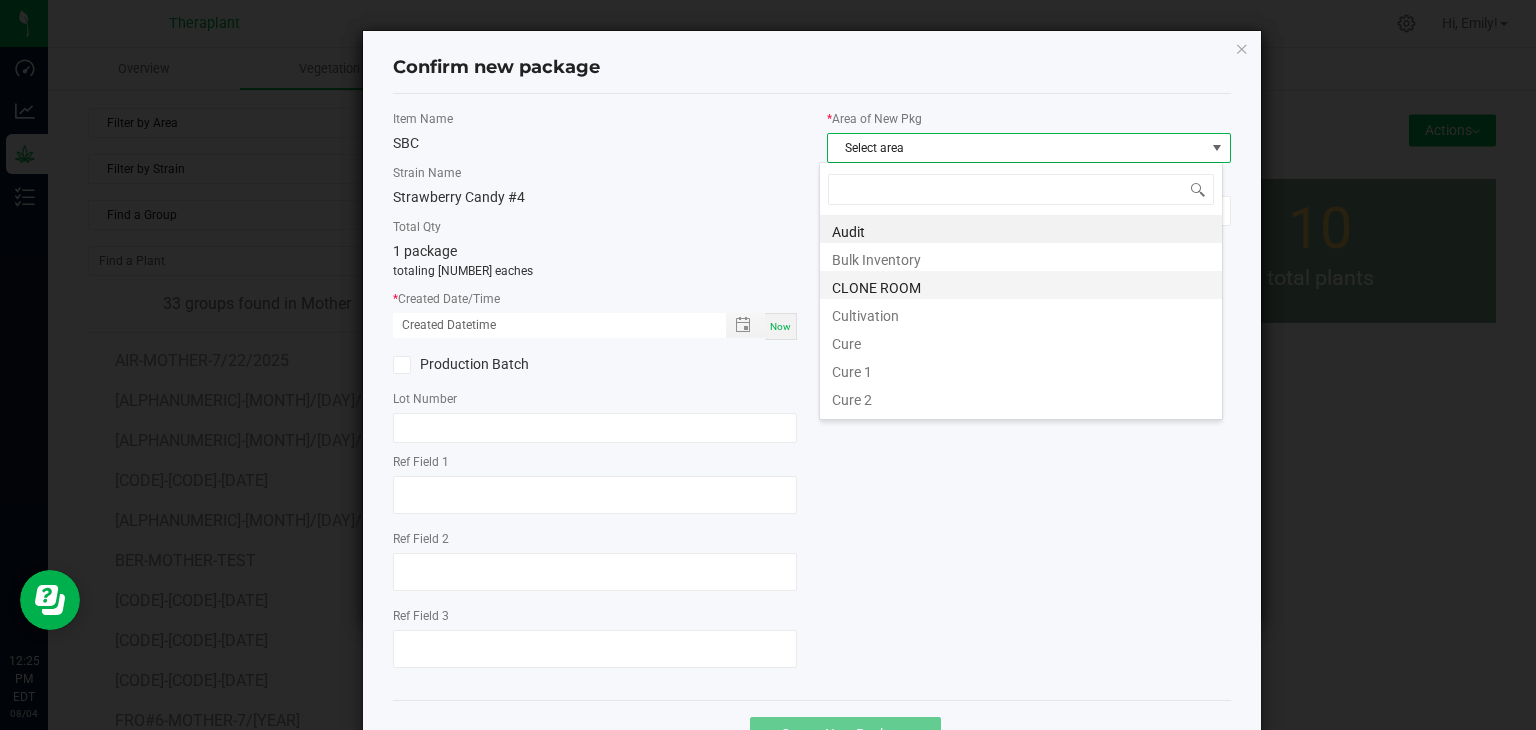 scroll, scrollTop: 99970, scrollLeft: 99596, axis: both 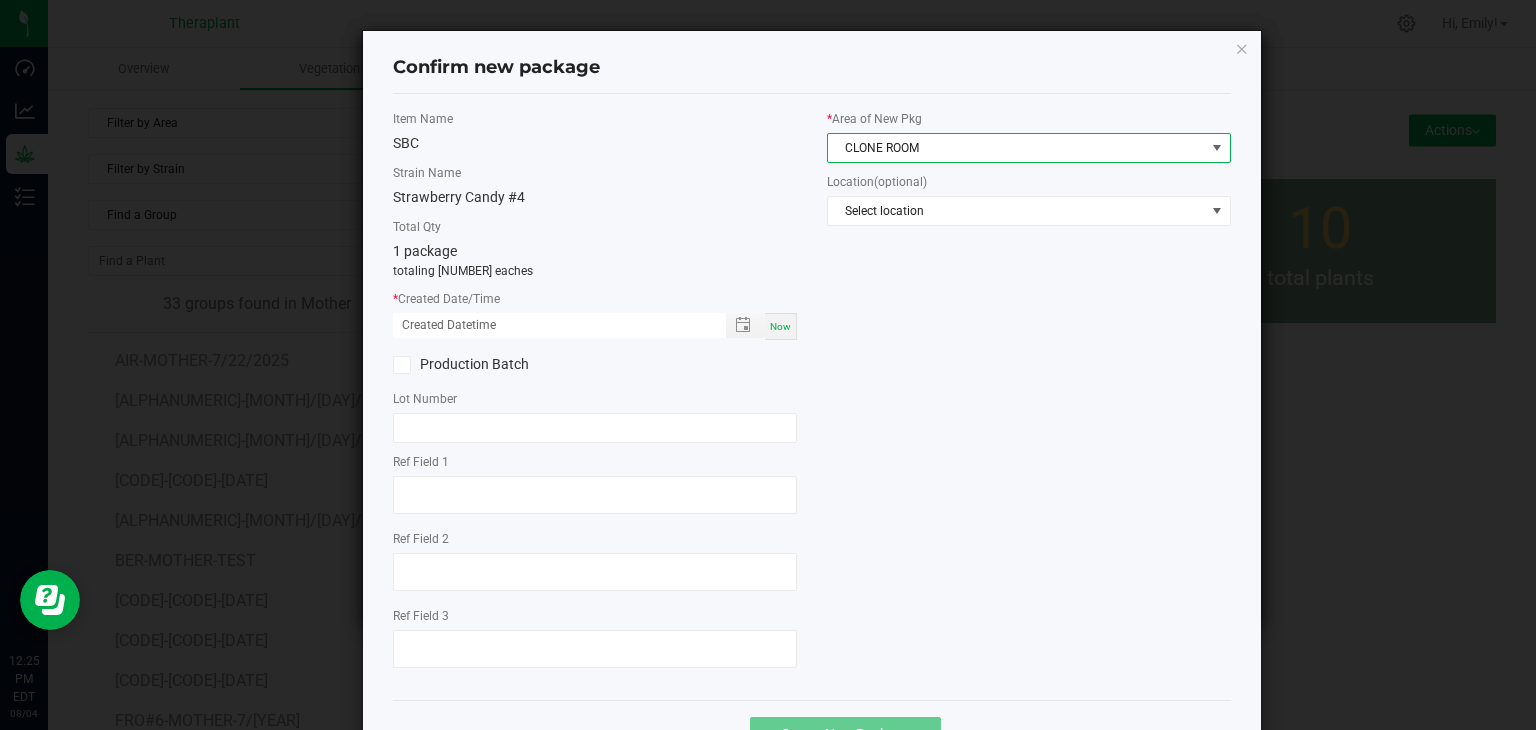 click on "Now" at bounding box center (780, 326) 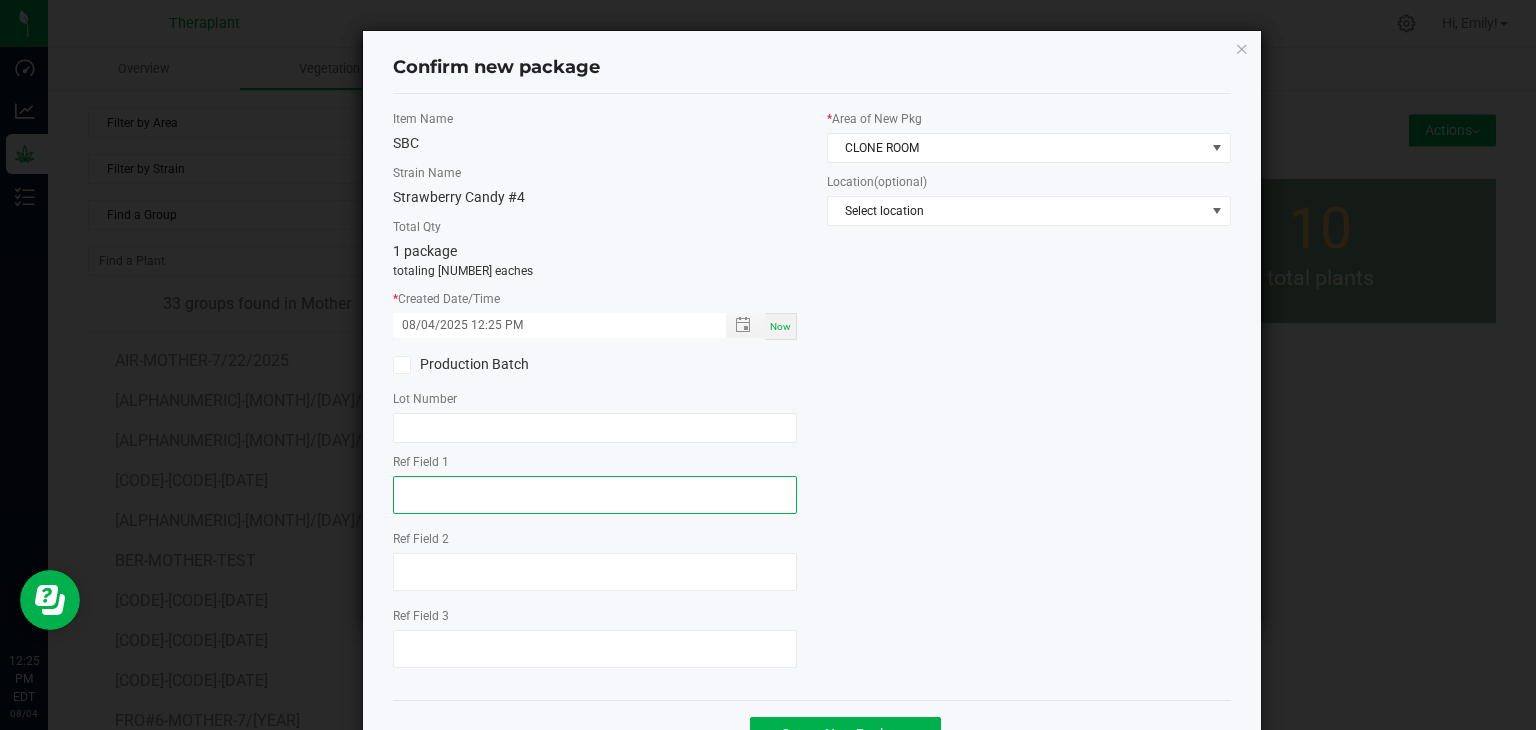 click 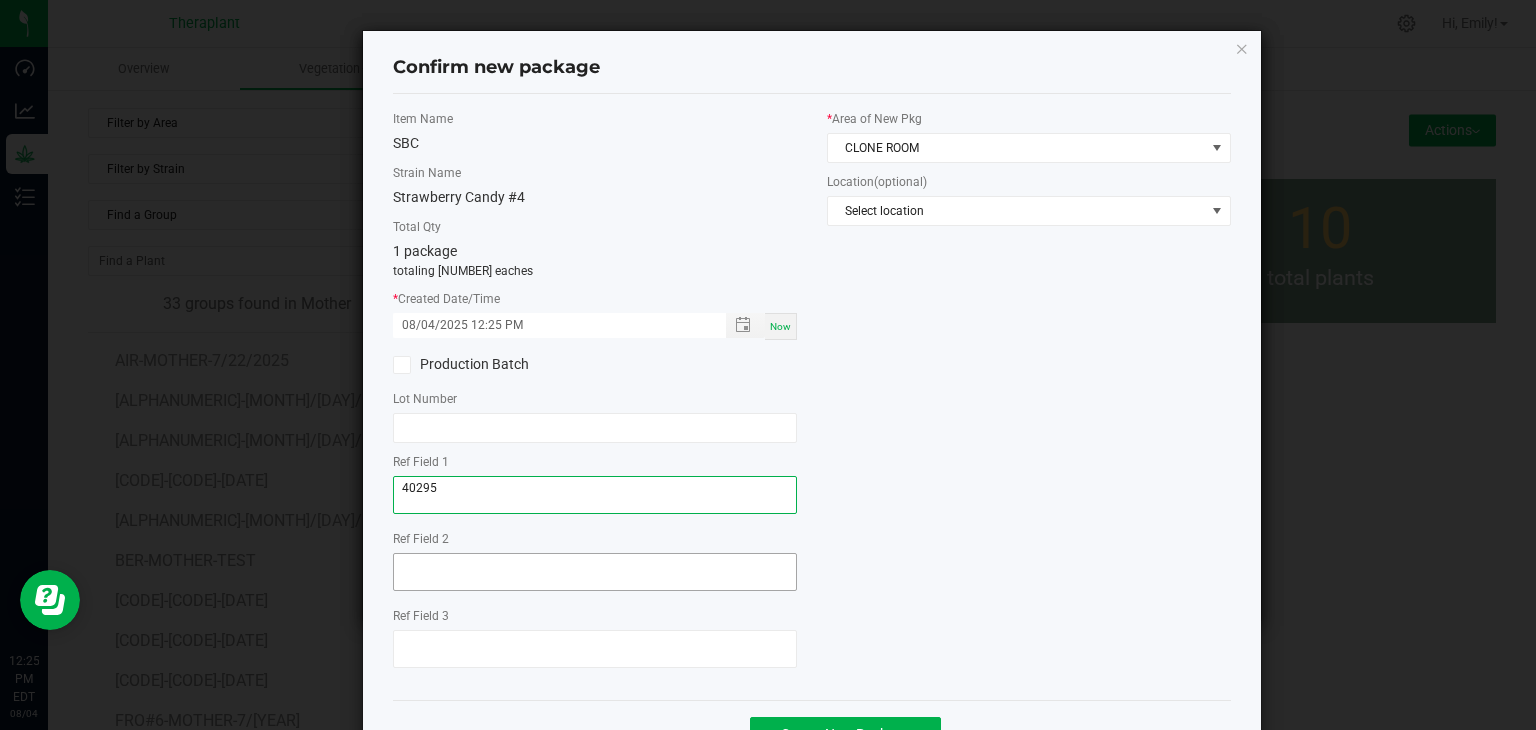 type on "40295" 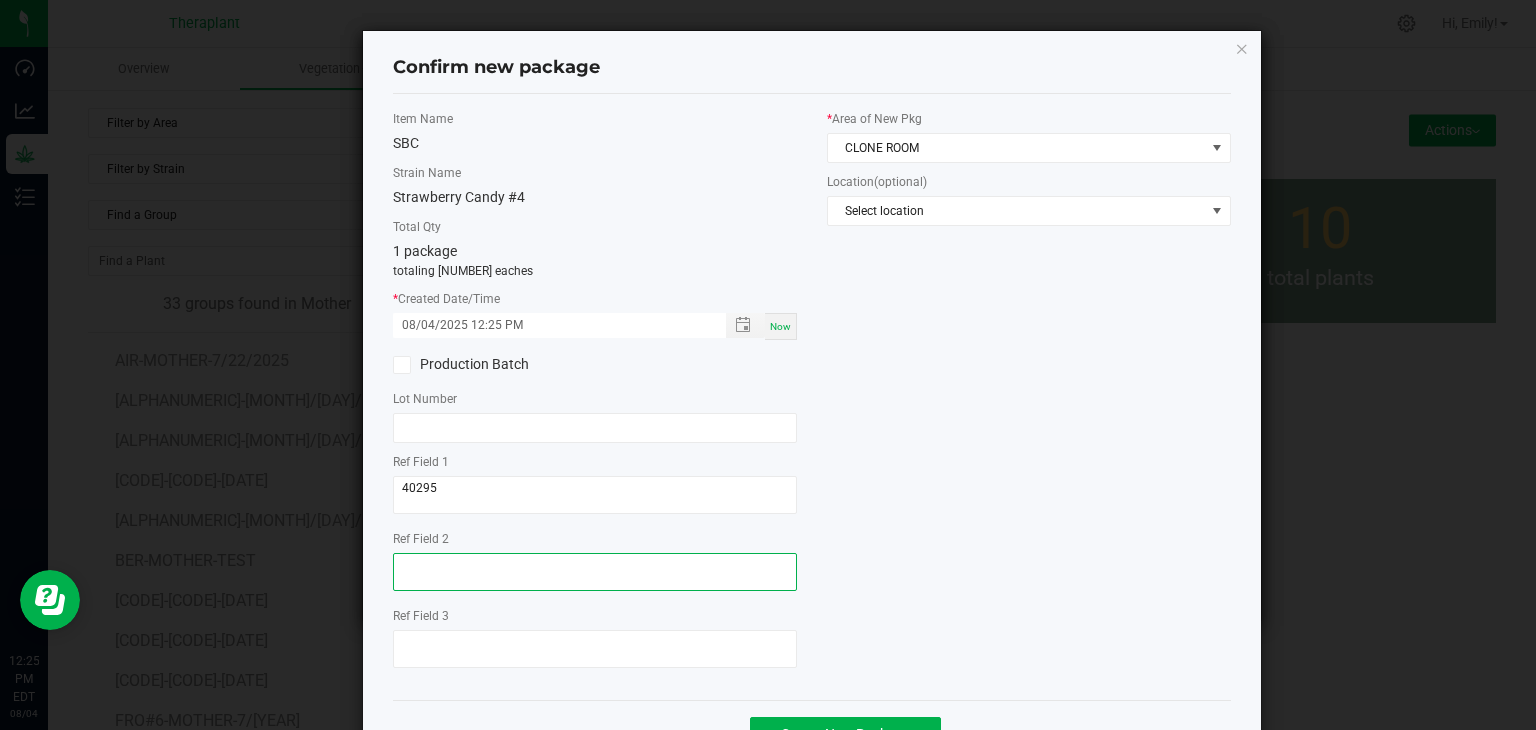 click at bounding box center [595, 572] 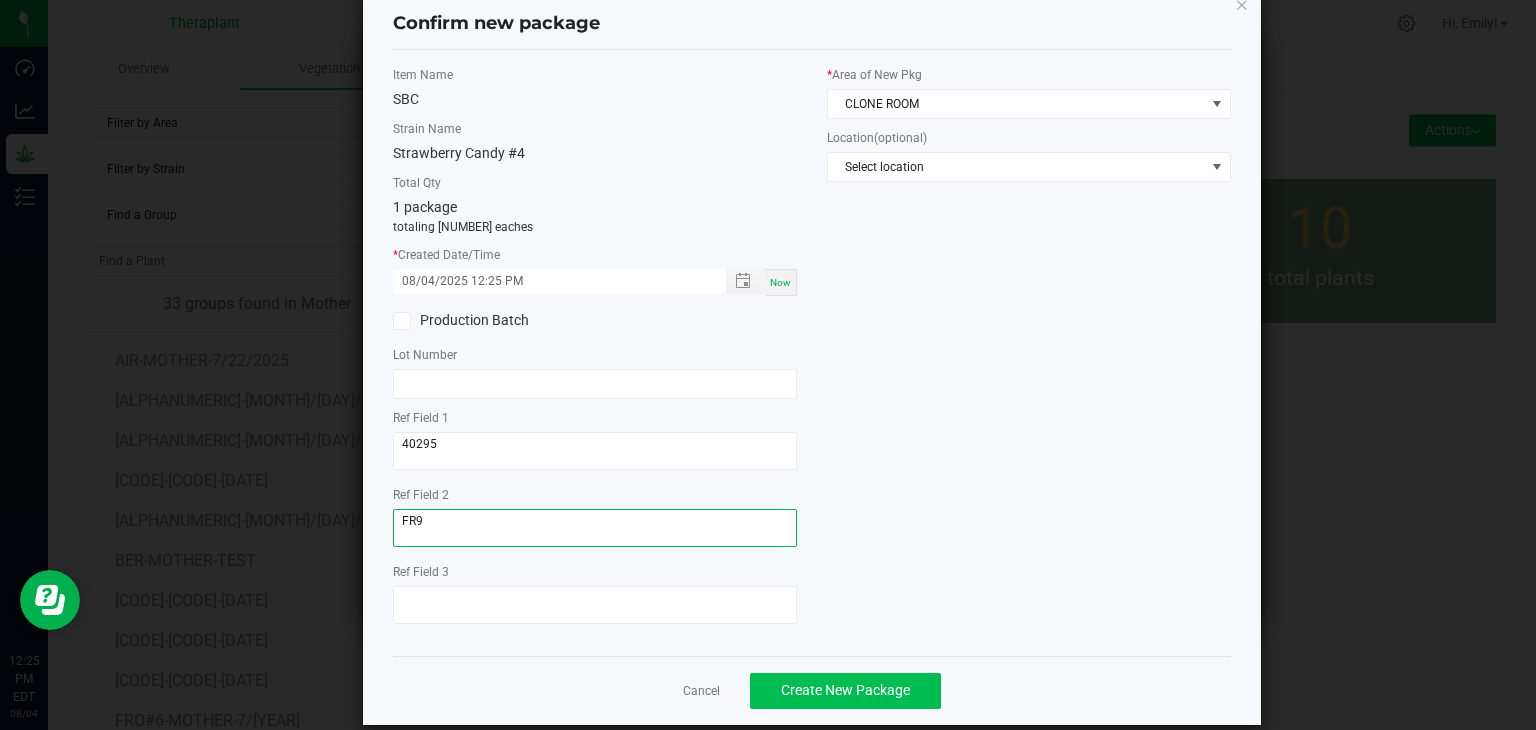 scroll, scrollTop: 69, scrollLeft: 0, axis: vertical 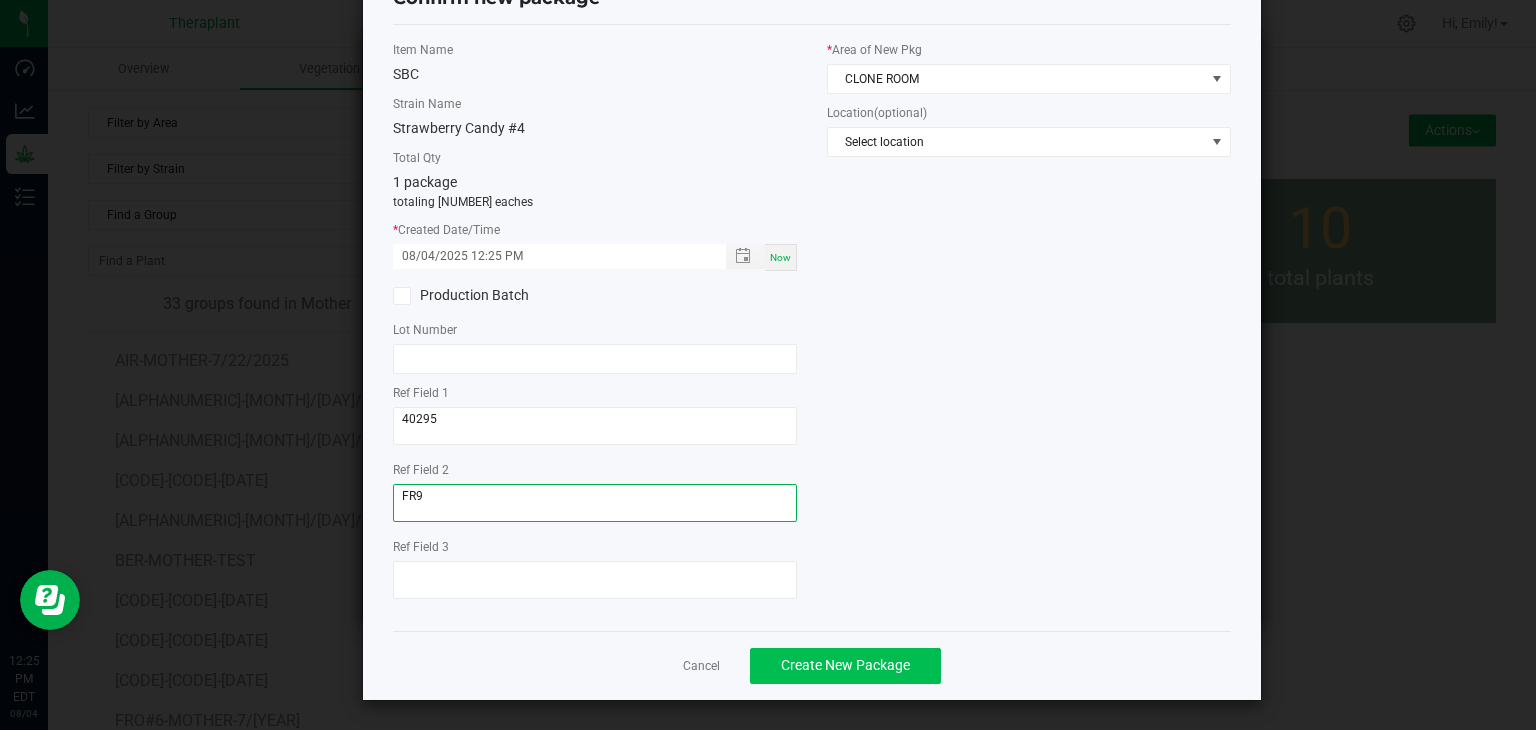 type on "FR9" 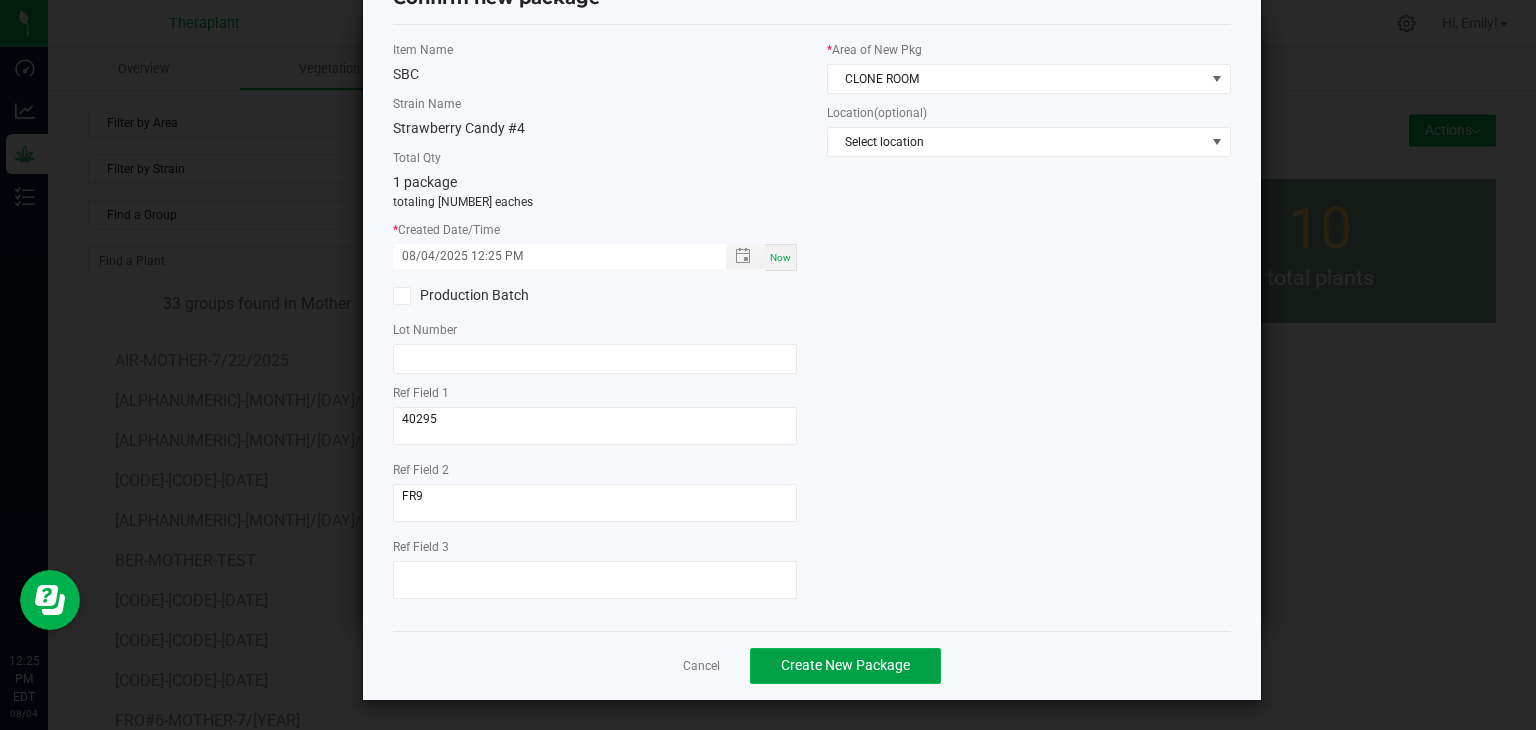 click on "Create New Package" 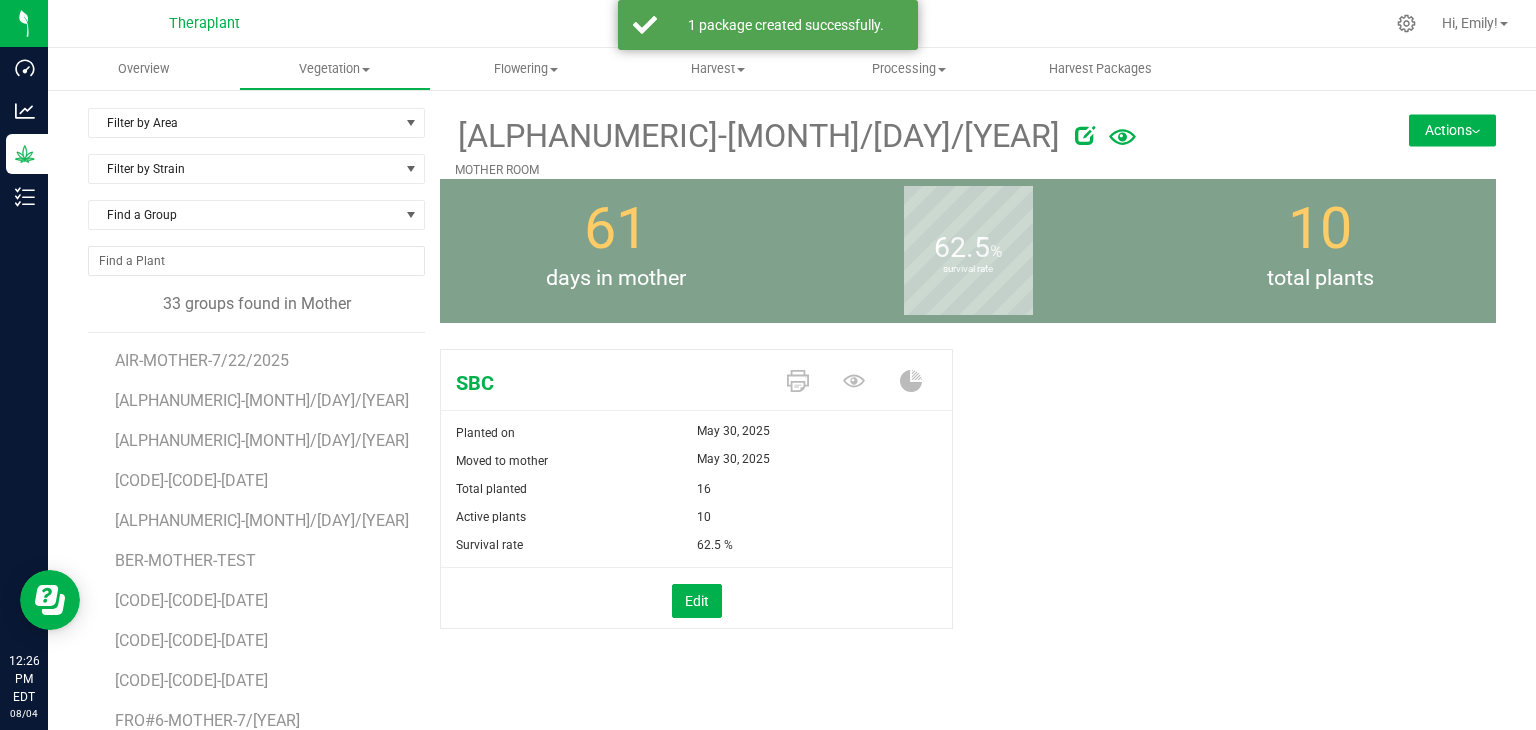 click on "Actions" at bounding box center [1452, 130] 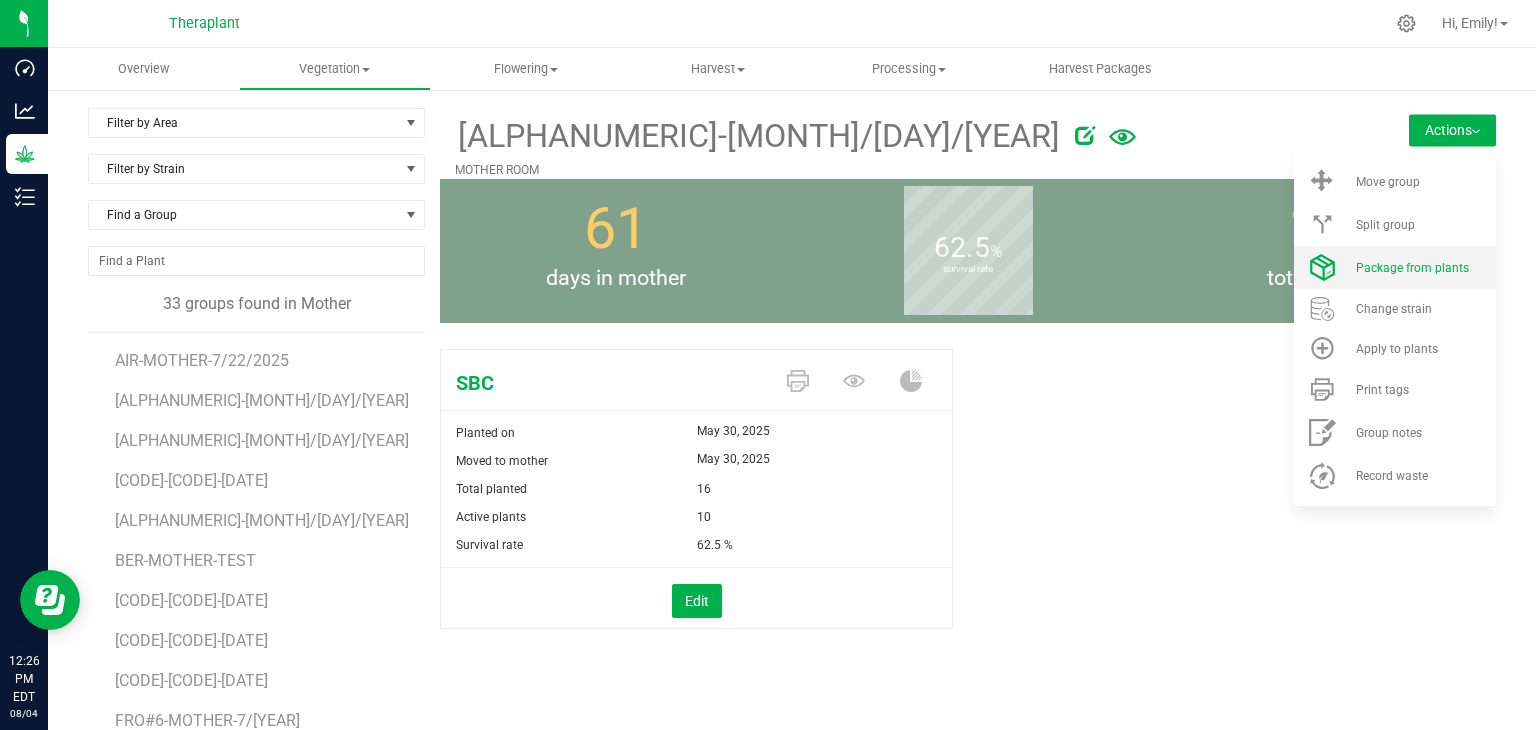 click on "Package from plants" at bounding box center [1412, 268] 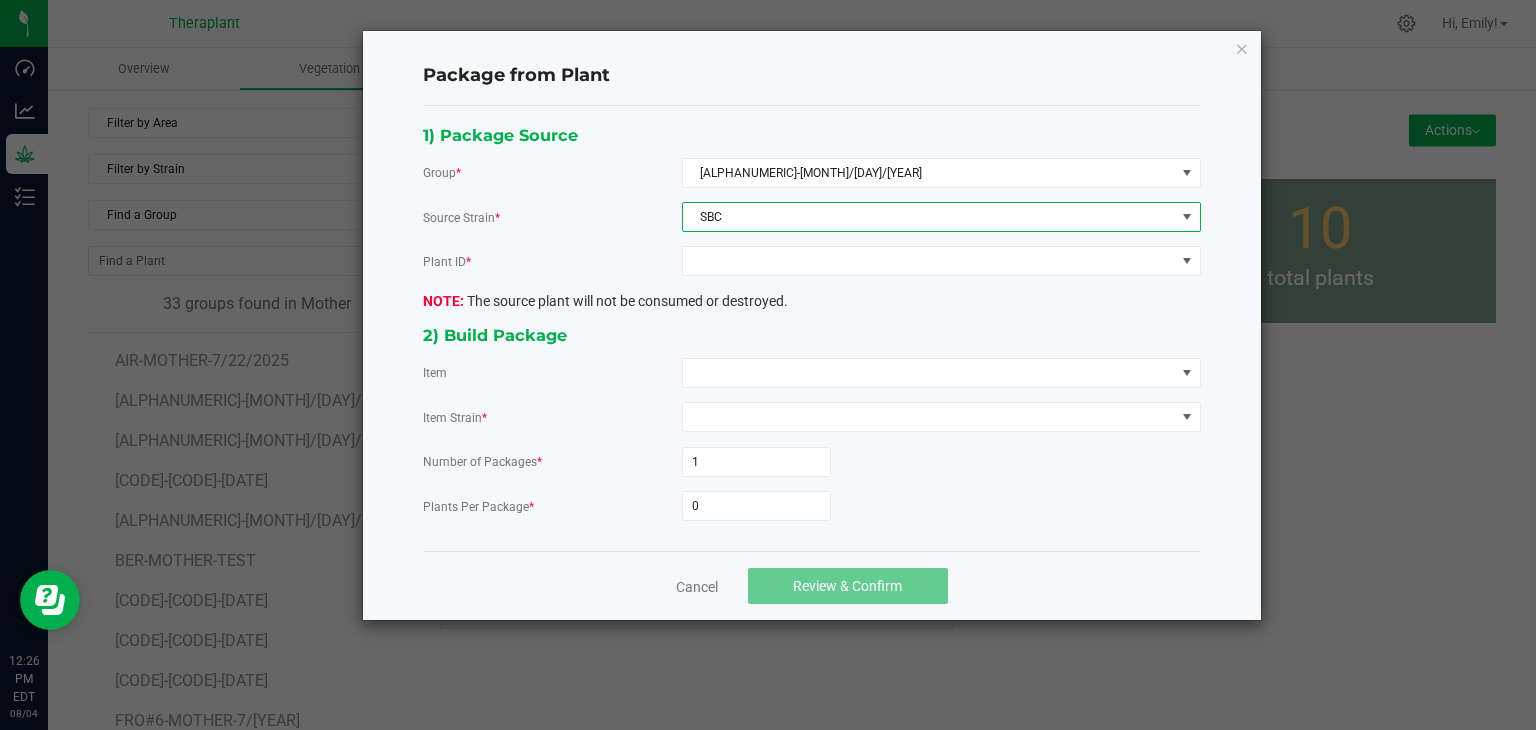 click on "SBC" at bounding box center [929, 217] 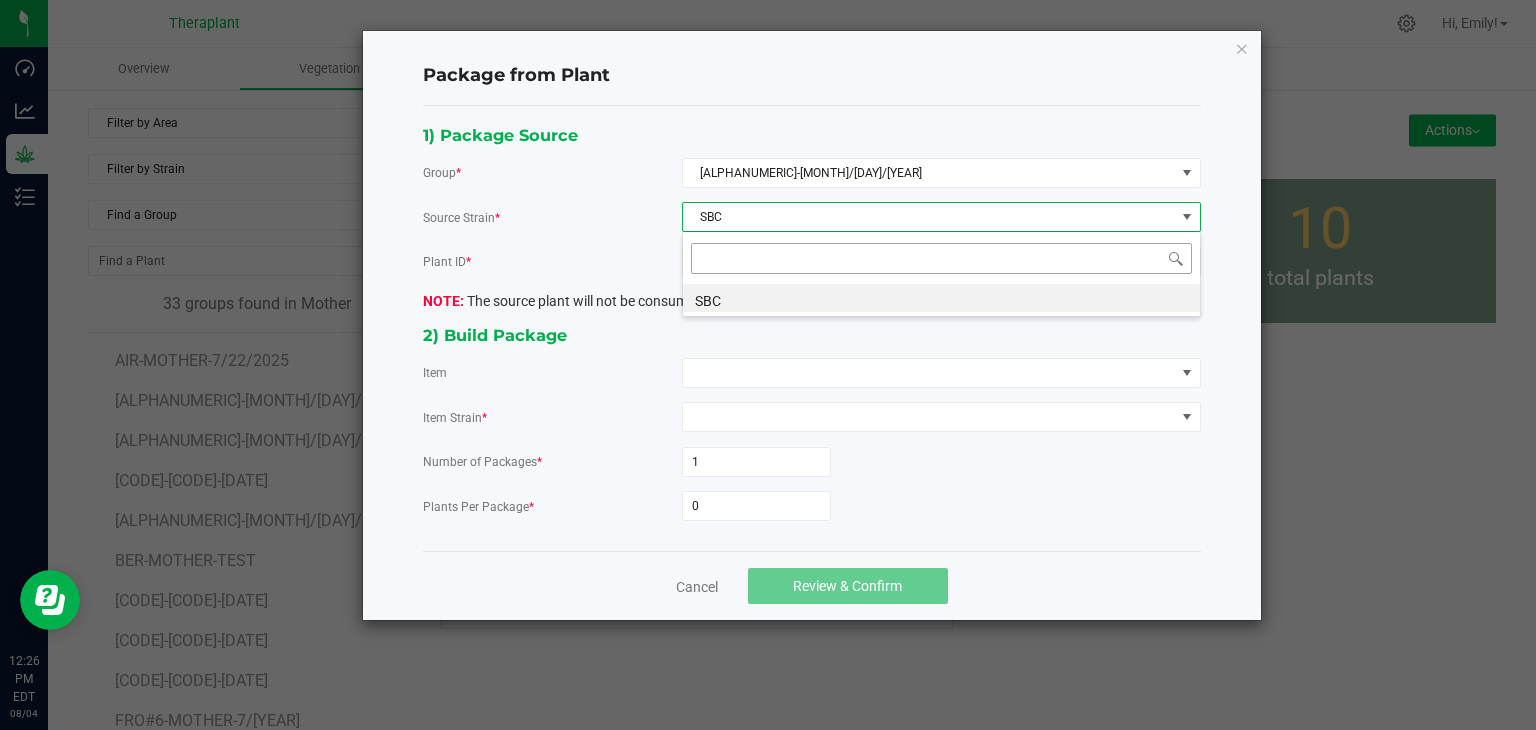 scroll, scrollTop: 99970, scrollLeft: 99480, axis: both 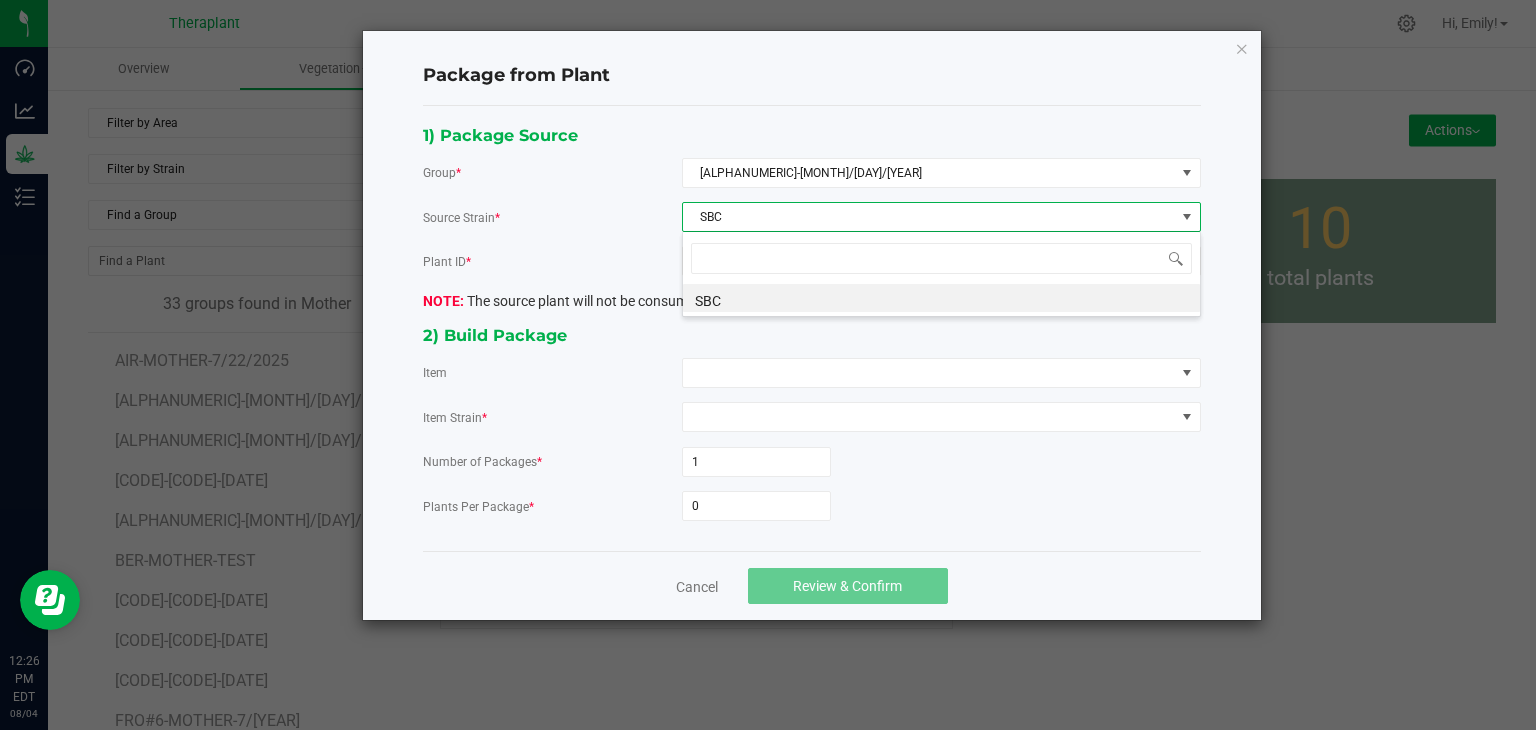 click on "Package from Plant   1) Package Source   Group  * SBC-MOTHER-05/30/[YEAR]  Source Strain  * SBC  Plant ID  *  The source plant will not be consumed or destroyed.   2) Build Package   Item   Item Strain  *  Number of Packages  * 1  Plants Per Package  * 0  Cancel   Review & Confirm" 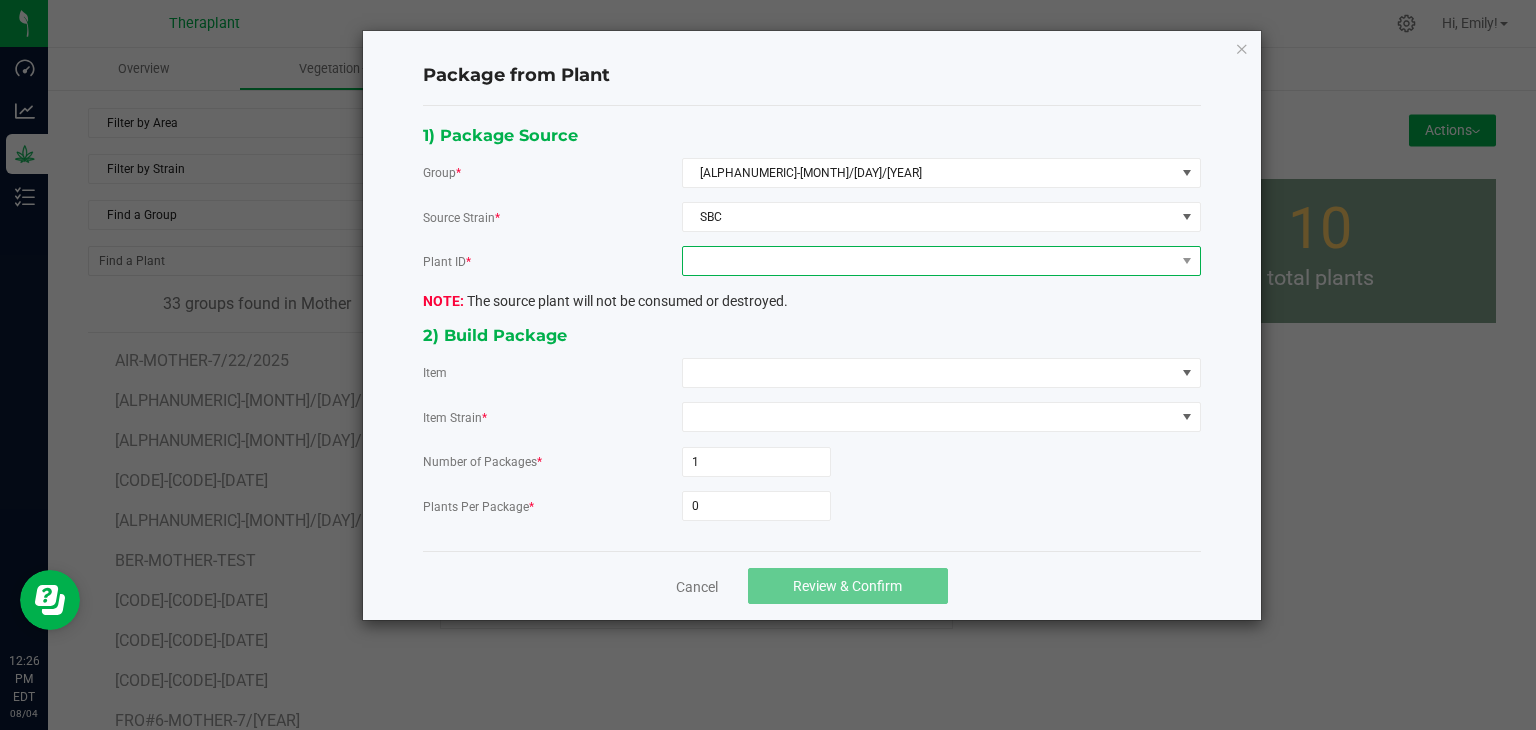 click at bounding box center [929, 261] 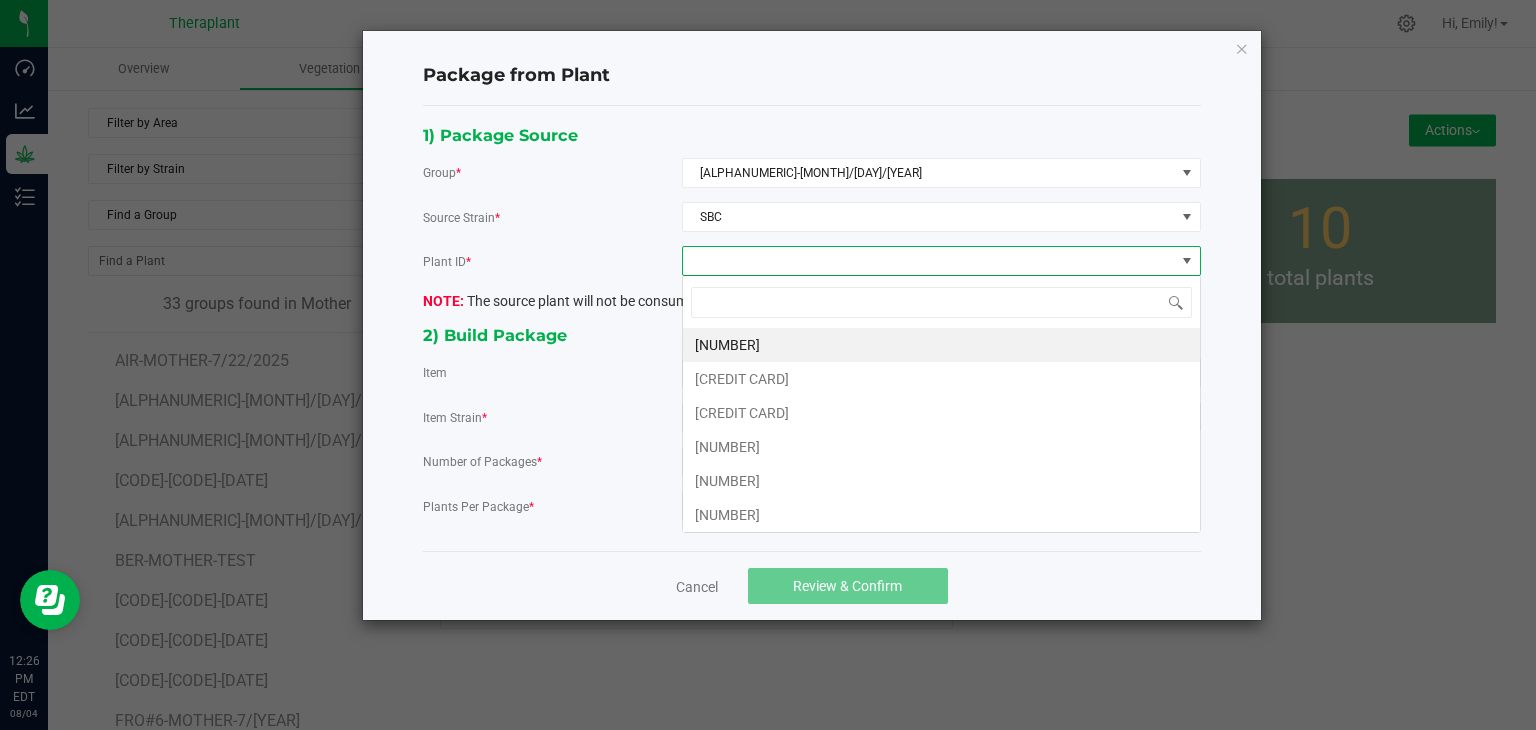scroll, scrollTop: 99970, scrollLeft: 99480, axis: both 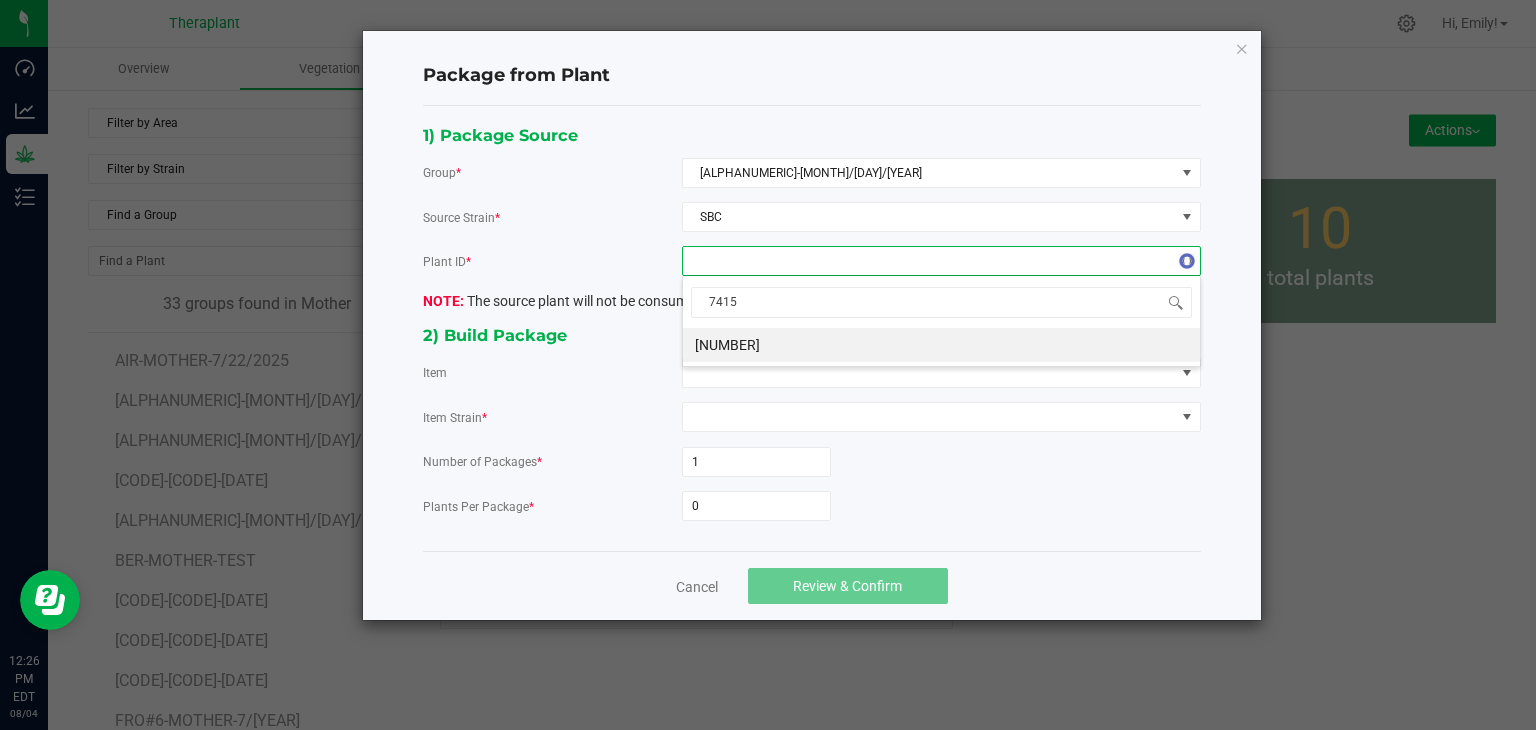 type on "74156" 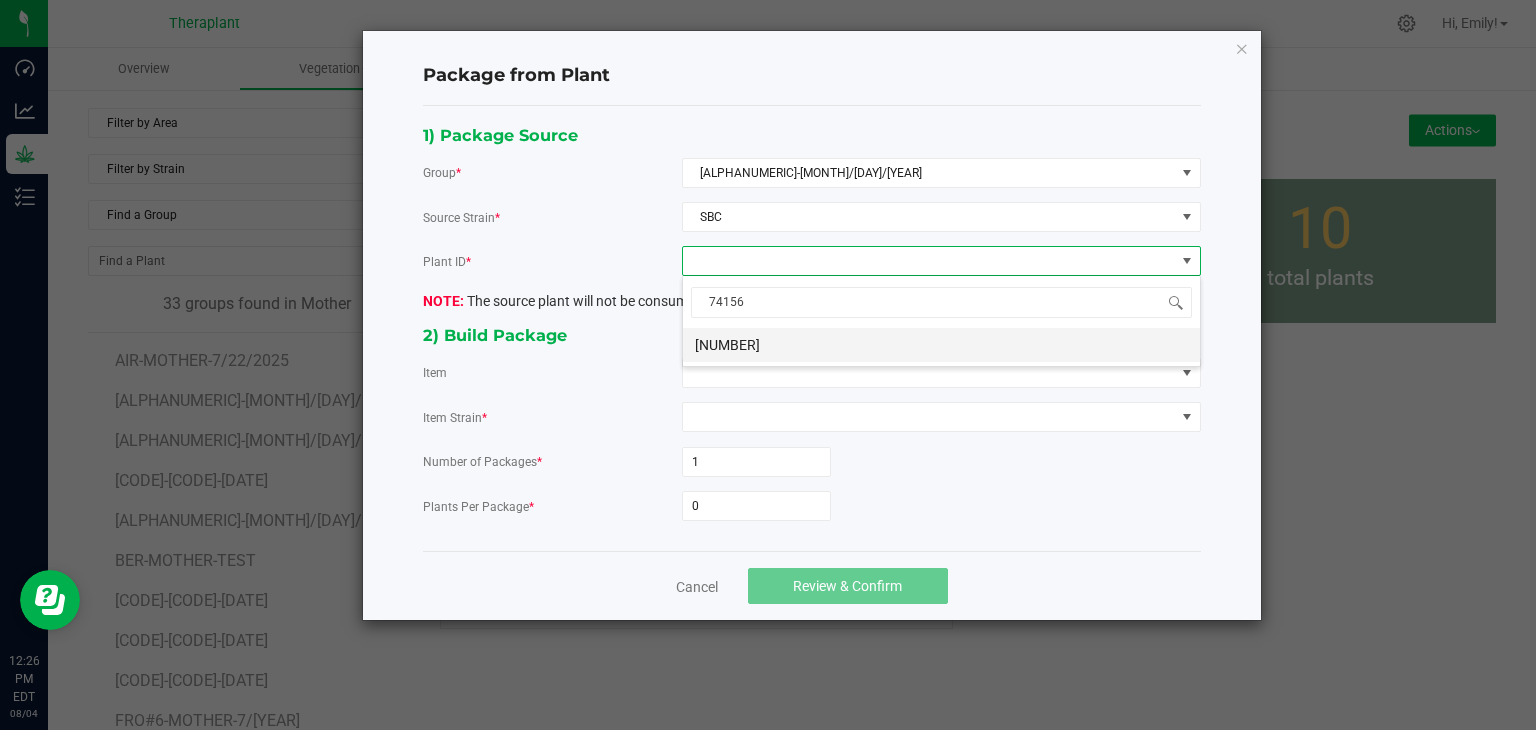 click on "[NUMBER]" at bounding box center (941, 345) 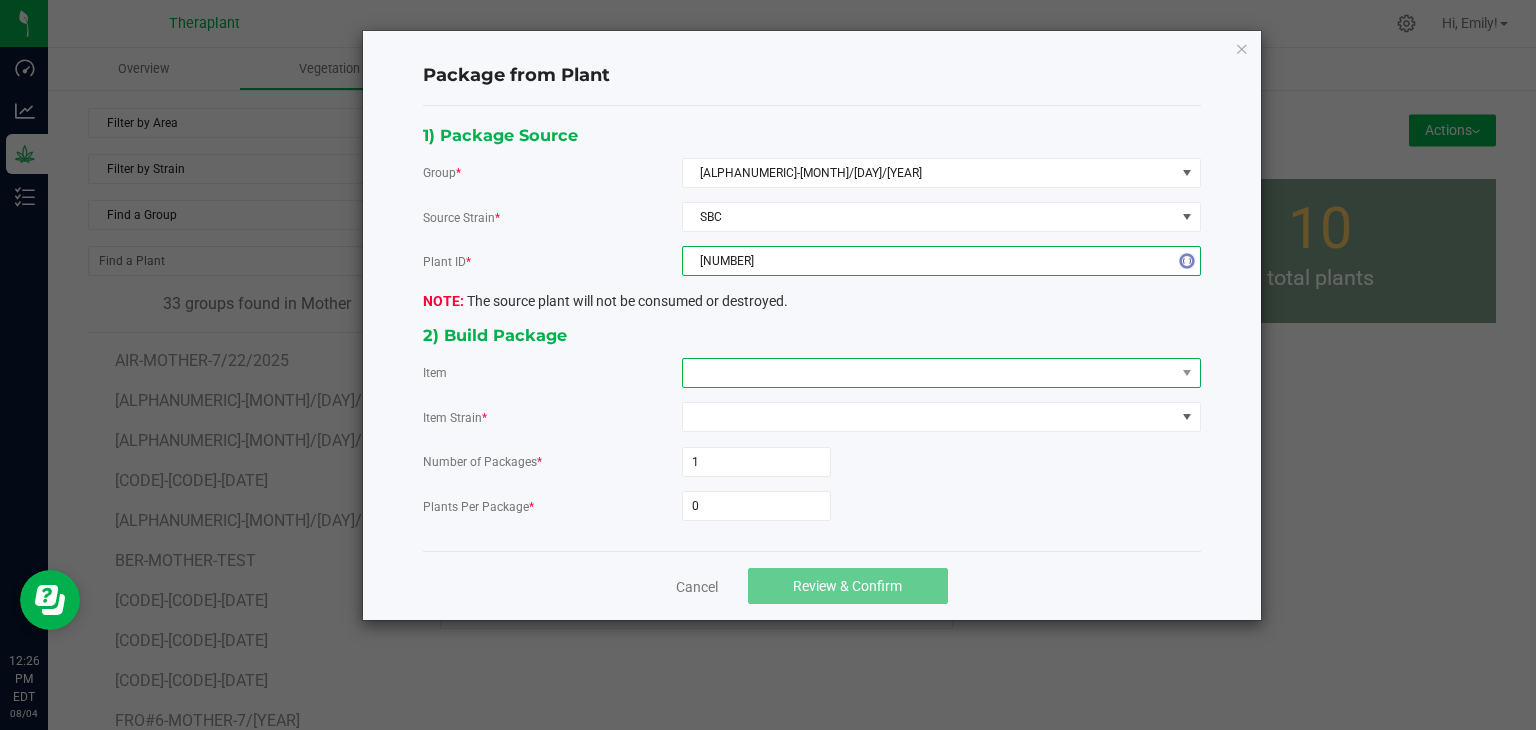 click at bounding box center (929, 373) 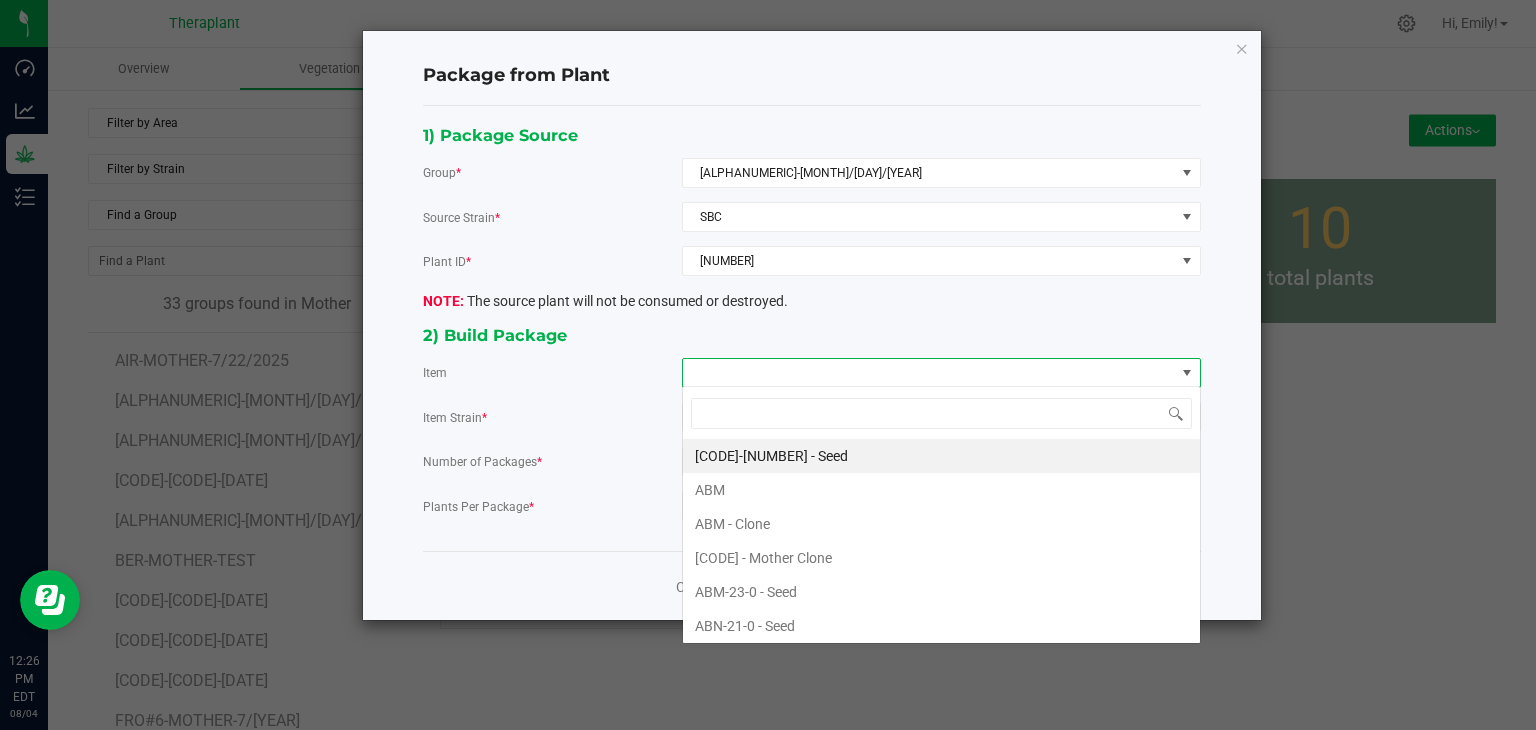scroll, scrollTop: 99970, scrollLeft: 99480, axis: both 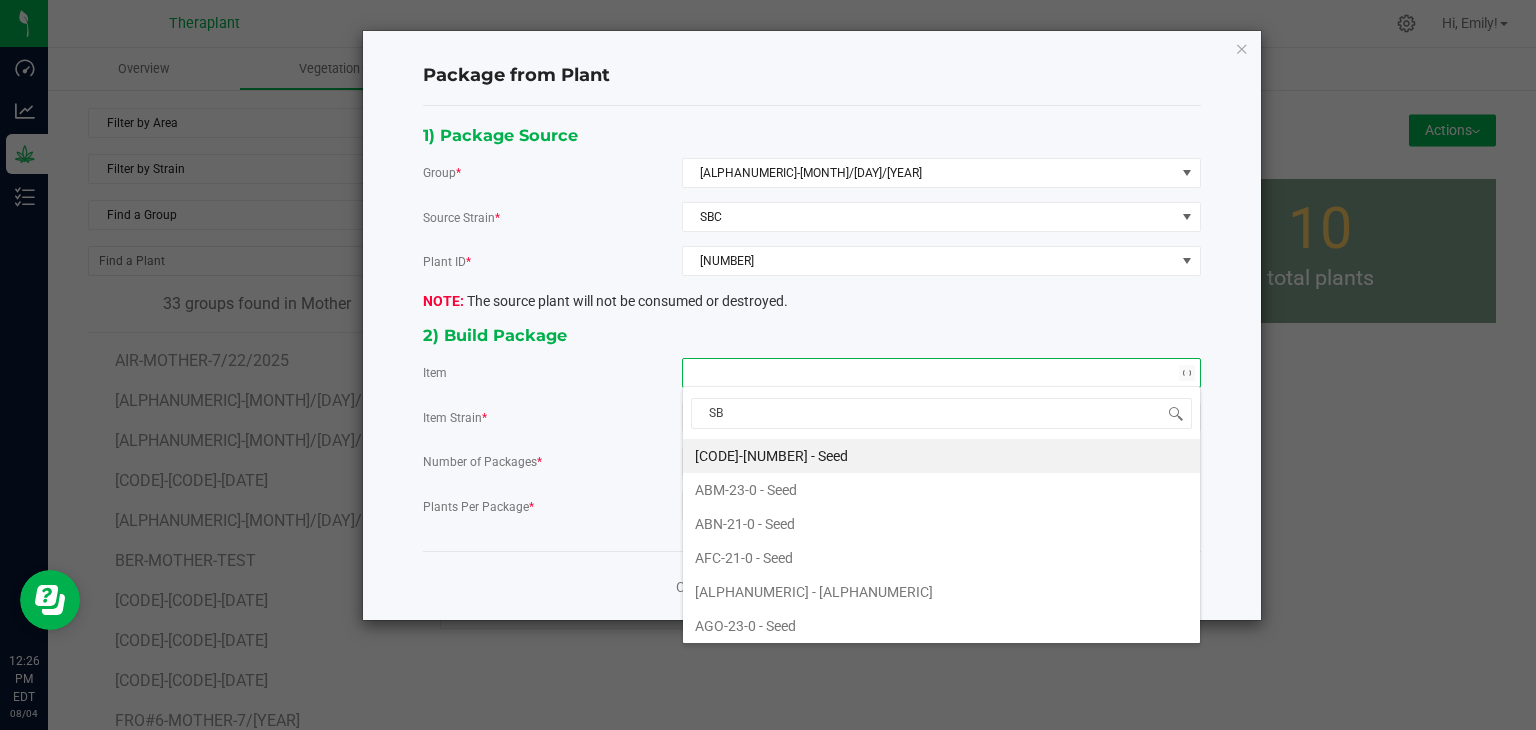 type on "SBC" 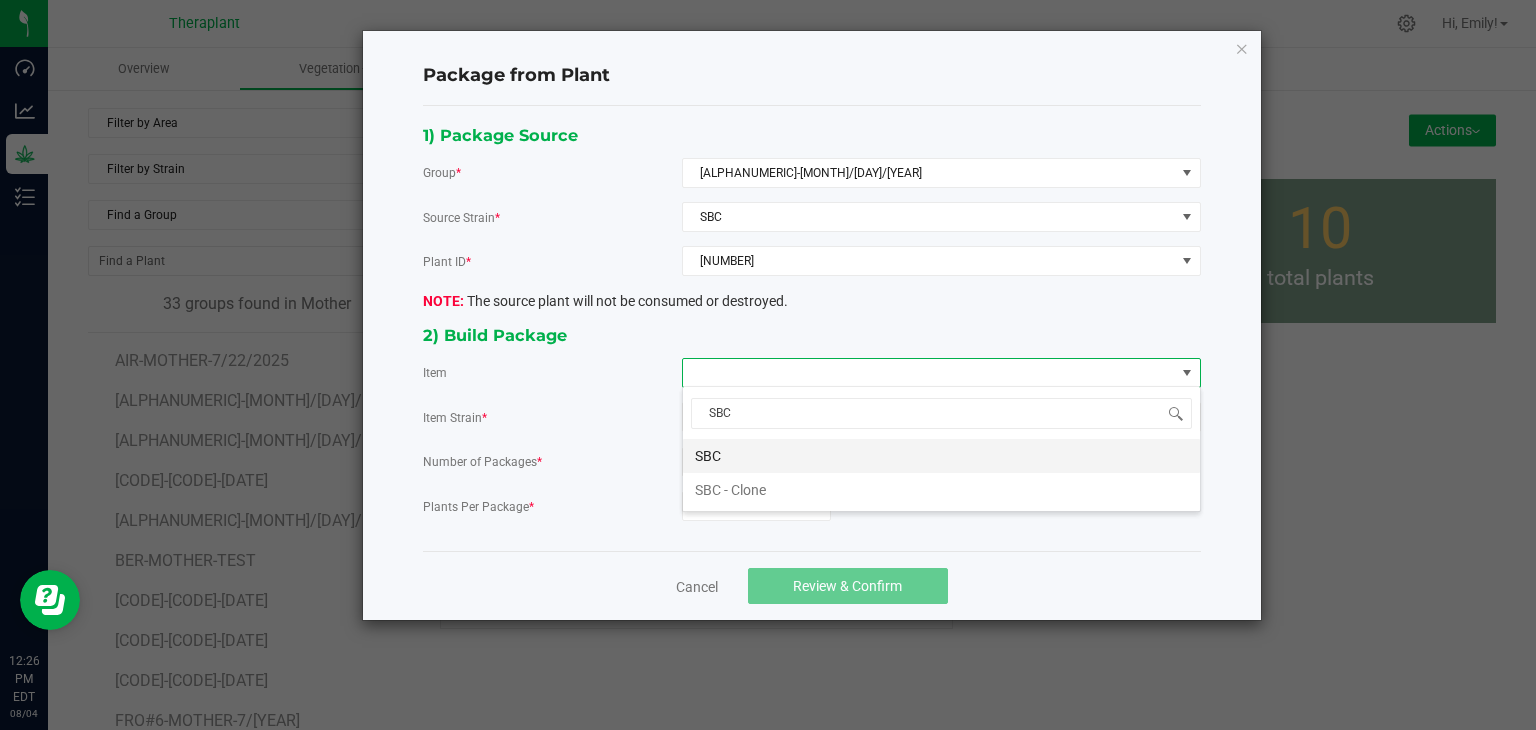 click on "SBC" at bounding box center [941, 456] 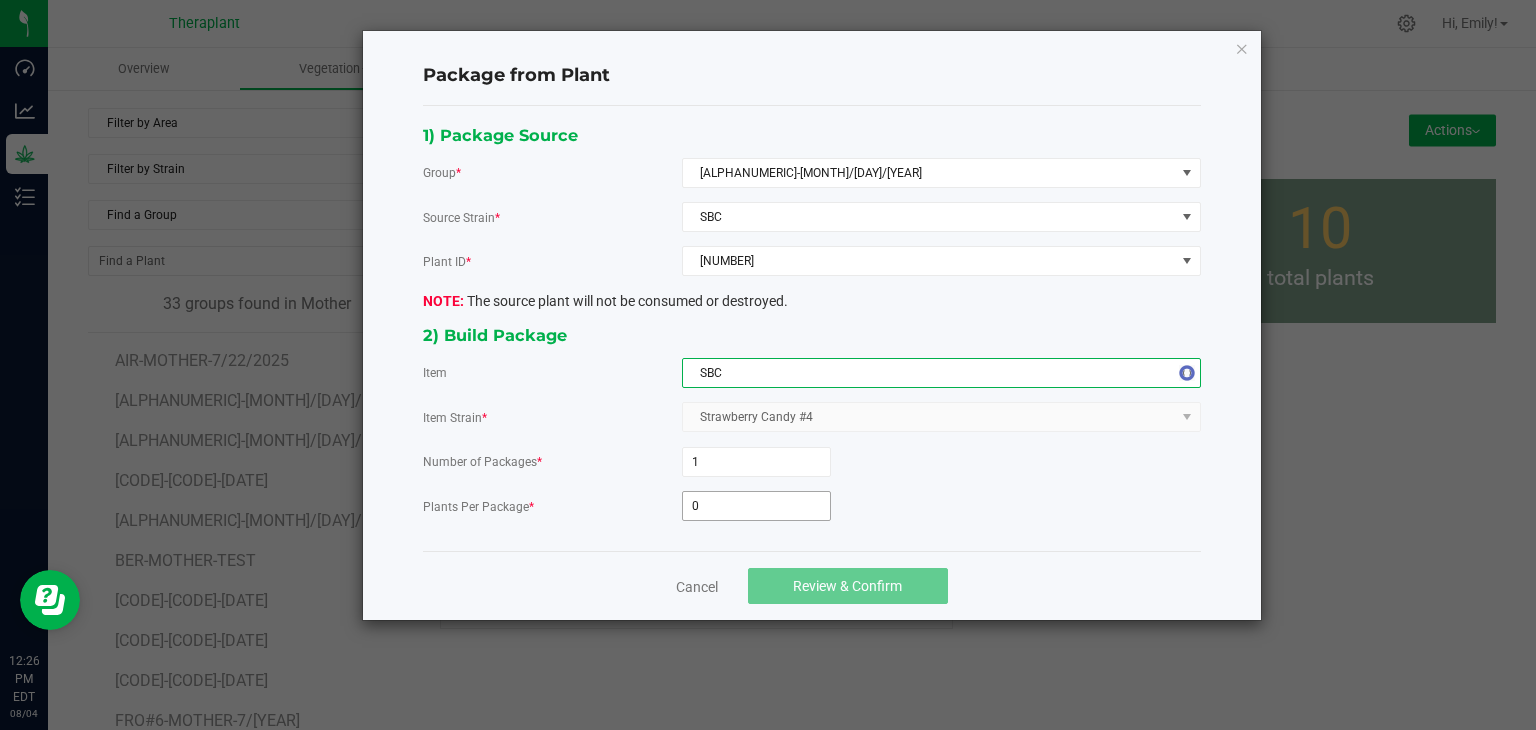 click on "0" at bounding box center [756, 506] 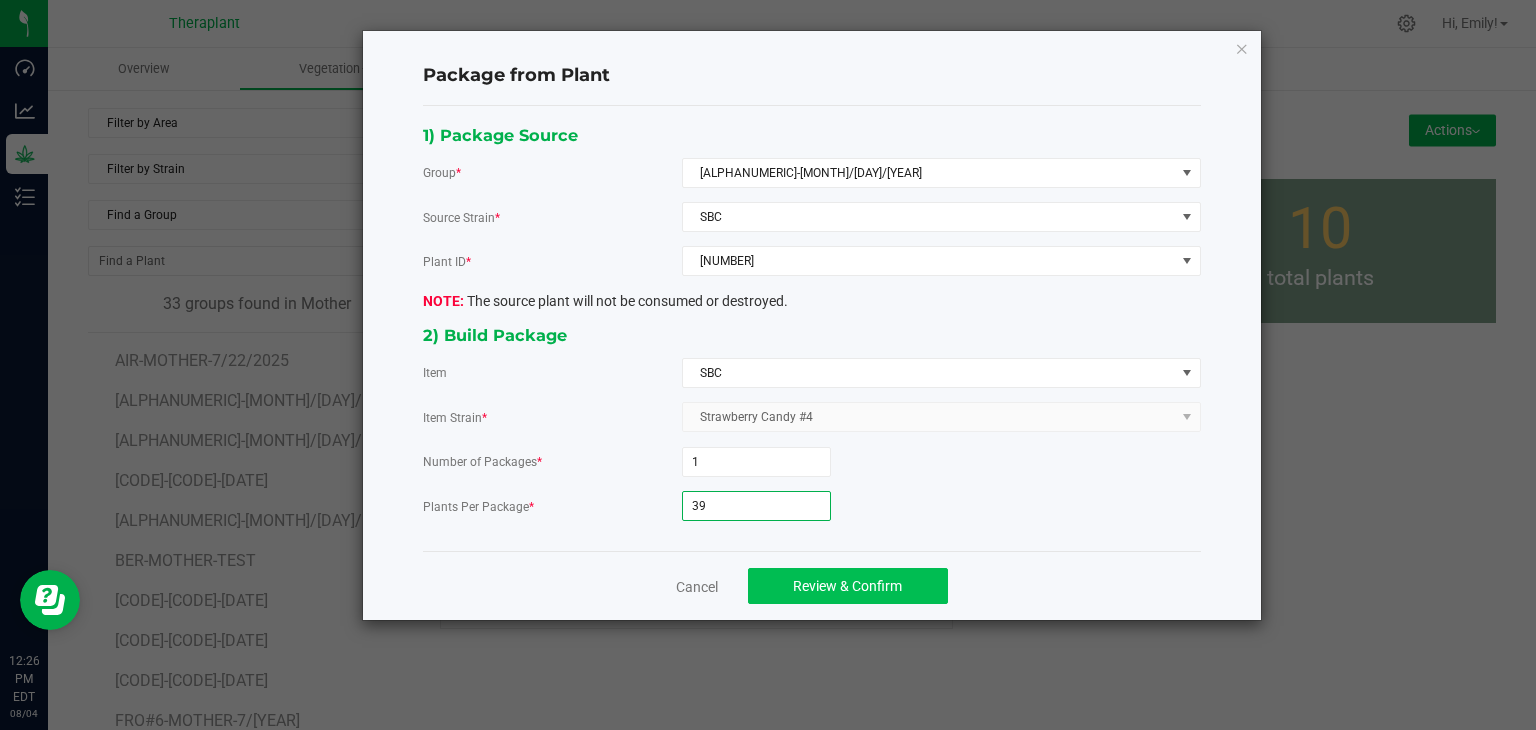 type on "39" 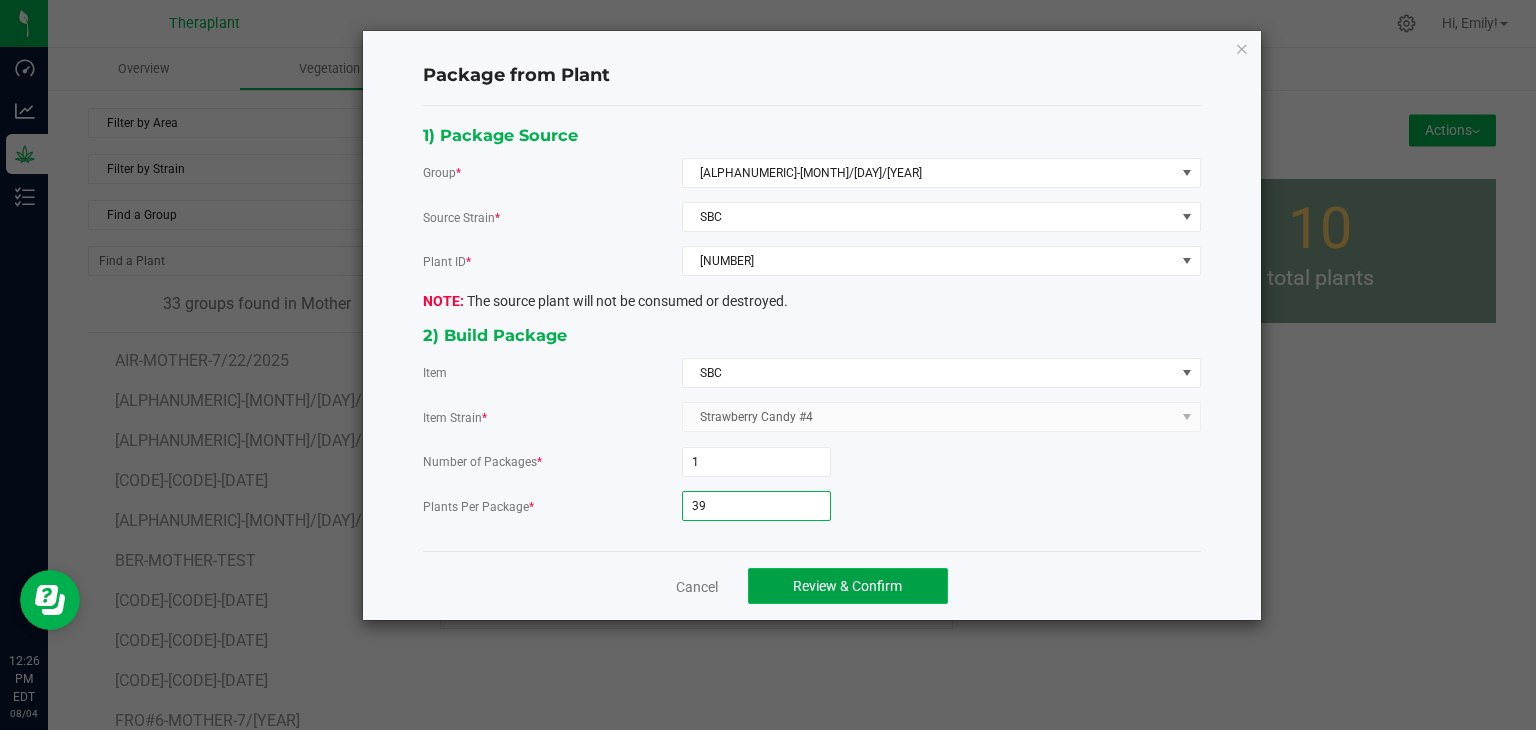 click on "Review & Confirm" 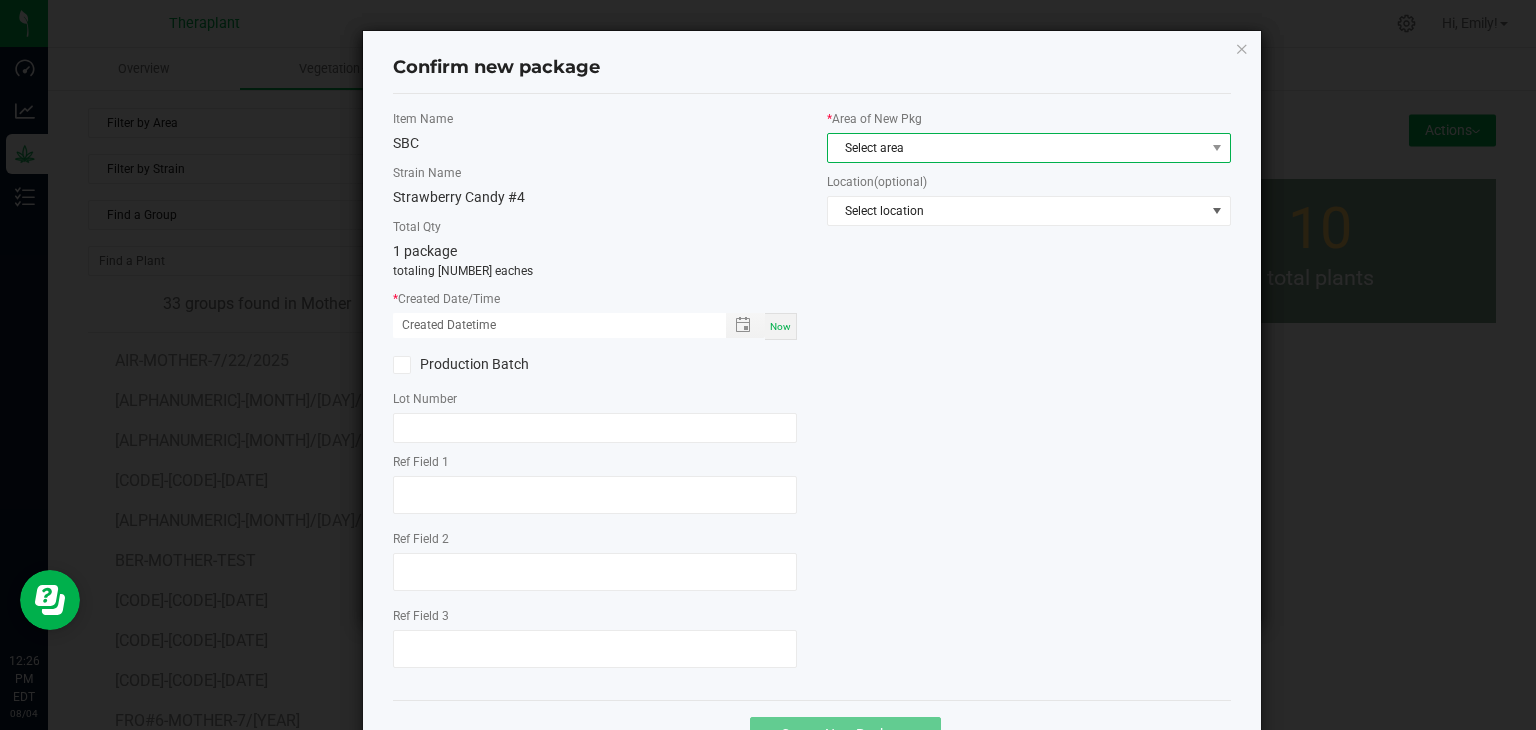 click on "Select area" at bounding box center (1016, 148) 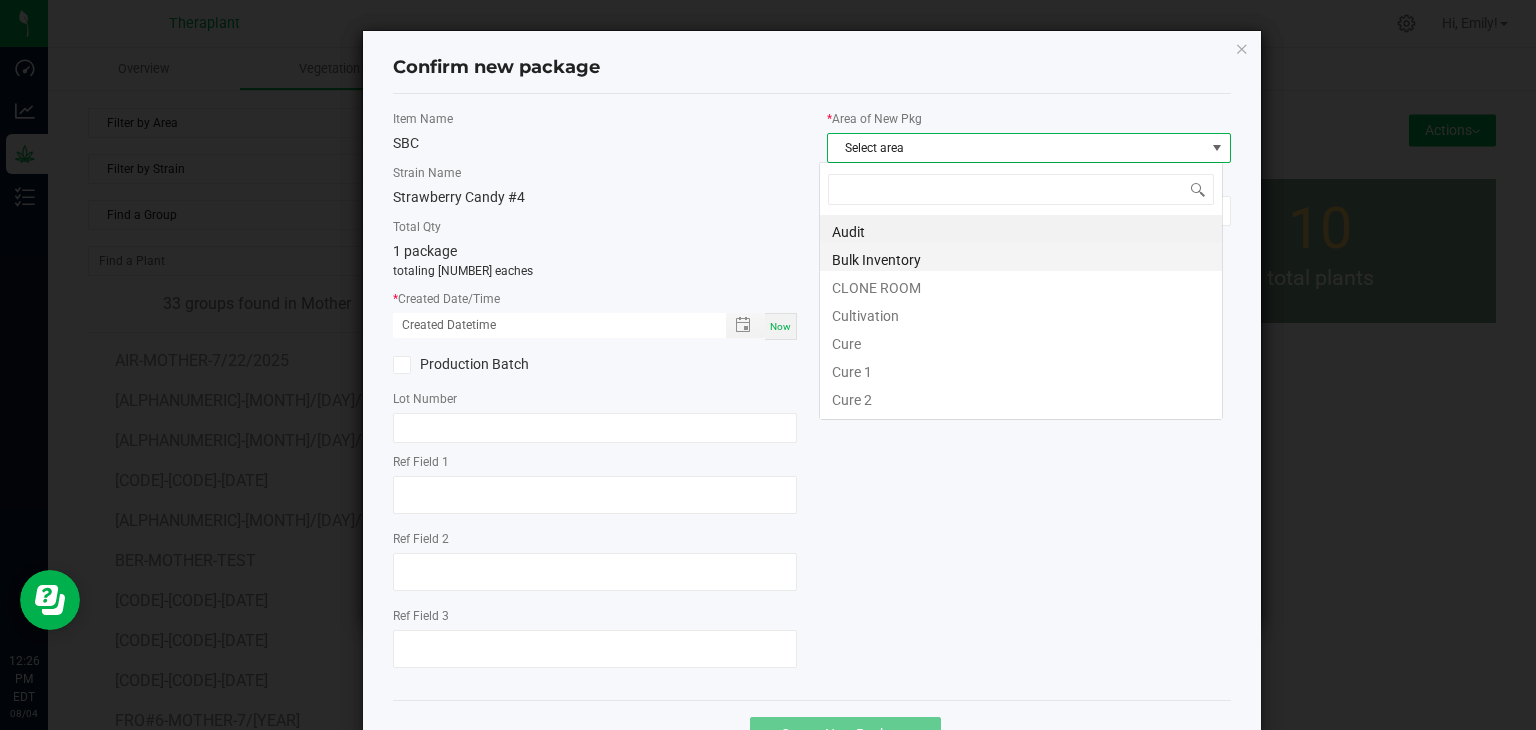 scroll, scrollTop: 99970, scrollLeft: 99596, axis: both 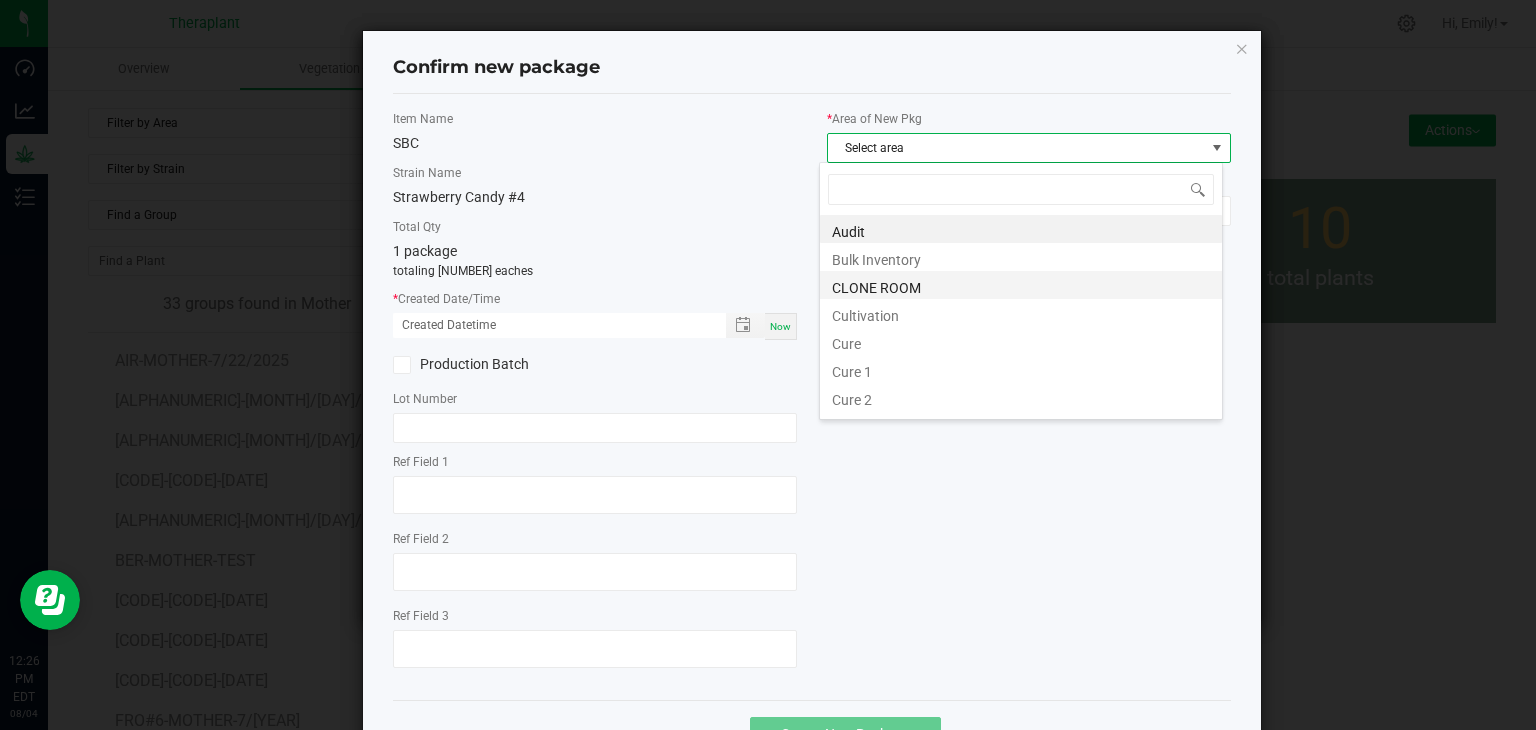 click on "CLONE ROOM" at bounding box center (1021, 285) 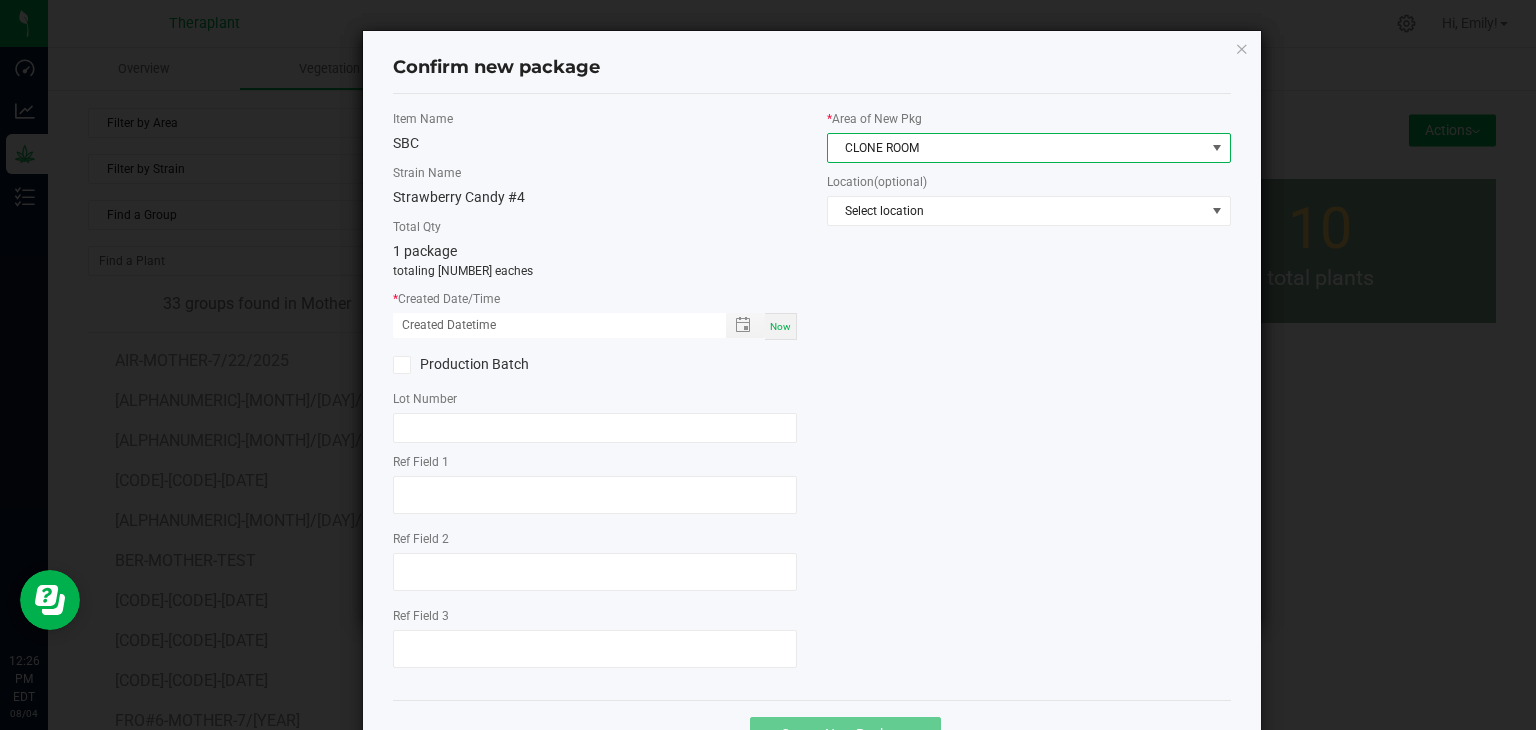 click on "Now" at bounding box center (781, 326) 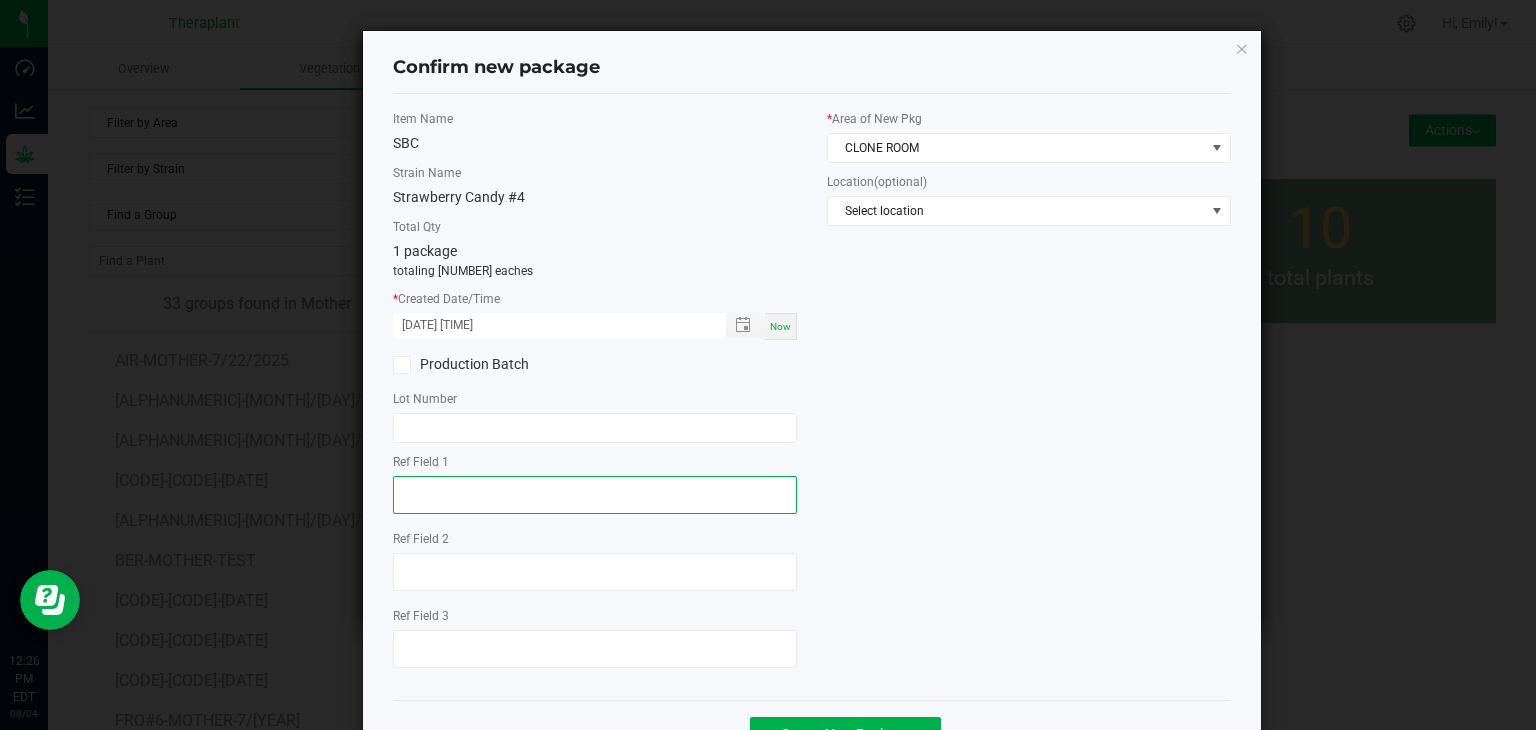 click 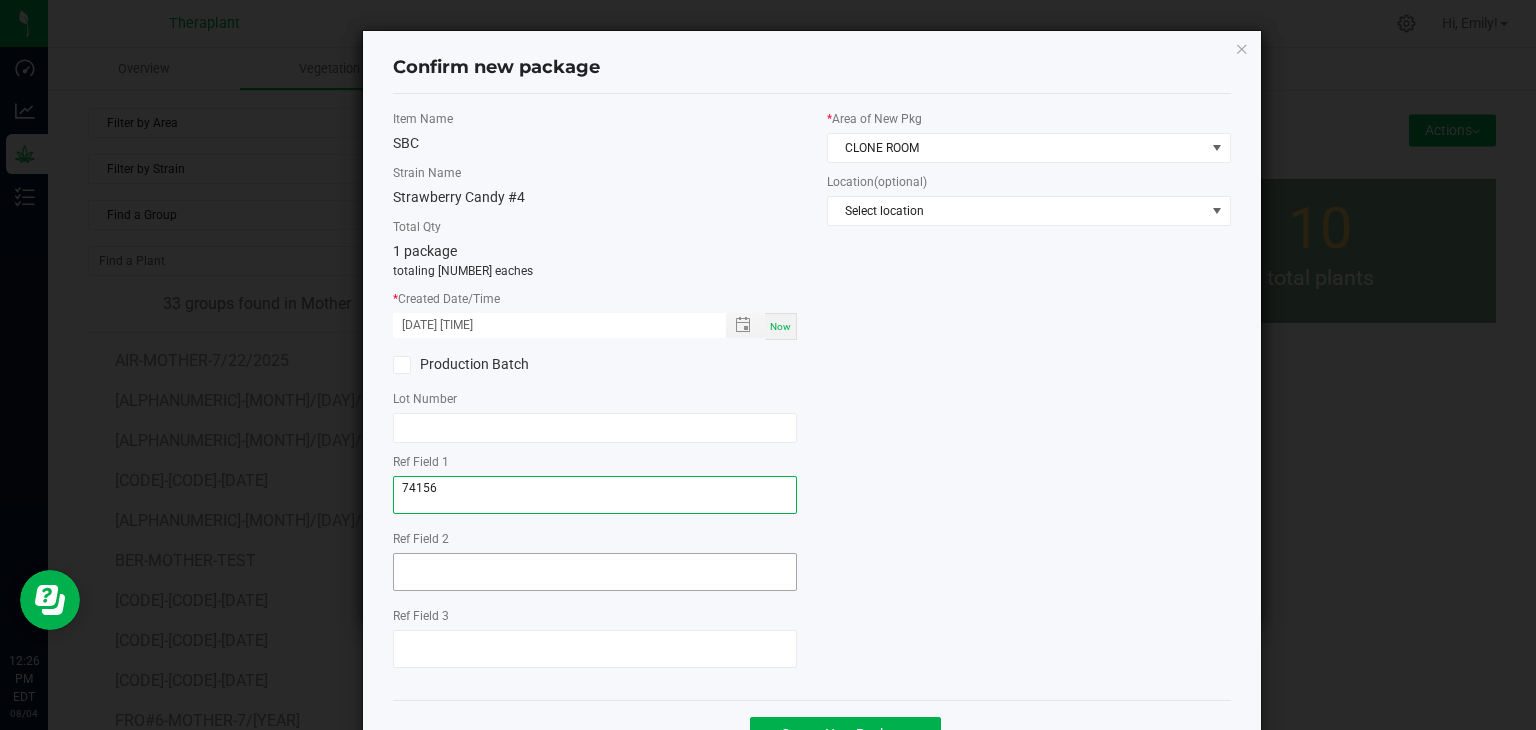 type on "74156" 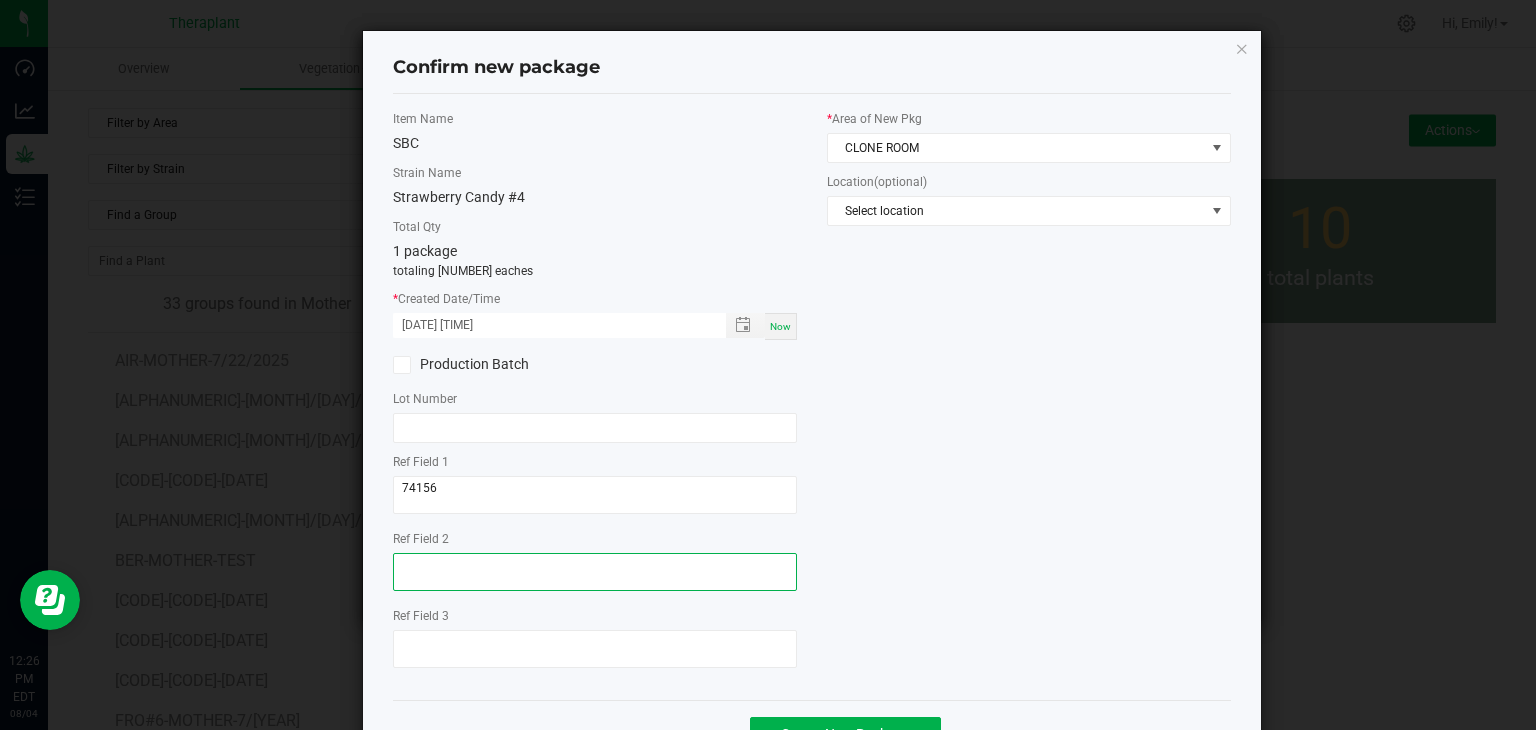 click at bounding box center (595, 572) 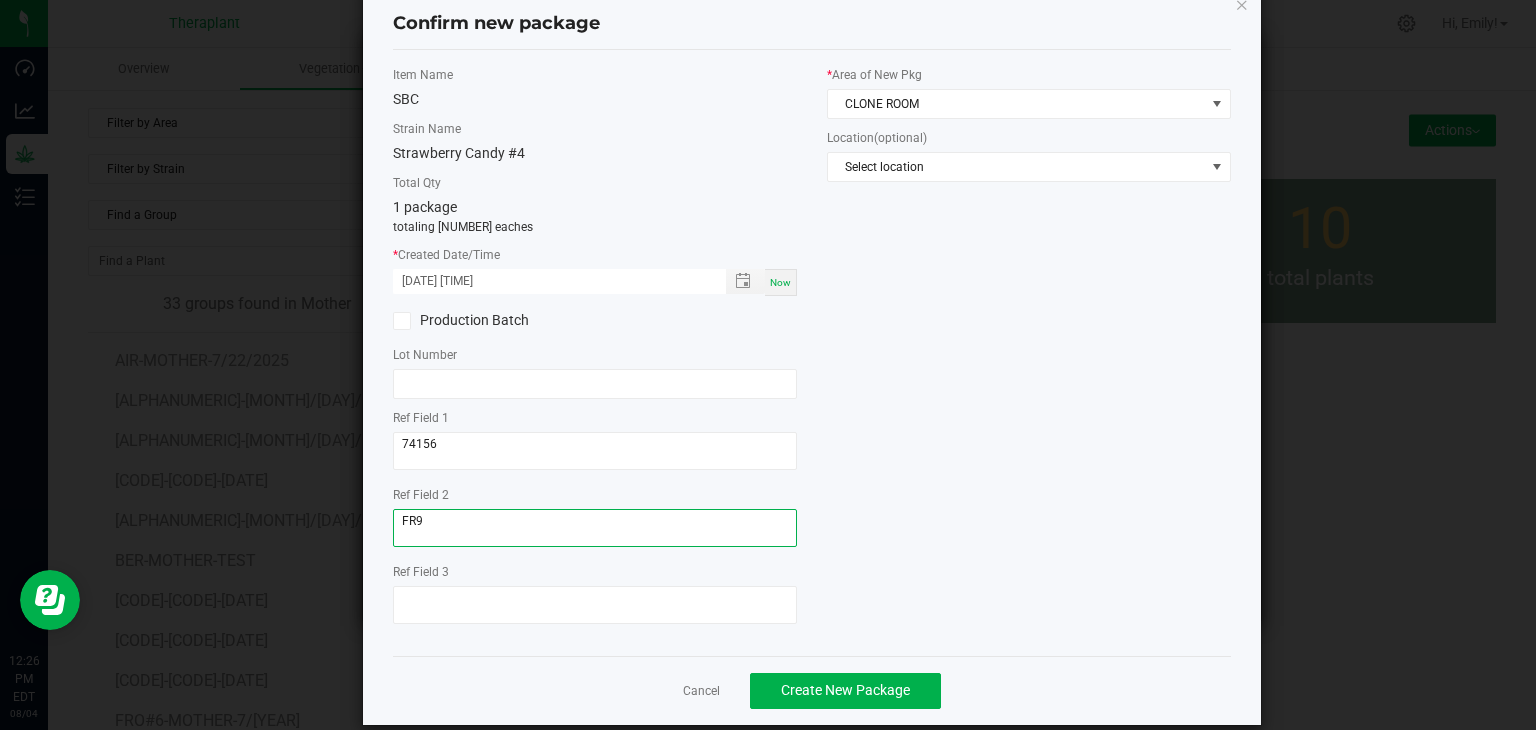 scroll, scrollTop: 69, scrollLeft: 0, axis: vertical 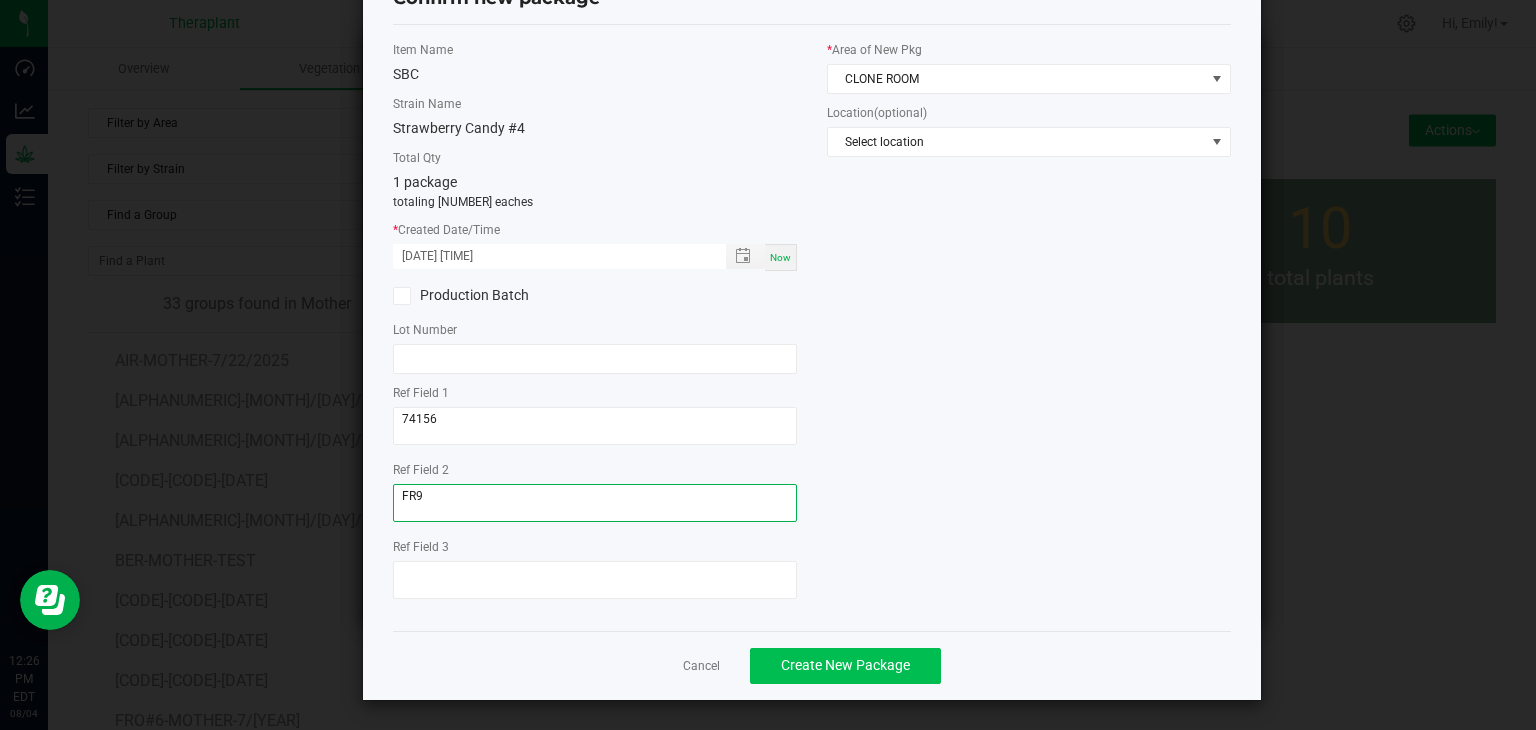 type on "FR9" 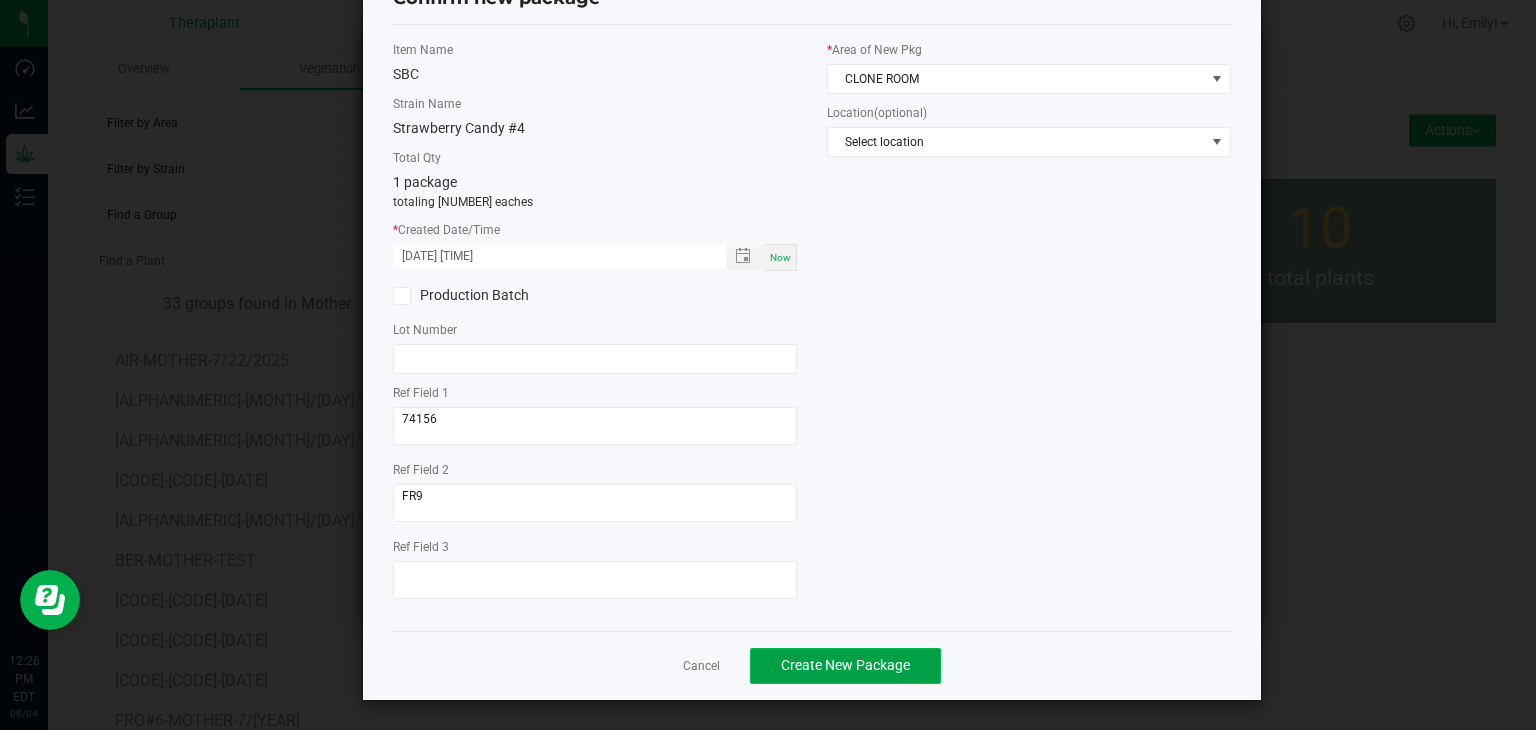 click on "Create New Package" 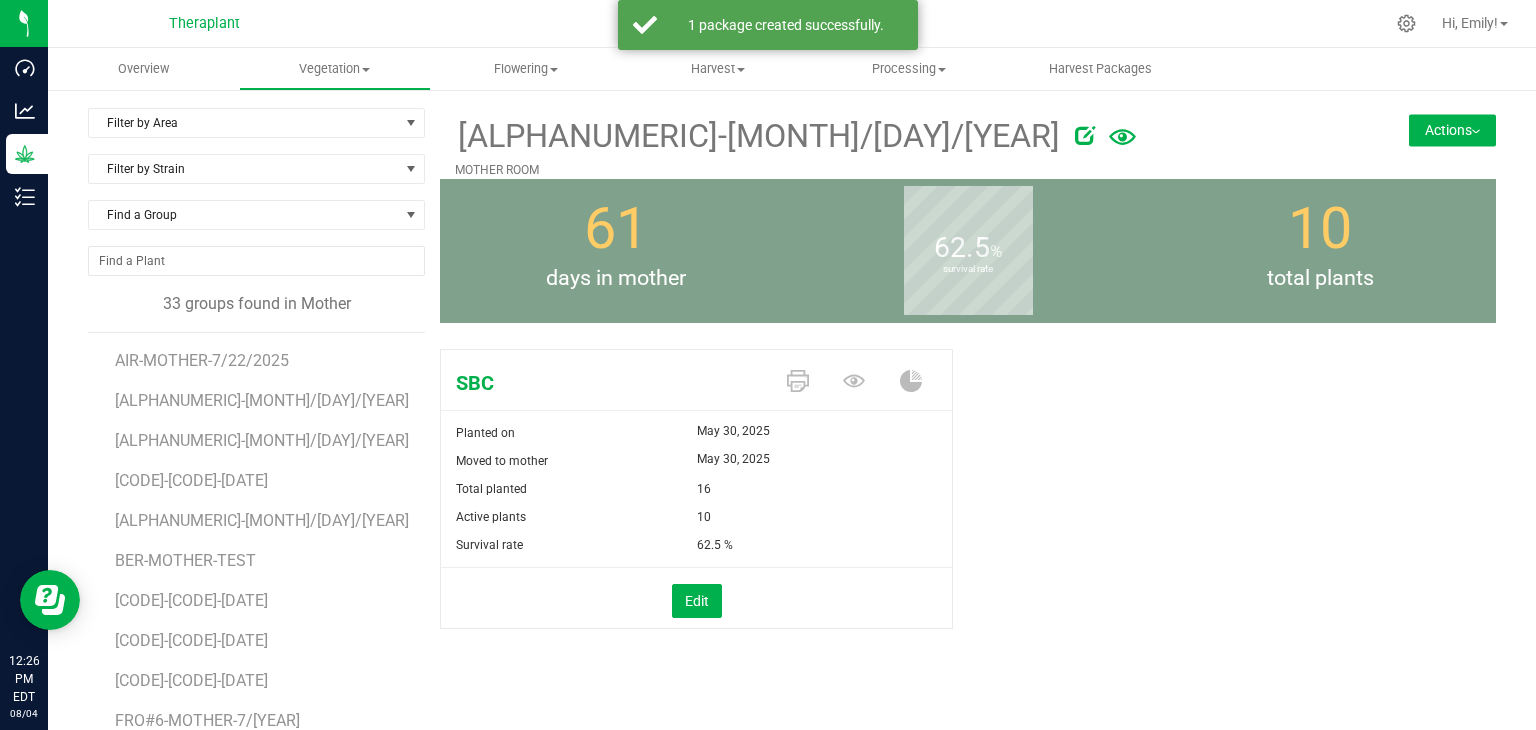 click on "Actions" at bounding box center [1452, 130] 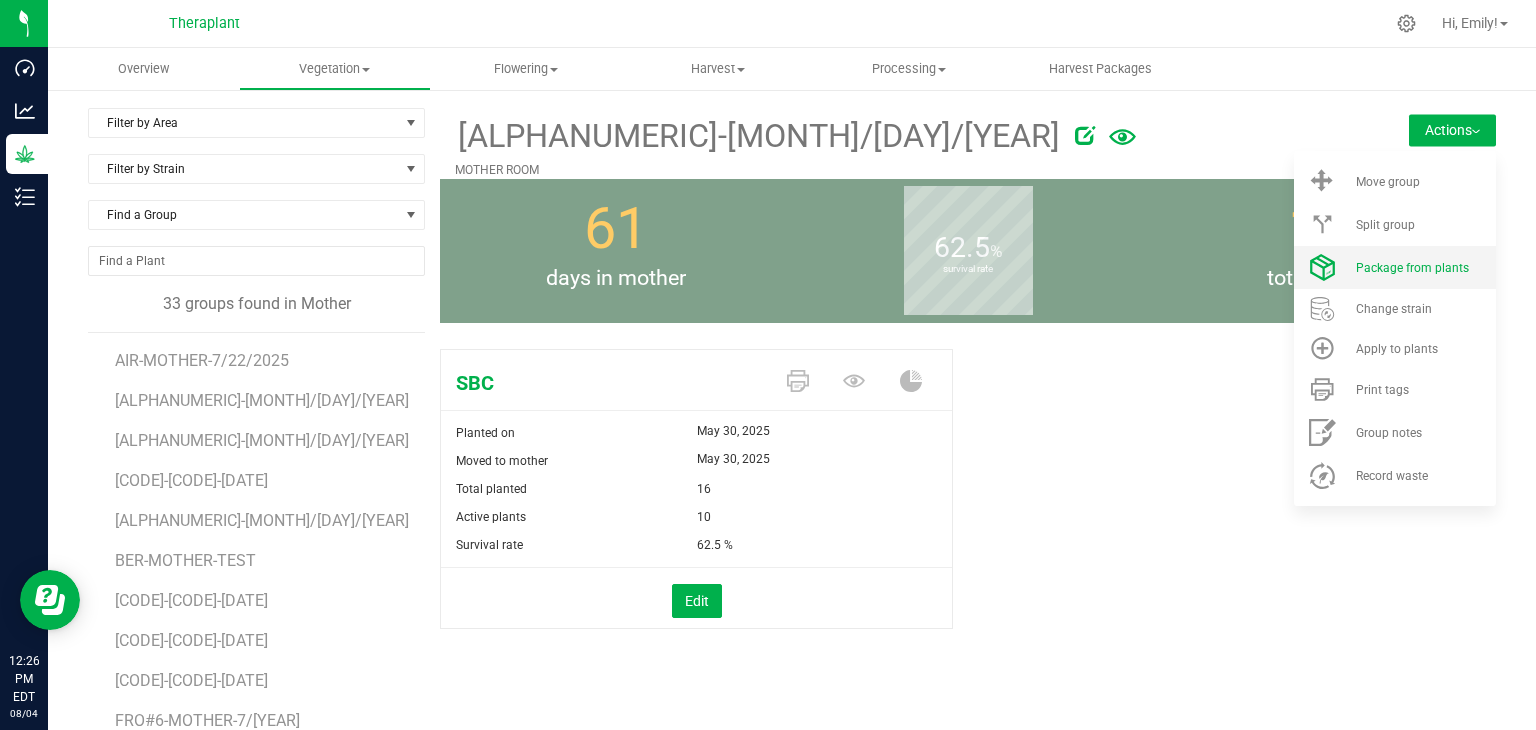 click on "Package from plants" at bounding box center (1412, 268) 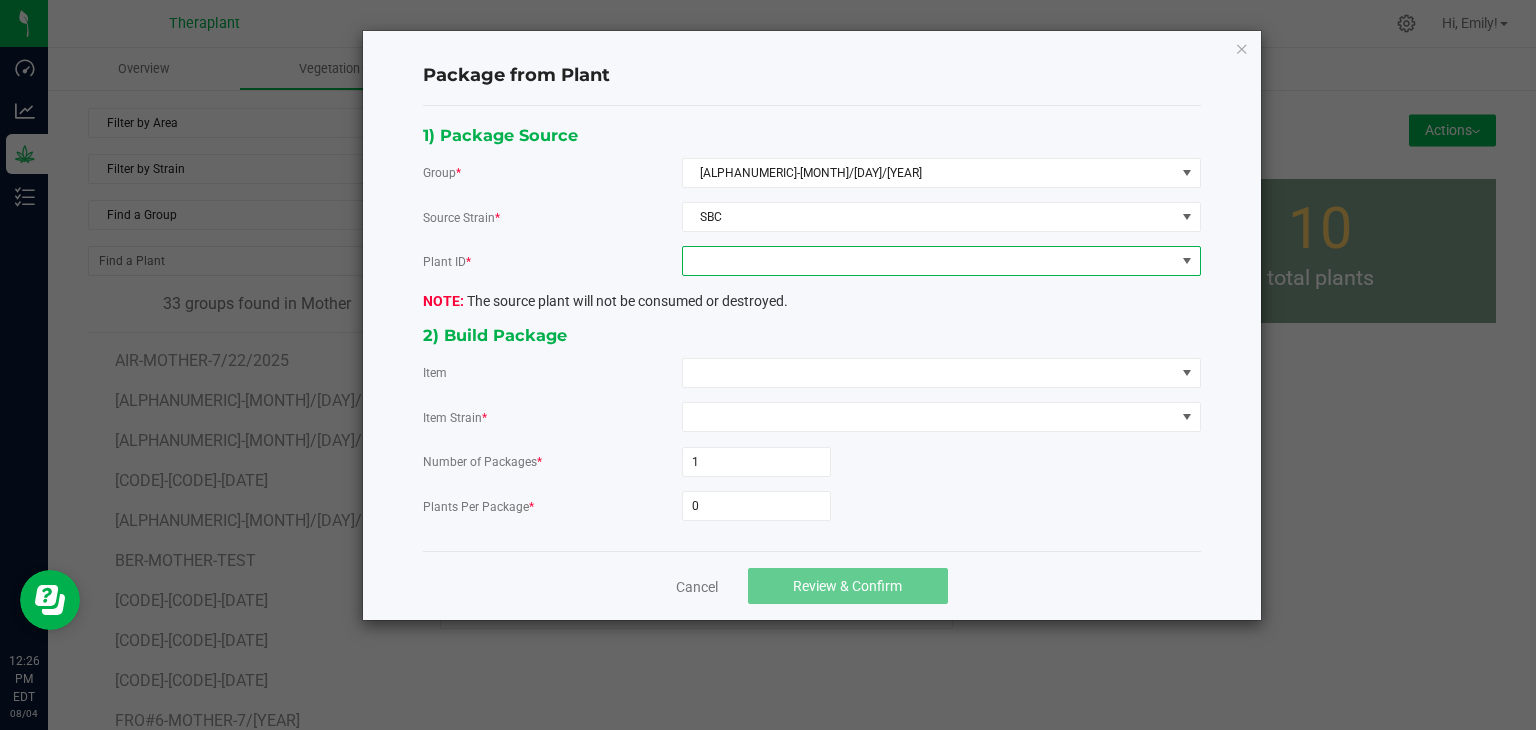 click at bounding box center (929, 261) 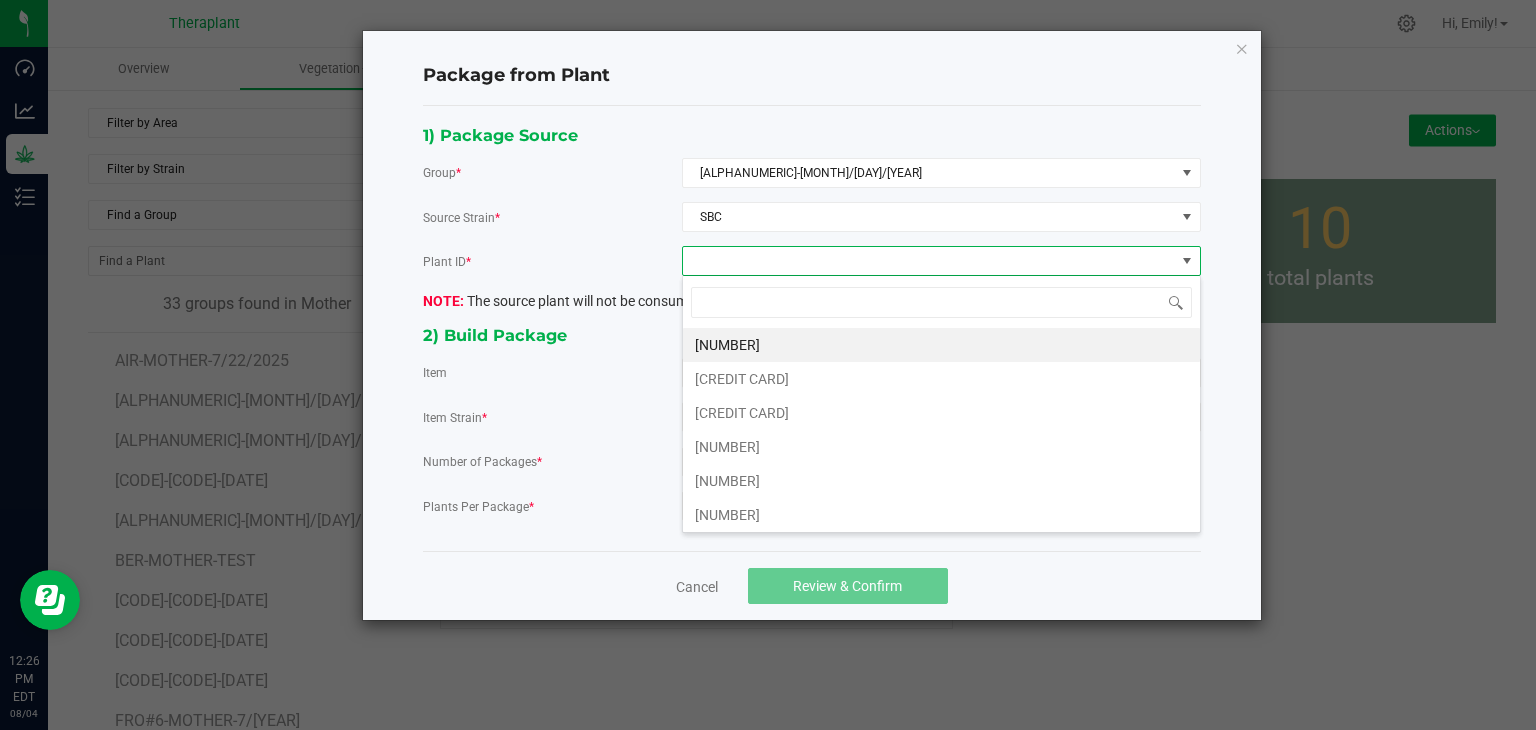scroll, scrollTop: 99970, scrollLeft: 99480, axis: both 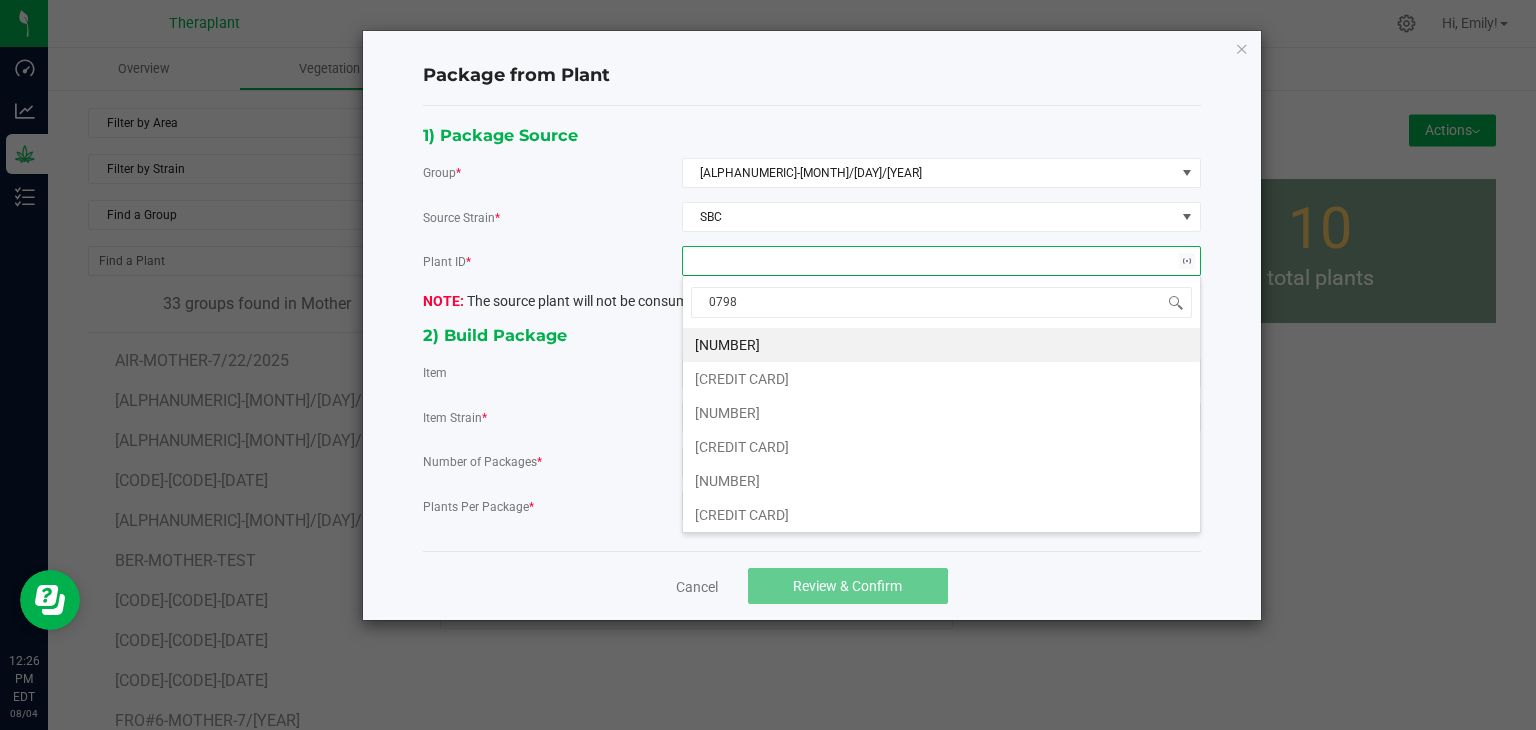 type on "07984" 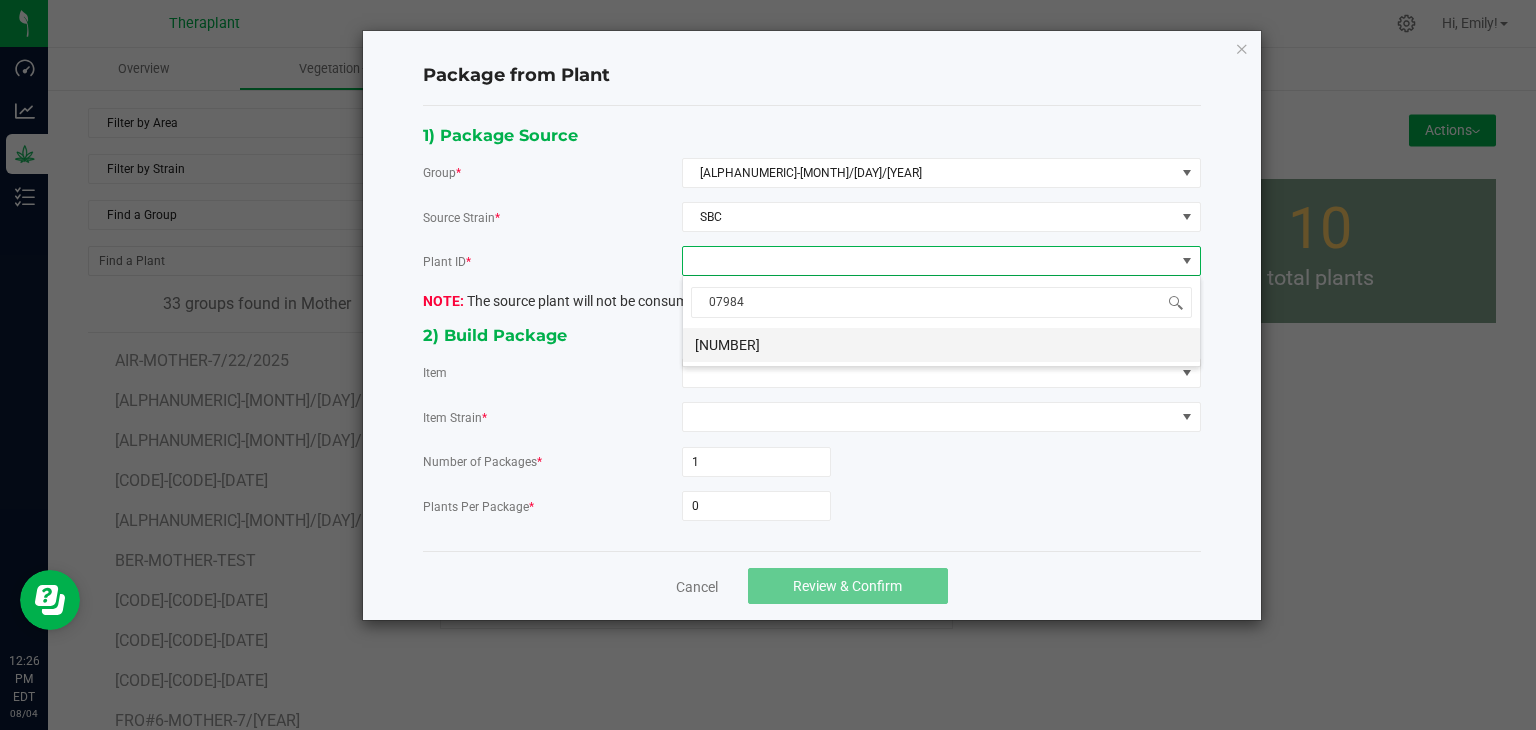 click on "[NUMBER]" at bounding box center [941, 345] 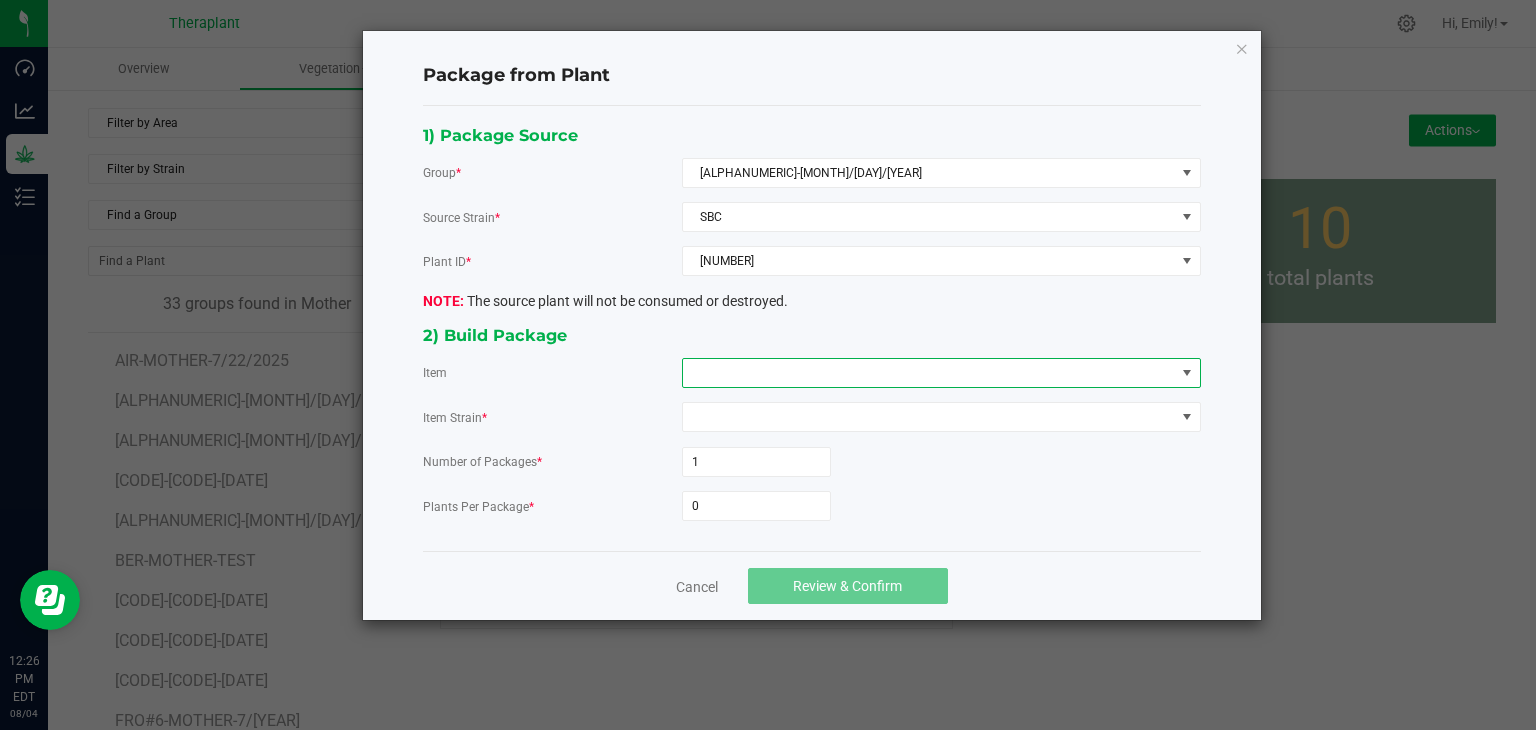 click at bounding box center [929, 373] 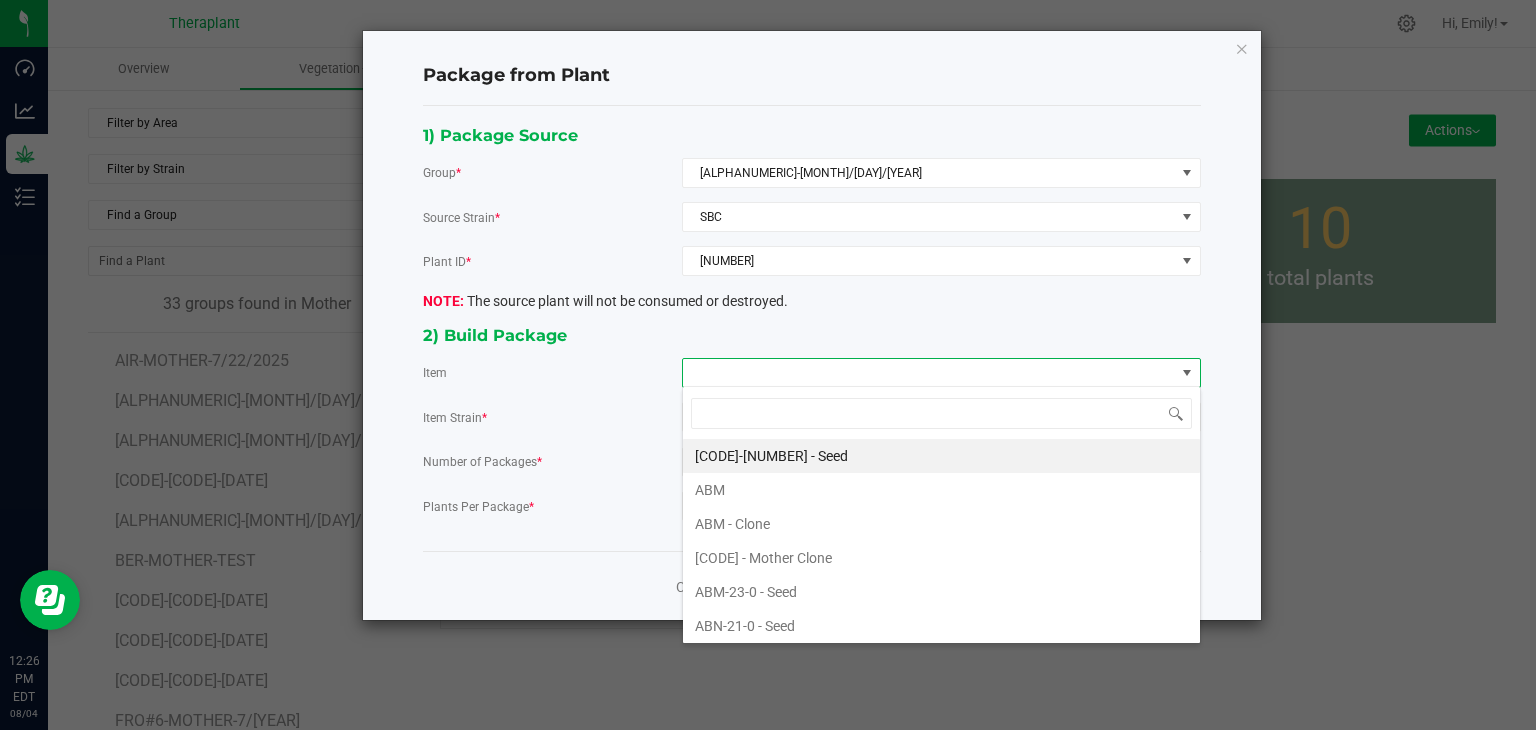 scroll, scrollTop: 99970, scrollLeft: 99480, axis: both 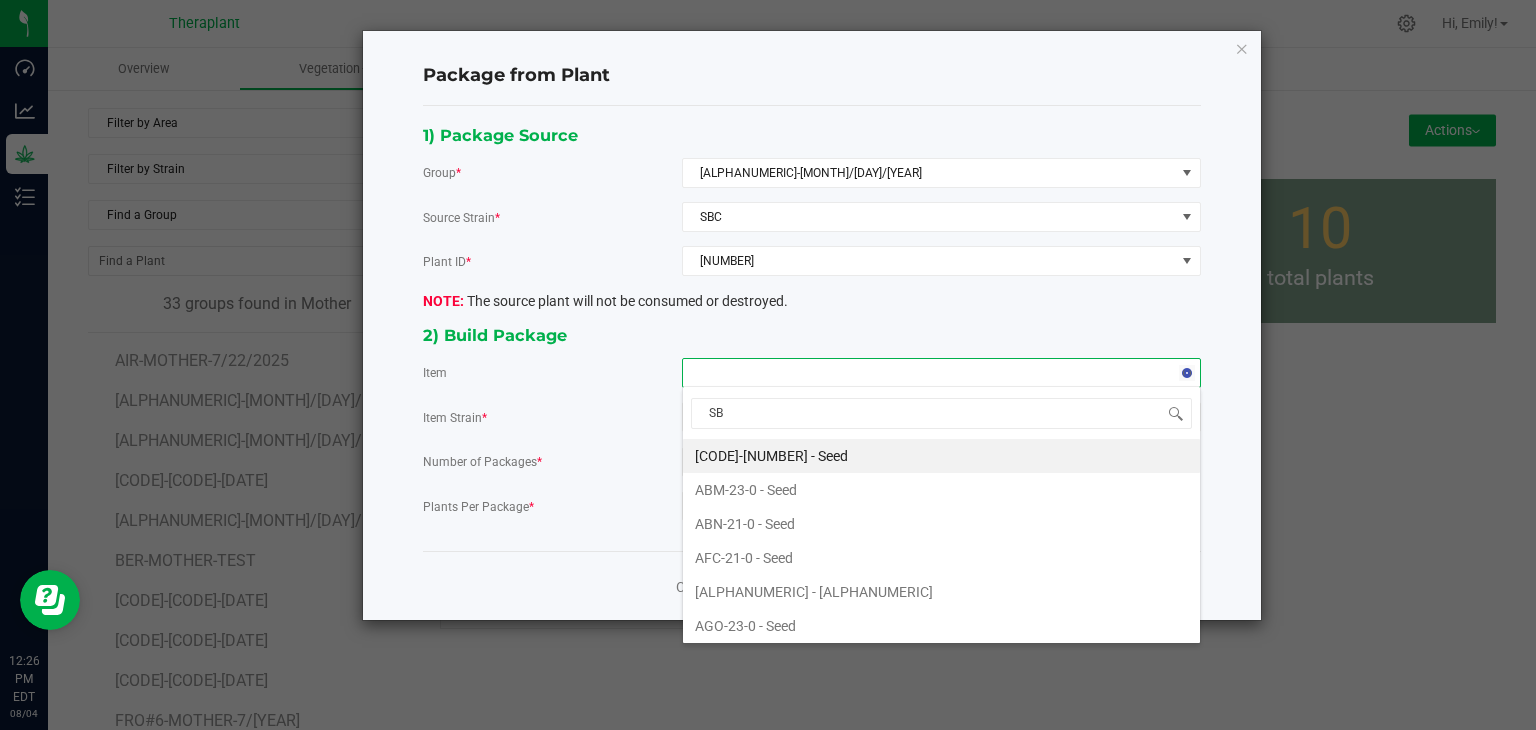 type on "SBC" 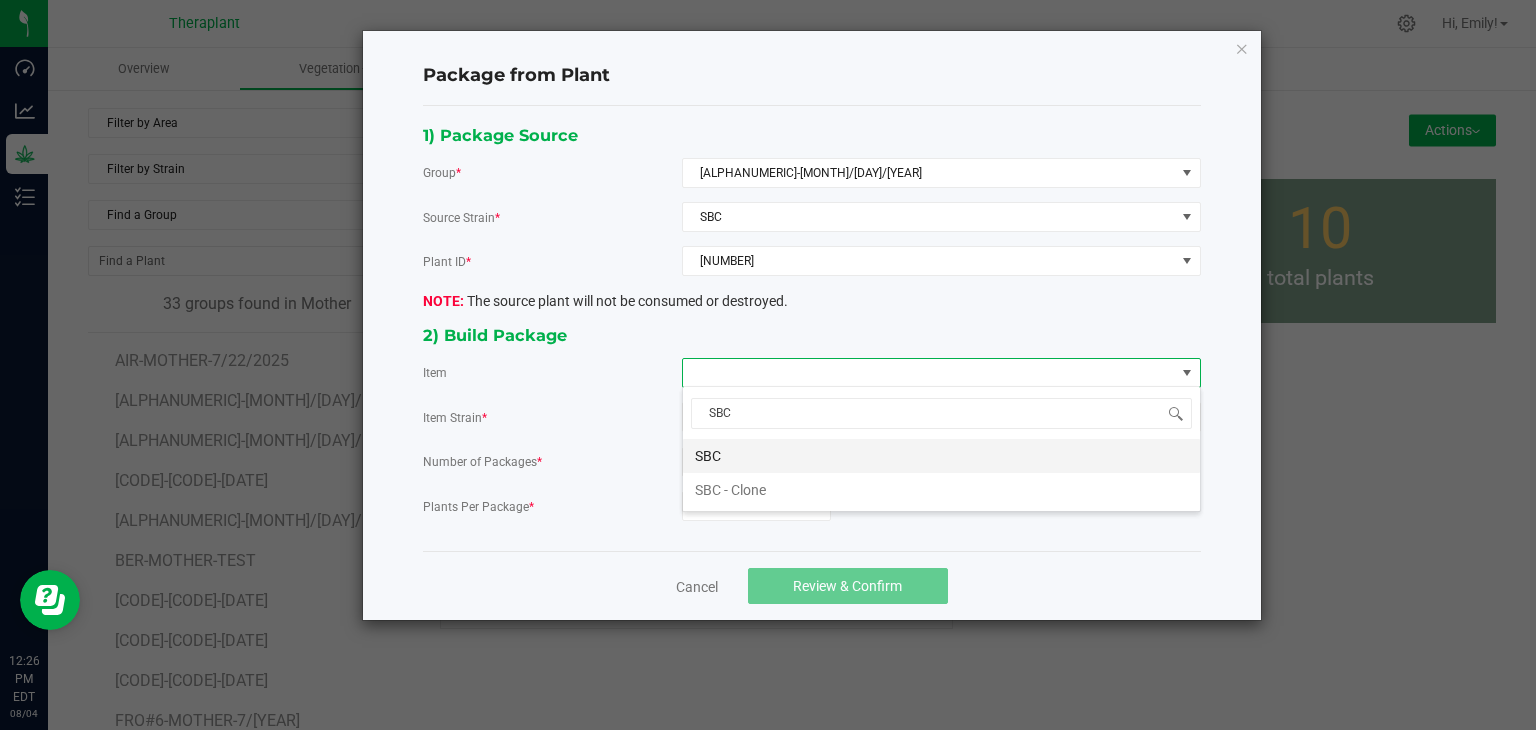 click on "SBC" at bounding box center (941, 456) 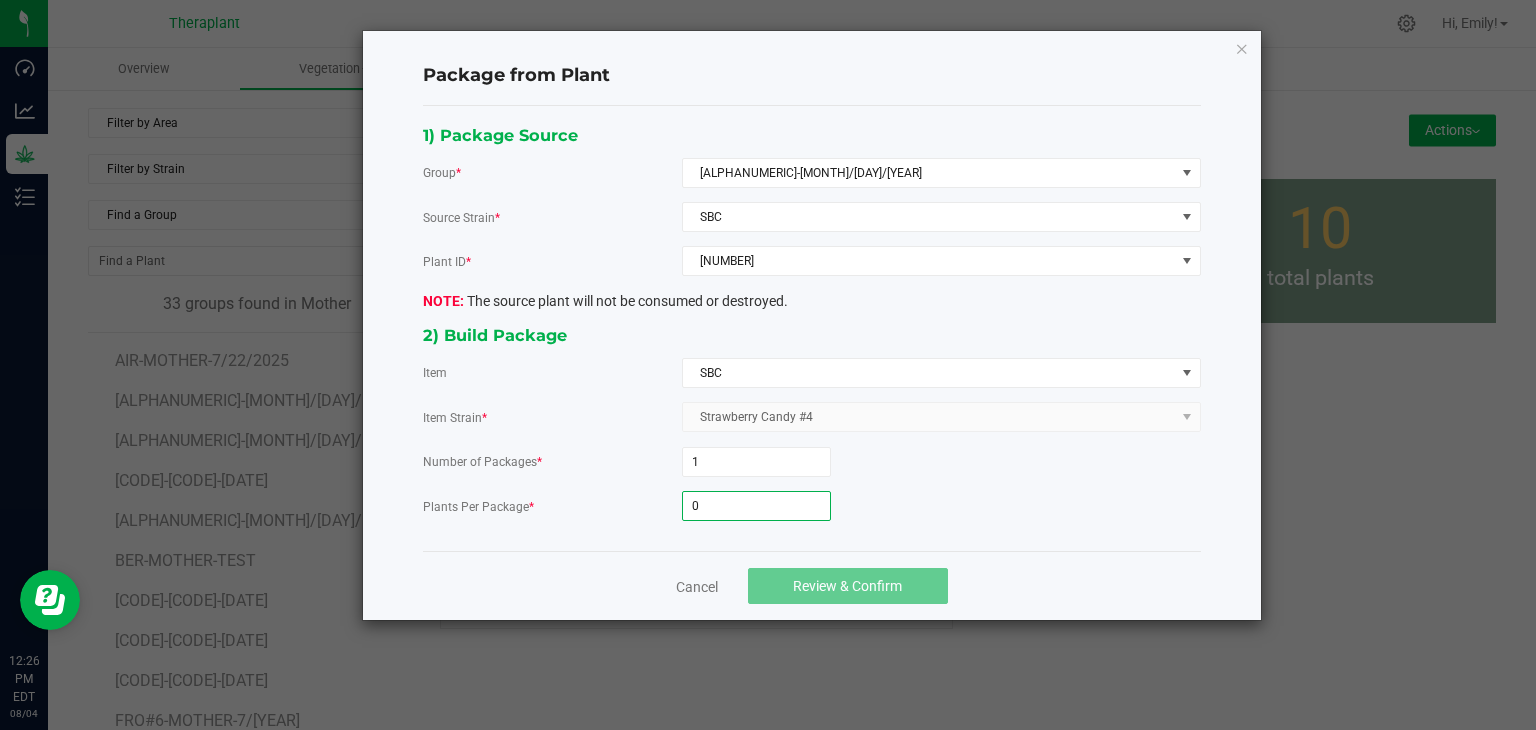 click on "0" at bounding box center [756, 506] 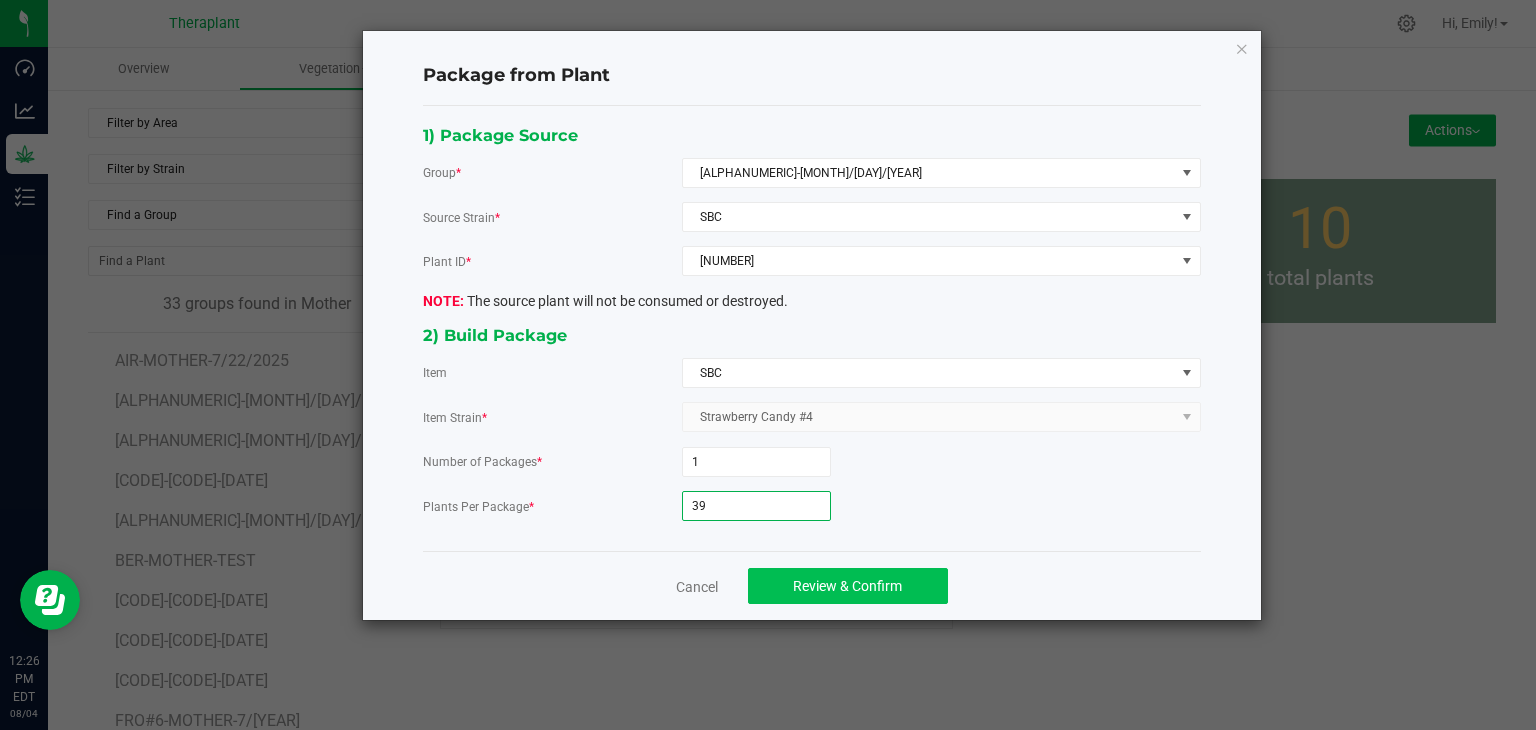 type on "39" 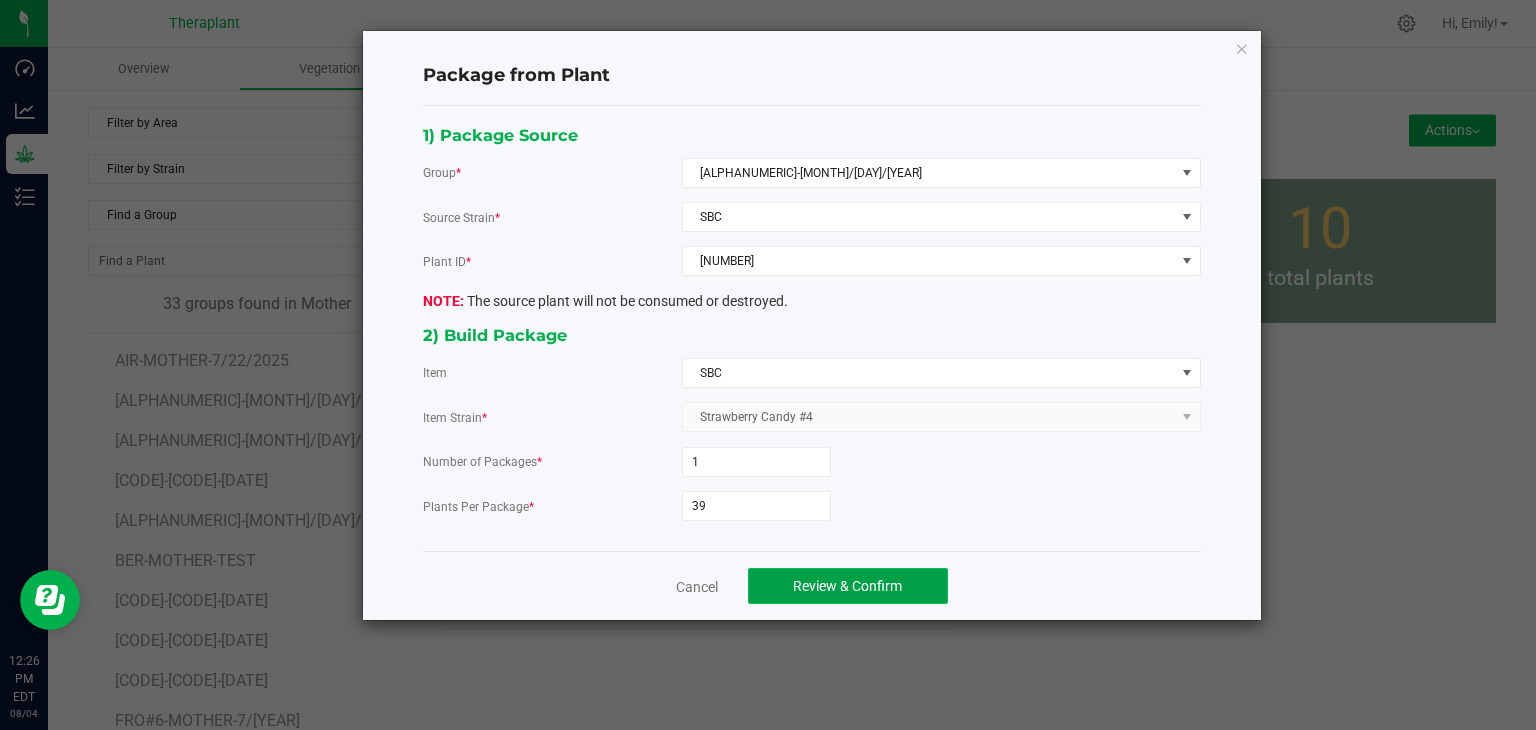 click on "Review & Confirm" 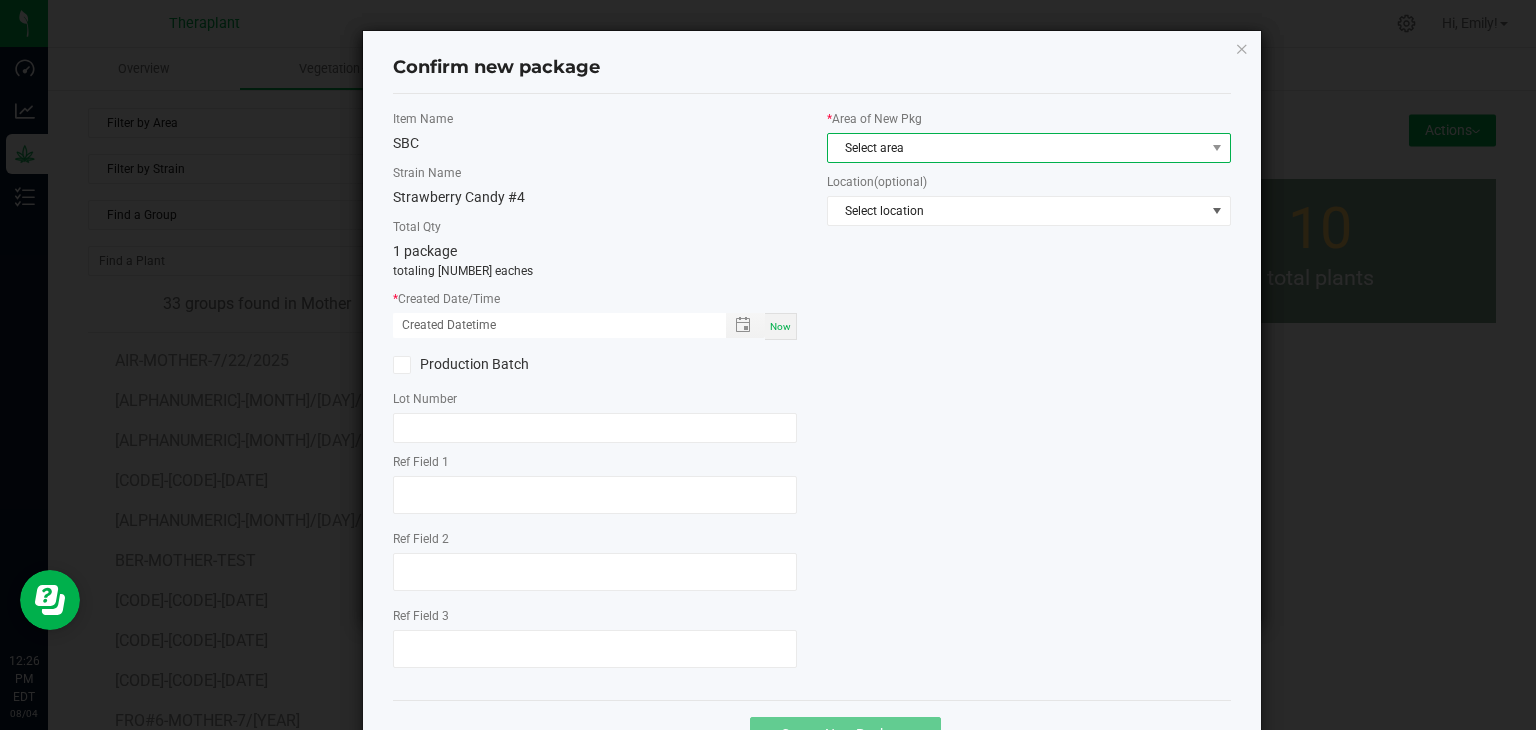 click on "Select area" at bounding box center (1016, 148) 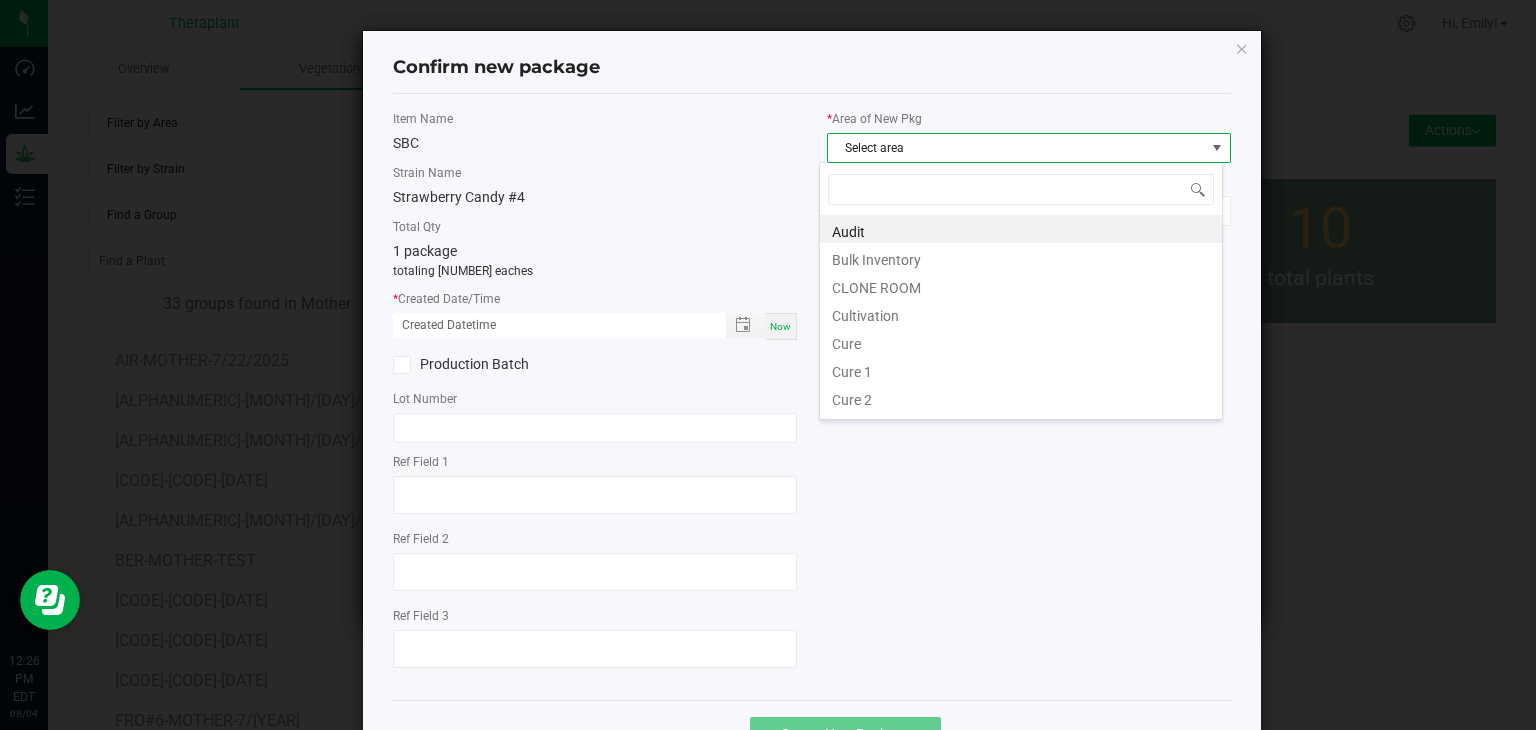 click on "Select area" at bounding box center [1016, 148] 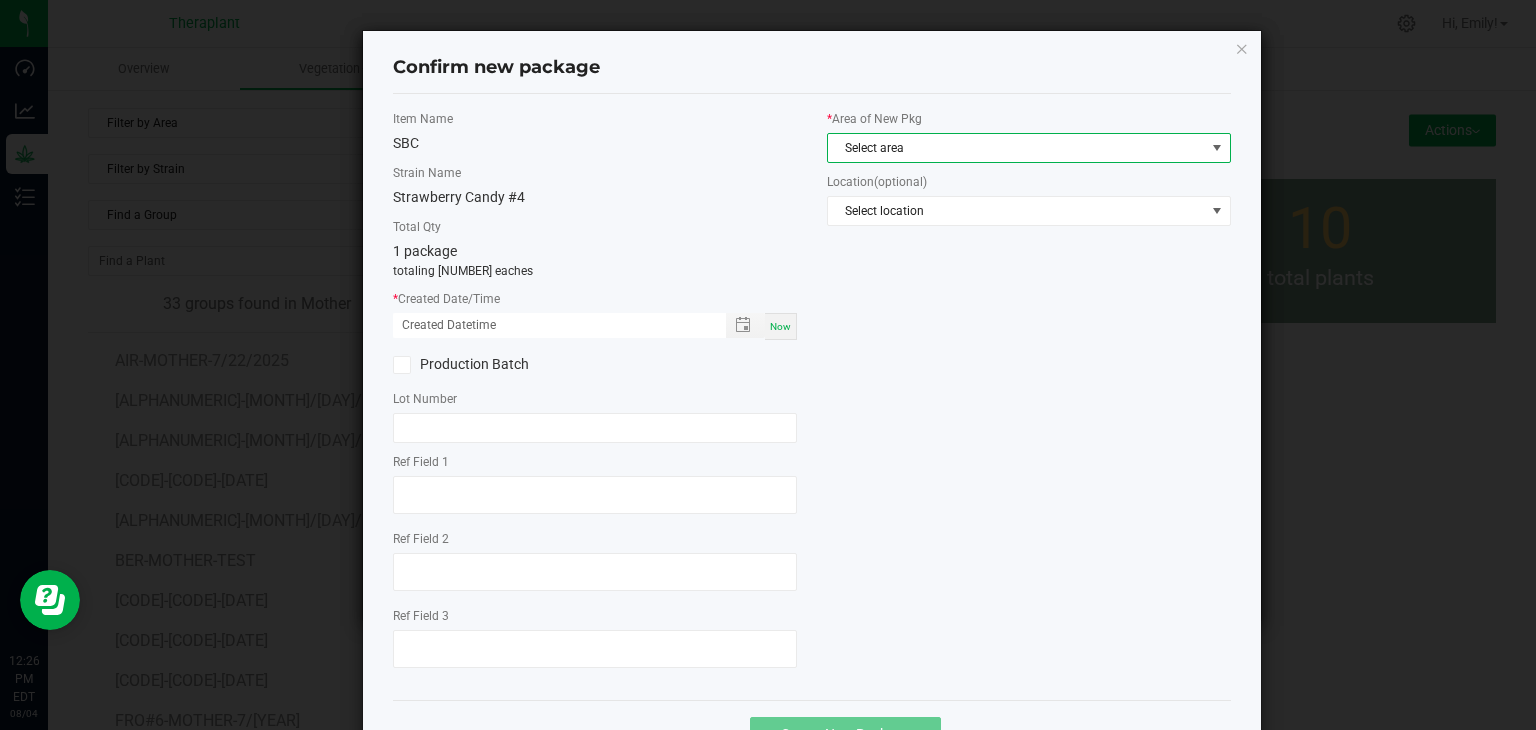 click on "Select area" at bounding box center (1016, 148) 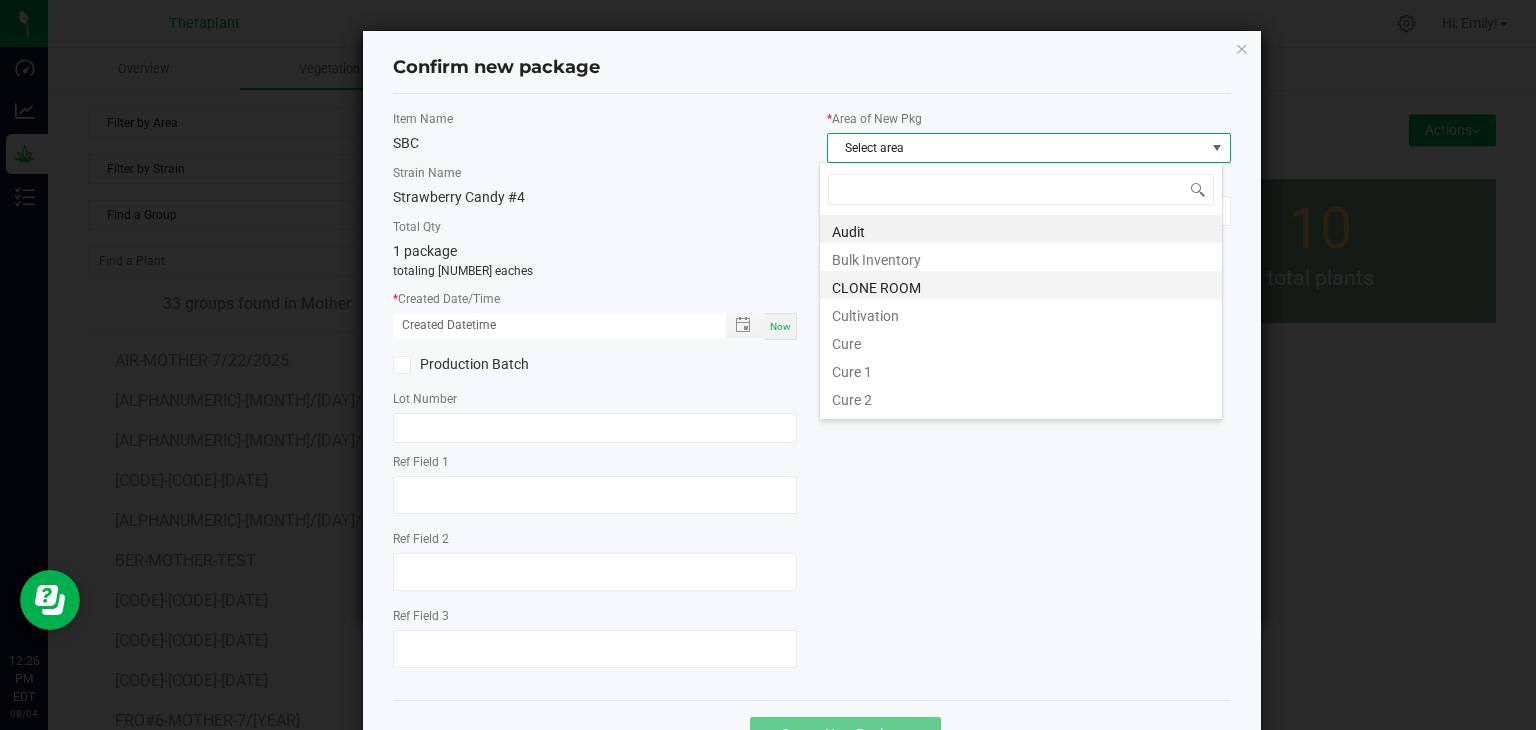 scroll, scrollTop: 99970, scrollLeft: 99596, axis: both 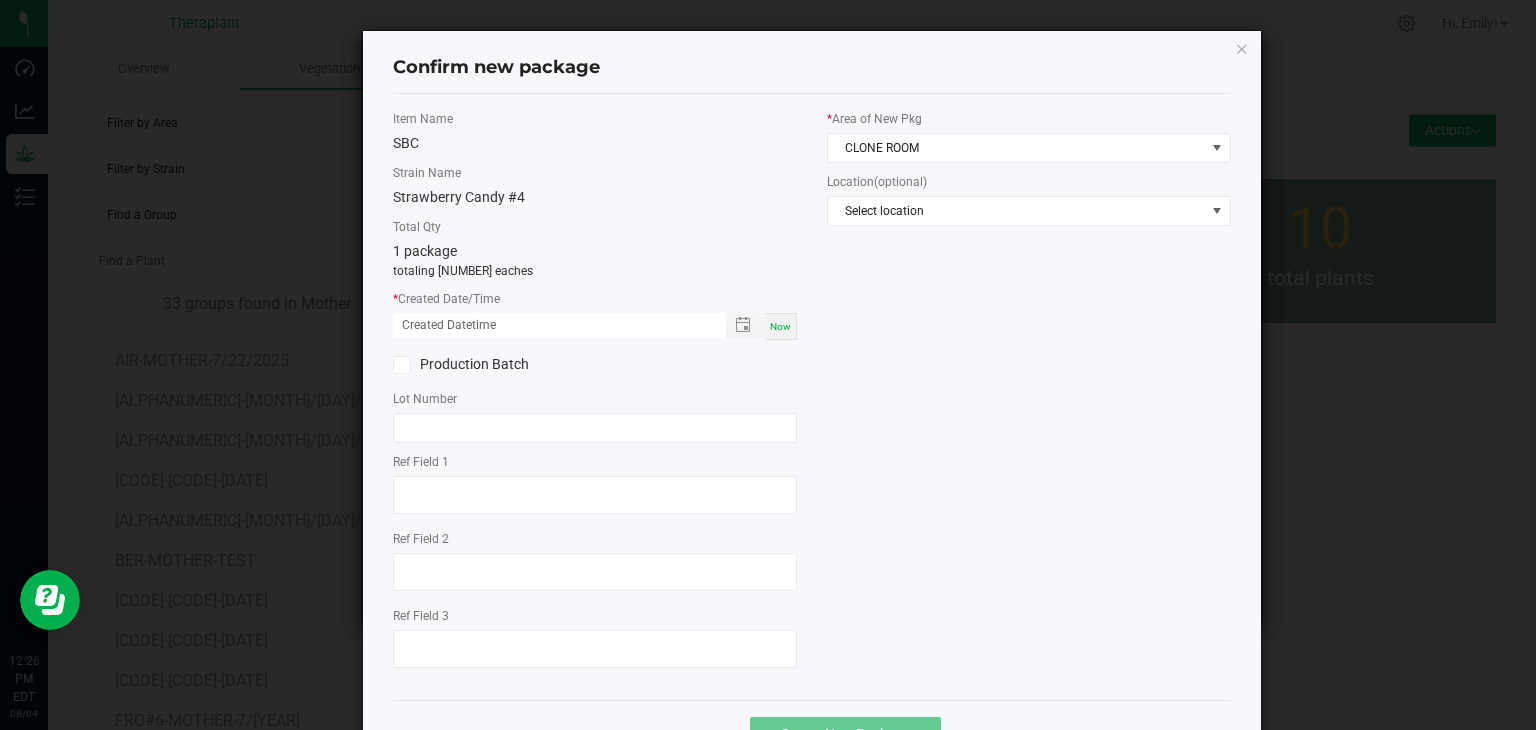 click on "Now" at bounding box center (780, 326) 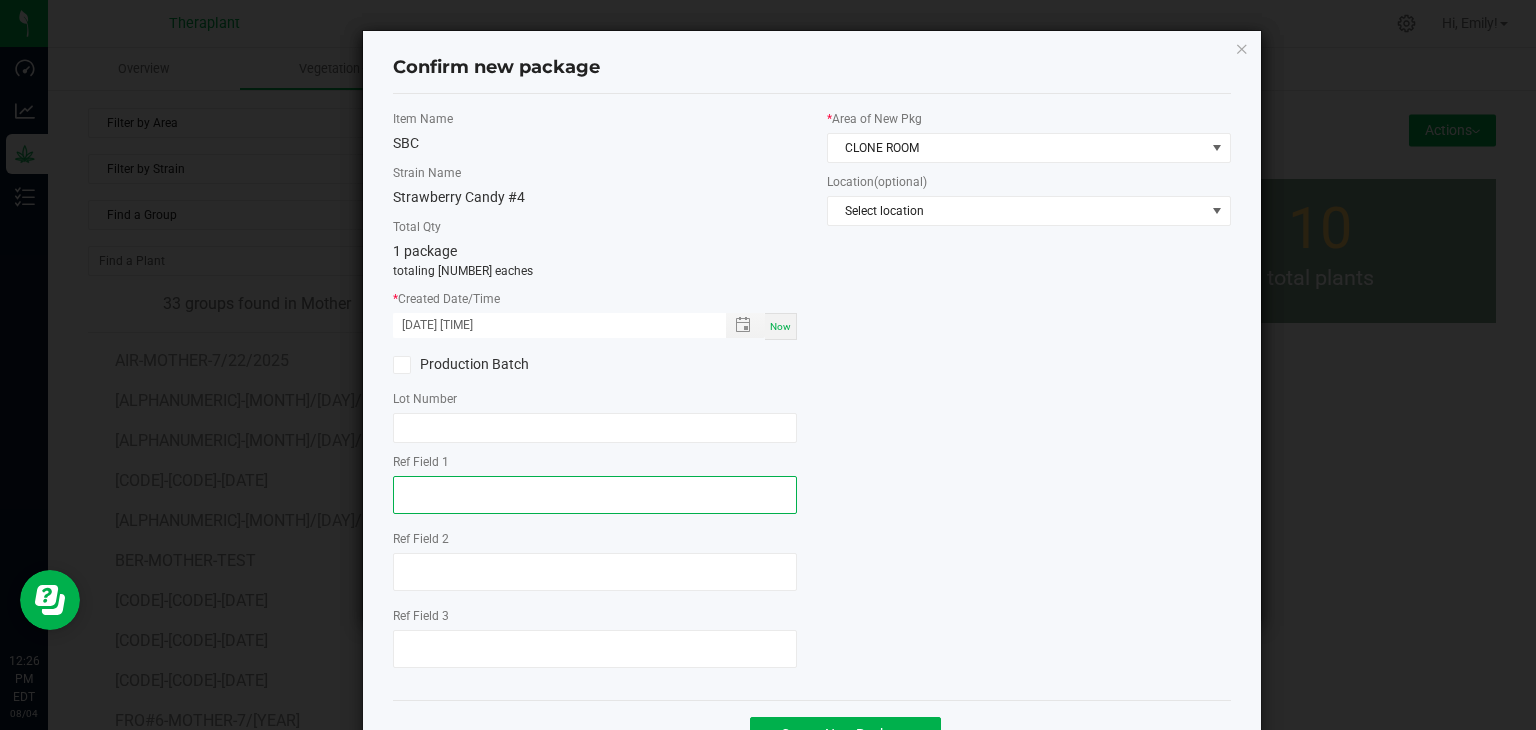 click 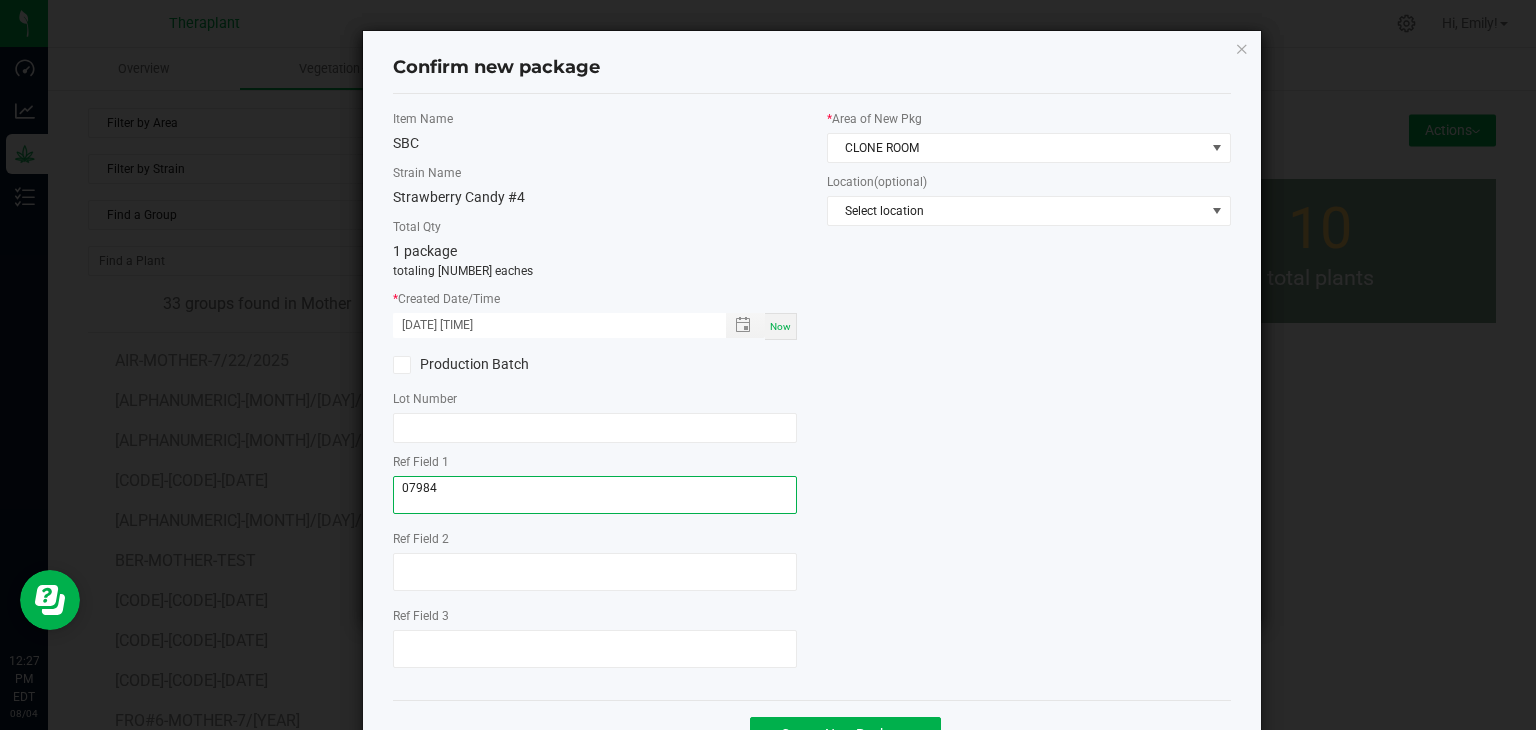 type on "07984" 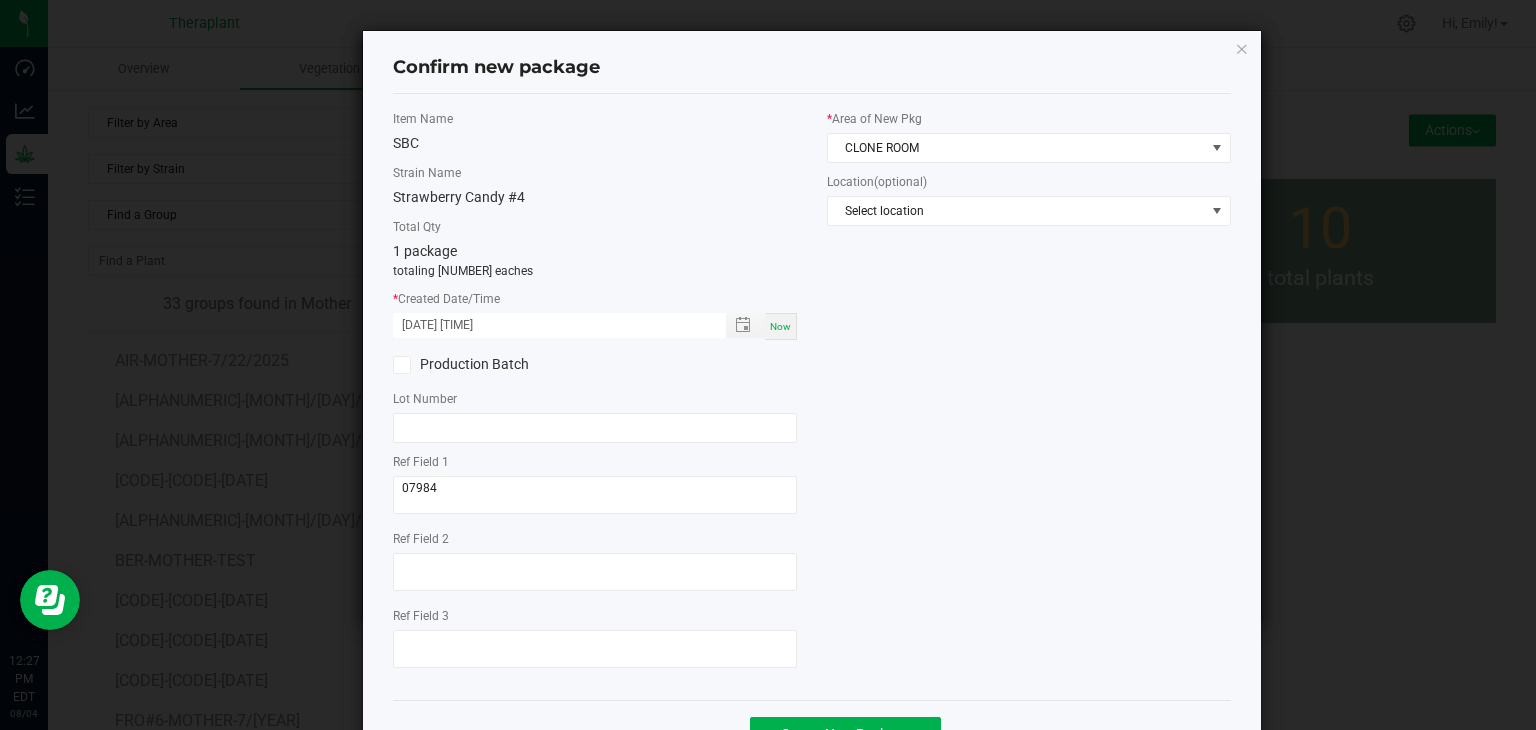 click on "Ref Field 1  [NUMBER]  Ref Field 2                    Ref Field 3" 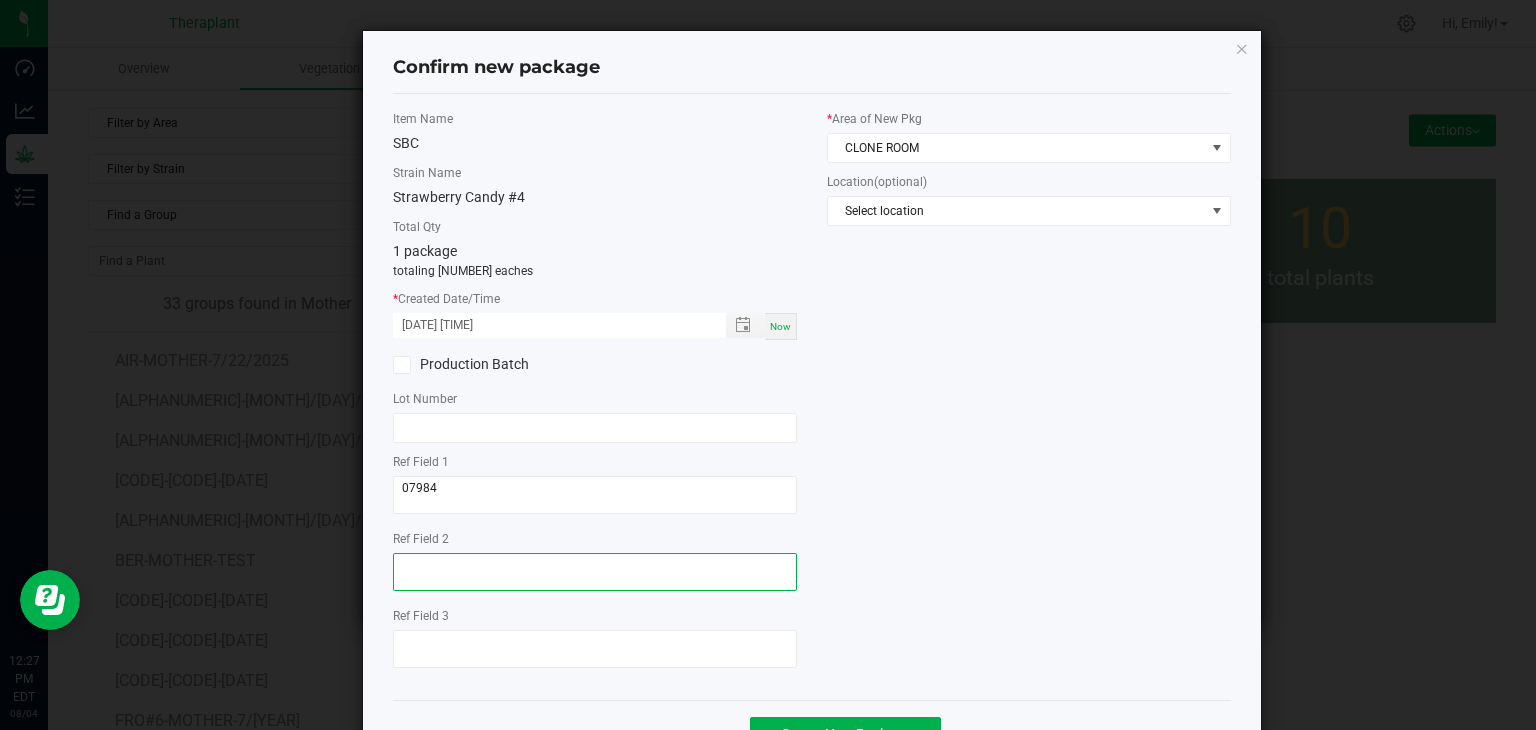 click at bounding box center (595, 572) 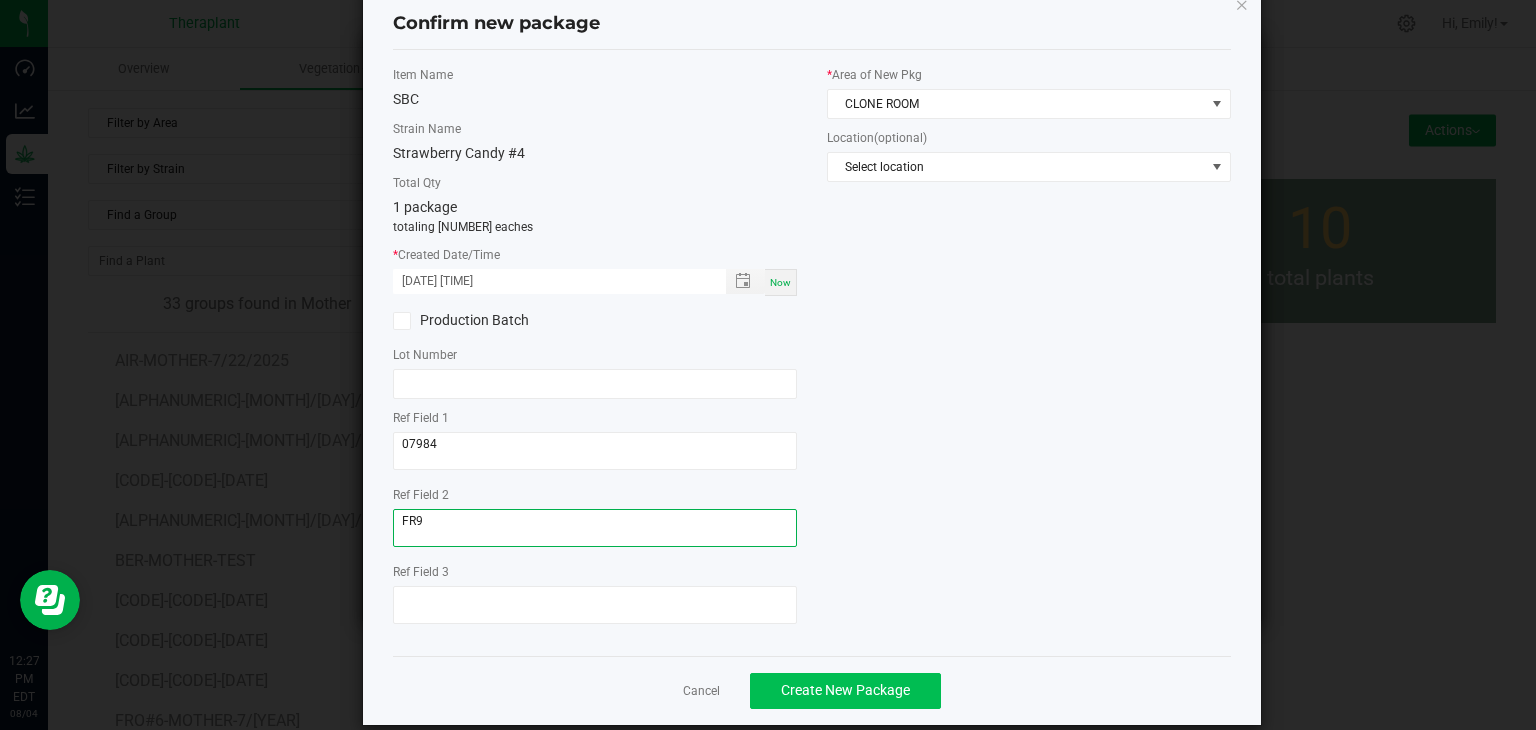 scroll, scrollTop: 69, scrollLeft: 0, axis: vertical 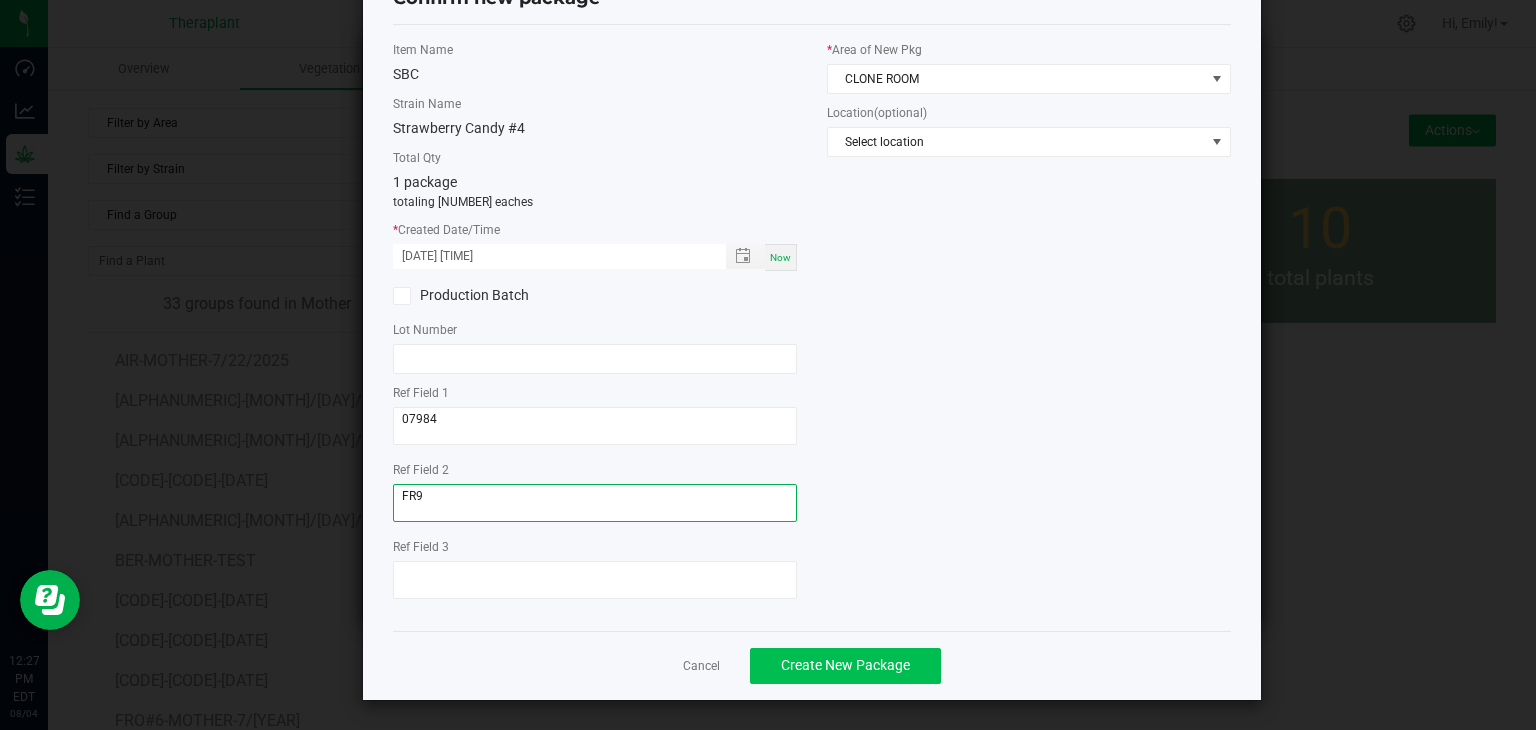 type on "FR9" 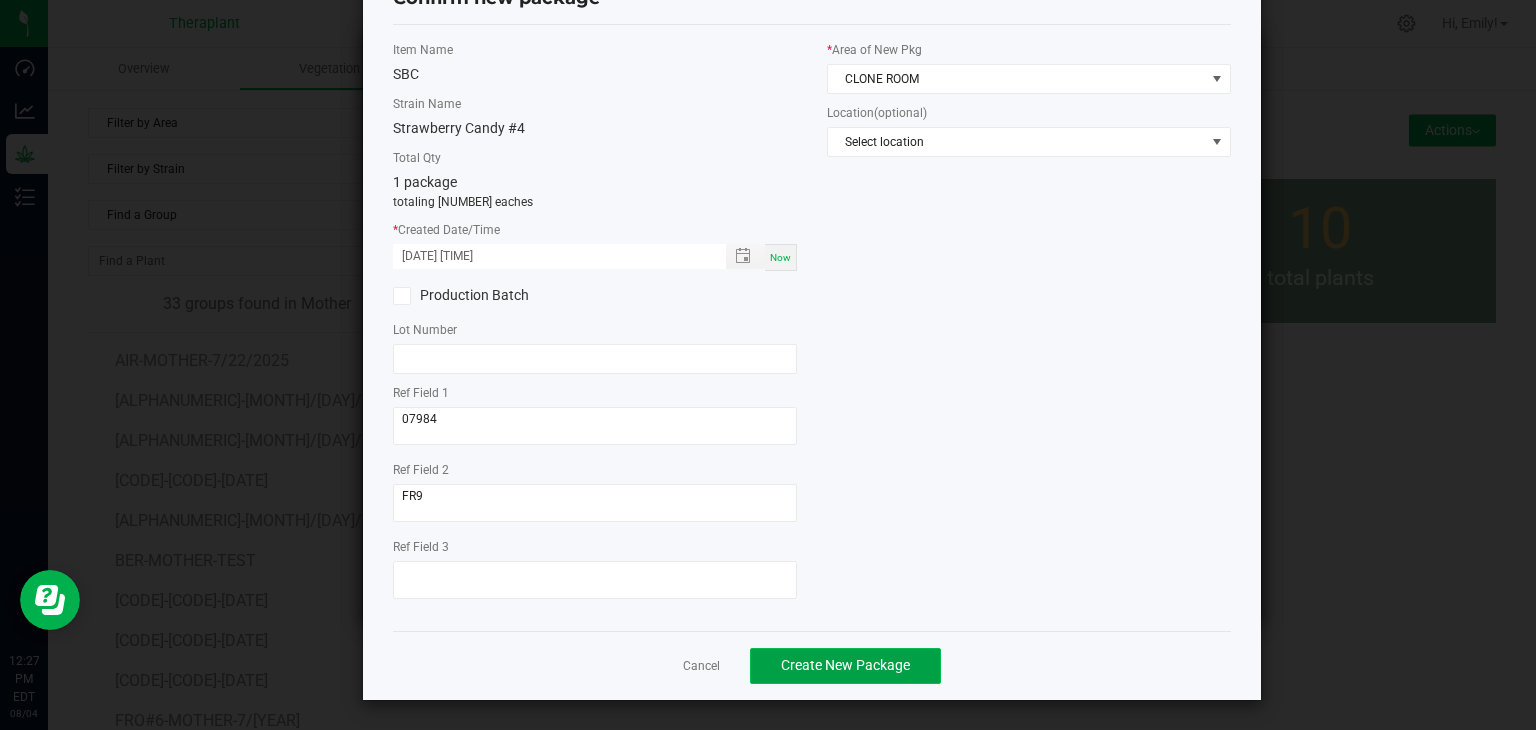click on "Create New Package" 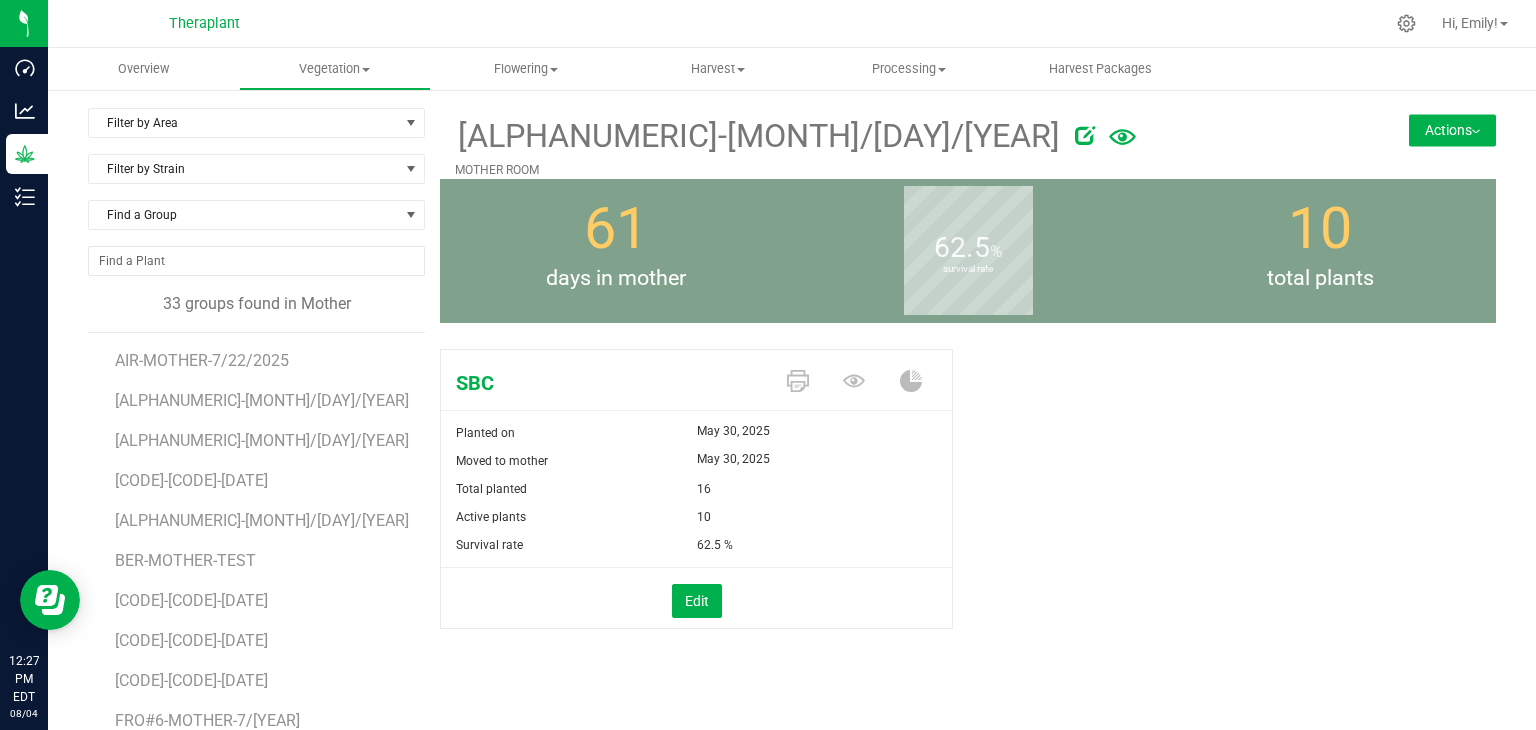 click on "Actions" at bounding box center [1452, 130] 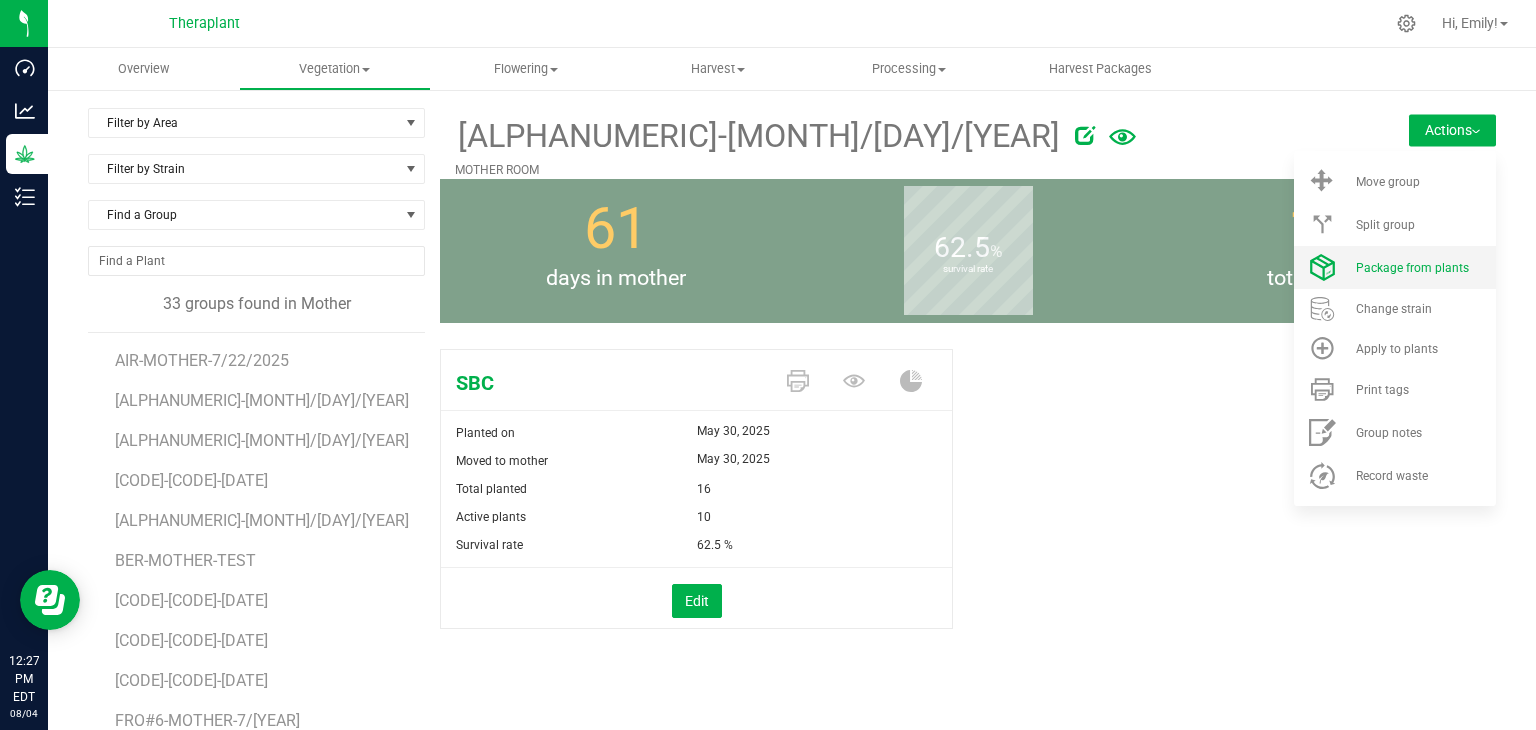 click on "Package from plants" at bounding box center [1395, 267] 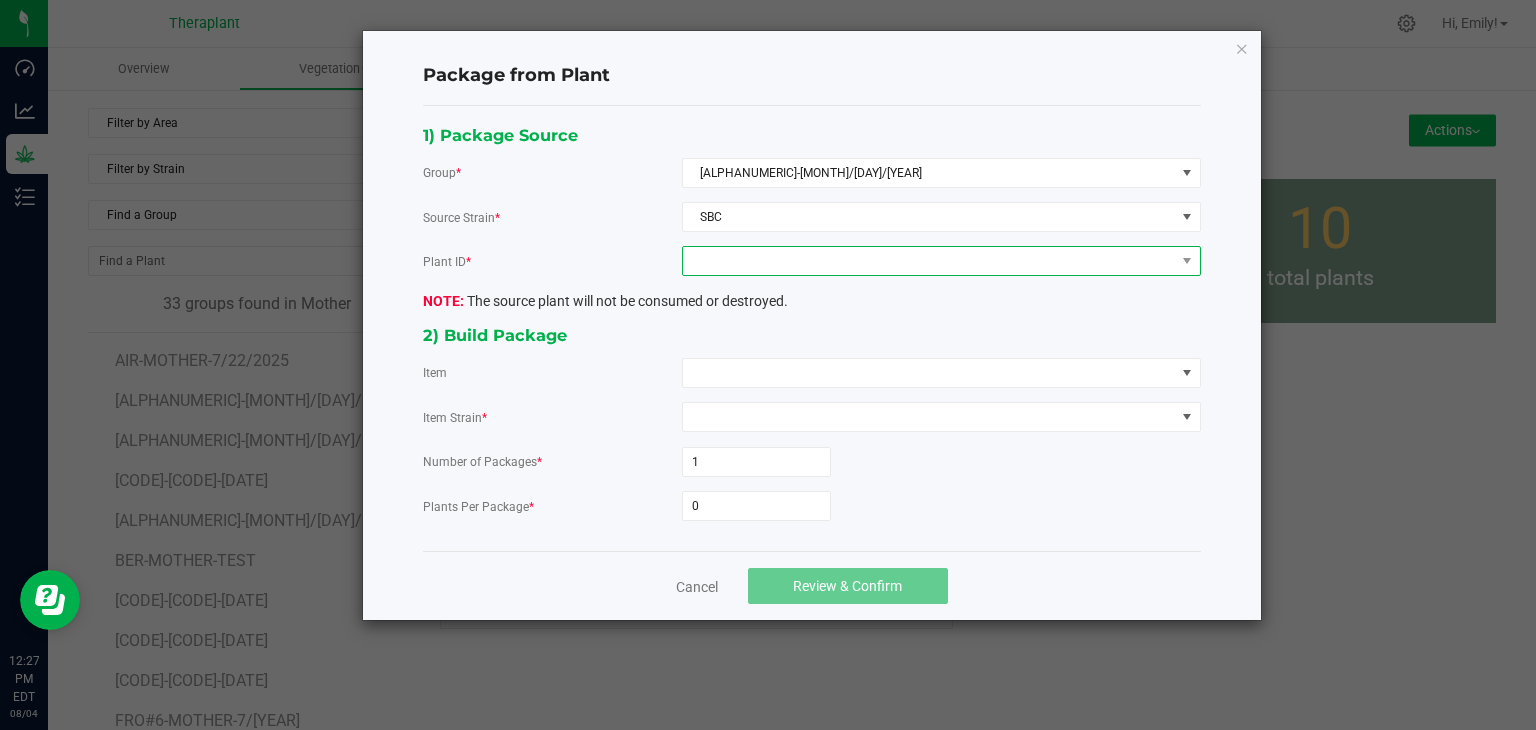 click at bounding box center [929, 261] 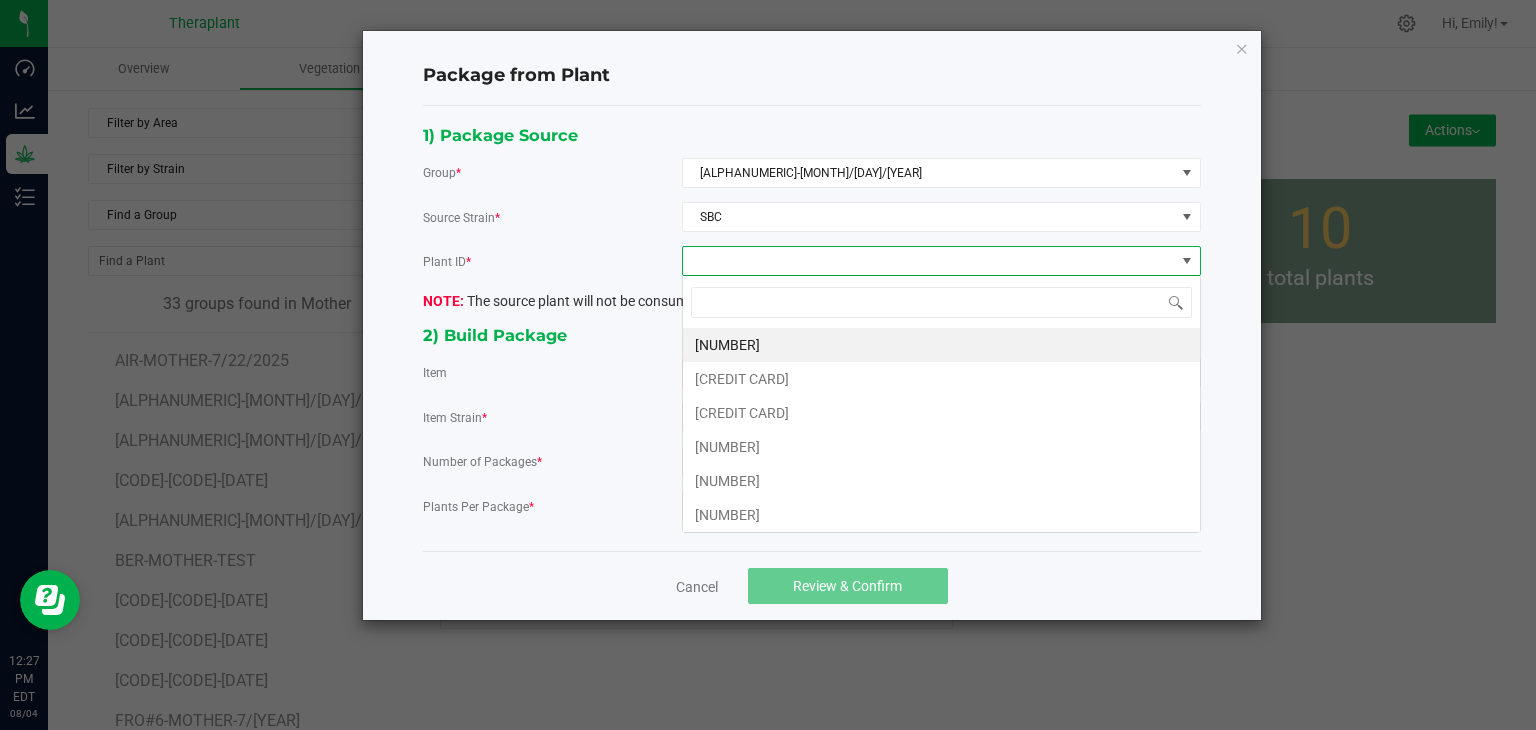 scroll, scrollTop: 99970, scrollLeft: 99480, axis: both 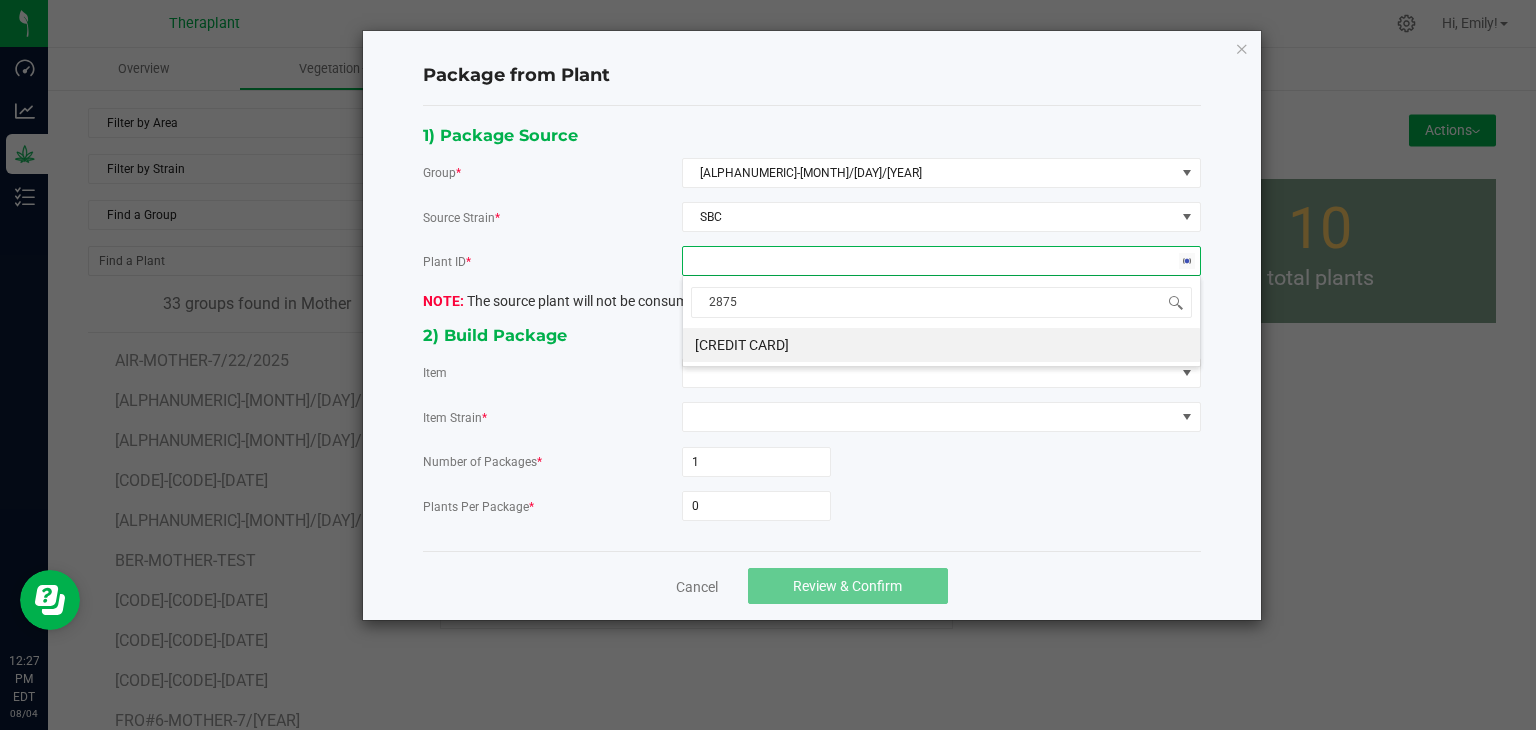 type on "28752" 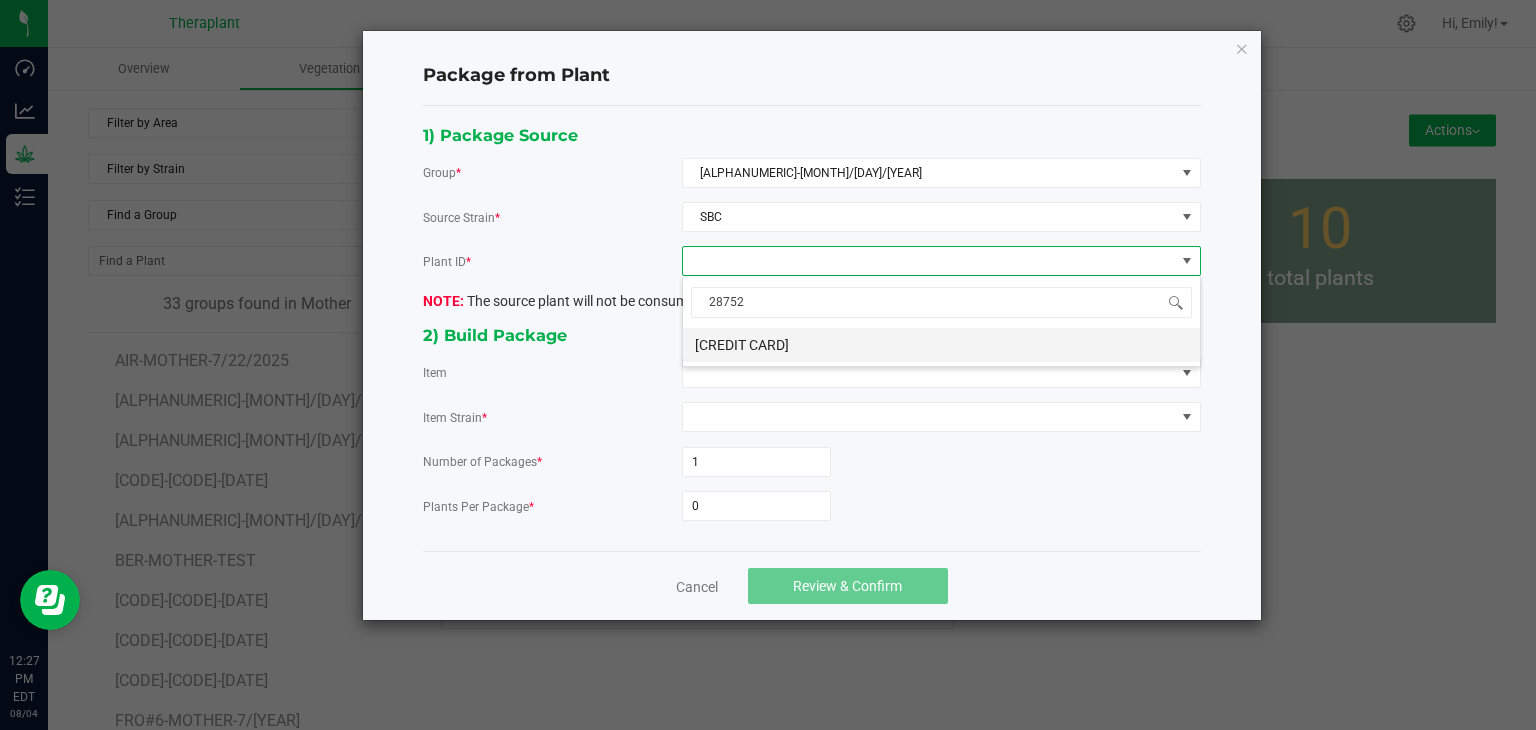 click on "[CREDIT CARD]" at bounding box center [941, 345] 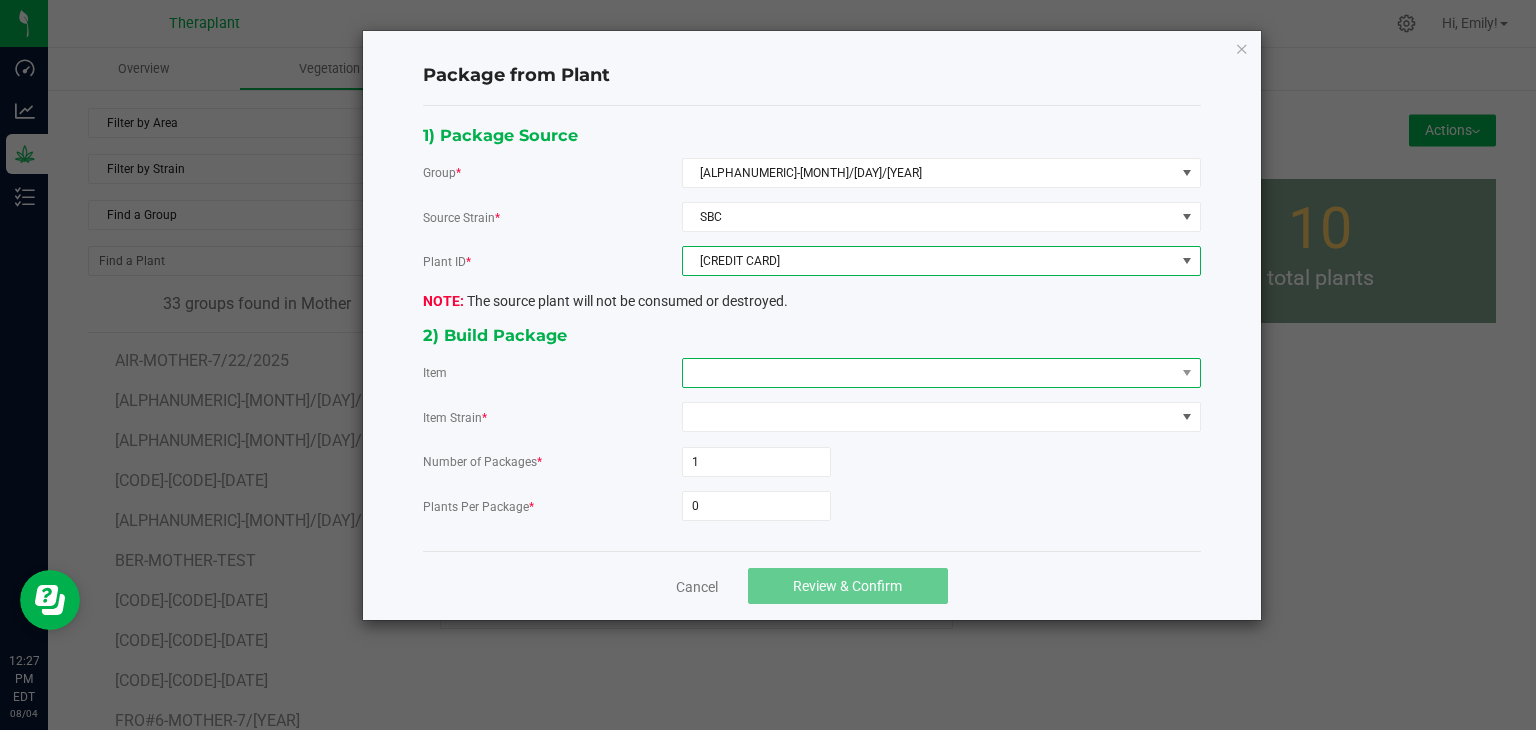 click at bounding box center [929, 373] 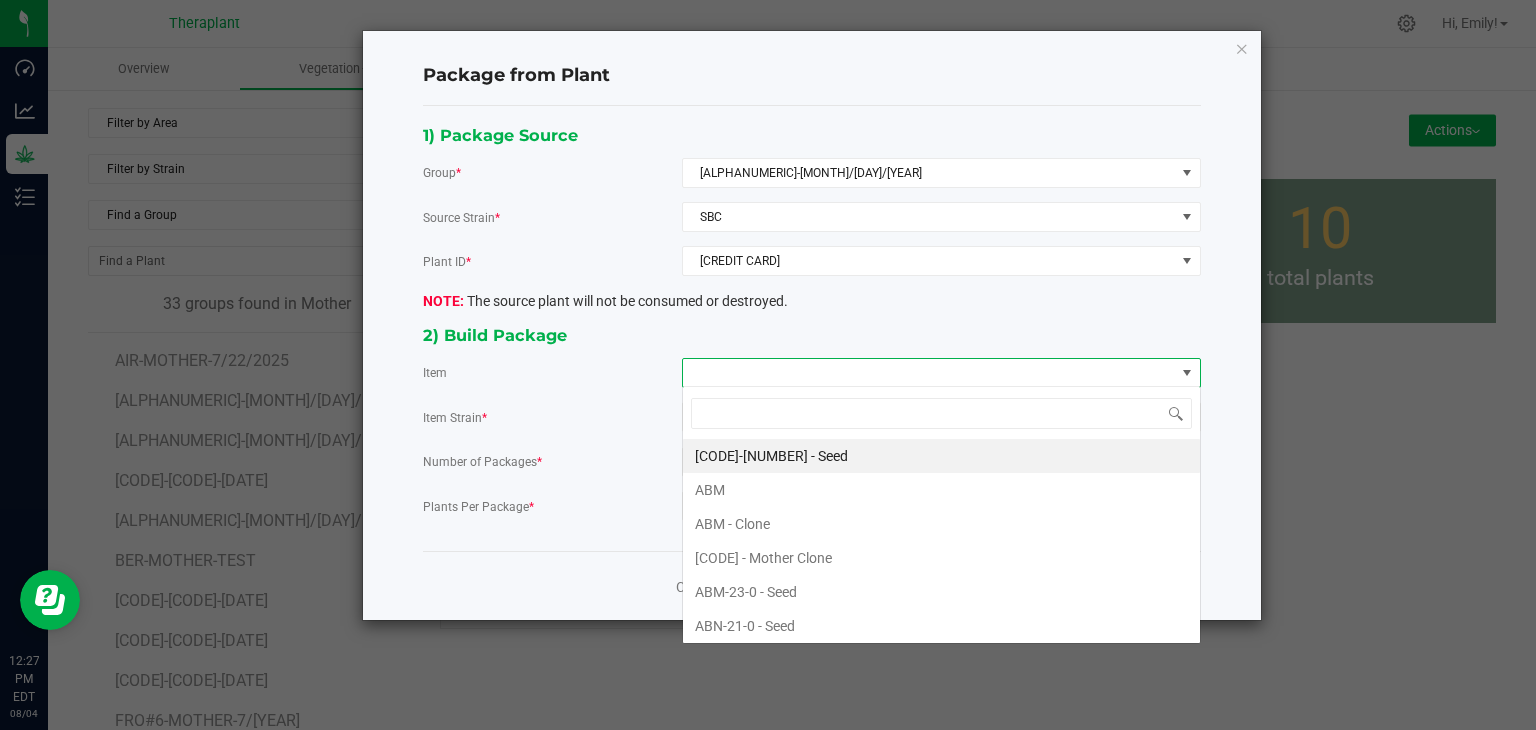 scroll, scrollTop: 99970, scrollLeft: 99480, axis: both 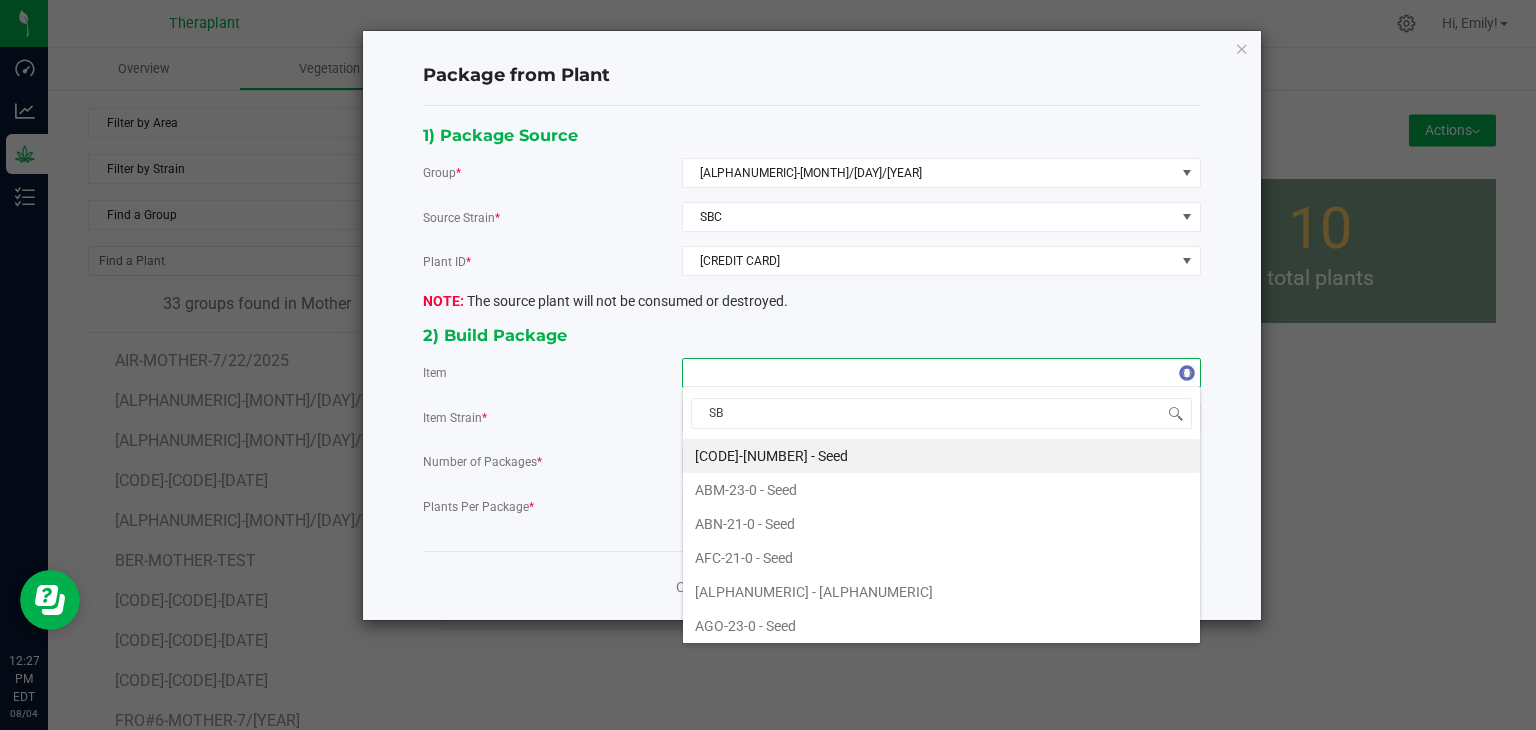 type on "SBC" 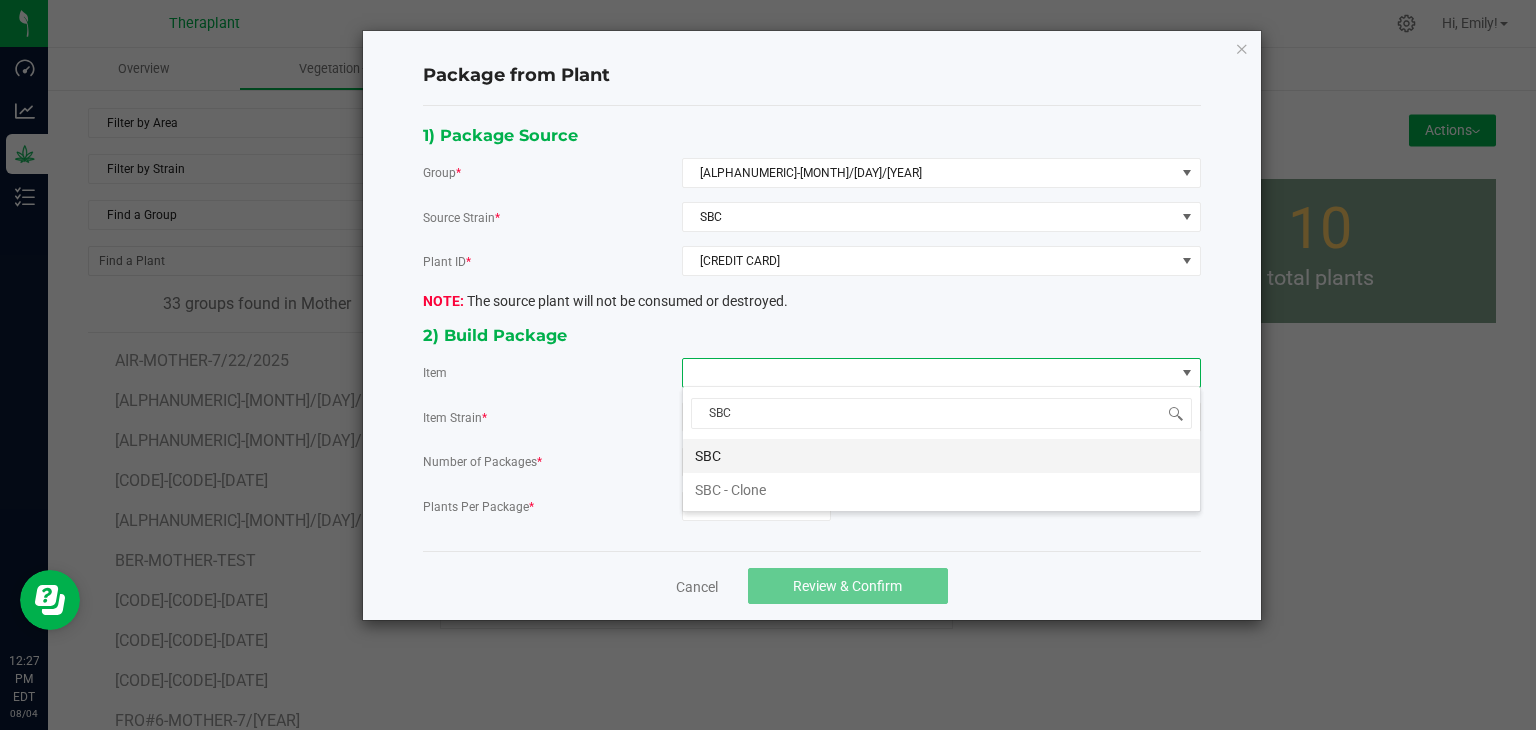 click on "SBC" at bounding box center [941, 456] 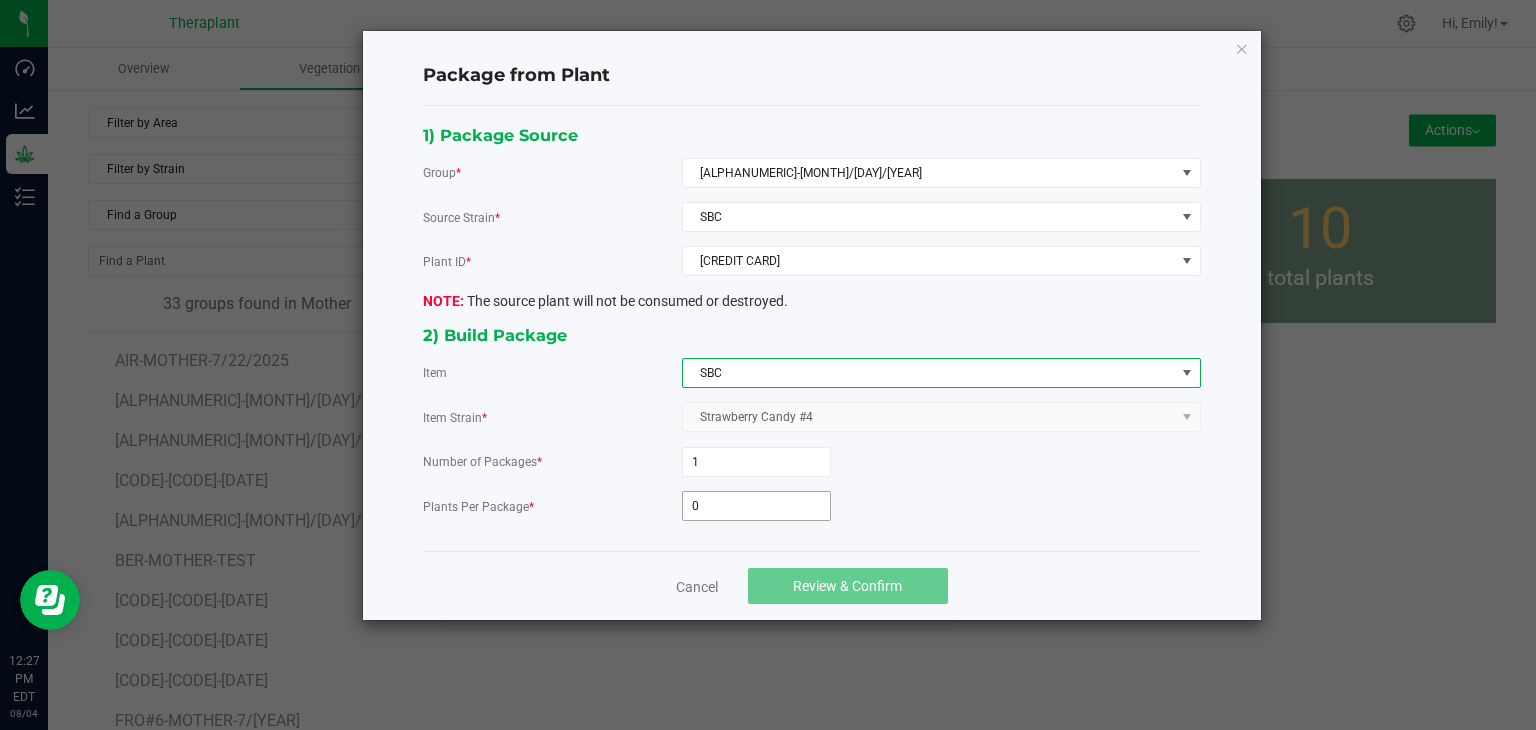 click on "0" at bounding box center (756, 506) 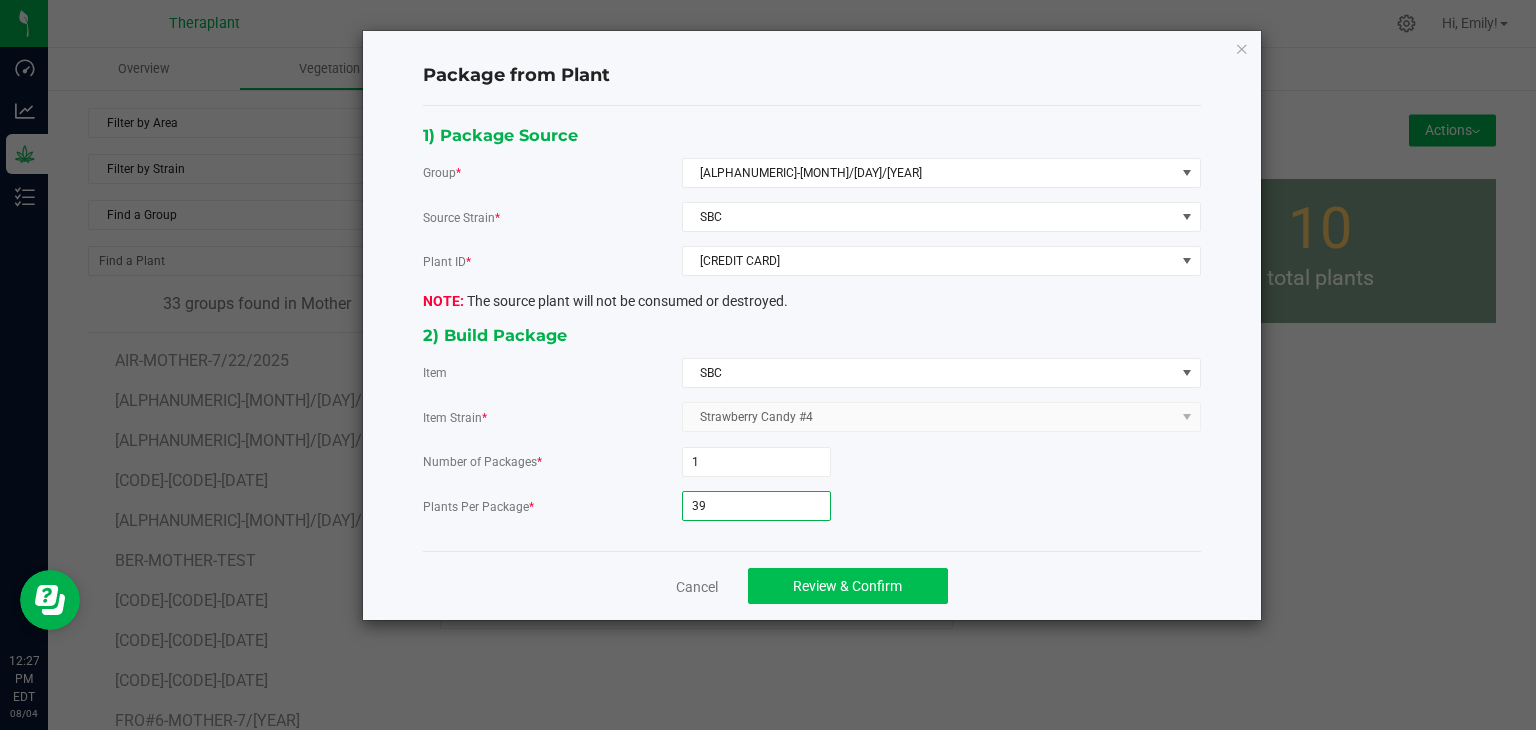 type on "39" 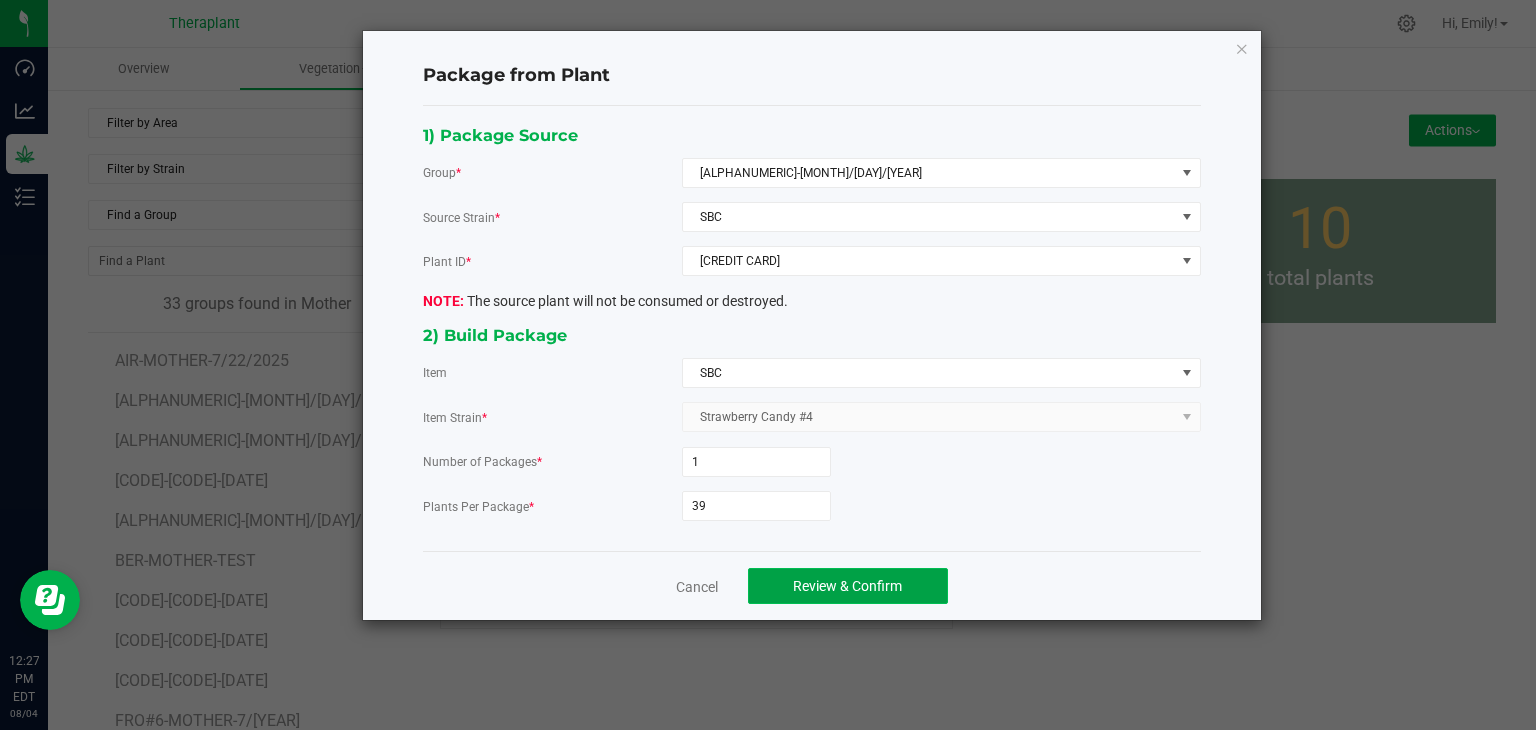 click on "Review & Confirm" 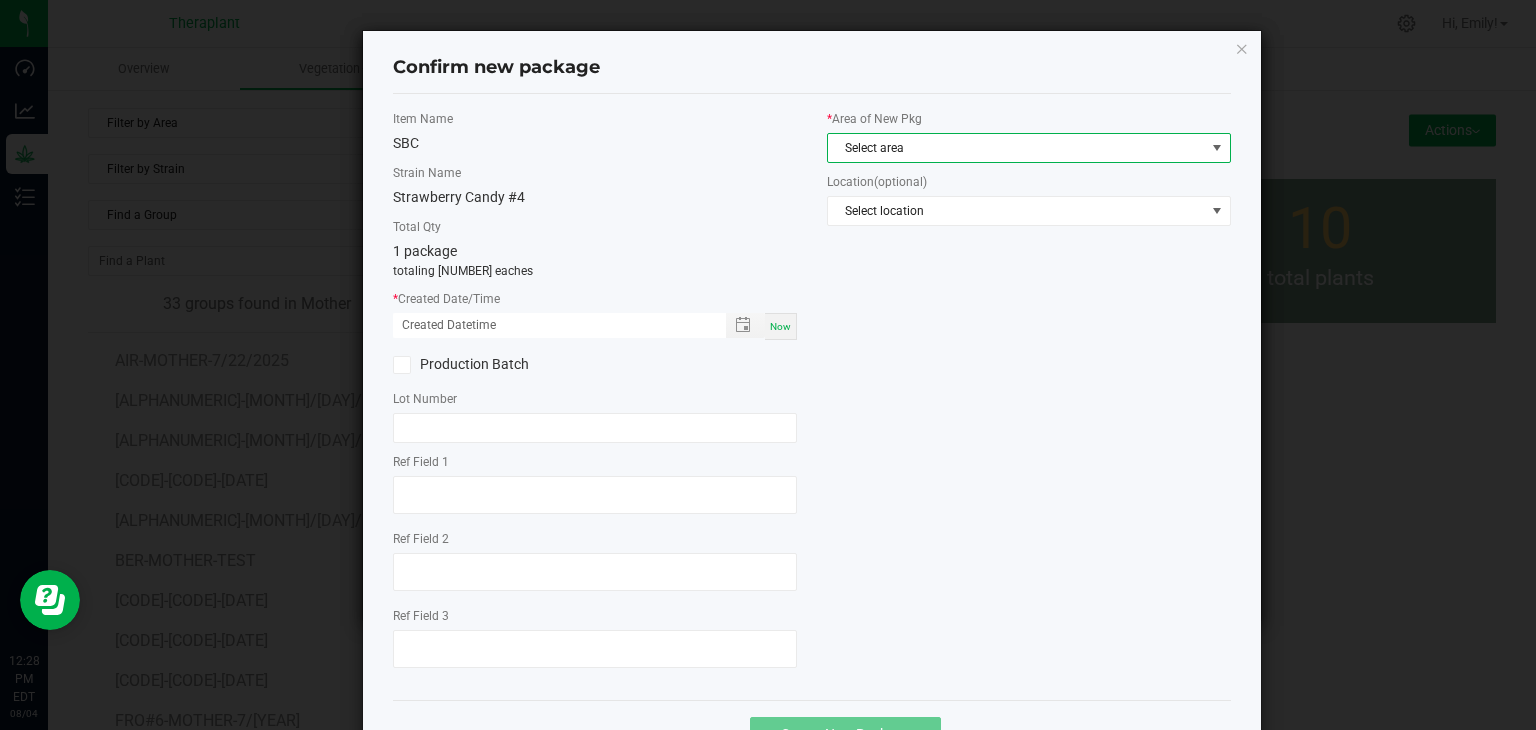click on "Select area" at bounding box center (1016, 148) 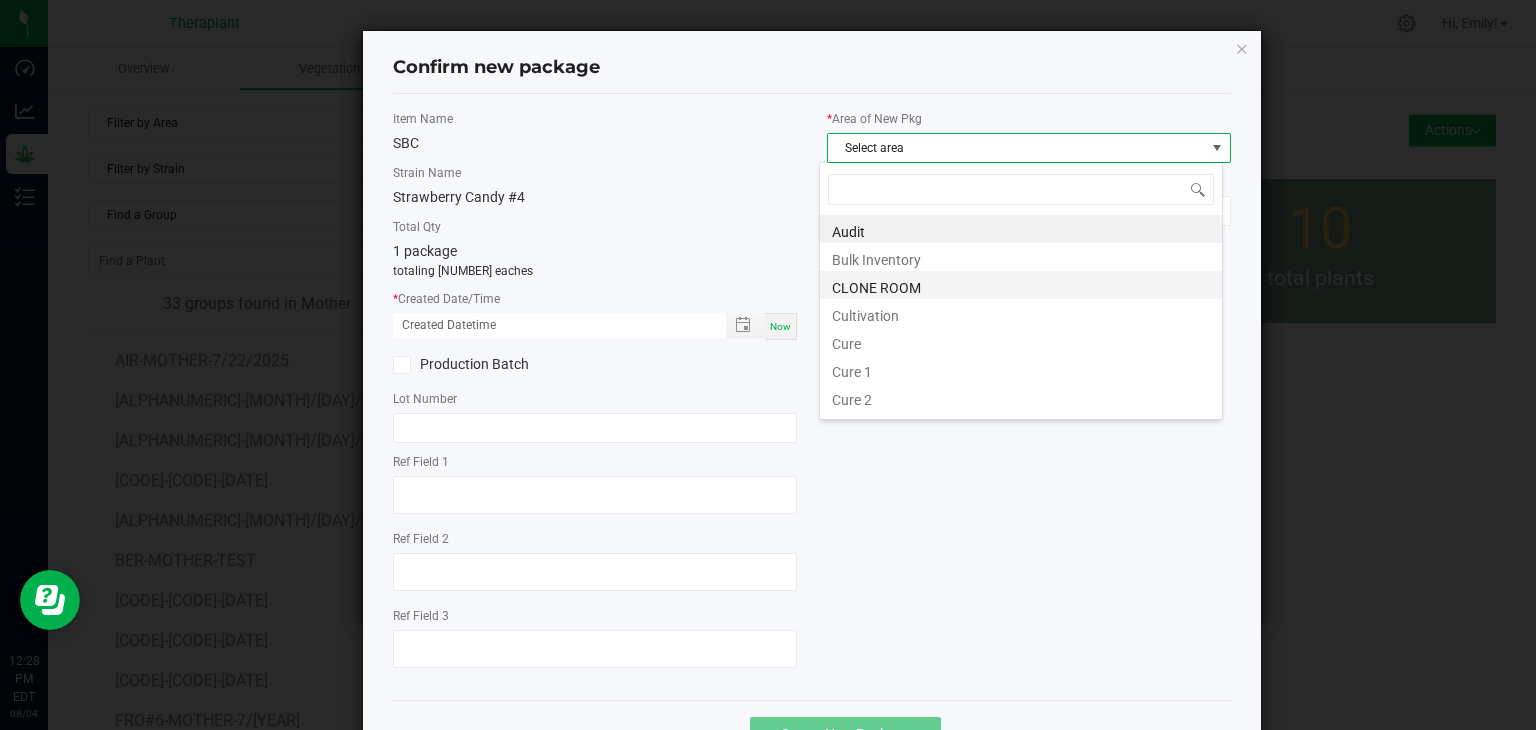 scroll, scrollTop: 99970, scrollLeft: 99596, axis: both 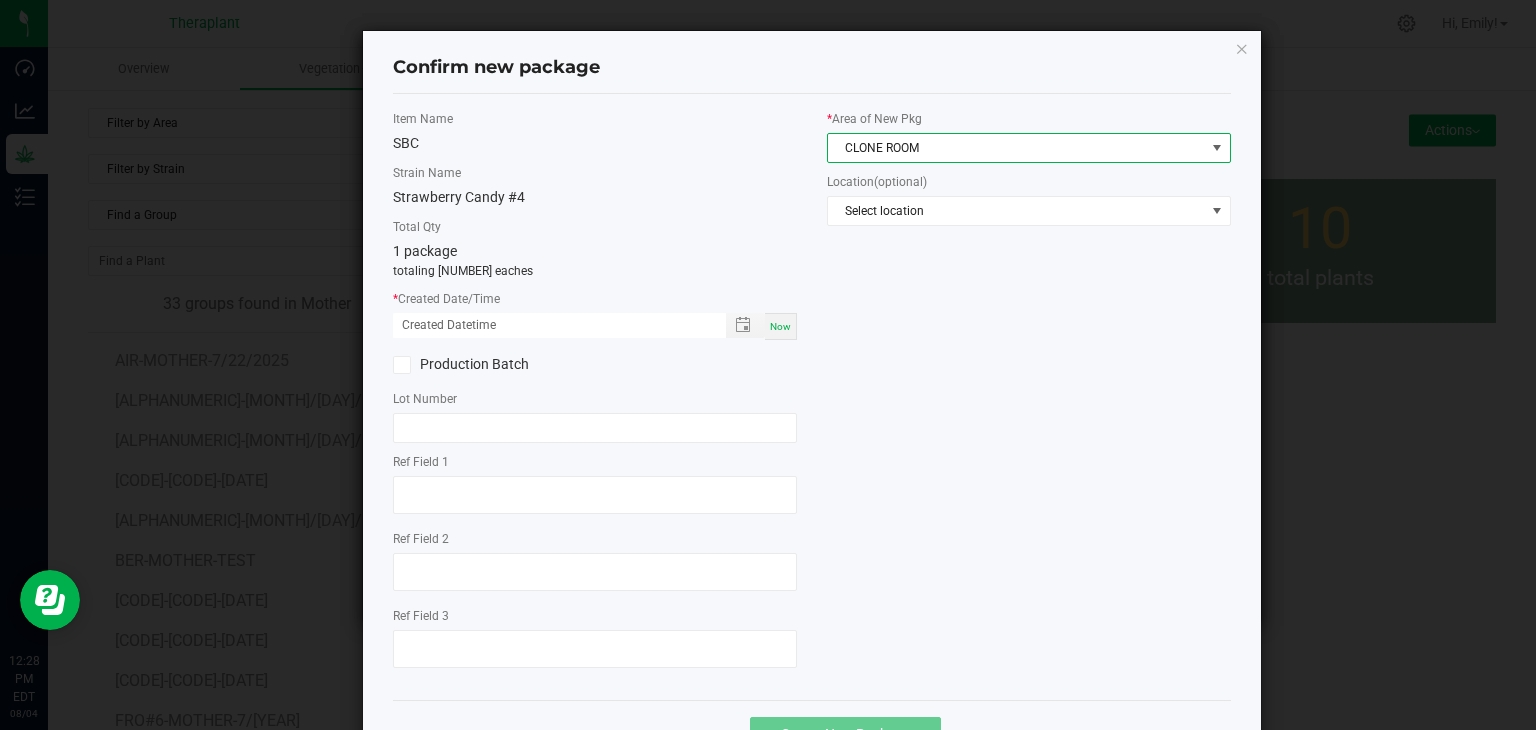 click on "Now" at bounding box center [780, 326] 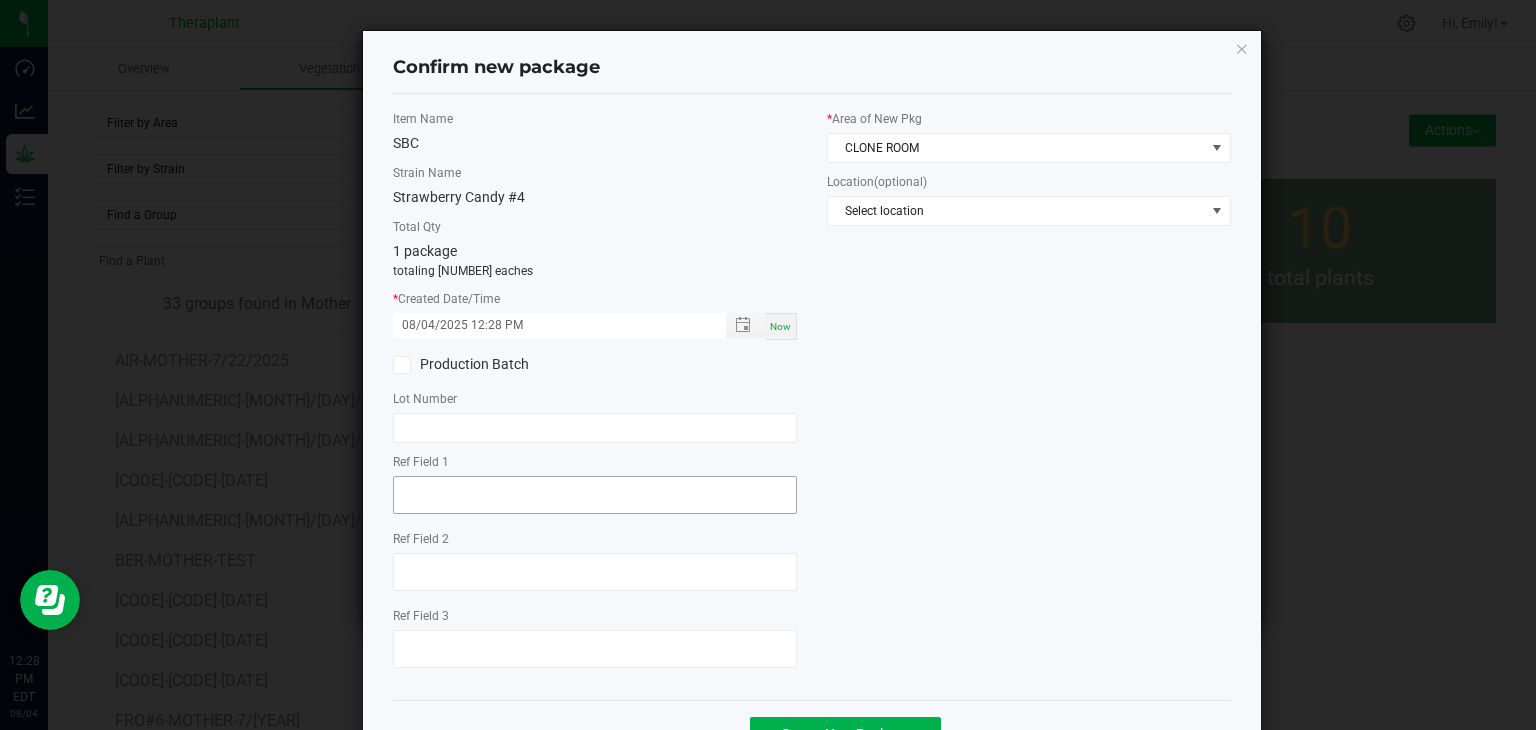 drag, startPoint x: 512, startPoint y: 521, endPoint x: 508, endPoint y: 496, distance: 25.317978 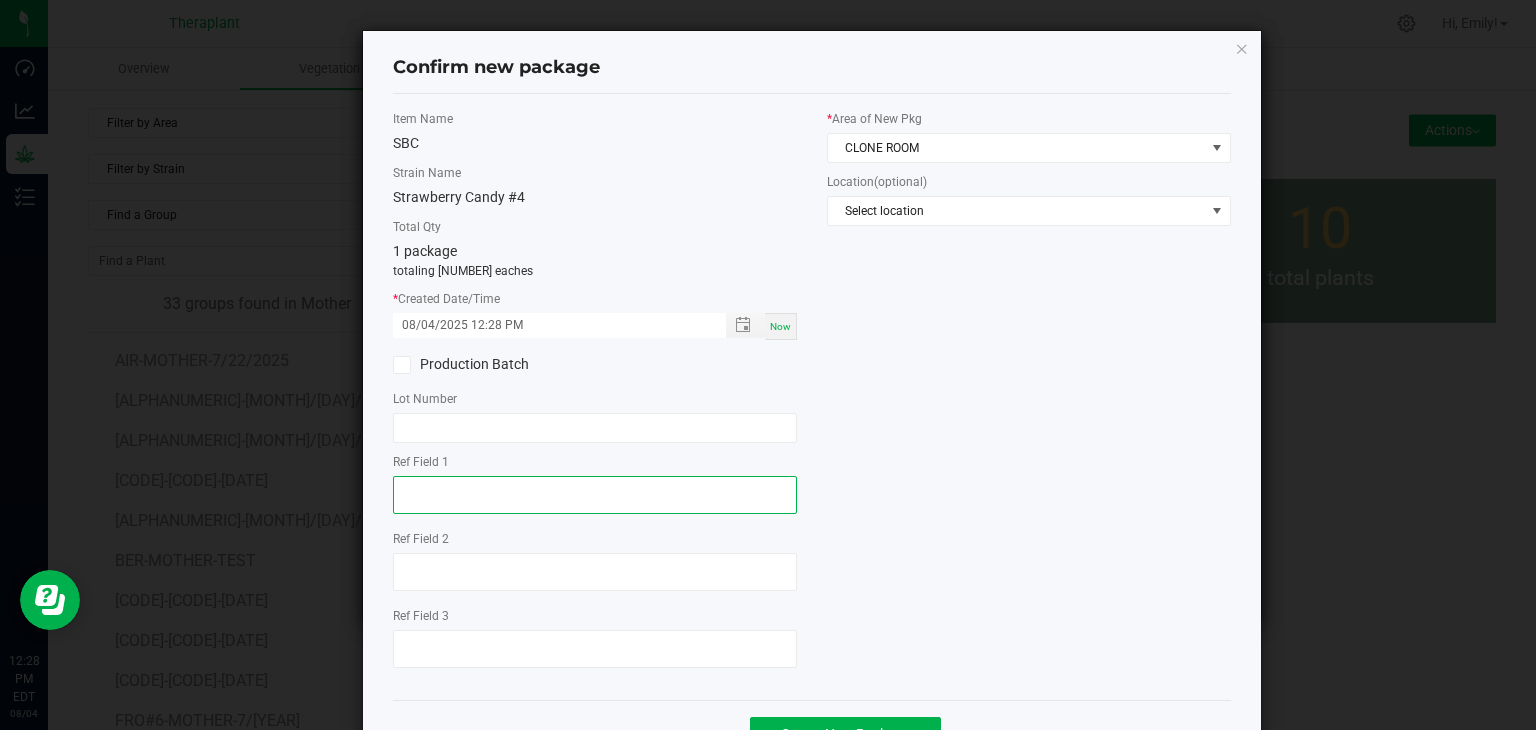 click 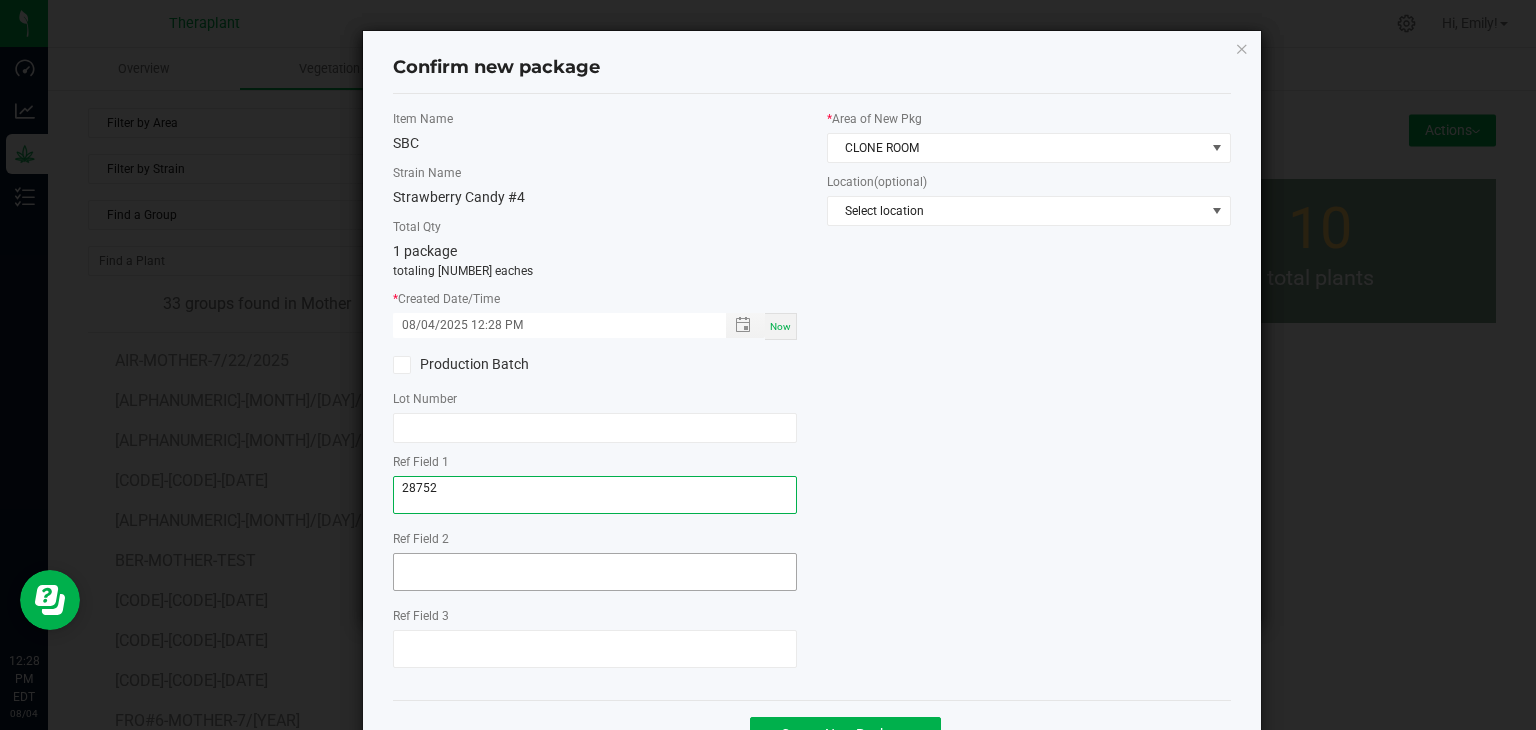 type on "28752" 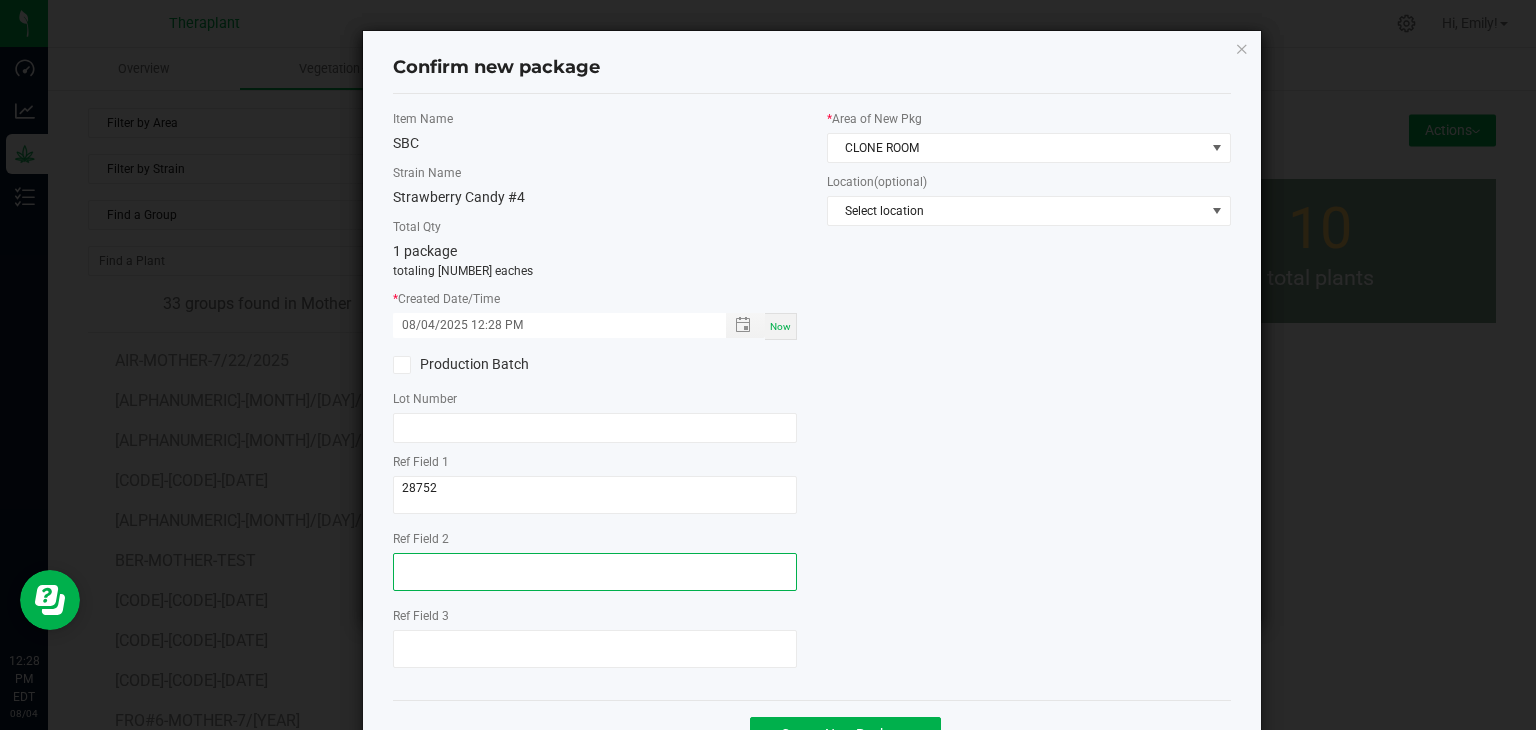 click at bounding box center (595, 572) 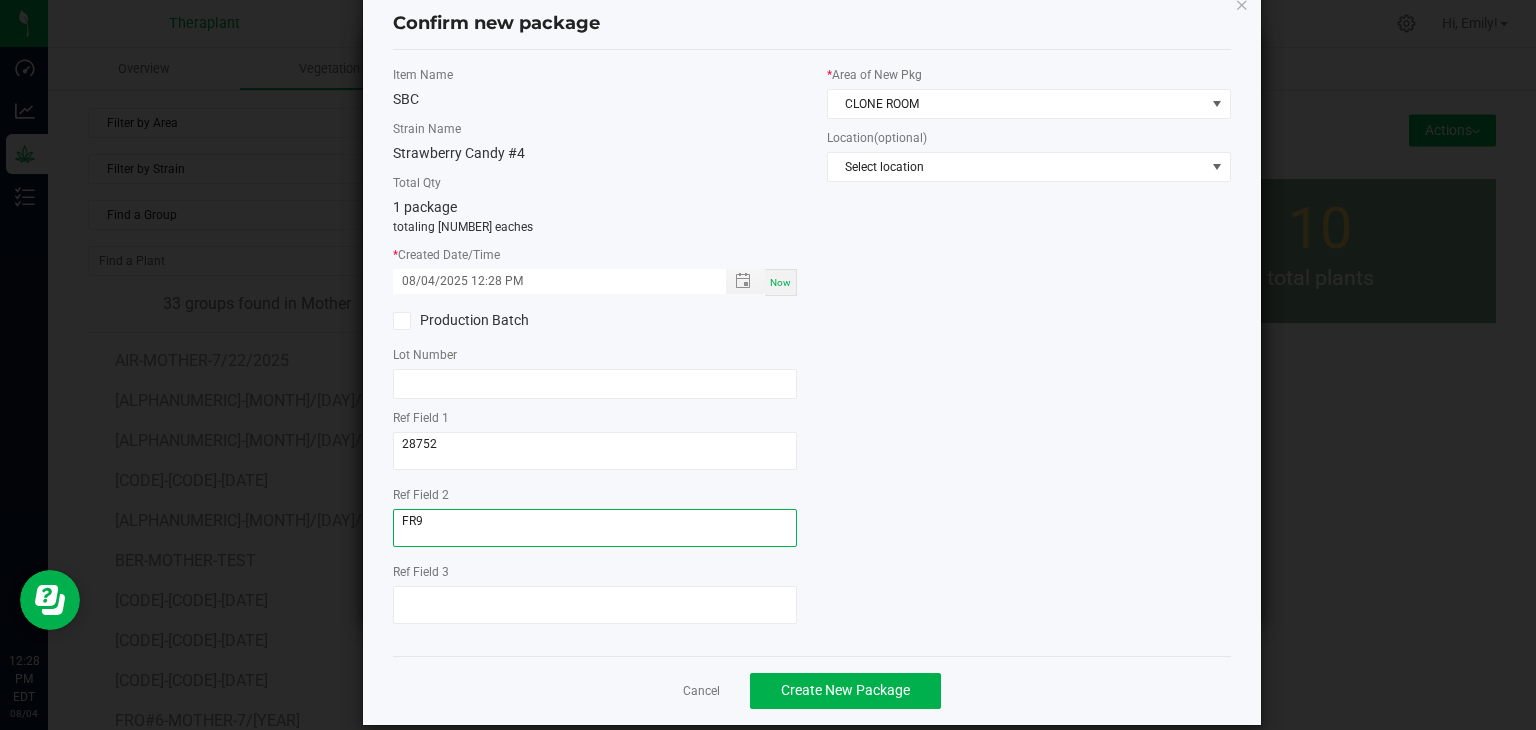 scroll, scrollTop: 69, scrollLeft: 0, axis: vertical 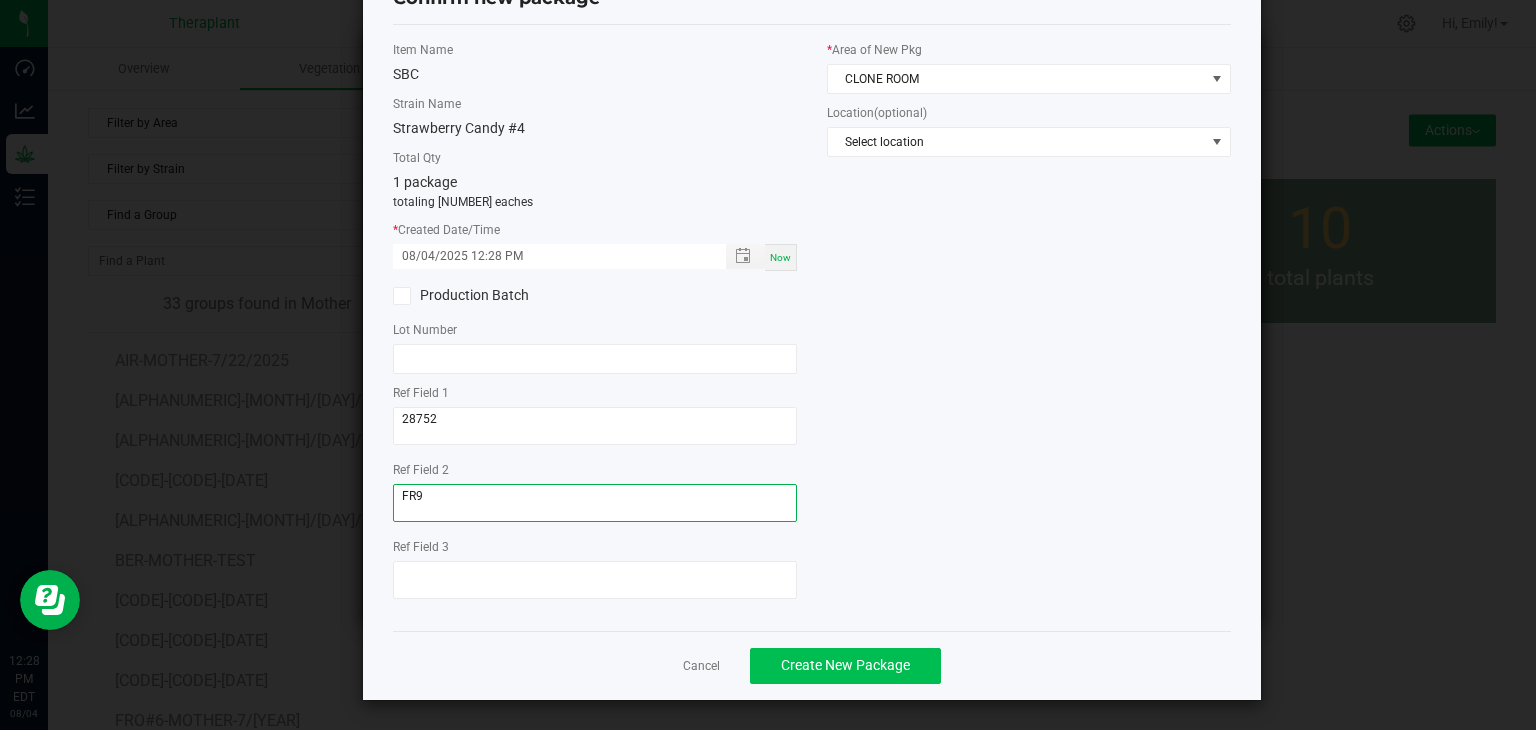type on "FR9" 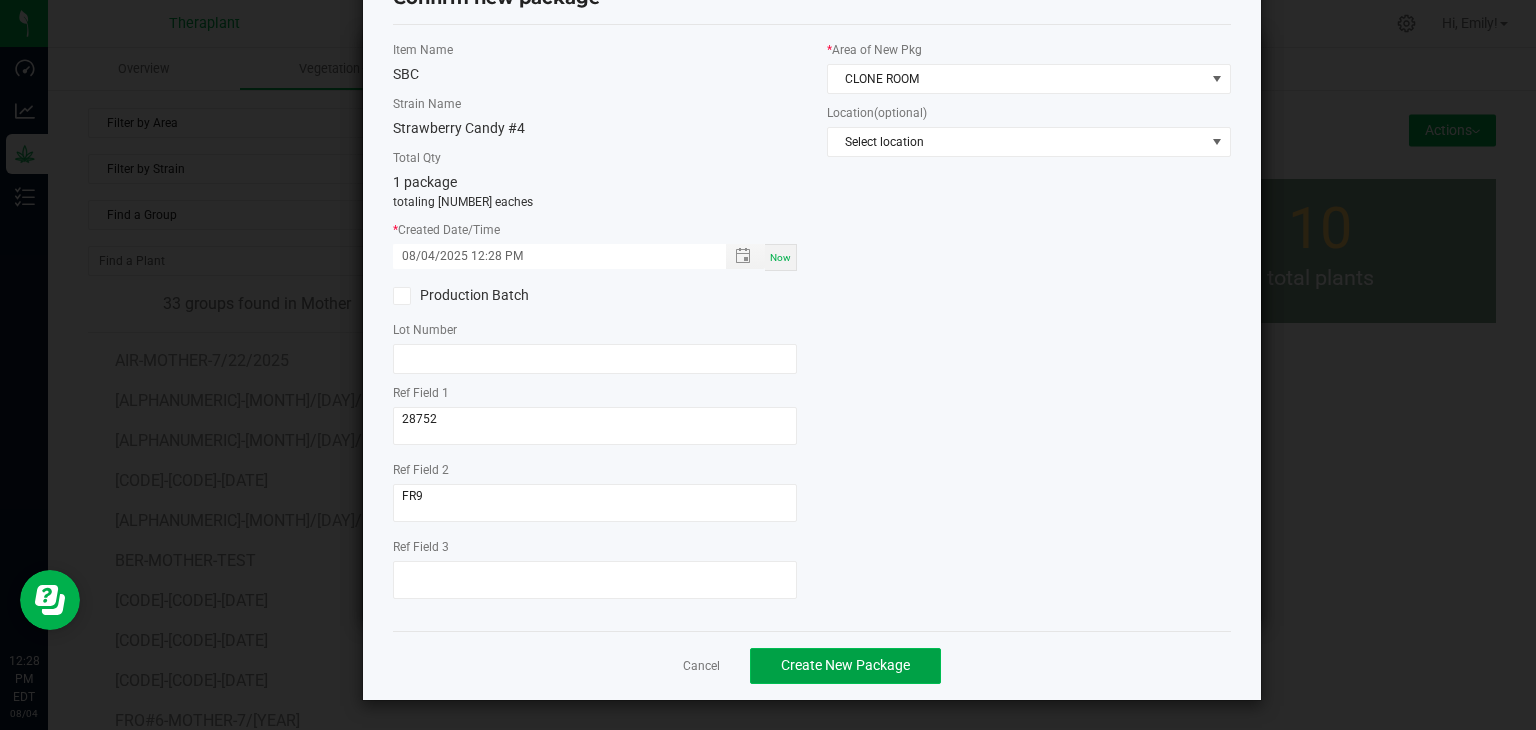 click on "Create New Package" 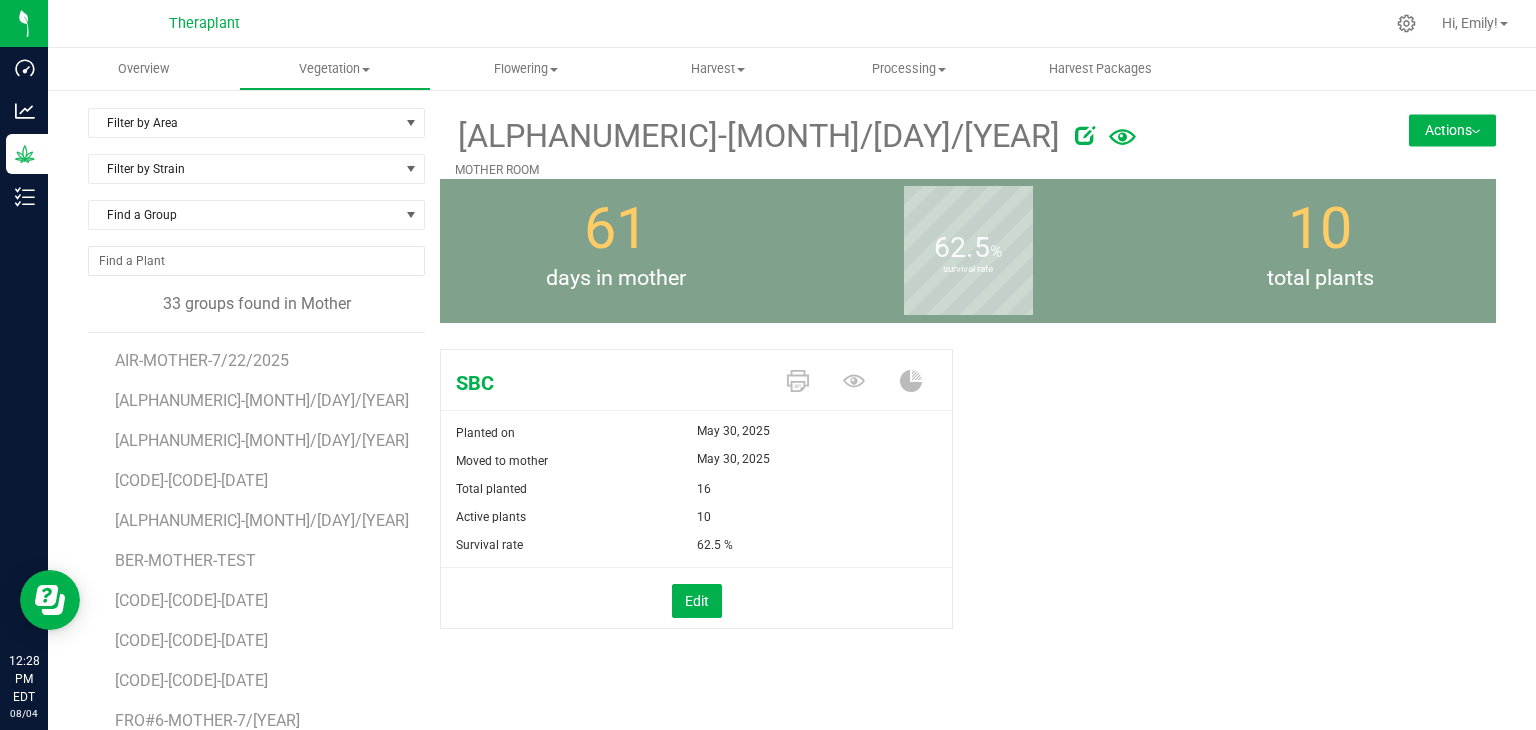click on "3,306" at bounding box center [968, 143] 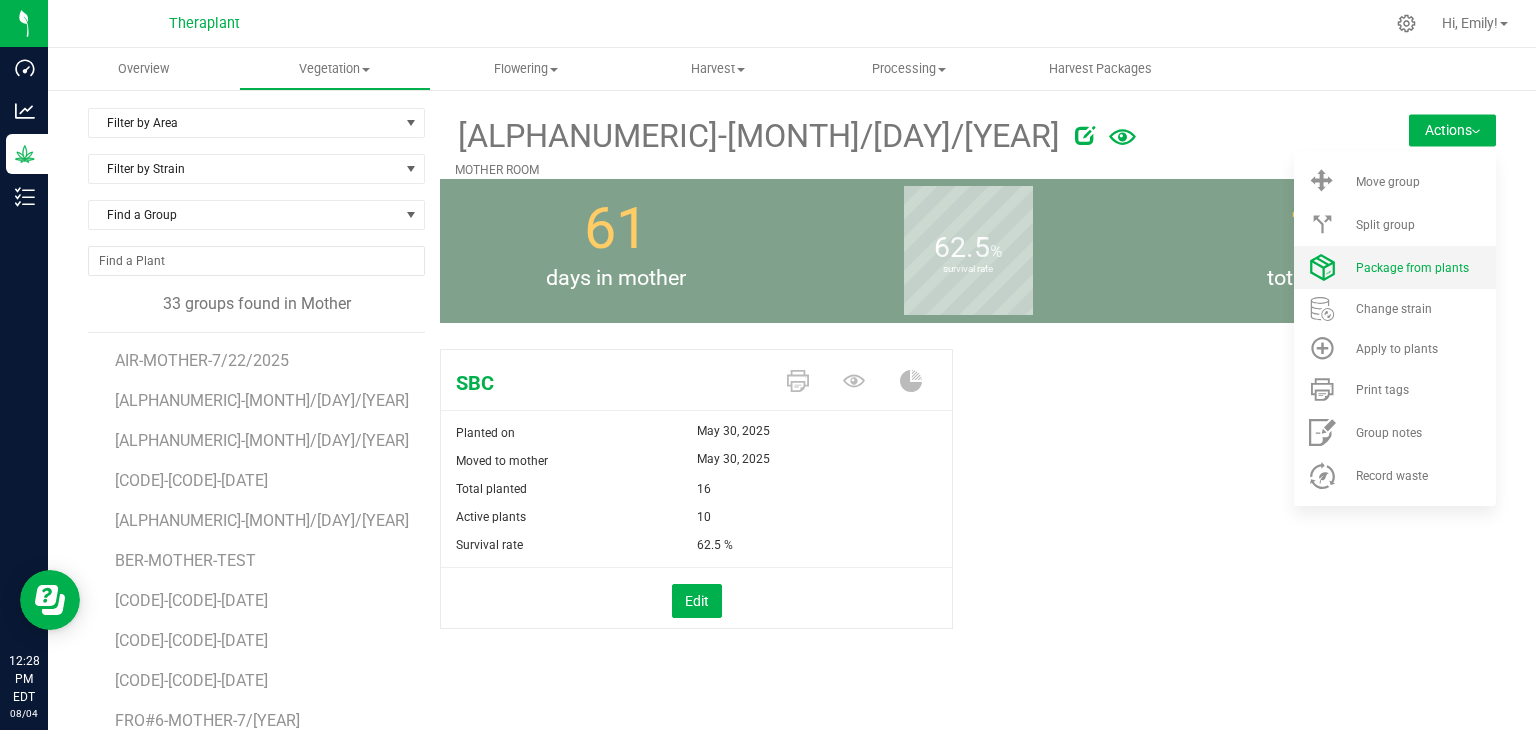 click on "Package from plants" at bounding box center (1412, 268) 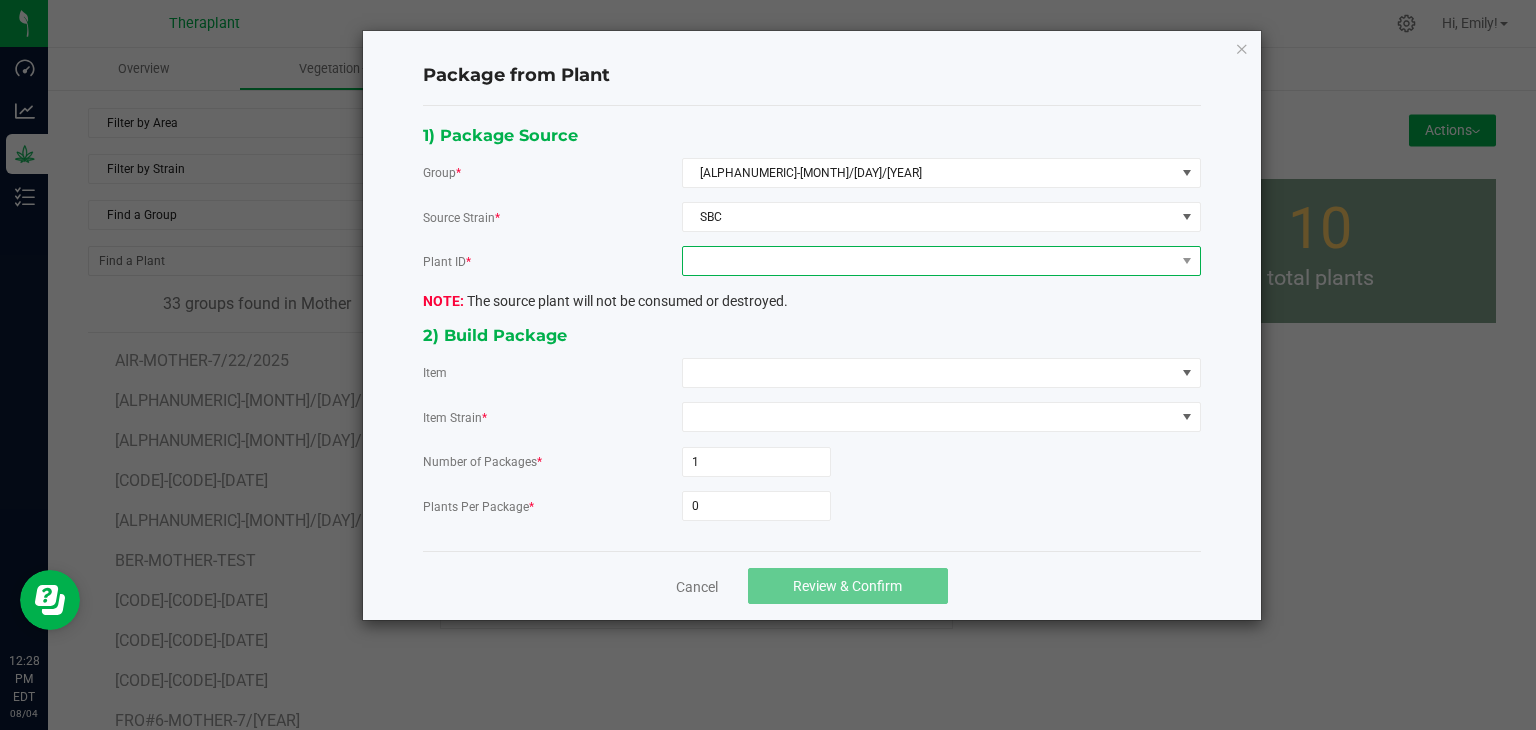 click at bounding box center [929, 261] 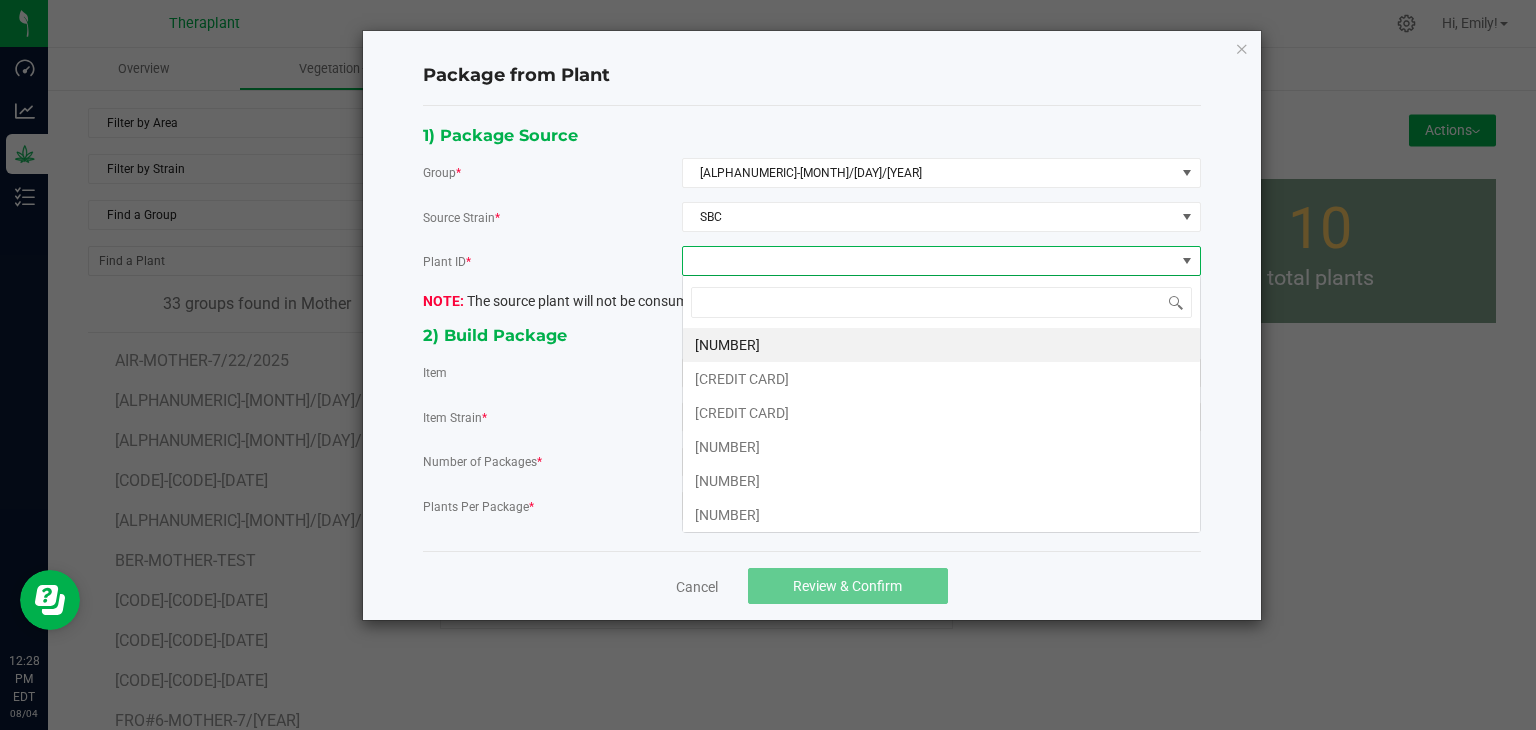 scroll, scrollTop: 99970, scrollLeft: 99480, axis: both 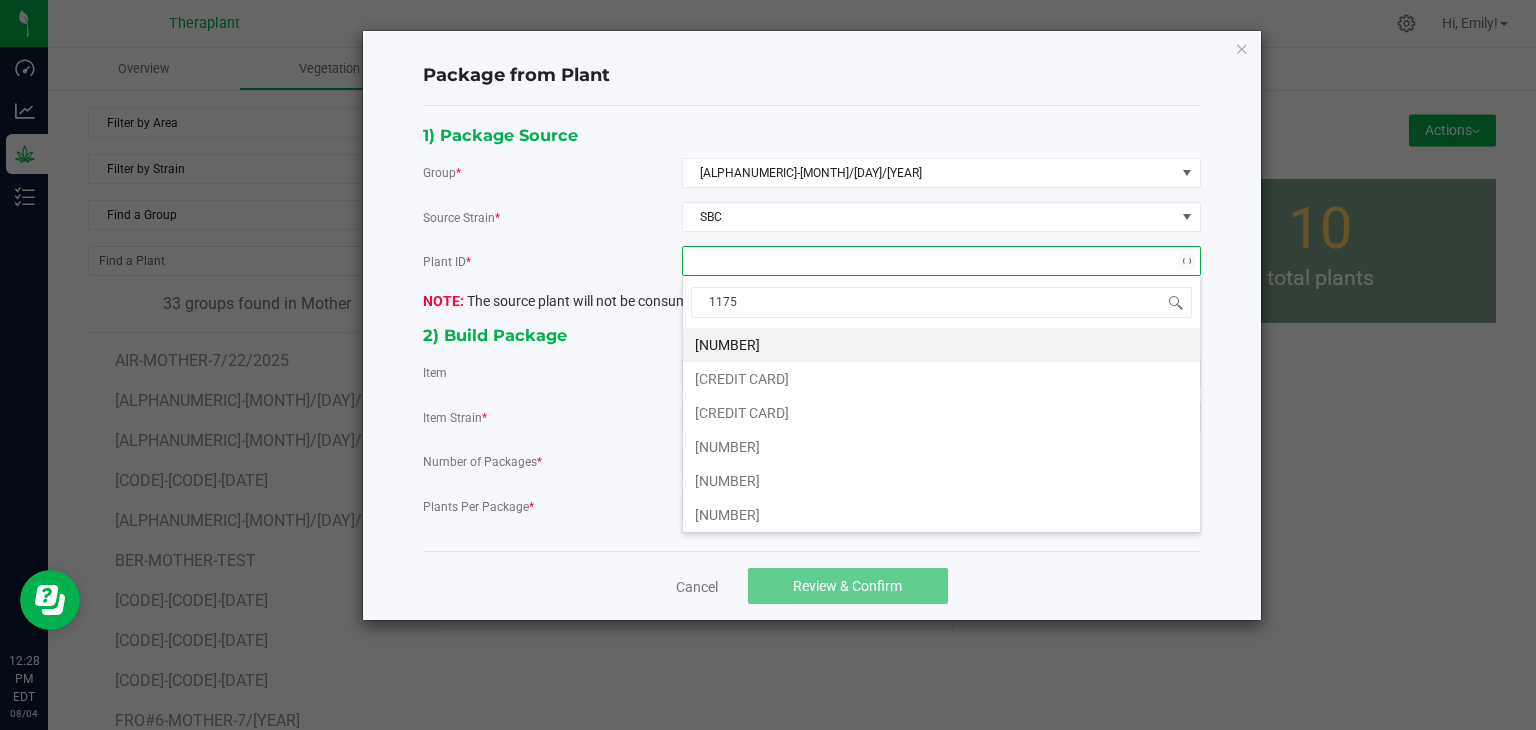 type on "11750" 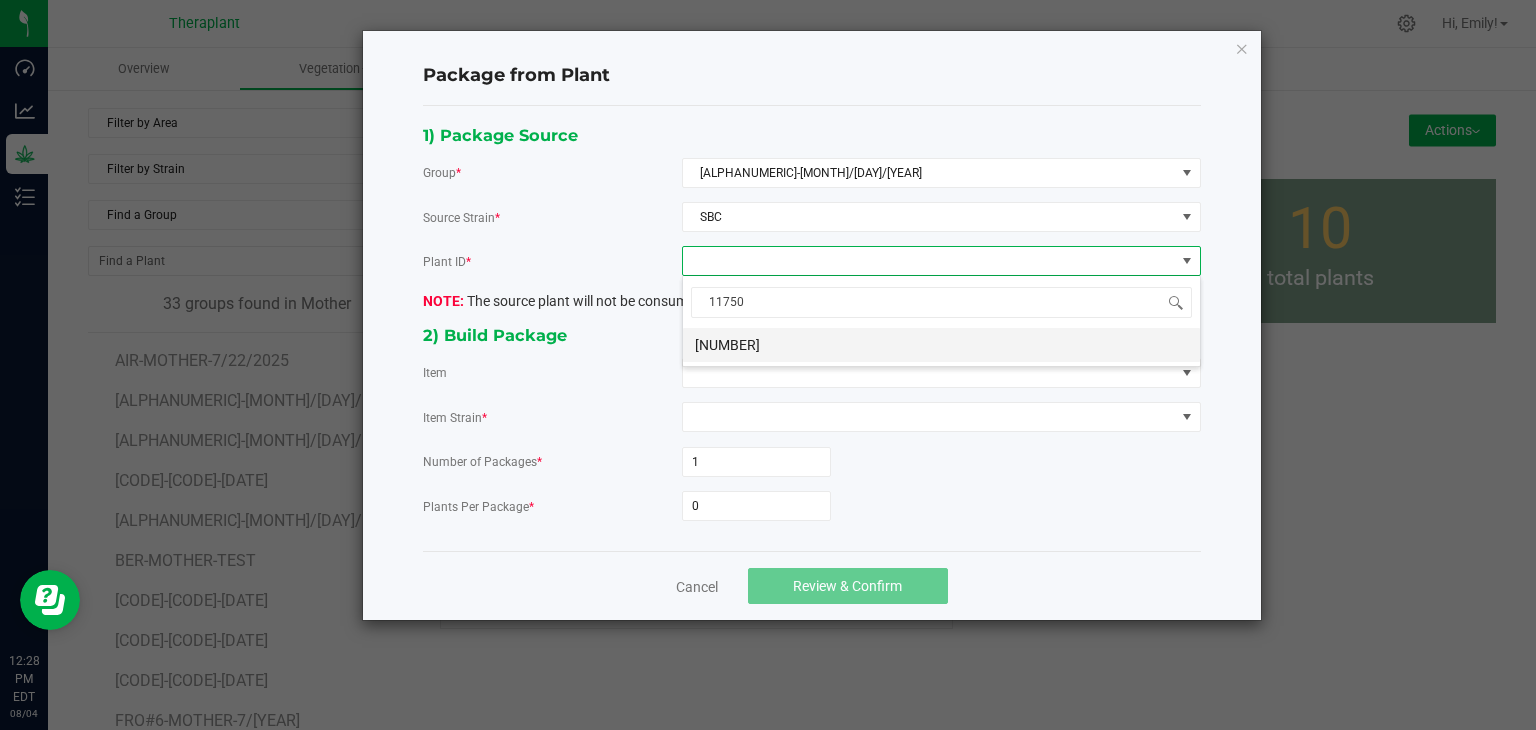 click on "[NUMBER]" at bounding box center (941, 345) 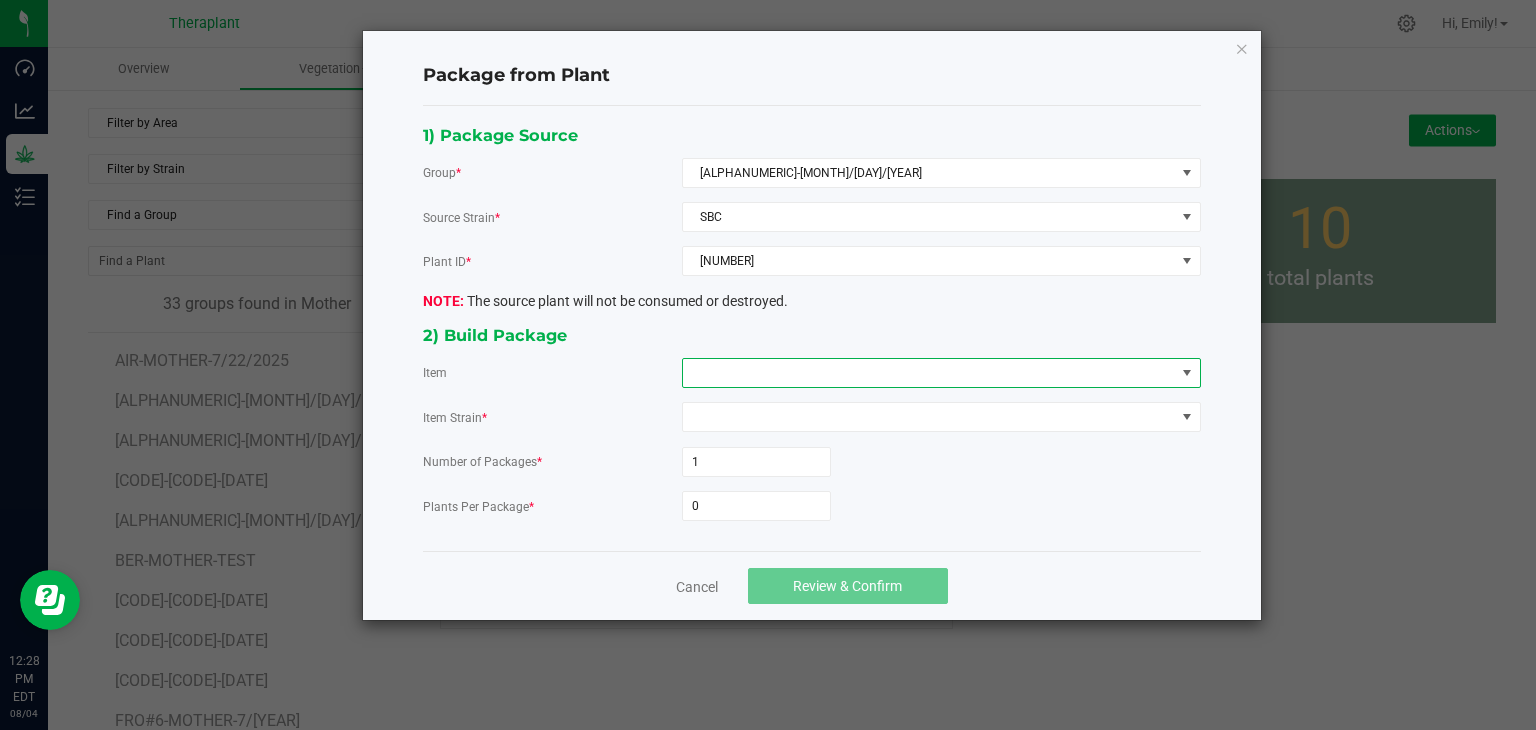 click at bounding box center [929, 373] 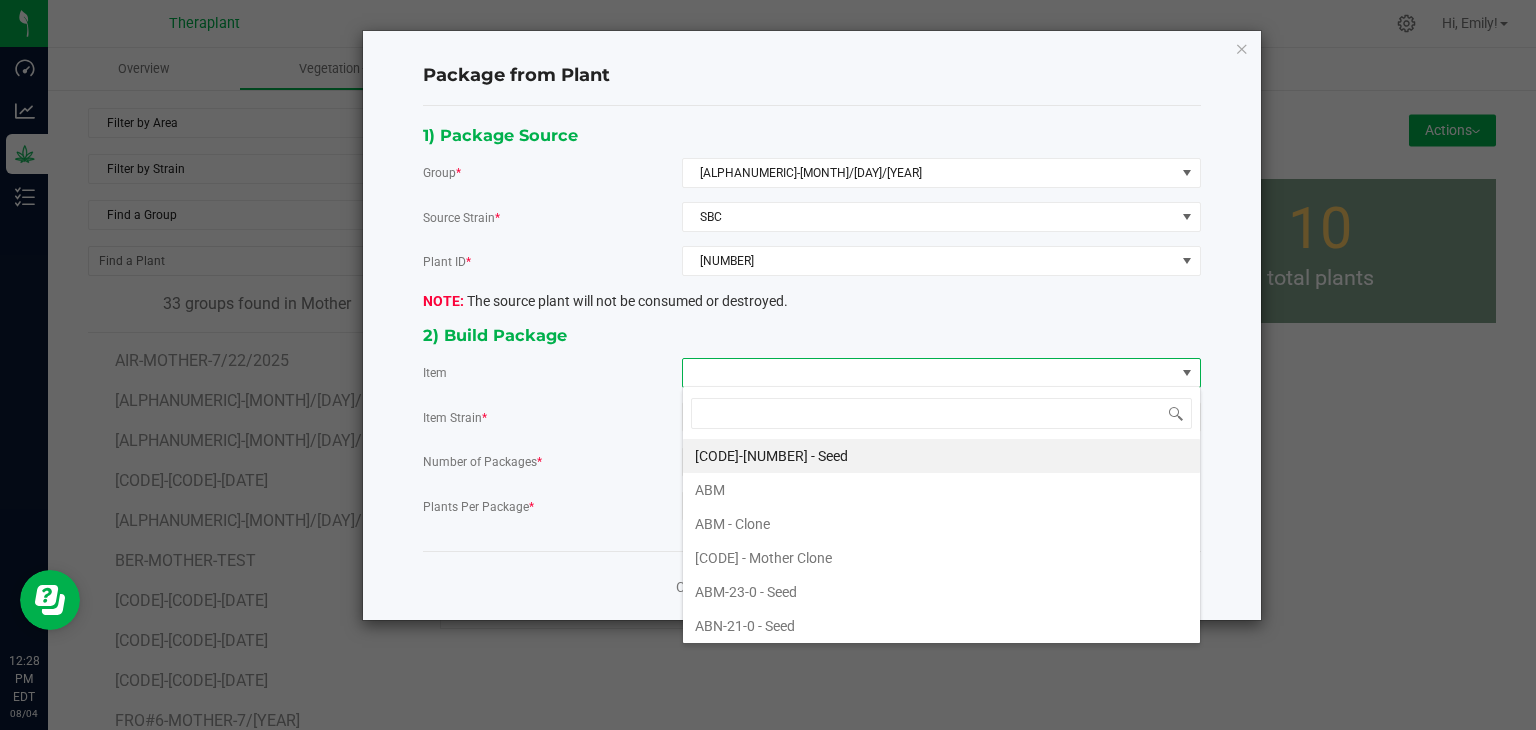 scroll, scrollTop: 99970, scrollLeft: 99480, axis: both 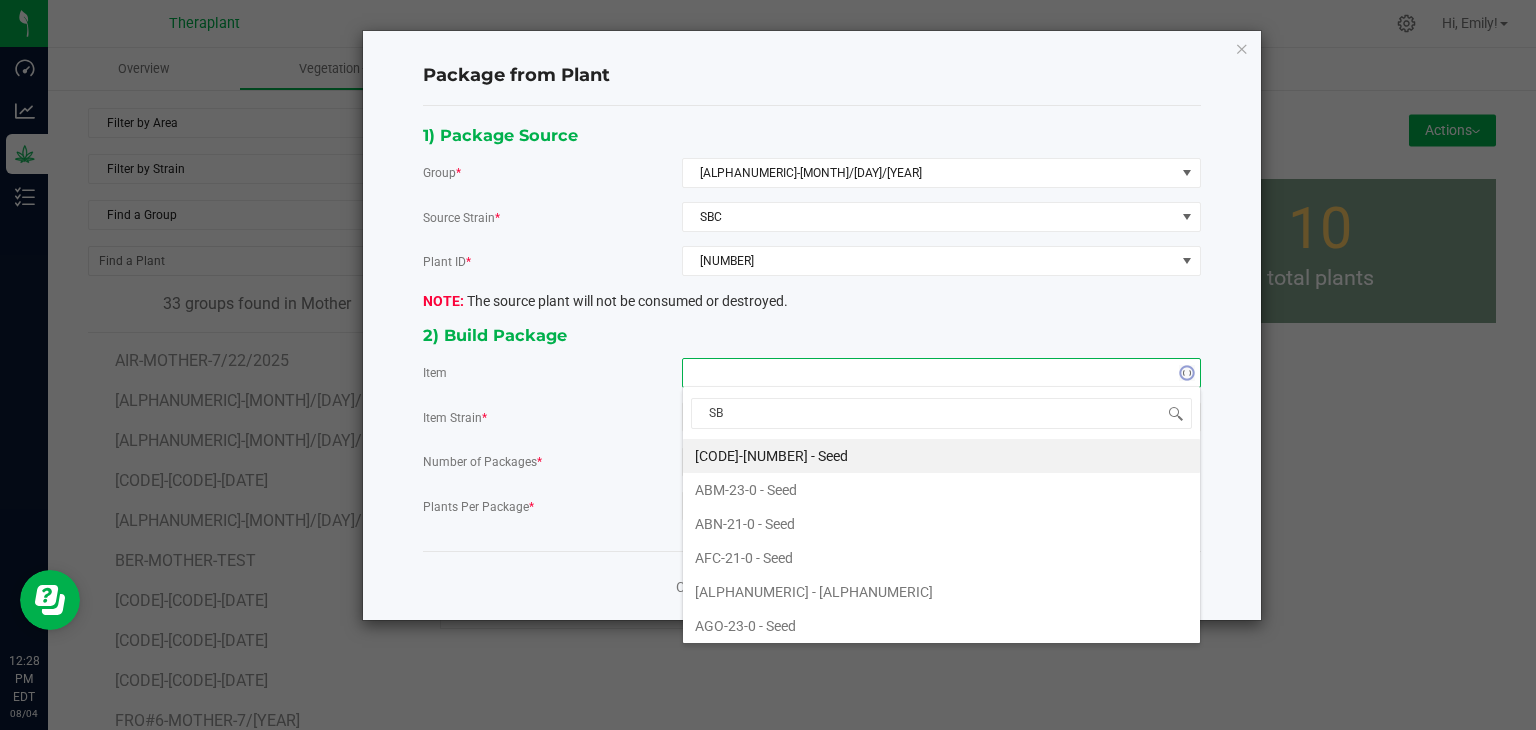type on "SBC" 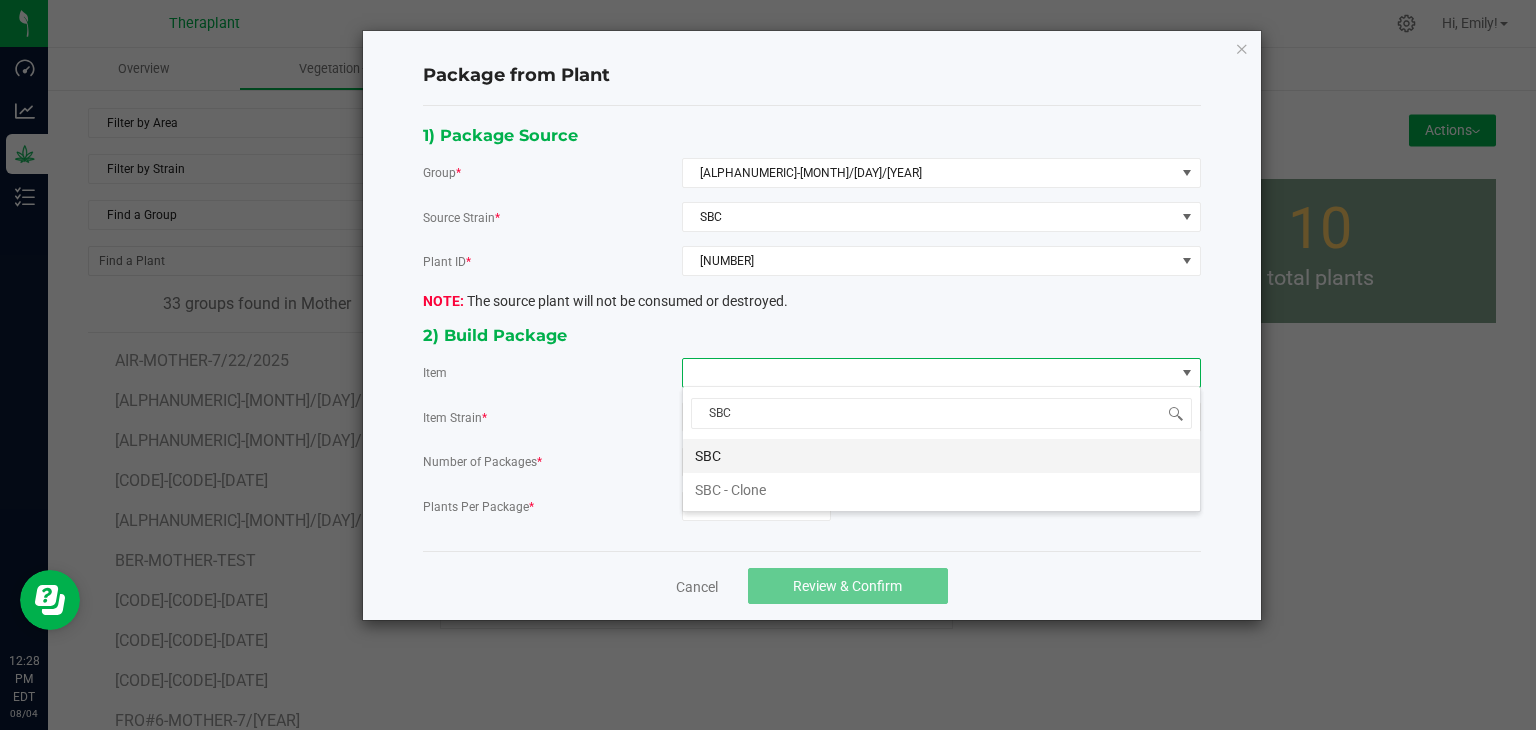click on "SBC" at bounding box center (941, 456) 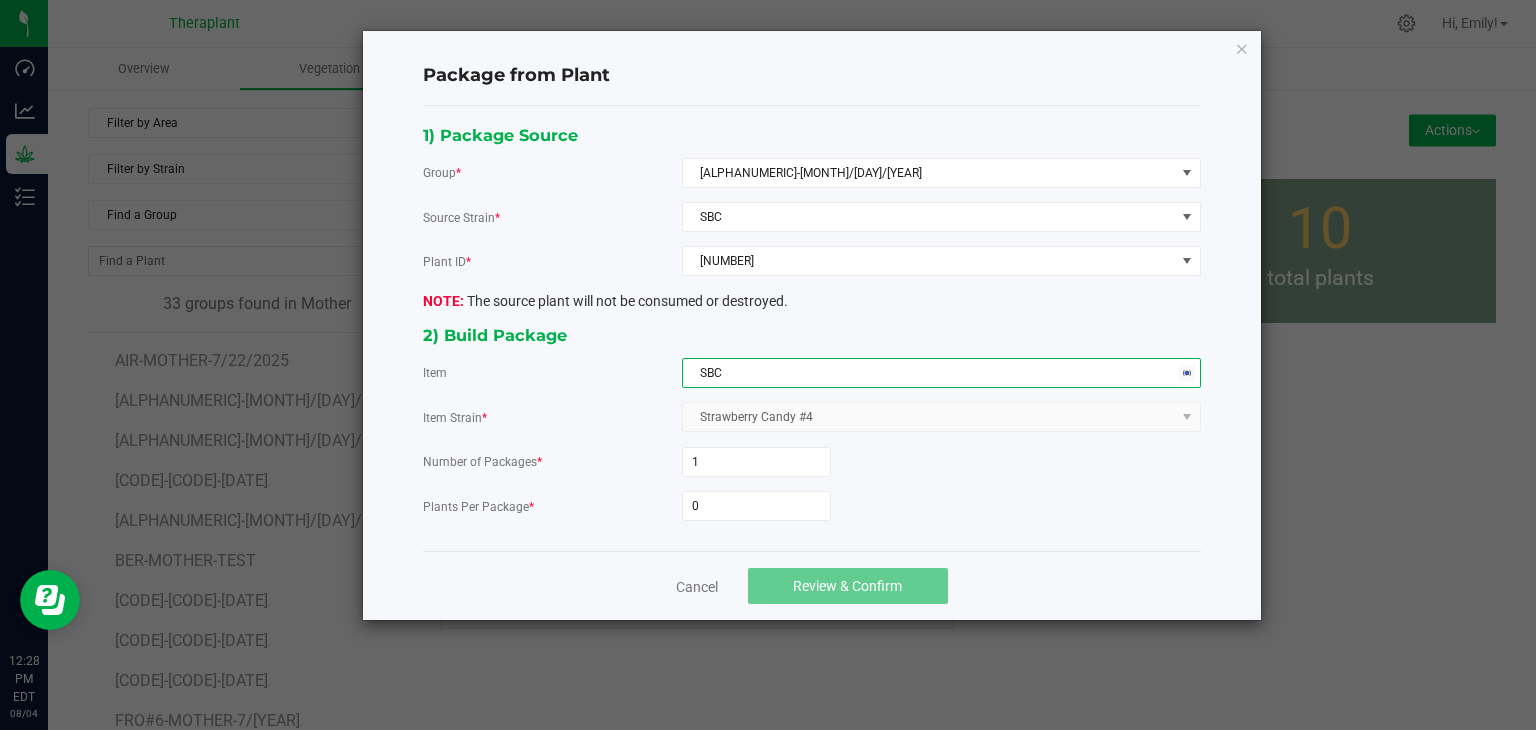click on "Number of Packages  * 1  Plants Per Package  * 0" 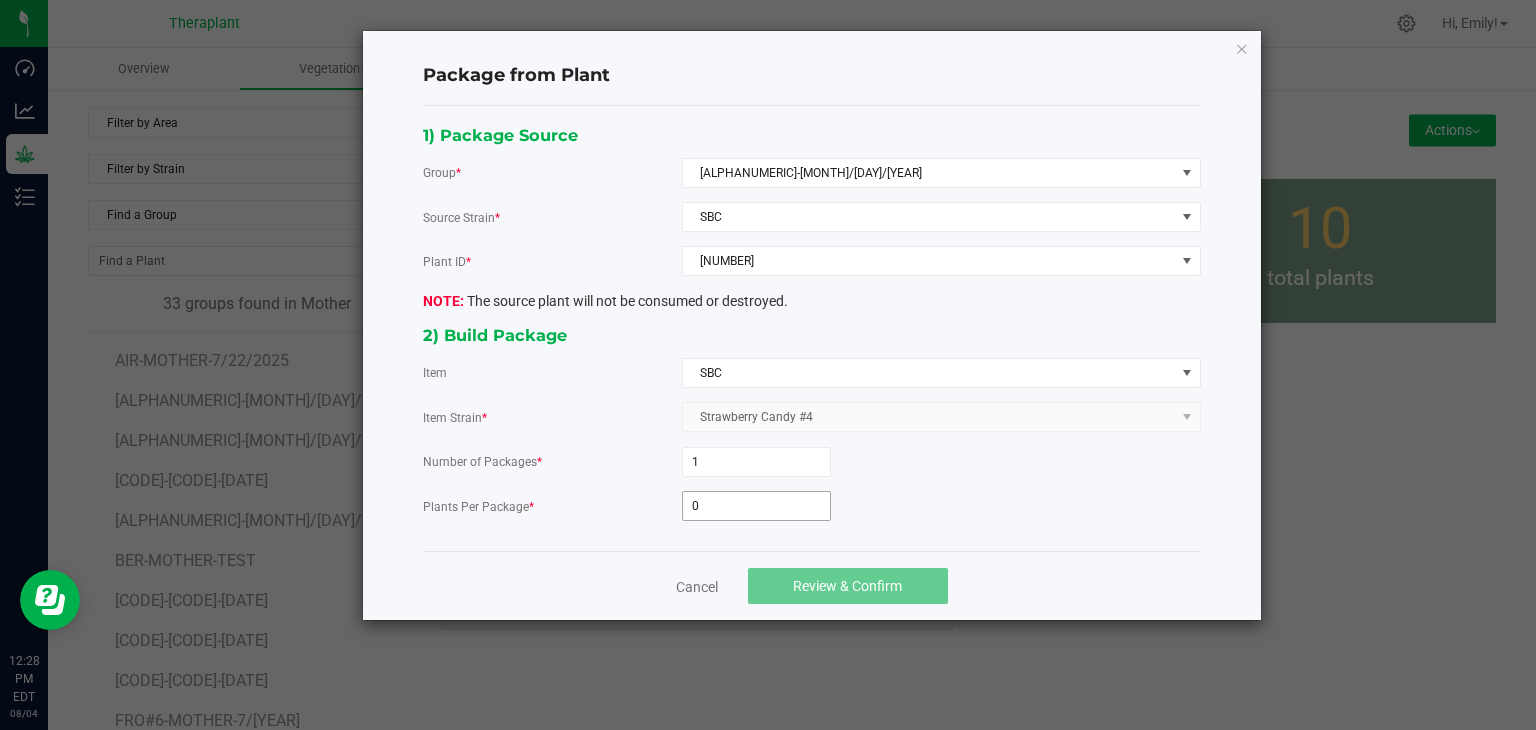 click on "0" at bounding box center [756, 506] 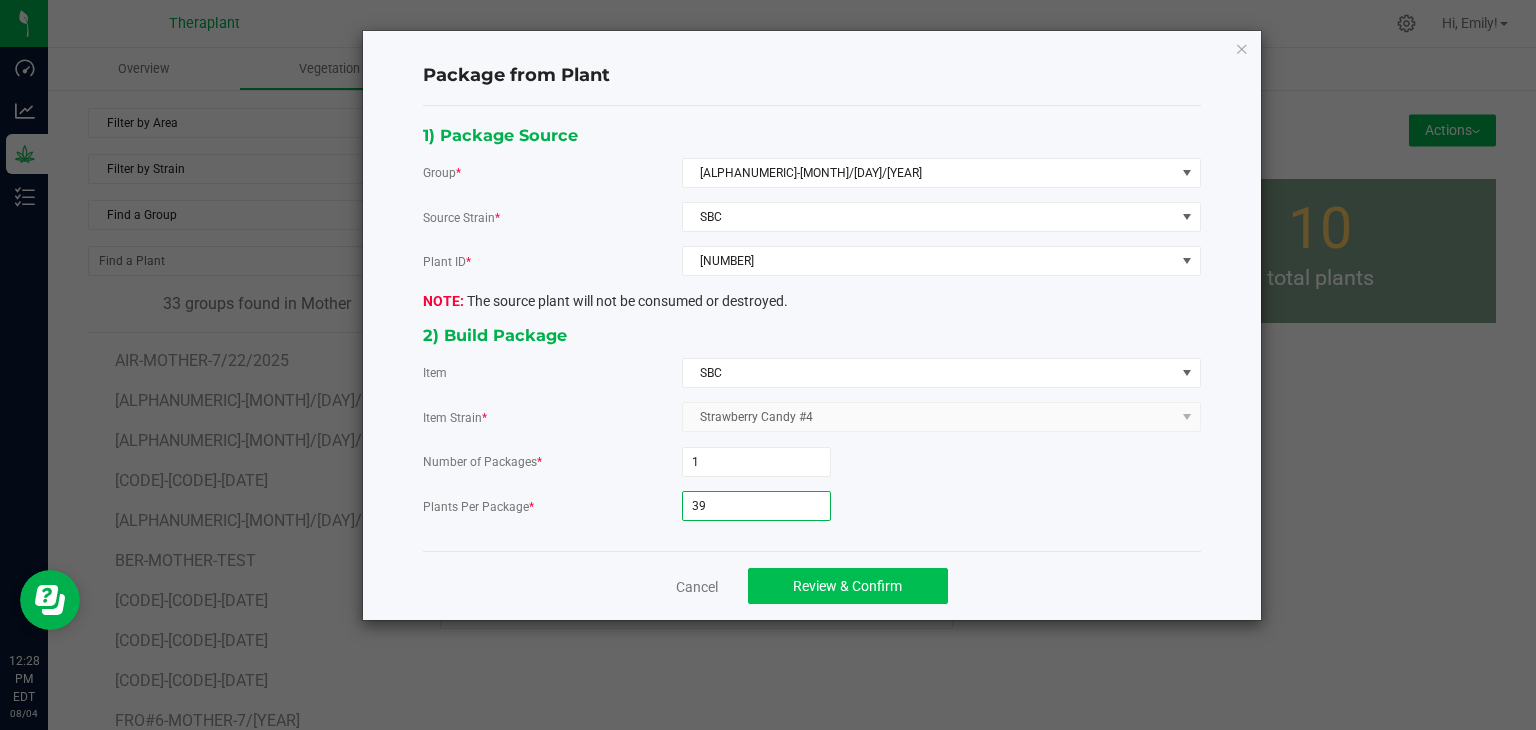 type on "39" 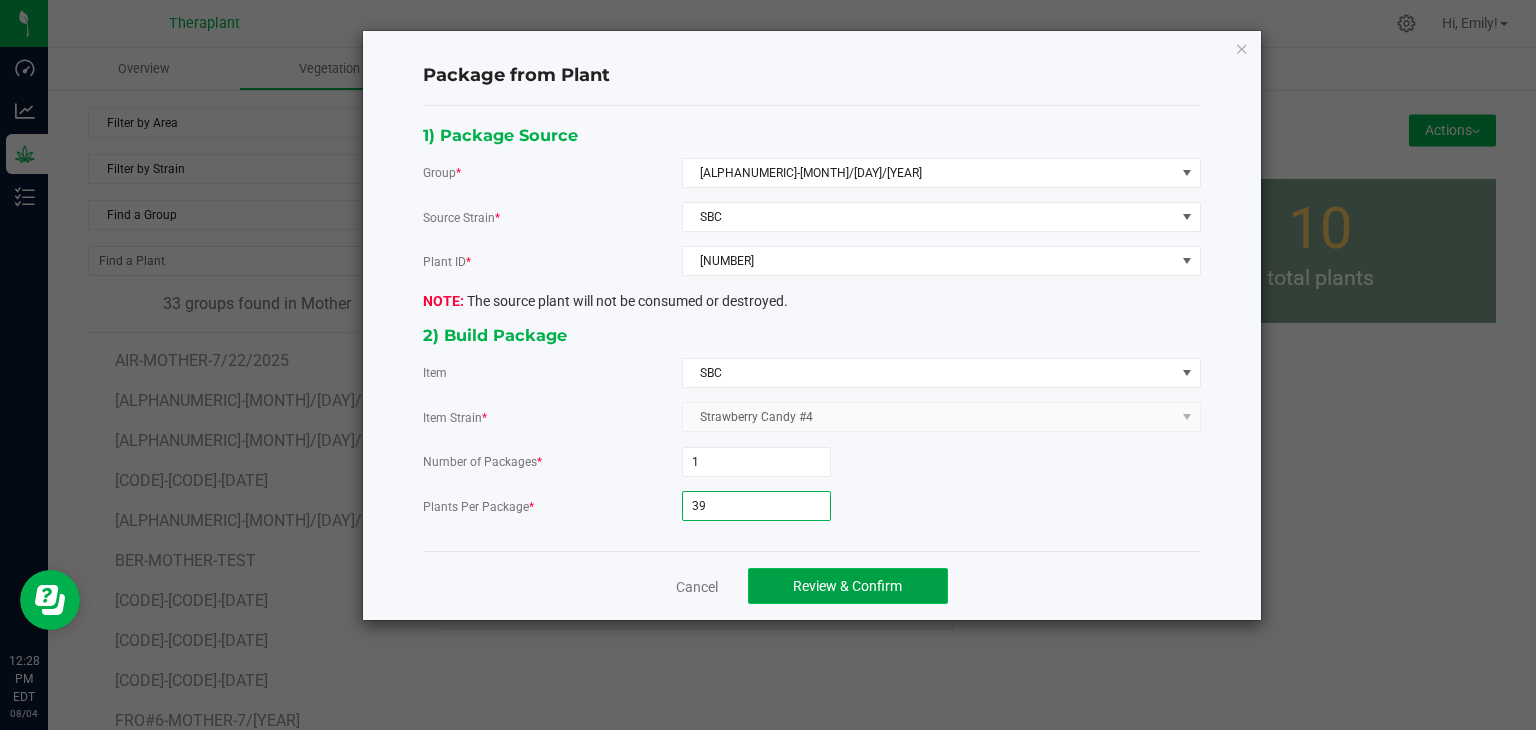 click on "Review & Confirm" 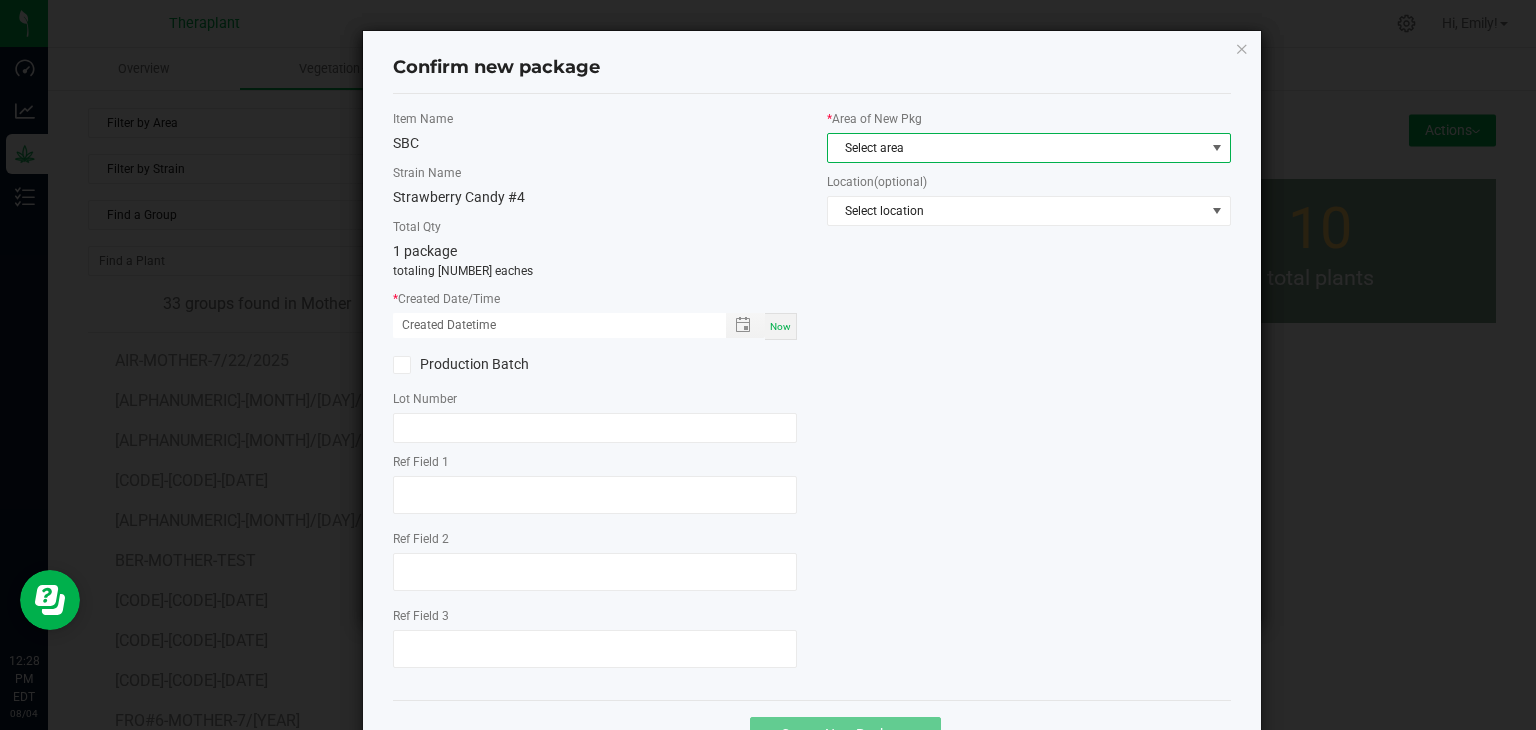 click on "Select area" at bounding box center (1016, 148) 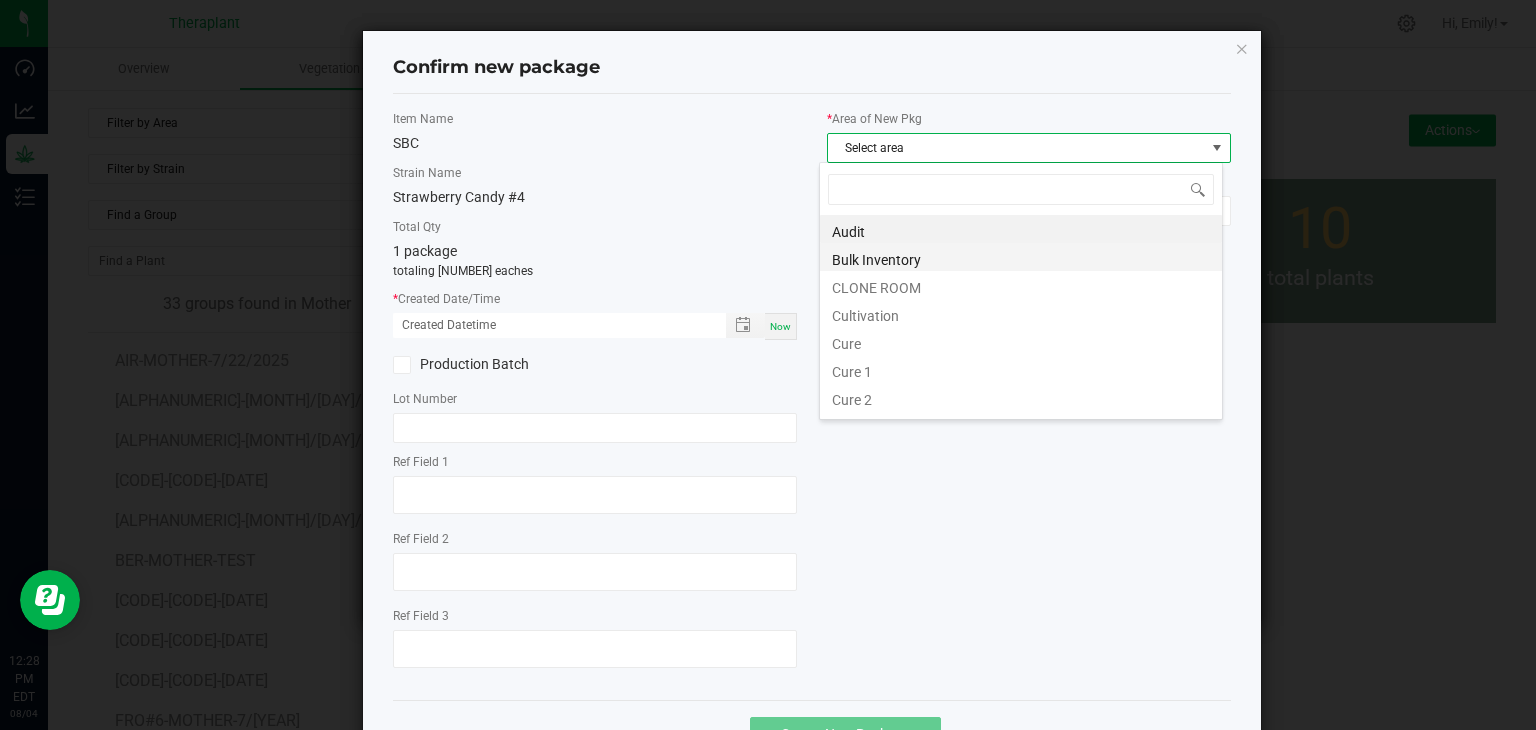 scroll, scrollTop: 99970, scrollLeft: 99596, axis: both 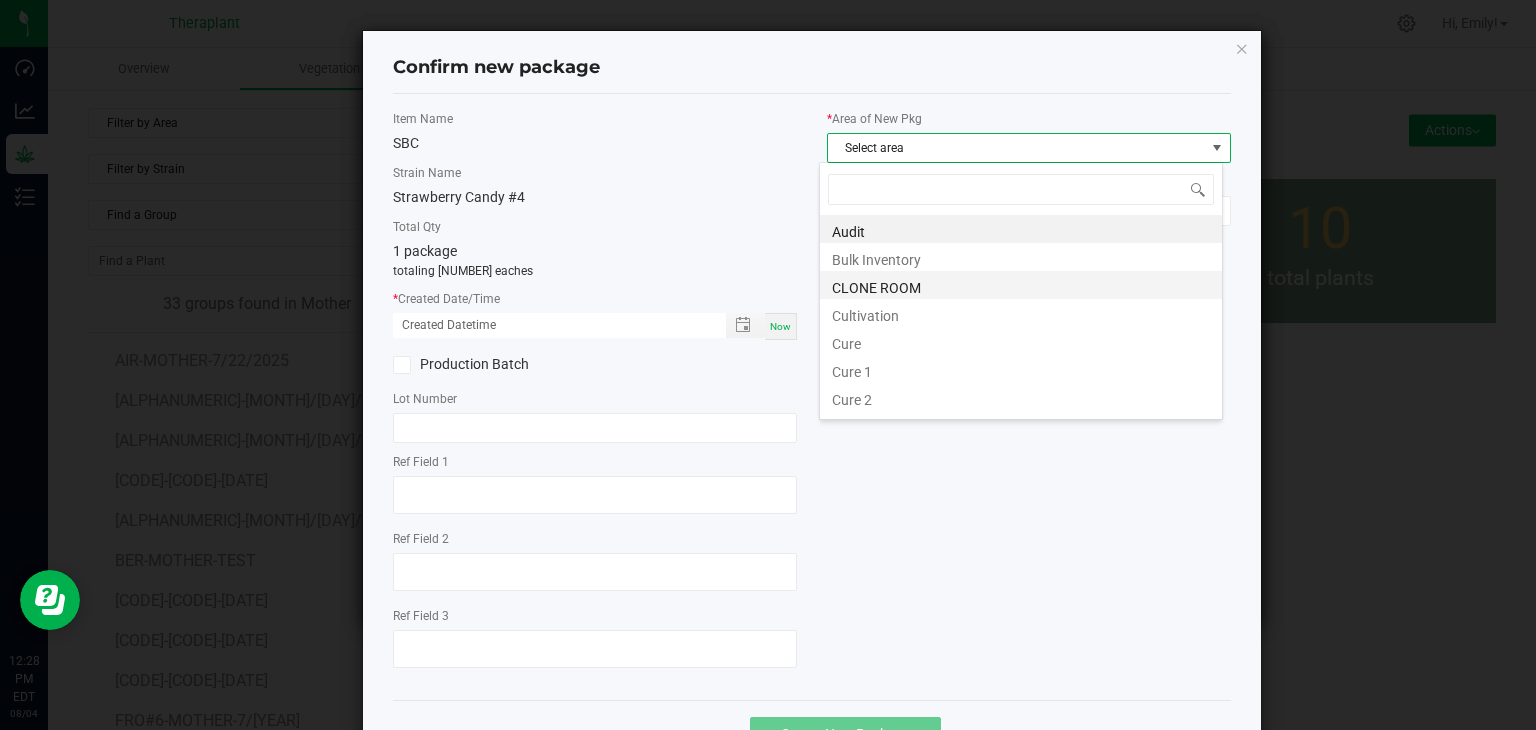 click on "CLONE ROOM" at bounding box center (1021, 285) 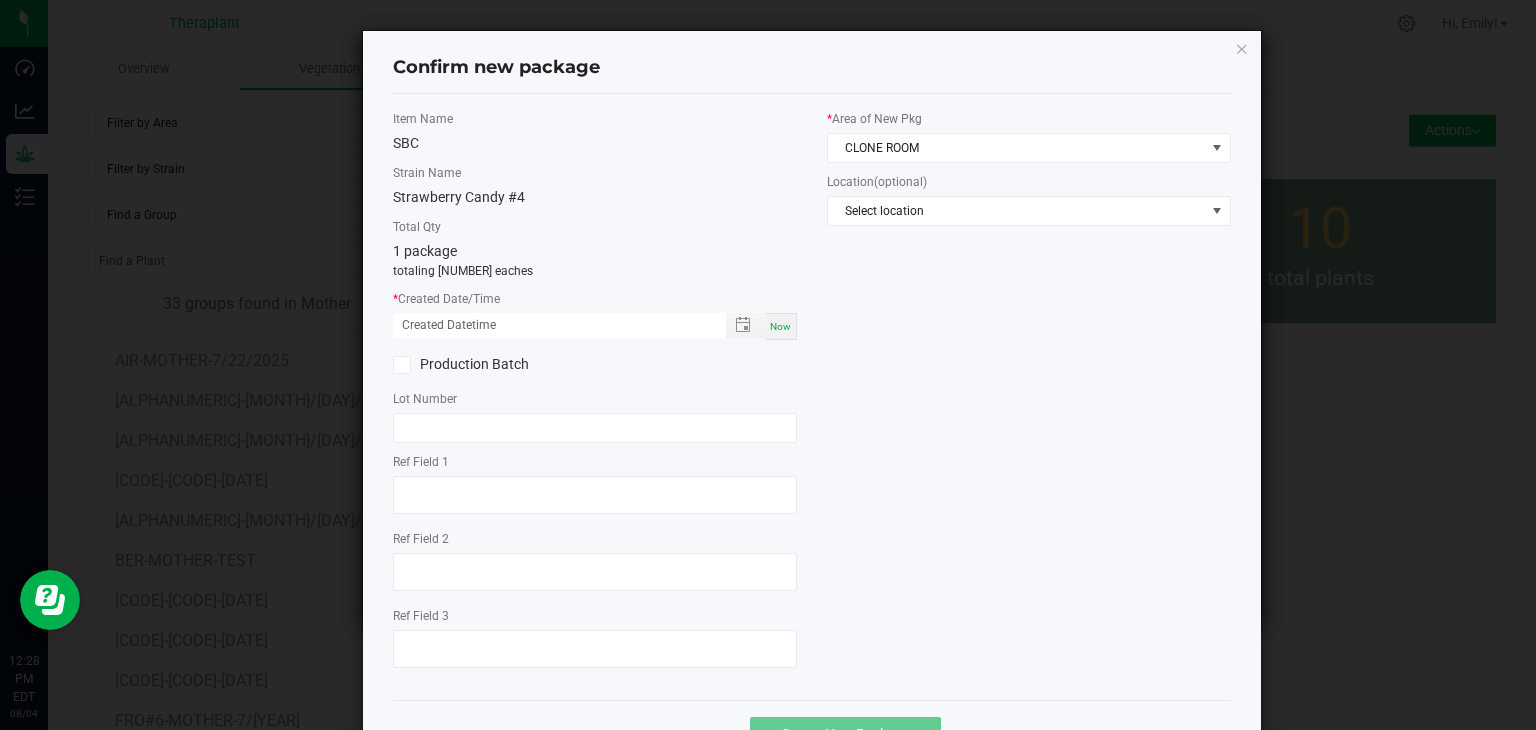 click on "Now" at bounding box center (781, 326) 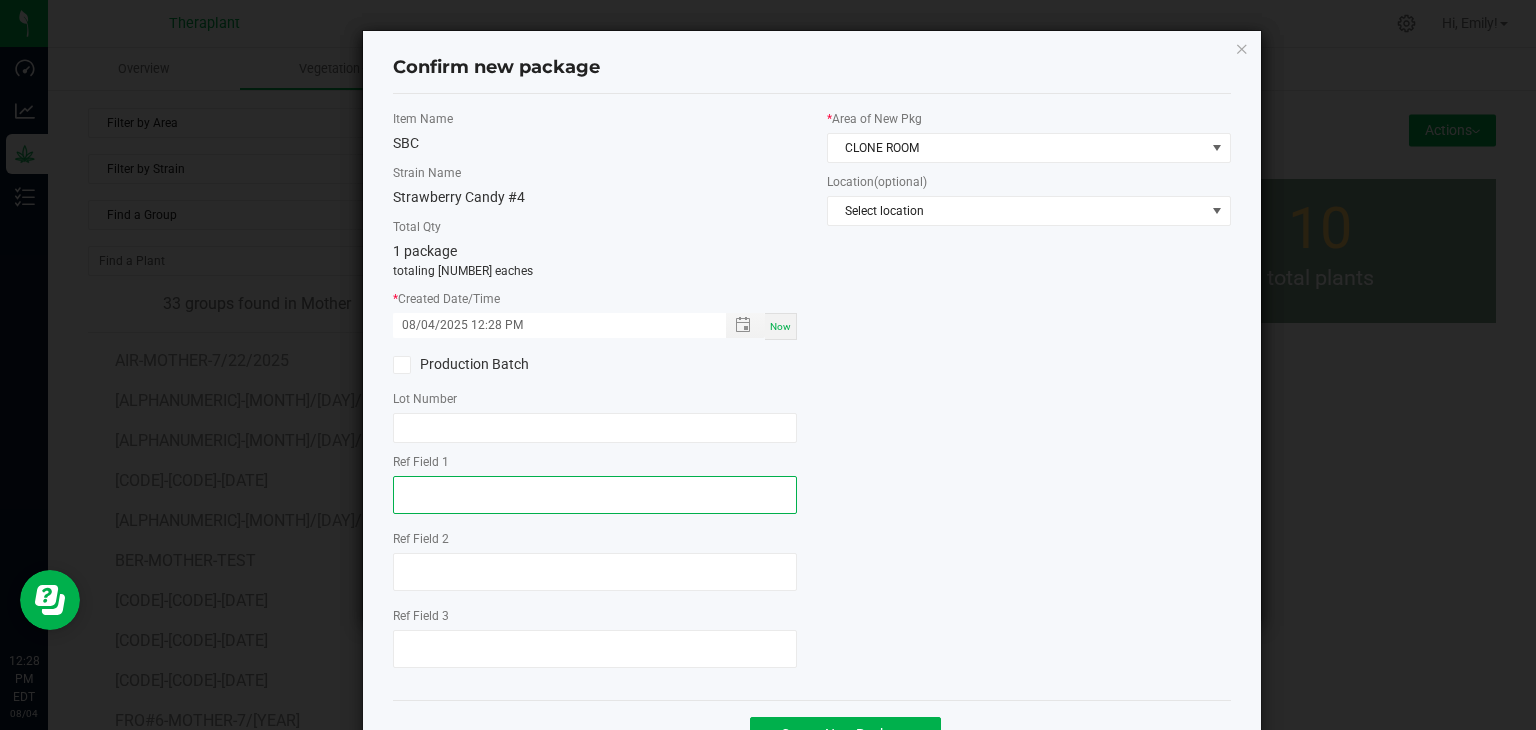 click 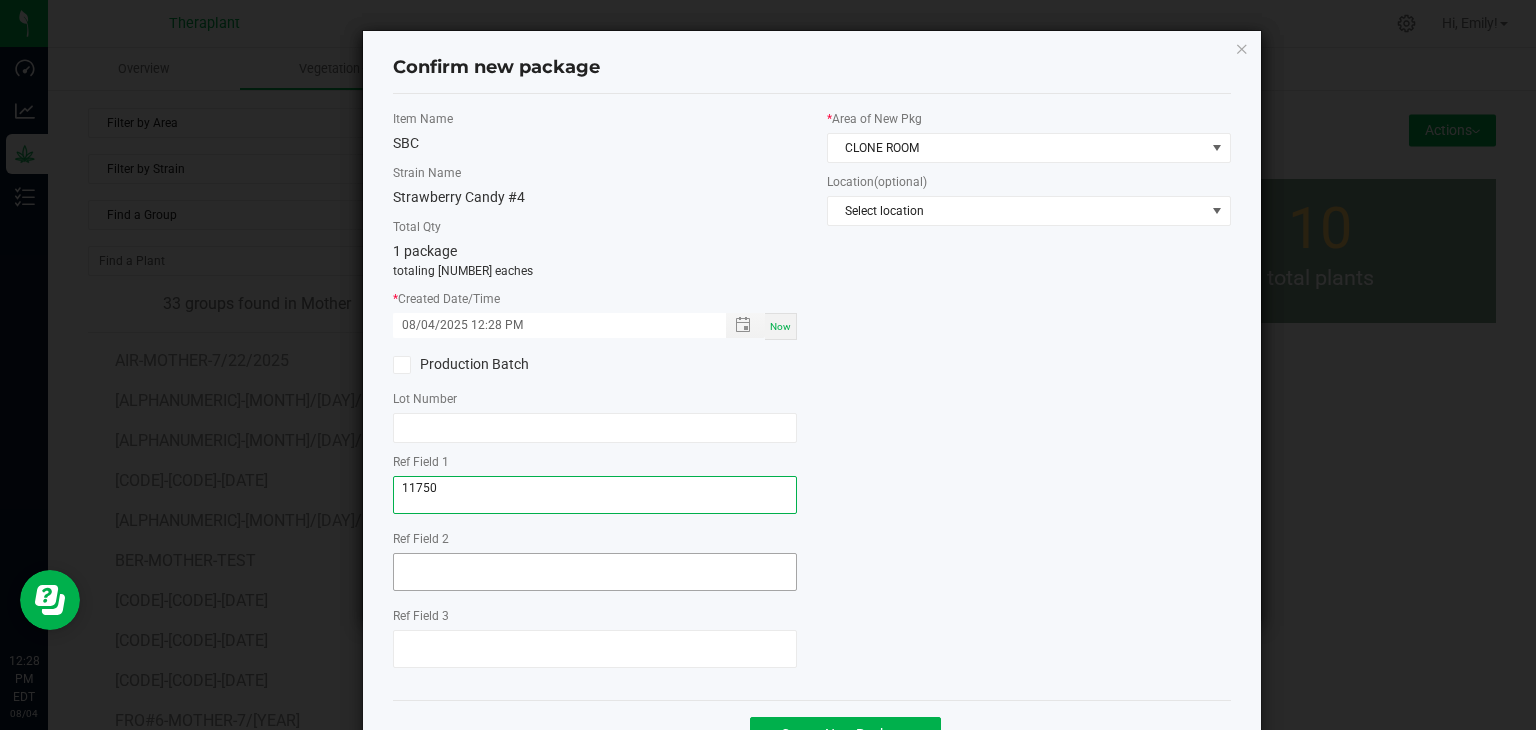 type on "11750" 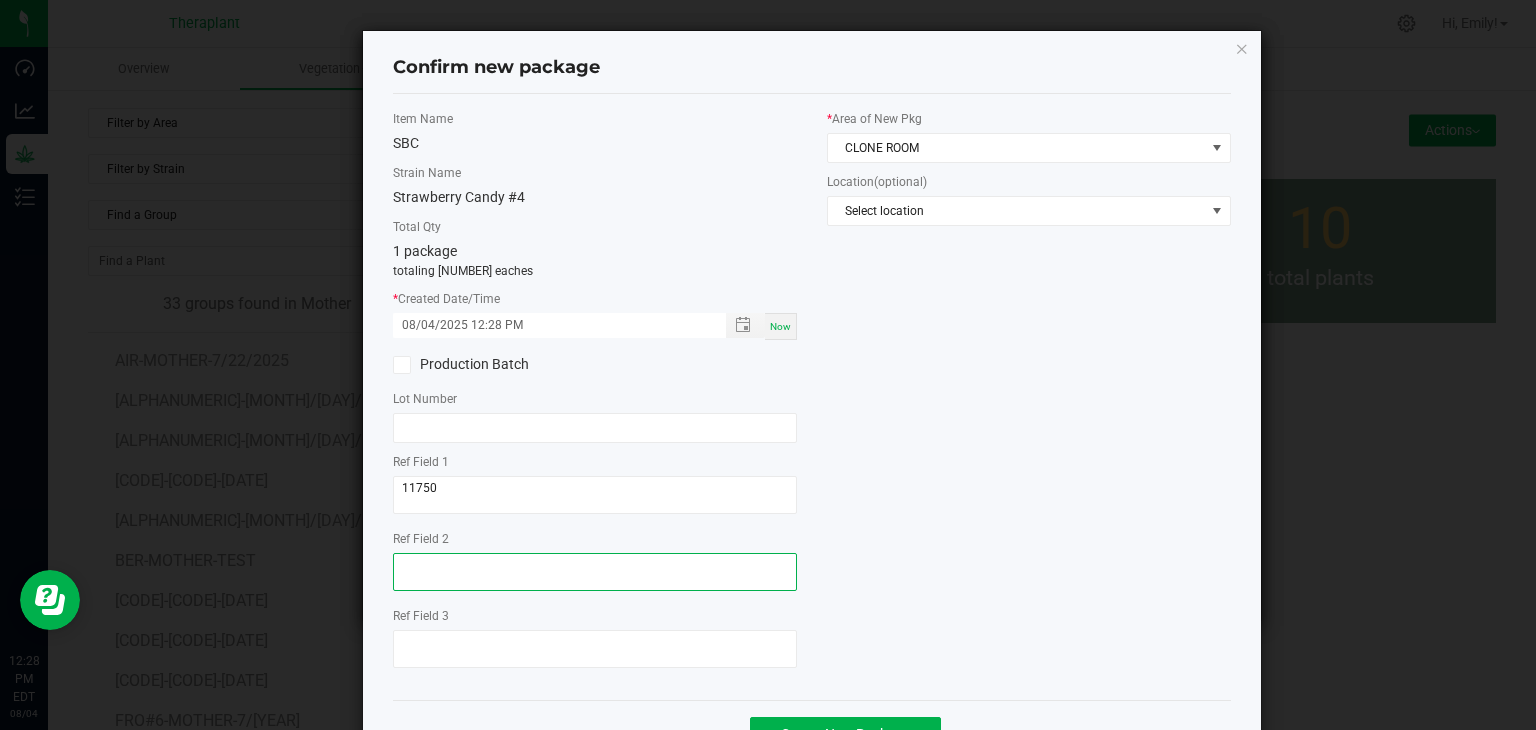click at bounding box center (595, 572) 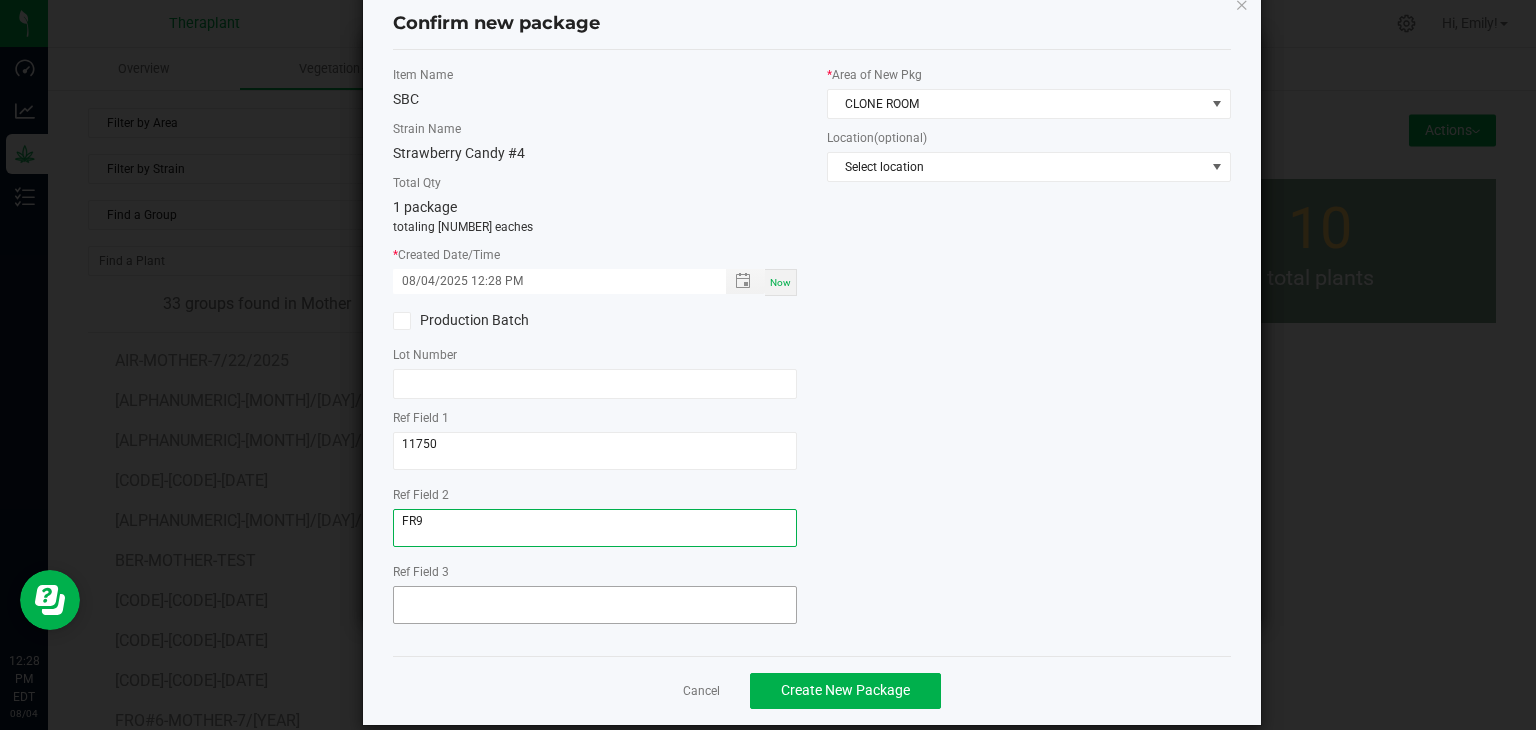 scroll, scrollTop: 69, scrollLeft: 0, axis: vertical 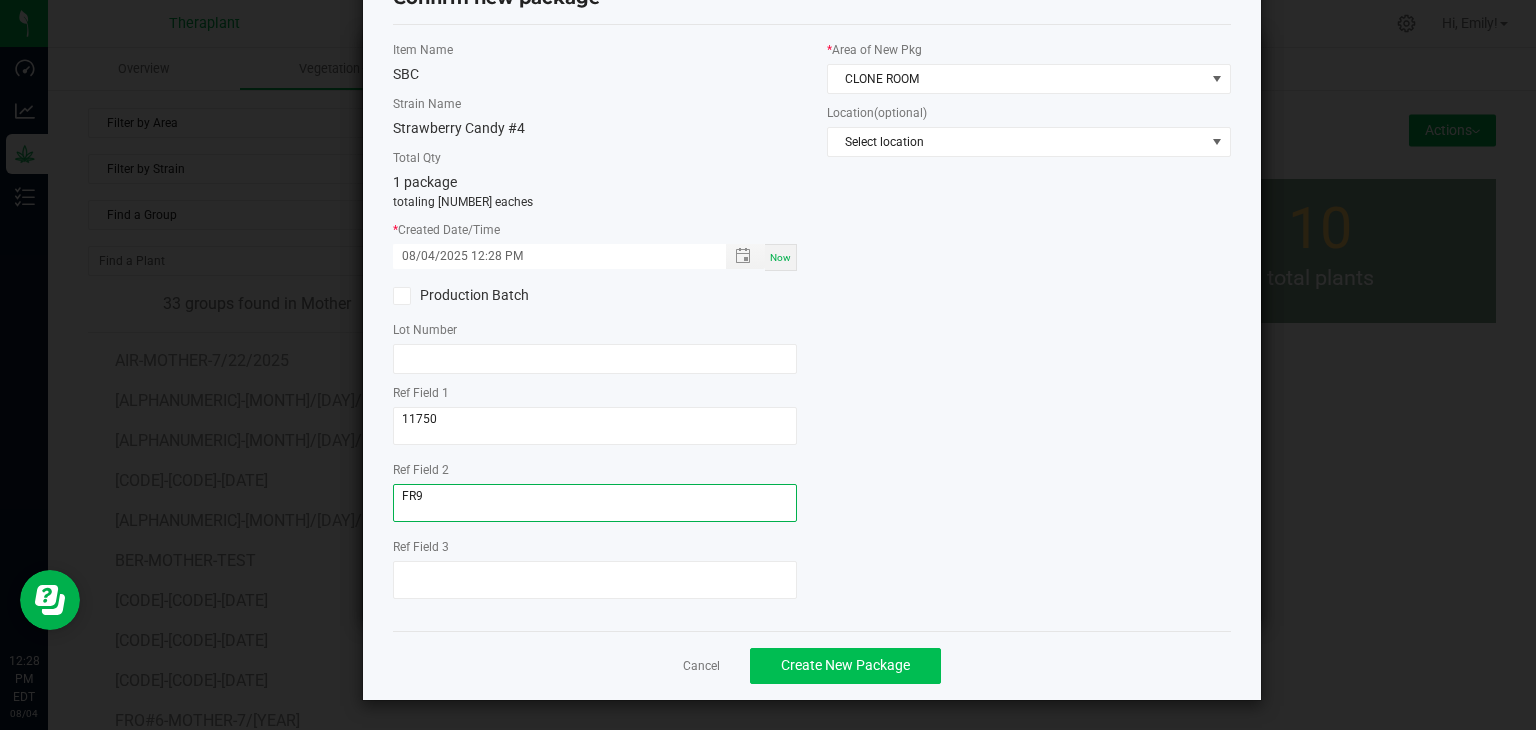 type on "FR9" 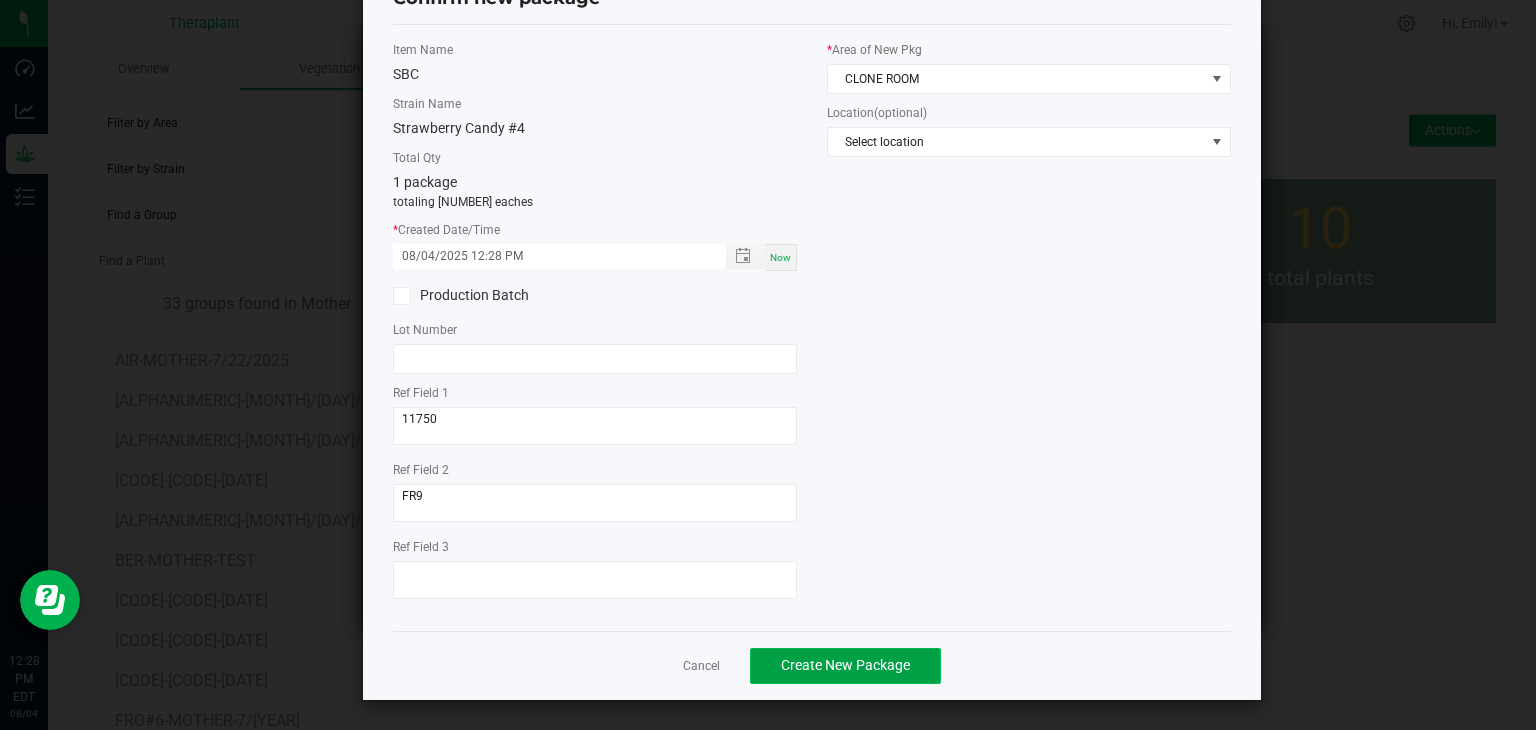 click on "Create New Package" 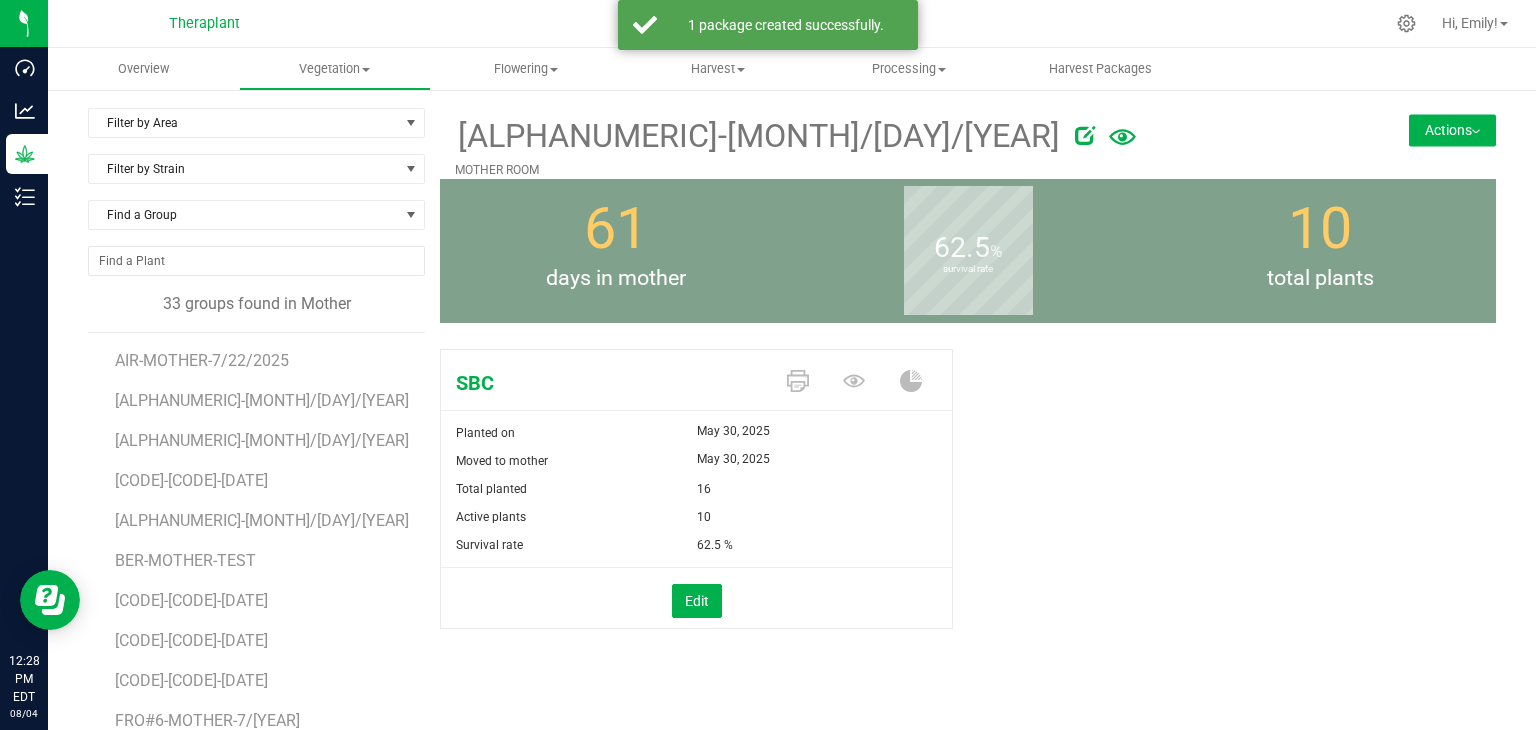 click on "Actions" at bounding box center [1452, 130] 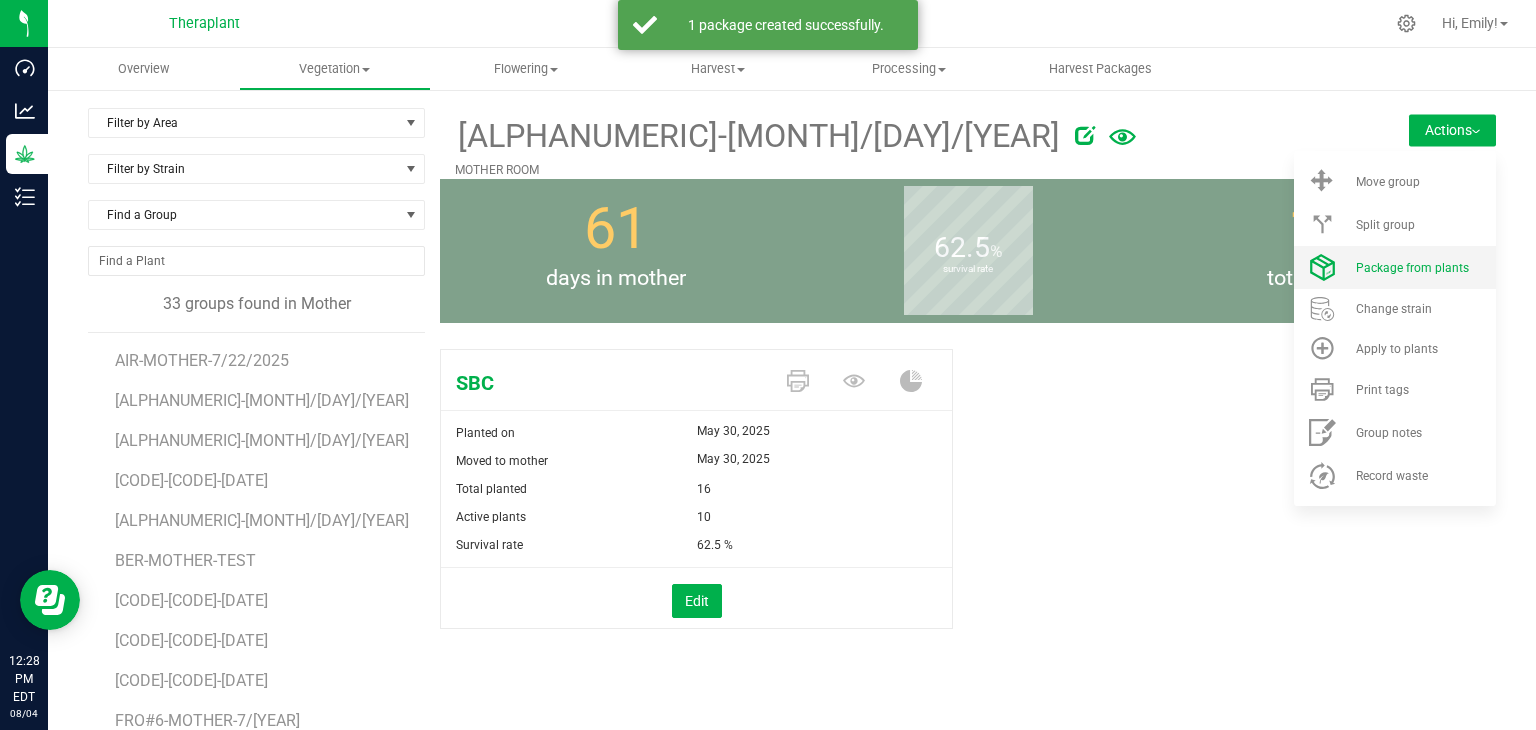 click on "Package from plants" at bounding box center [1395, 267] 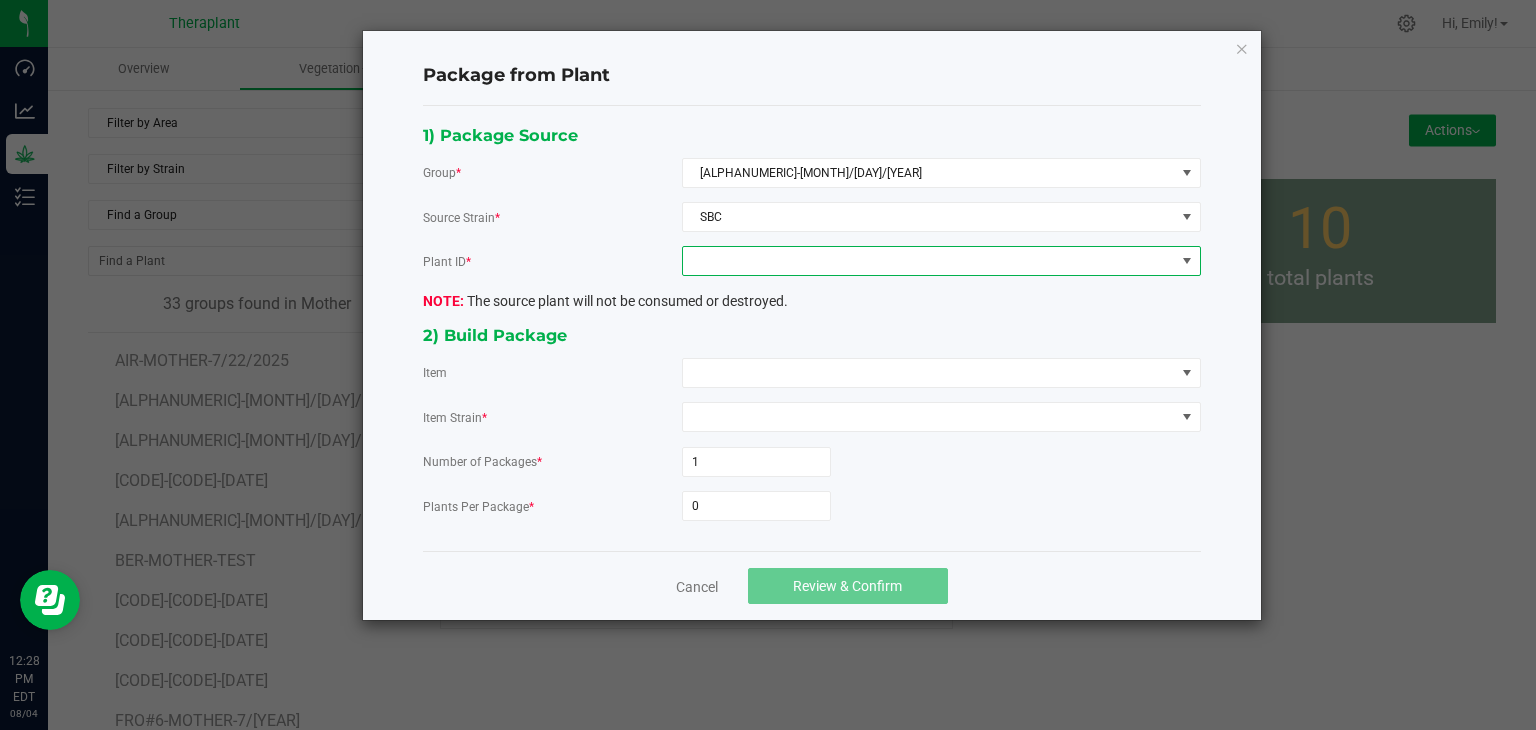 click at bounding box center [929, 261] 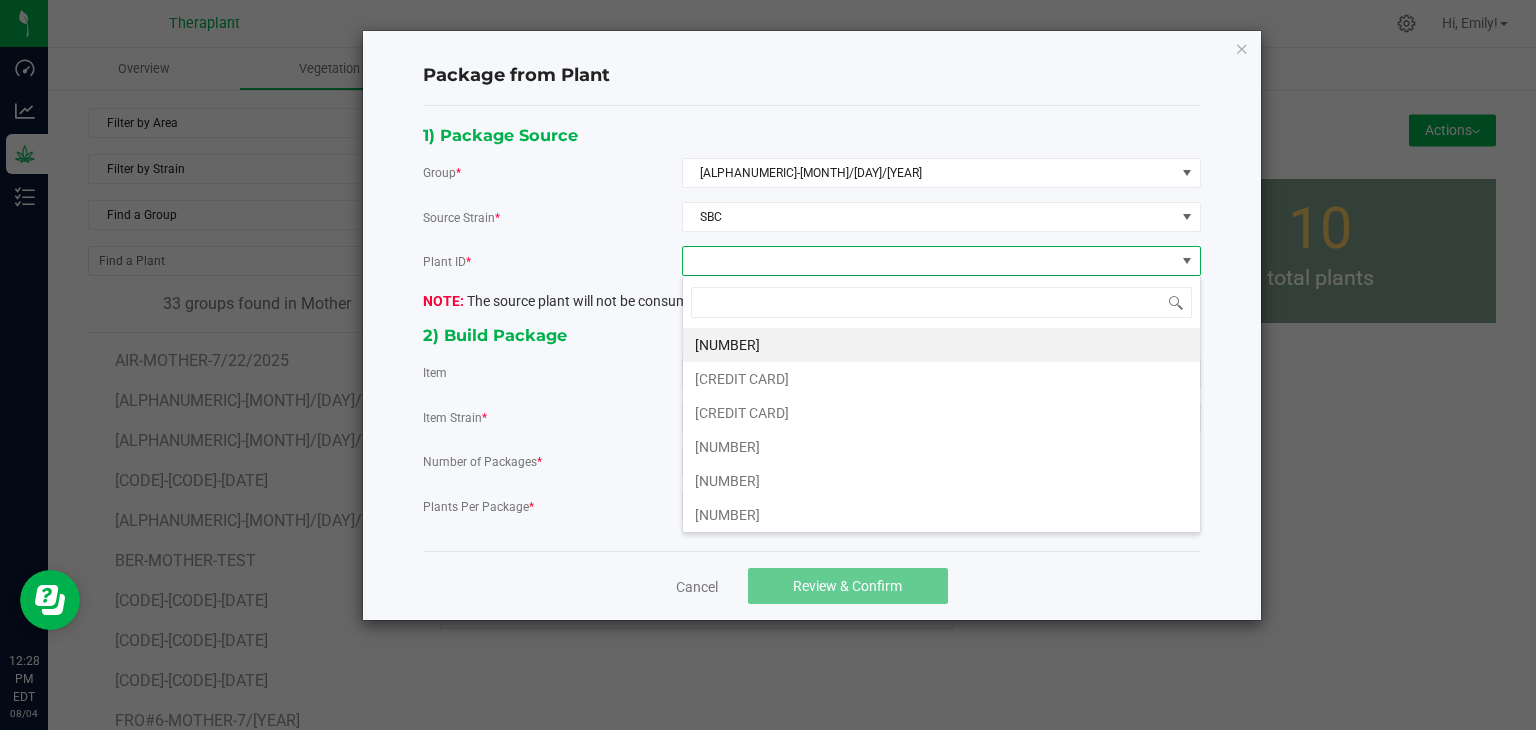 scroll, scrollTop: 99970, scrollLeft: 99480, axis: both 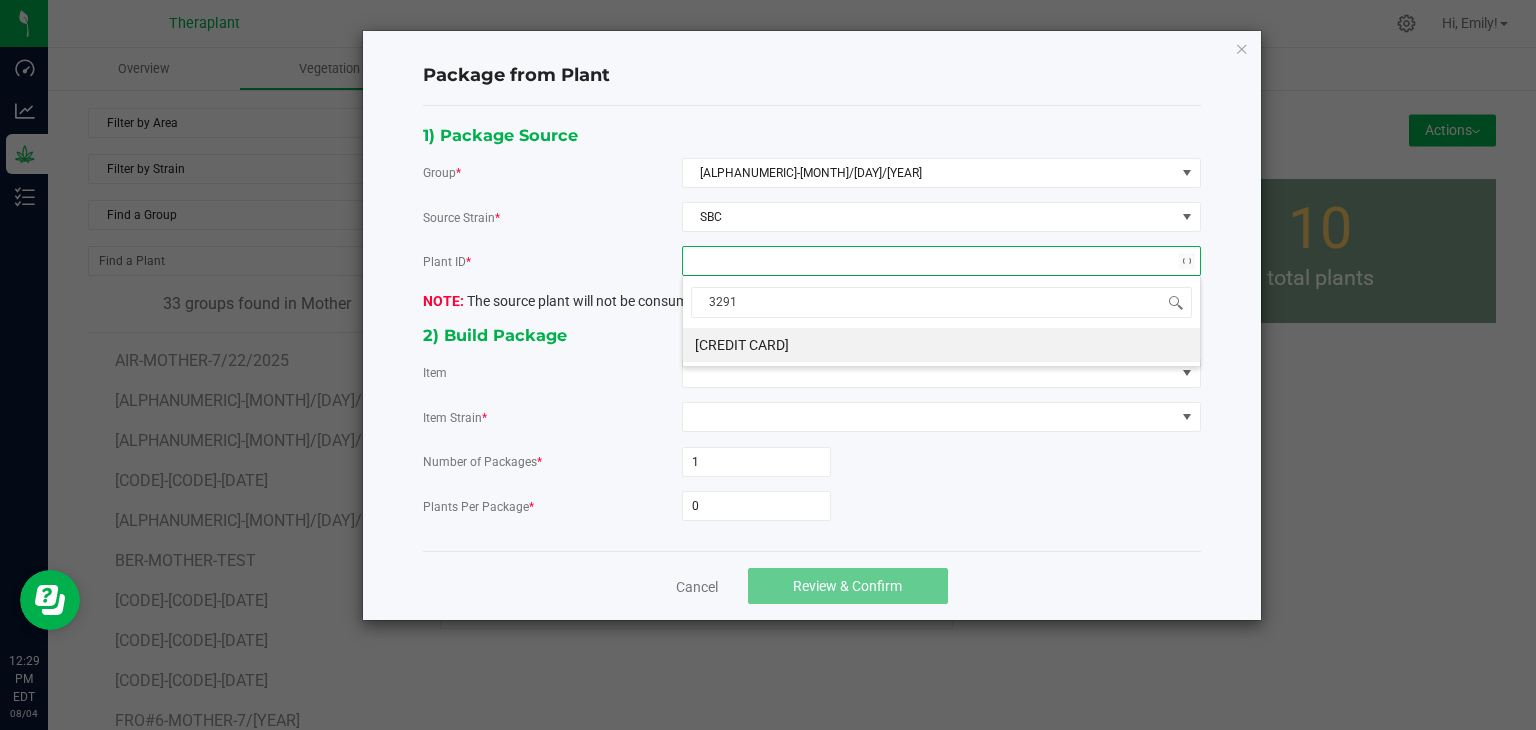 type on "32913" 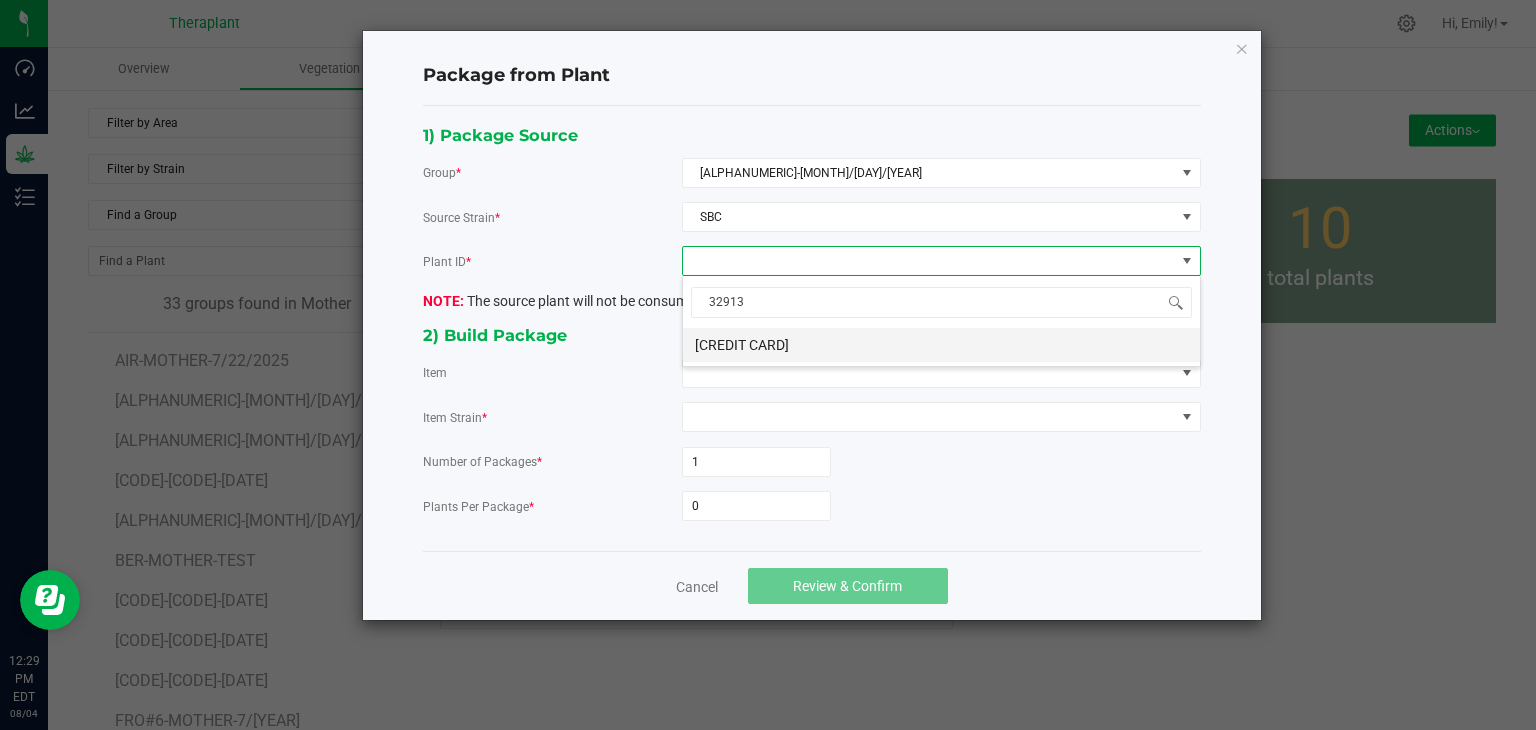 click on "[CREDIT CARD]" at bounding box center [941, 345] 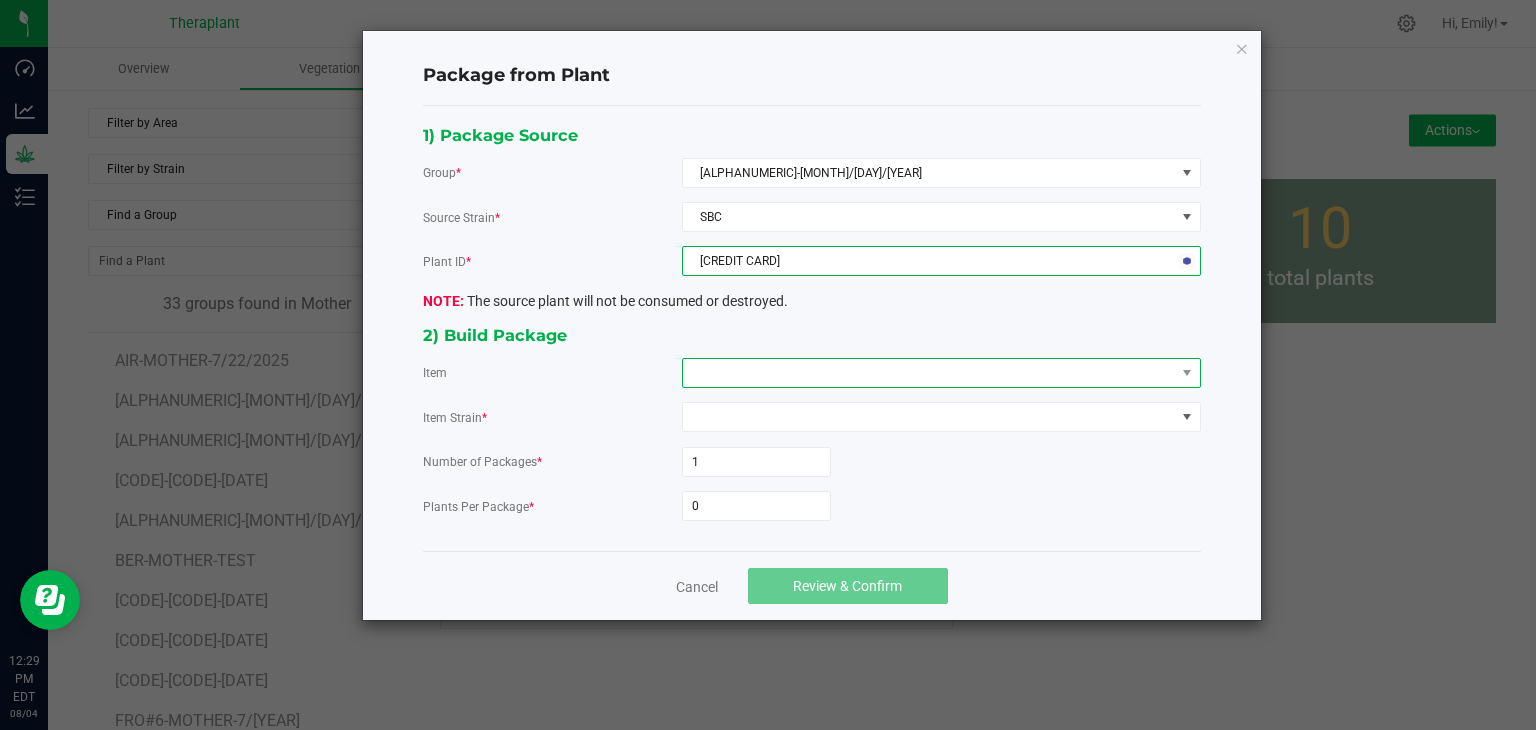 click at bounding box center [929, 373] 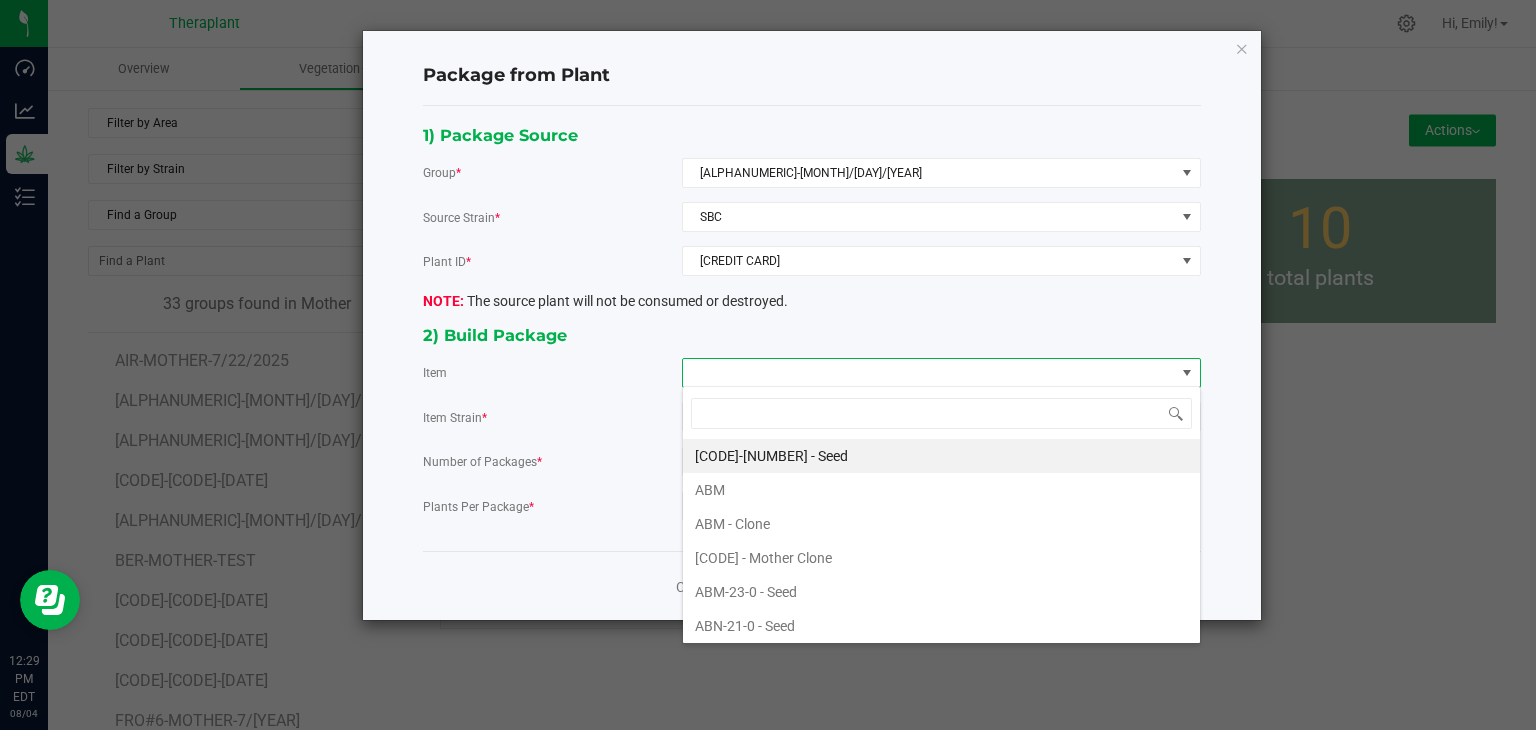 scroll, scrollTop: 99970, scrollLeft: 99480, axis: both 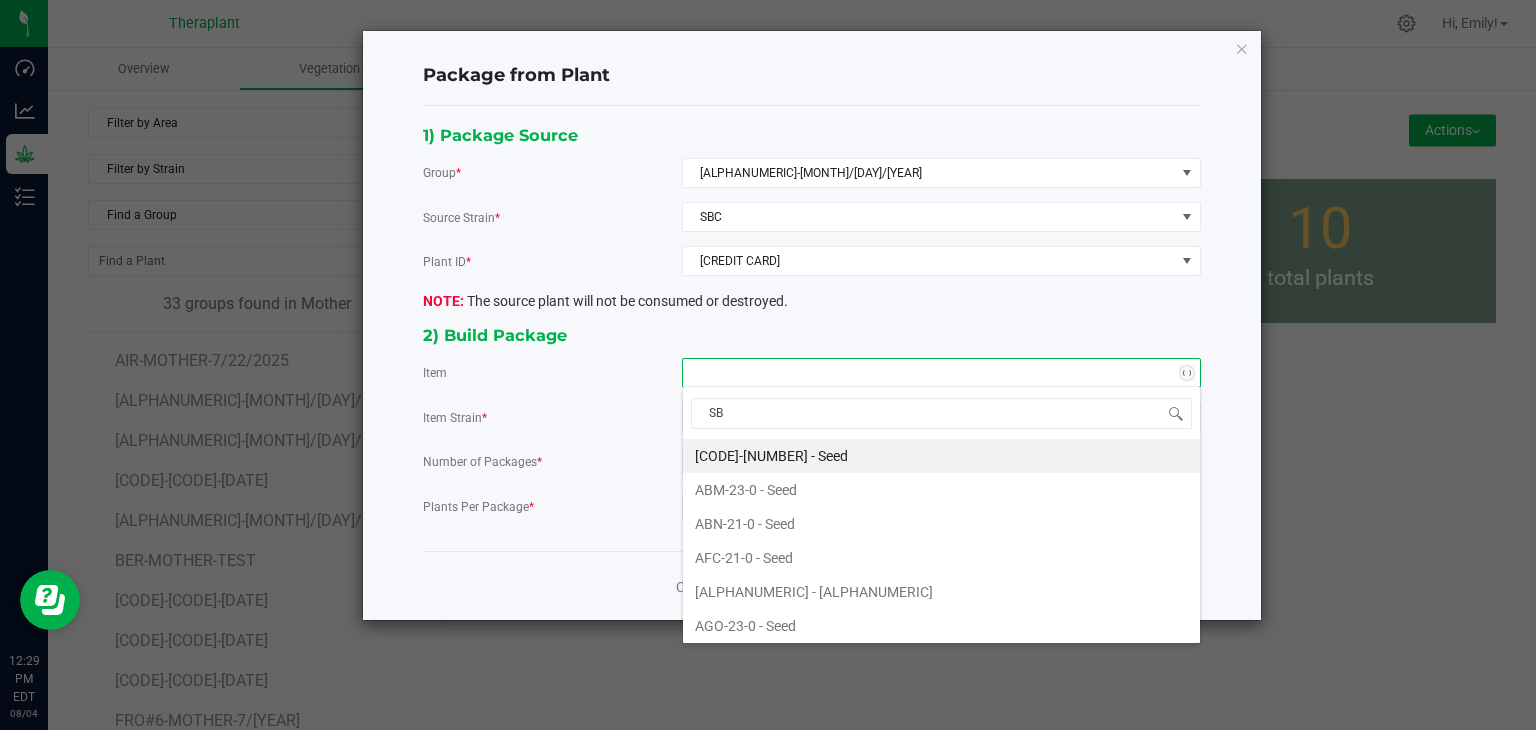 type on "SBC" 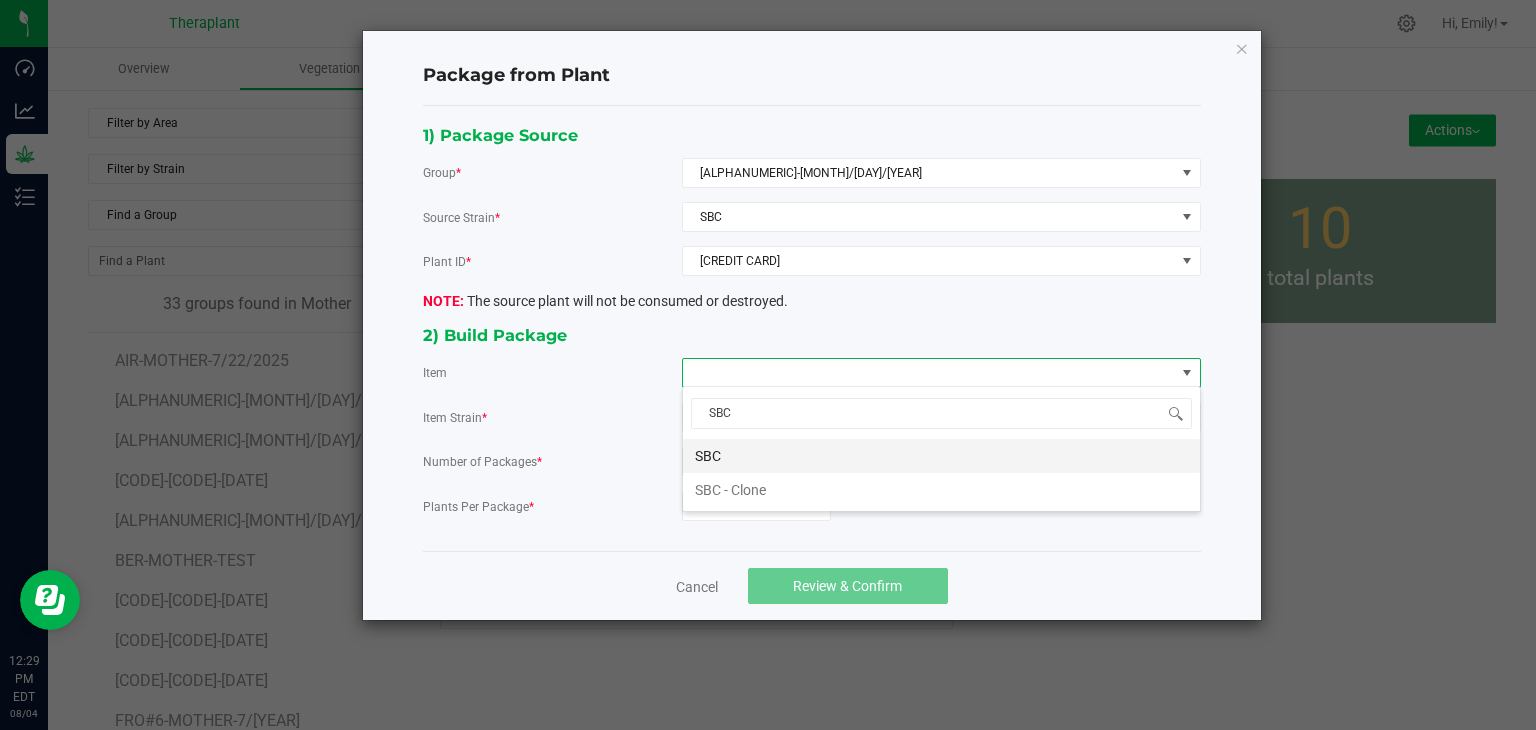 click on "SBC" at bounding box center (941, 456) 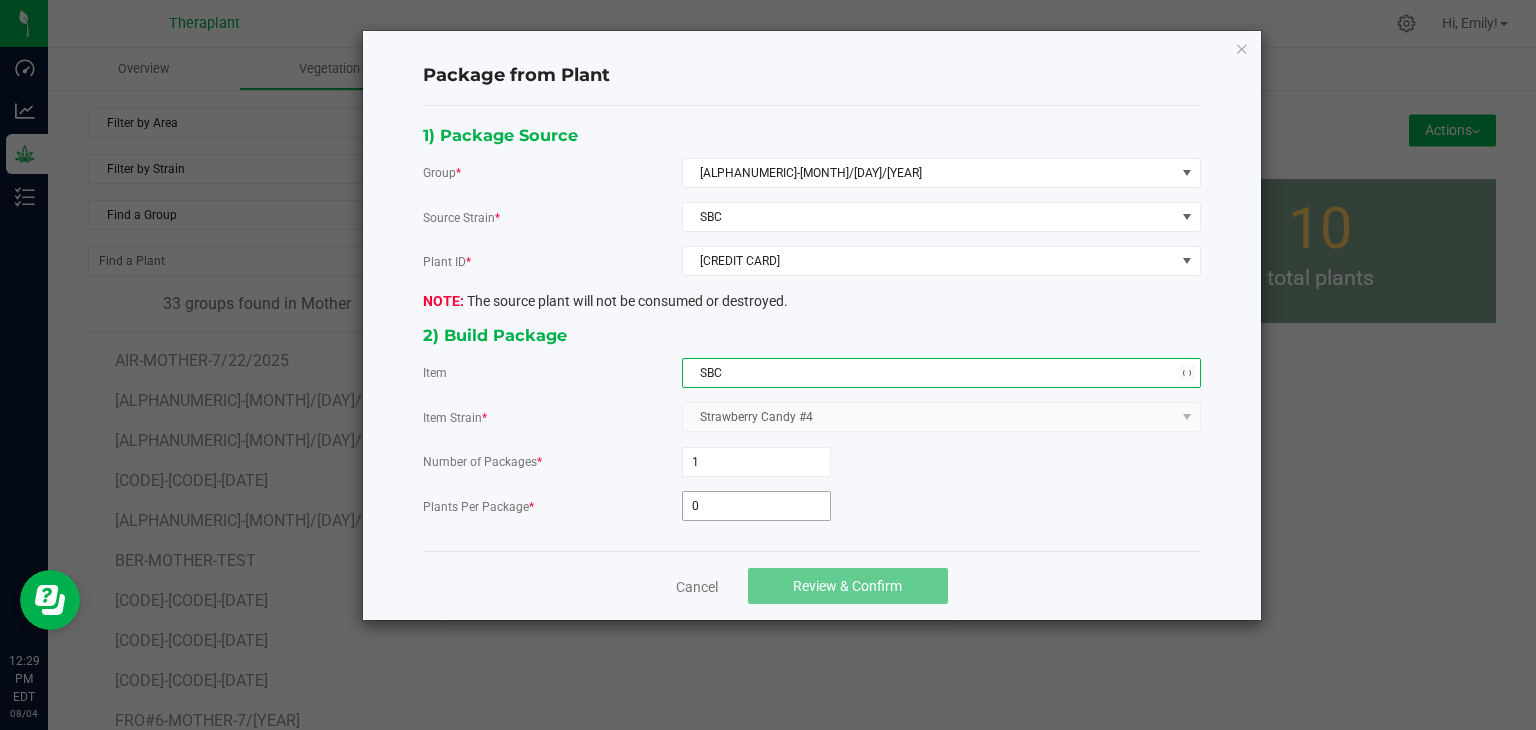 click on "0" at bounding box center [756, 506] 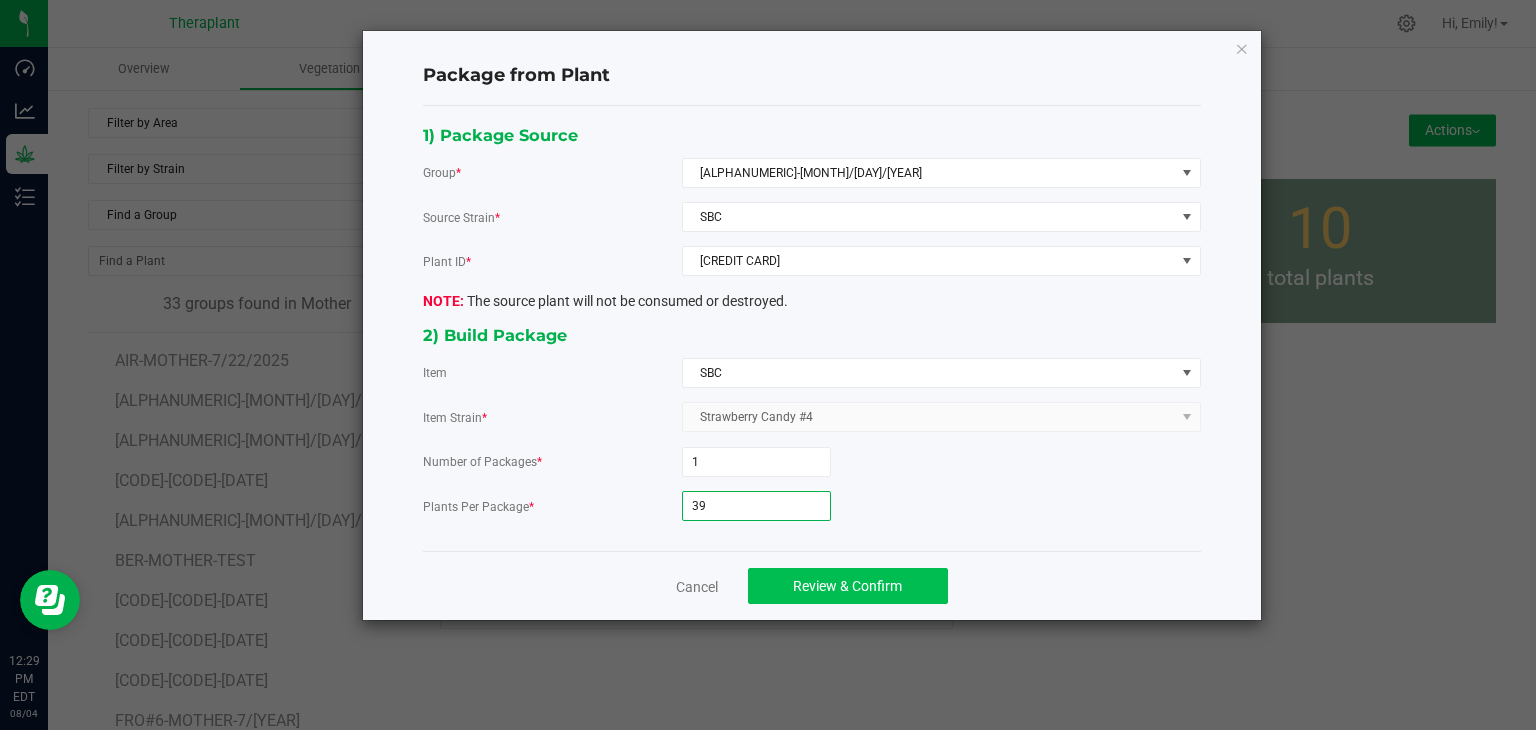 type on "39" 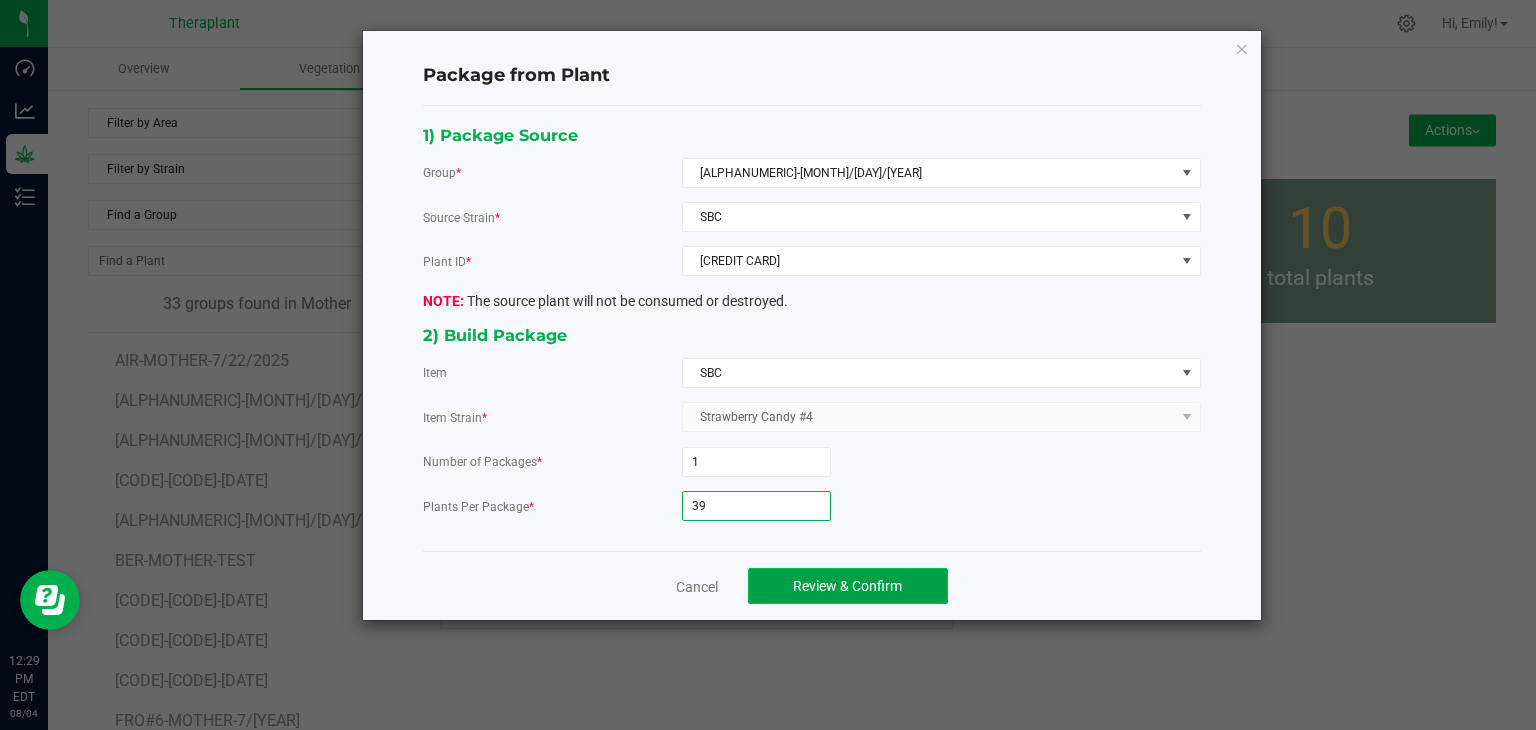click on "Review & Confirm" 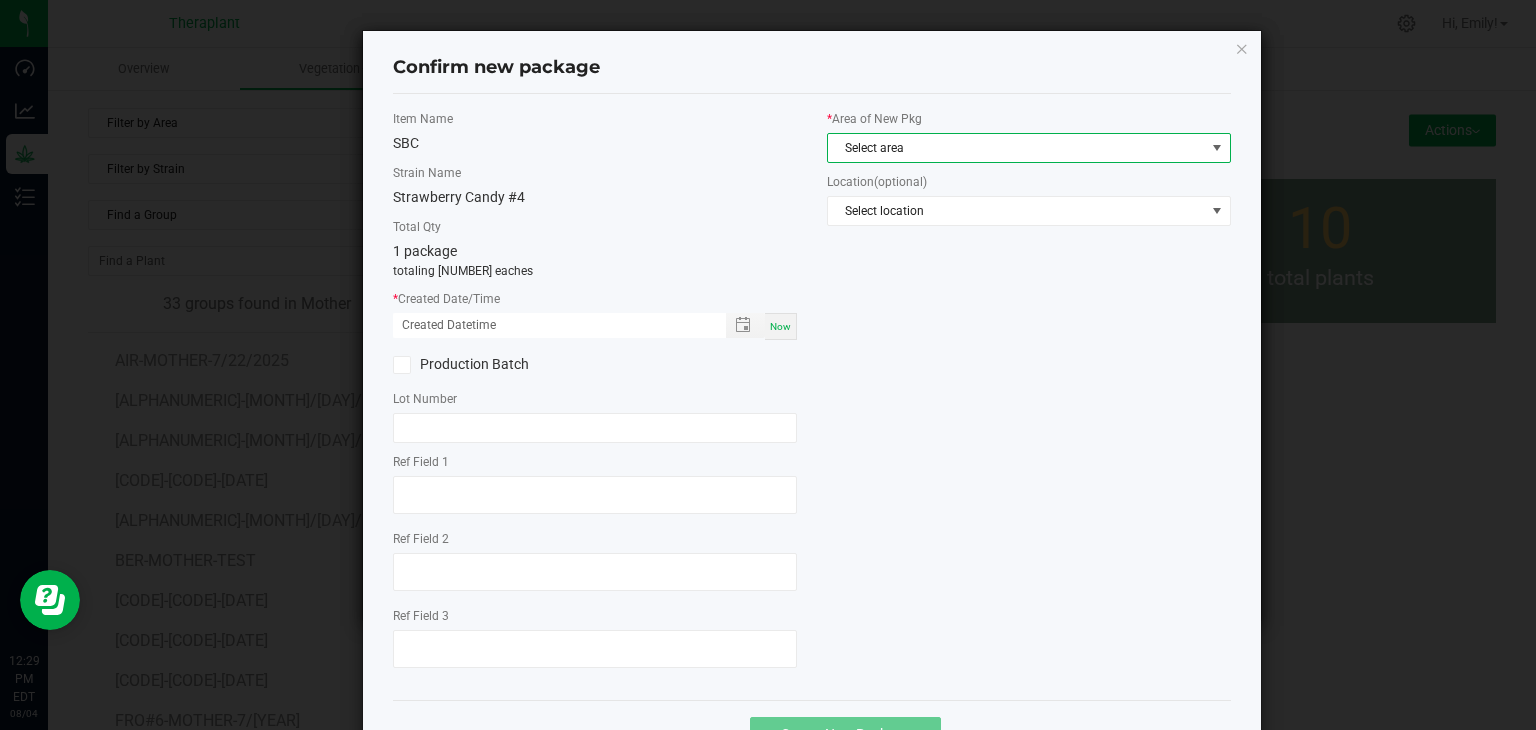 click on "Select area" at bounding box center (1016, 148) 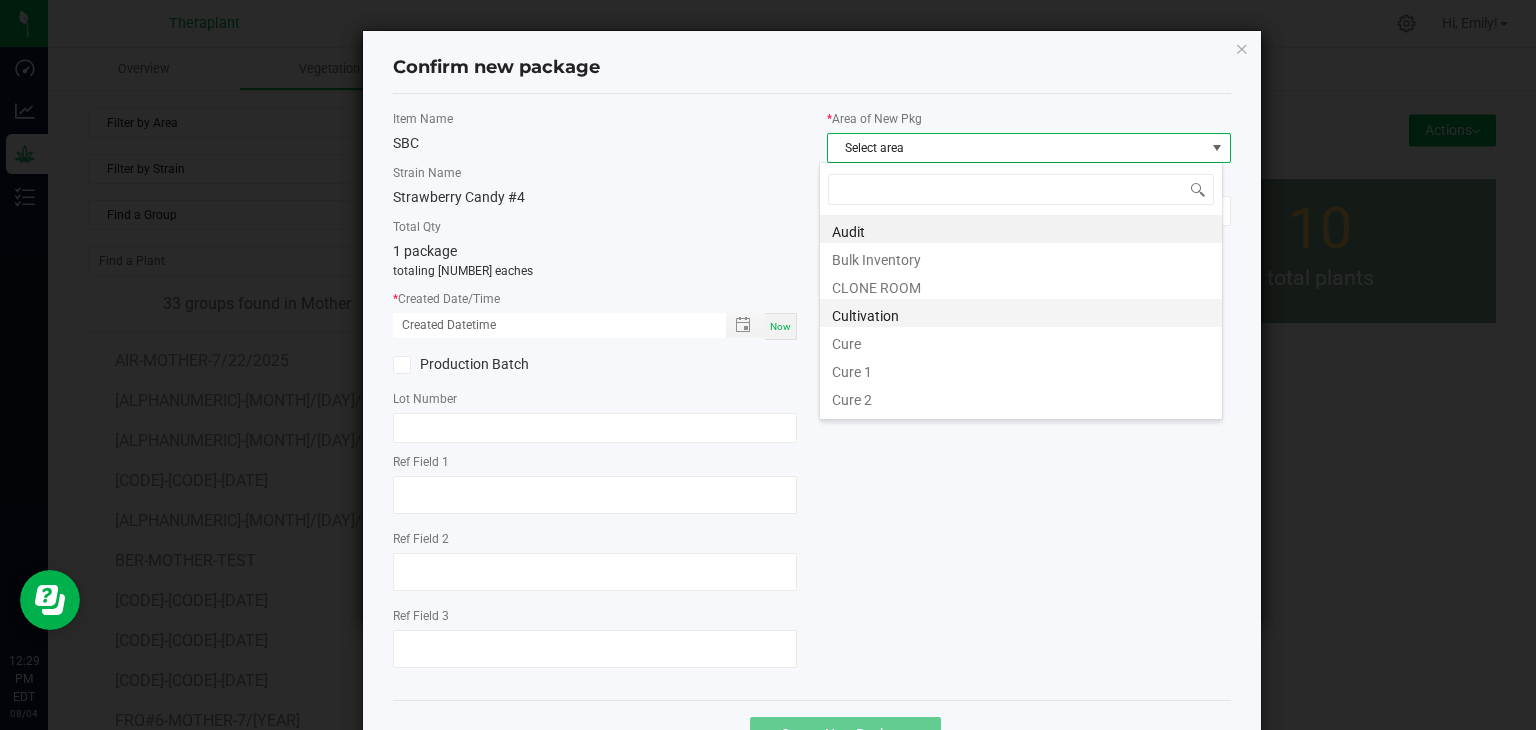 scroll, scrollTop: 99970, scrollLeft: 99596, axis: both 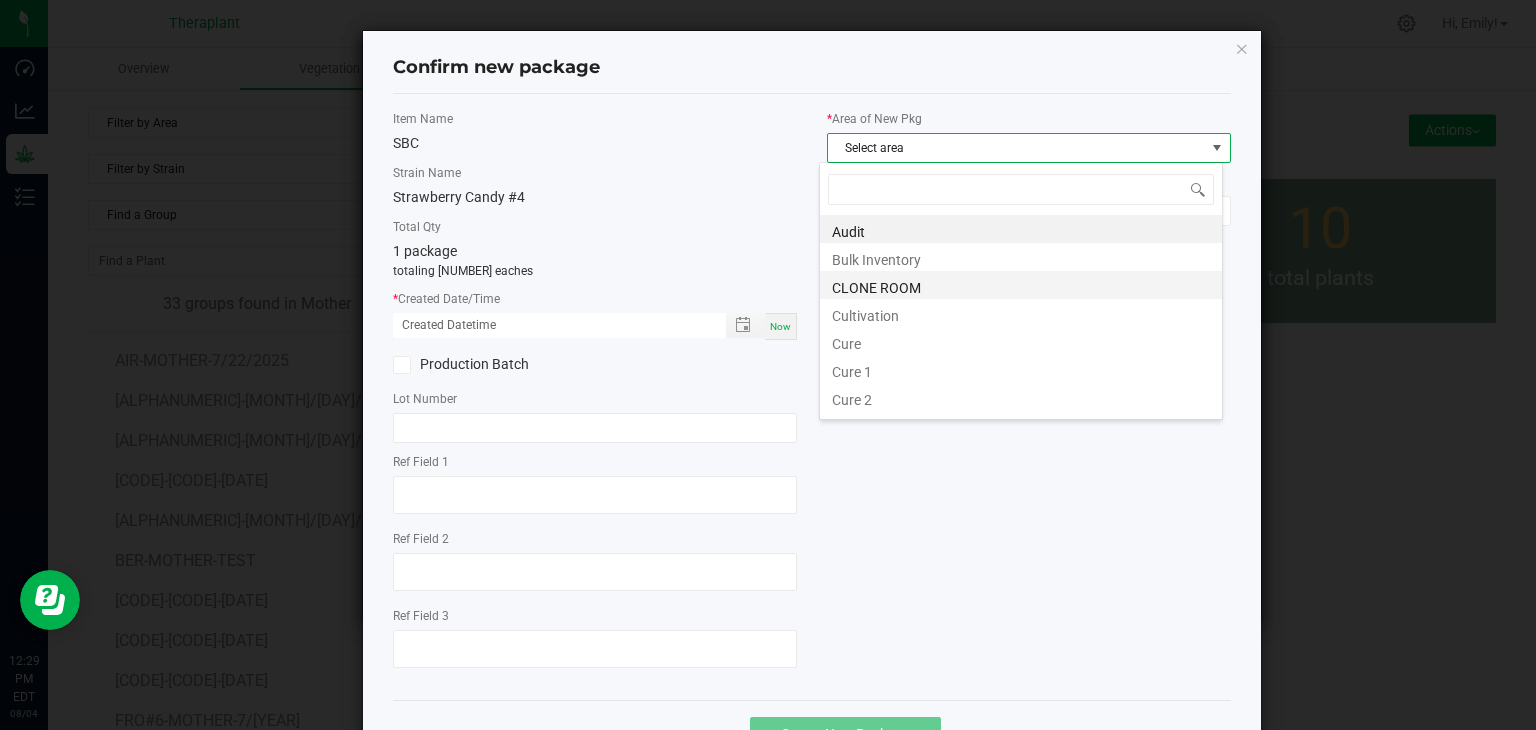 click on "CLONE ROOM" at bounding box center [1021, 285] 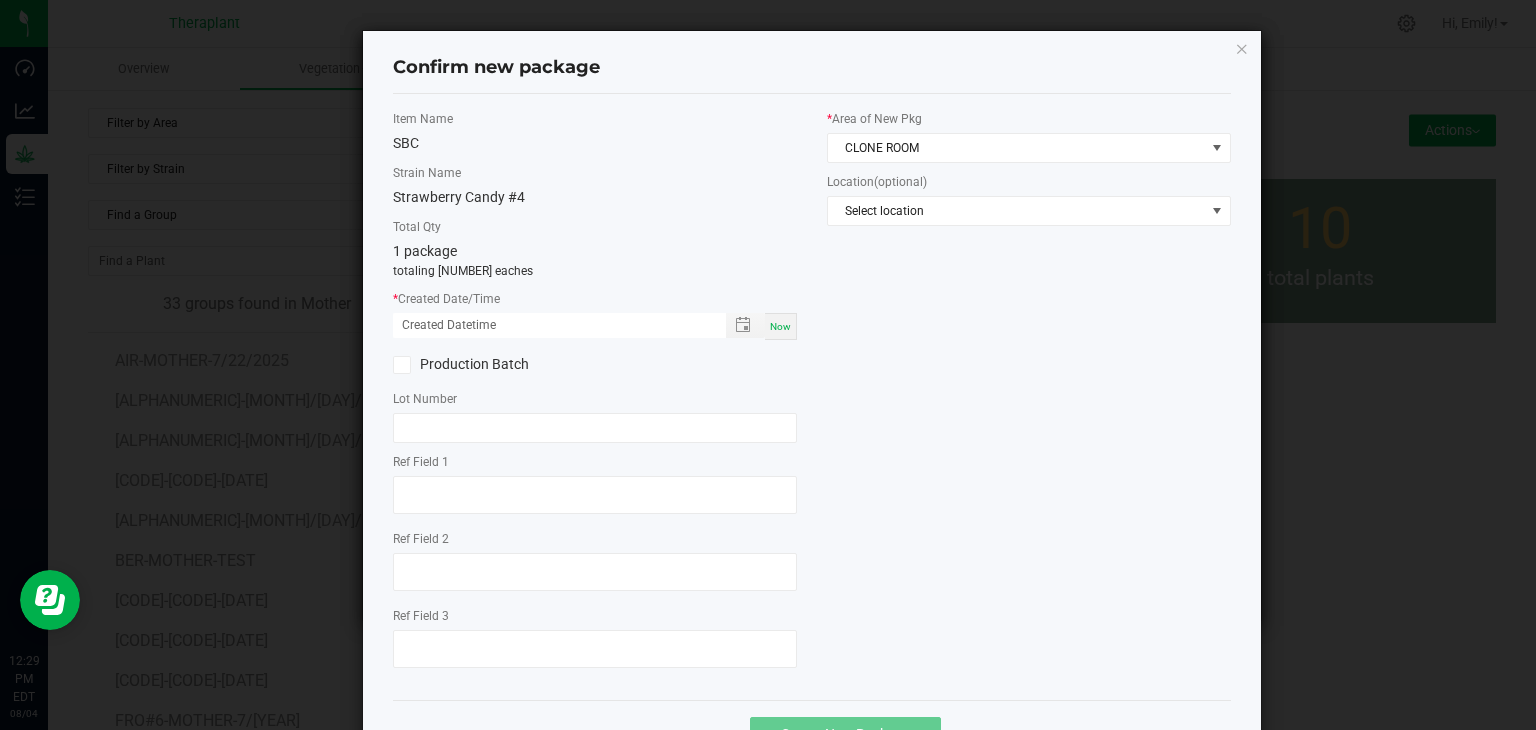 click on "Now" at bounding box center [781, 326] 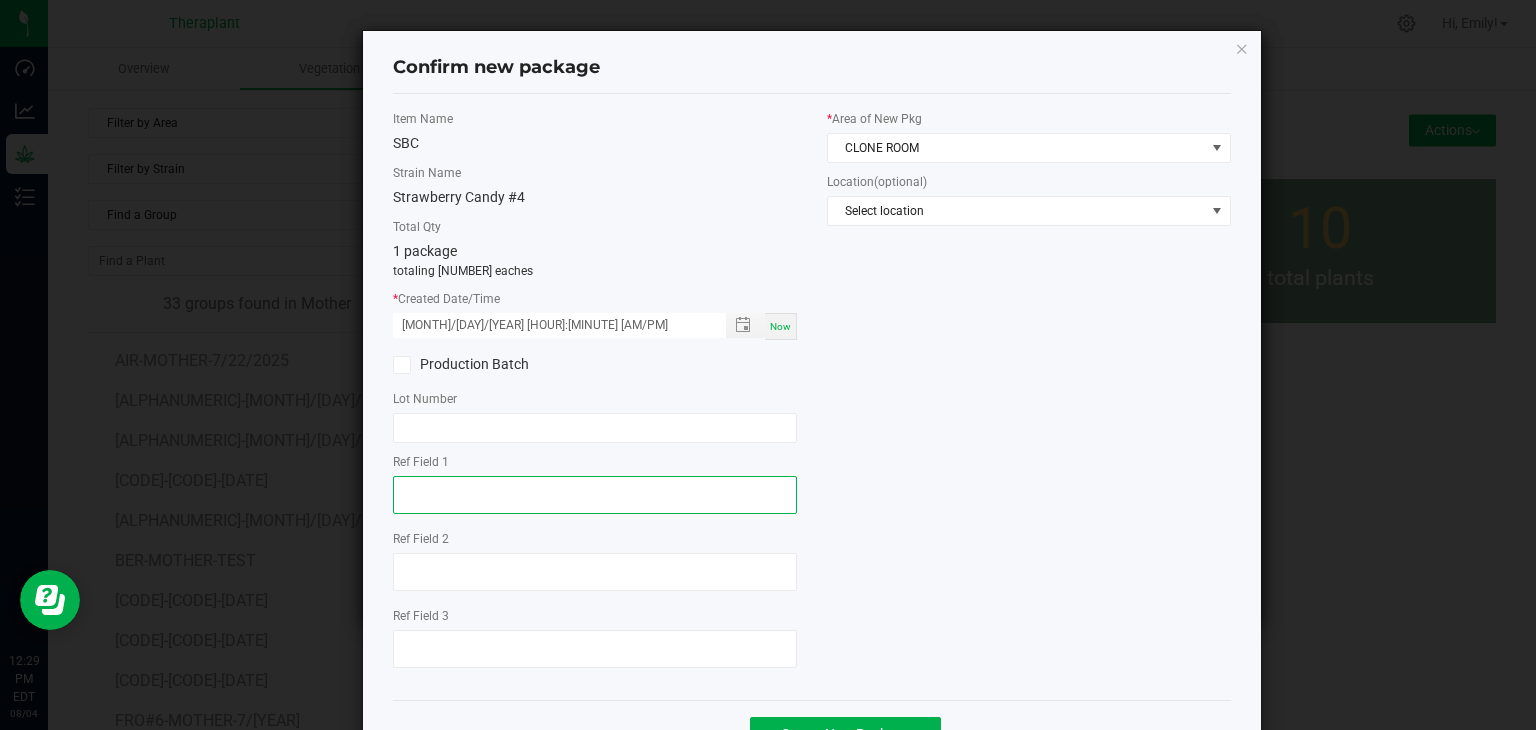 click 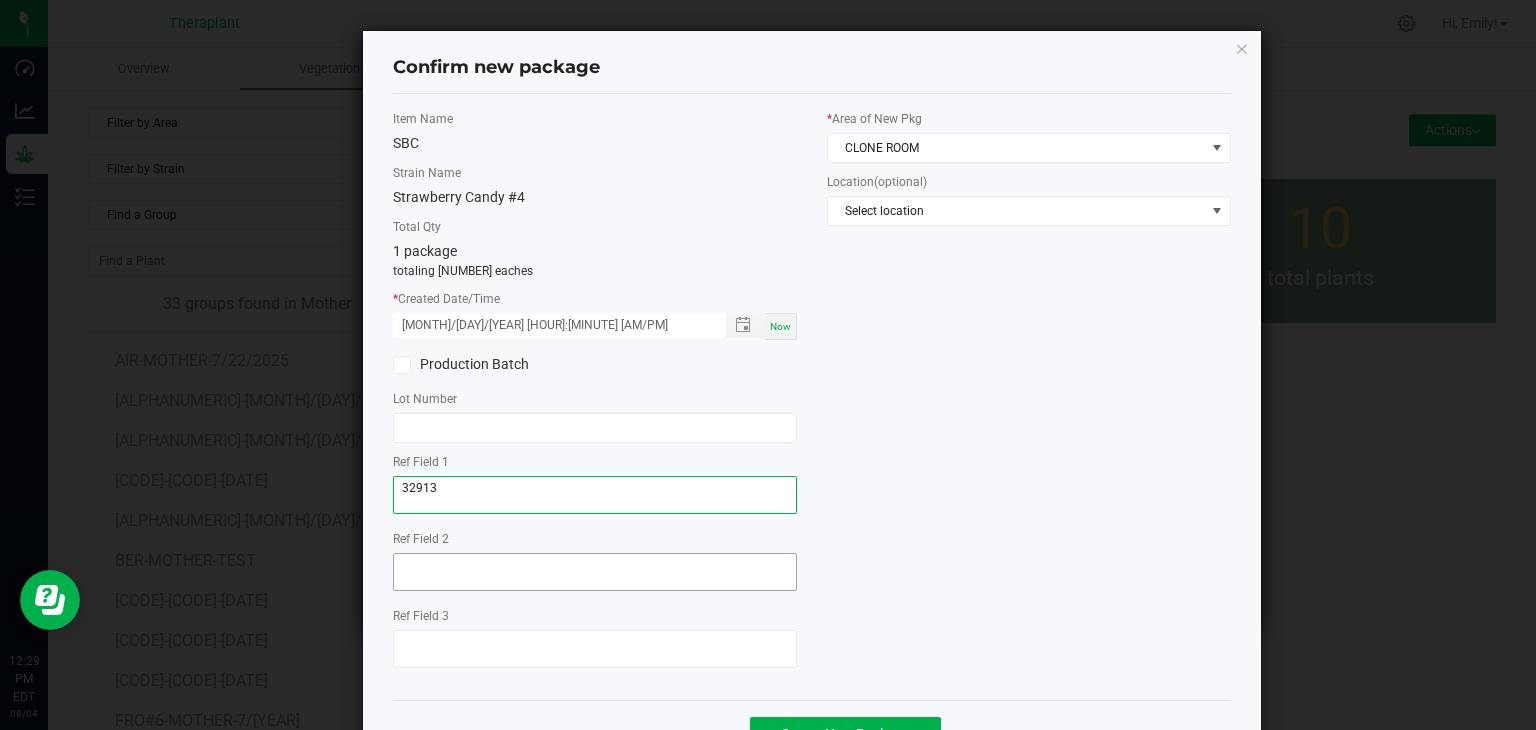 type on "32913" 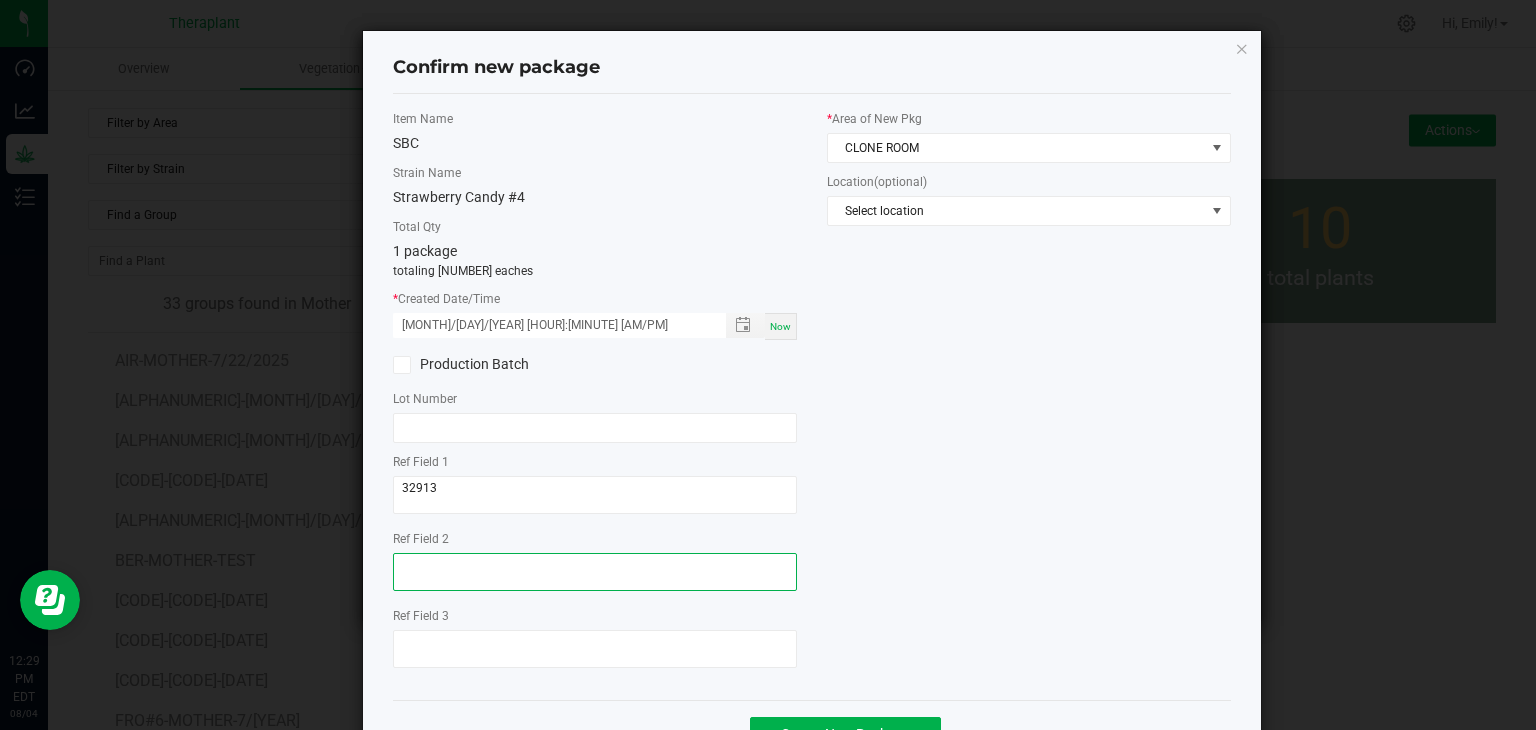 click at bounding box center (595, 572) 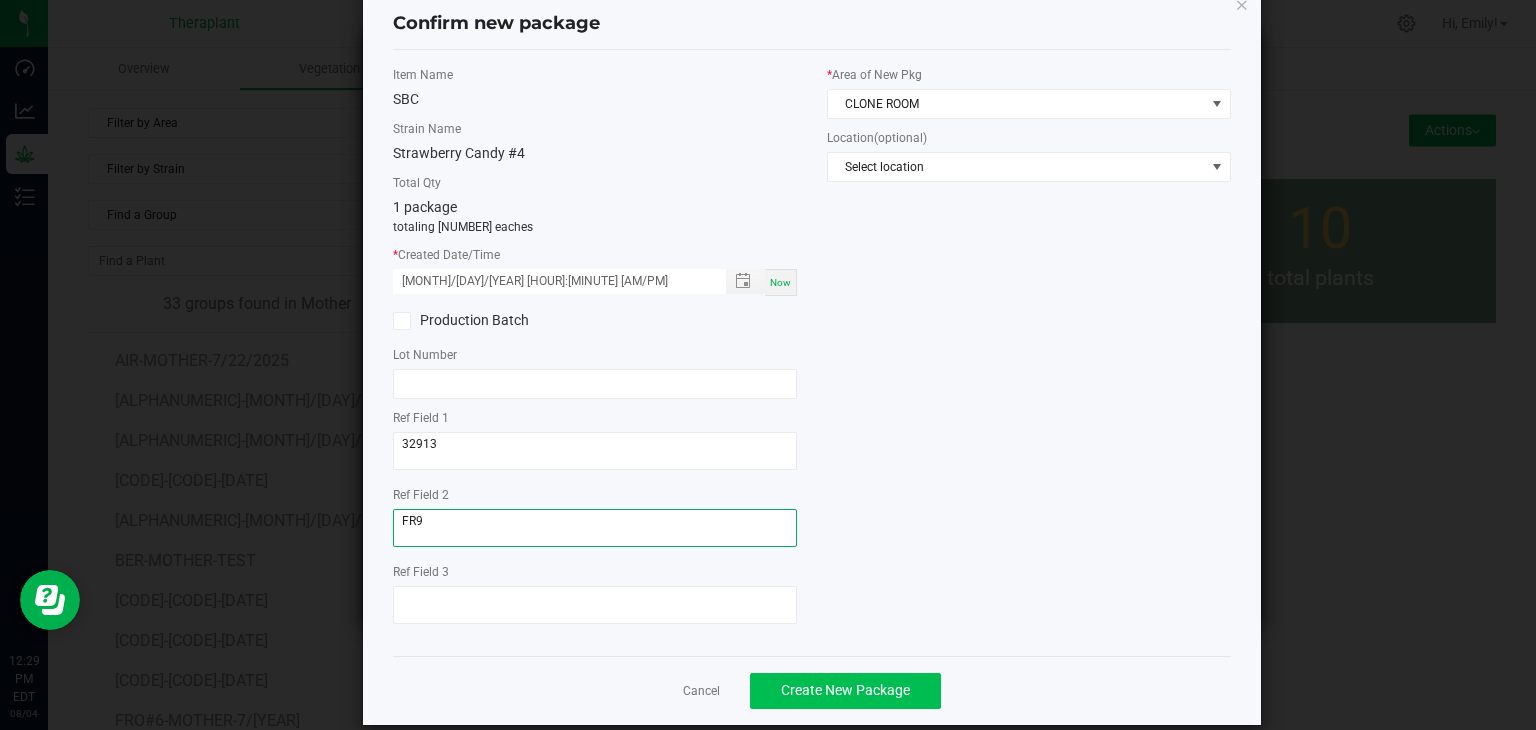 scroll, scrollTop: 69, scrollLeft: 0, axis: vertical 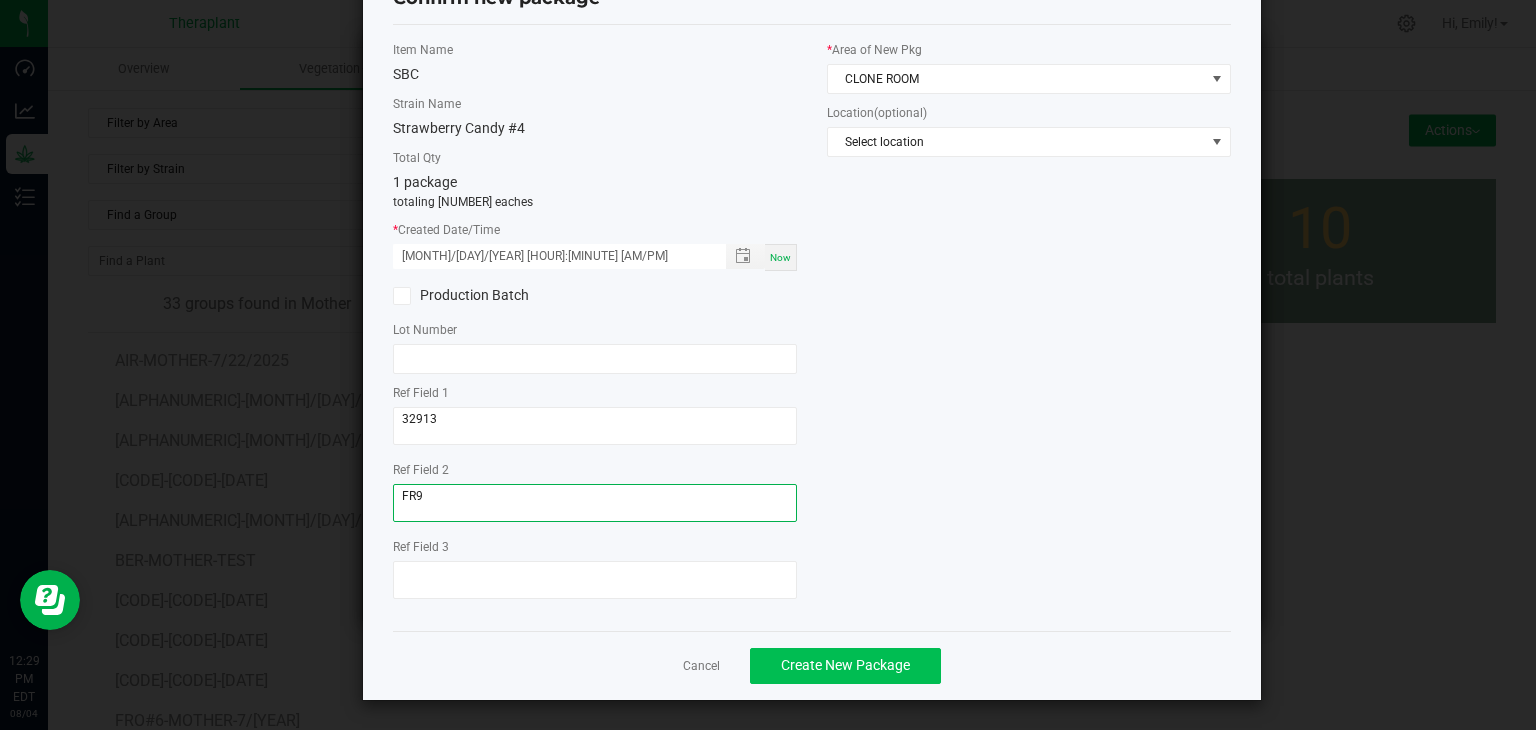 type on "FR9" 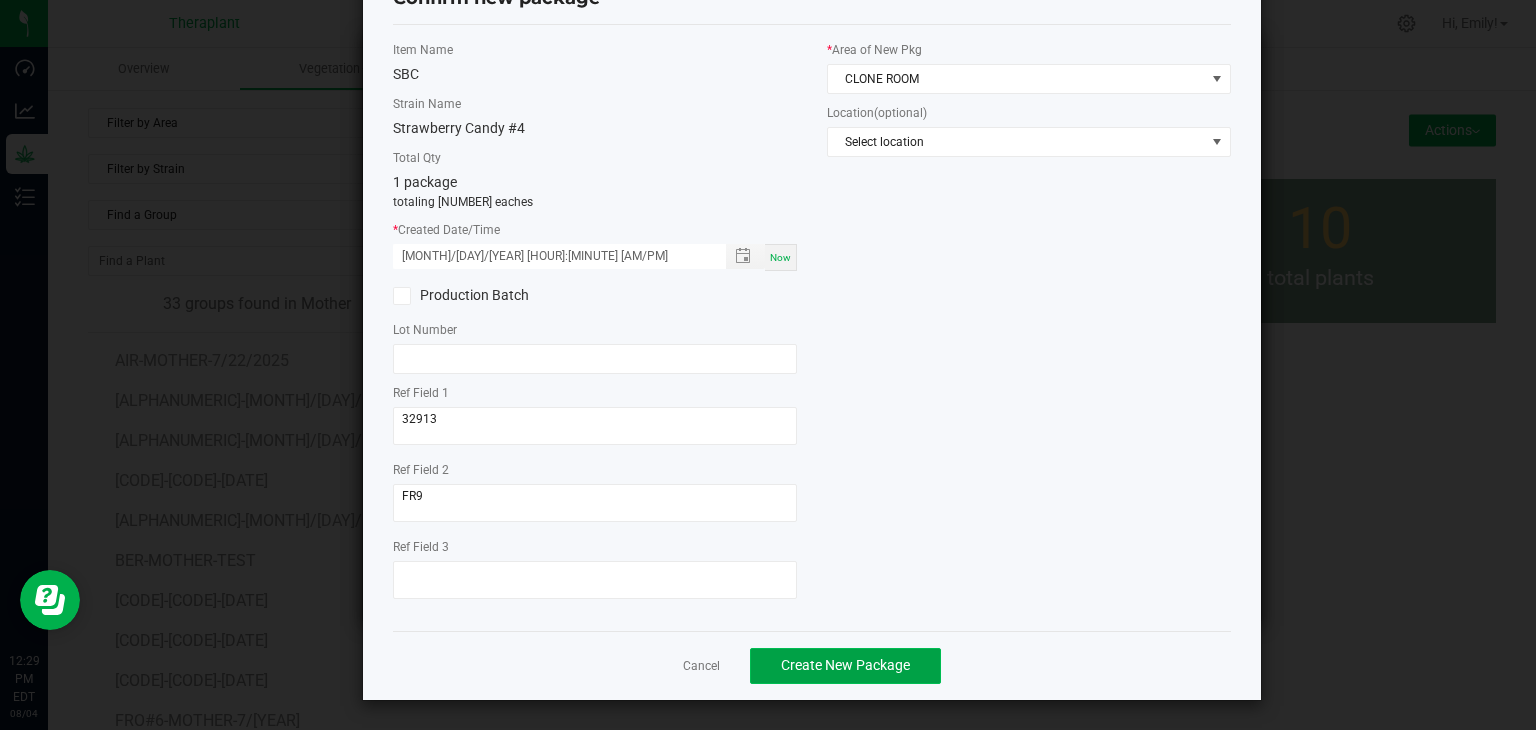 click on "Create New Package" 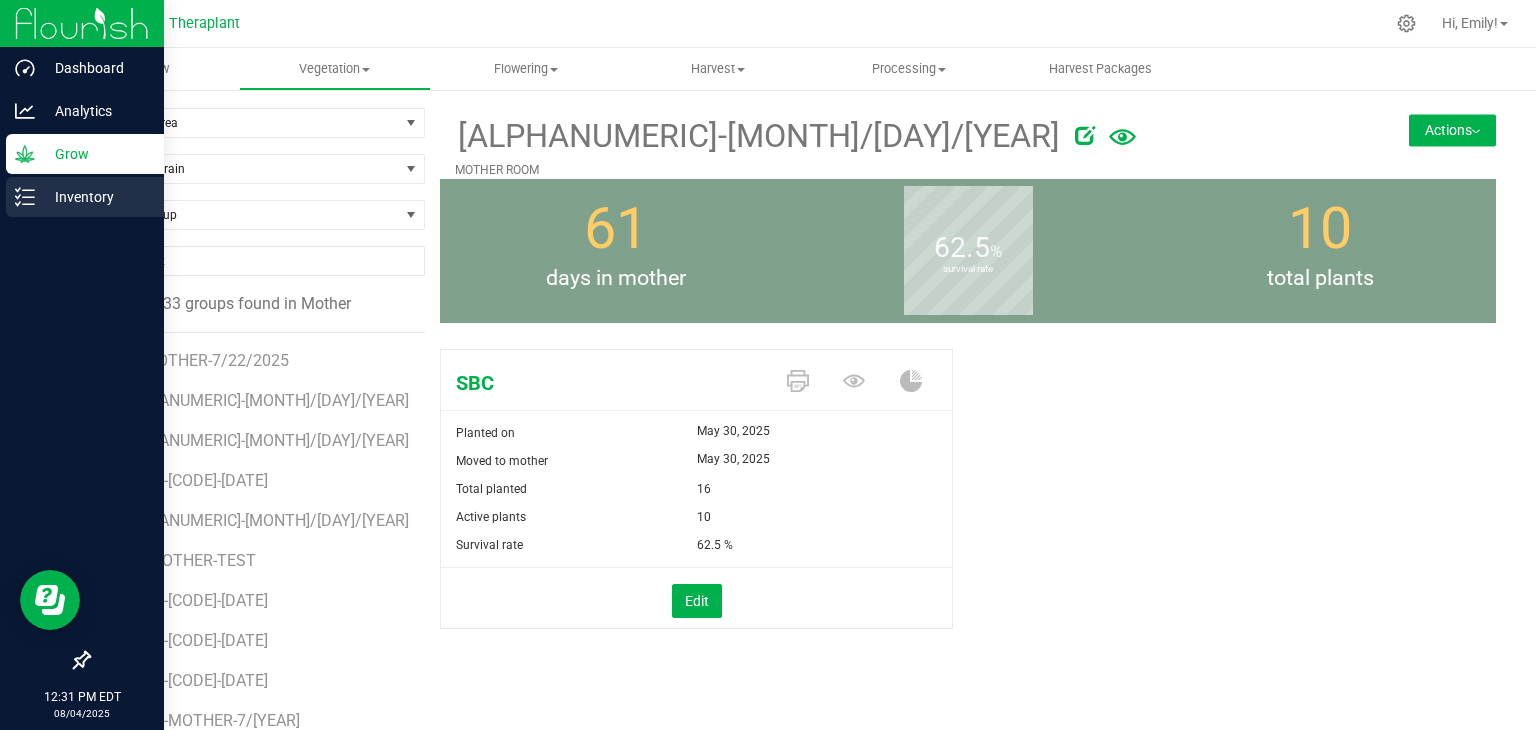 click on "Inventory" at bounding box center (85, 197) 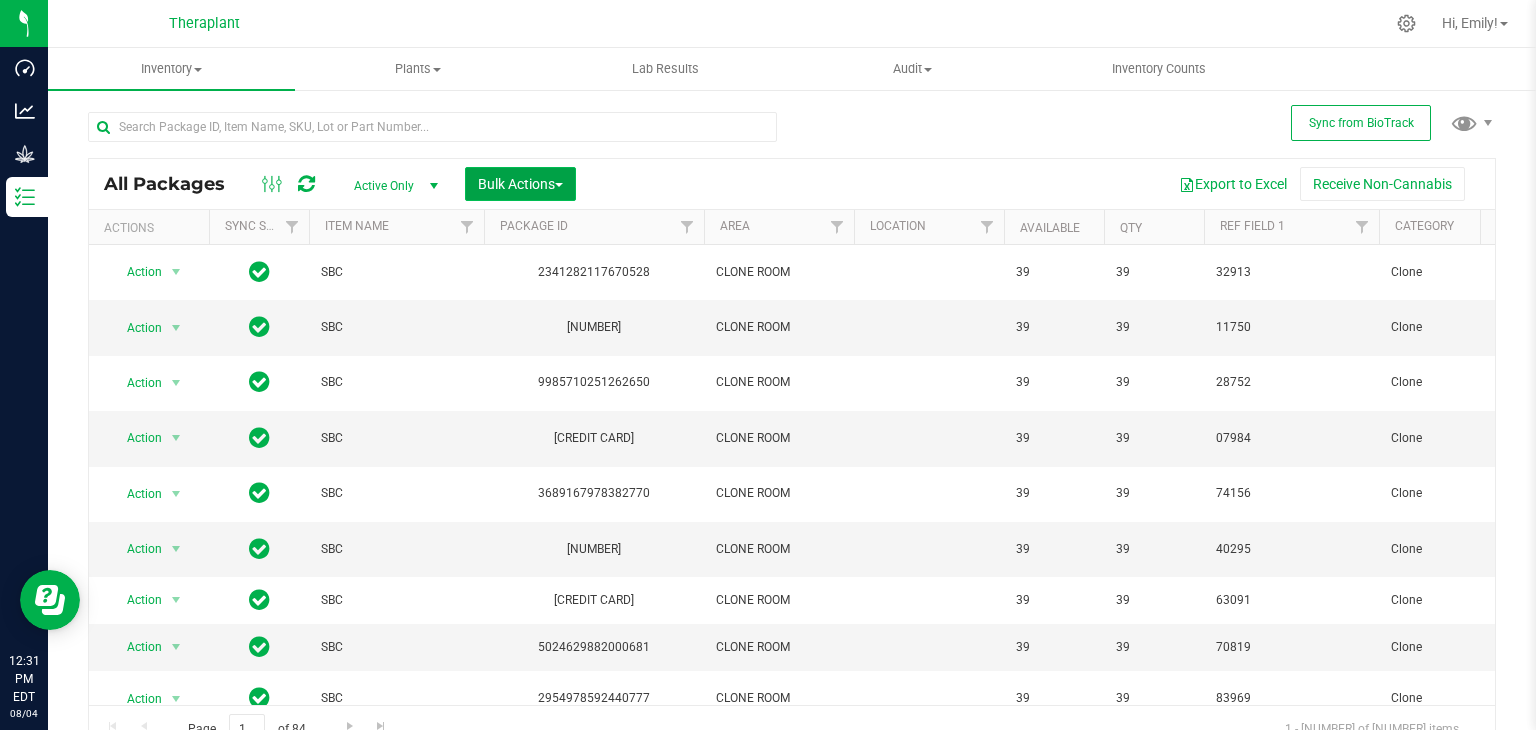 click on "Bulk Actions" at bounding box center [520, 184] 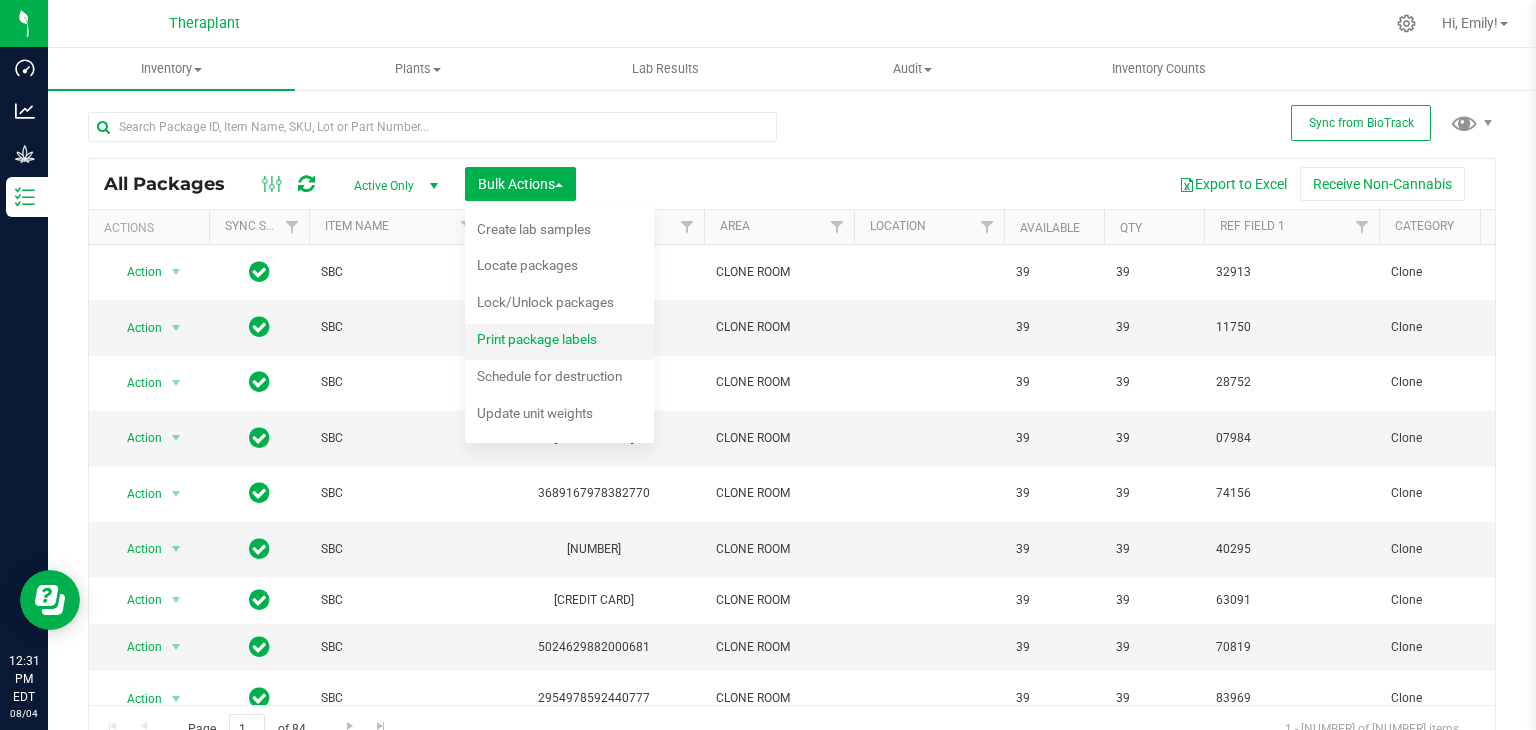 click on "Print package labels" at bounding box center [550, 342] 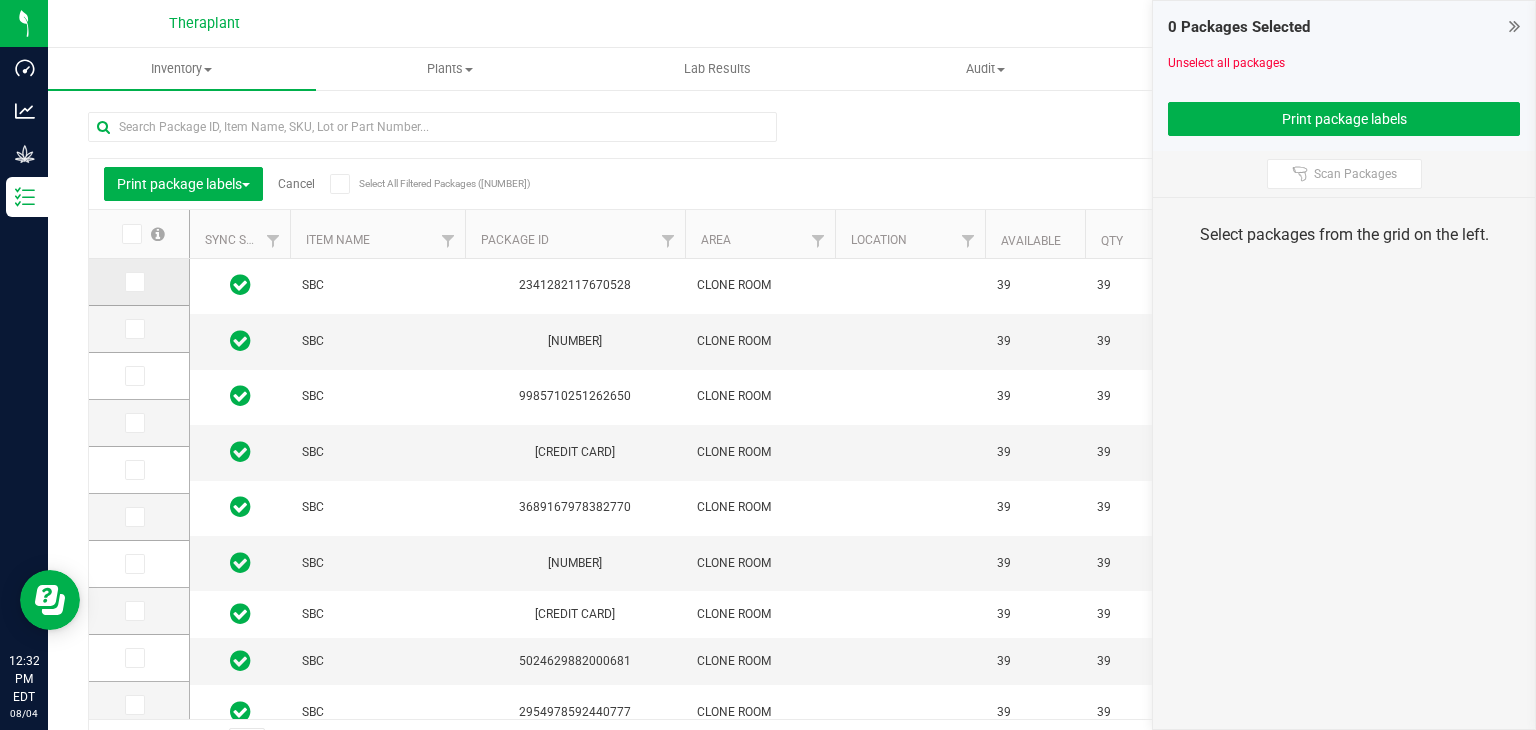 click at bounding box center (135, 282) 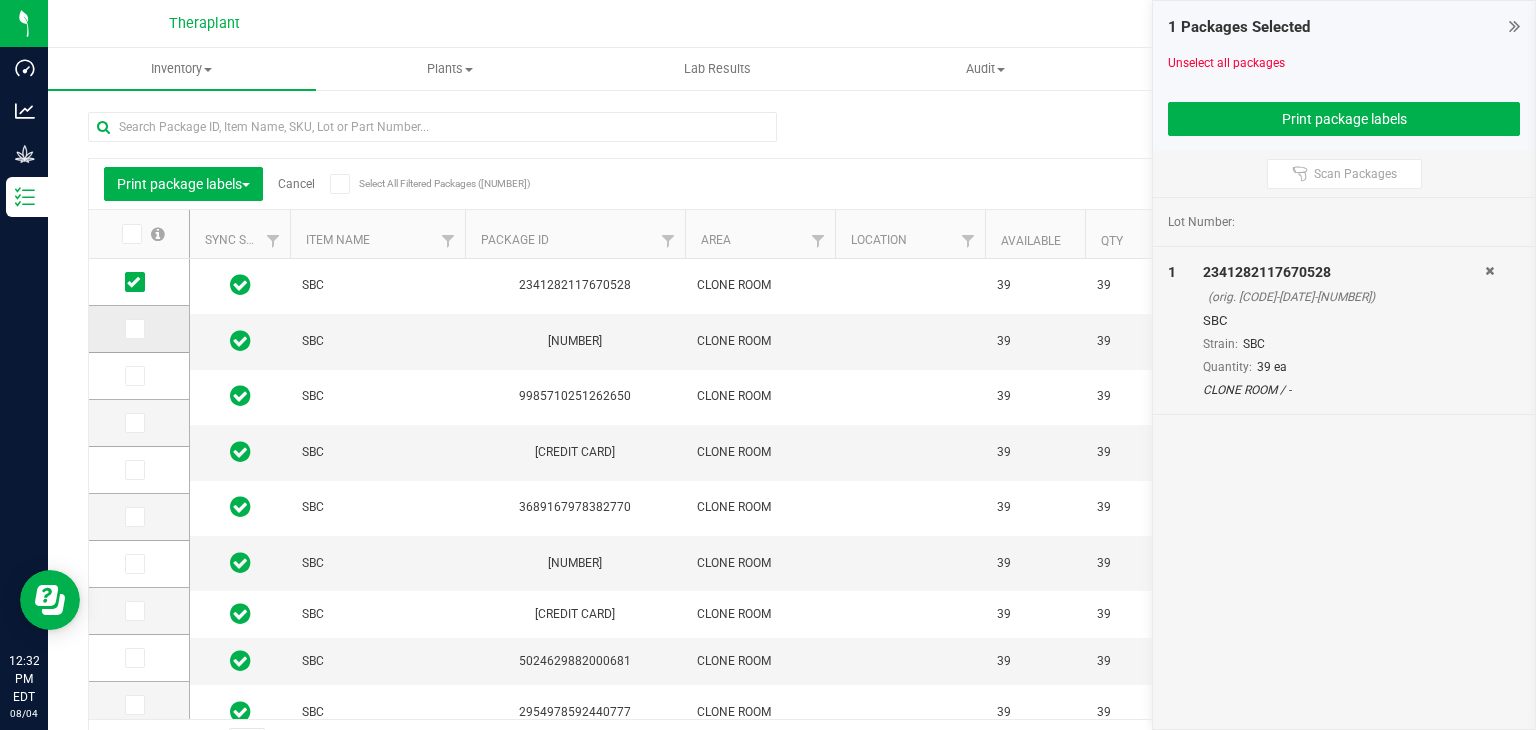 click at bounding box center [133, 329] 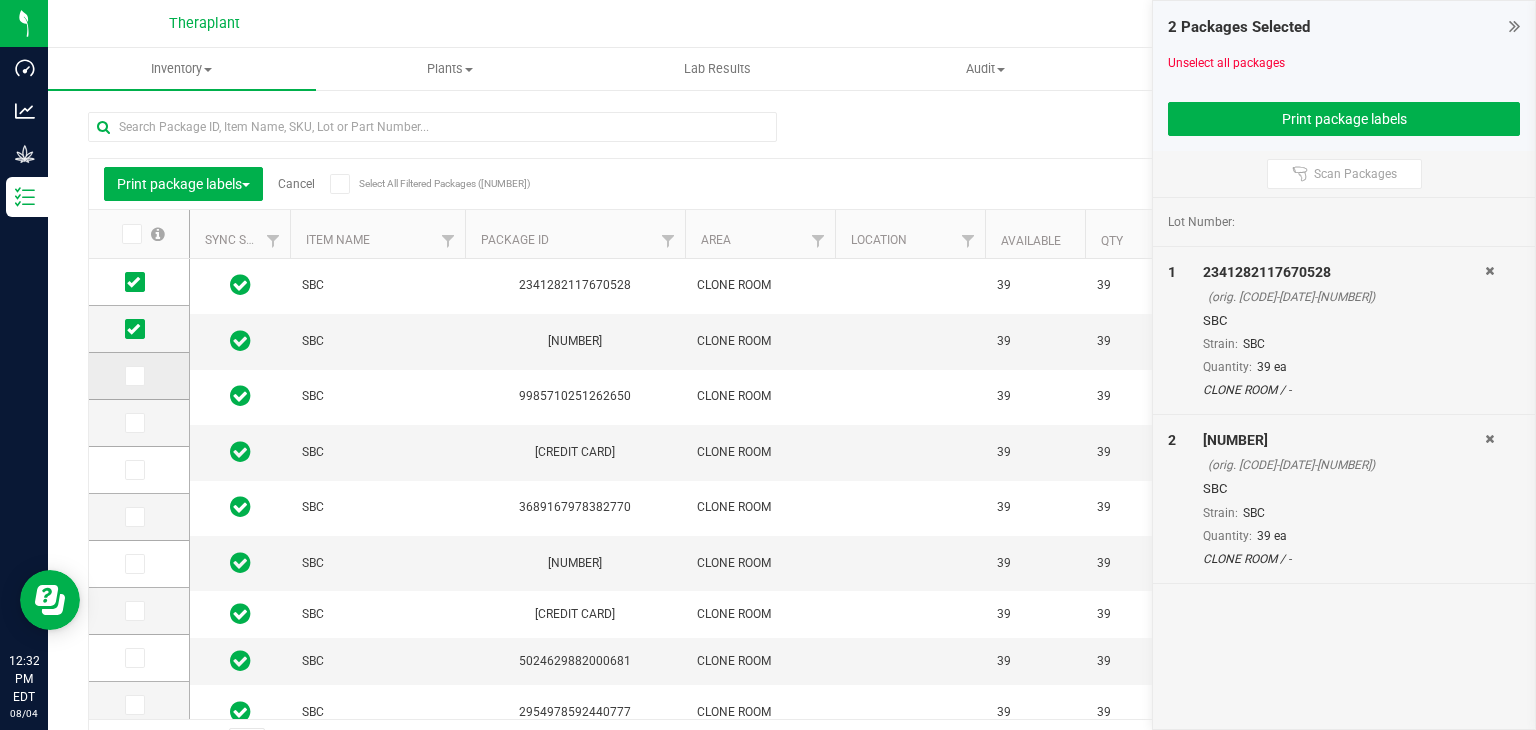 click at bounding box center (135, 376) 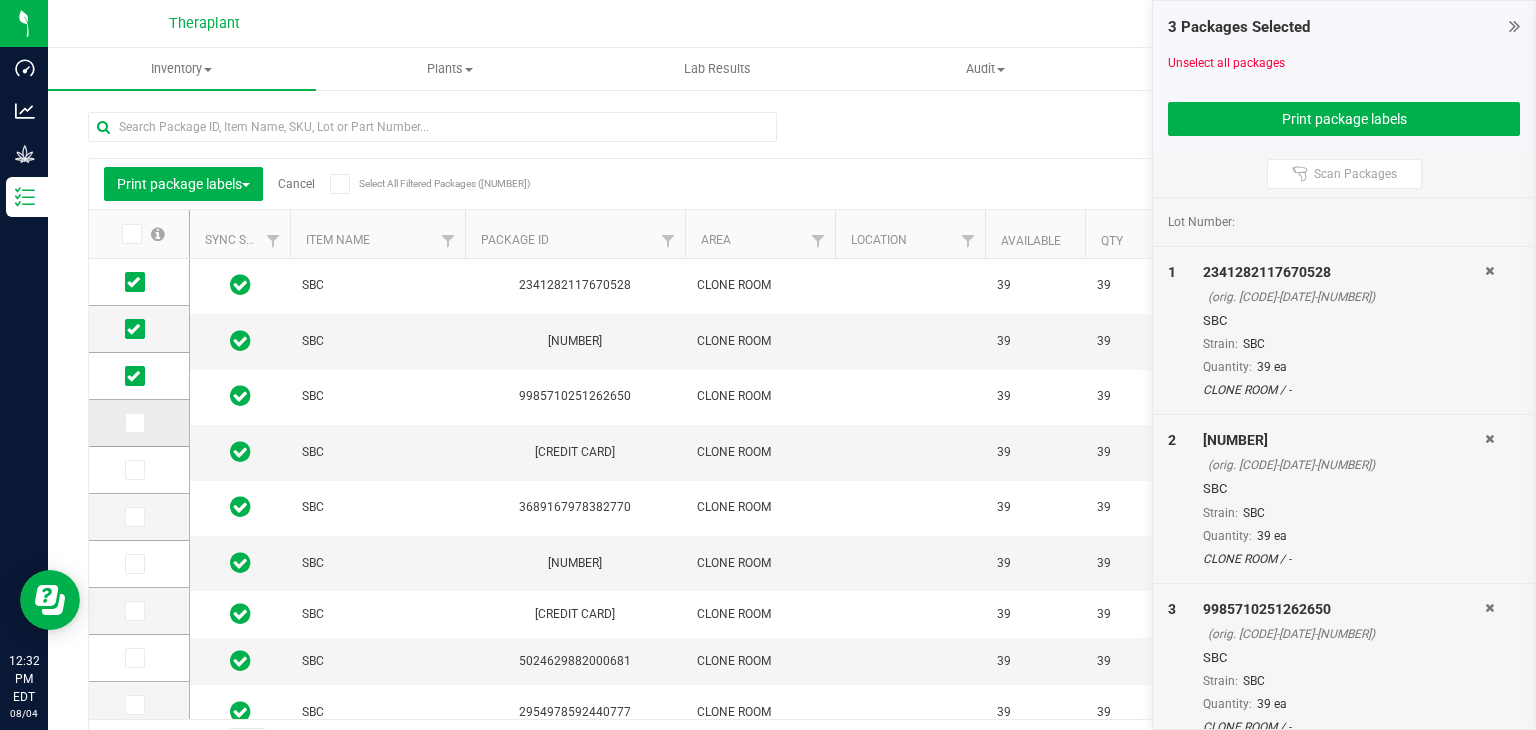 click at bounding box center (133, 423) 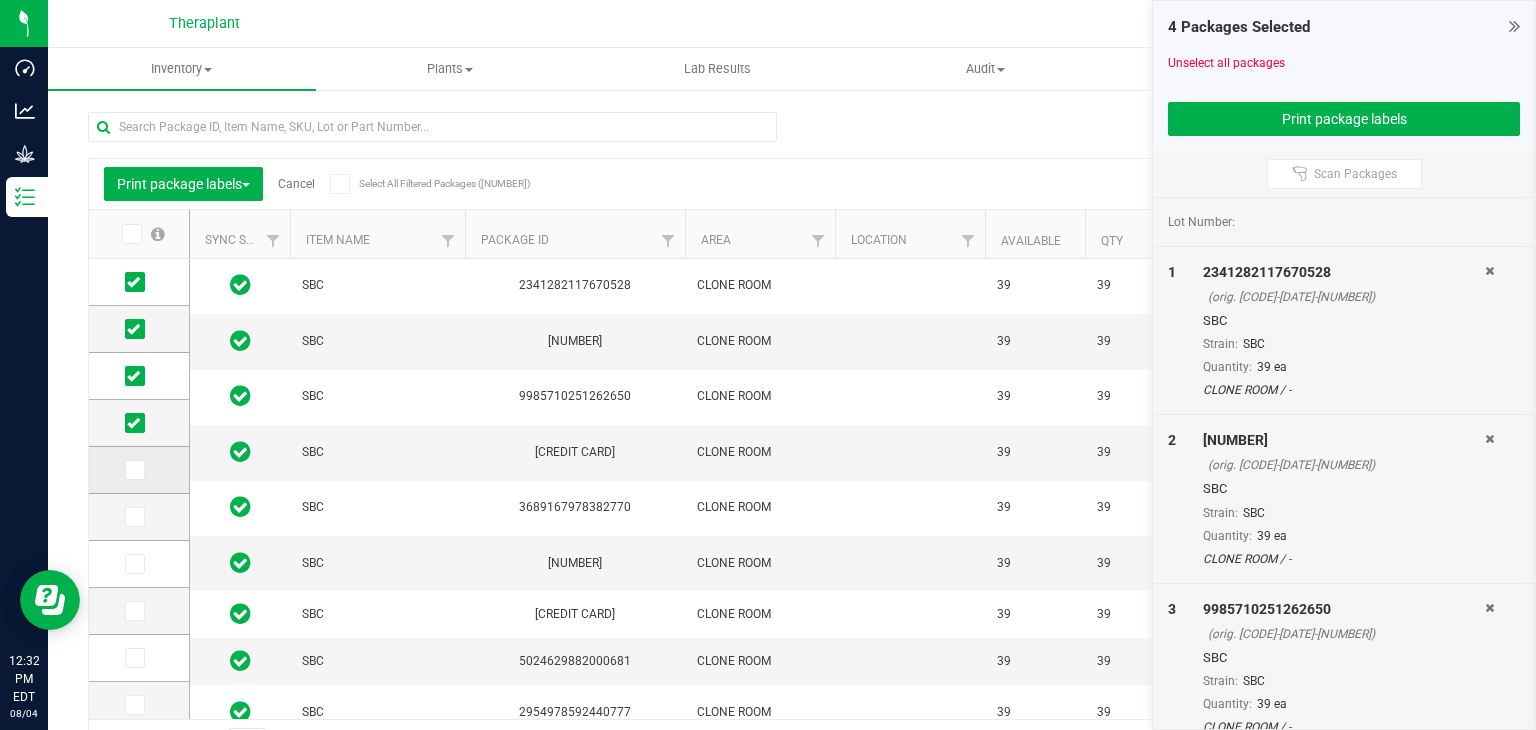 click at bounding box center (133, 470) 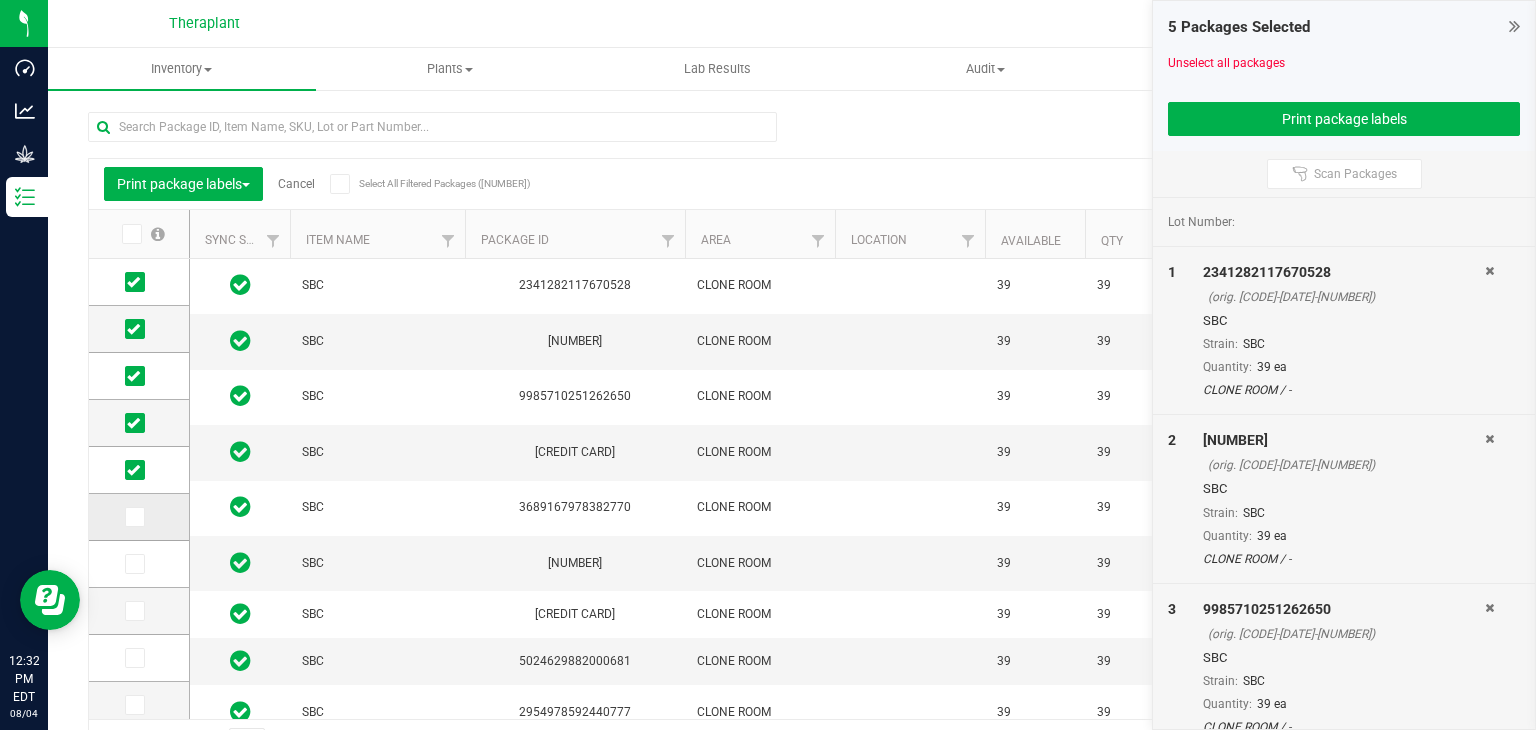 click at bounding box center [135, 517] 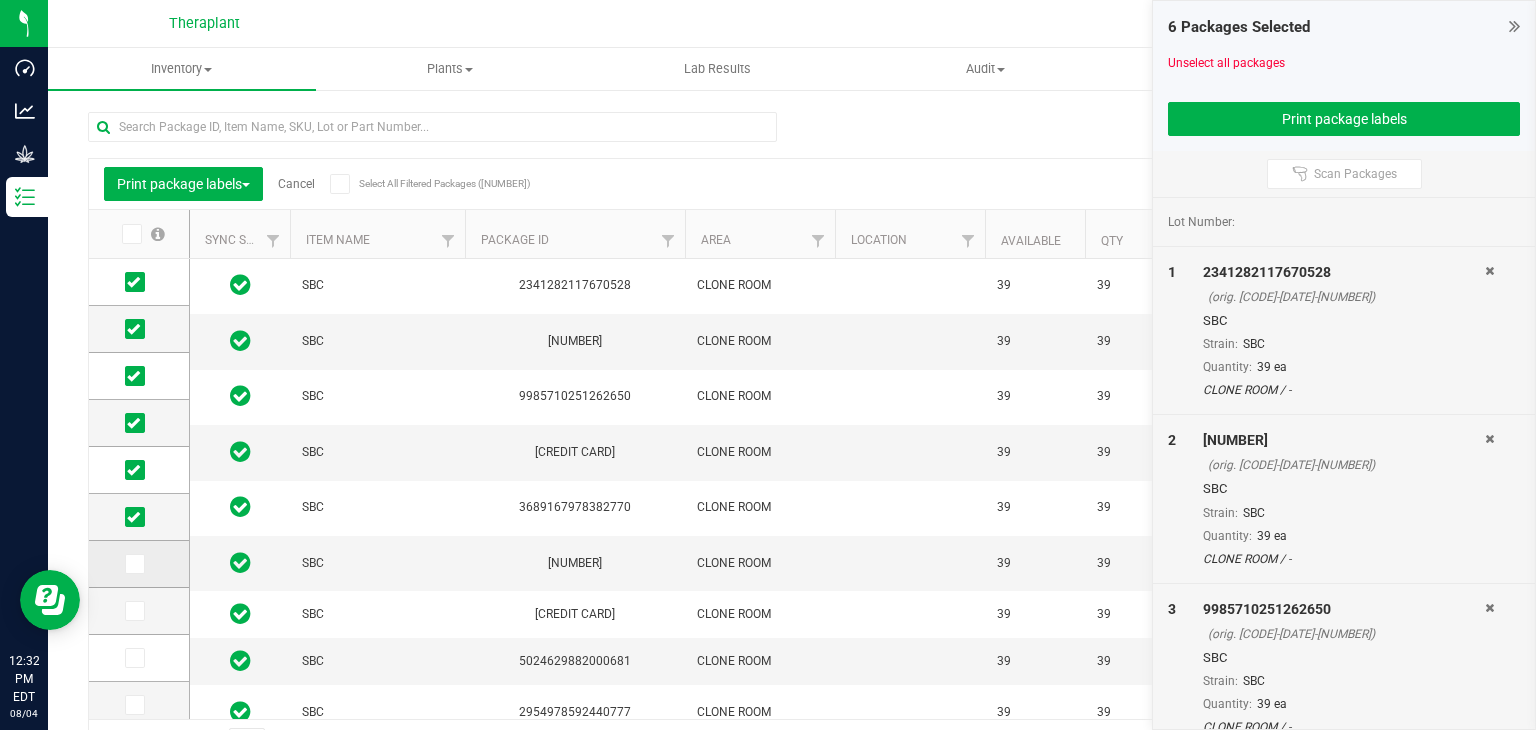 click at bounding box center [133, 564] 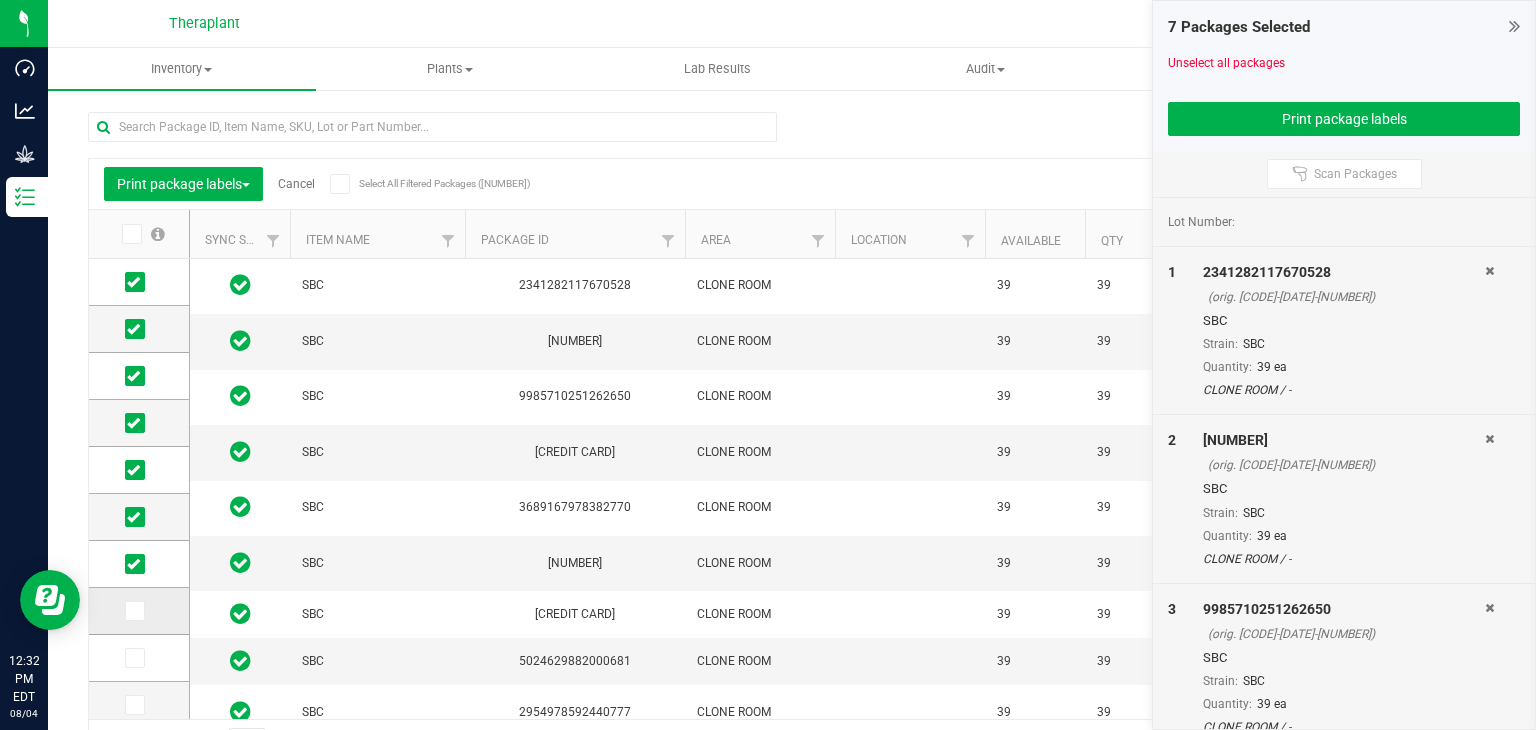 click at bounding box center [139, 611] 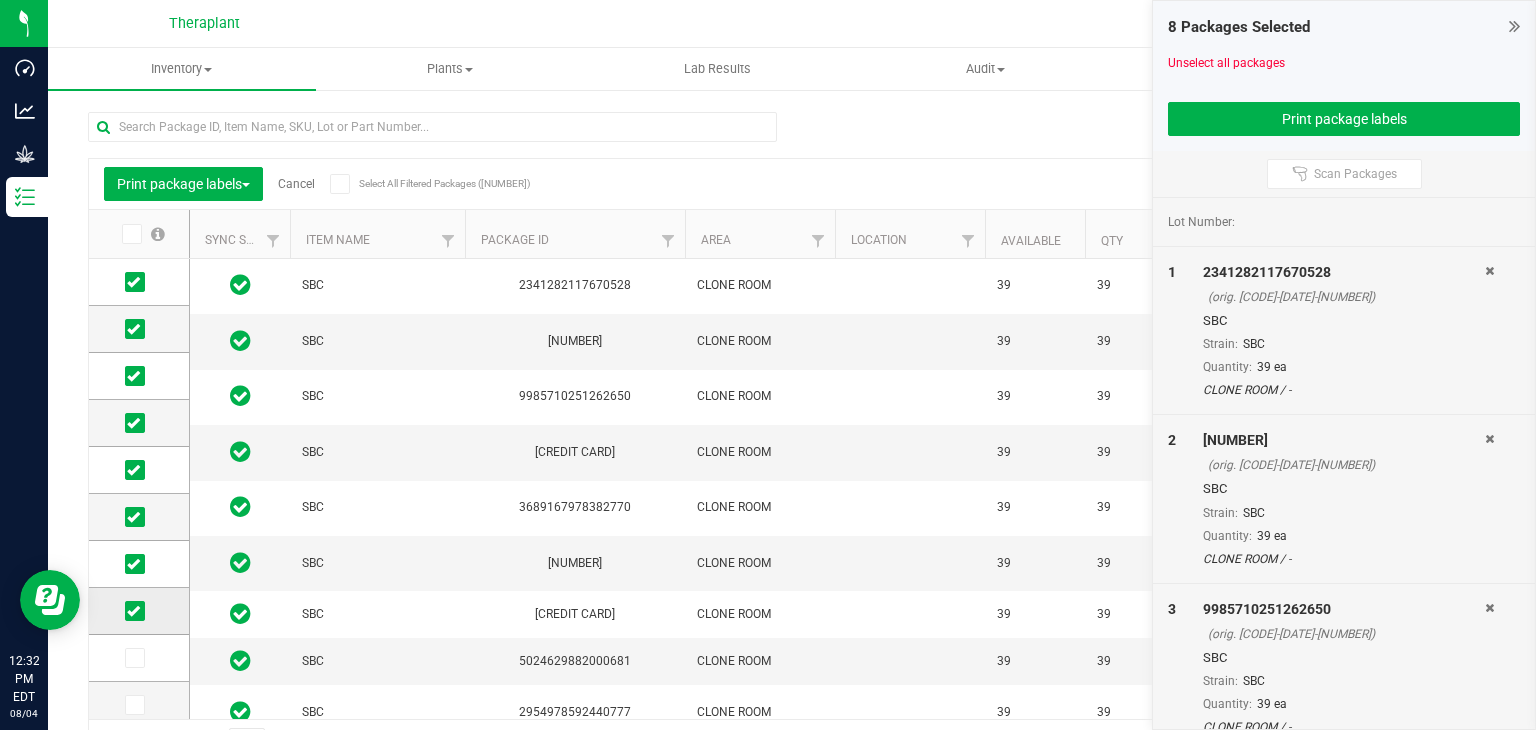 click at bounding box center (133, 611) 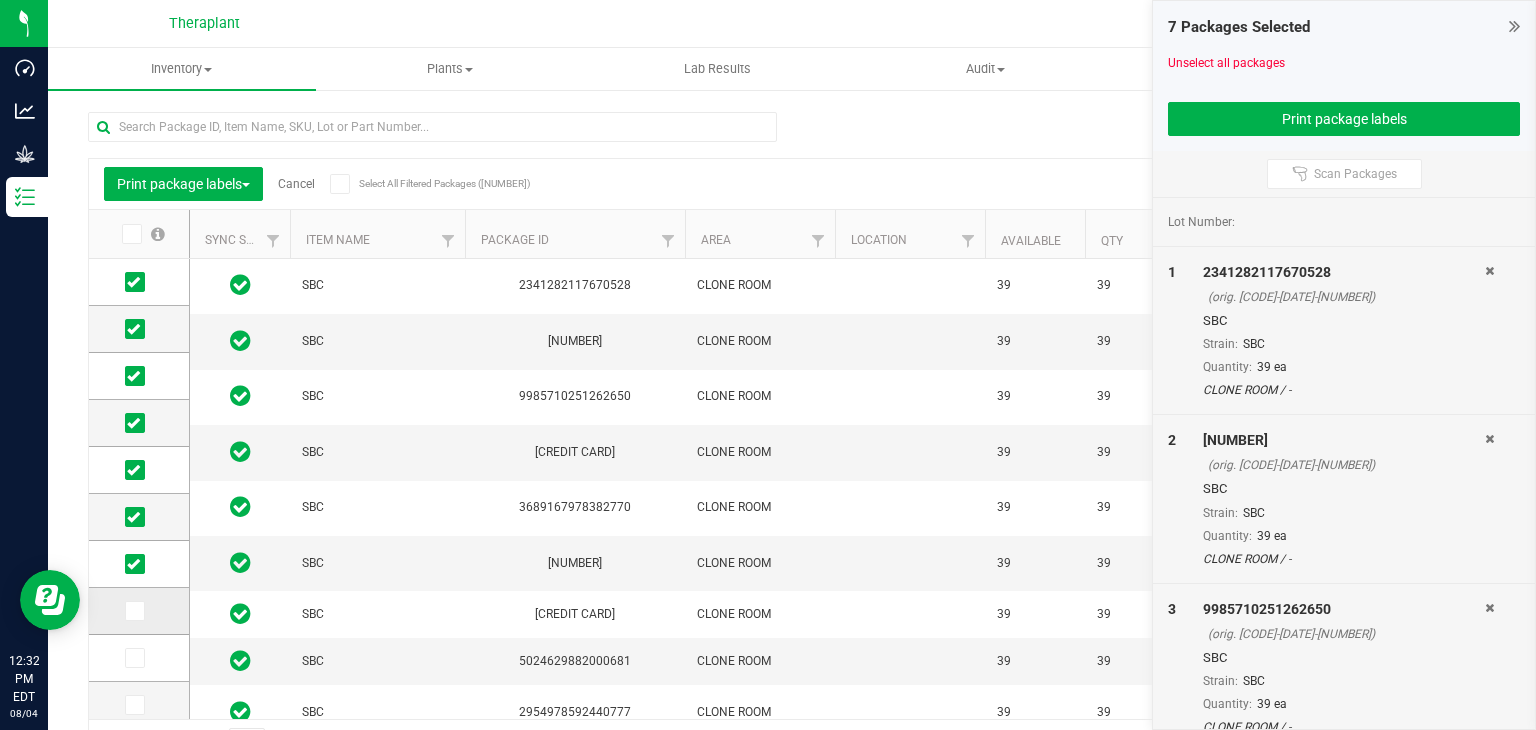 click at bounding box center [133, 611] 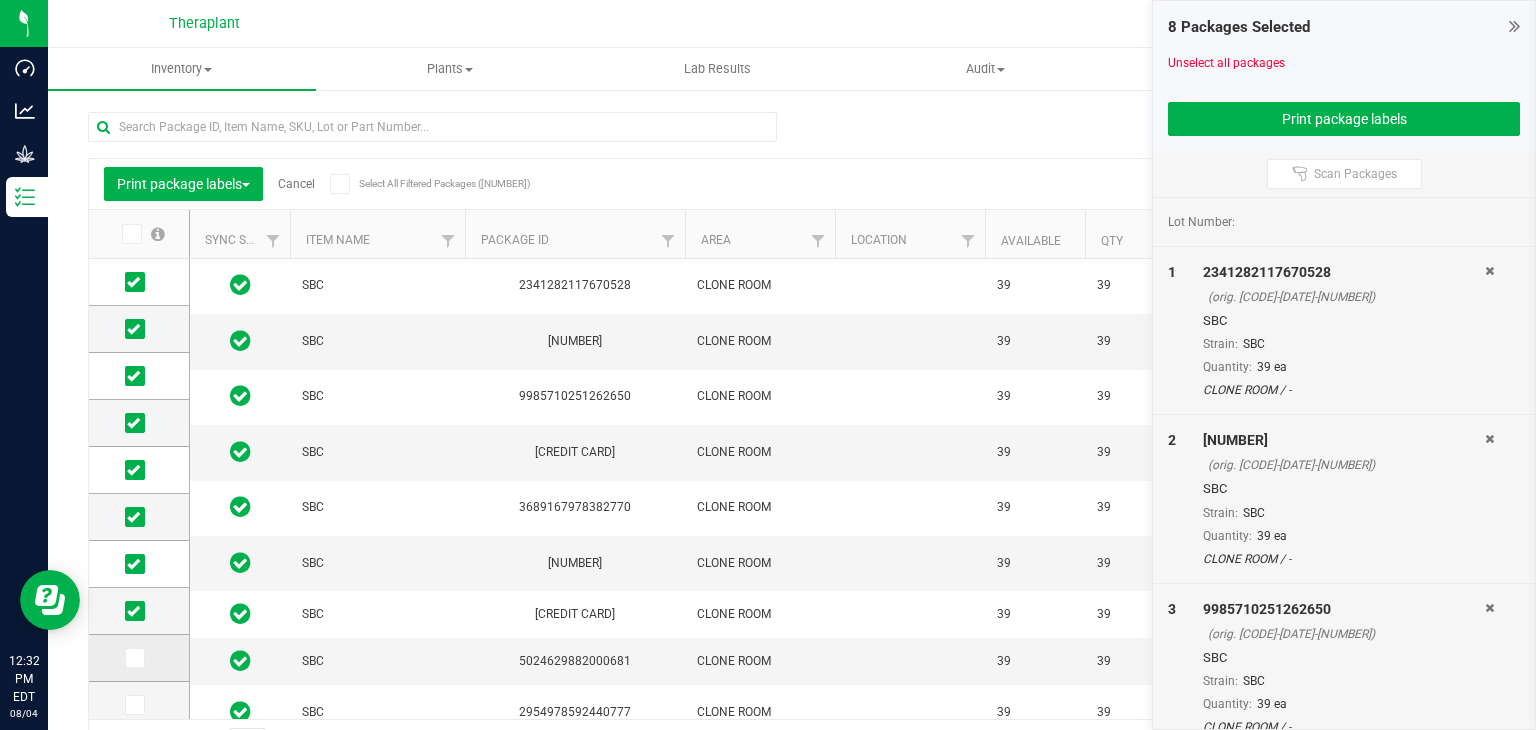 click at bounding box center [133, 658] 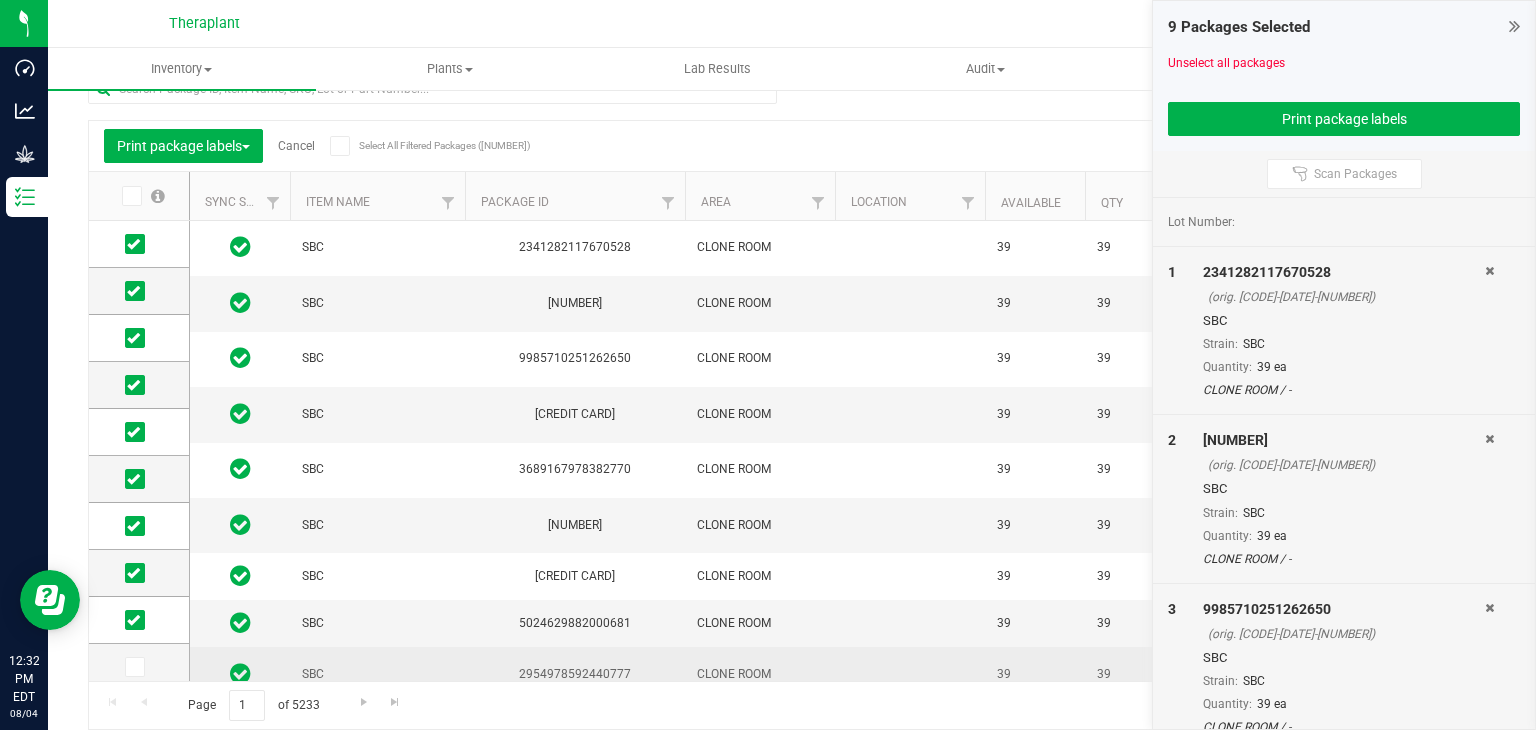 scroll, scrollTop: 52, scrollLeft: 0, axis: vertical 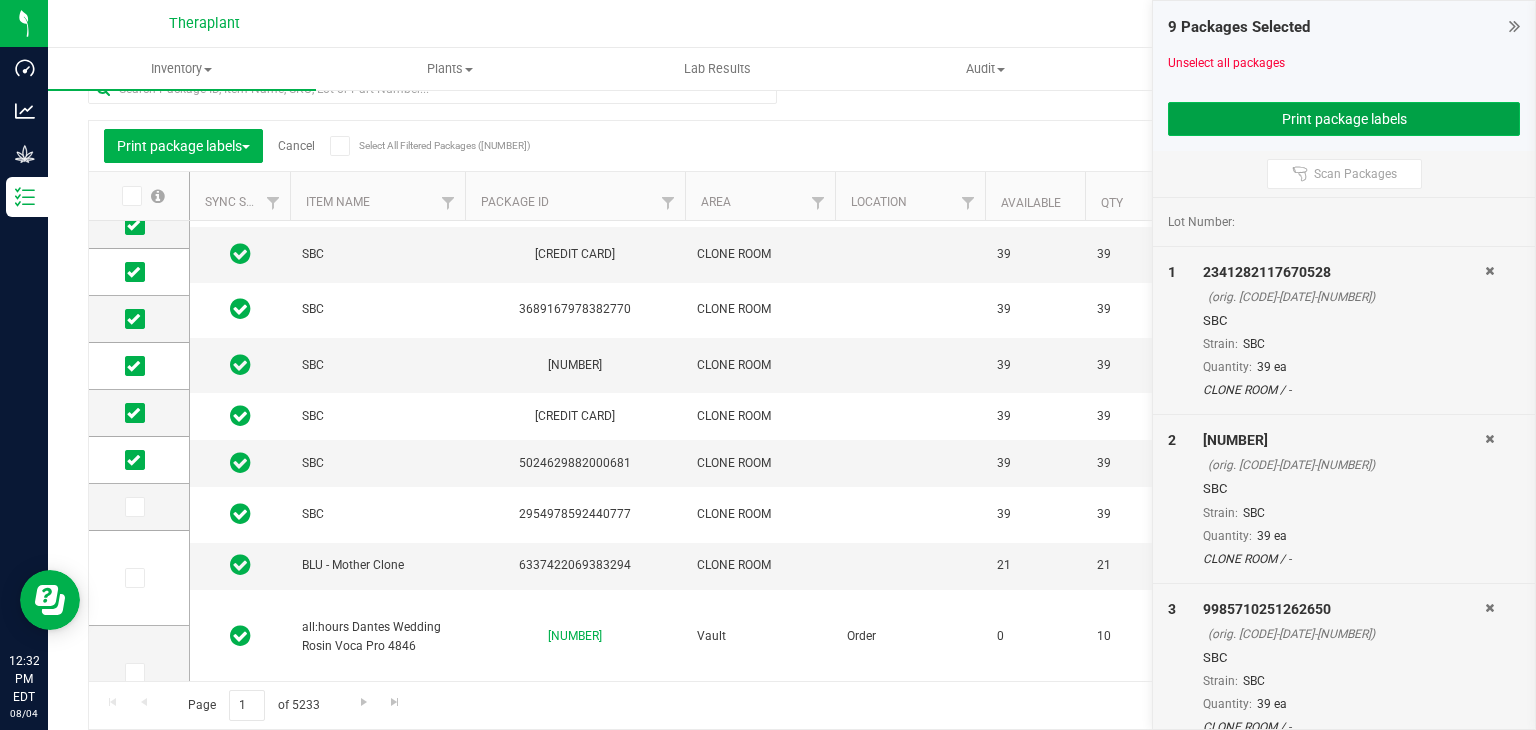 click on "Print package labels" at bounding box center [1344, 119] 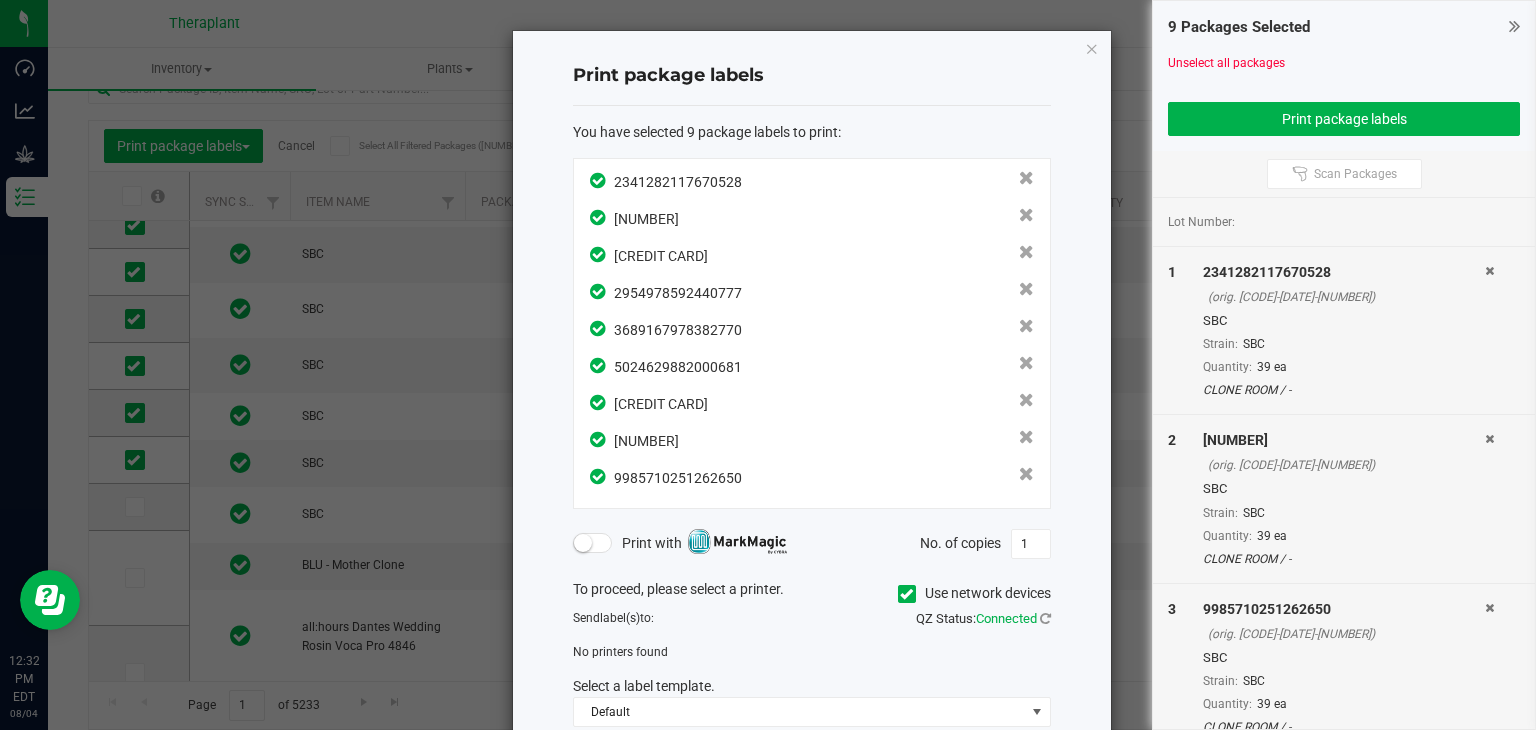 click 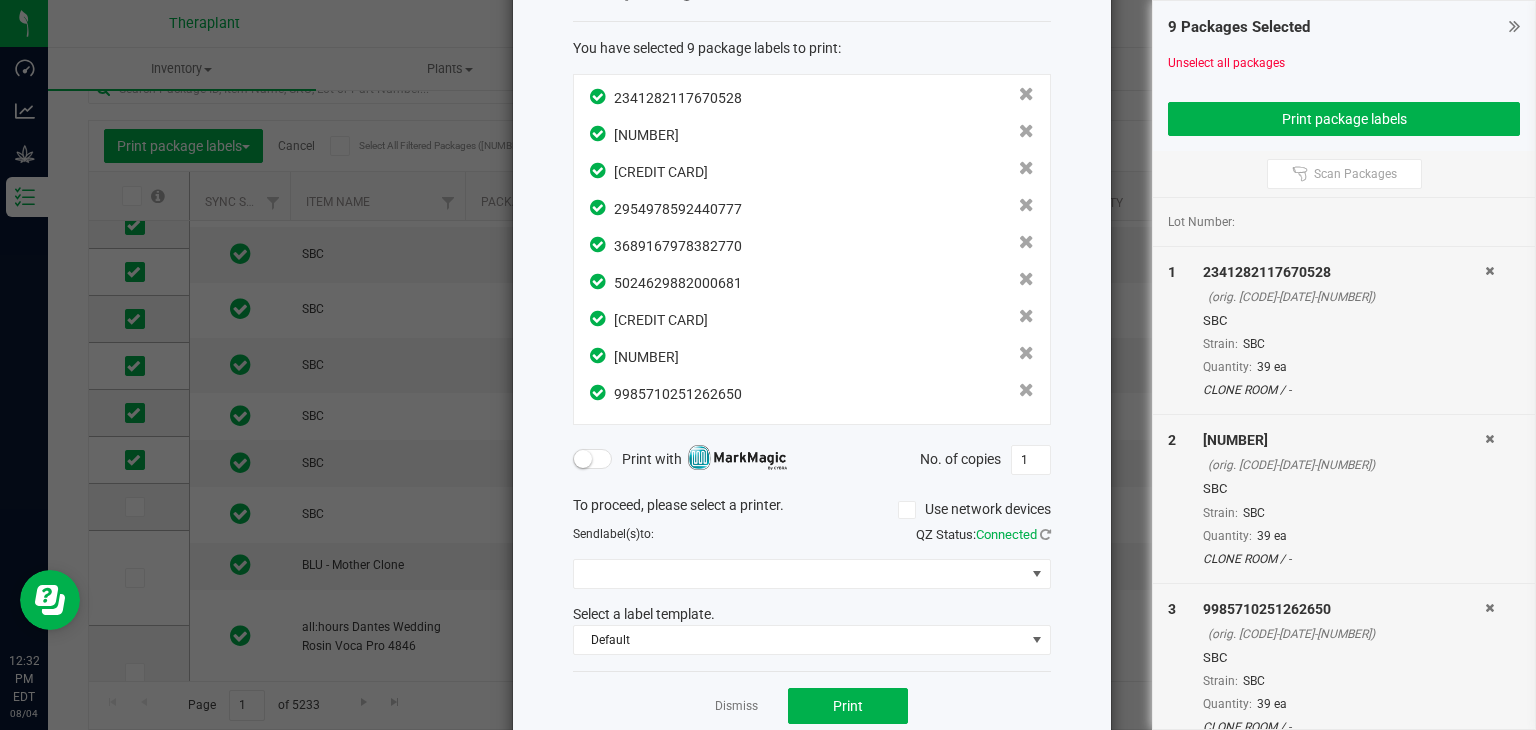 scroll, scrollTop: 120, scrollLeft: 0, axis: vertical 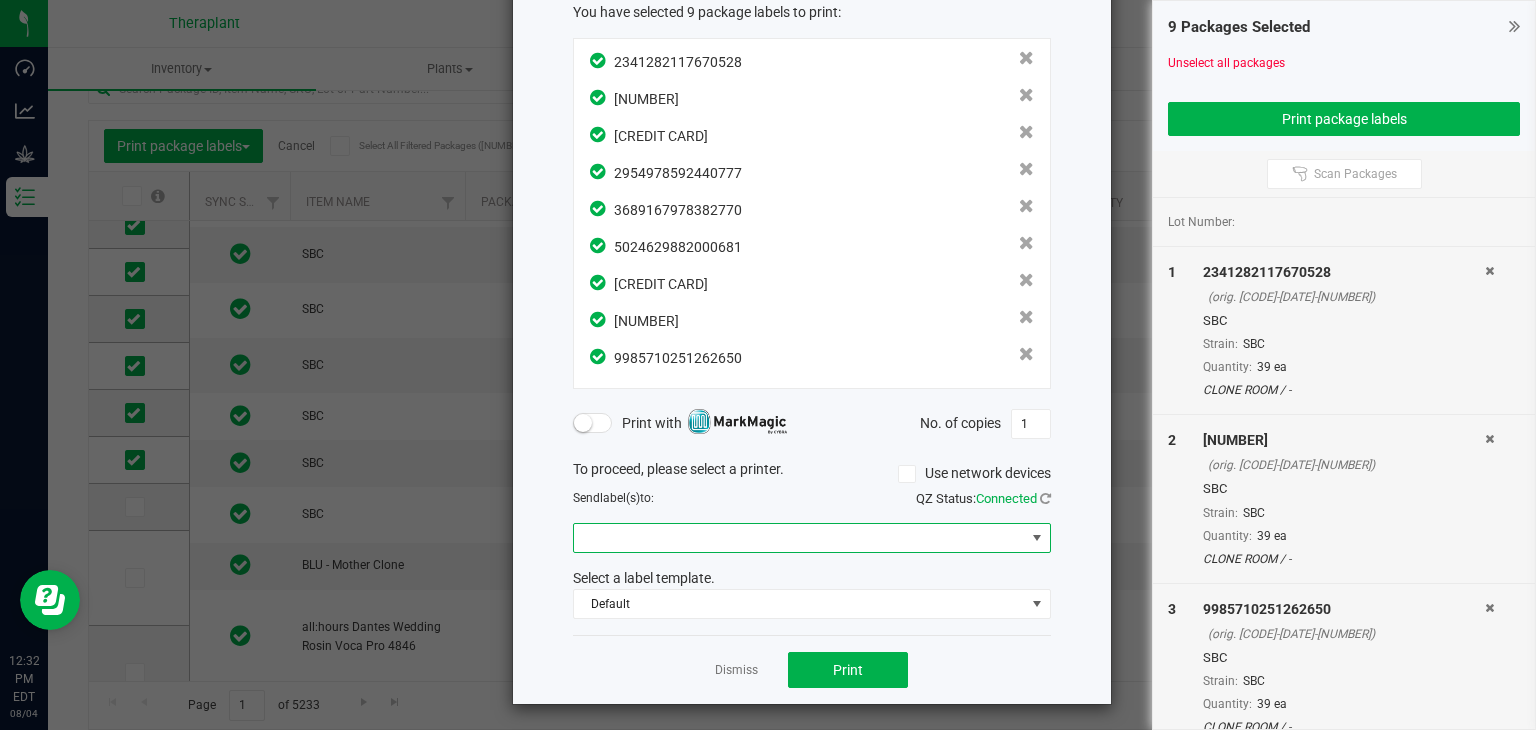 click at bounding box center [799, 538] 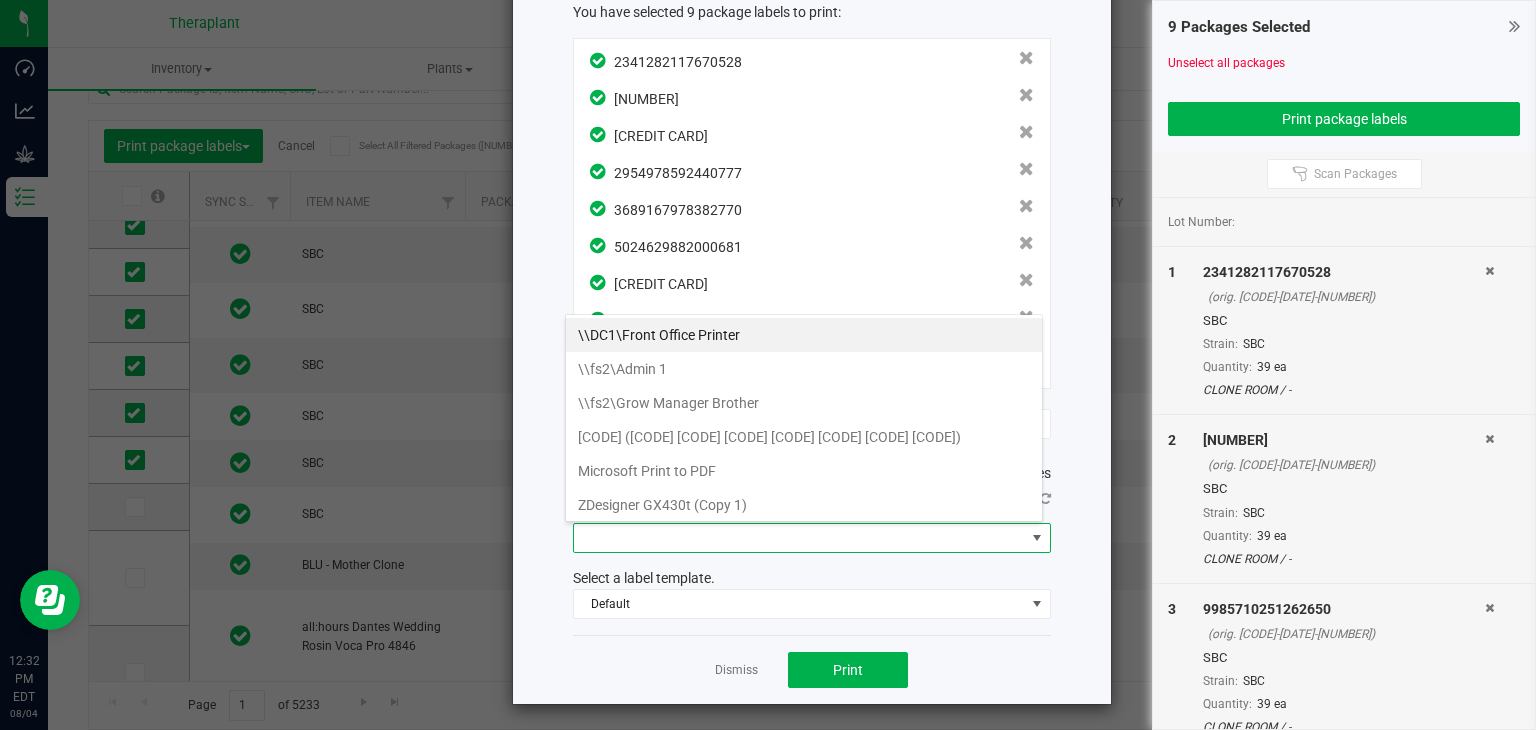 scroll, scrollTop: 99970, scrollLeft: 99521, axis: both 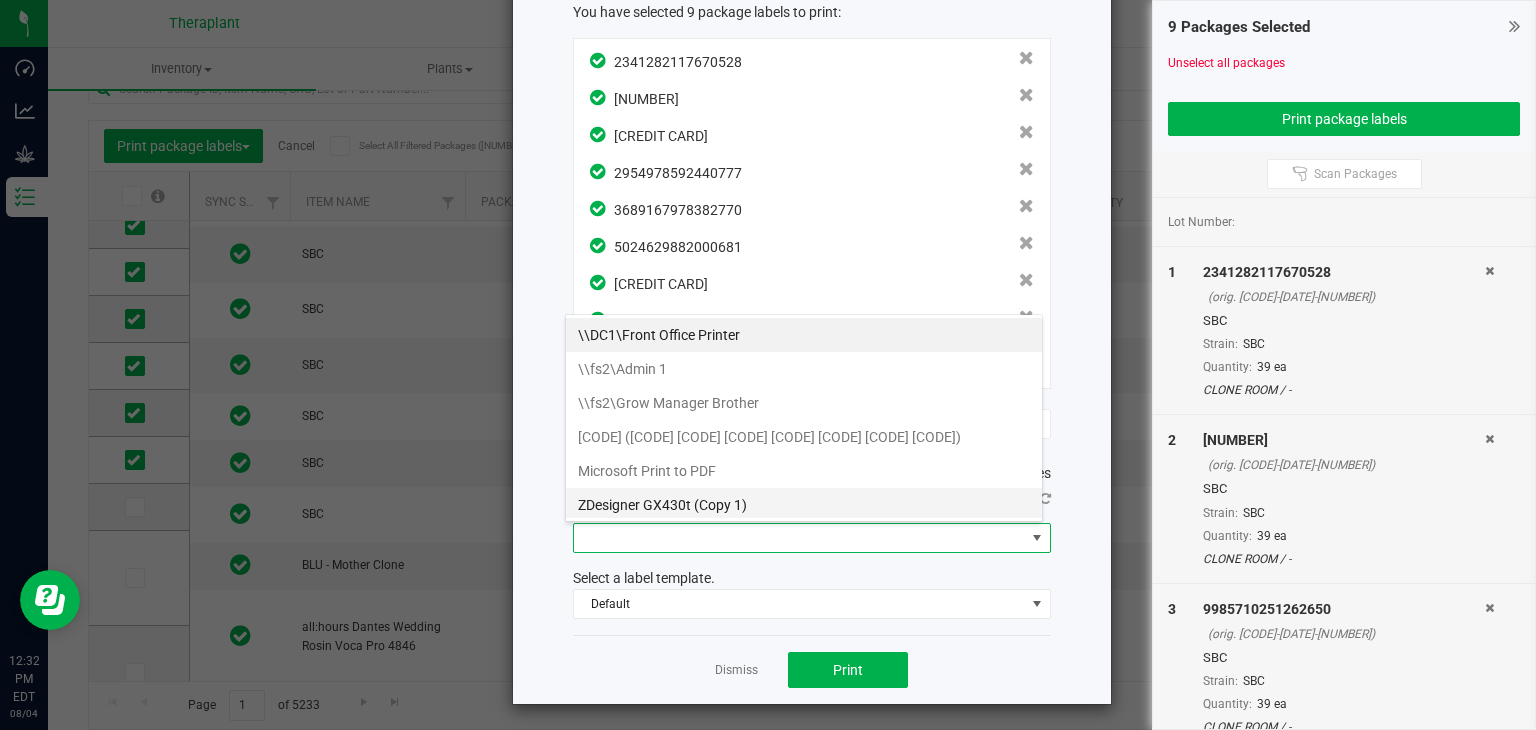 click on "ZDesigner GX430t (Copy 1)" at bounding box center [804, 505] 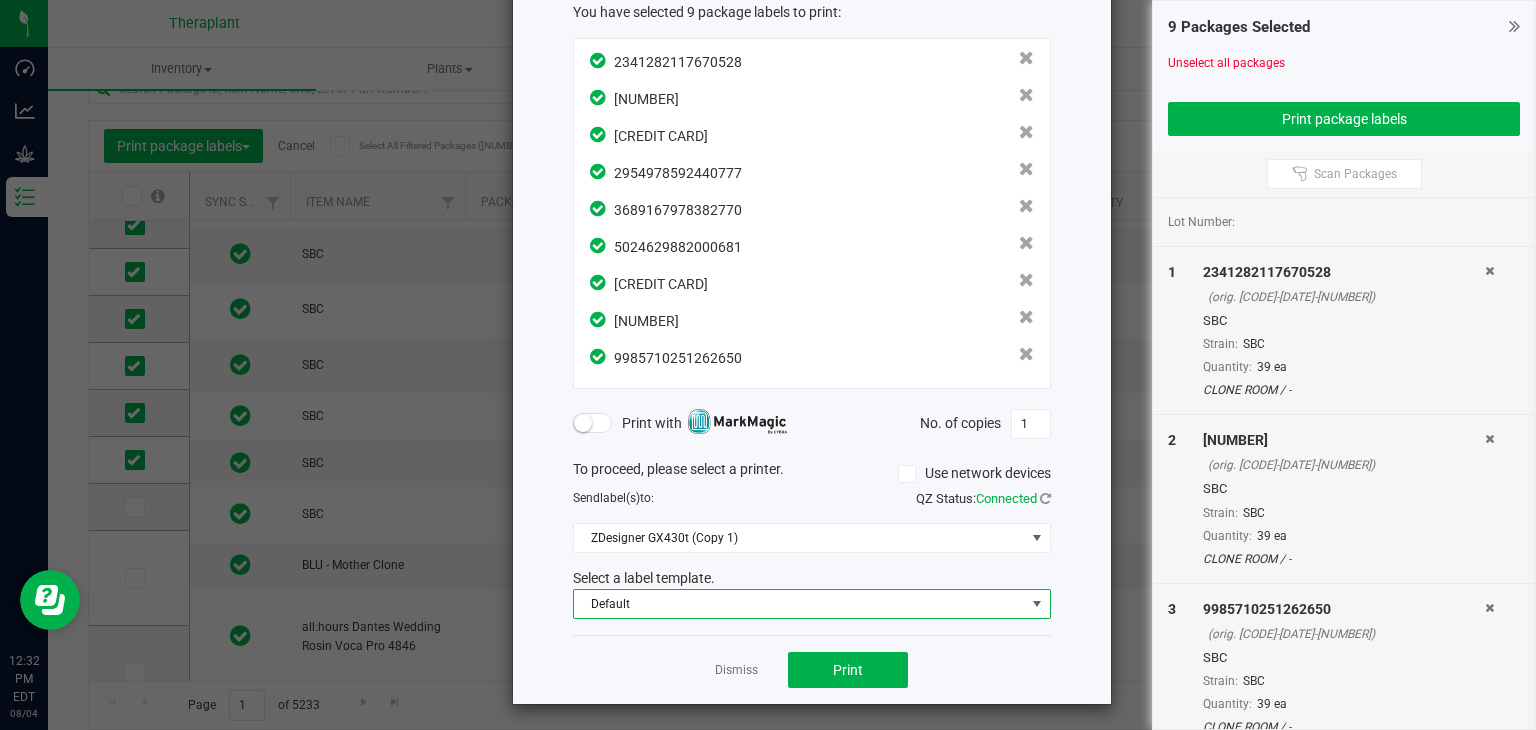 click on "Default" at bounding box center (799, 604) 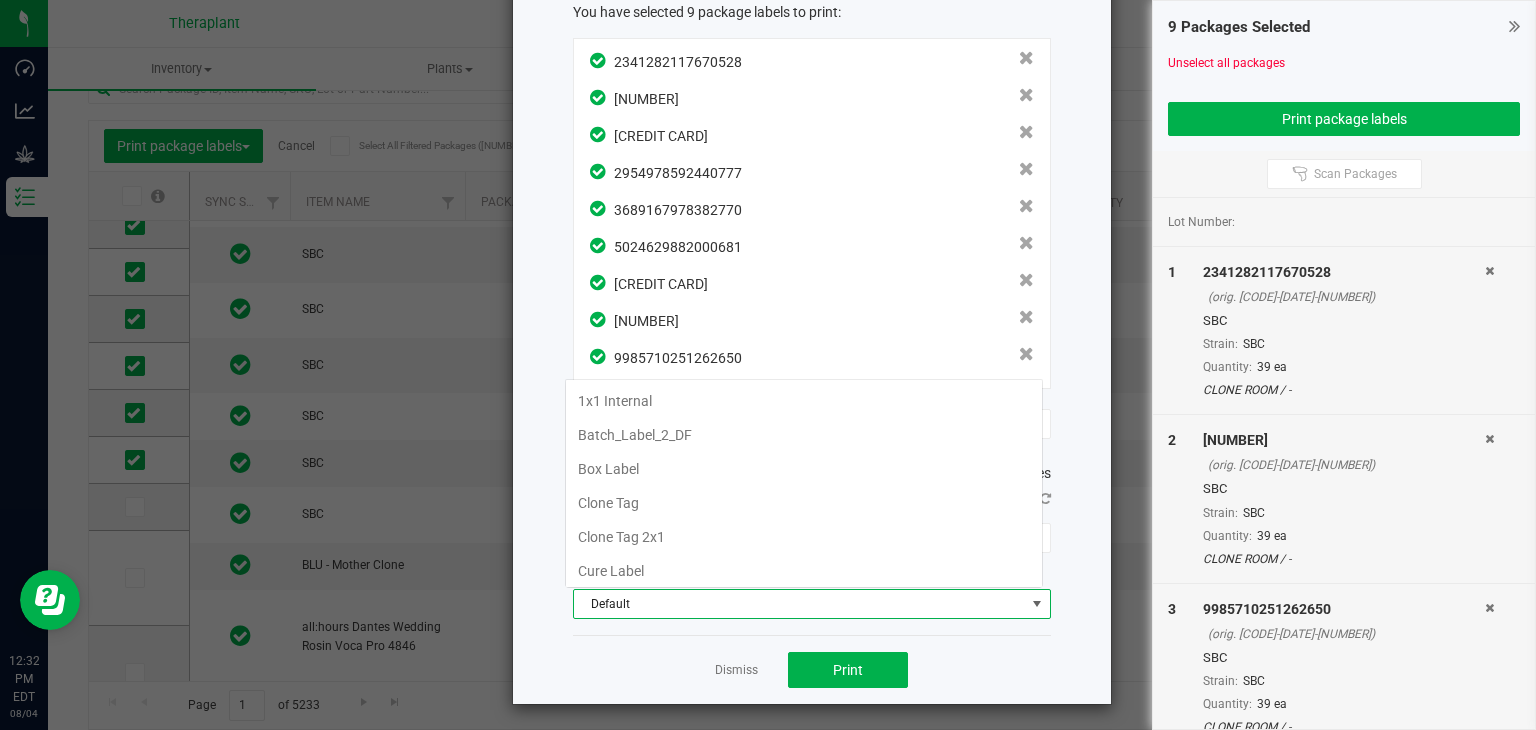 scroll, scrollTop: 99970, scrollLeft: 99521, axis: both 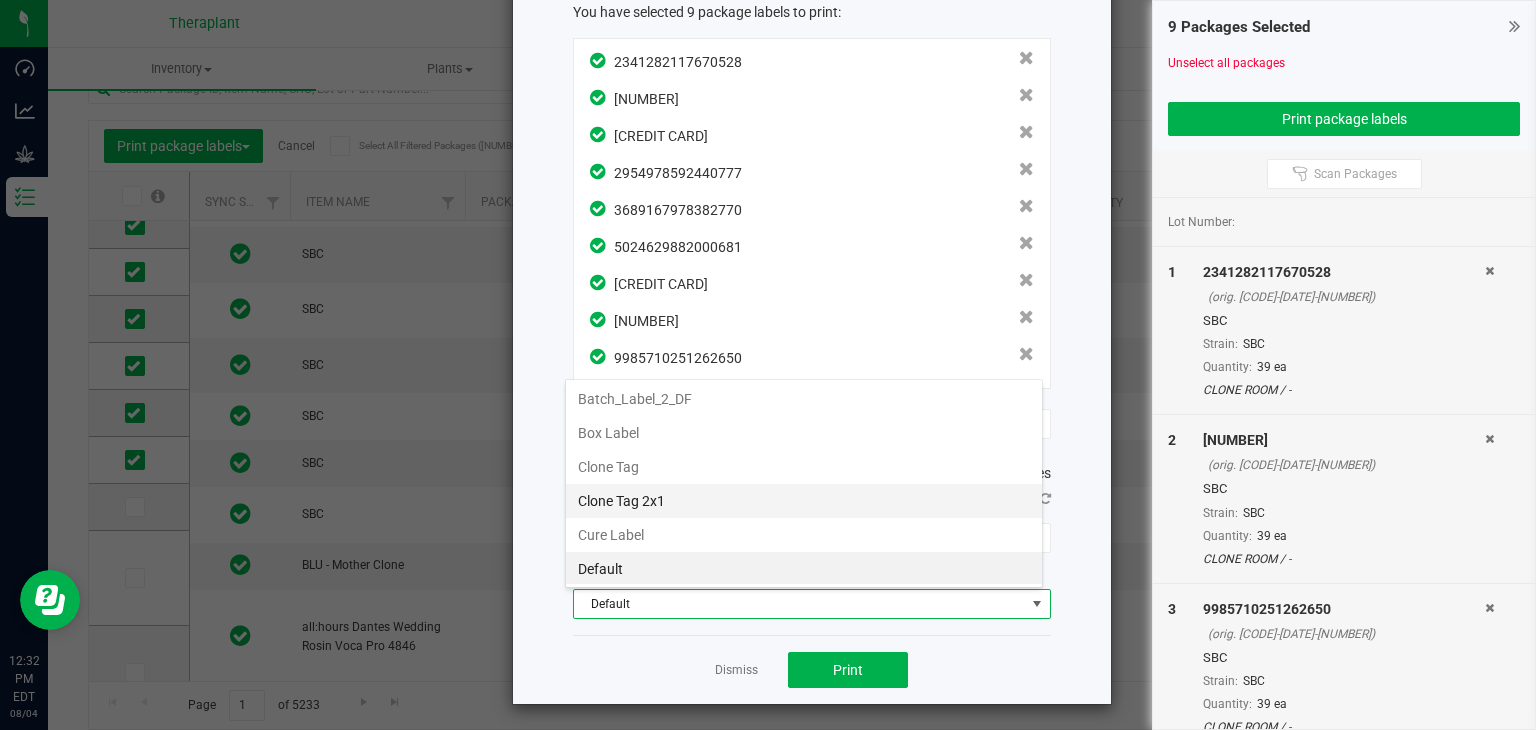 click on "Clone Tag 2x1" at bounding box center (804, 501) 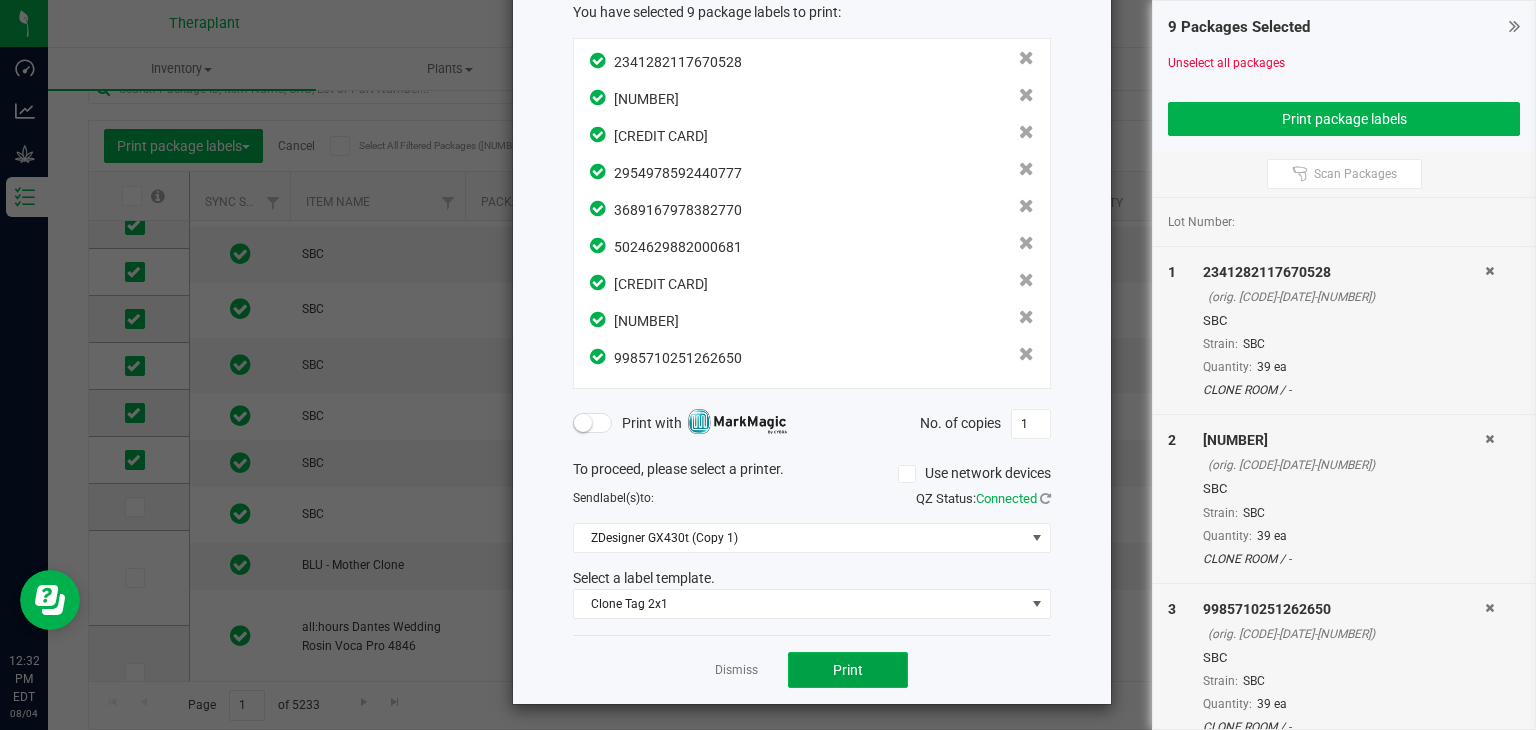 click on "Print" 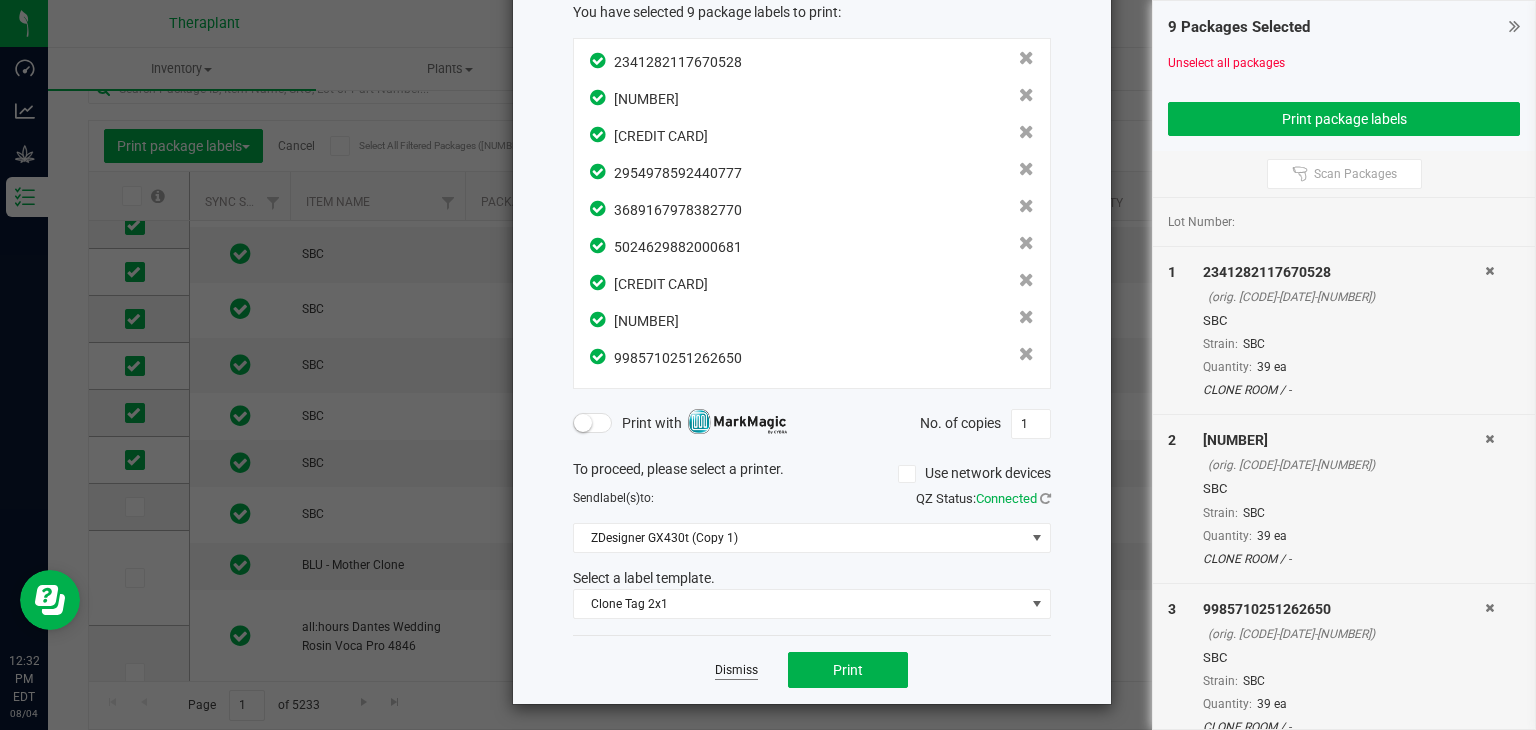 click on "Dismiss" 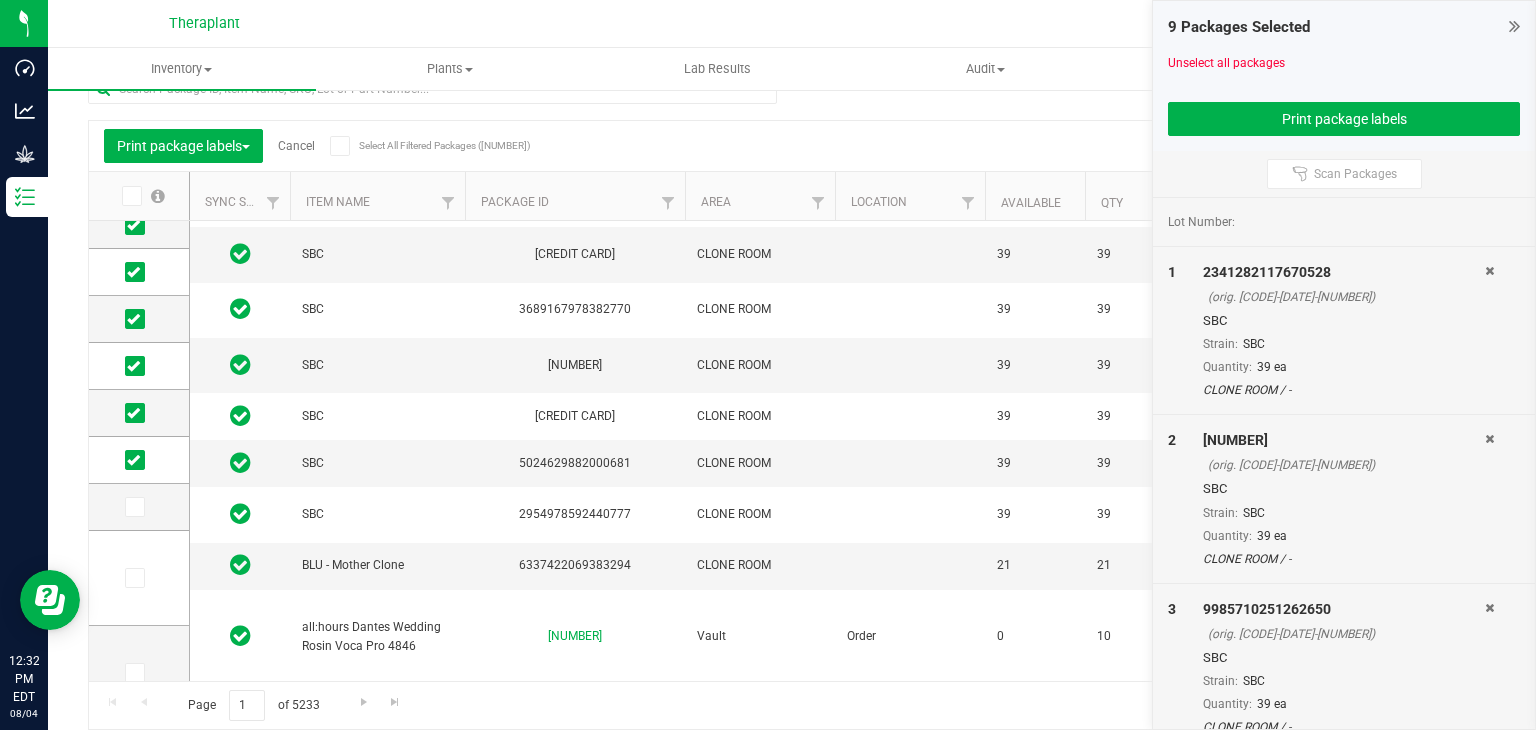 click on "Page [NUMBER] of [NUMBER] [NUMBER] - [NUMBER] of [NUMBER] items" at bounding box center [792, 705] 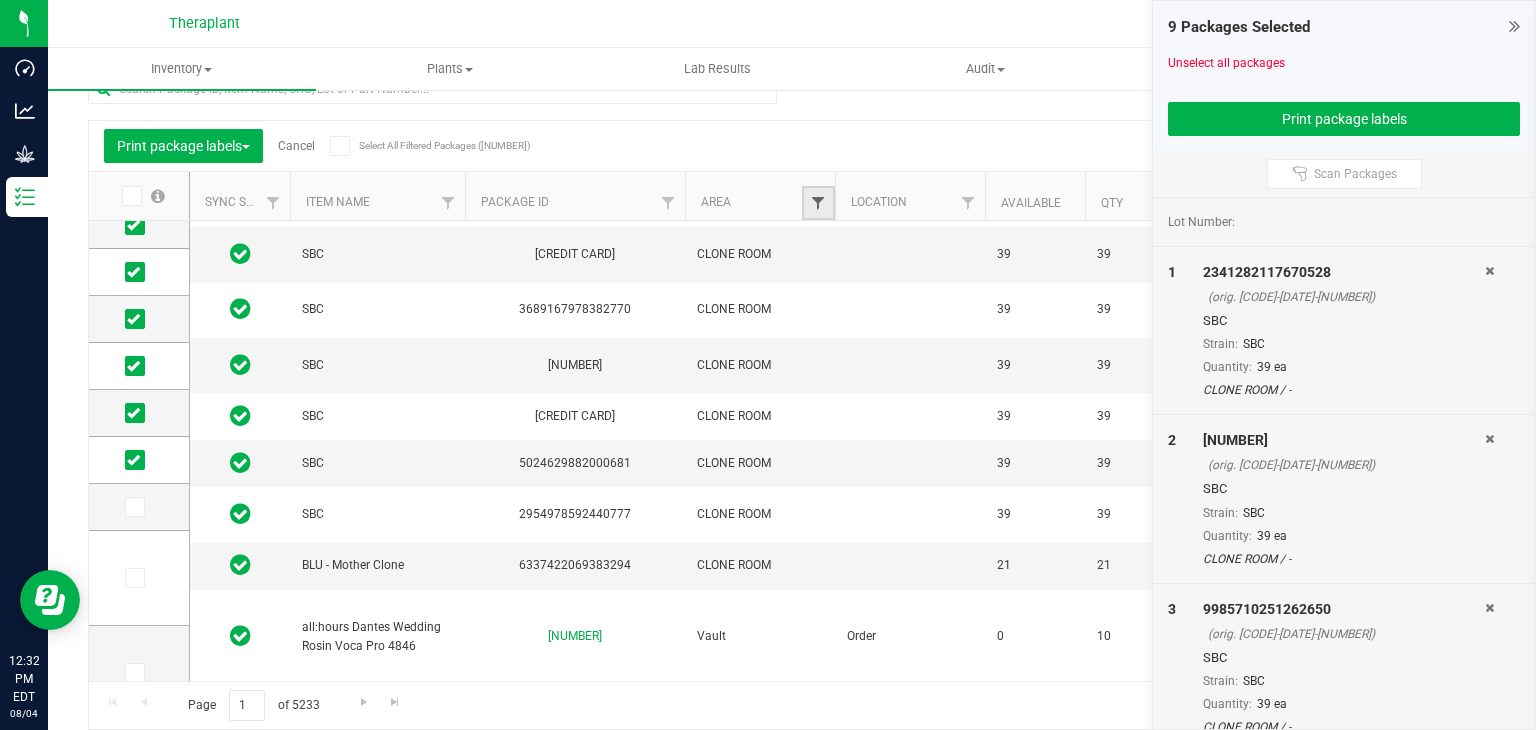 click at bounding box center (818, 203) 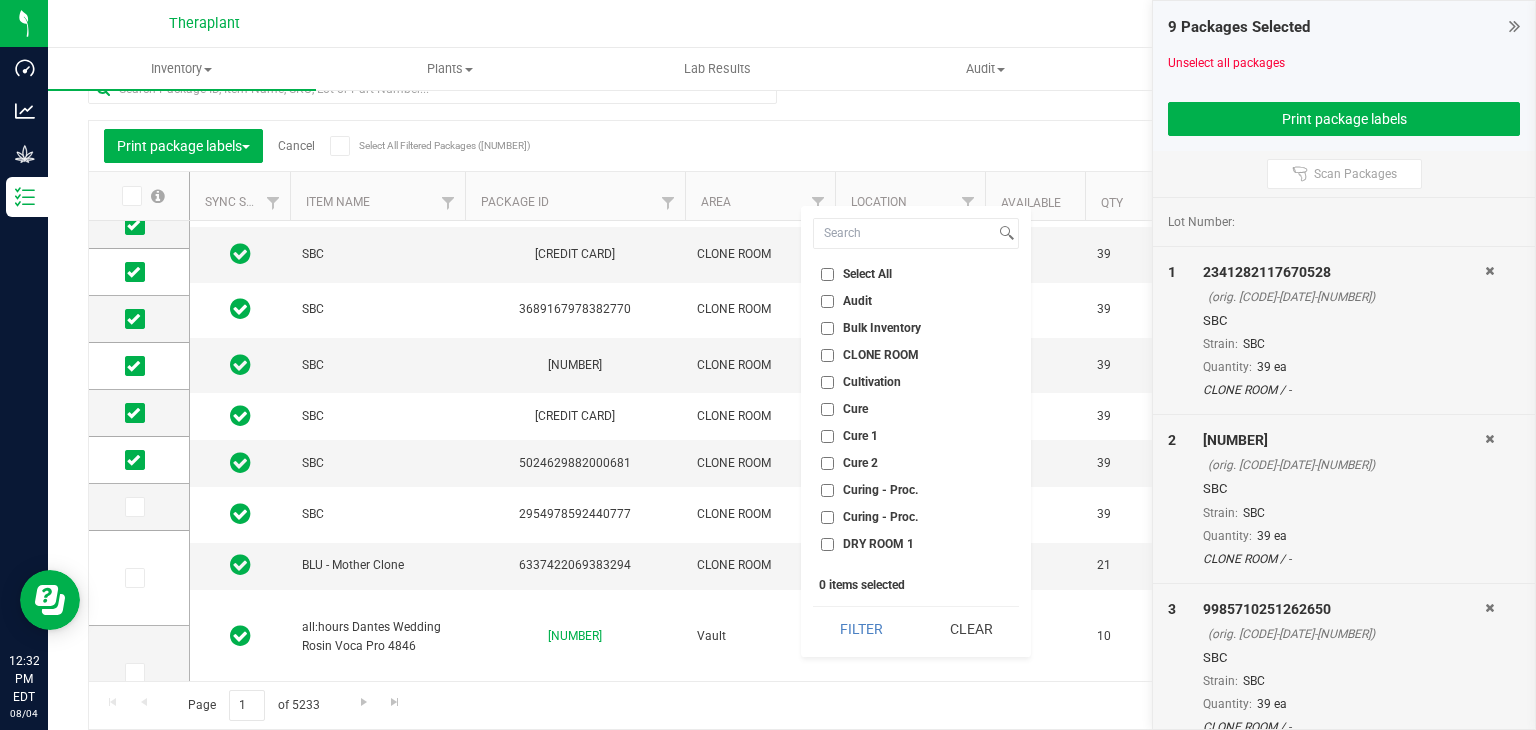 click on "CLONE ROOM" at bounding box center (827, 355) 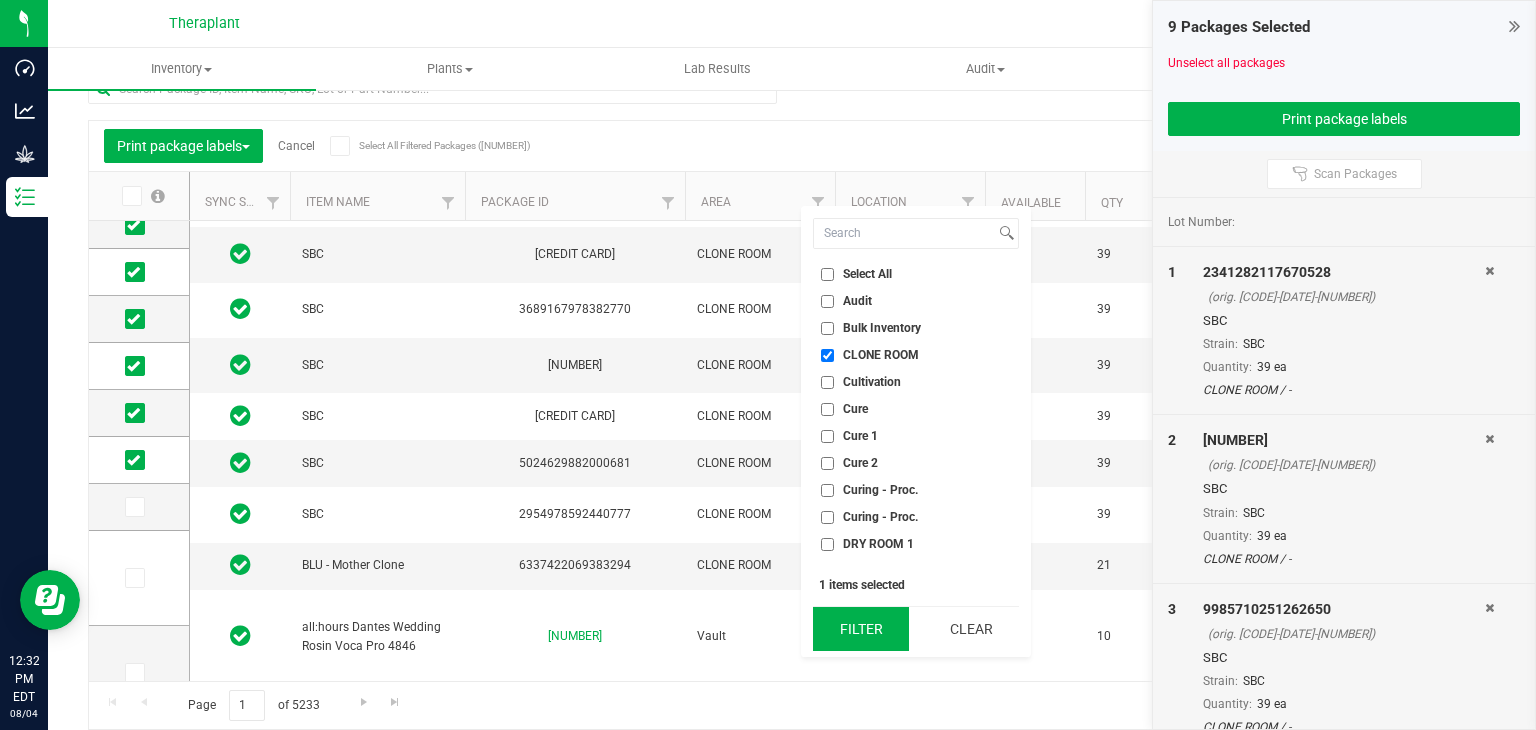 click on "Filter" at bounding box center [861, 629] 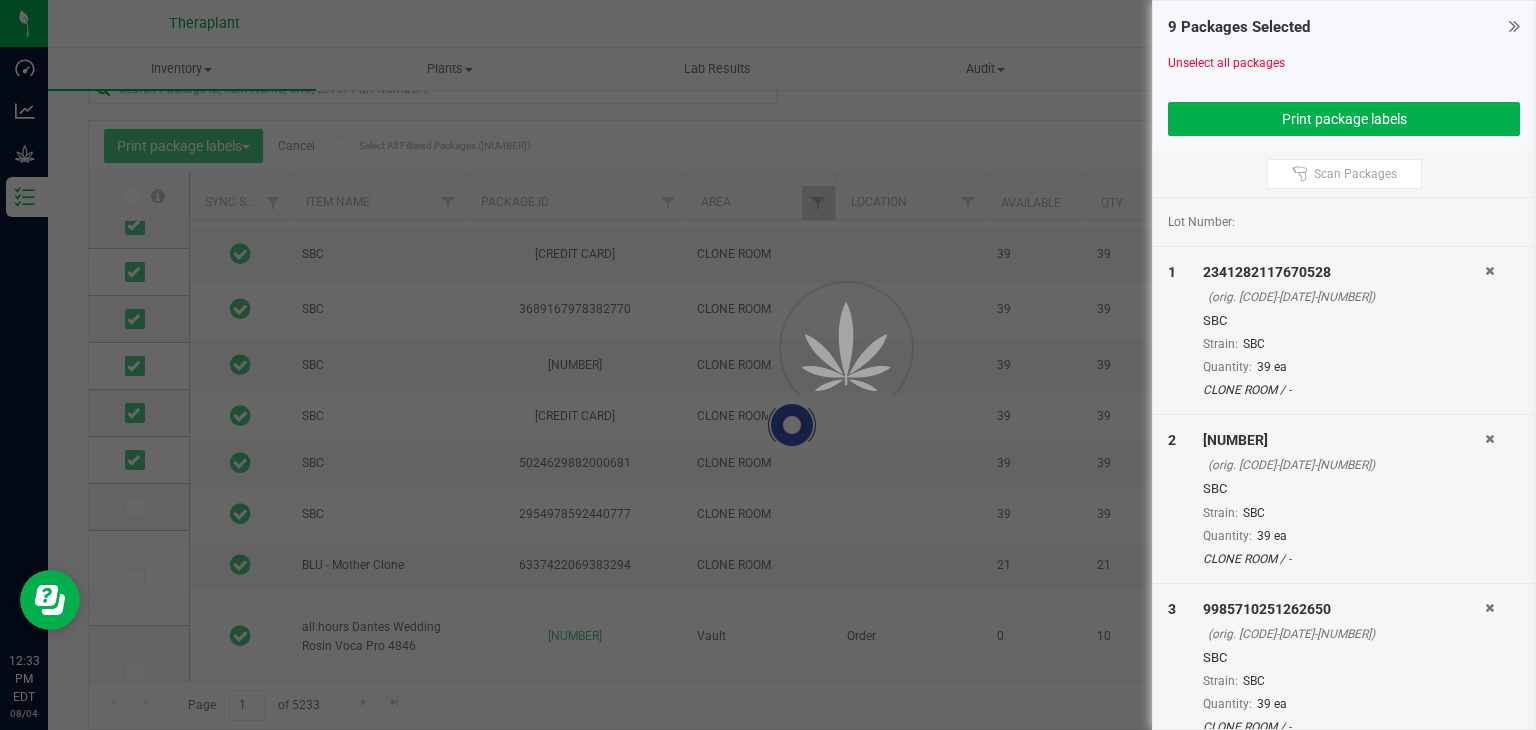 scroll, scrollTop: 0, scrollLeft: 0, axis: both 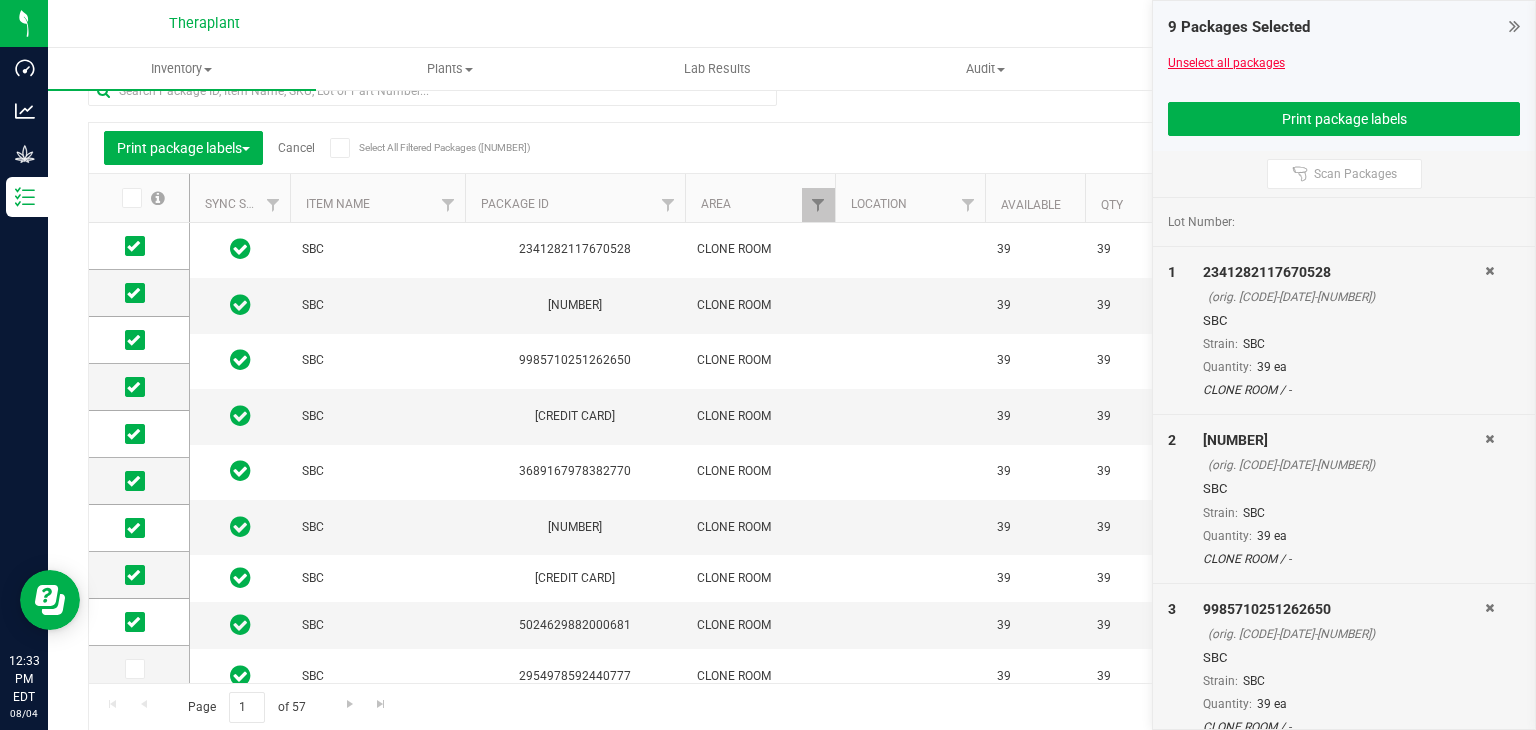 click on "Unselect all packages" at bounding box center [1226, 63] 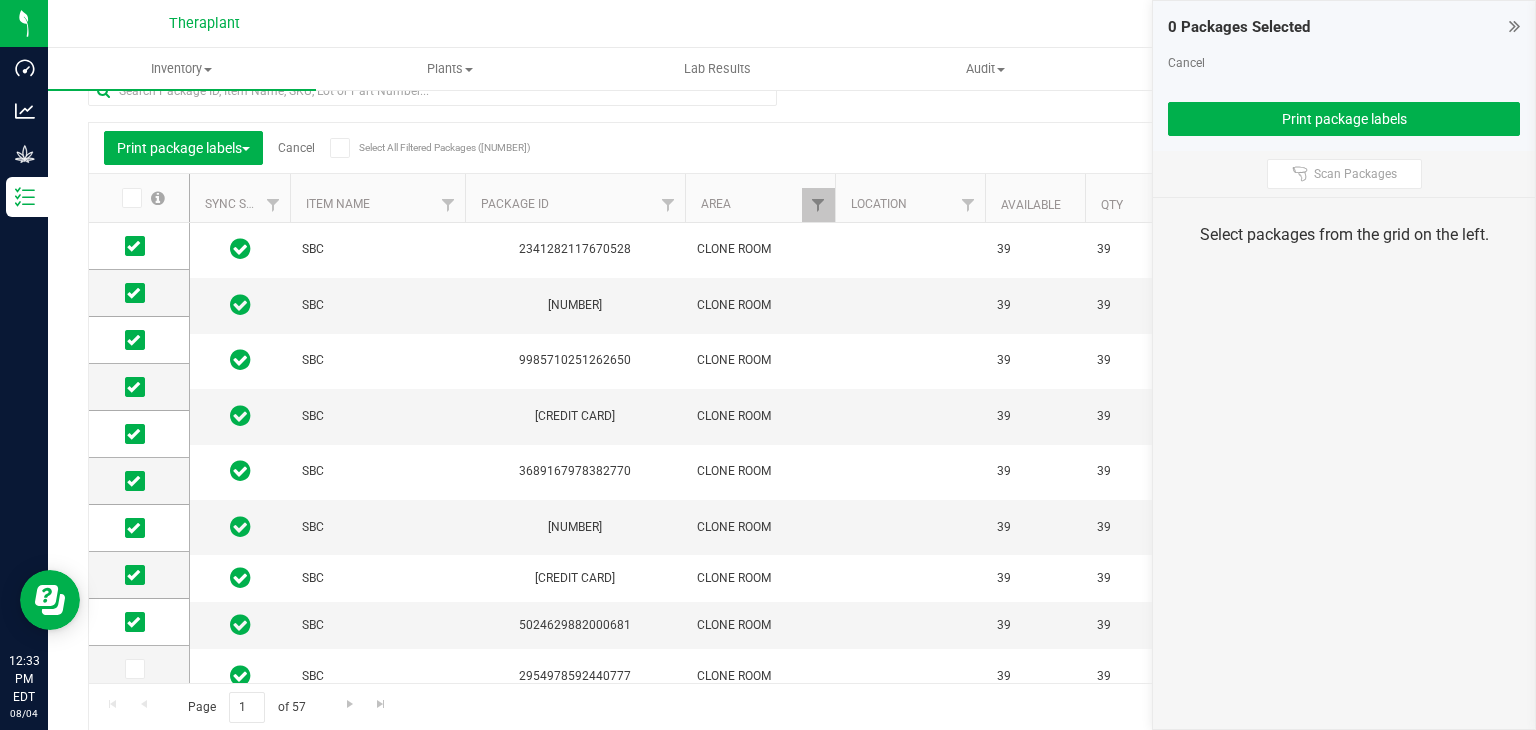 click on "Cancel" at bounding box center [1344, 63] 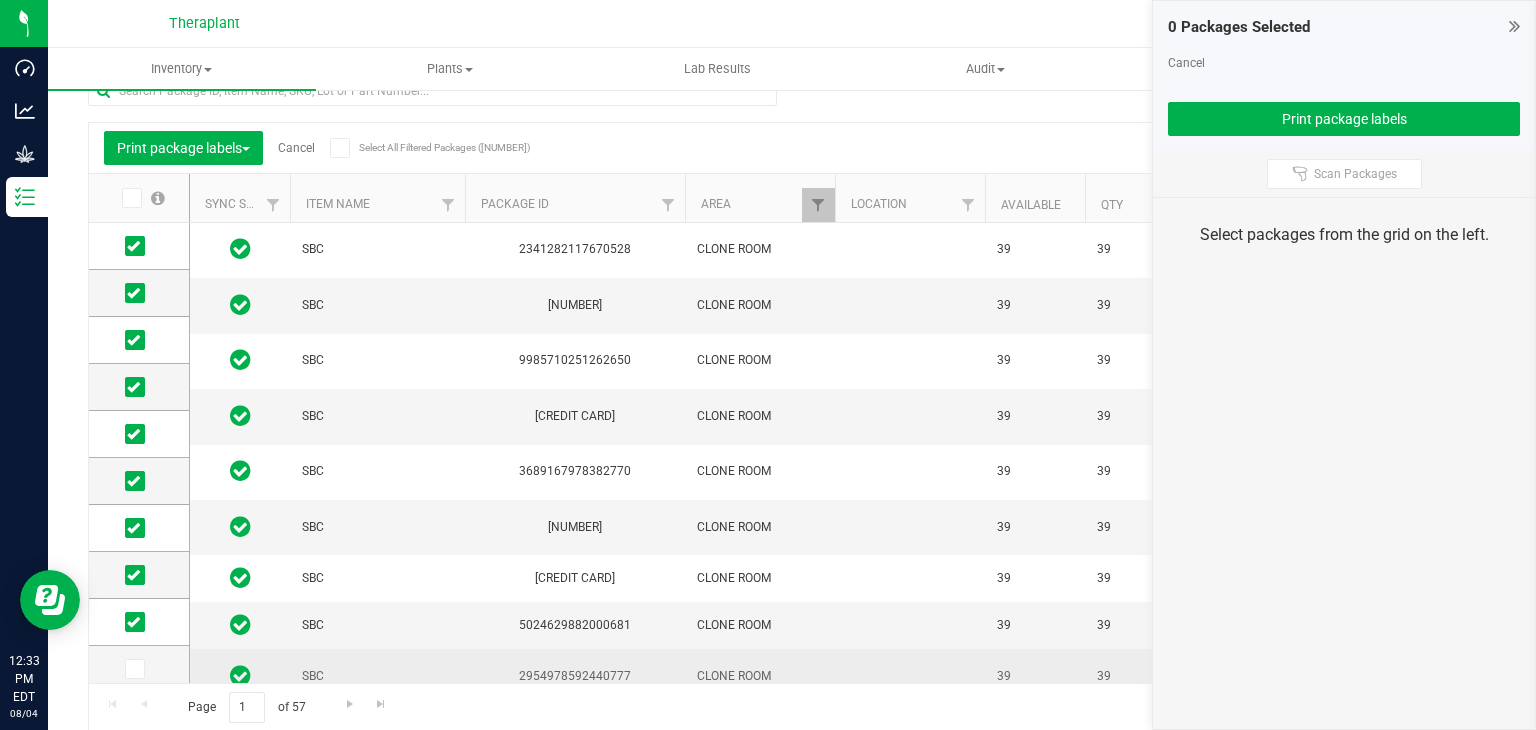 click on "SBC" at bounding box center (377, 676) 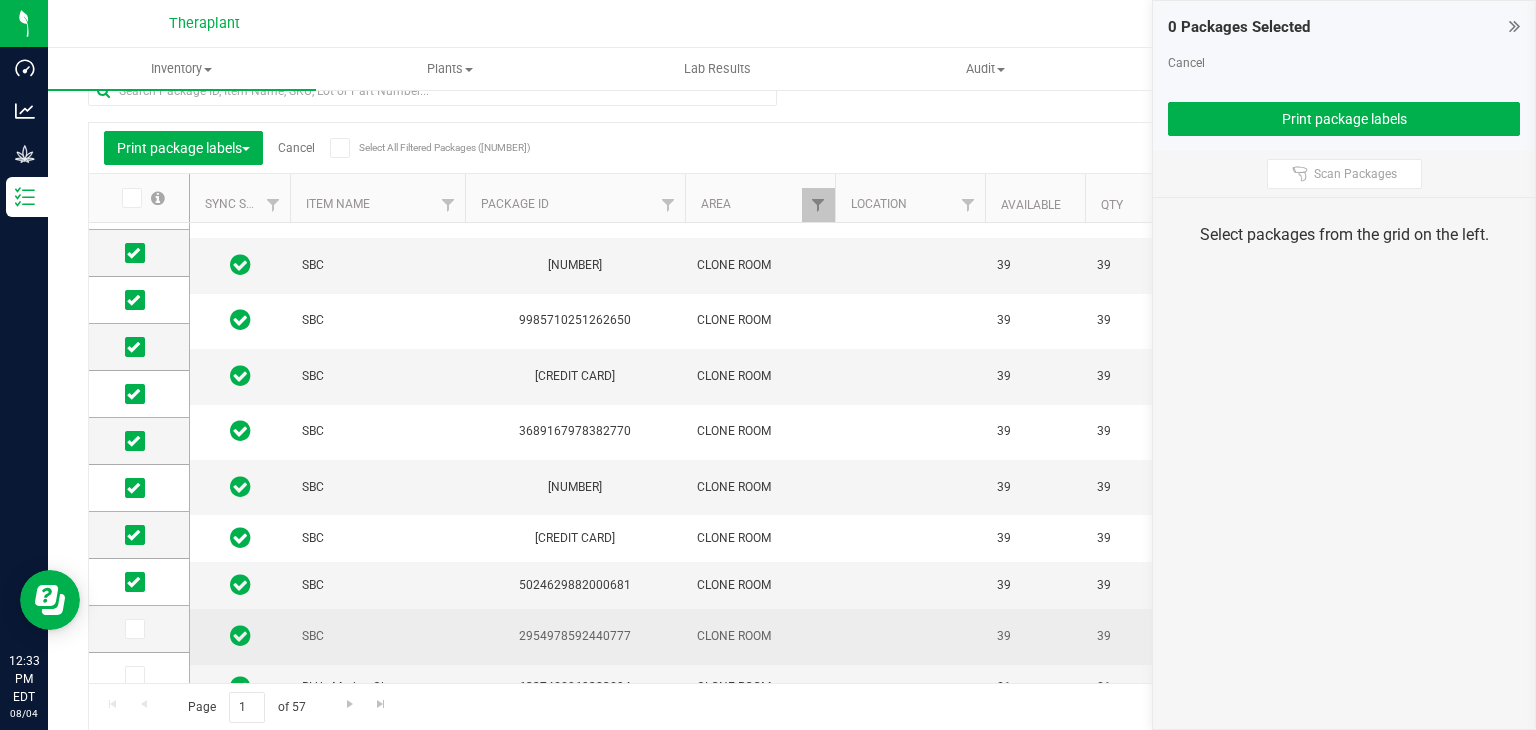 scroll, scrollTop: 80, scrollLeft: 0, axis: vertical 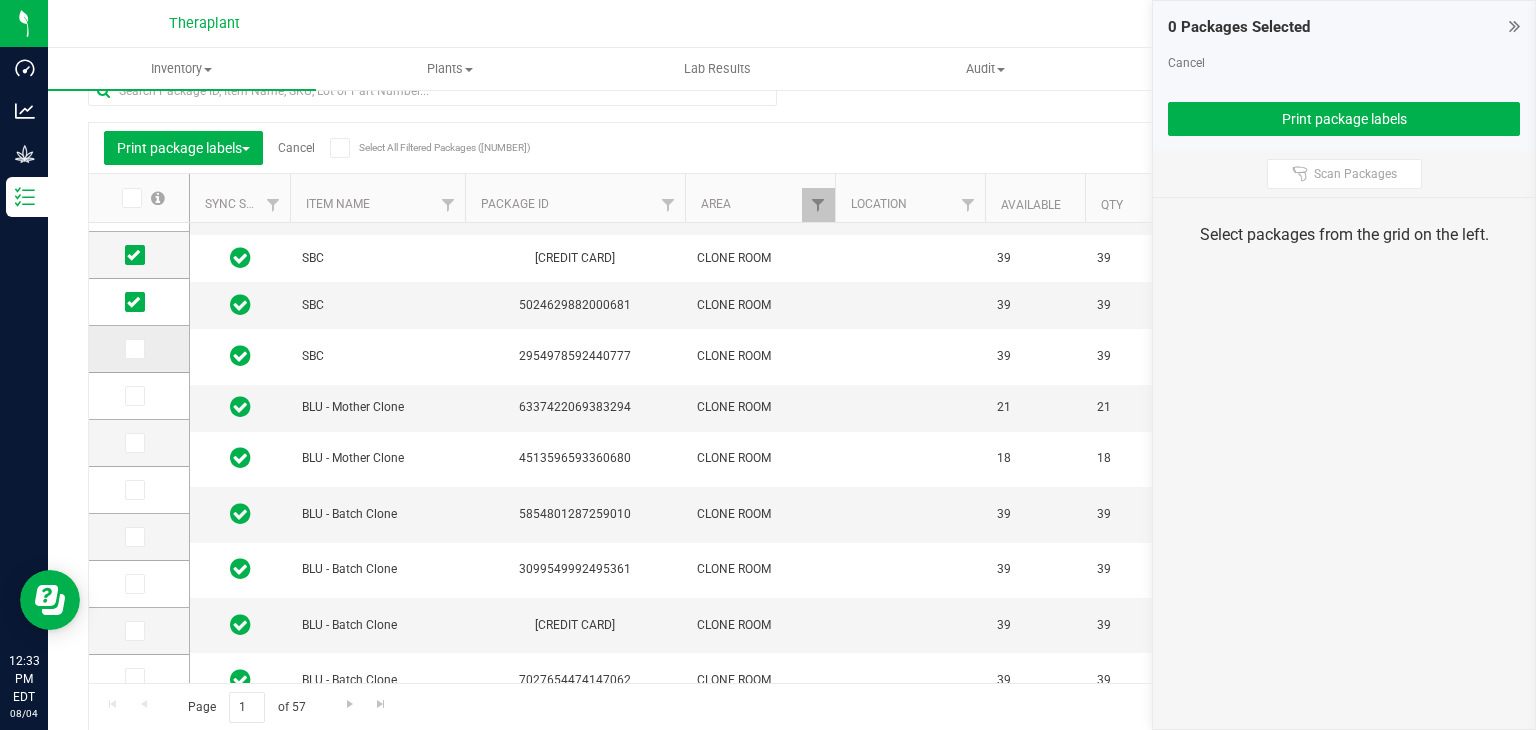 click at bounding box center [135, 349] 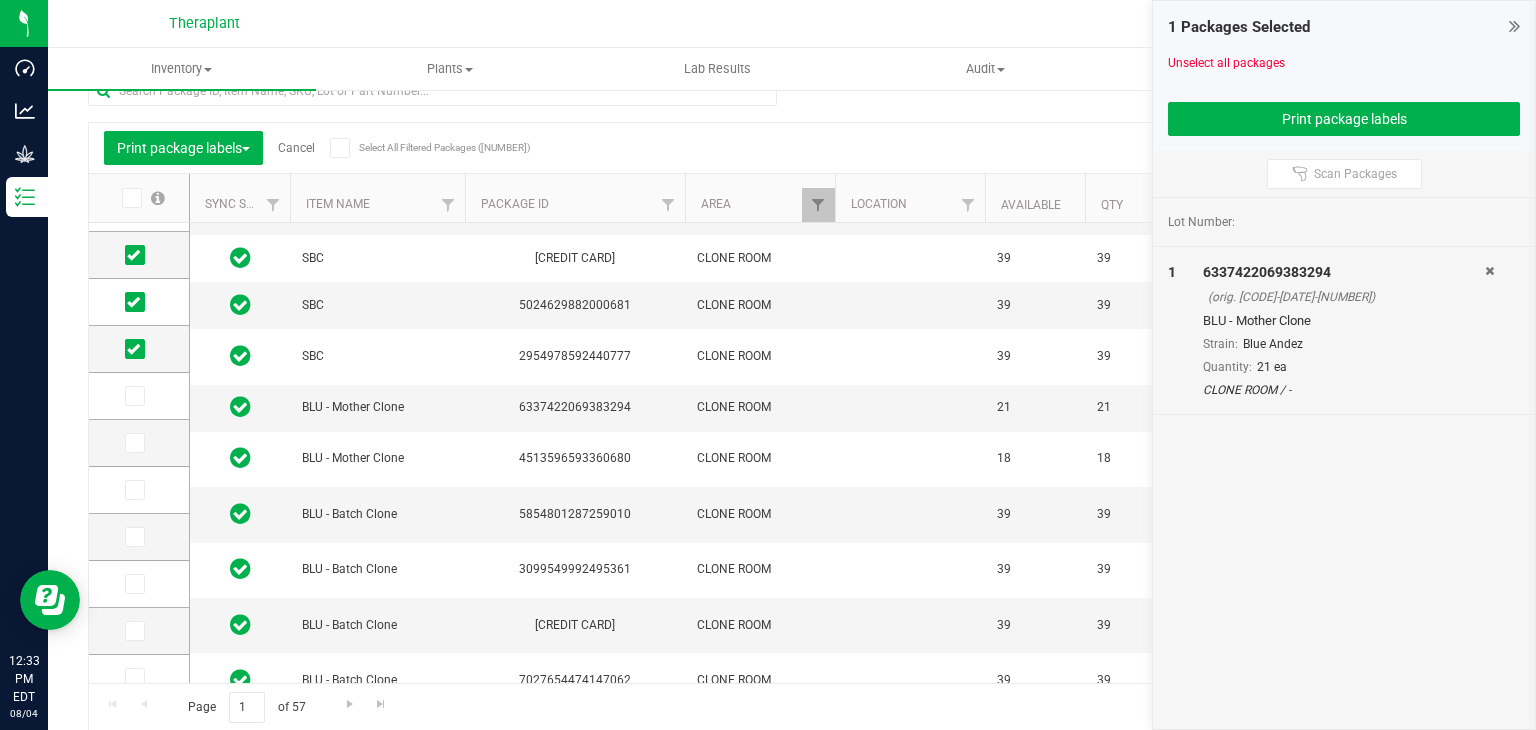 click on "Cancel" at bounding box center (296, 148) 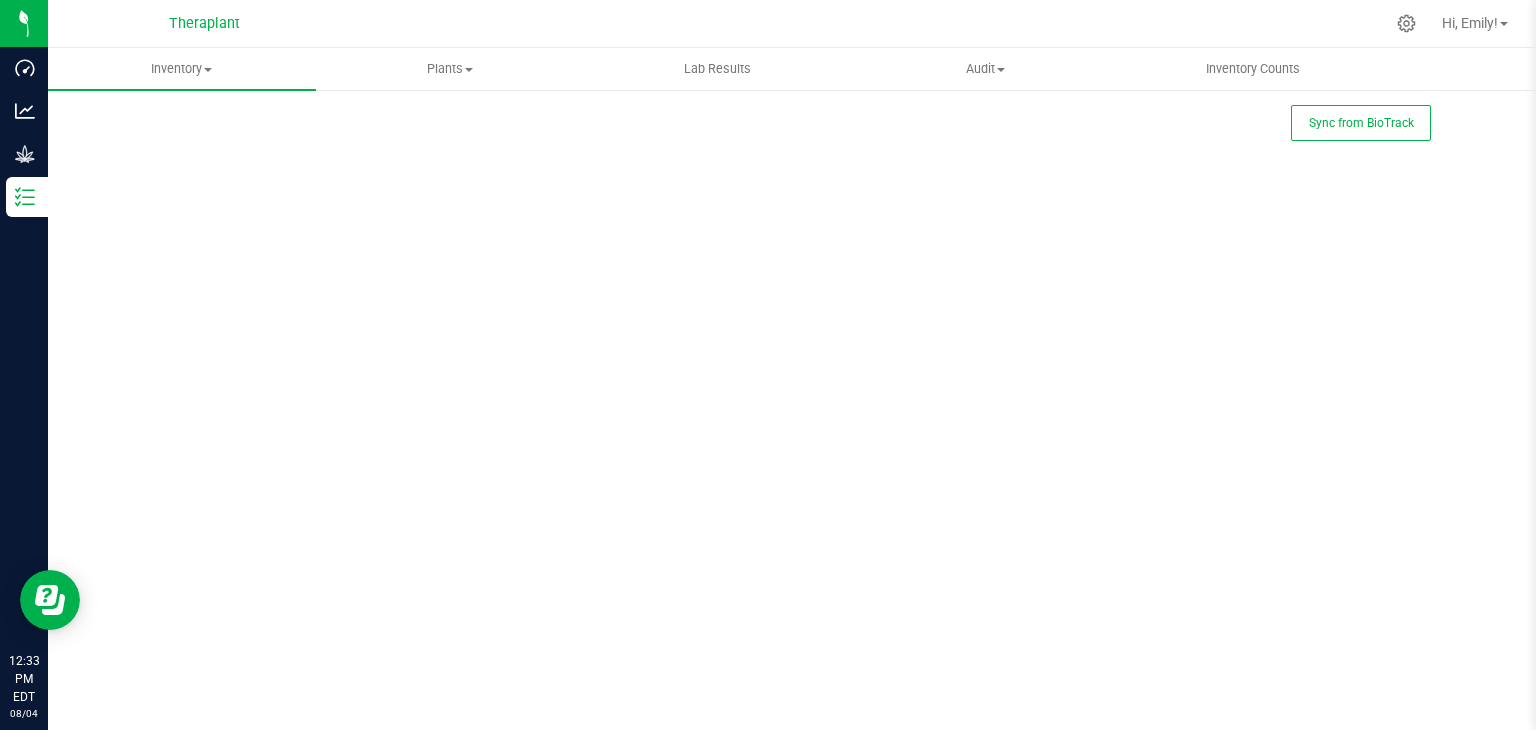 scroll, scrollTop: 0, scrollLeft: 0, axis: both 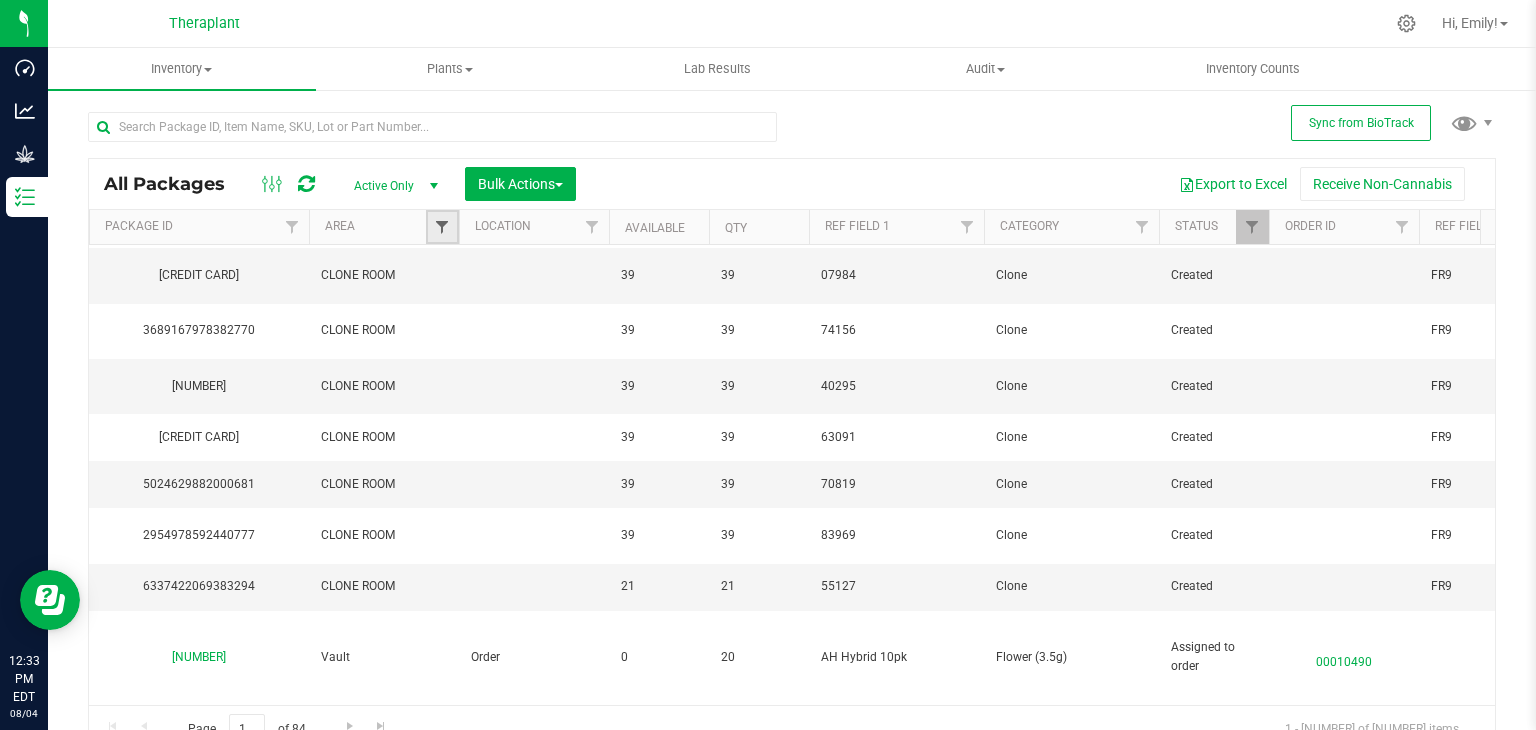 click at bounding box center [442, 227] 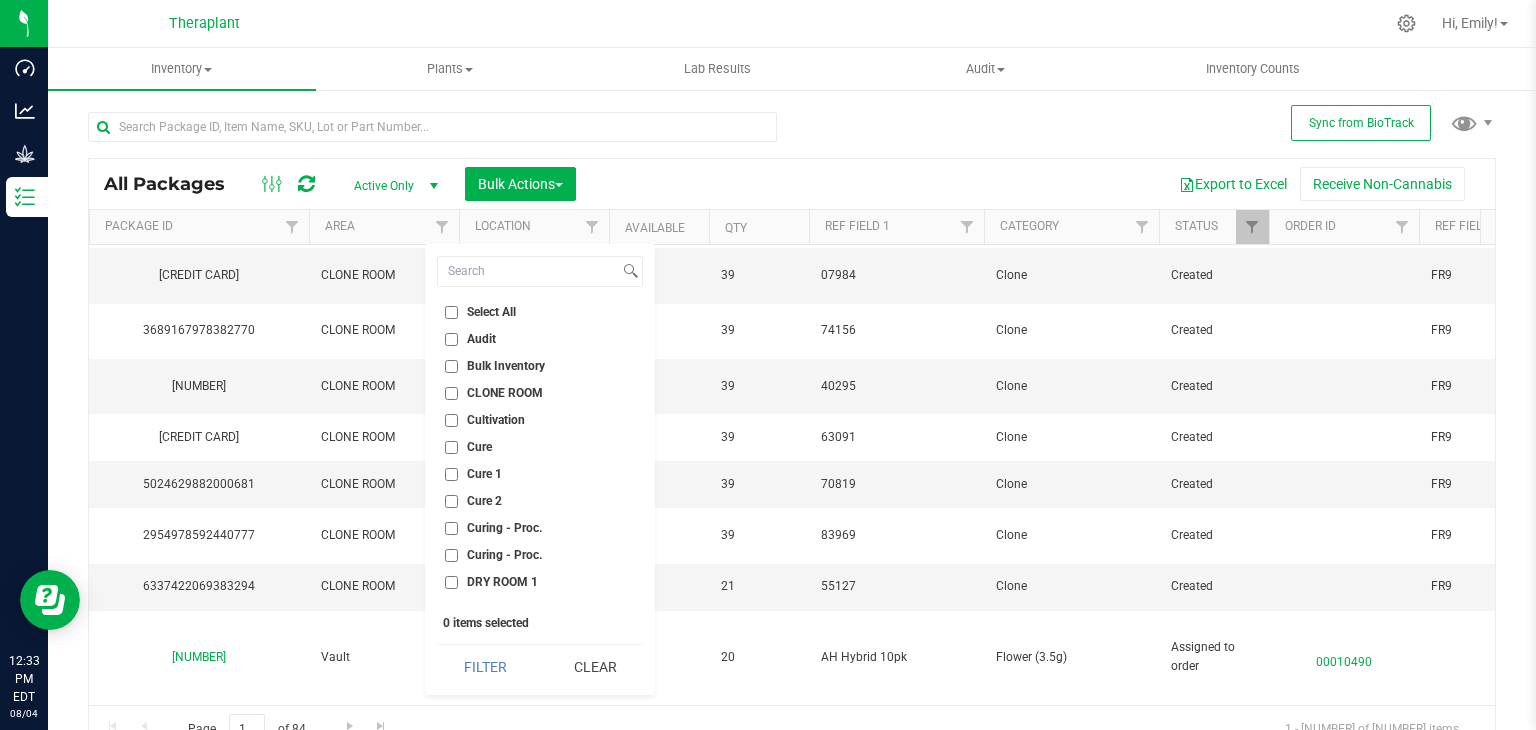 click on "CLONE ROOM" at bounding box center [505, 393] 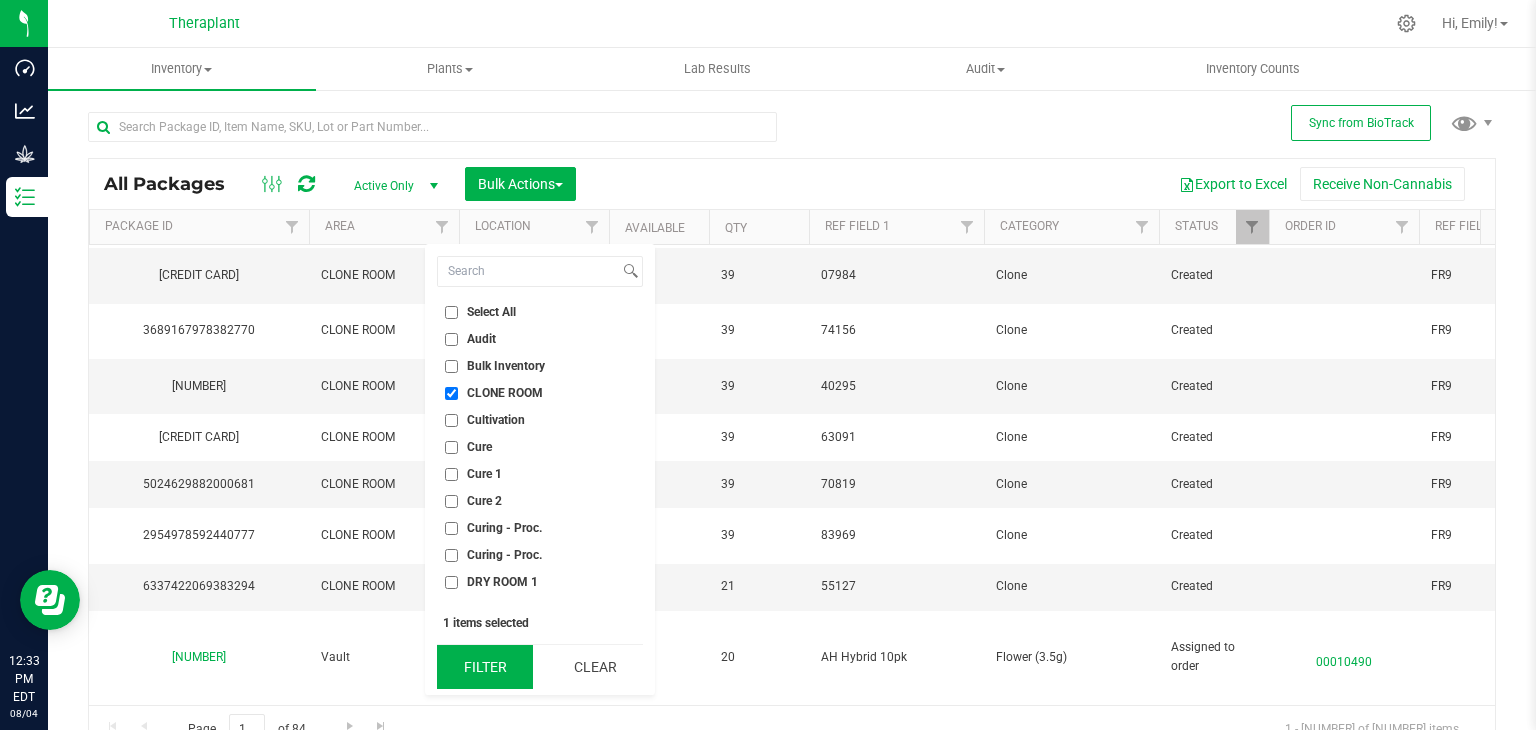 click on "Filter" at bounding box center (485, 667) 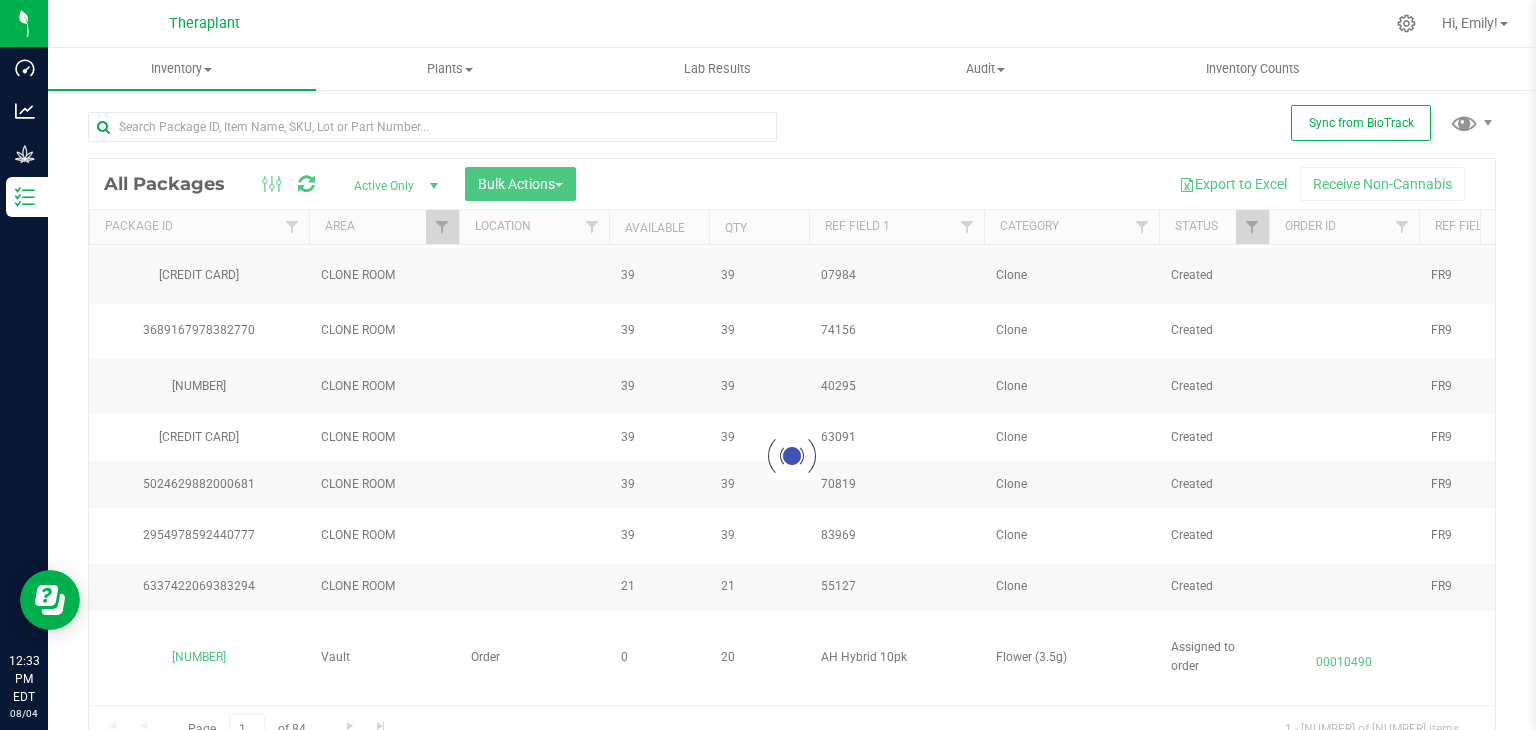 scroll, scrollTop: 0, scrollLeft: 0, axis: both 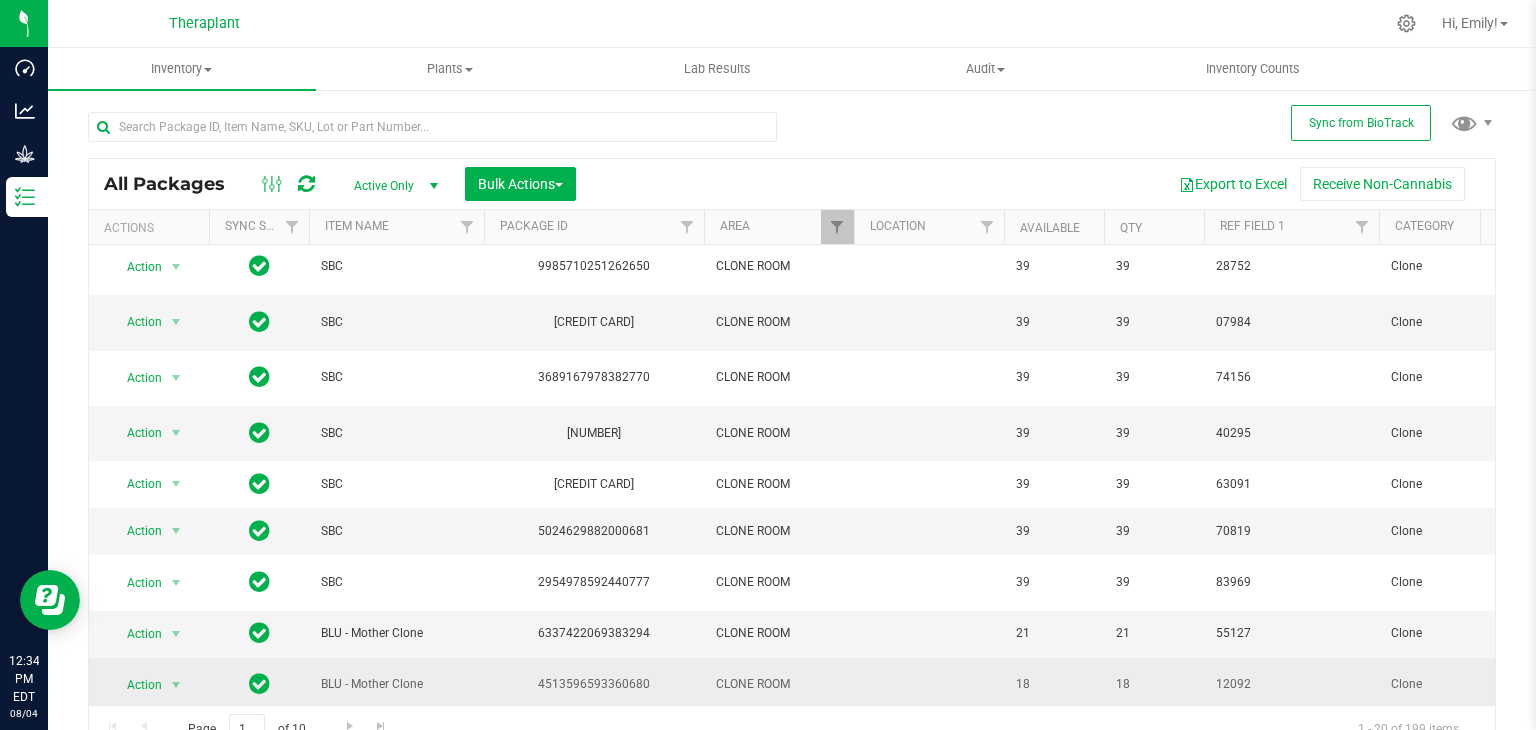 drag, startPoint x: 442, startPoint y: 567, endPoint x: 439, endPoint y: 600, distance: 33.13608 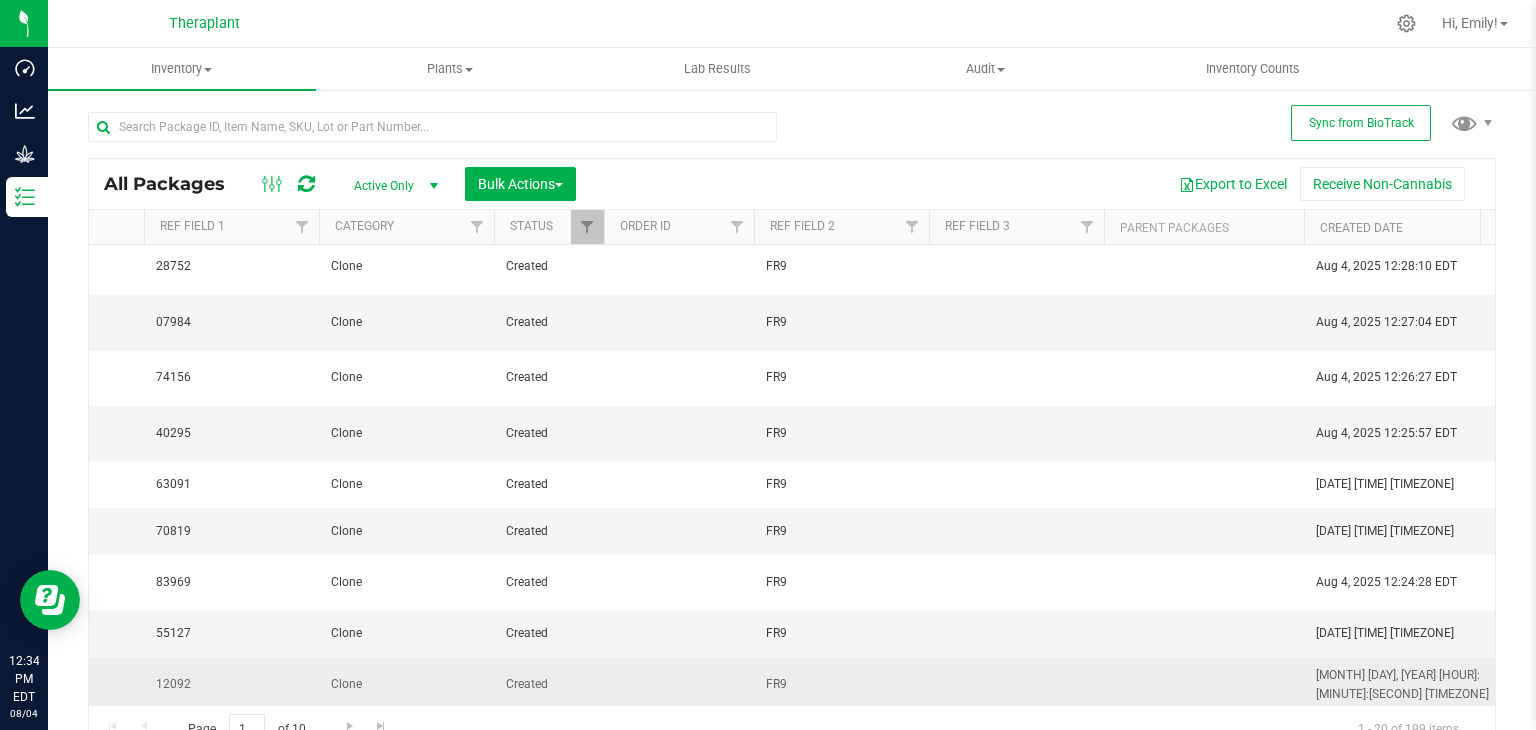 click on "FR9" at bounding box center (841, 684) 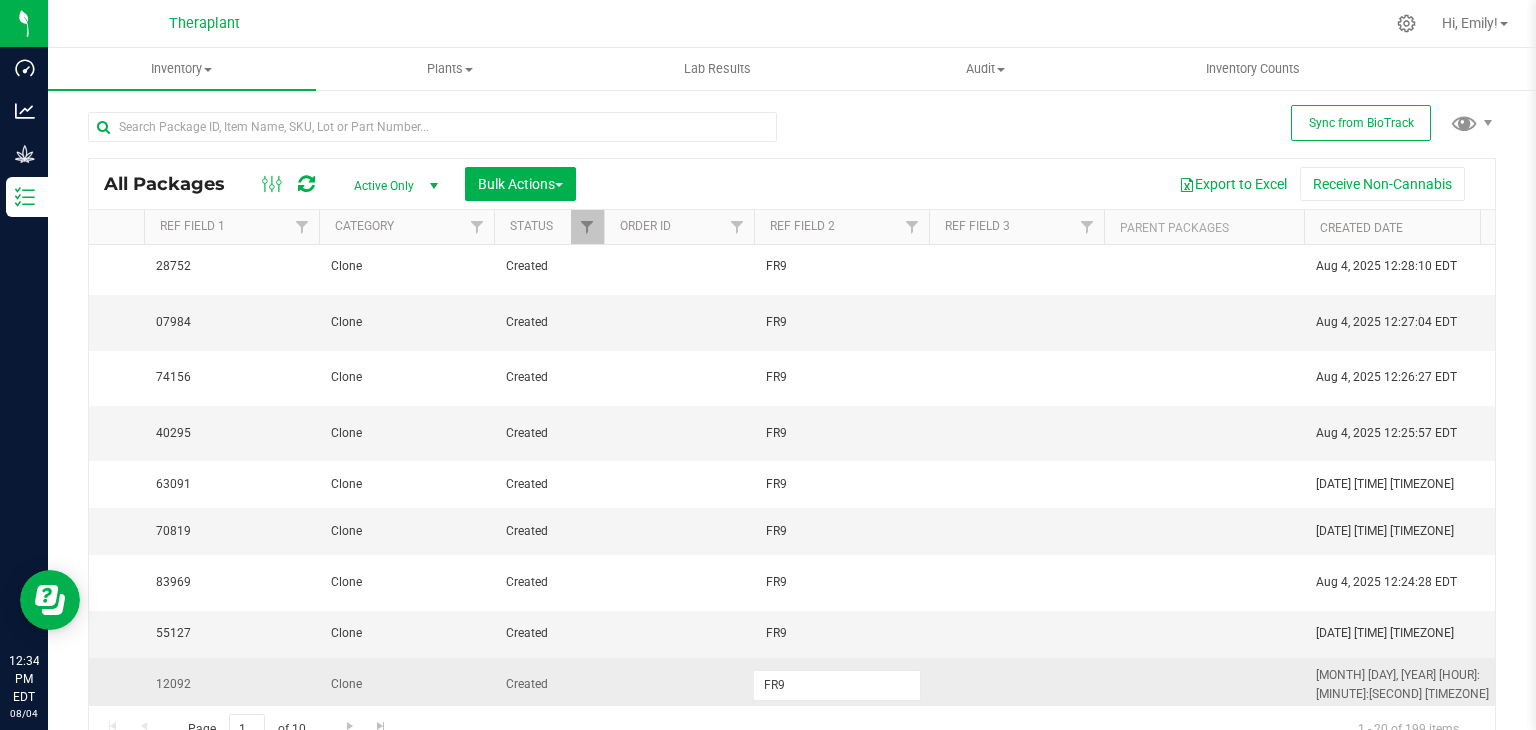 click on "FR9" at bounding box center [837, 685] 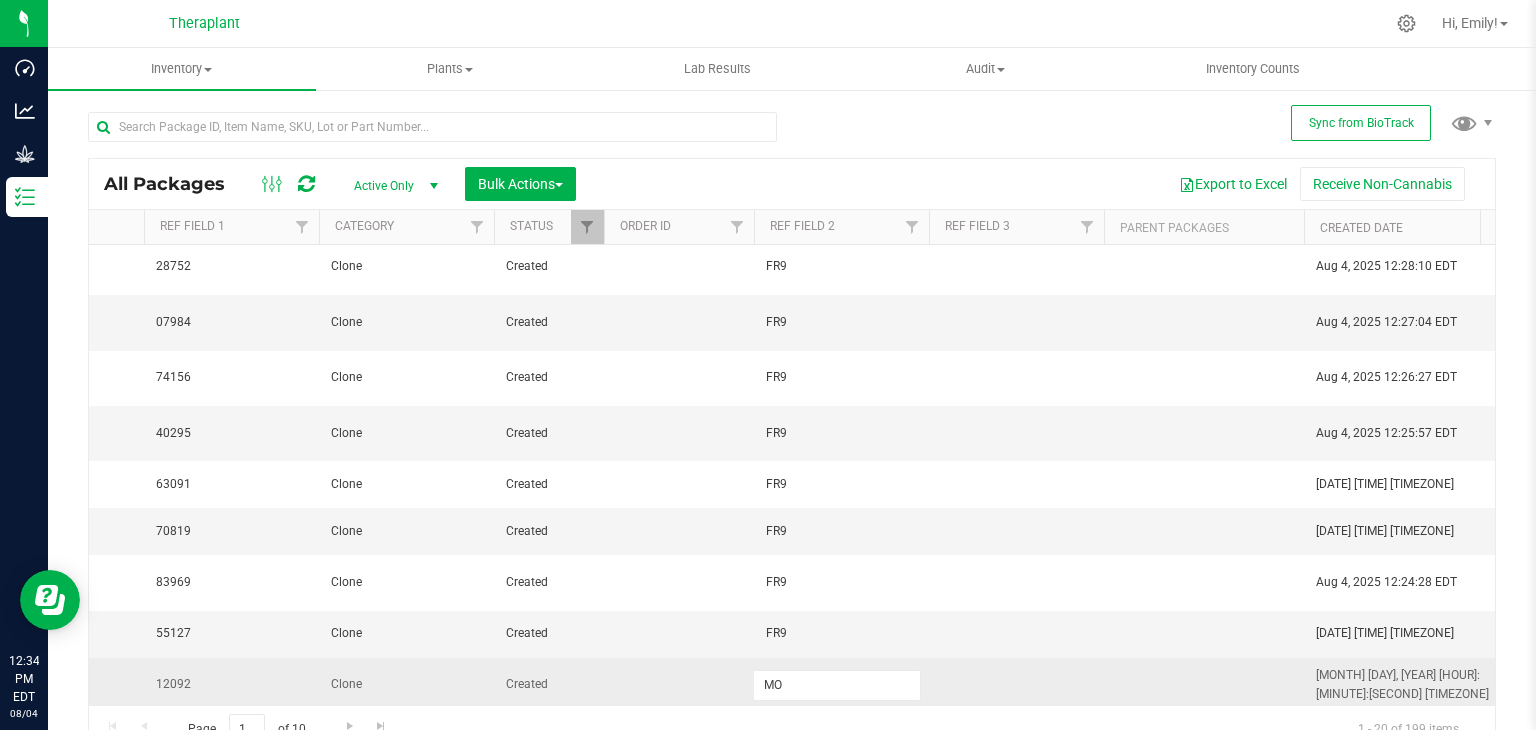 type on "MOM" 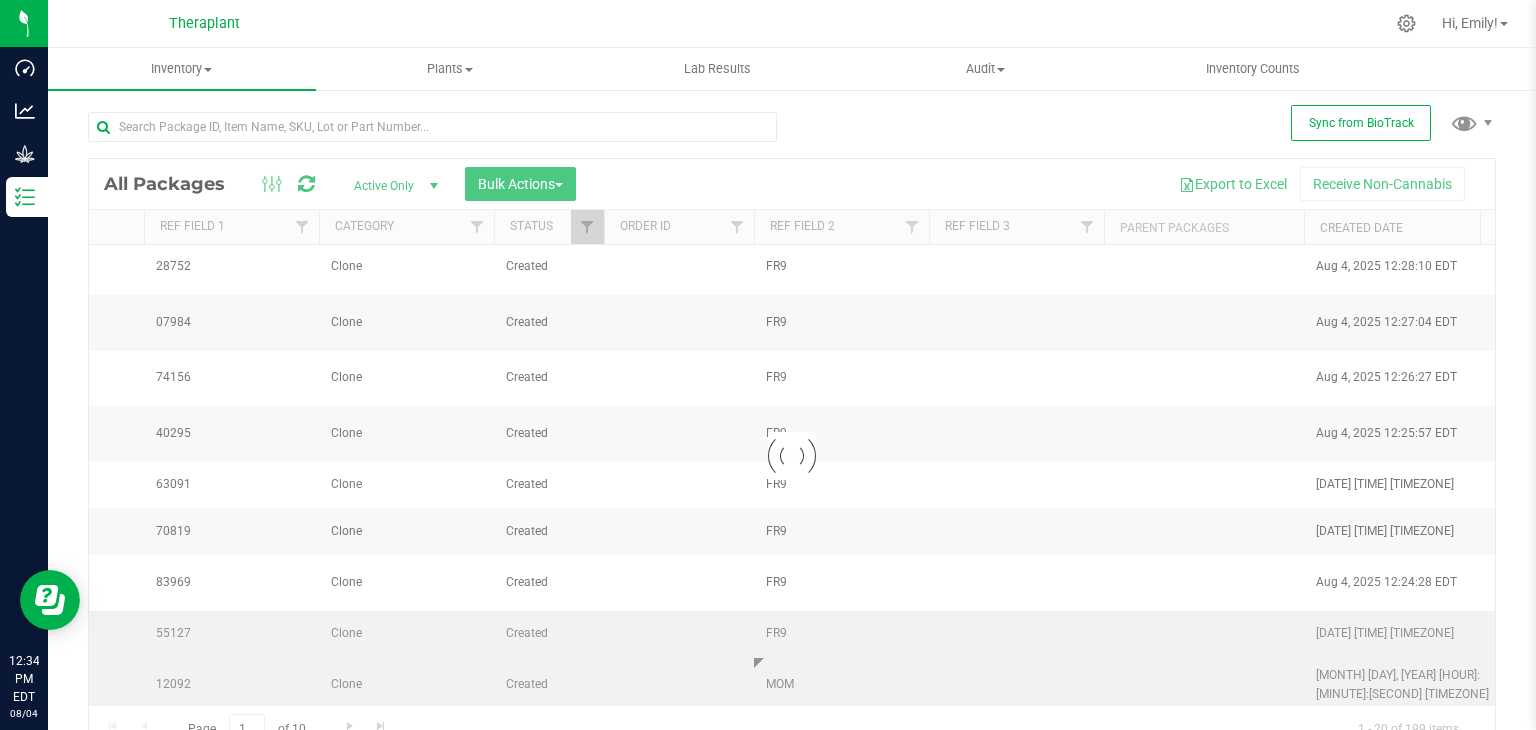 click on "Loading...
All Packages
Active Only Active Only Lab Samples Locked All External Internal
Bulk Actions
Add to manufacturing run
Add to outbound order
Combine packages
Combine packages (lot)" at bounding box center [792, 456] 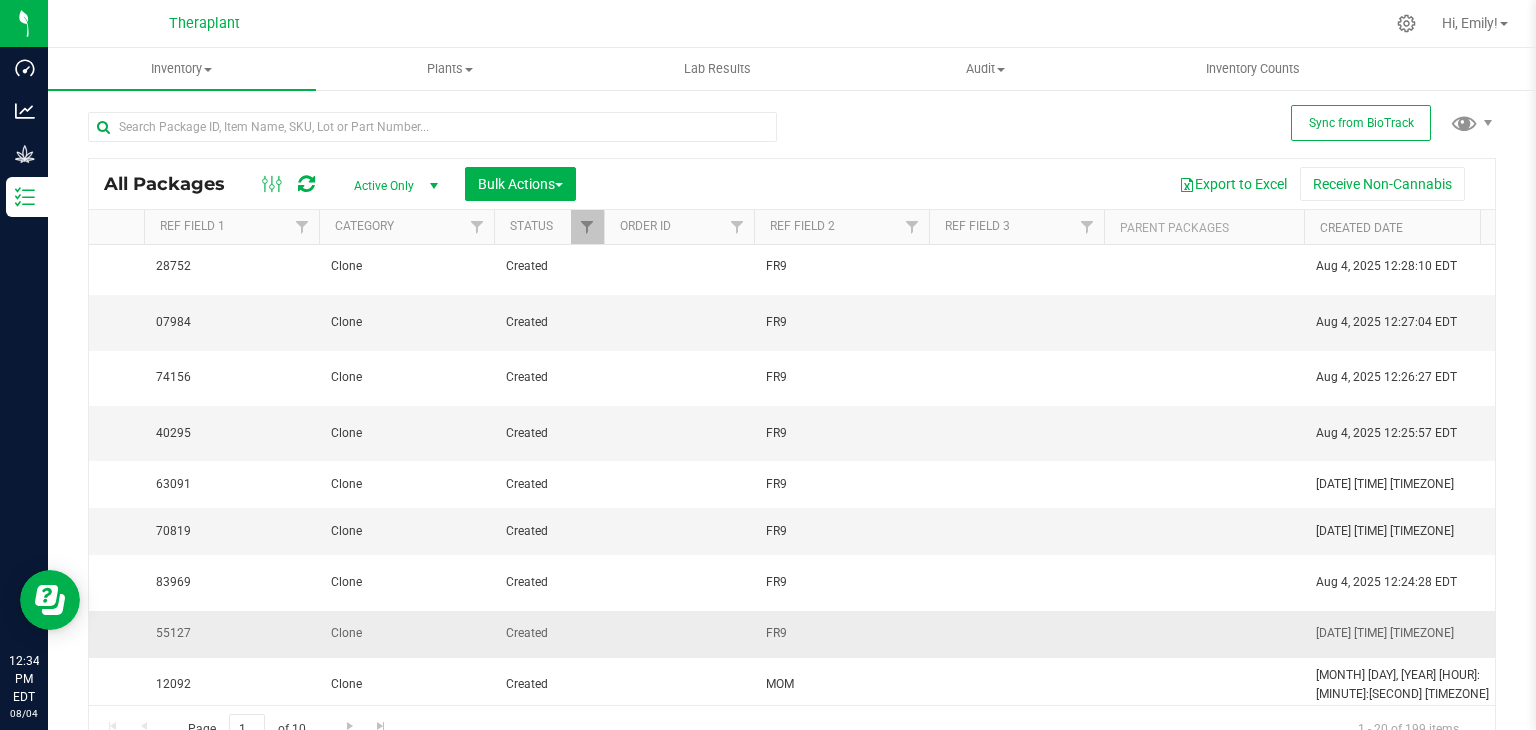 click on "FR9" at bounding box center (841, 633) 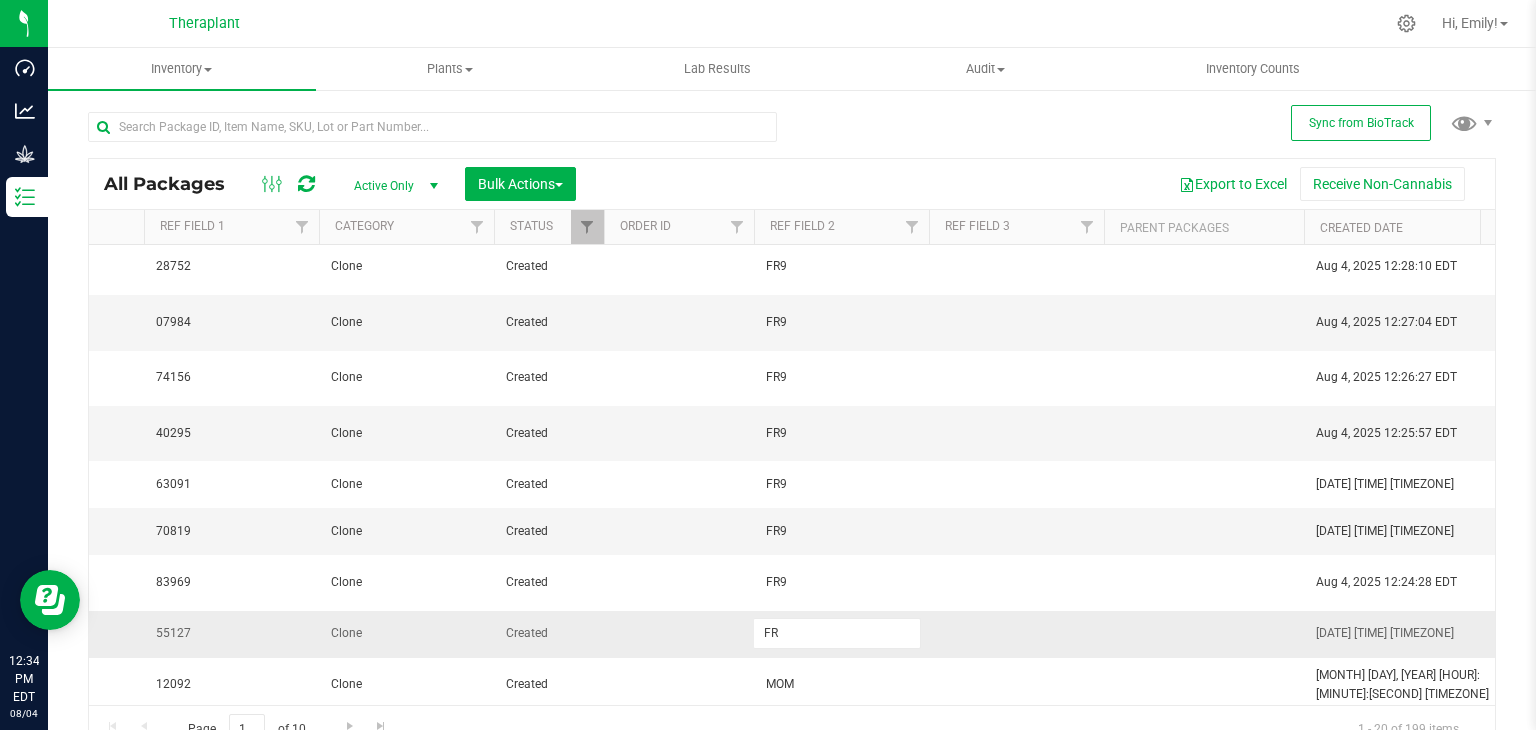 type on "F" 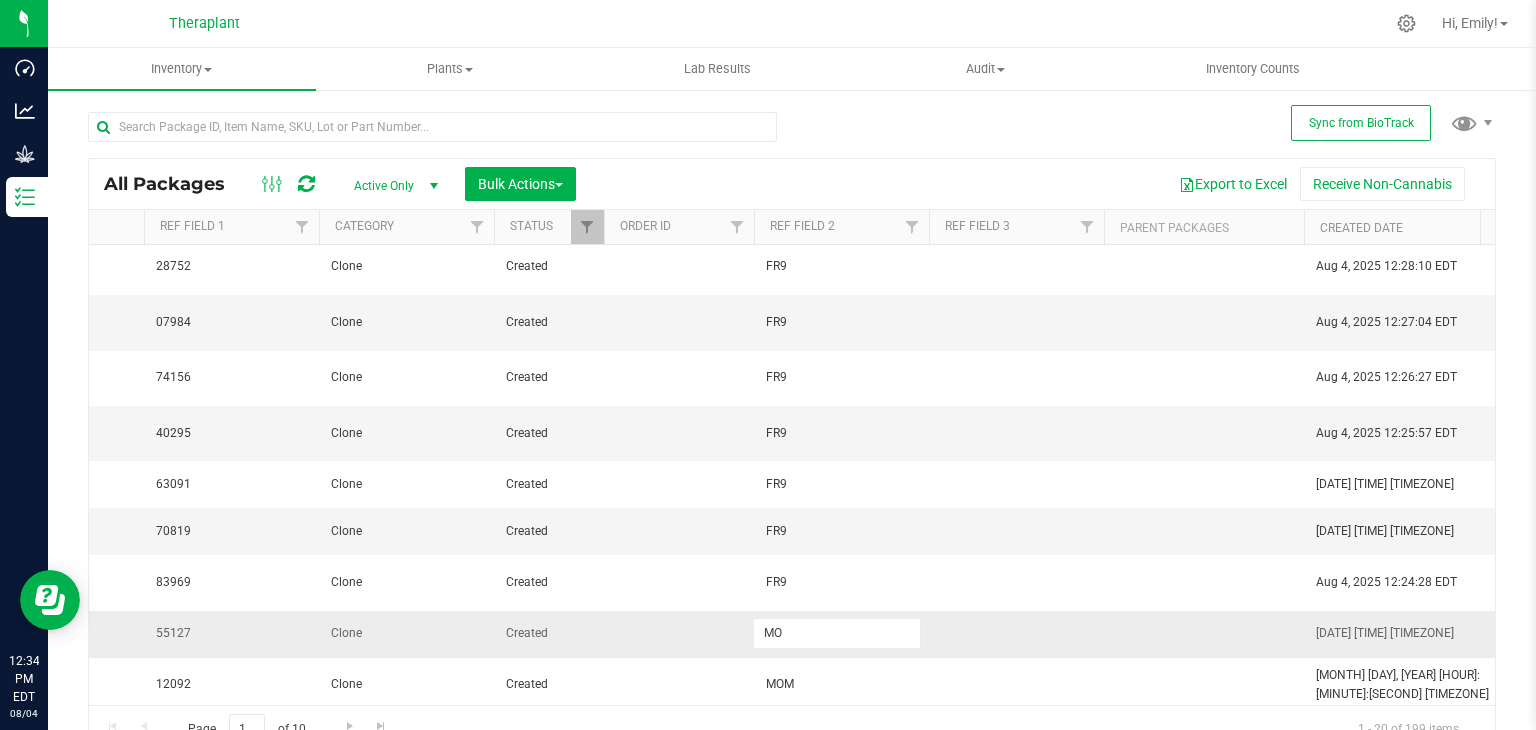 type on "MOM" 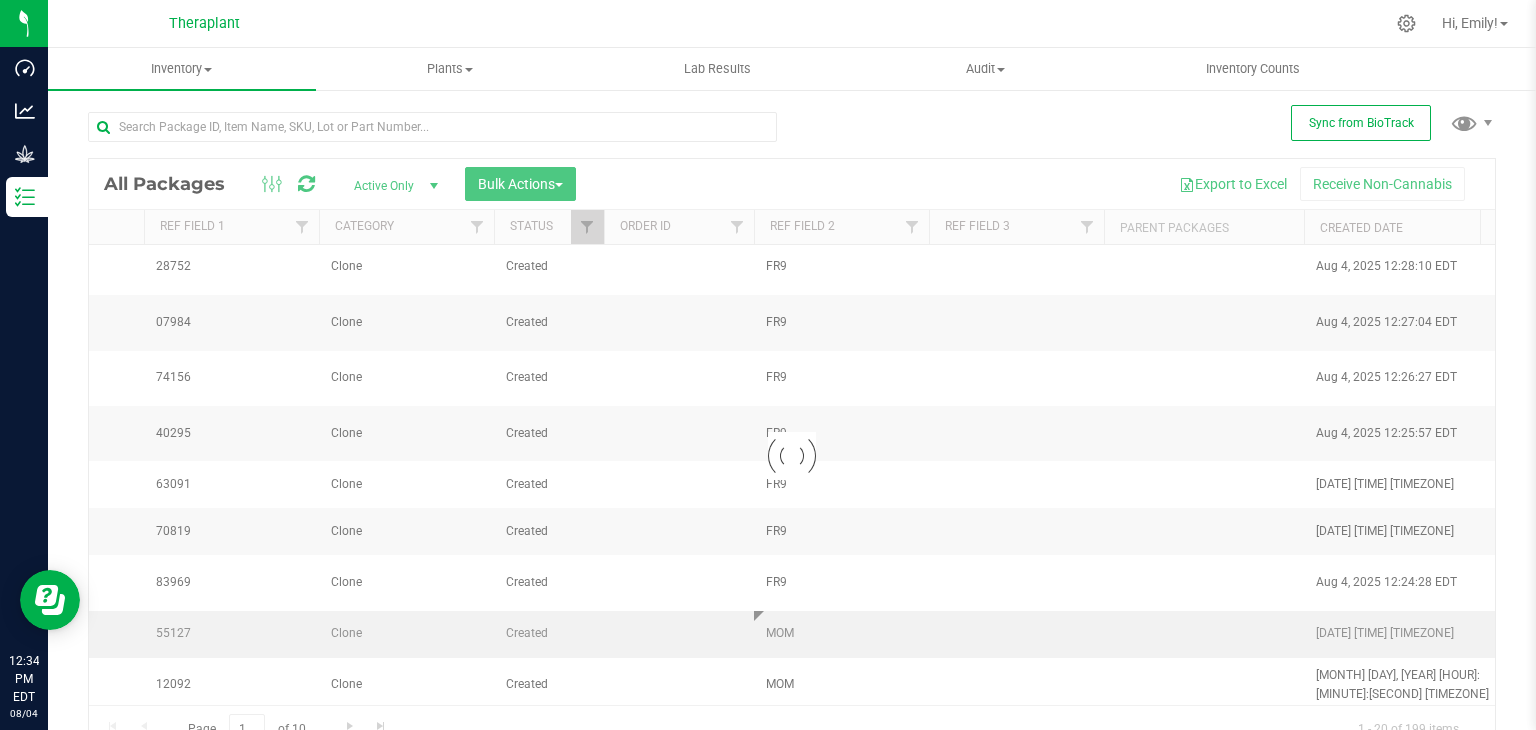 click on "Loading...
All Packages
Active Only Active Only Lab Samples Locked All External Internal
Bulk Actions
Add to manufacturing run
Add to outbound order
Combine packages
Combine packages (lot)" at bounding box center [792, 456] 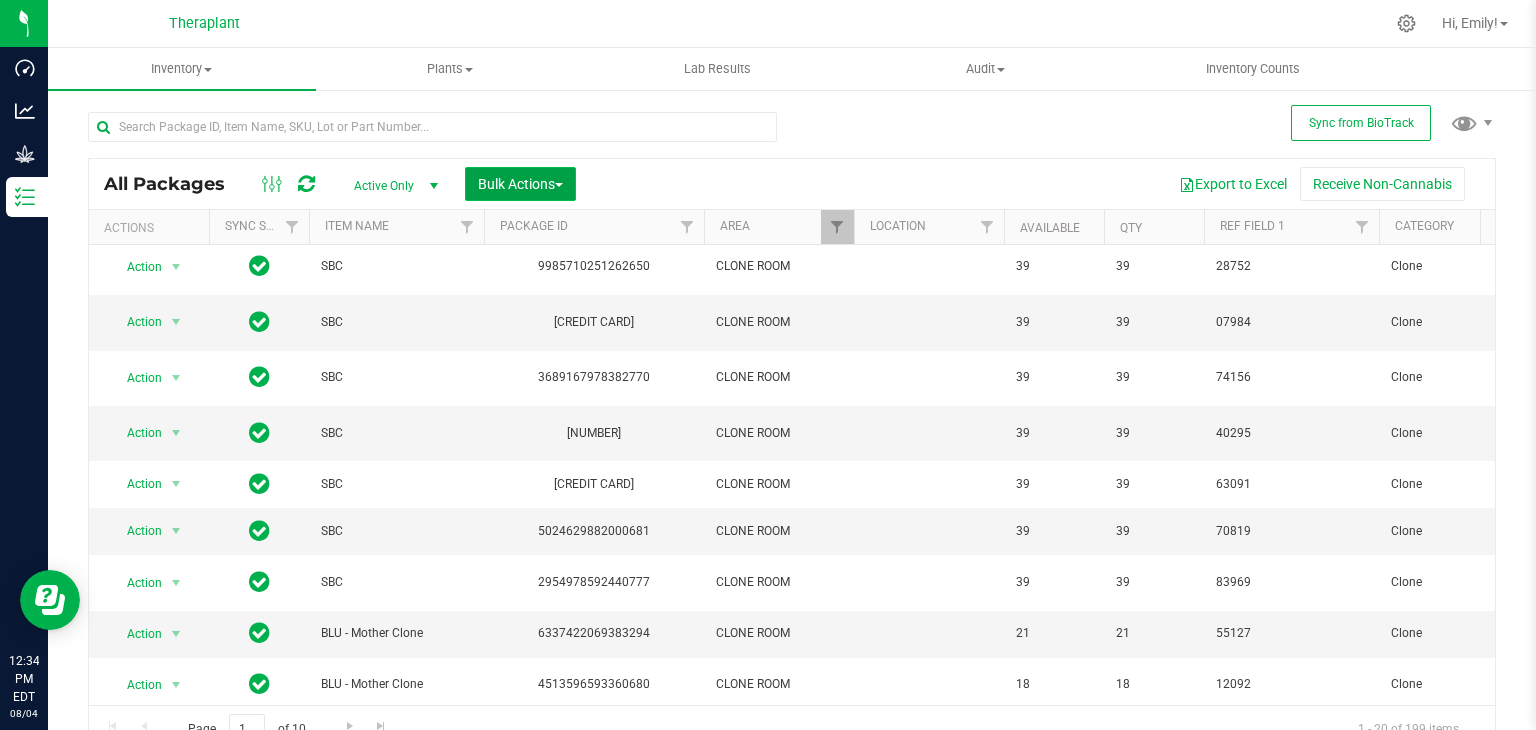 click on "Bulk Actions" at bounding box center [520, 184] 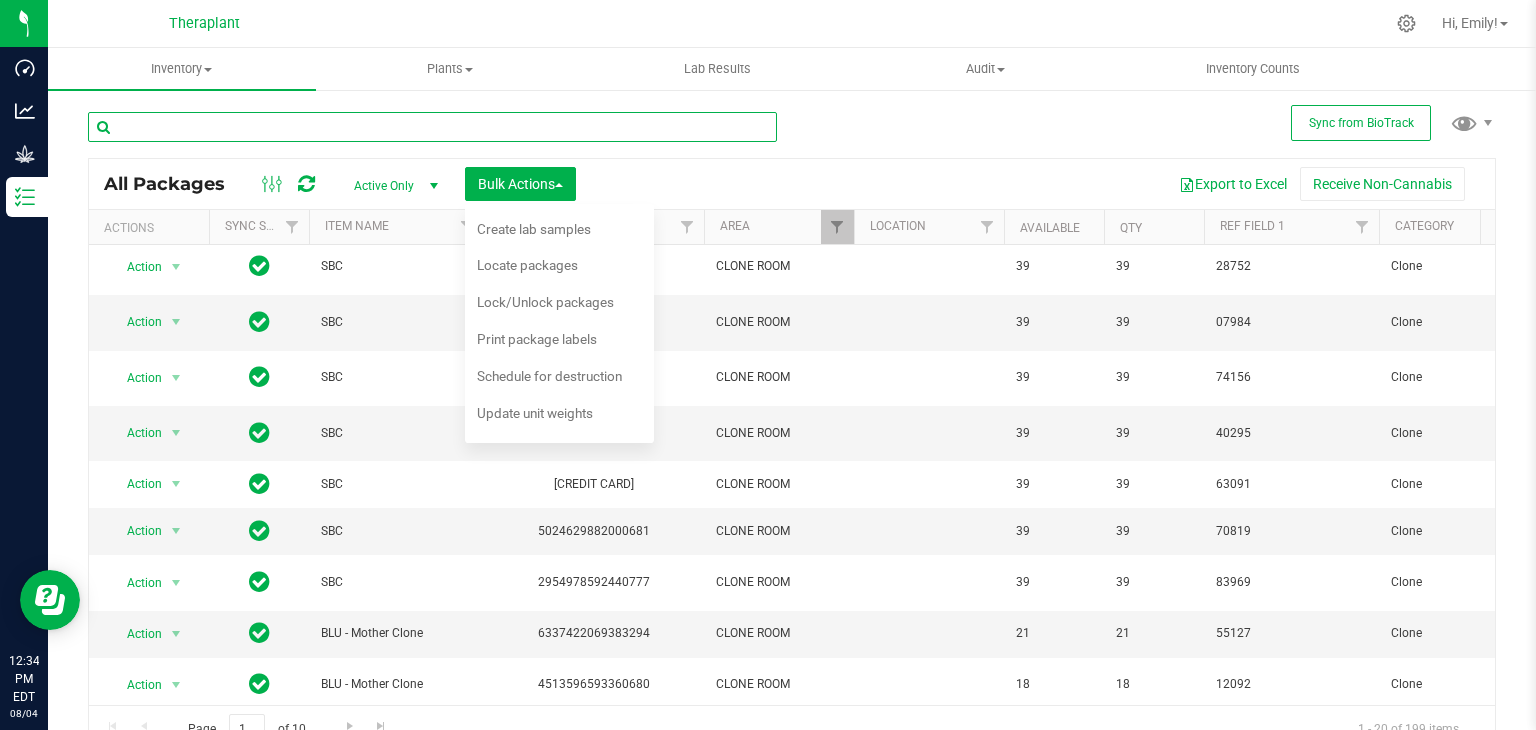 click at bounding box center [432, 127] 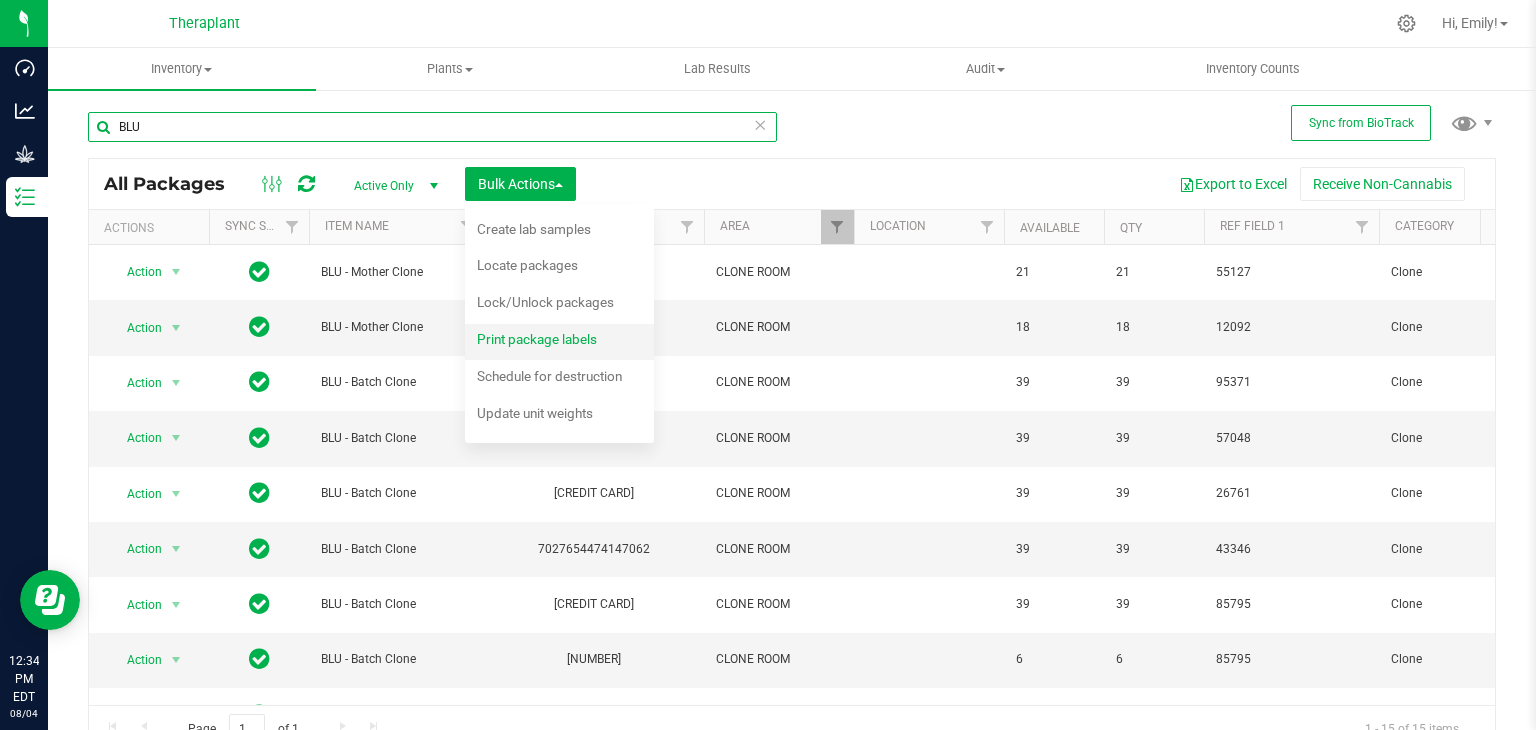type on "BLU" 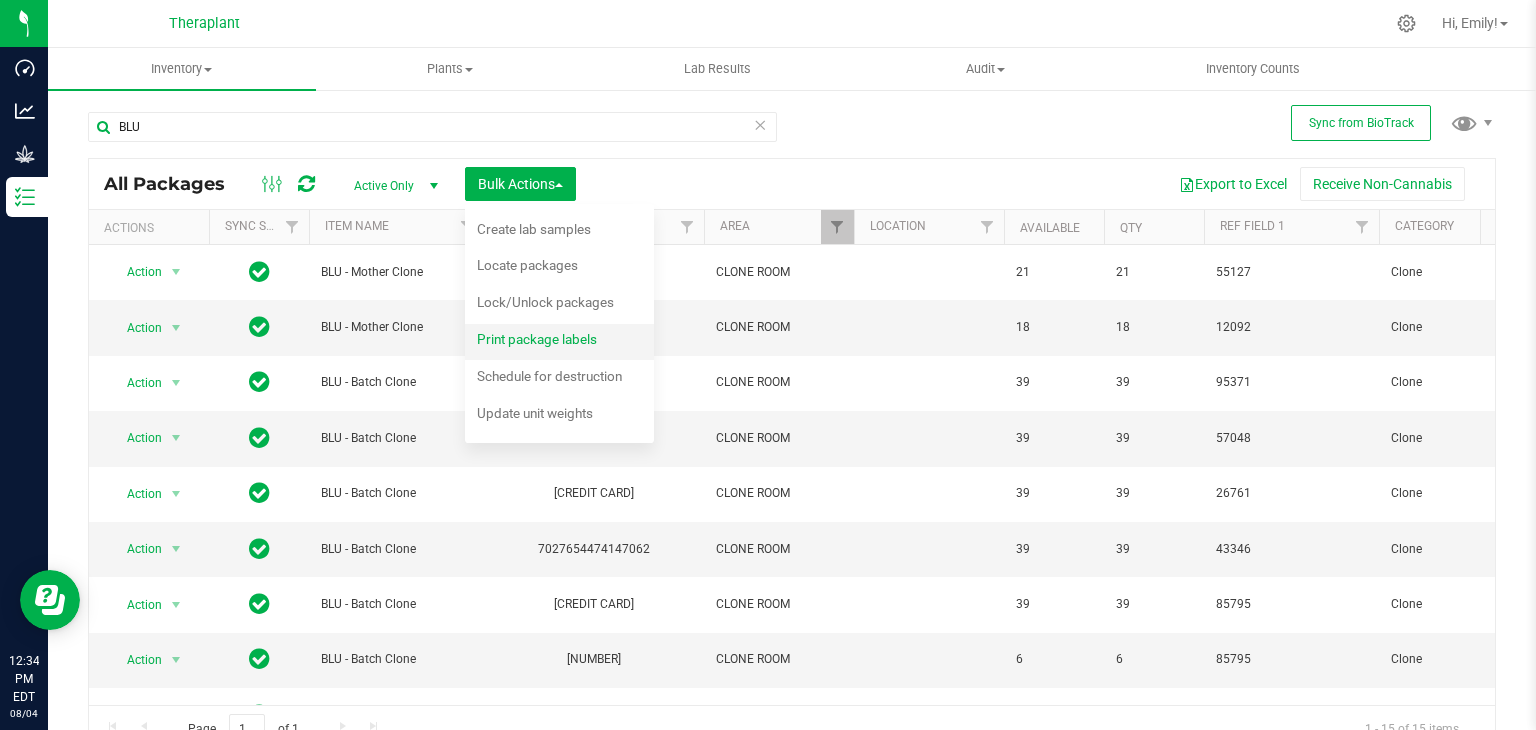 click on "Print package labels" at bounding box center [537, 339] 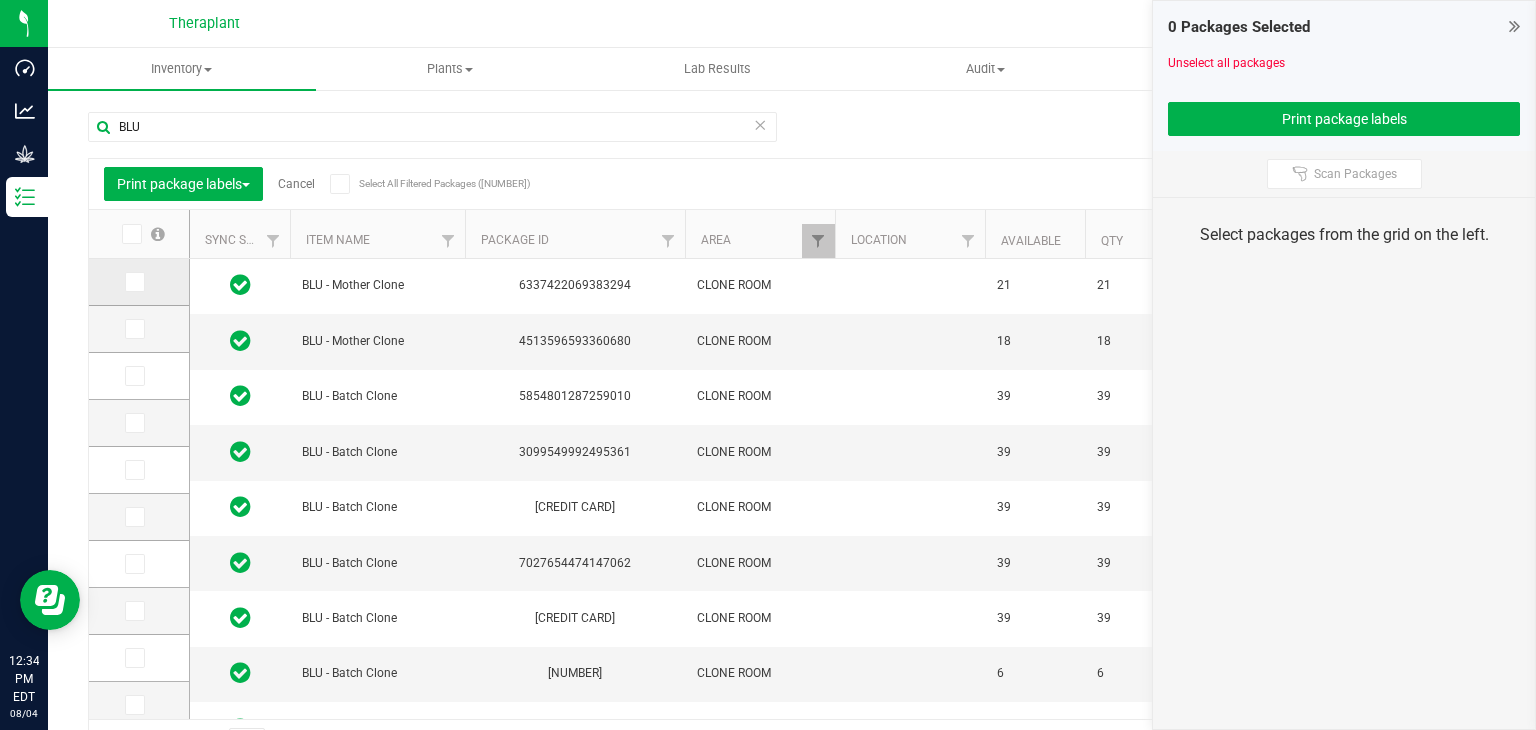 click at bounding box center [135, 282] 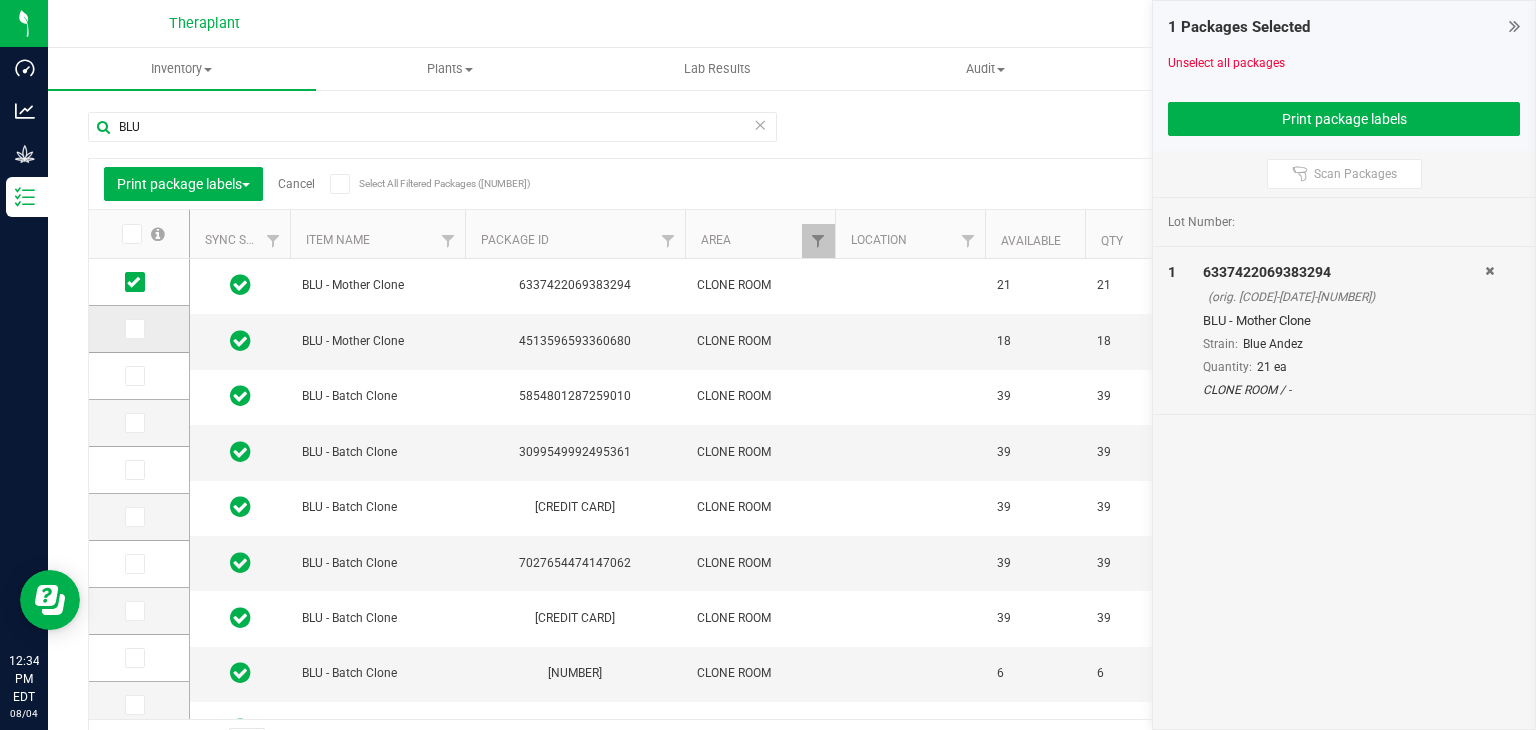 click at bounding box center (139, 329) 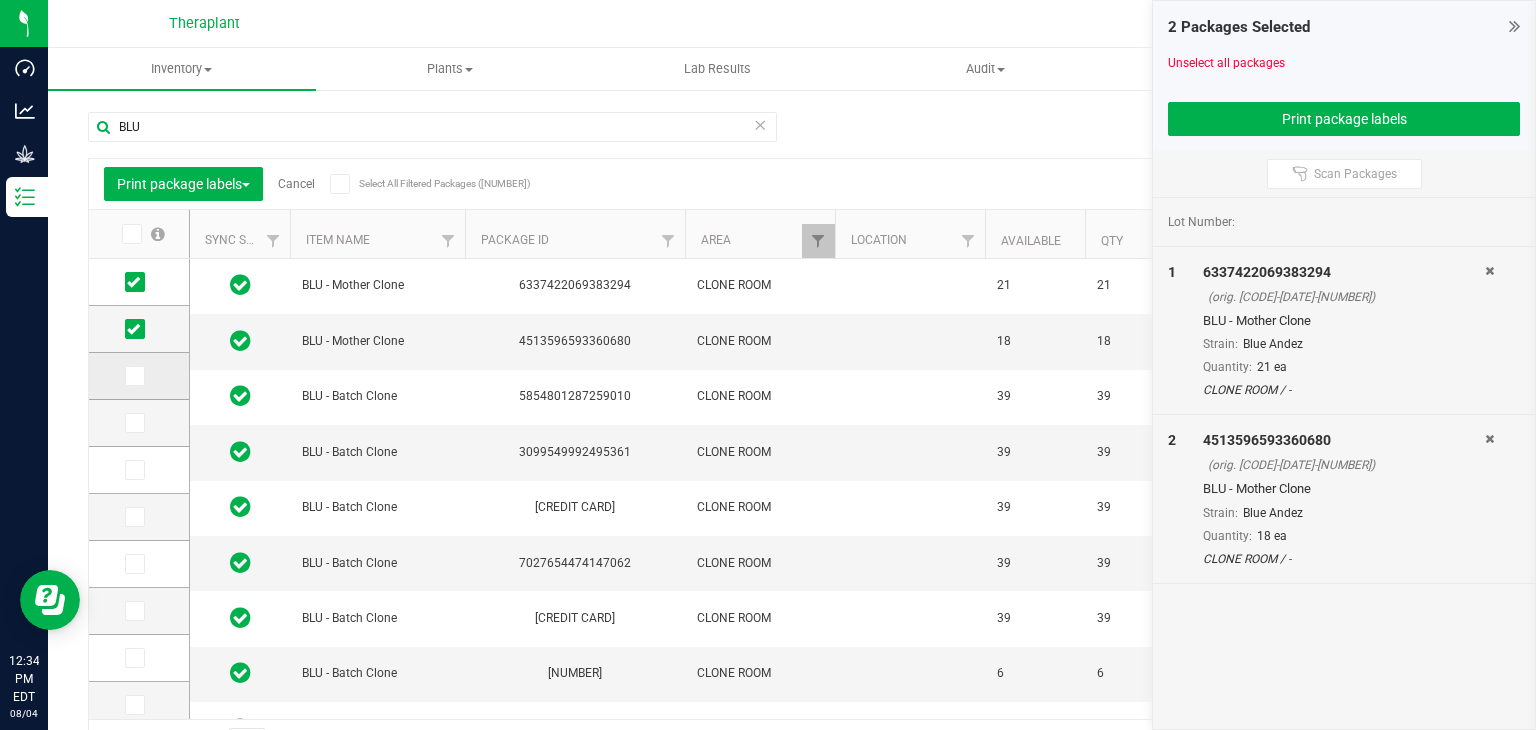 click at bounding box center [133, 376] 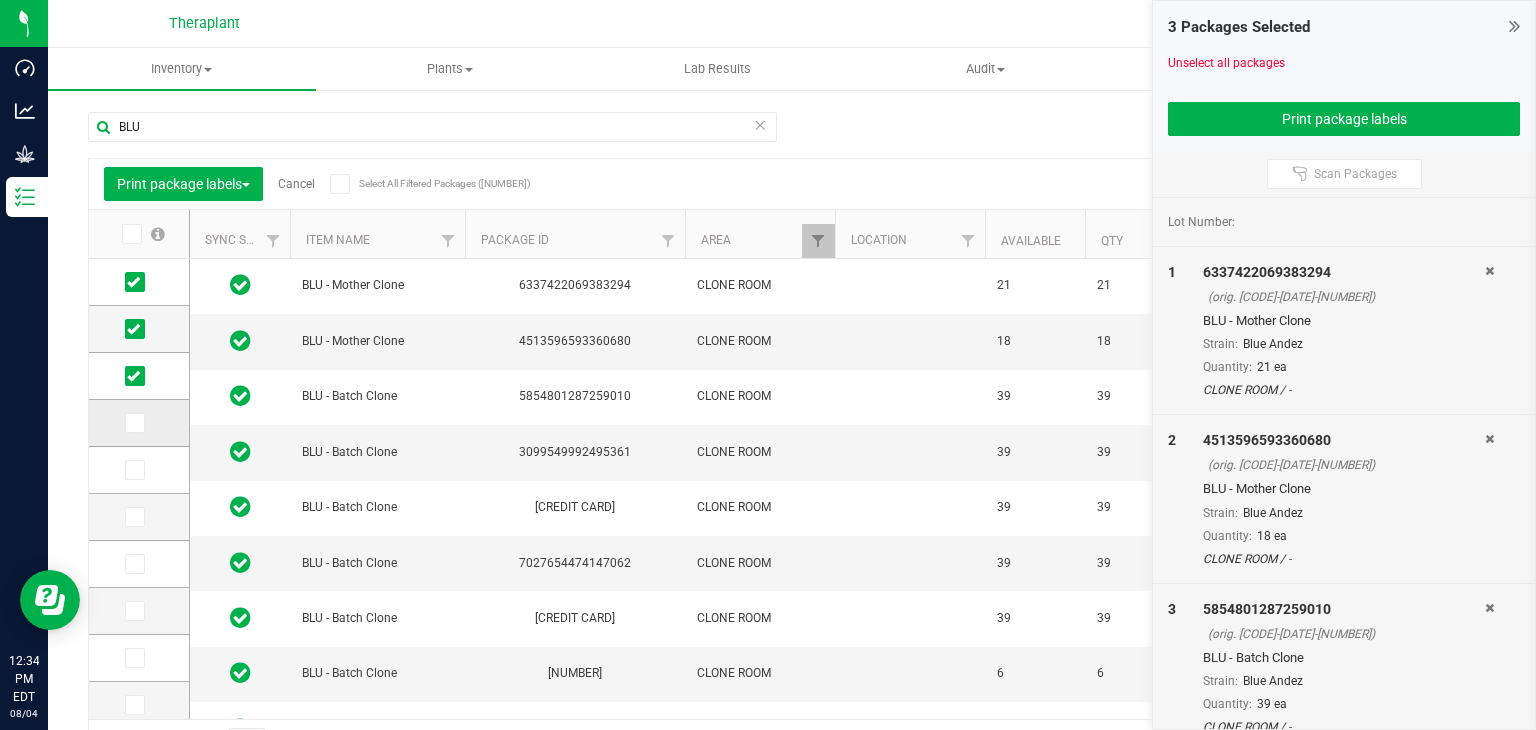 click at bounding box center [133, 423] 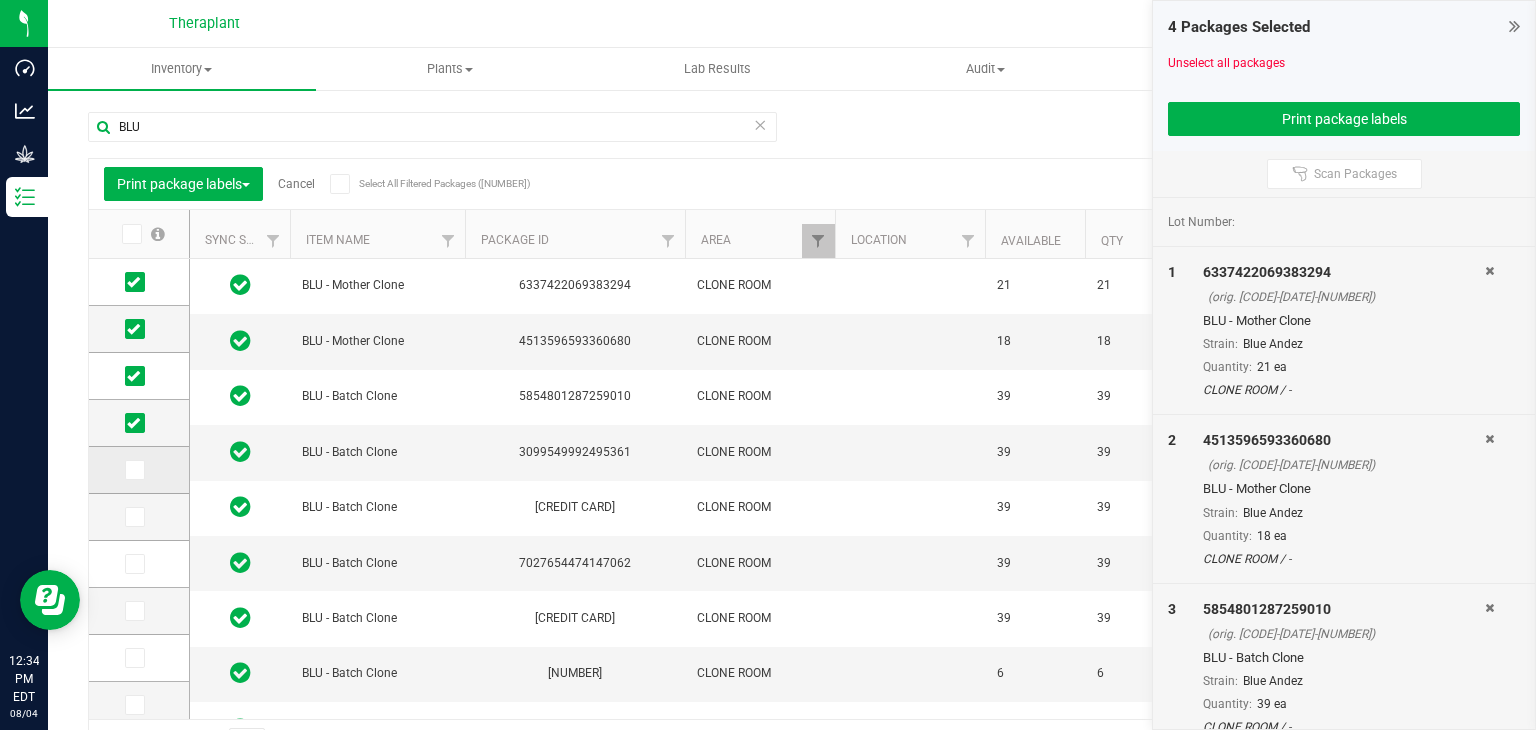 click at bounding box center (133, 470) 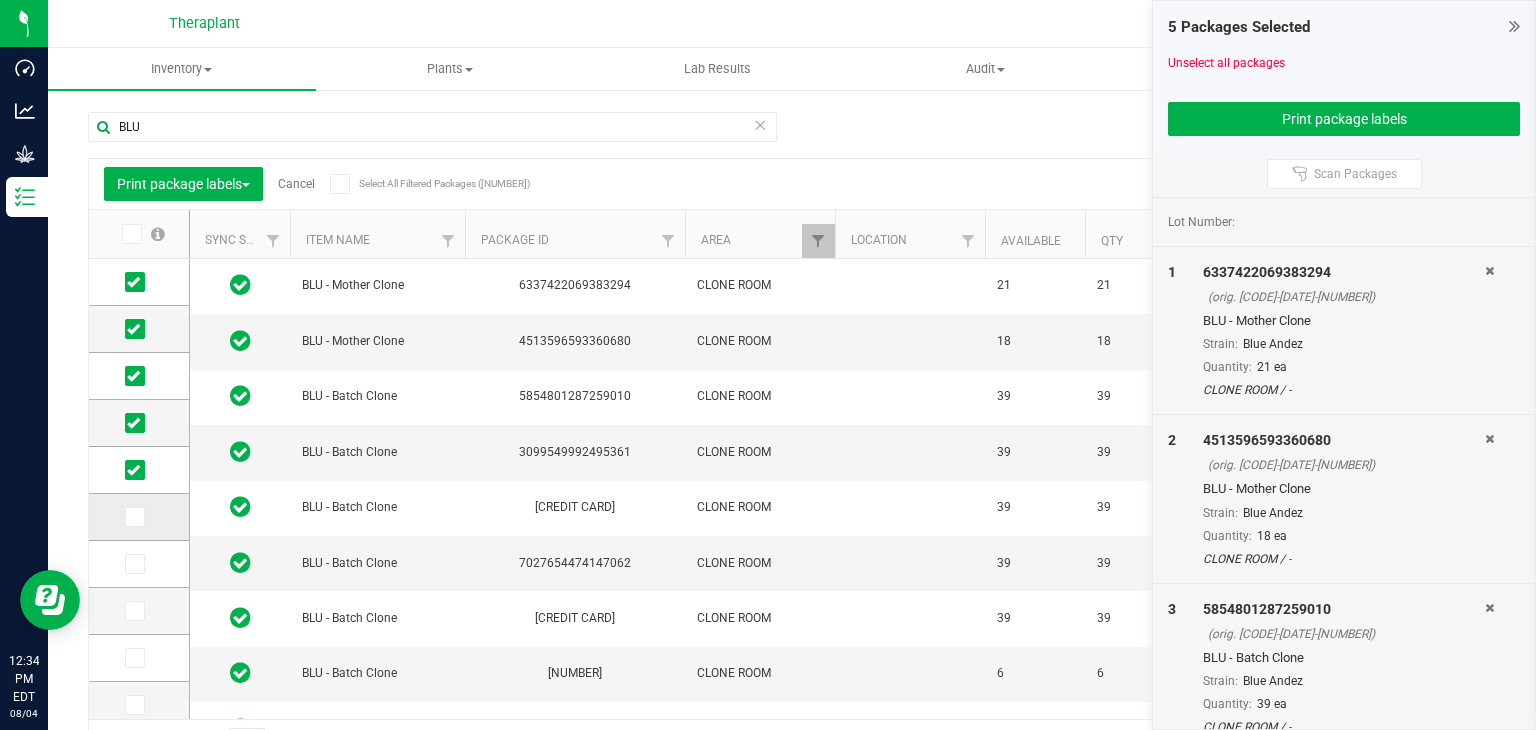 click at bounding box center [133, 517] 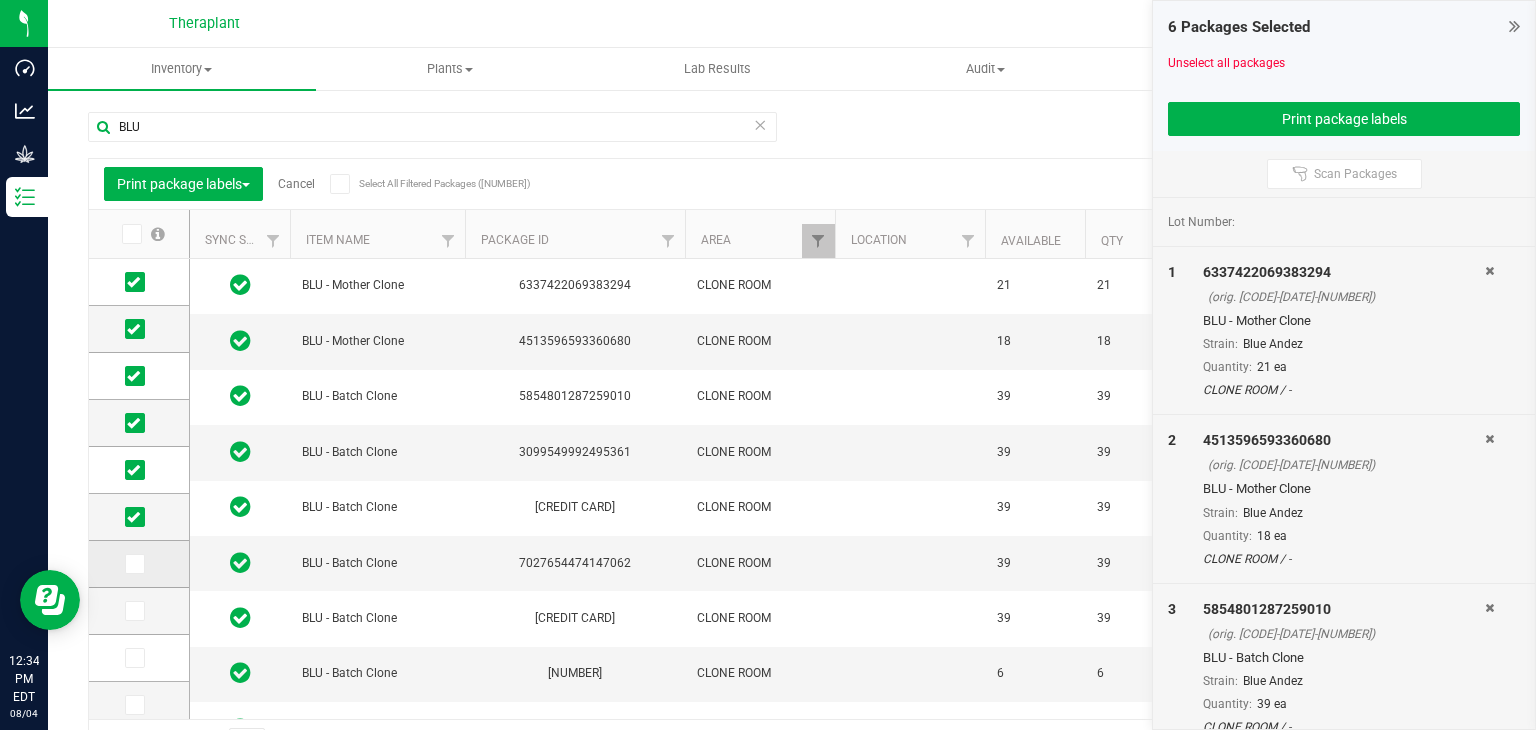 click at bounding box center [133, 564] 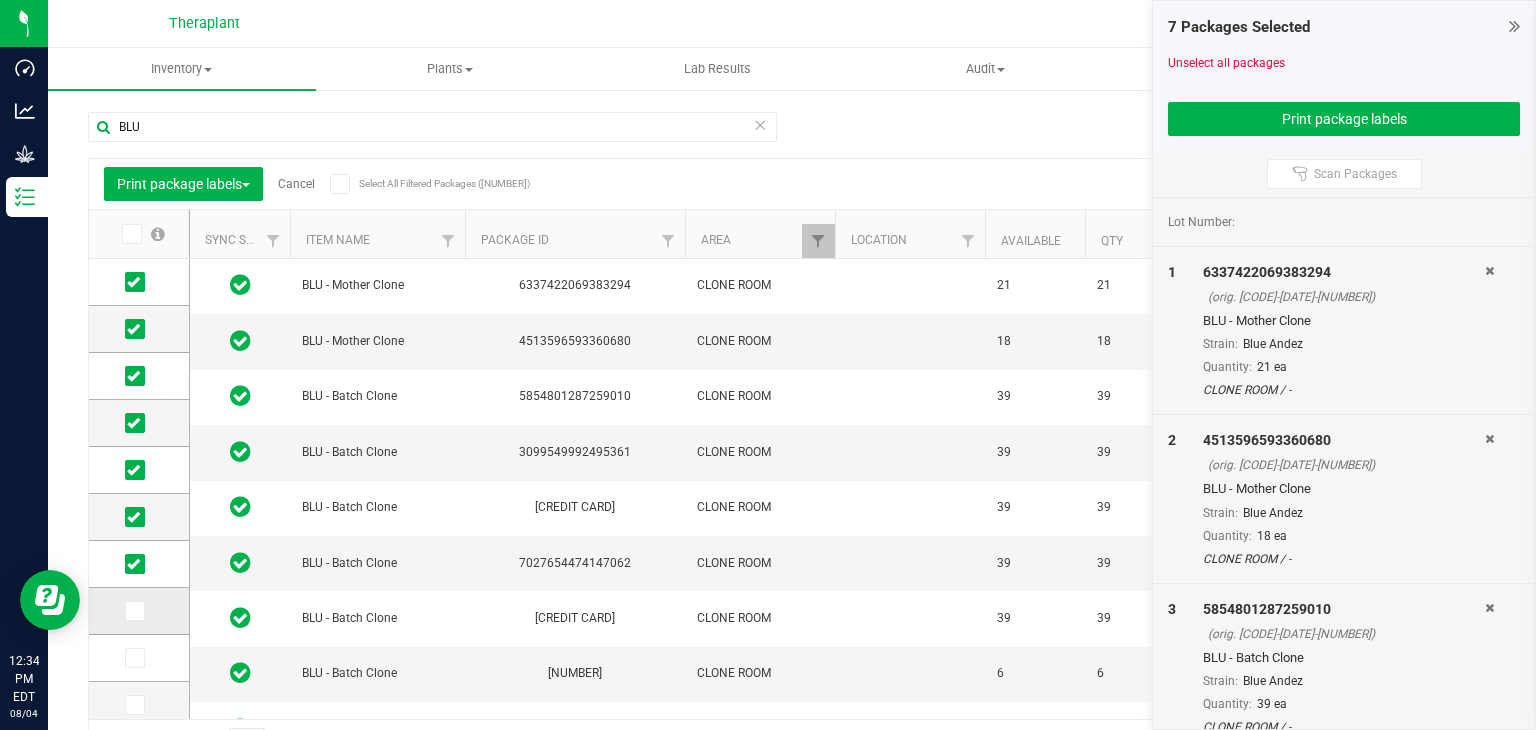 click at bounding box center [133, 611] 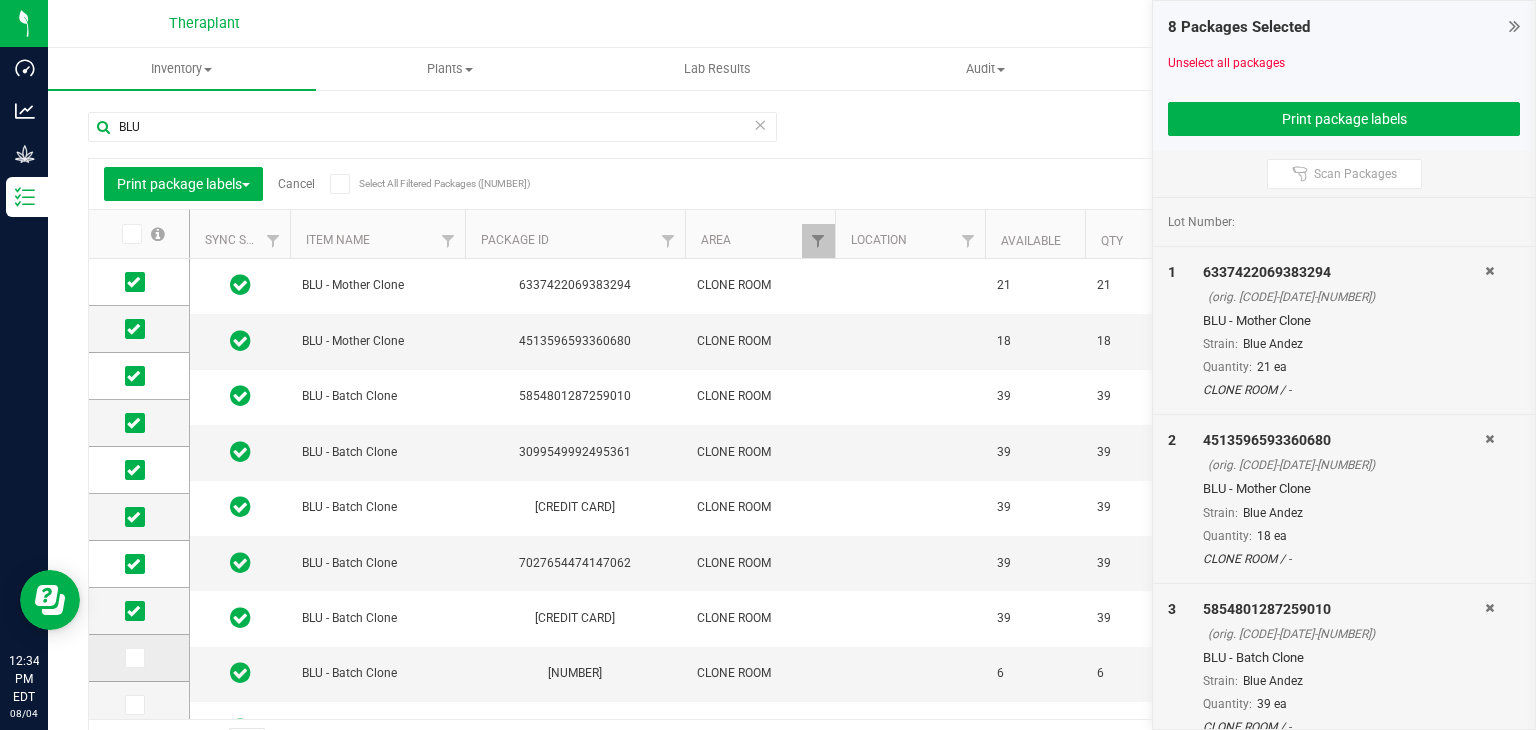click at bounding box center [133, 658] 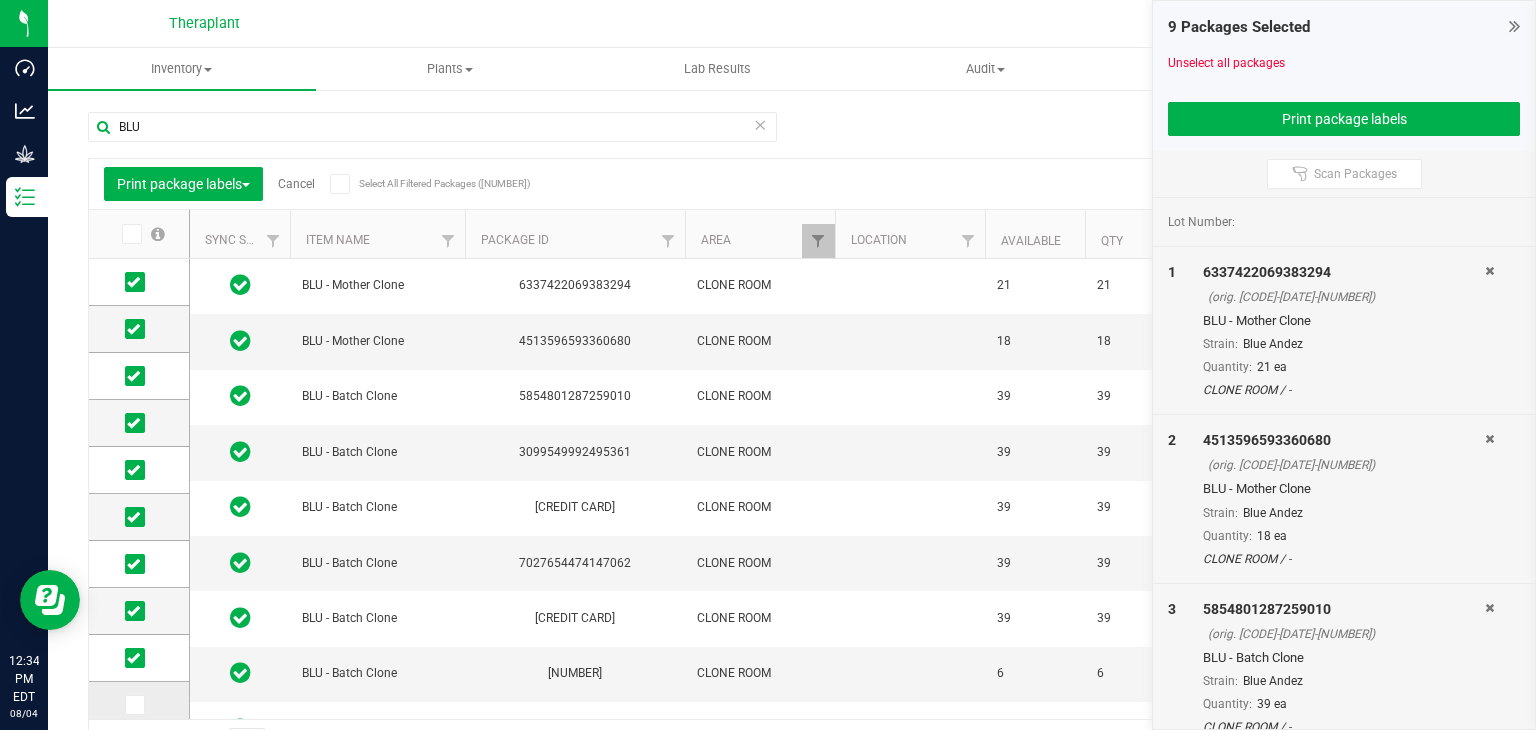click at bounding box center (133, 705) 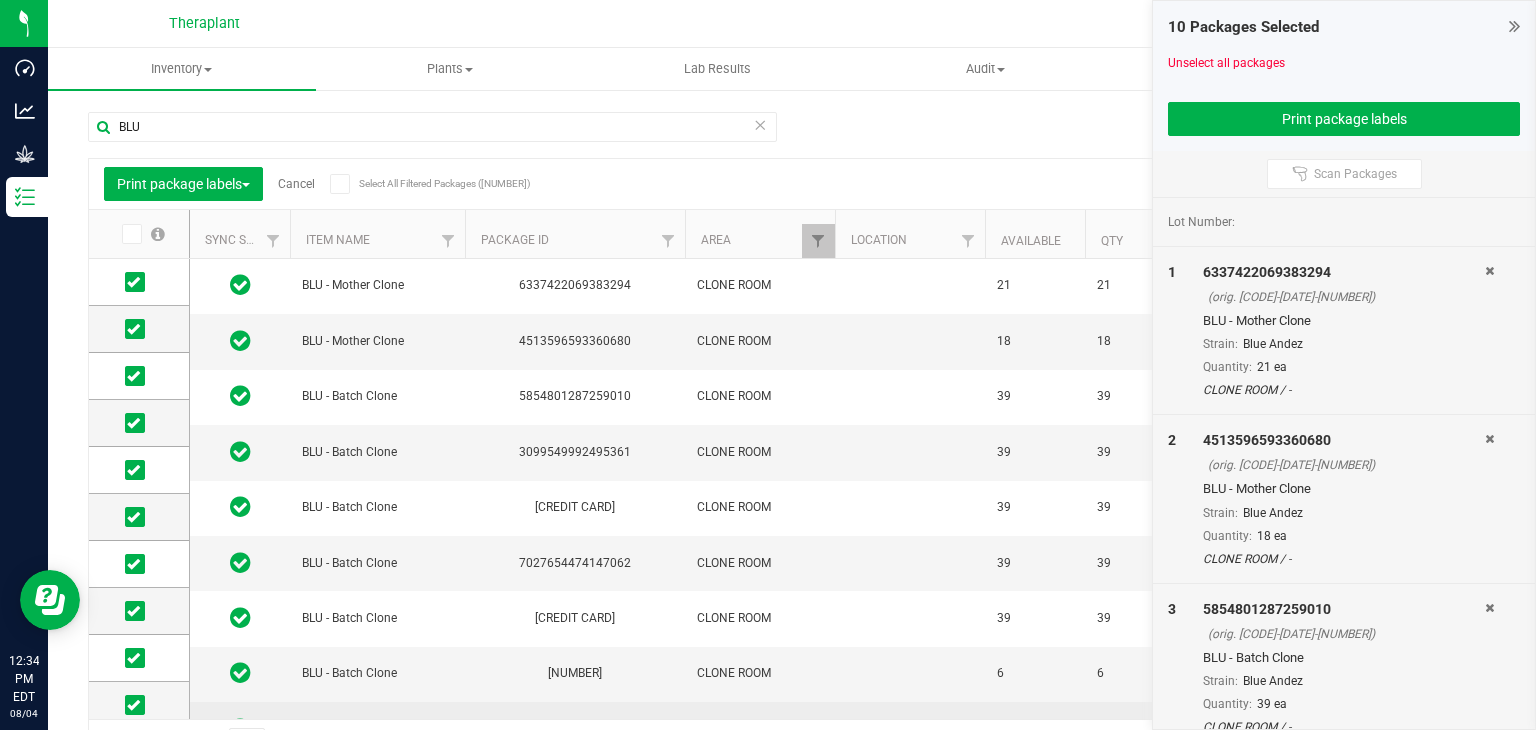 click on "BLU - Batch Clone" at bounding box center [377, 729] 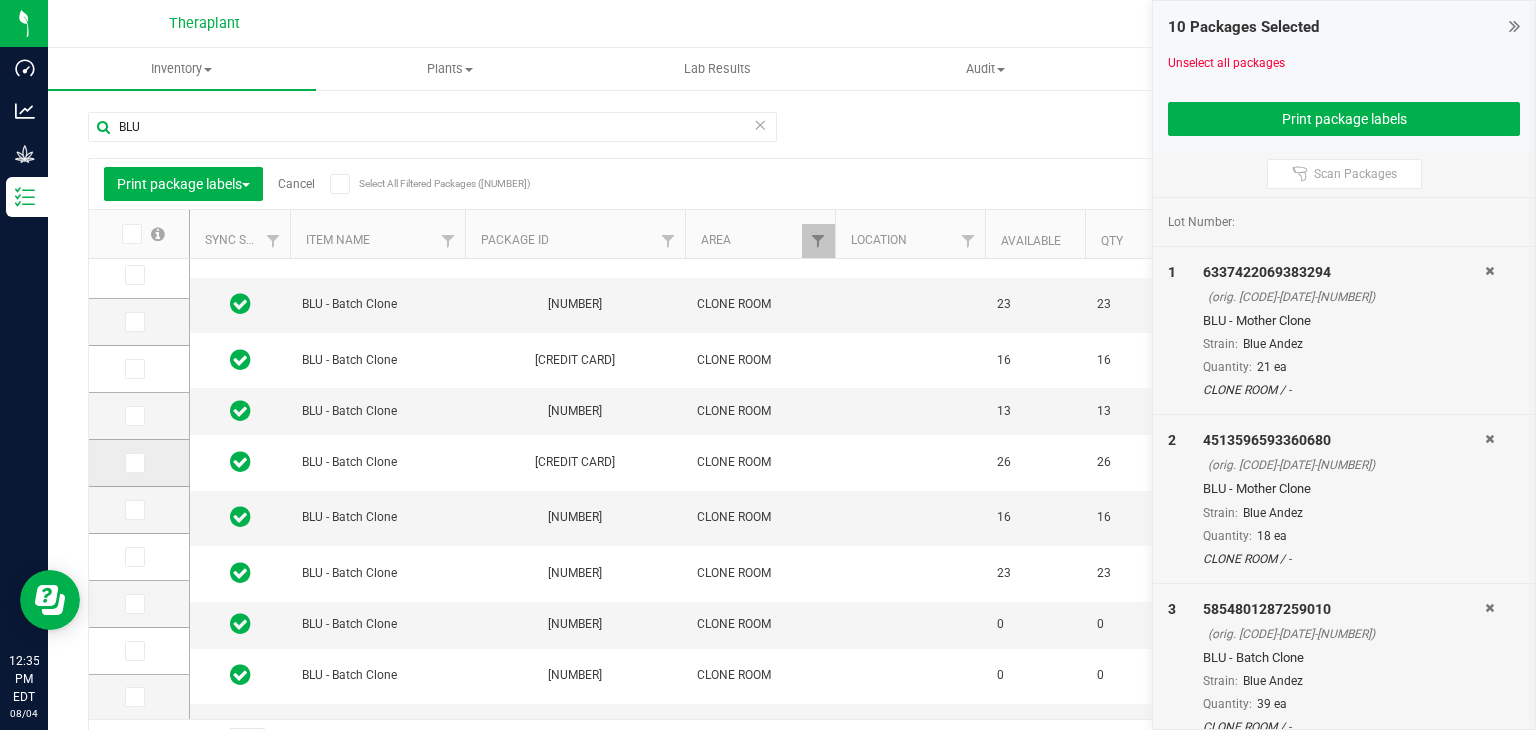 click at bounding box center [135, 463] 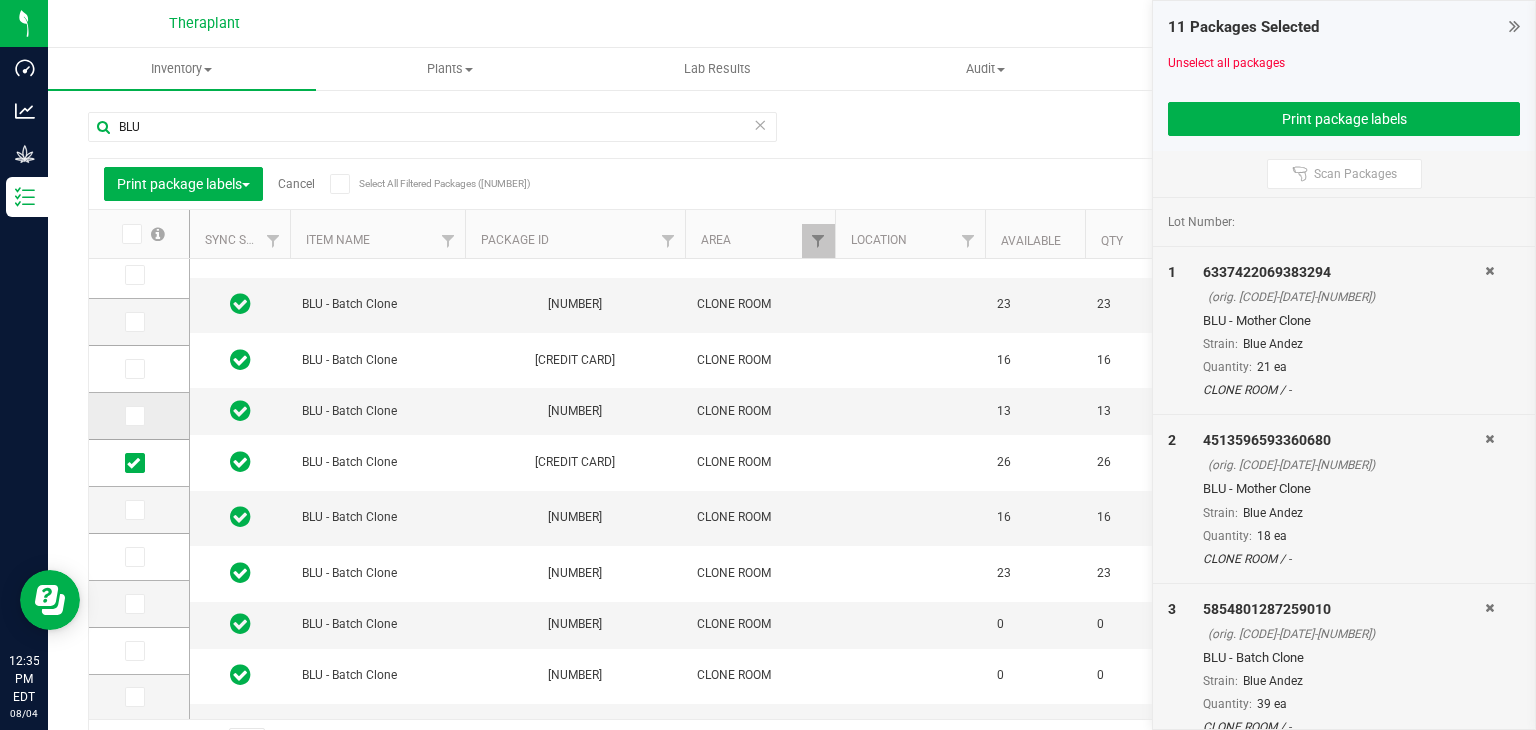 click at bounding box center [133, 416] 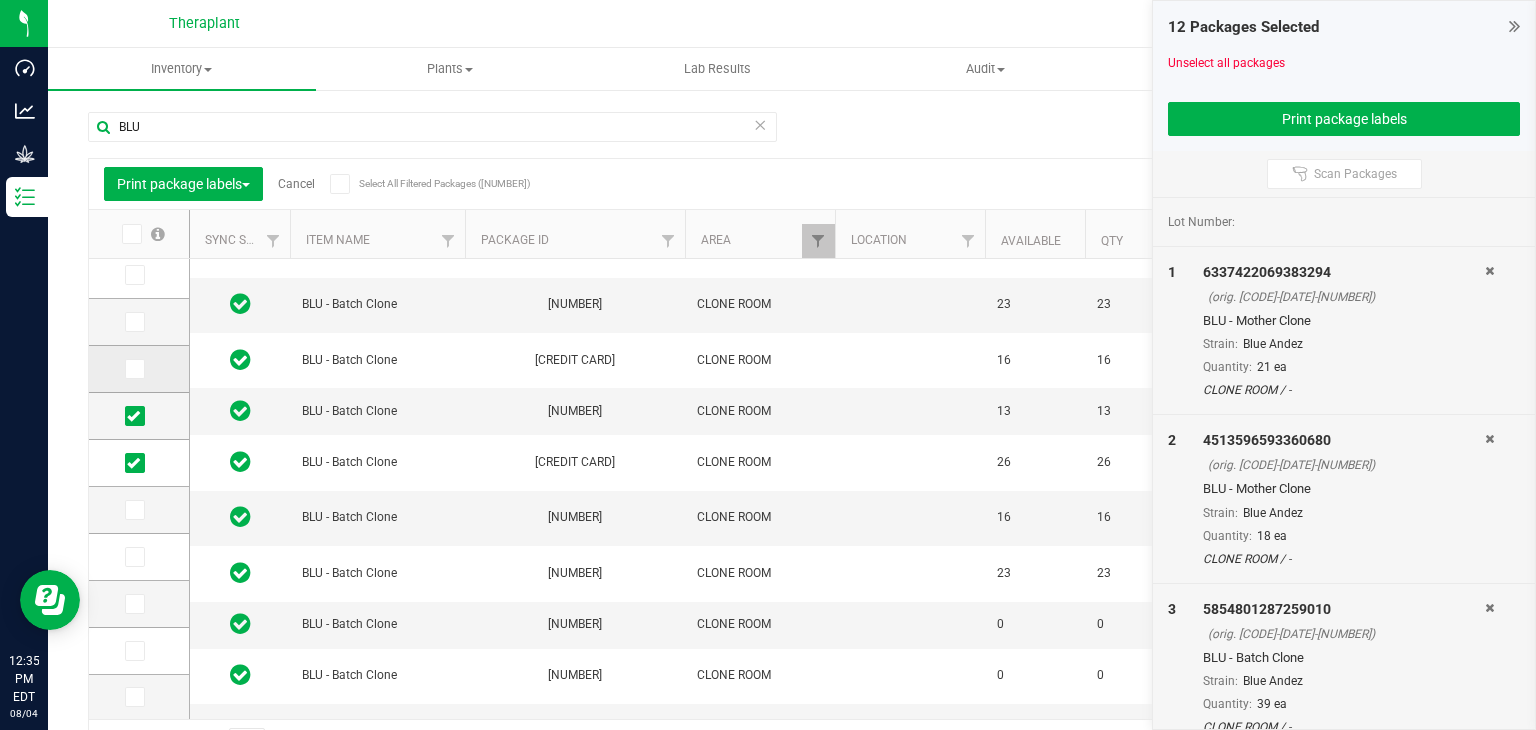 click at bounding box center (133, 369) 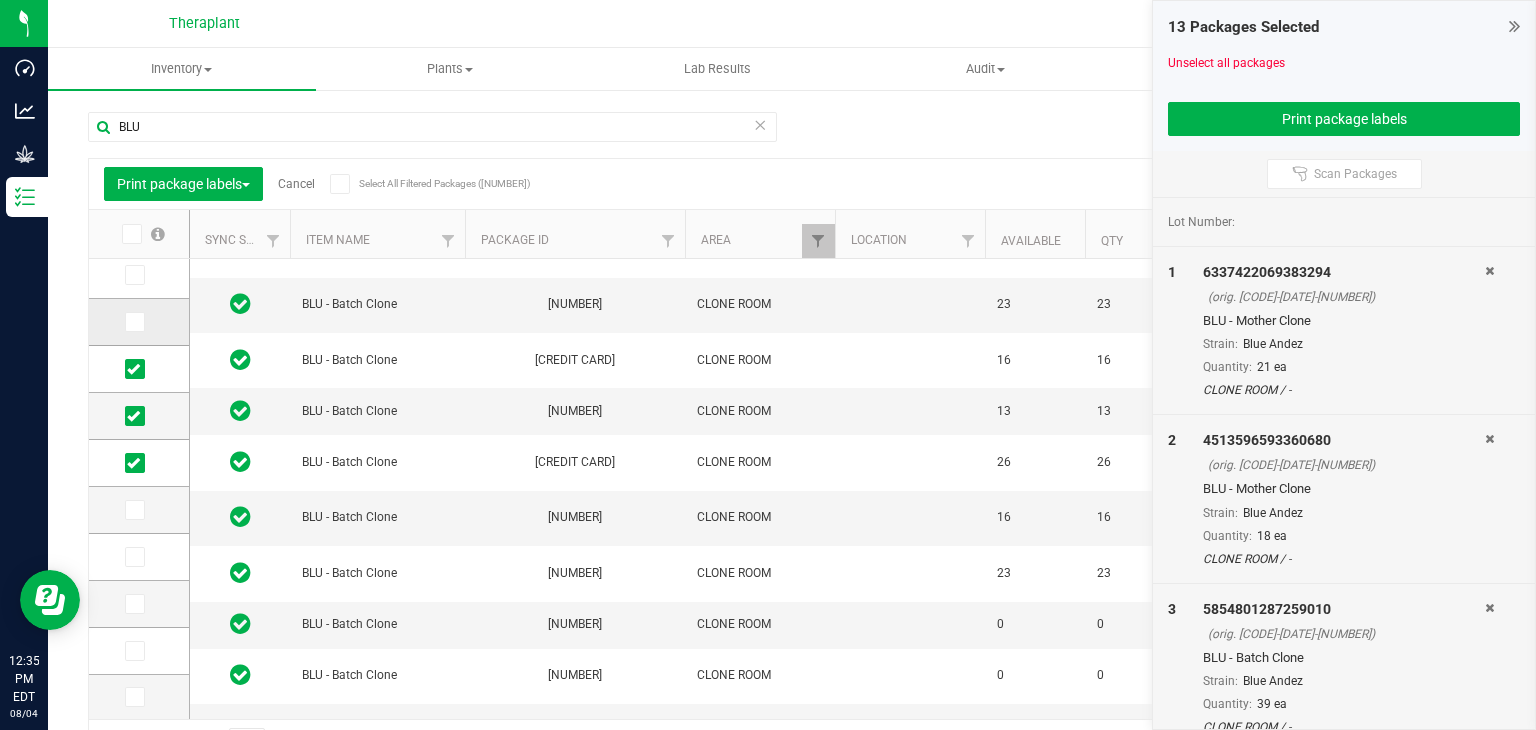 click at bounding box center (133, 322) 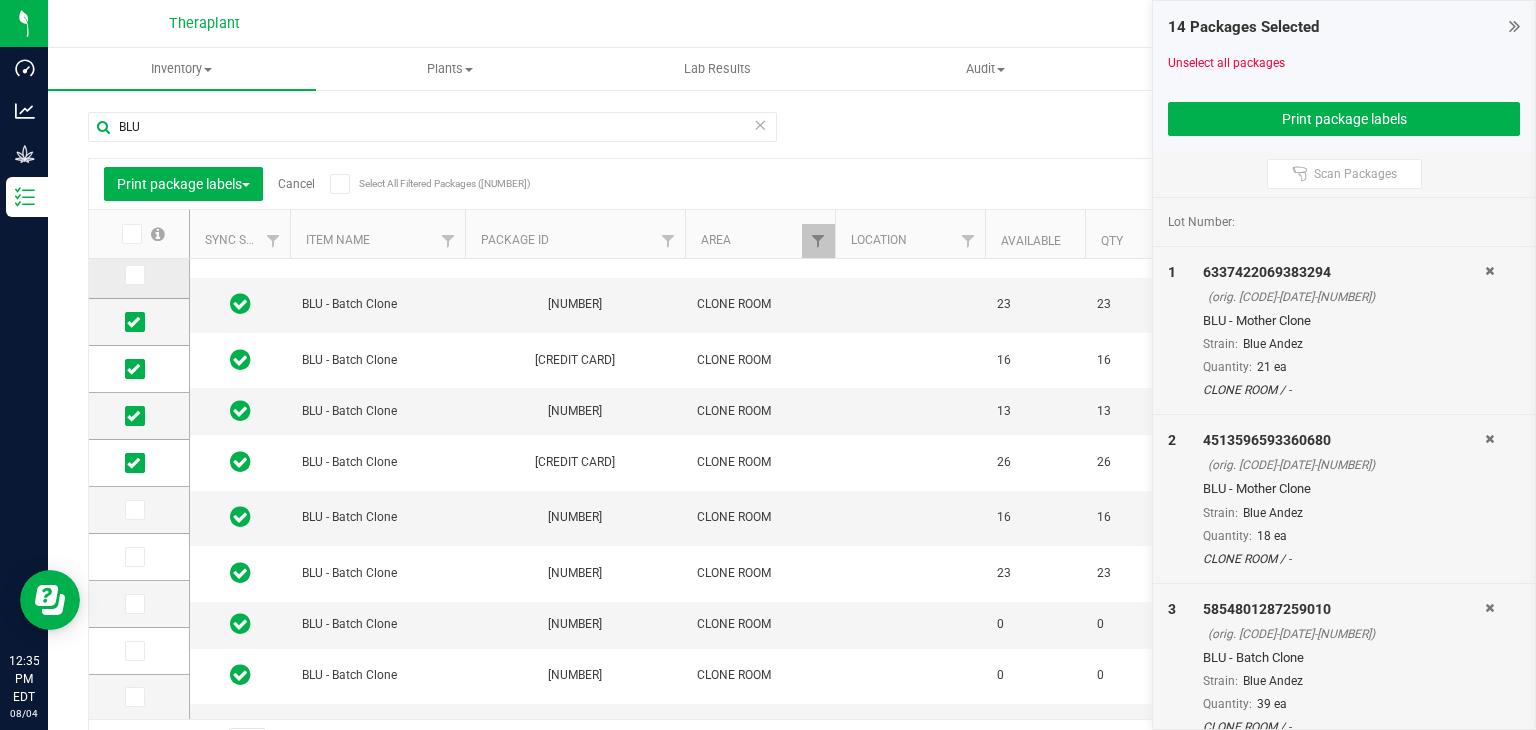click at bounding box center (135, 275) 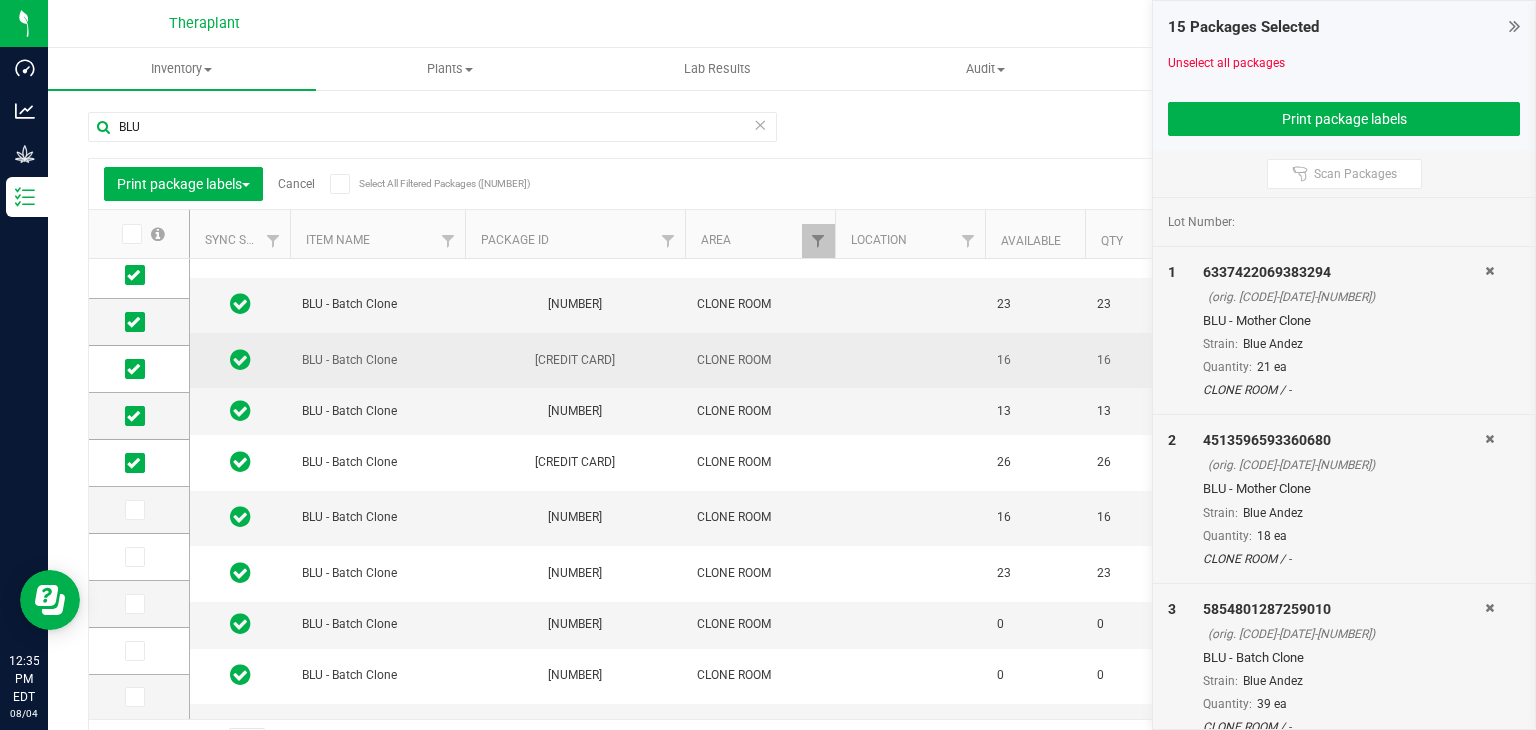 click on "BLU - Batch Clone" at bounding box center [377, 360] 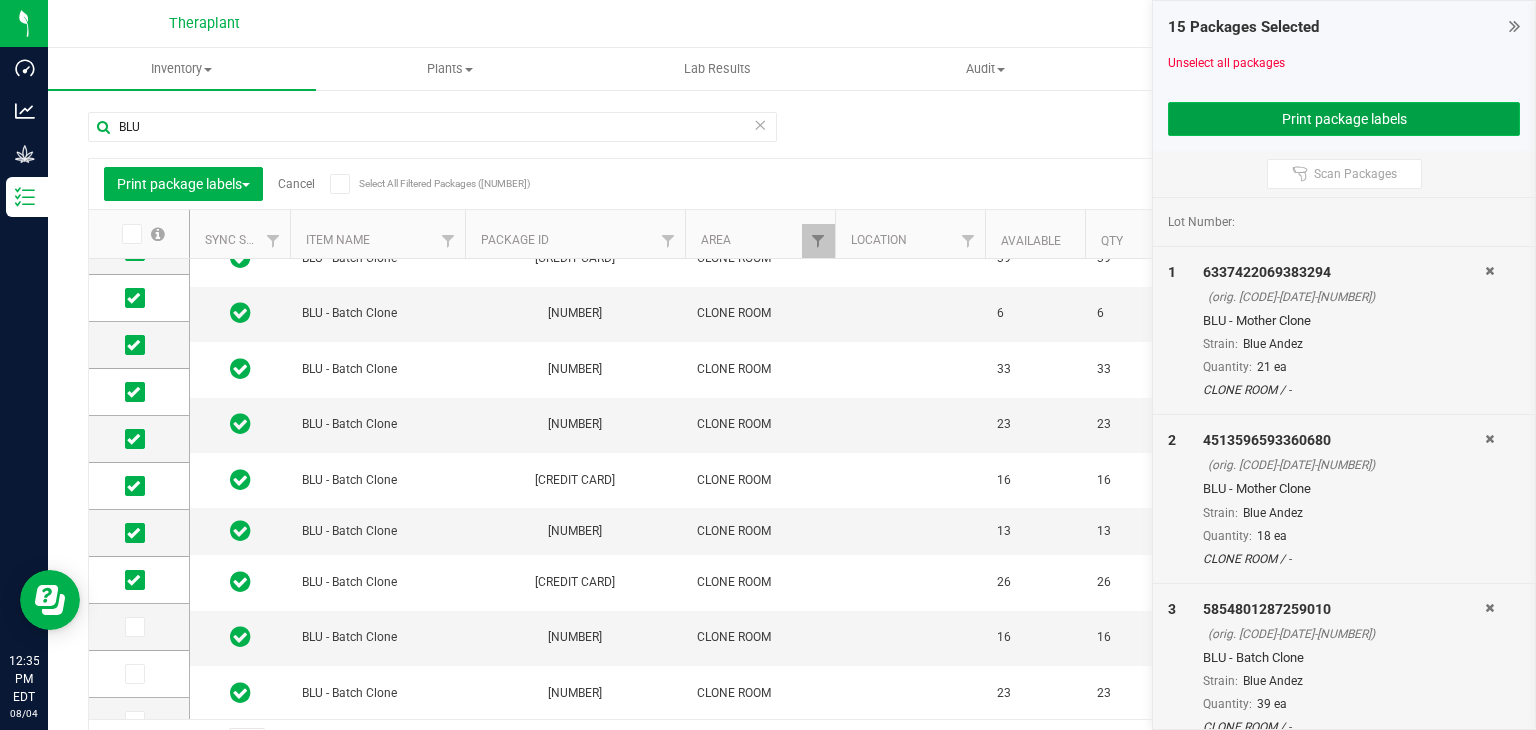 click on "Print package labels" at bounding box center [1344, 119] 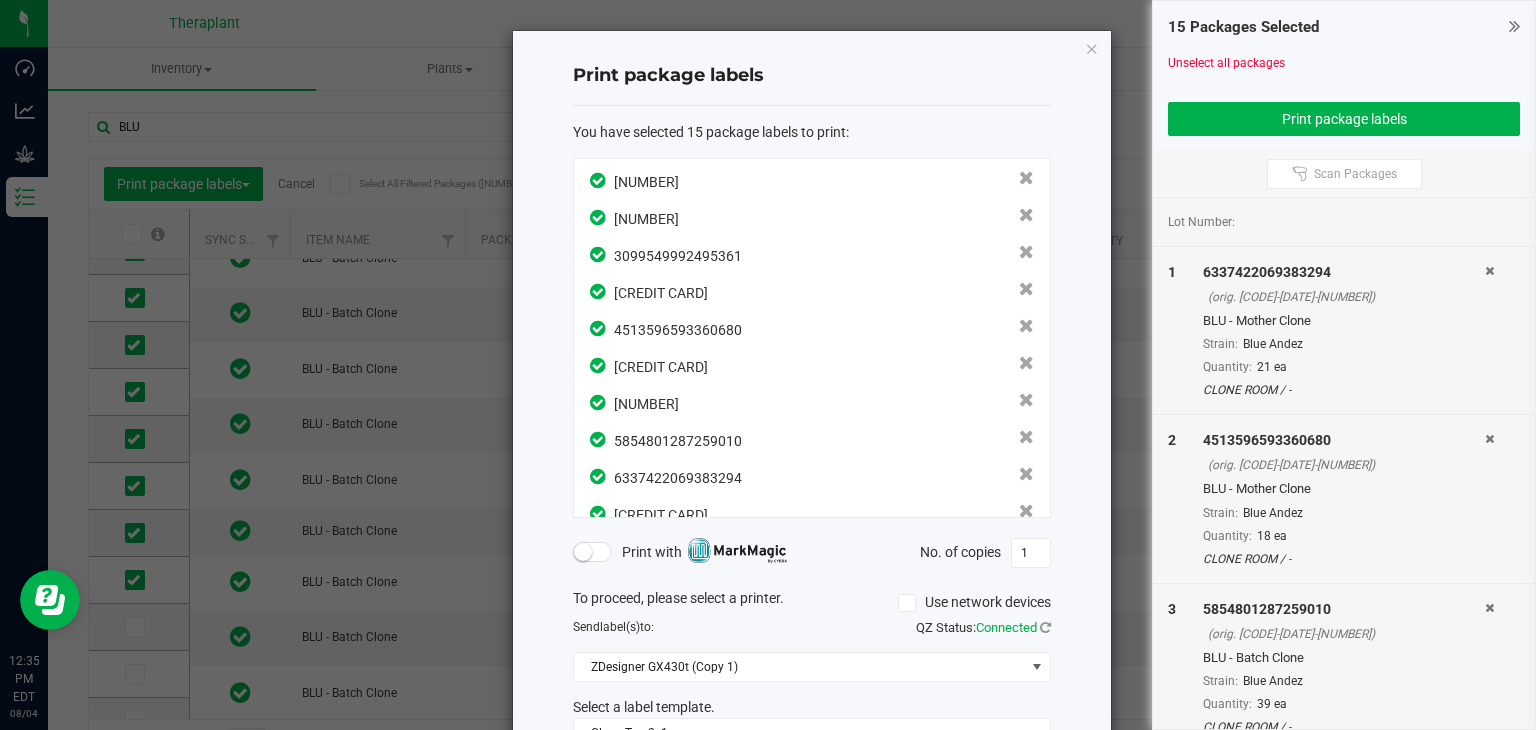 type 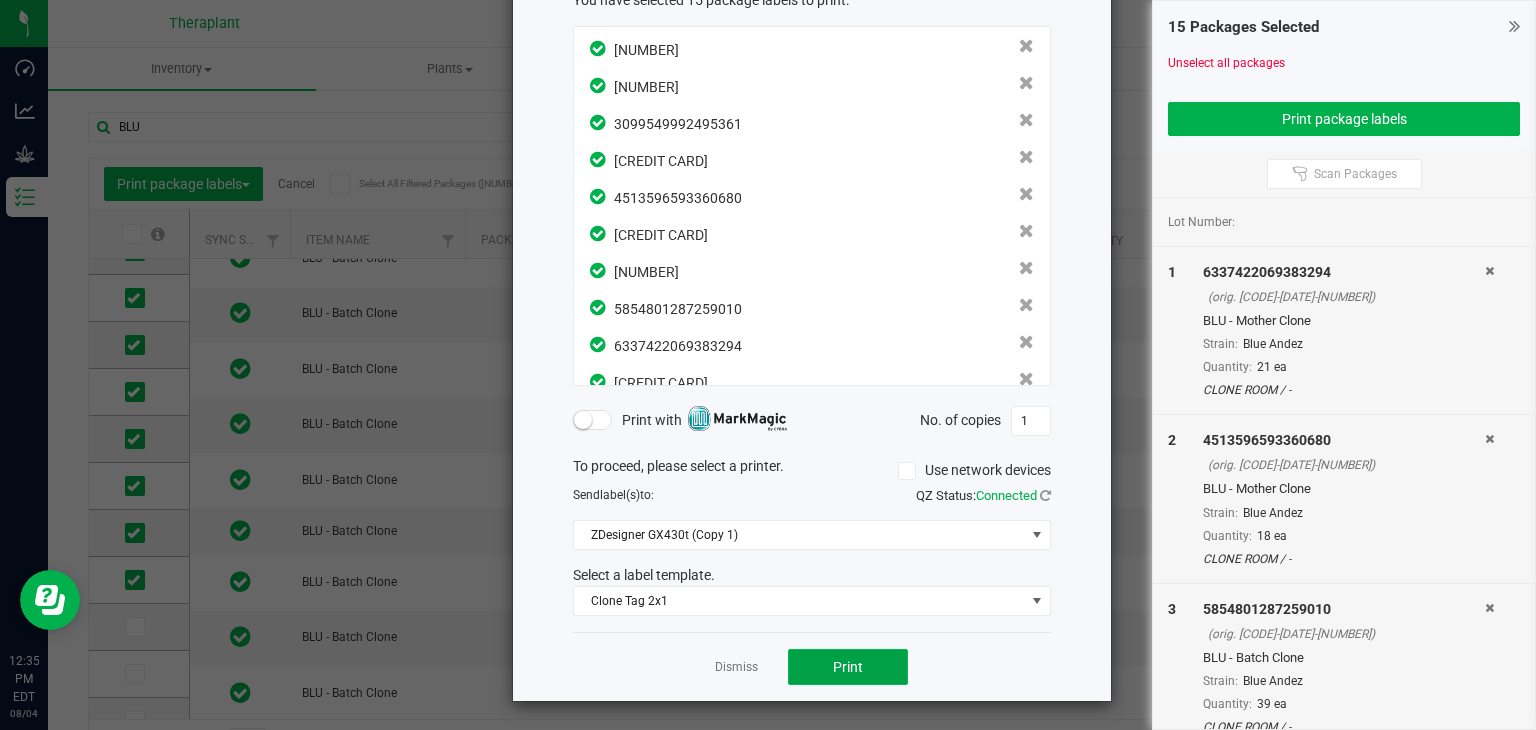 click on "Print" 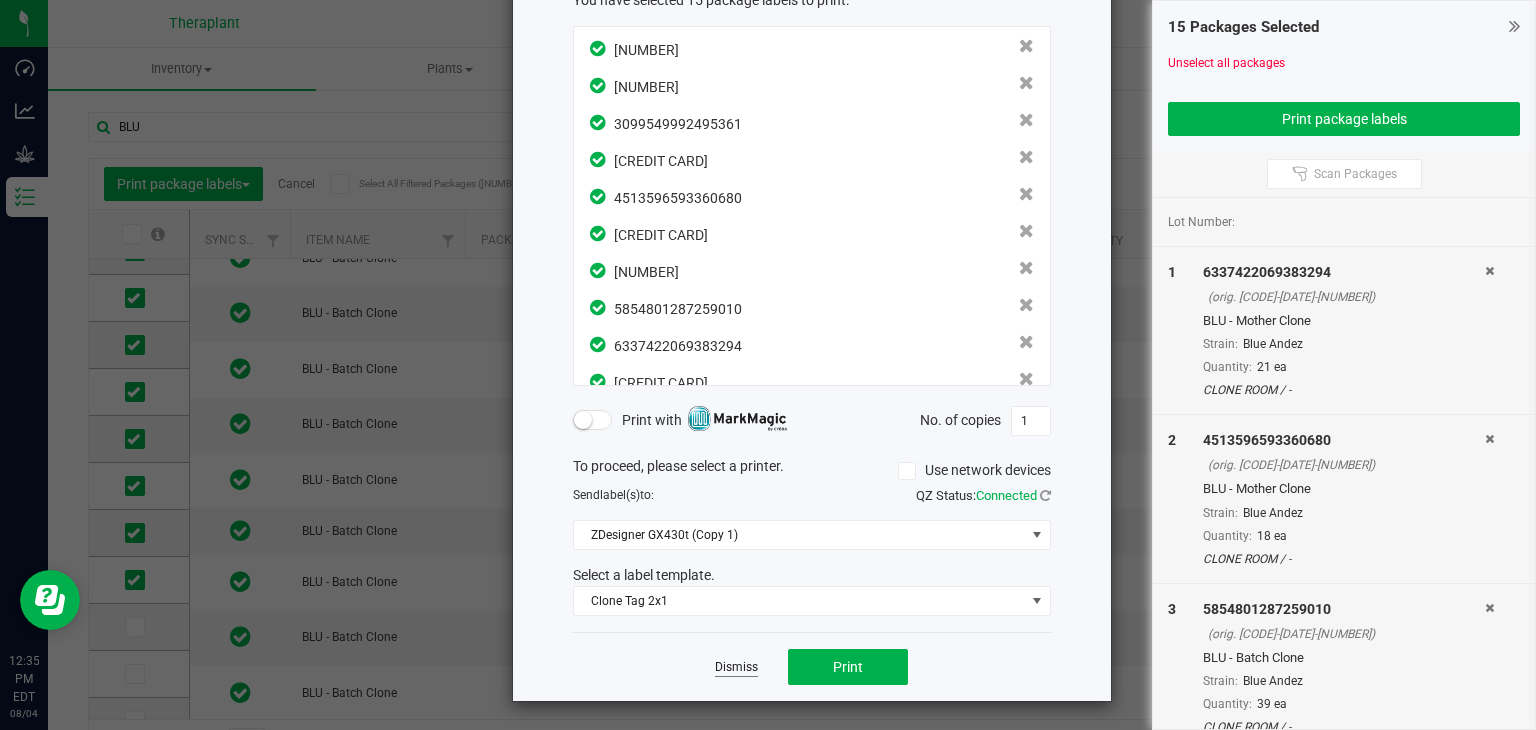 click on "Dismiss" 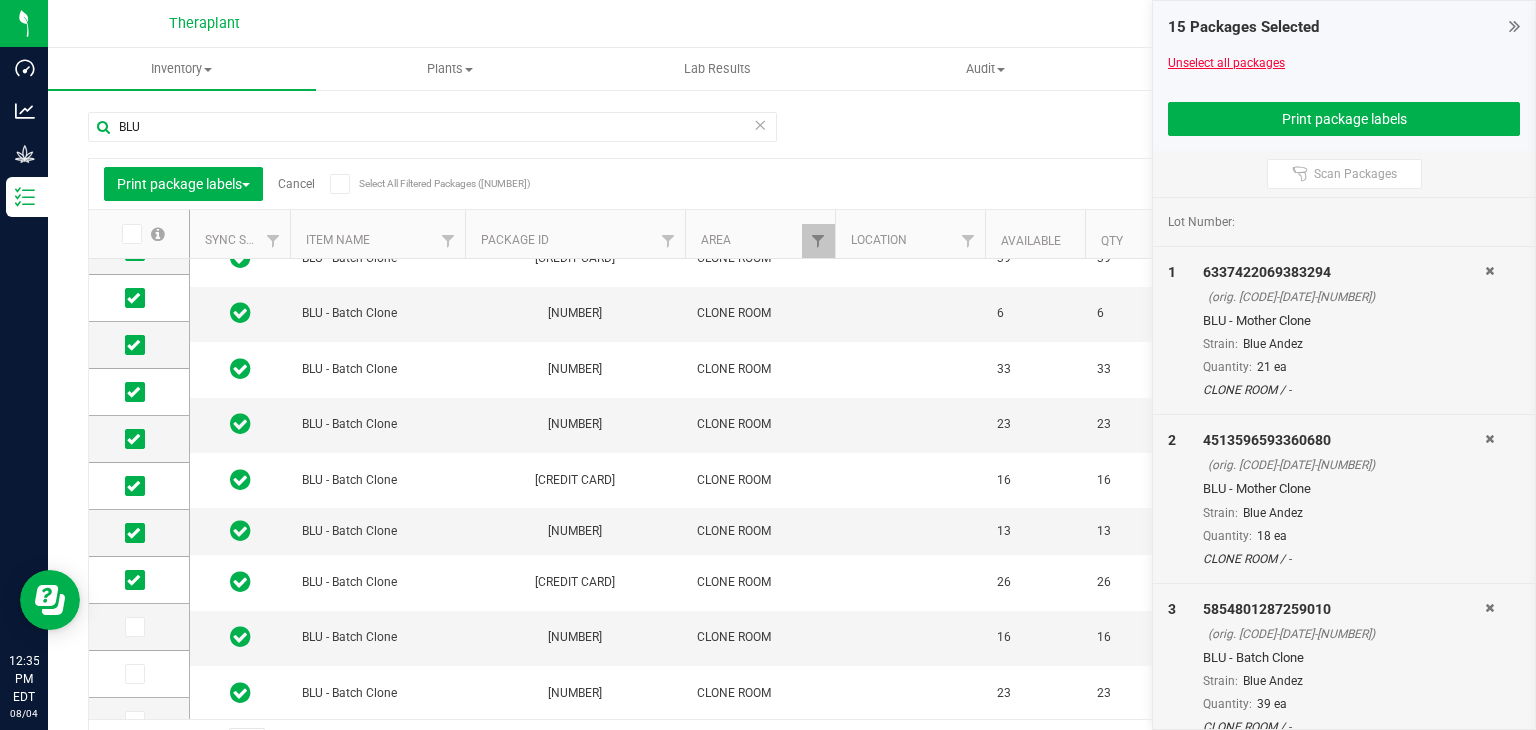 click on "Unselect all packages" at bounding box center (1226, 63) 